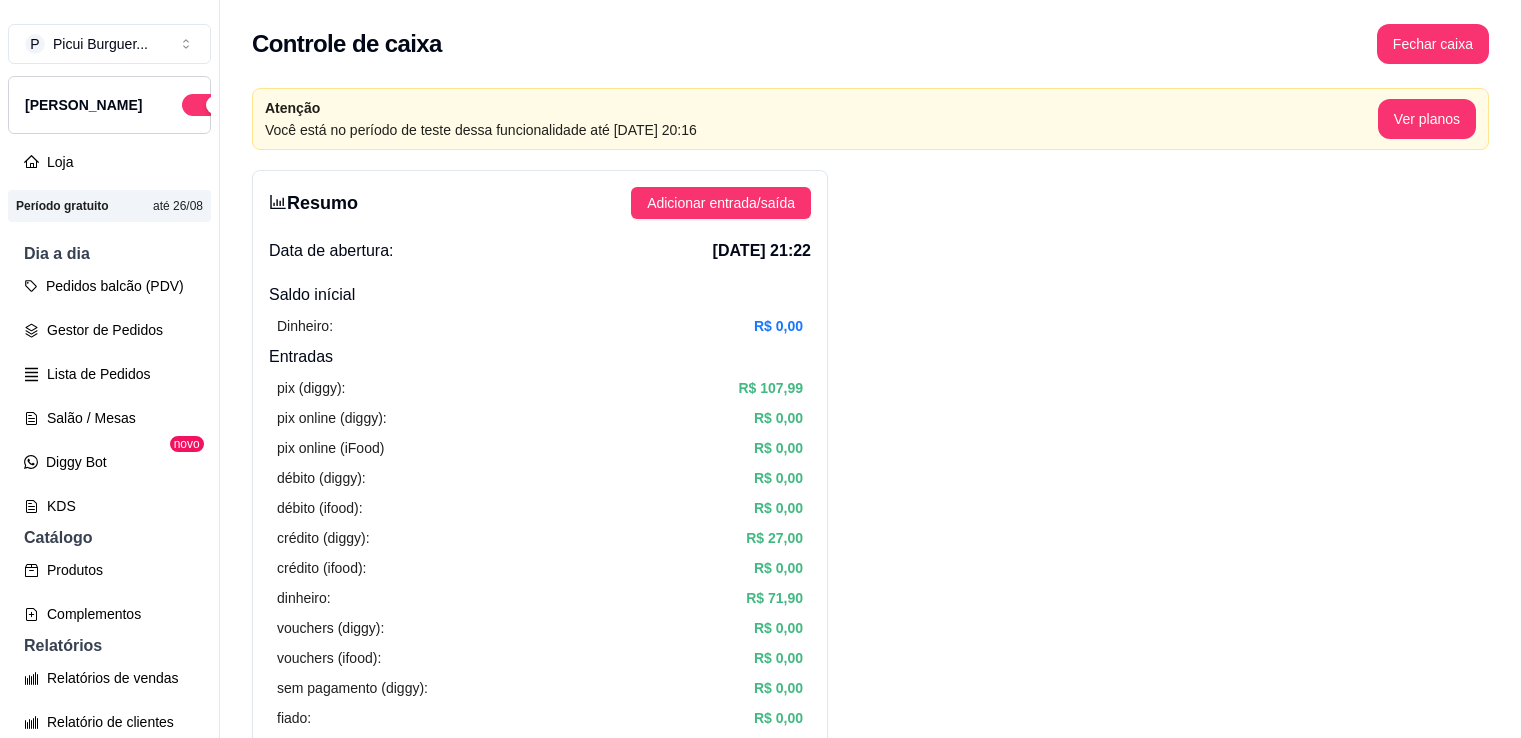 scroll, scrollTop: 32, scrollLeft: 0, axis: vertical 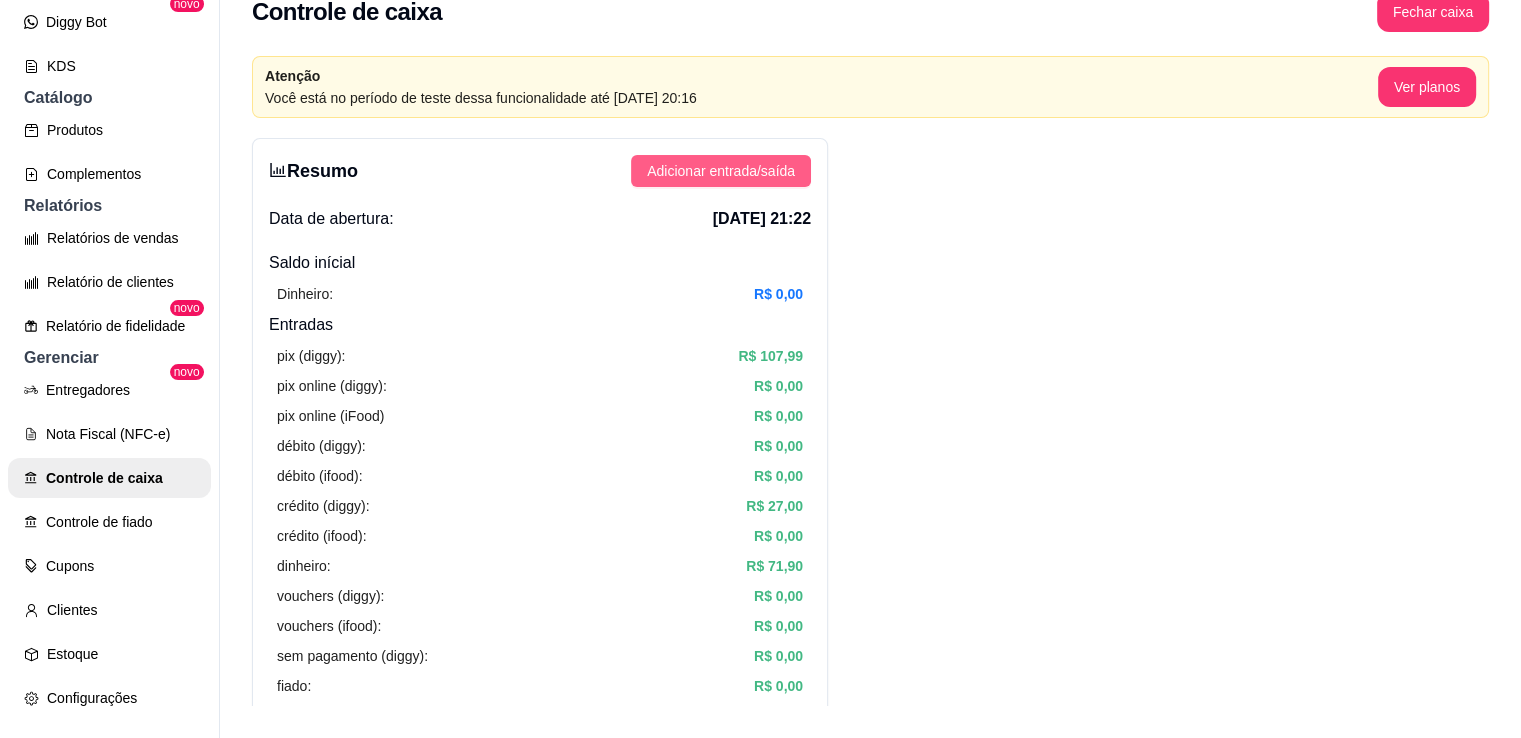 click on "Adicionar entrada/saída" at bounding box center [721, 171] 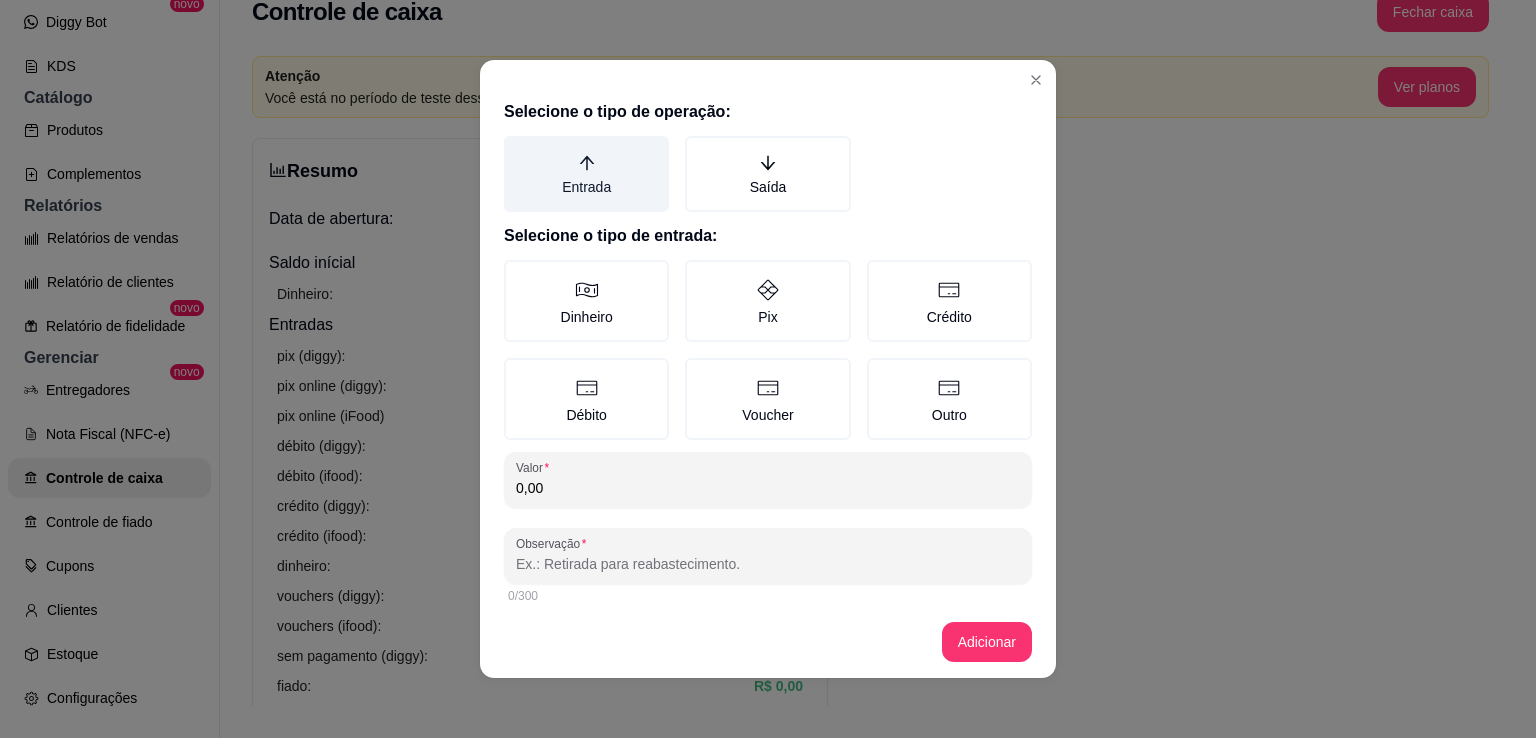 click on "Entrada" at bounding box center (586, 174) 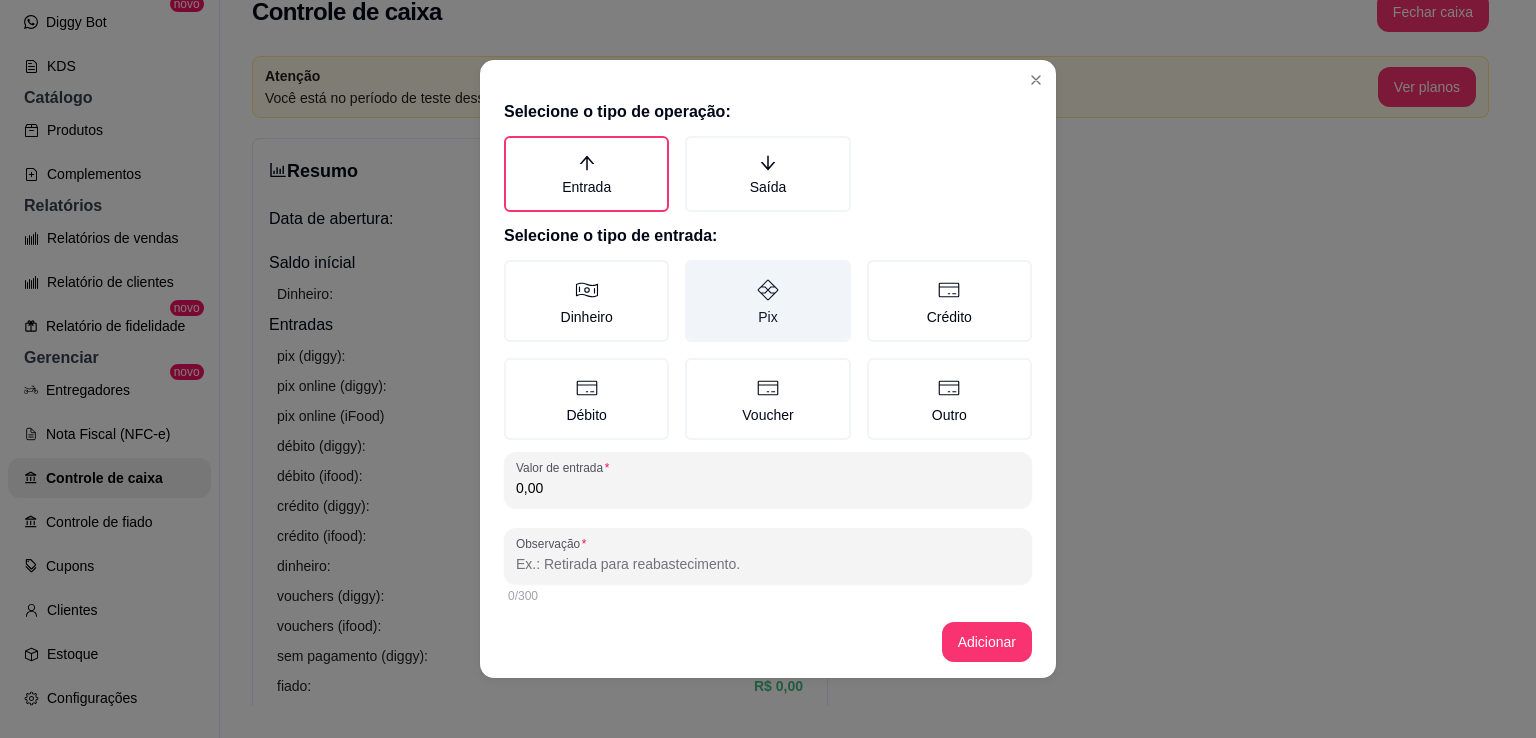 click on "Pix" at bounding box center [767, 301] 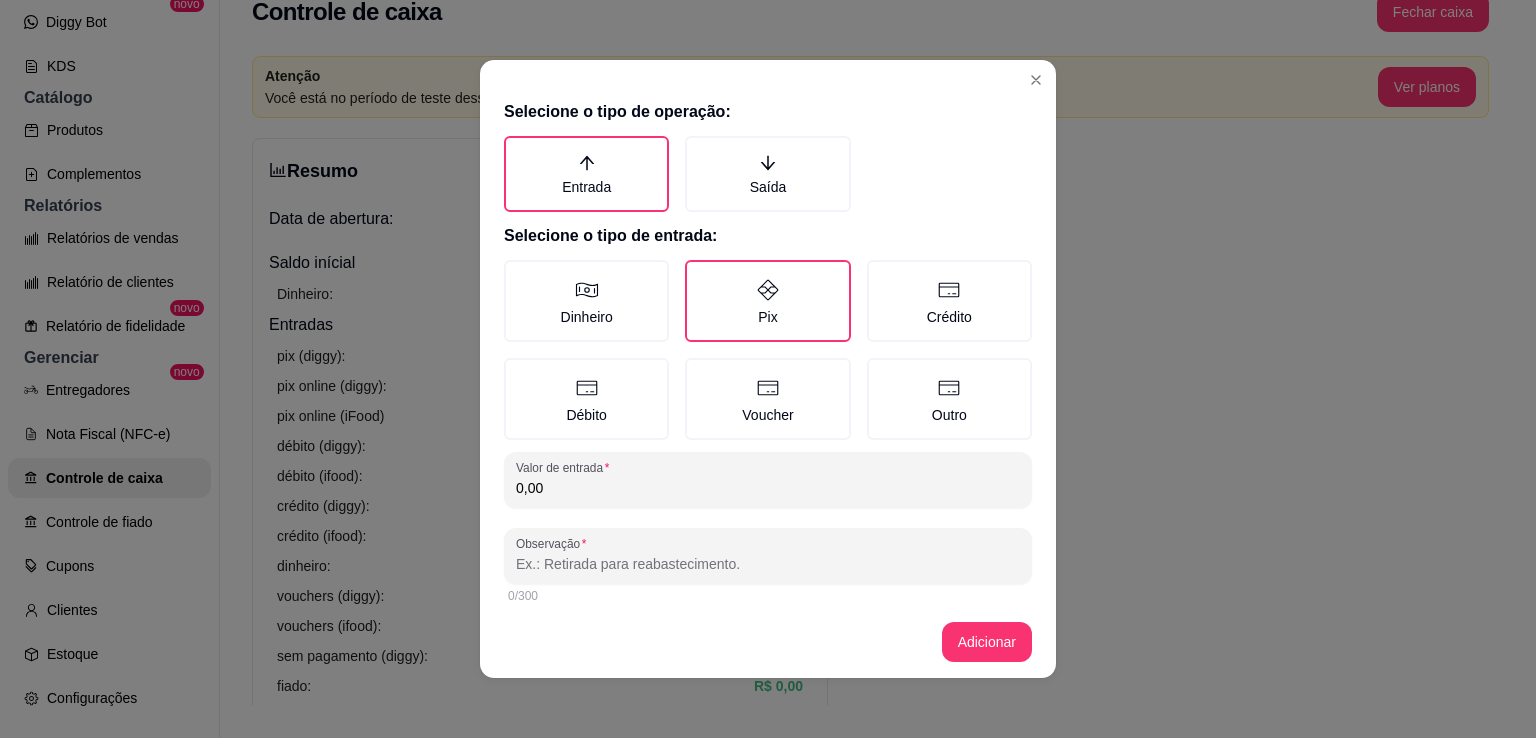 click on "0,00" at bounding box center (768, 488) 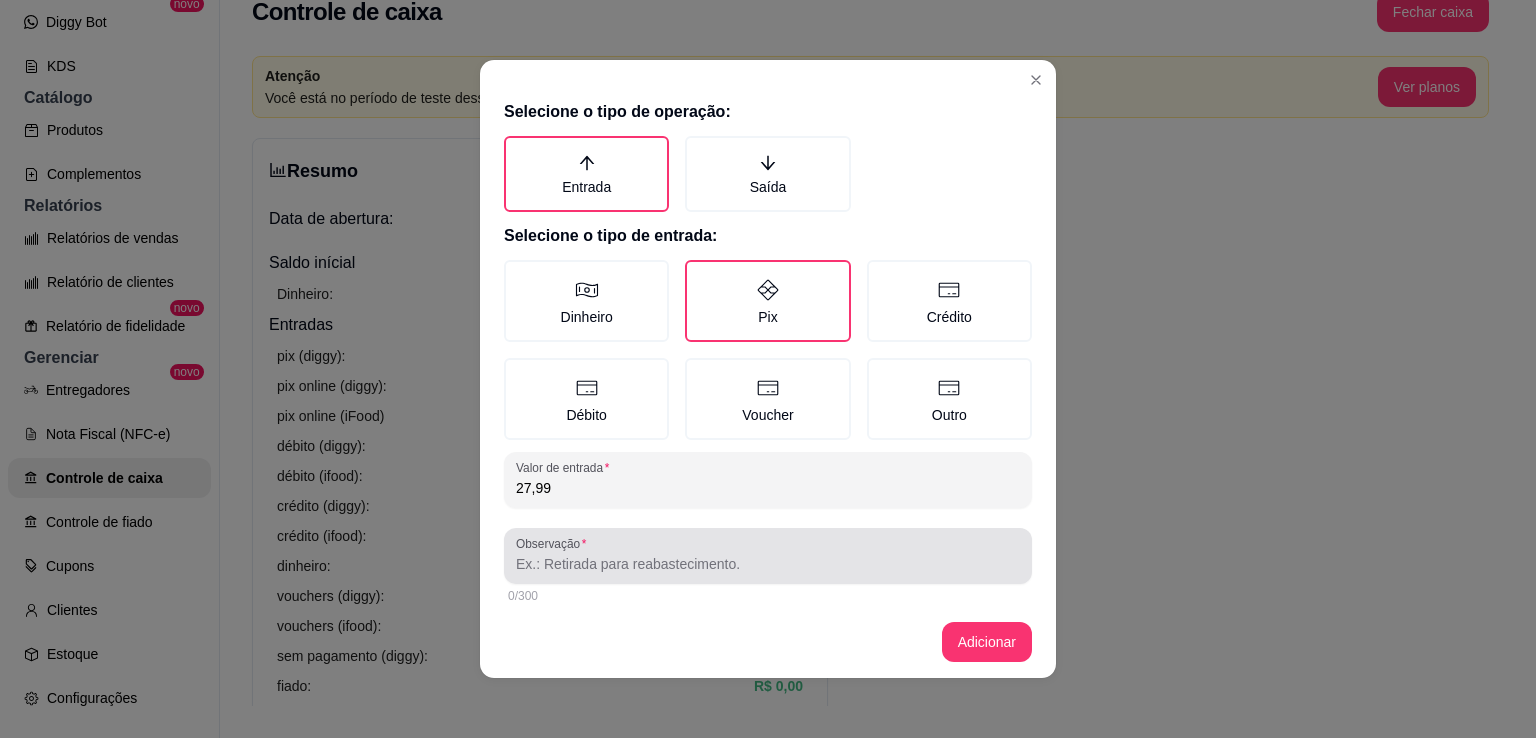 type on "27,99" 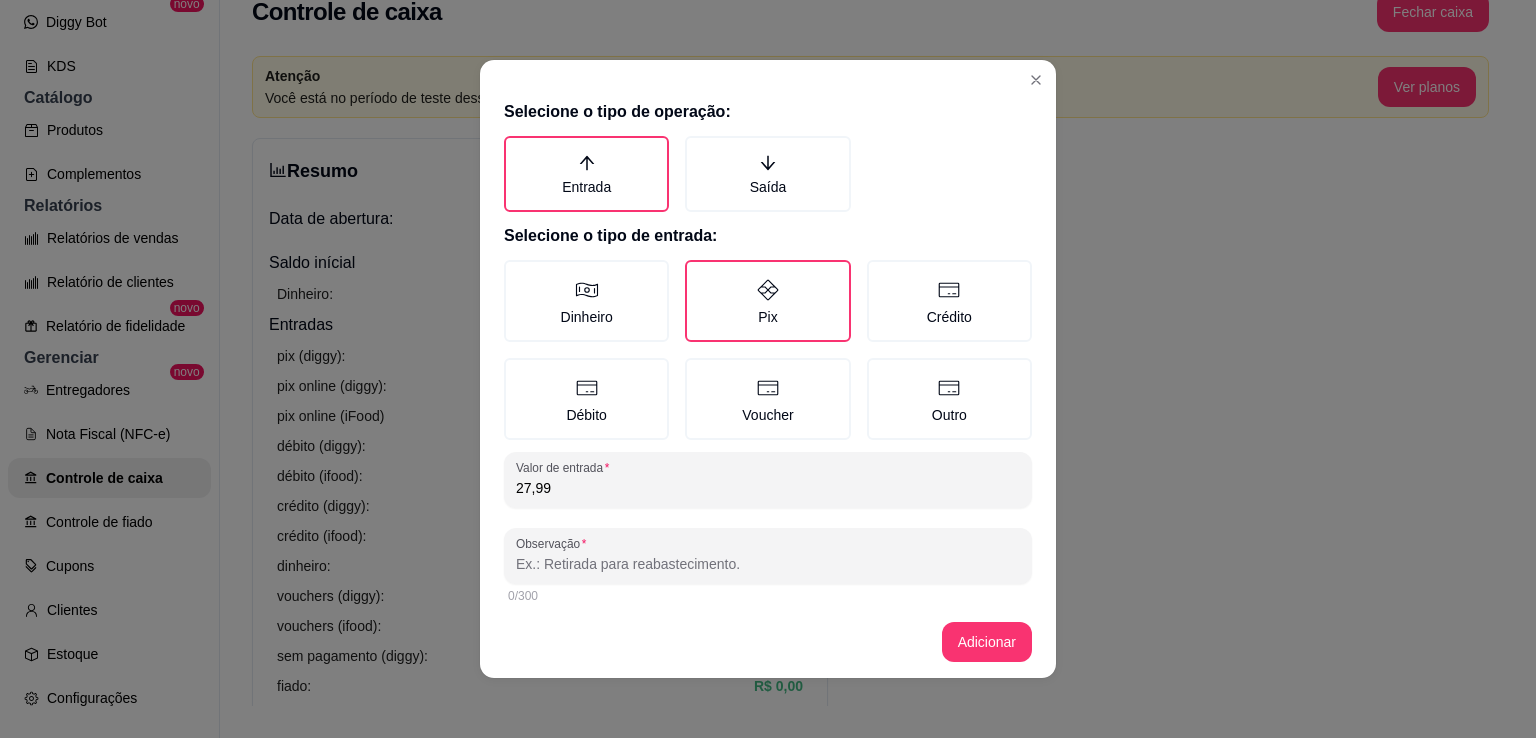 click on "Observação" at bounding box center (768, 556) 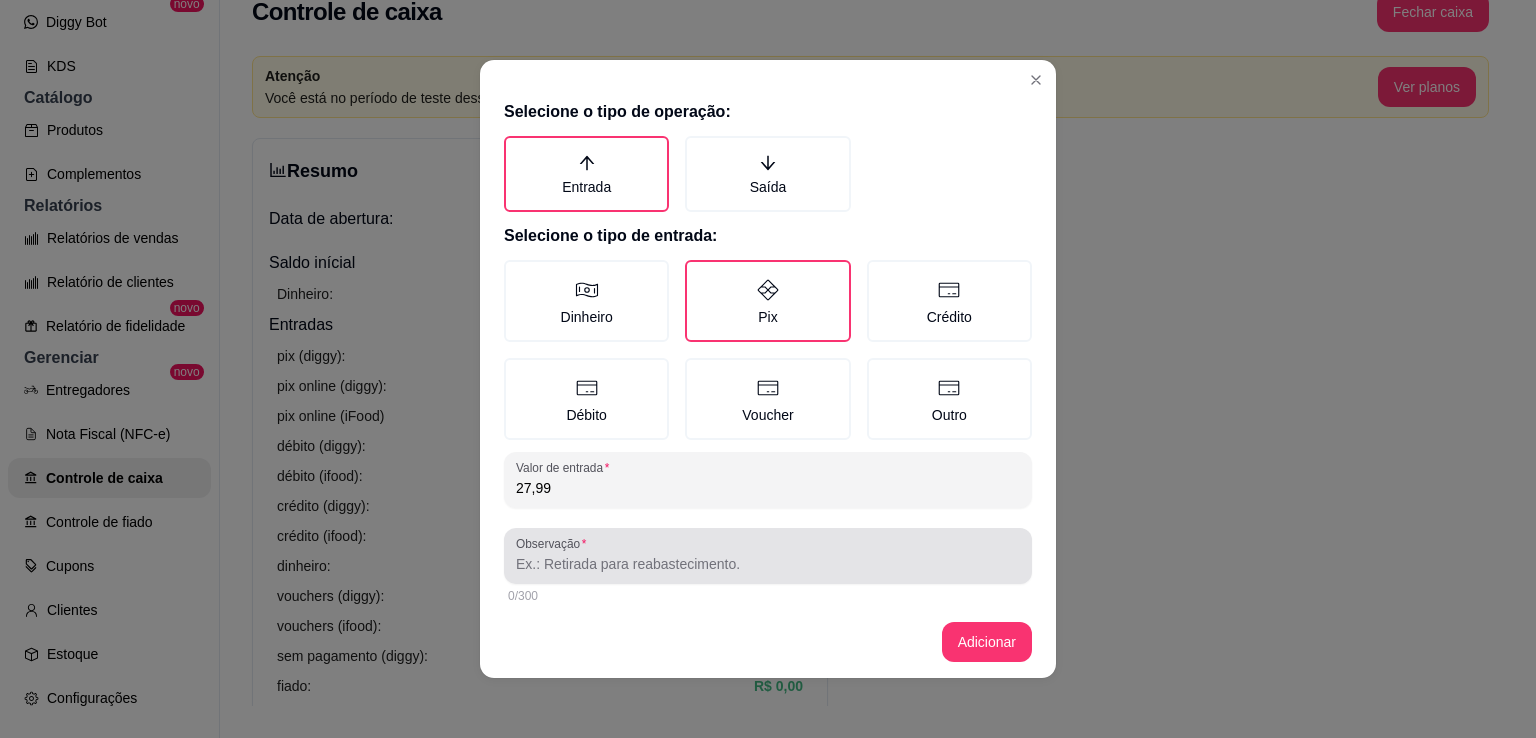 click on "Observação" at bounding box center [768, 556] 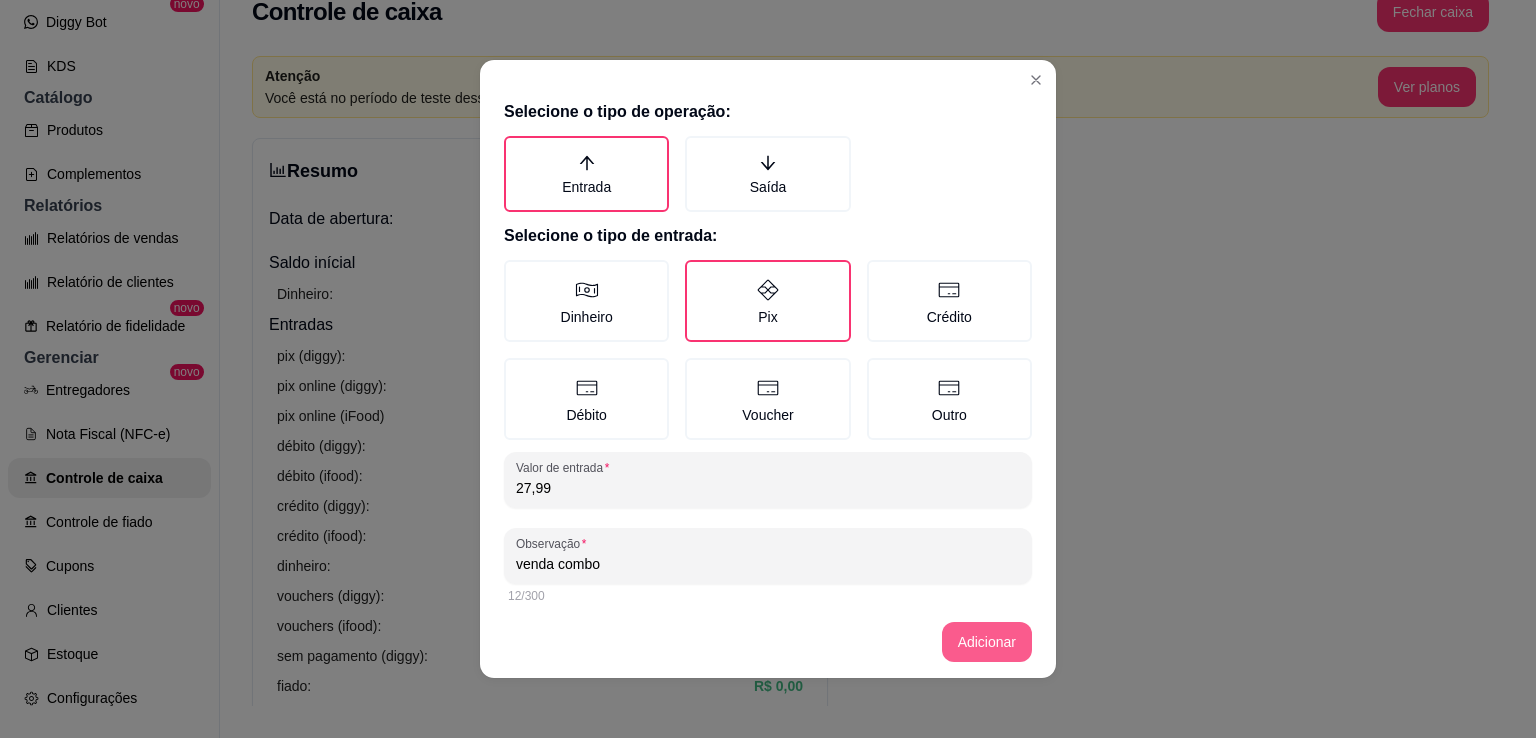 type on "venda combo" 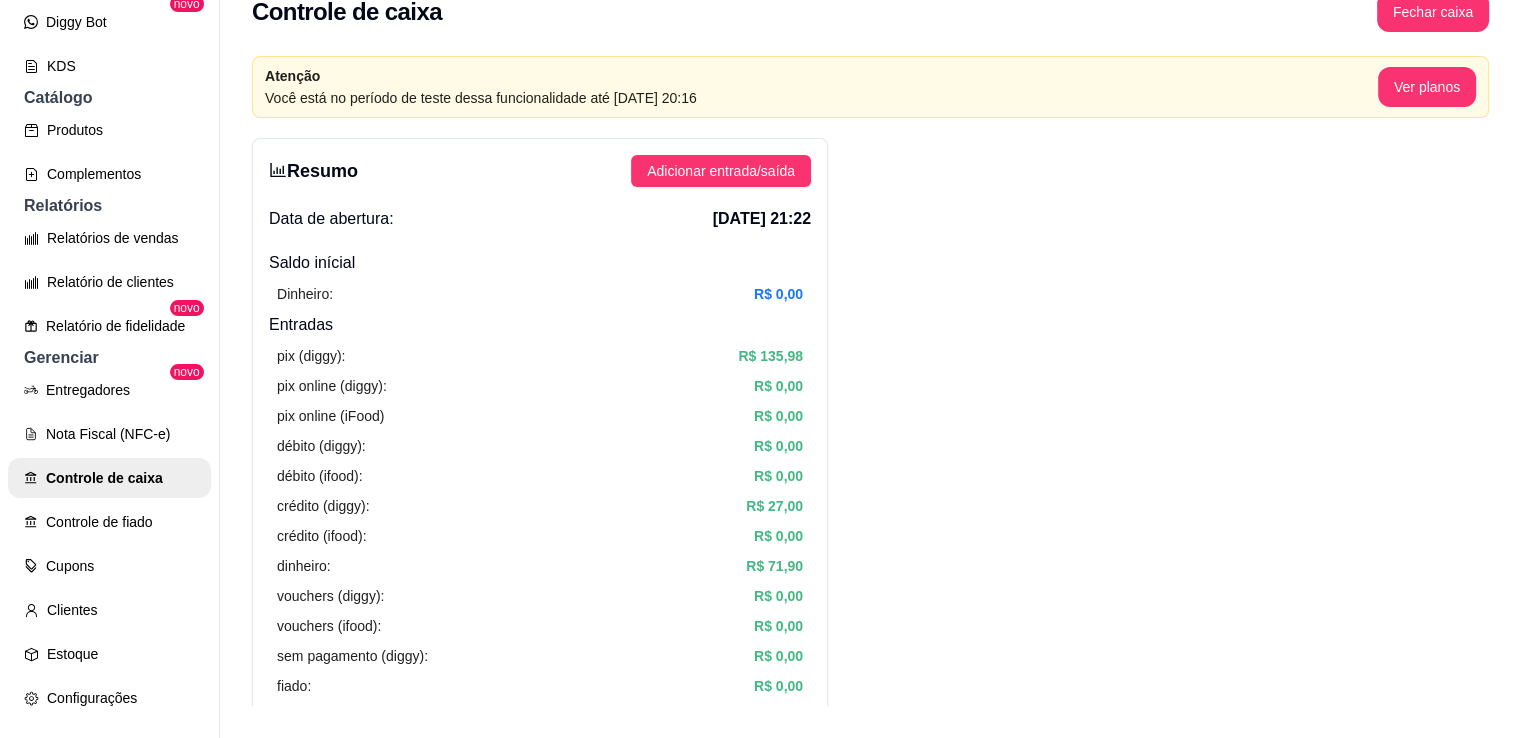 scroll, scrollTop: 0, scrollLeft: 0, axis: both 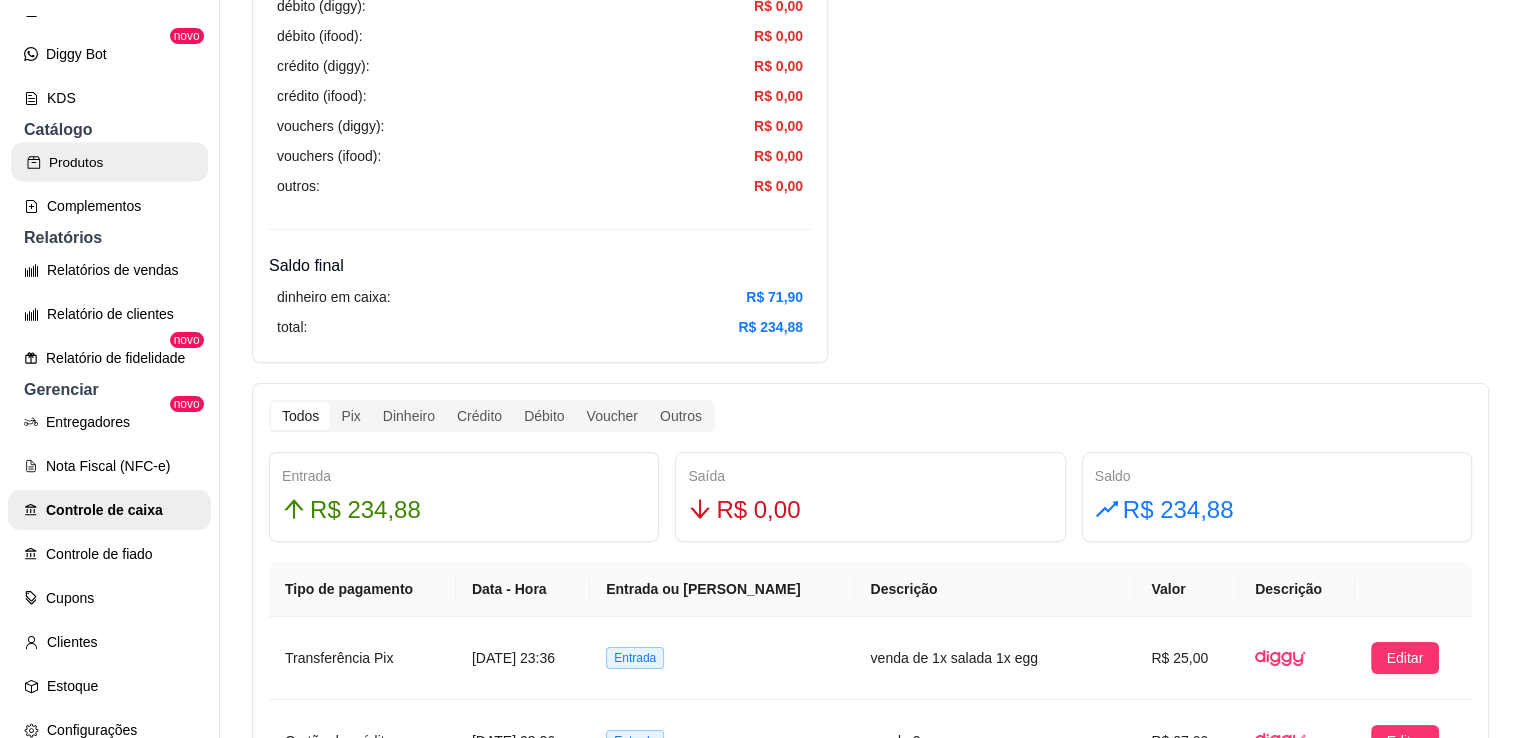 click on "Produtos" at bounding box center [109, 162] 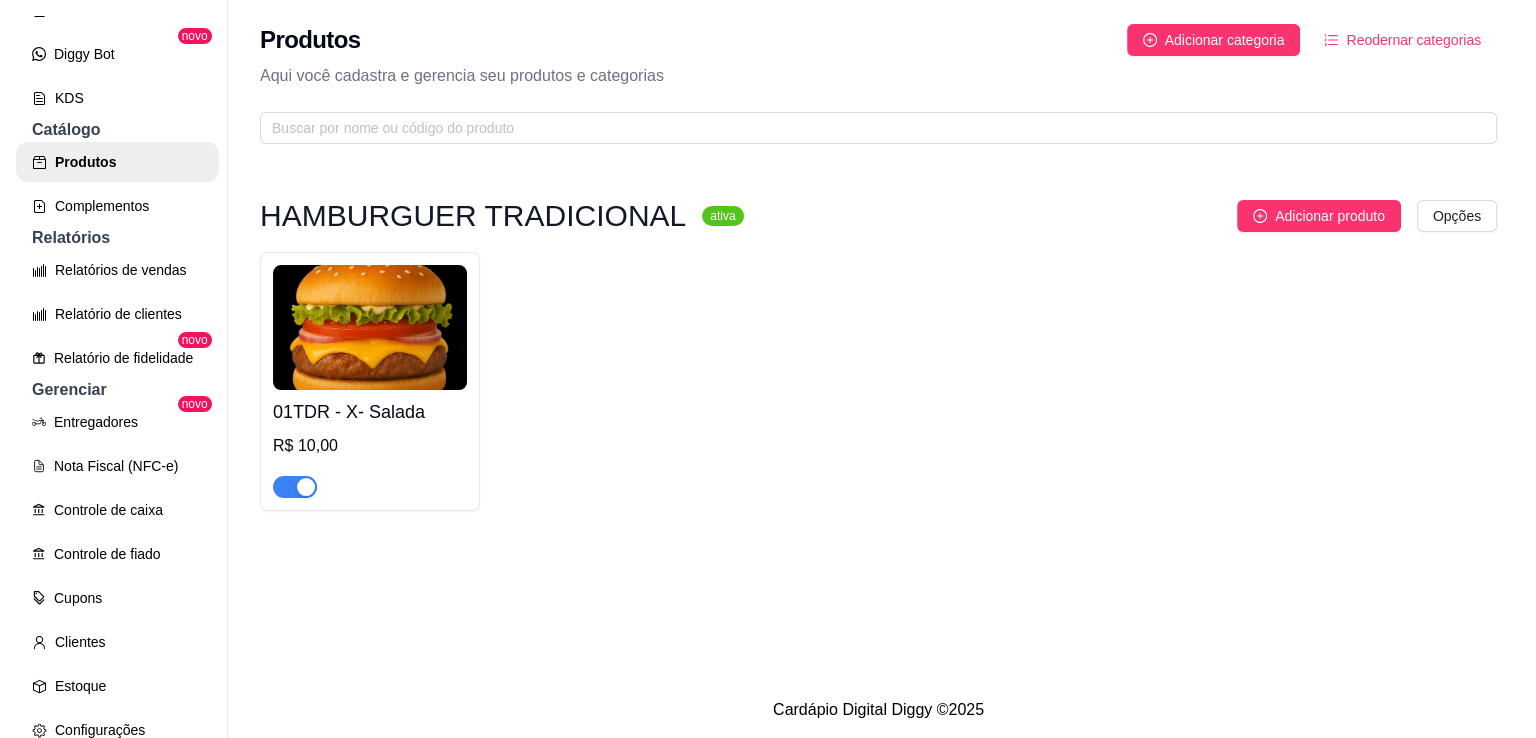 scroll, scrollTop: 0, scrollLeft: 0, axis: both 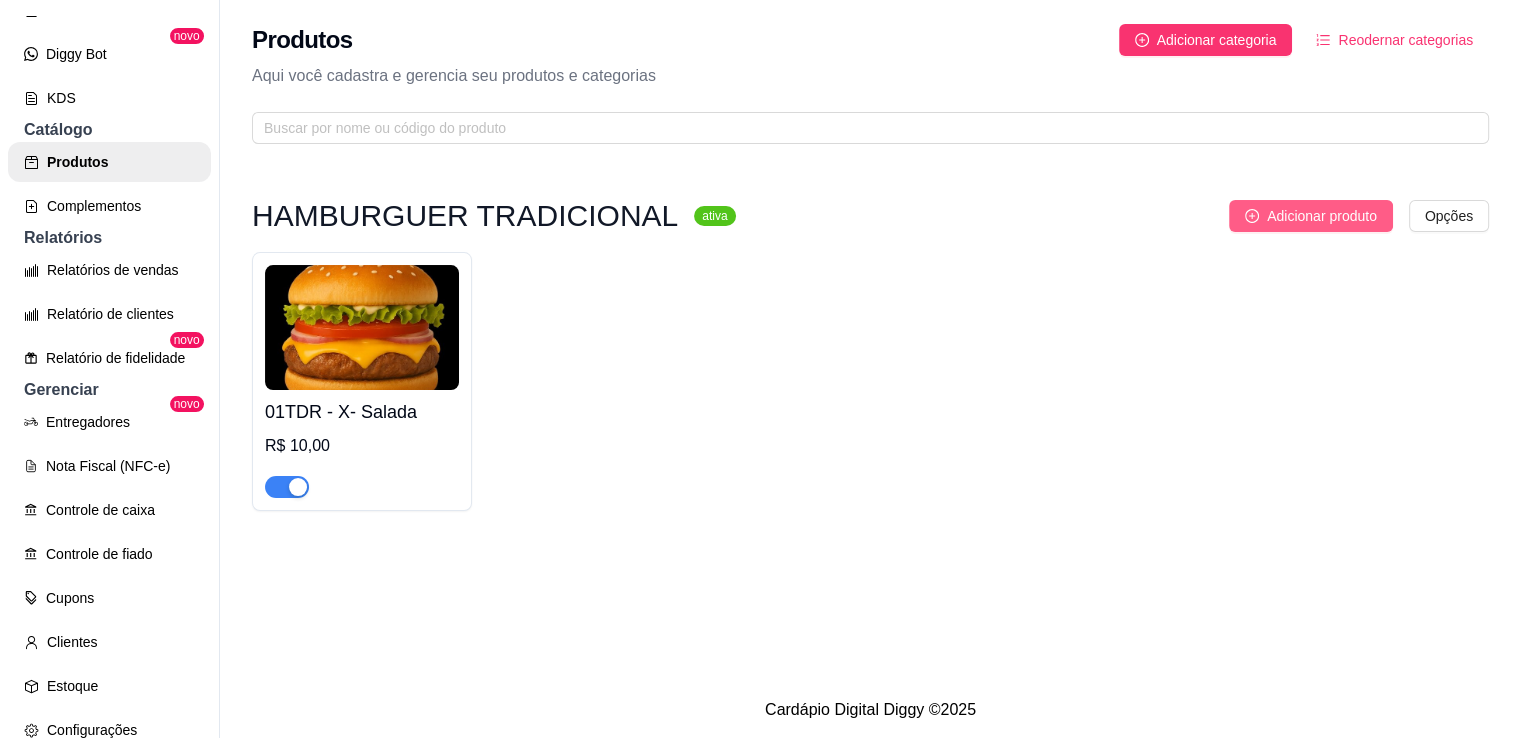 click on "Adicionar produto" at bounding box center (1322, 216) 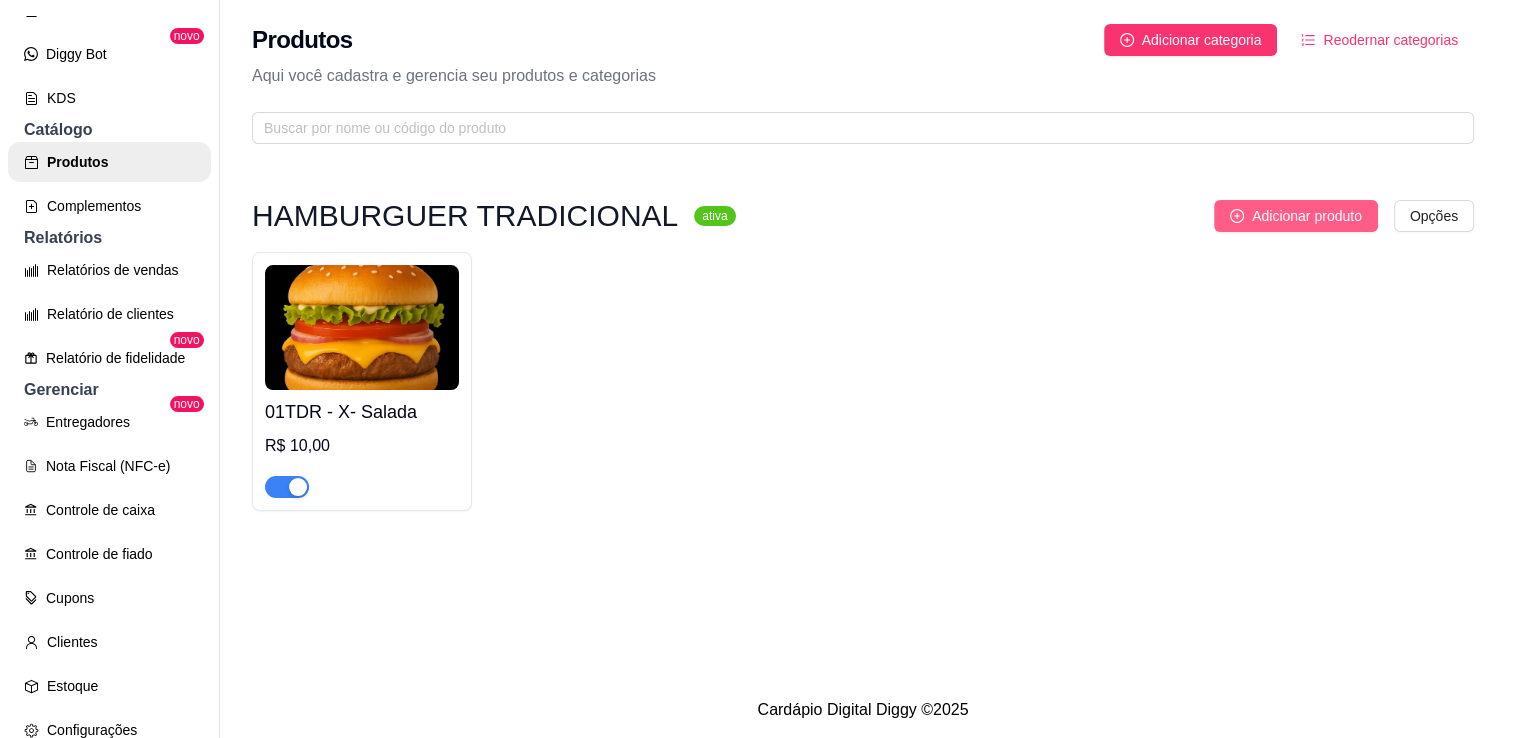 type 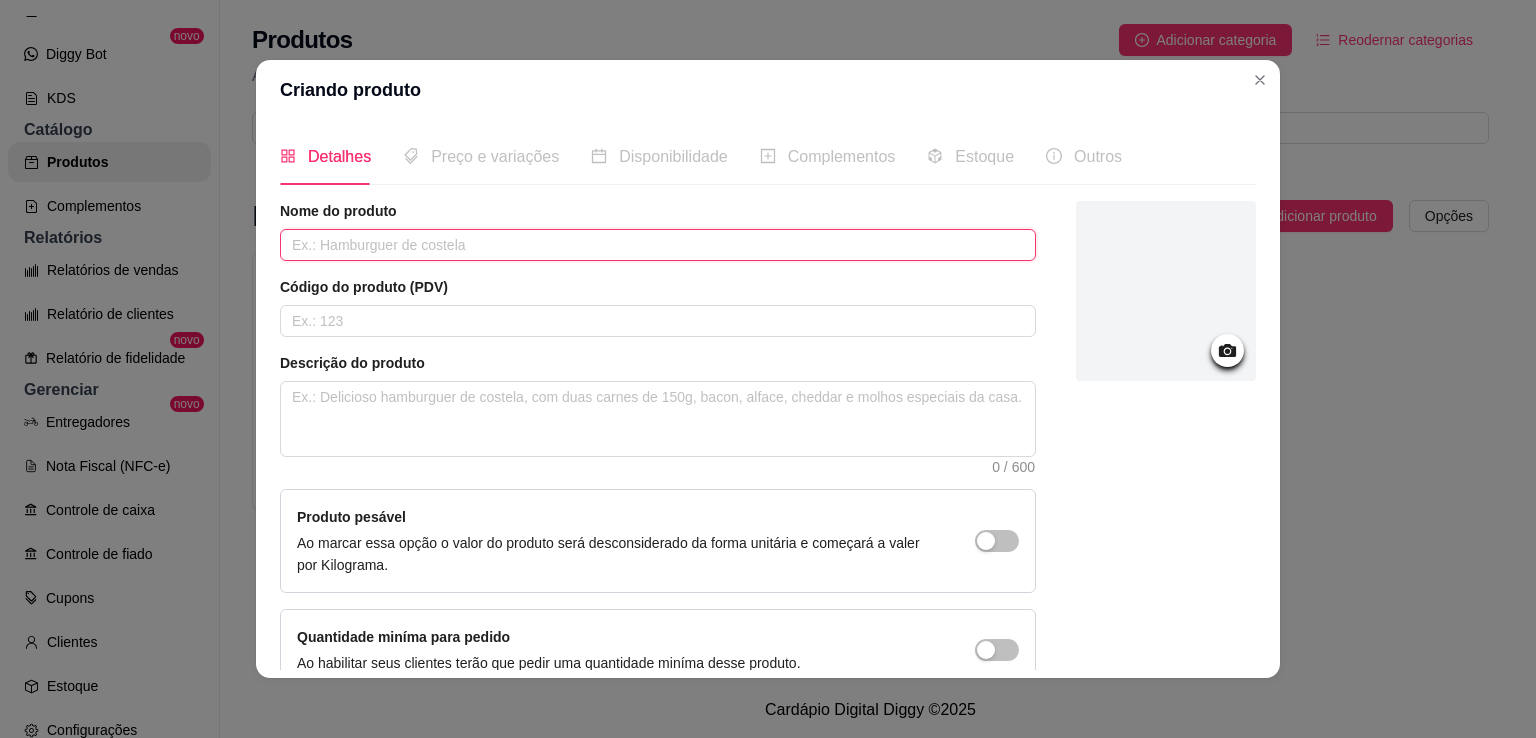 click at bounding box center [658, 245] 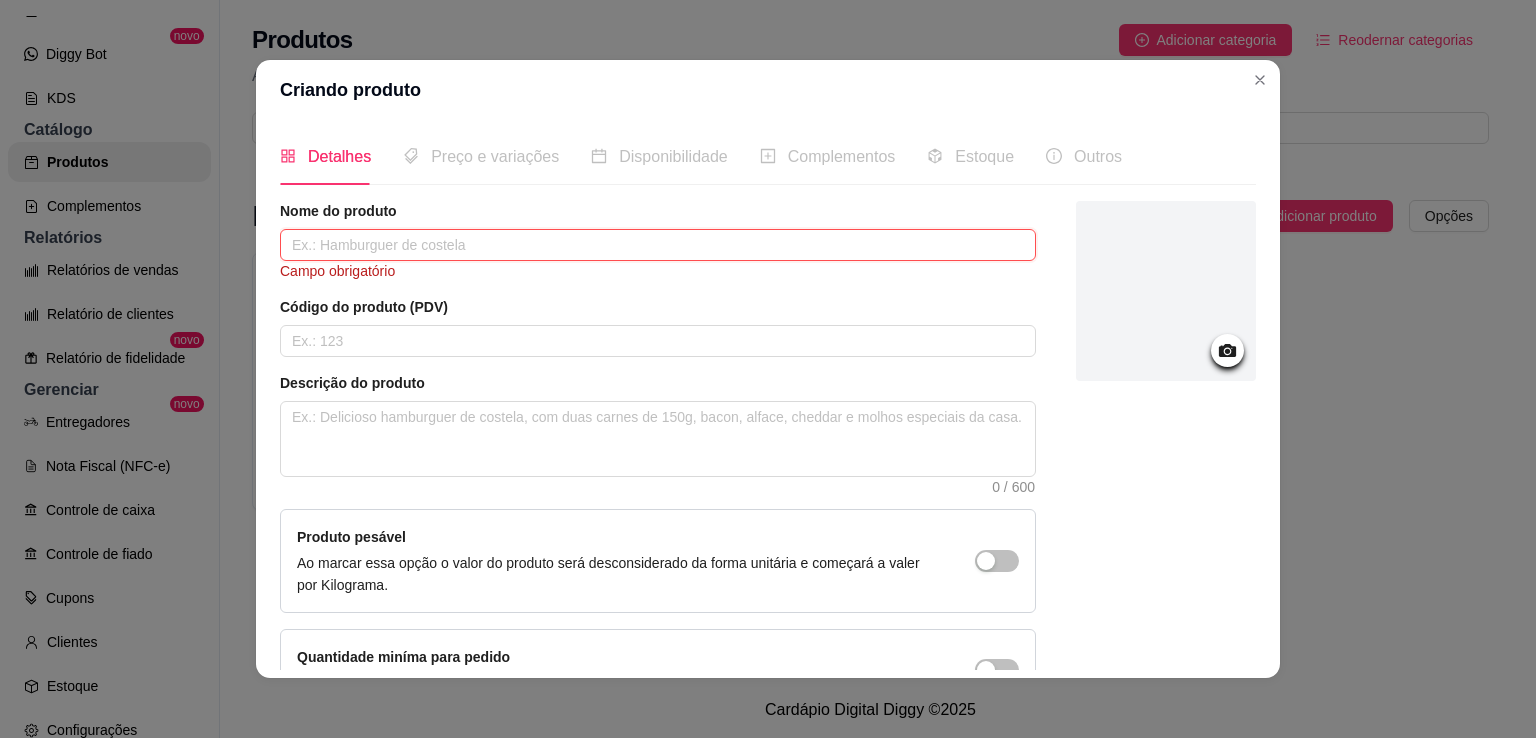 type on "x" 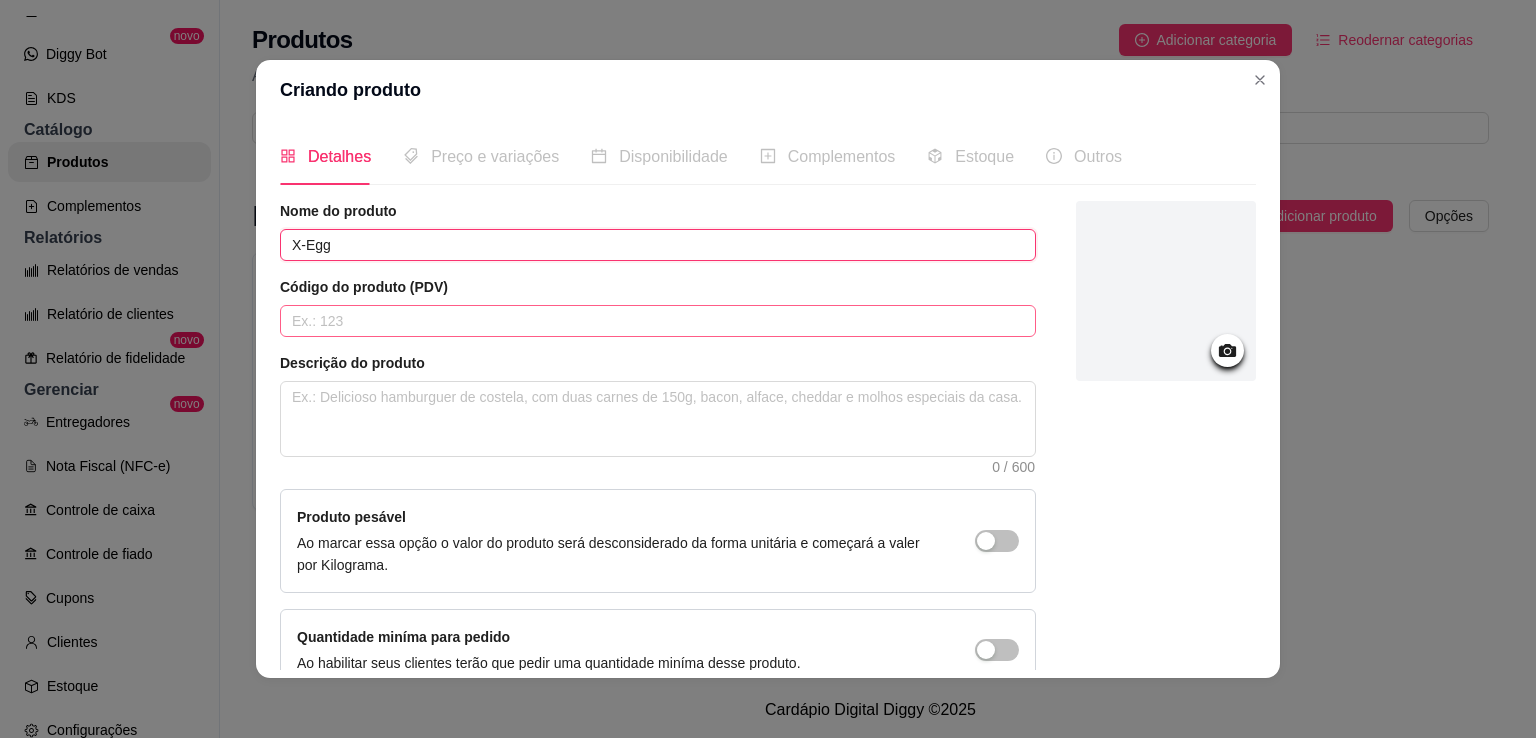 type on "X-Egg" 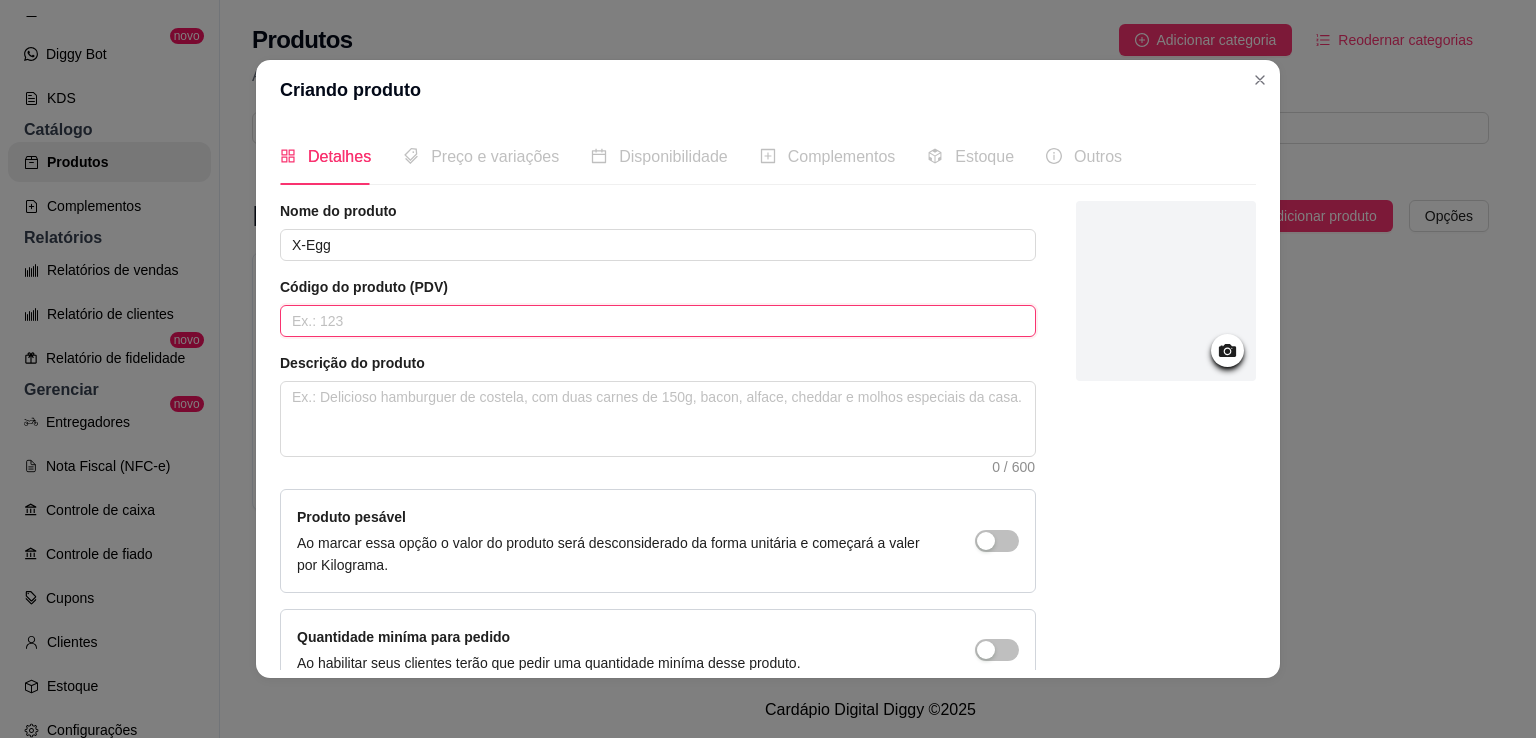 click at bounding box center (658, 321) 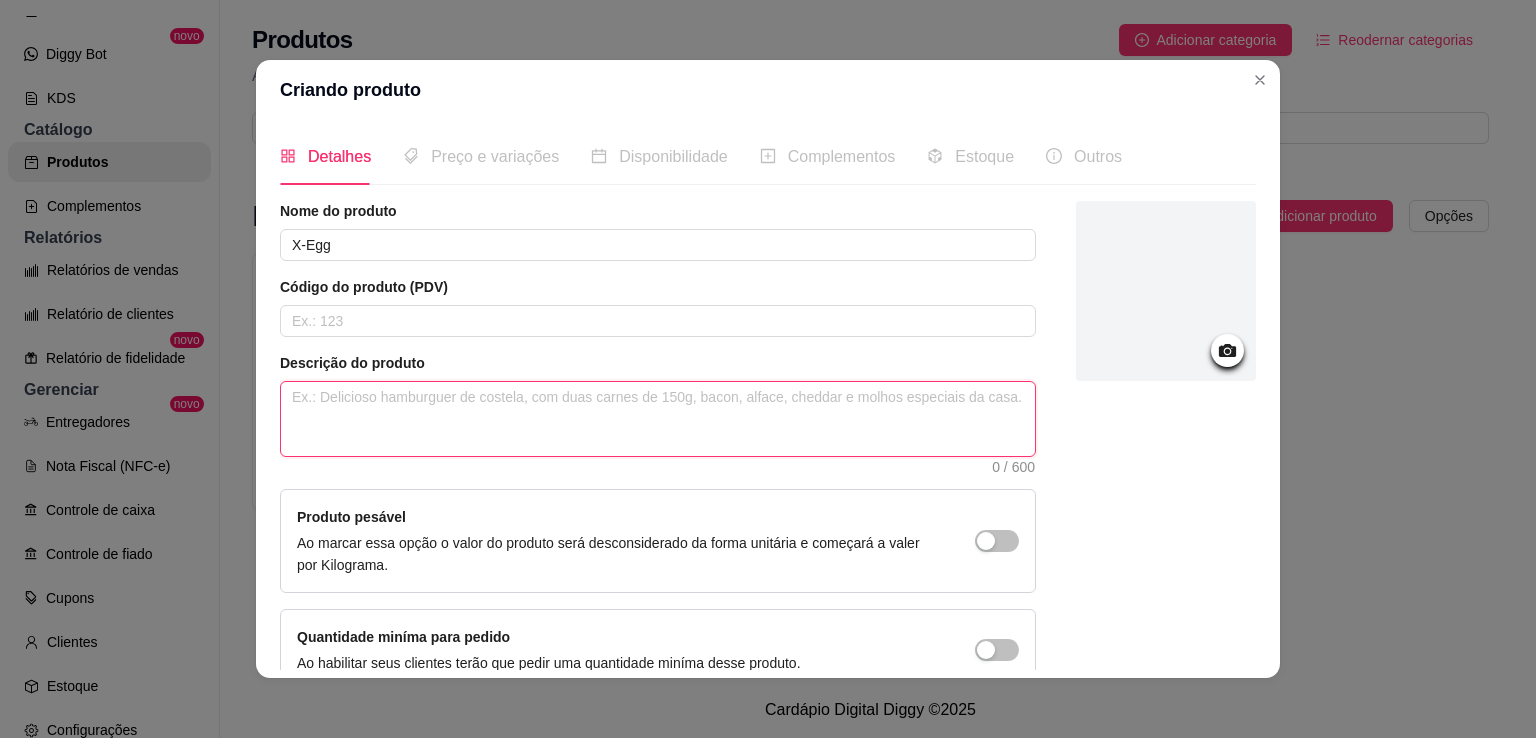 click at bounding box center [658, 419] 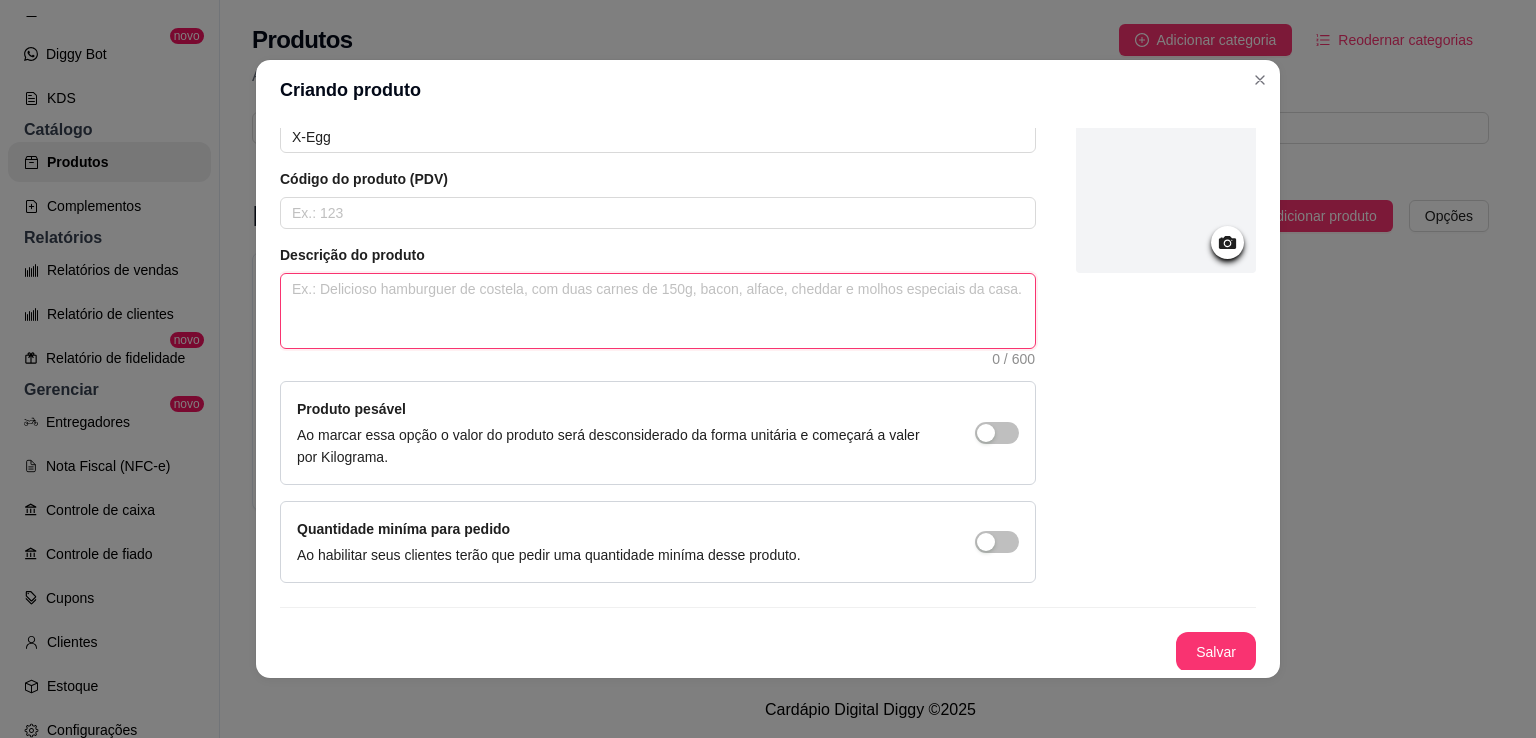 scroll, scrollTop: 0, scrollLeft: 0, axis: both 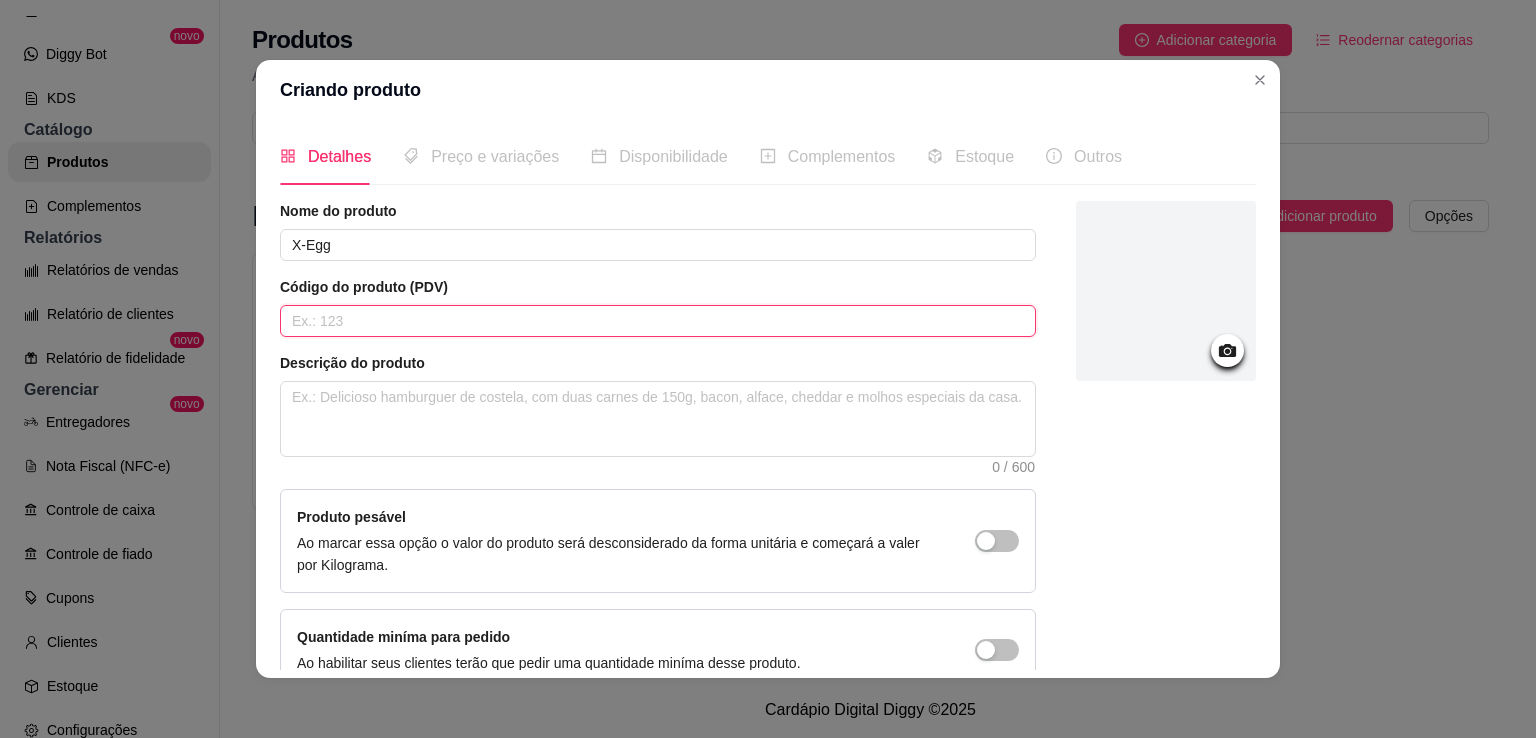 click at bounding box center [658, 321] 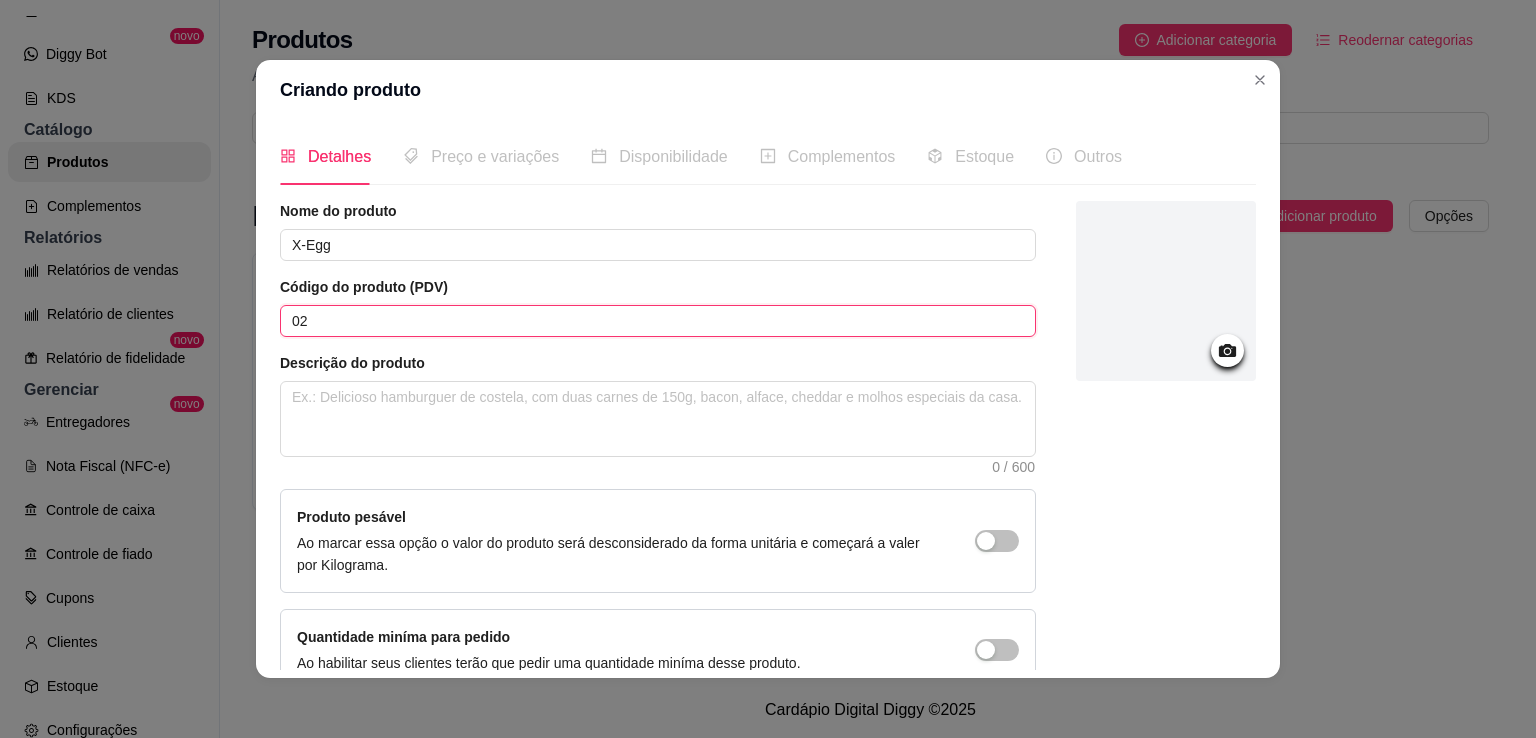 type on "0" 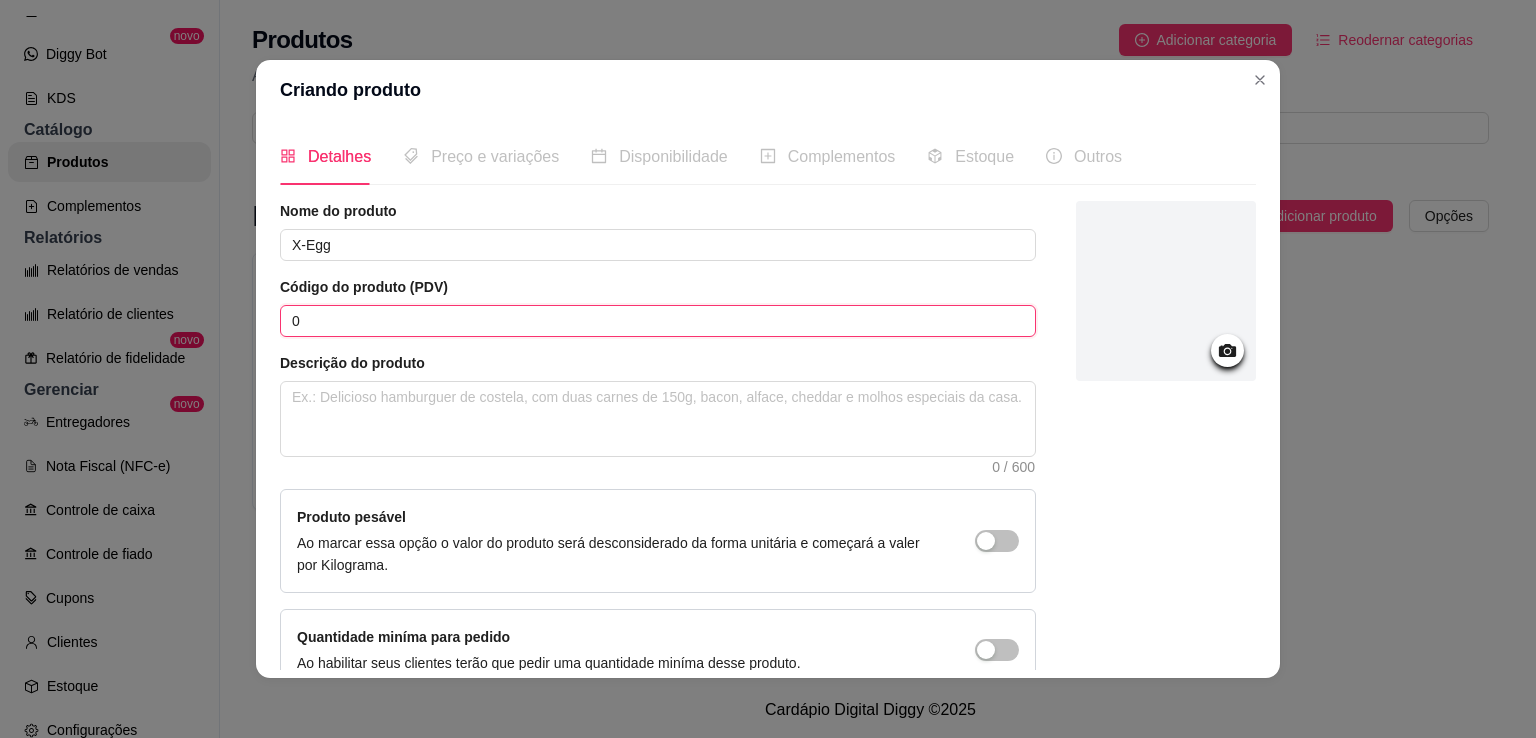 type 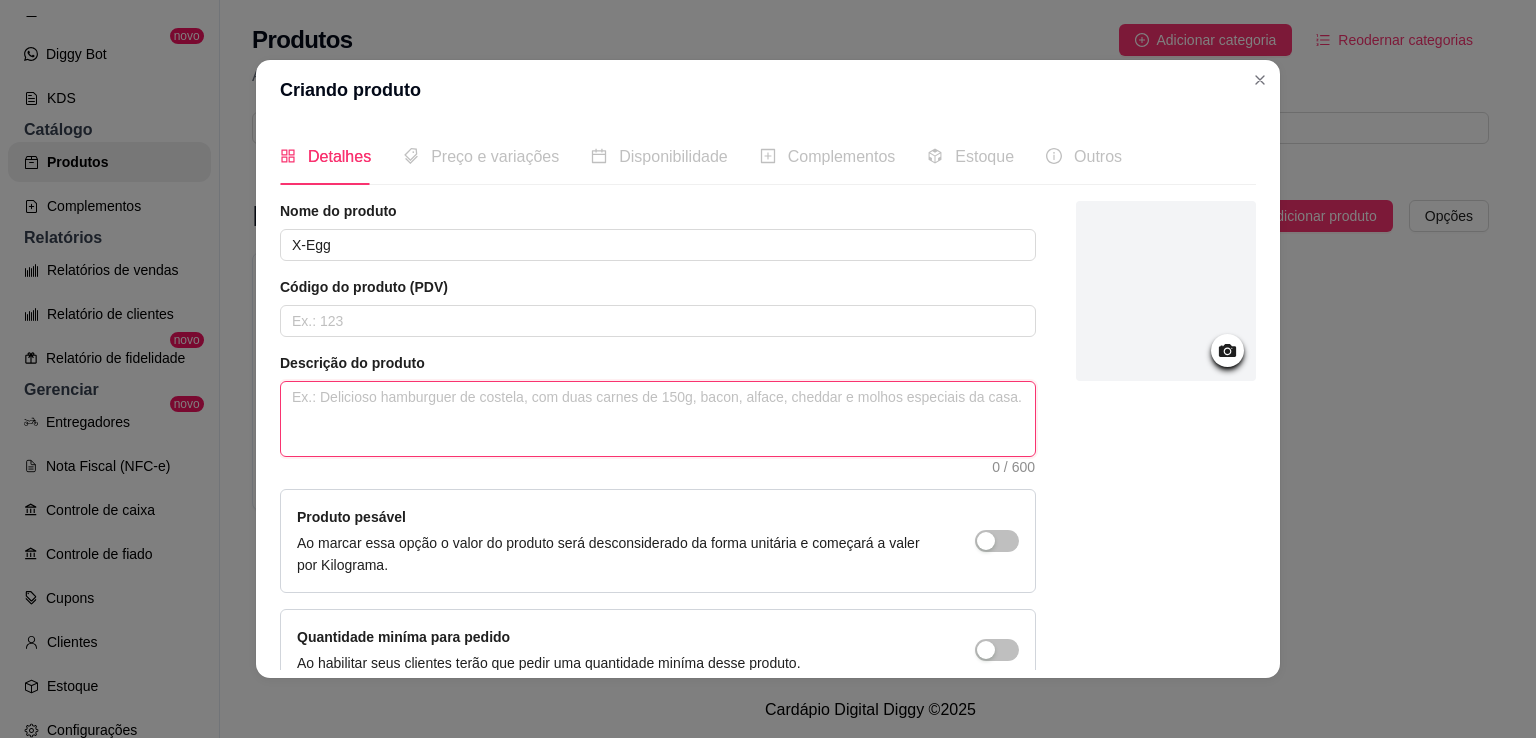 click at bounding box center (658, 419) 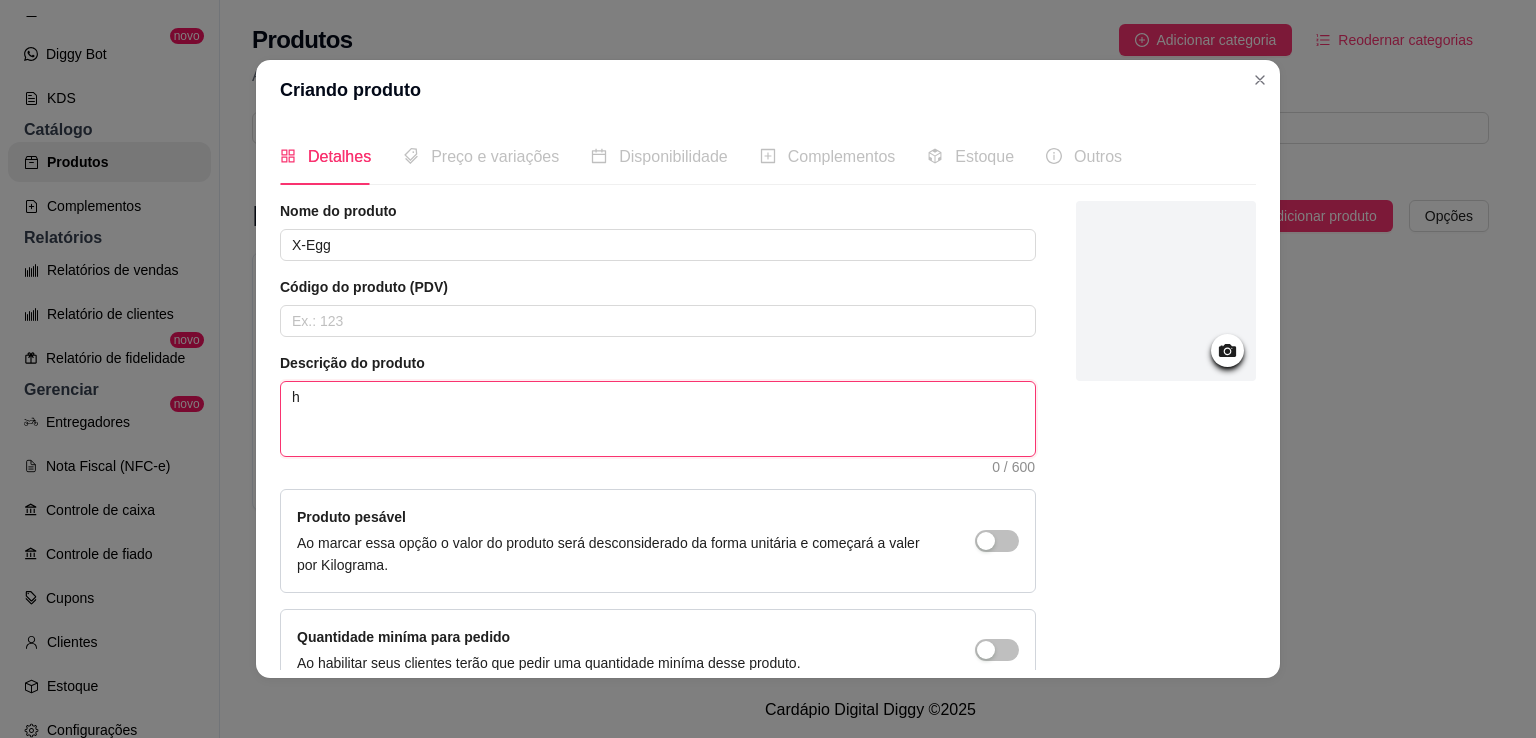 type 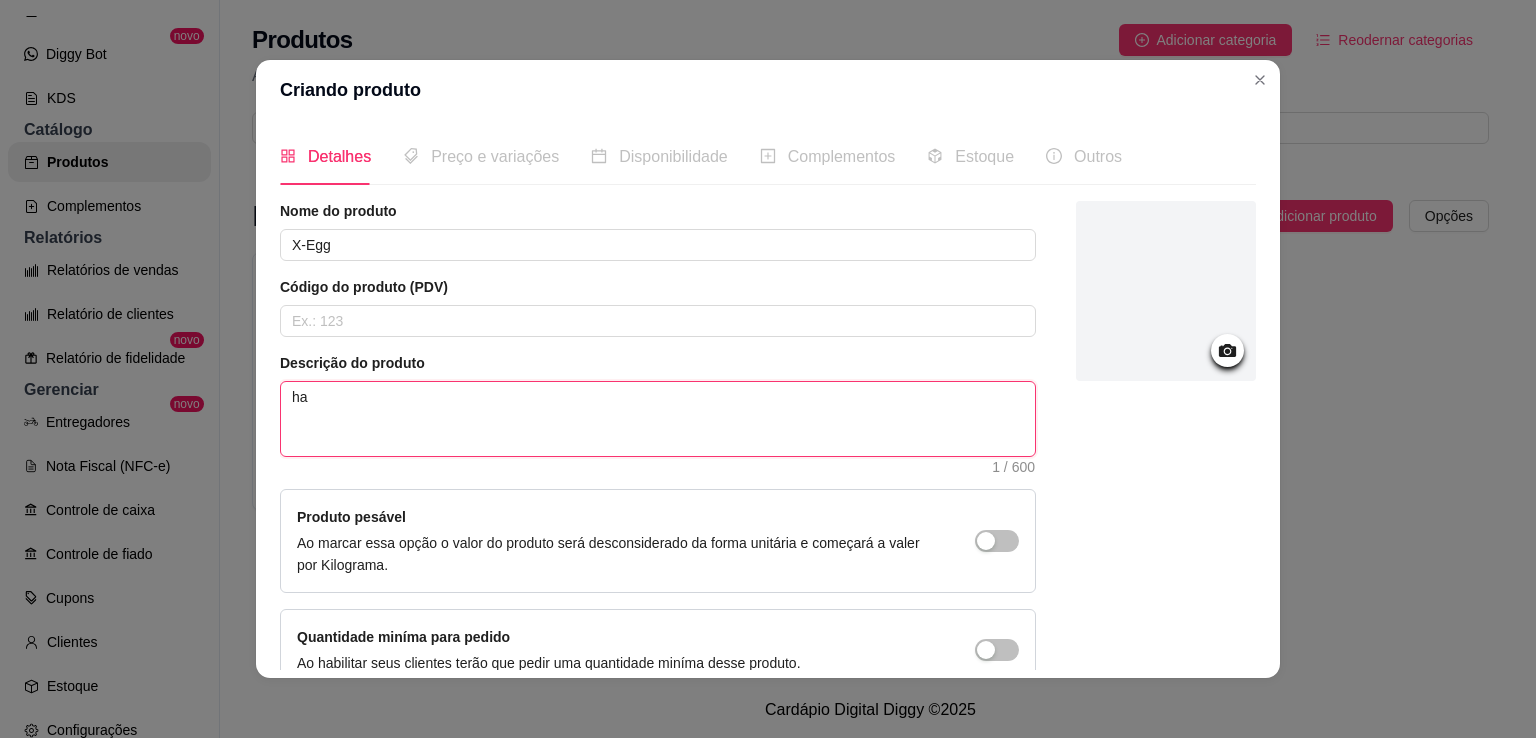 type on "han" 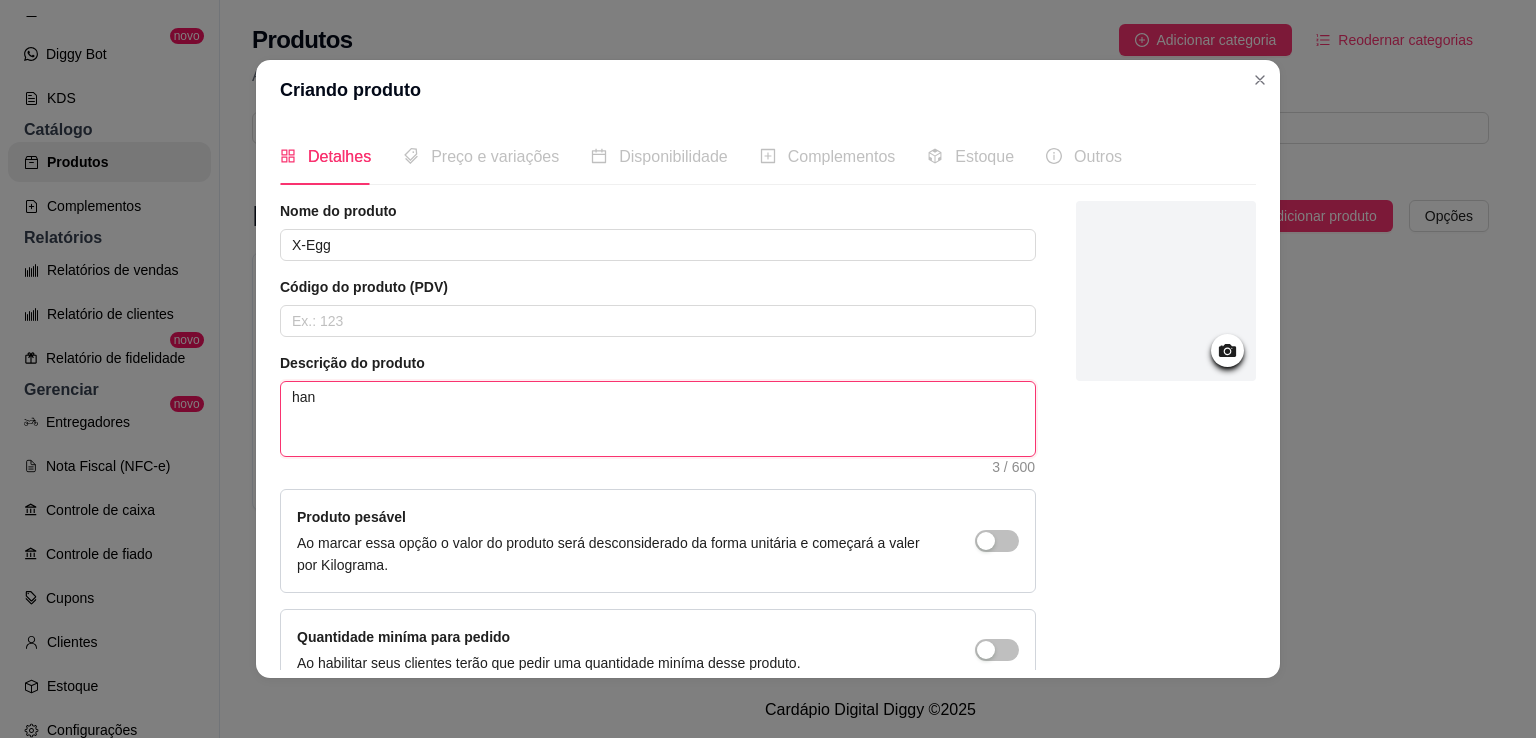 type 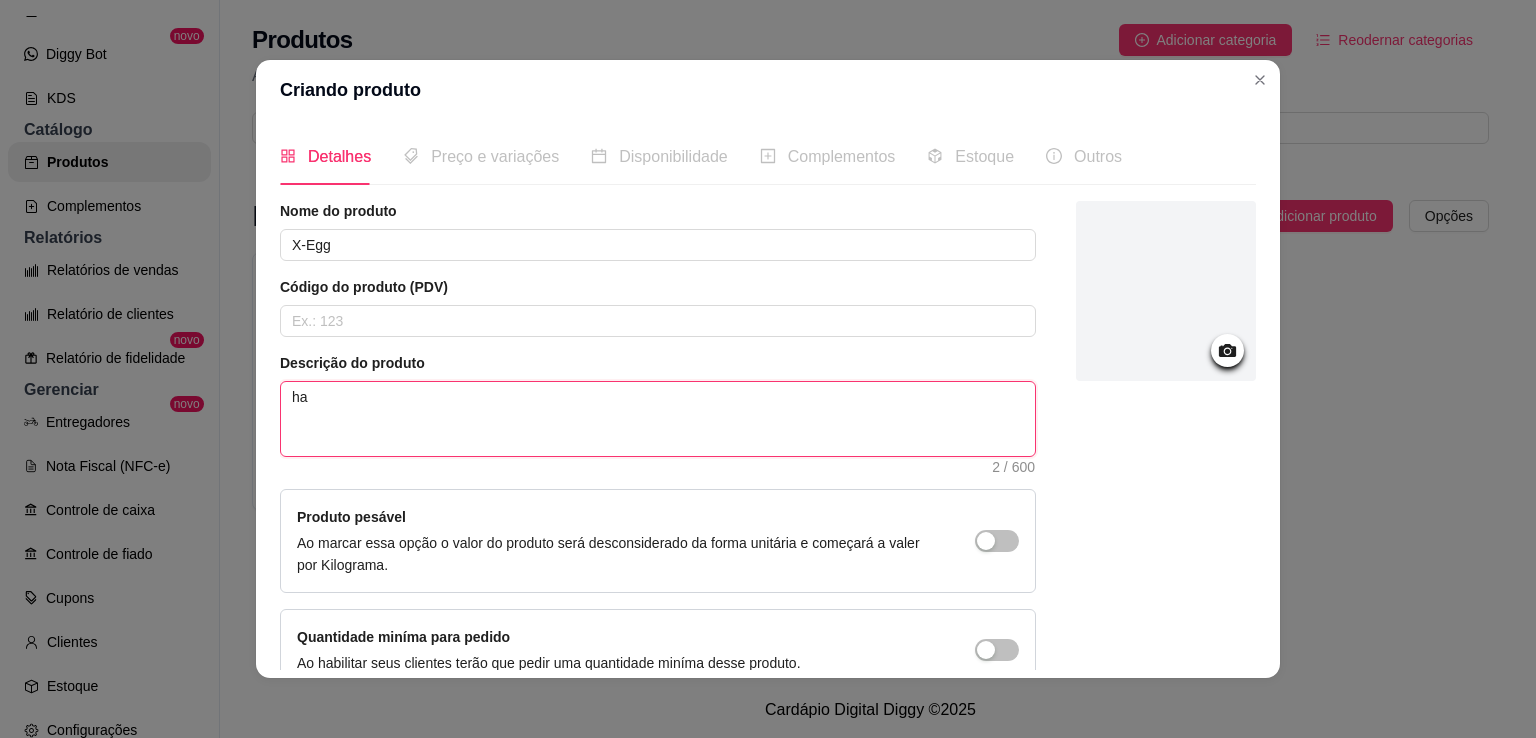 type on "h" 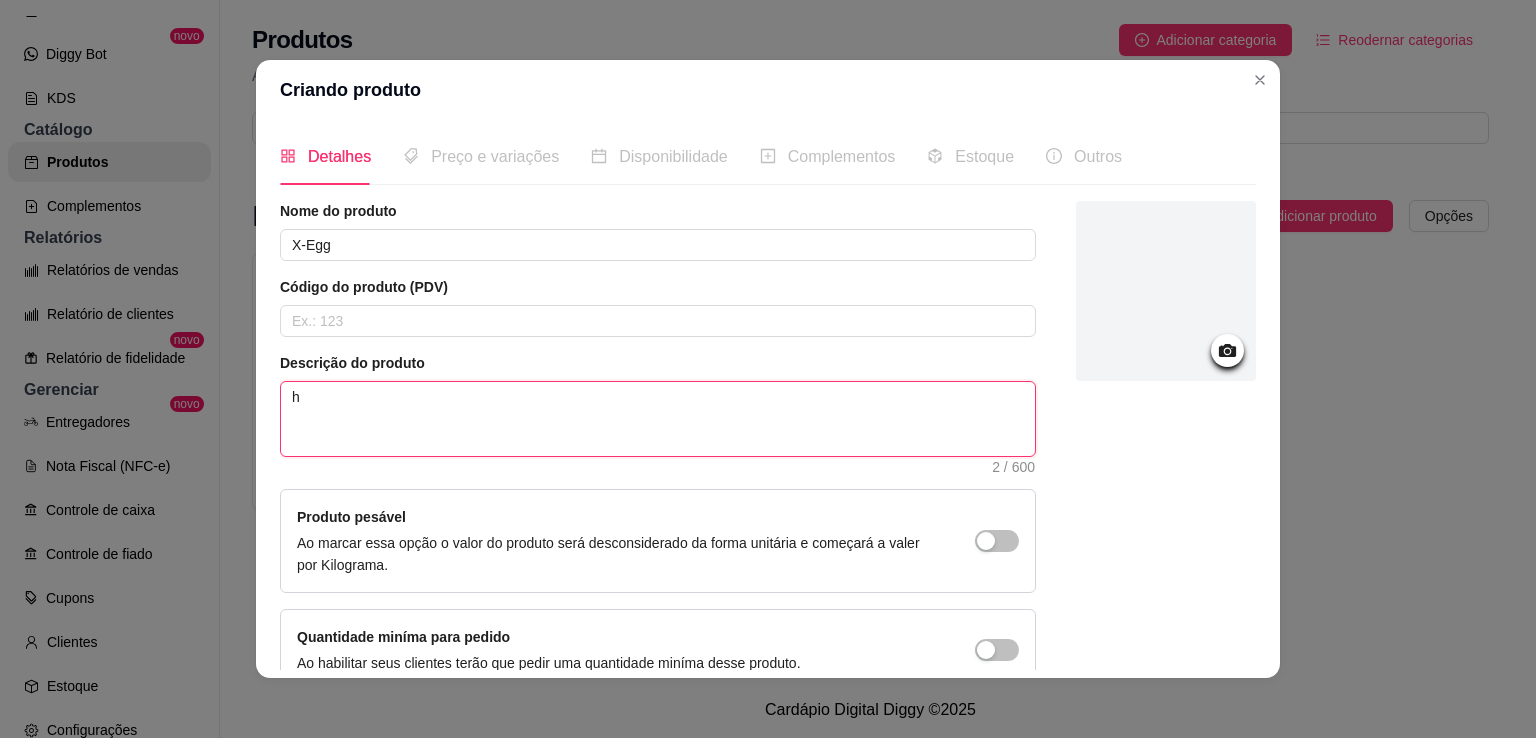 type 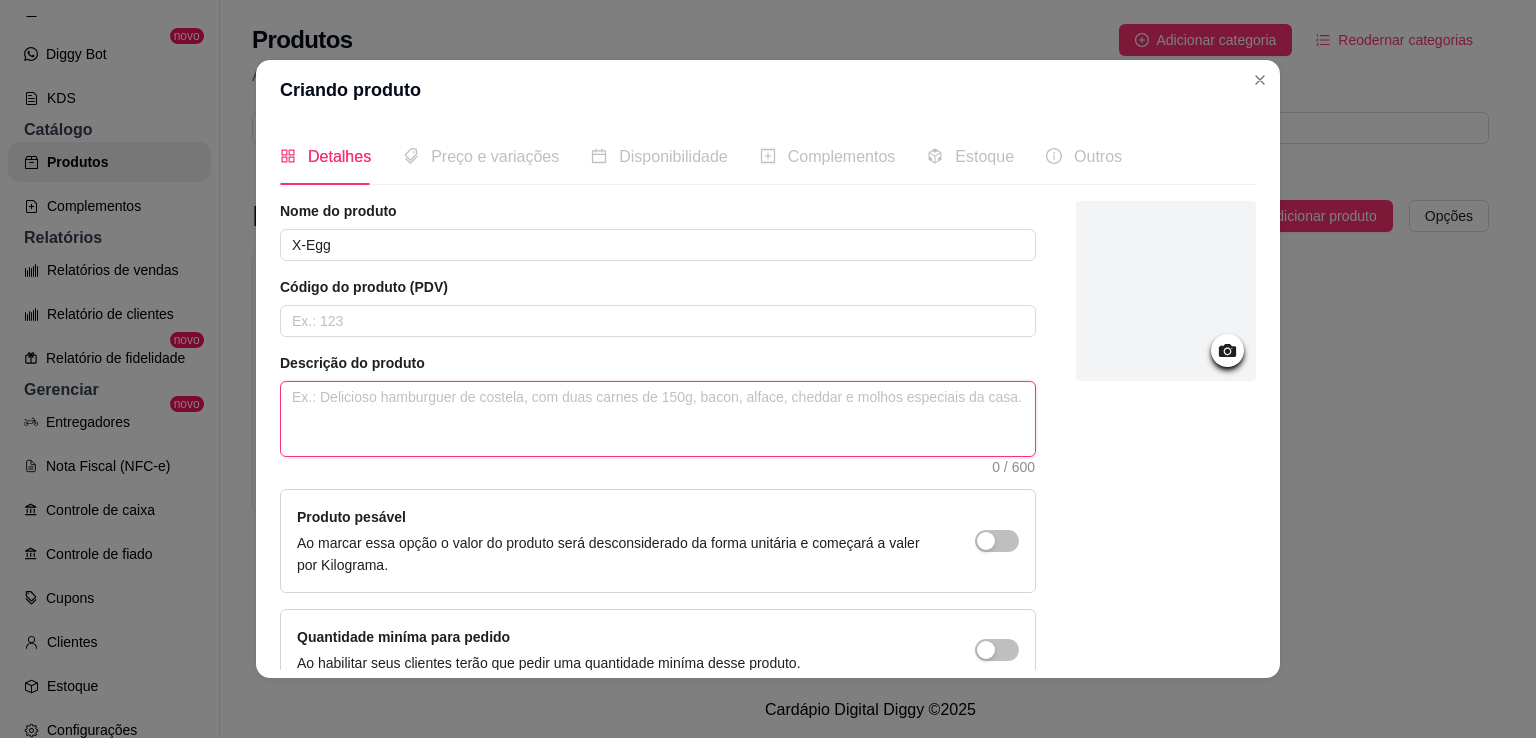 type on "H" 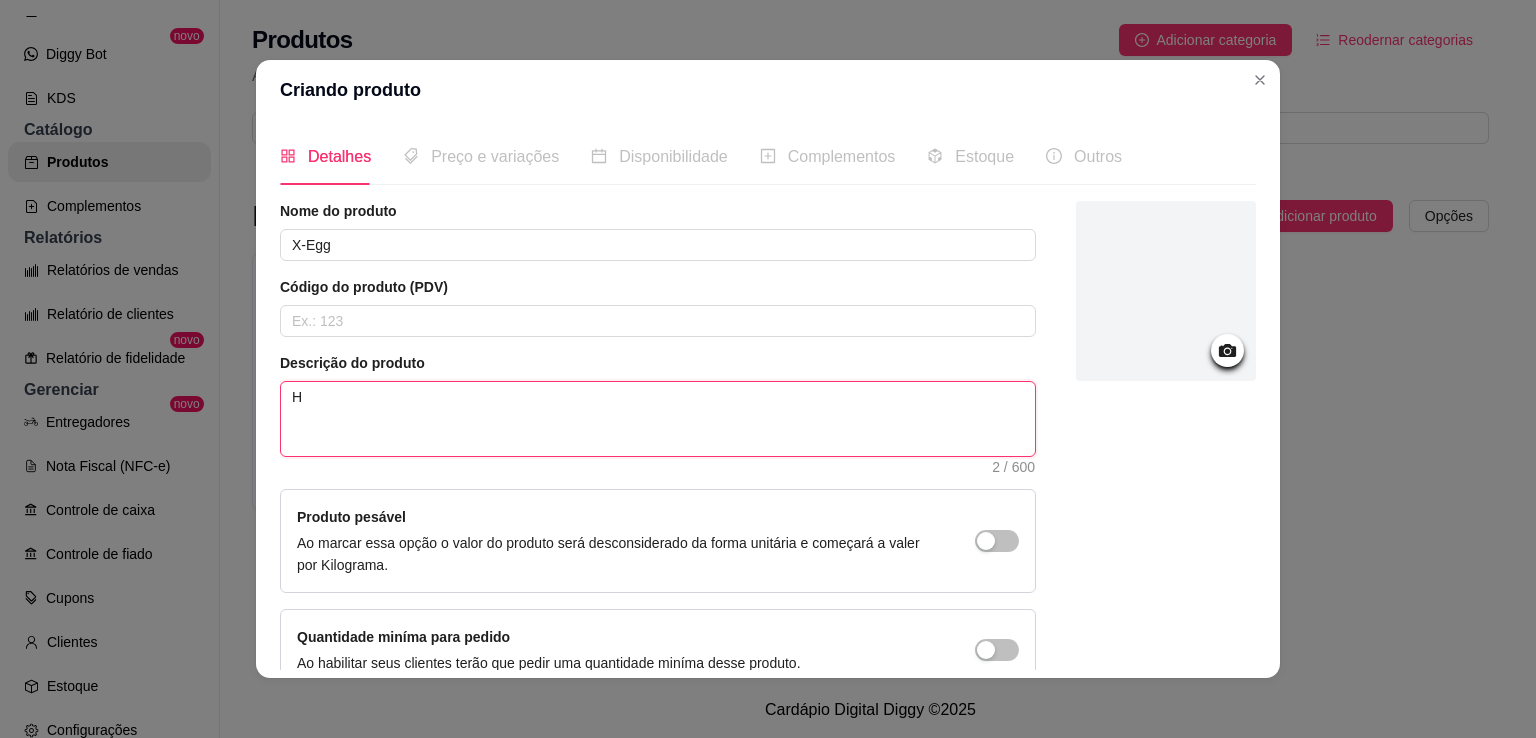 type on "Ha" 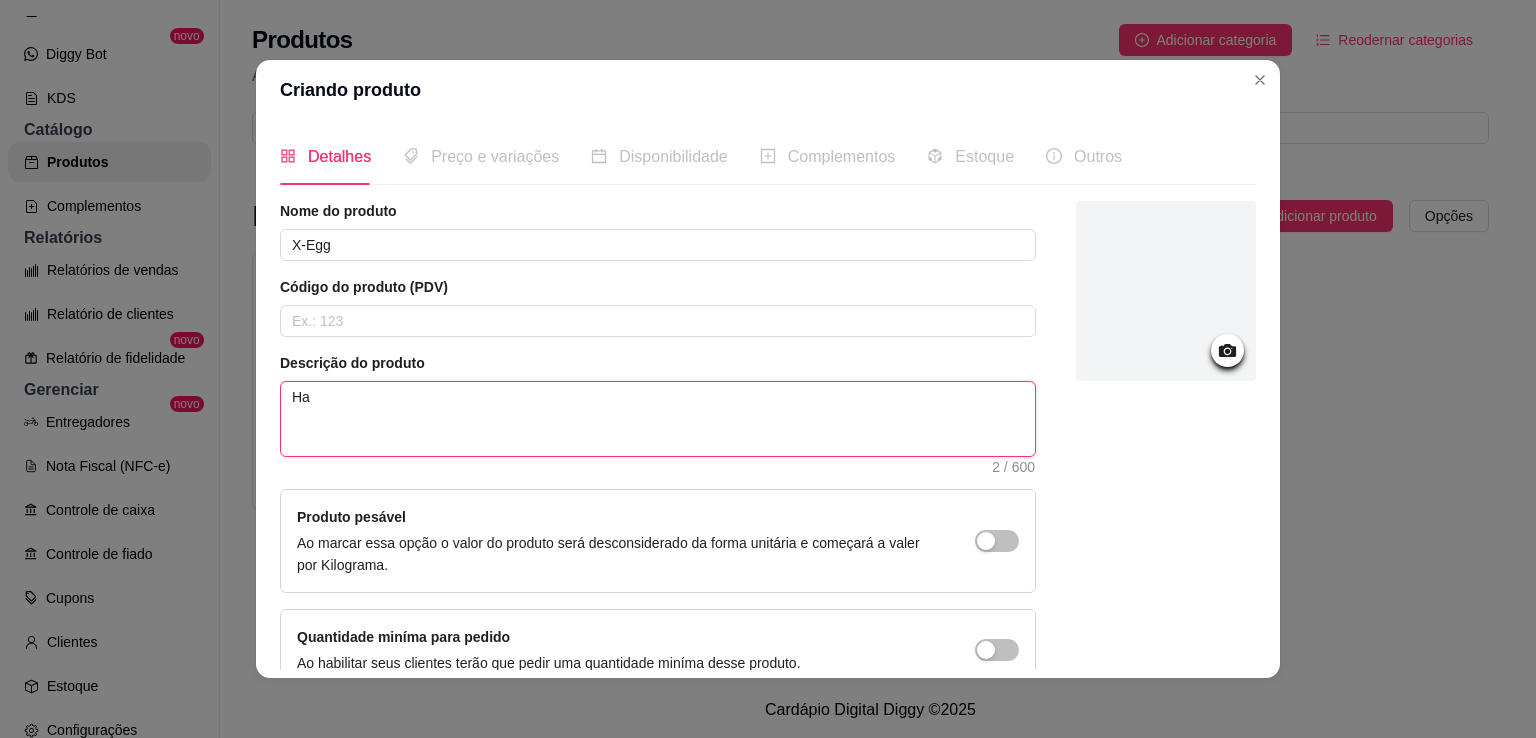 type on "Ham" 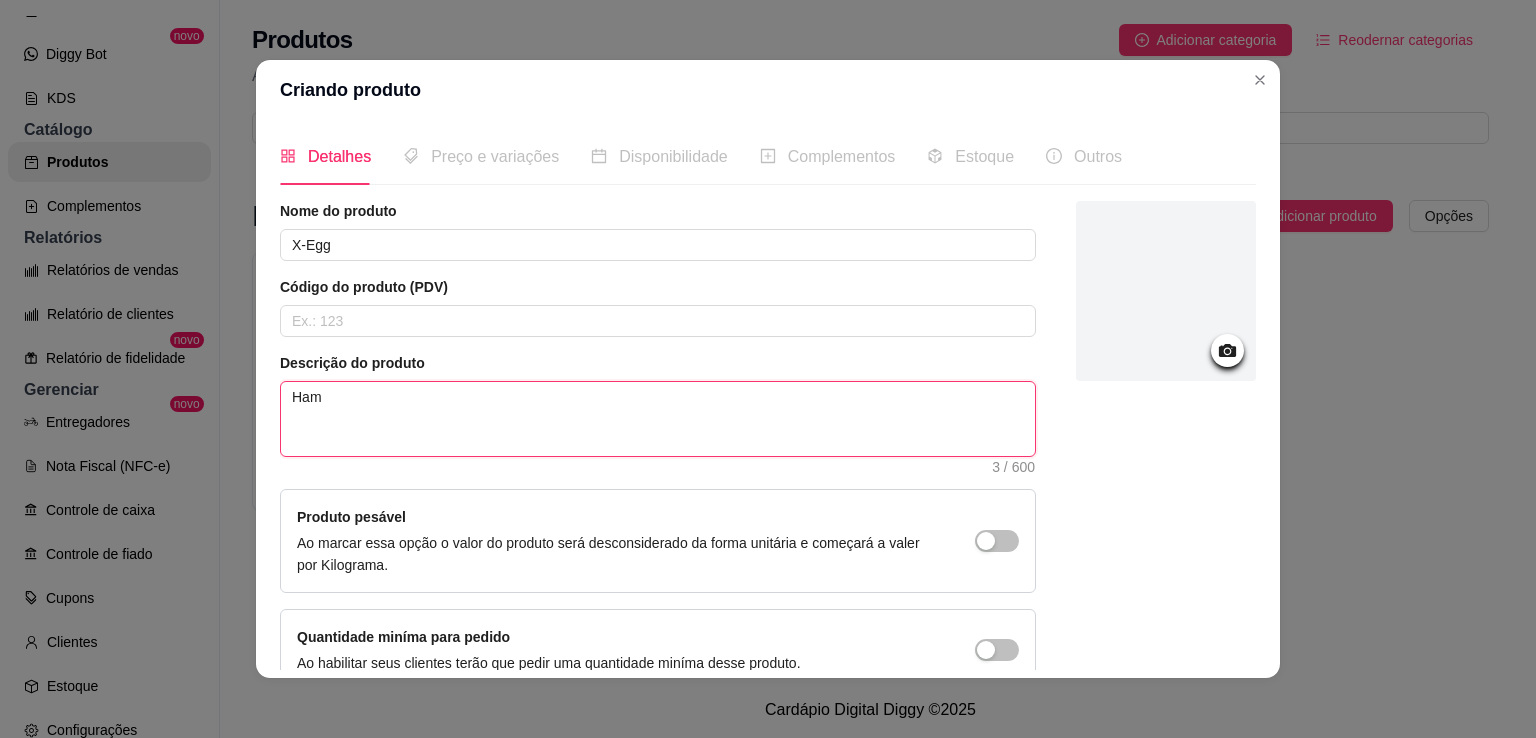 type on "Hamb" 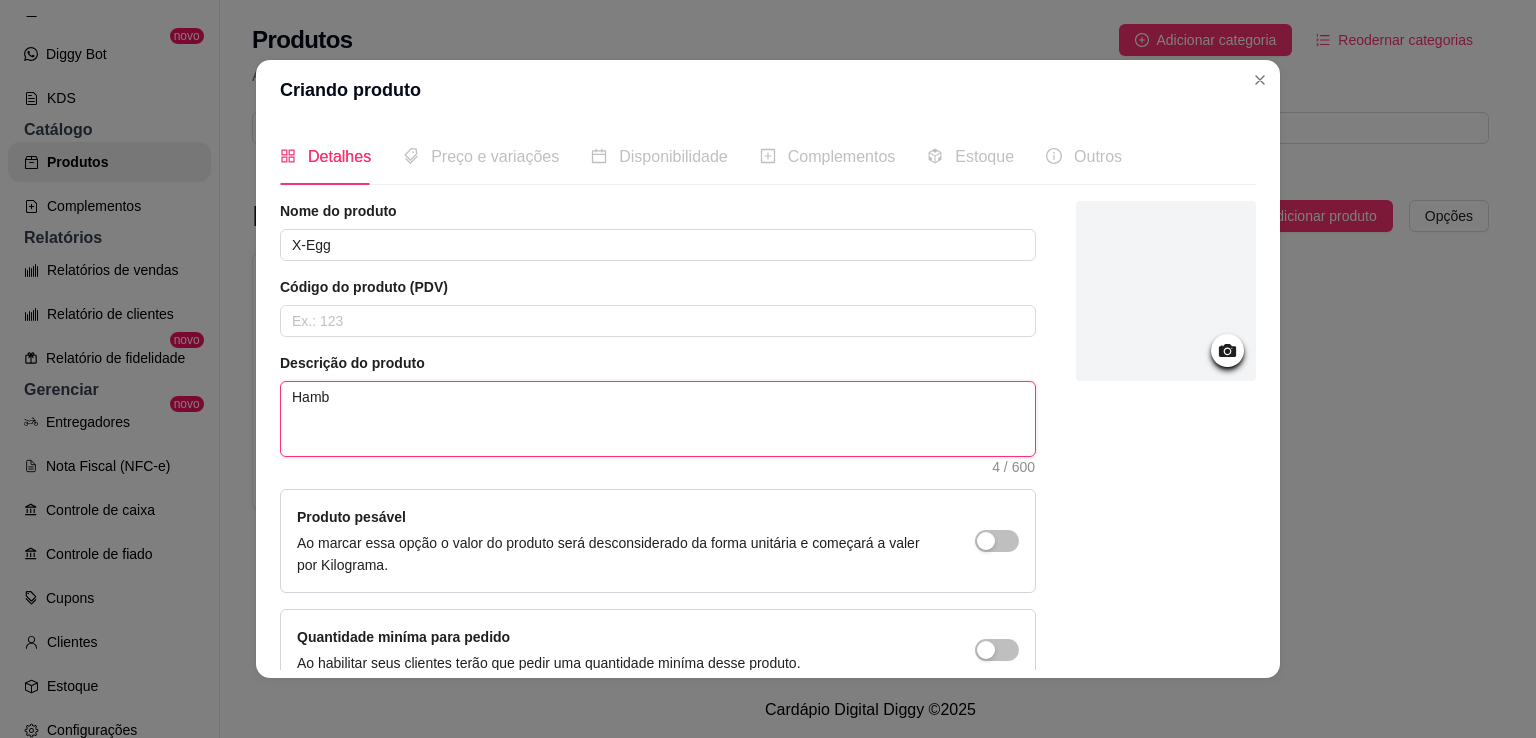 type on "Hambu" 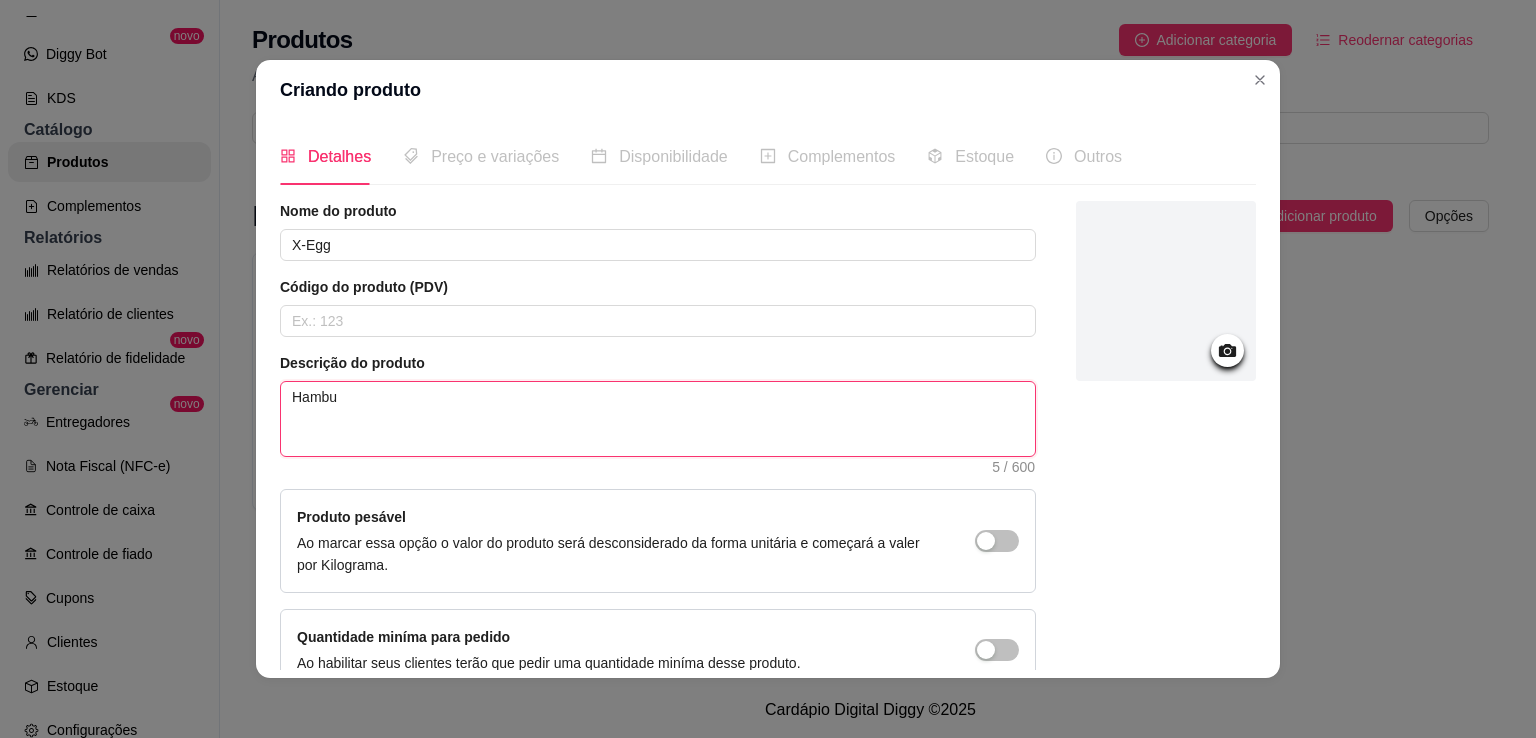 type on "Hambur" 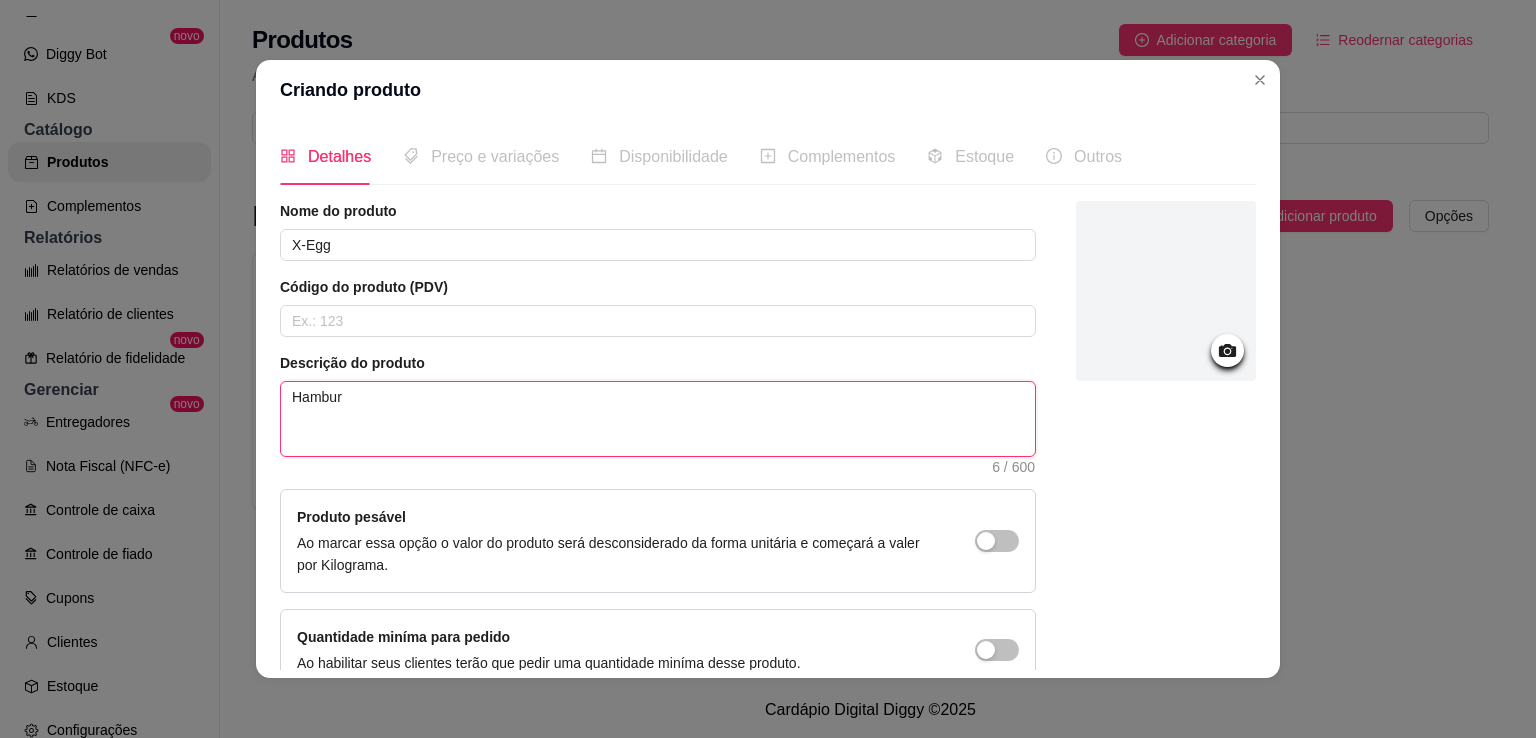 type on "[GEOGRAPHIC_DATA]" 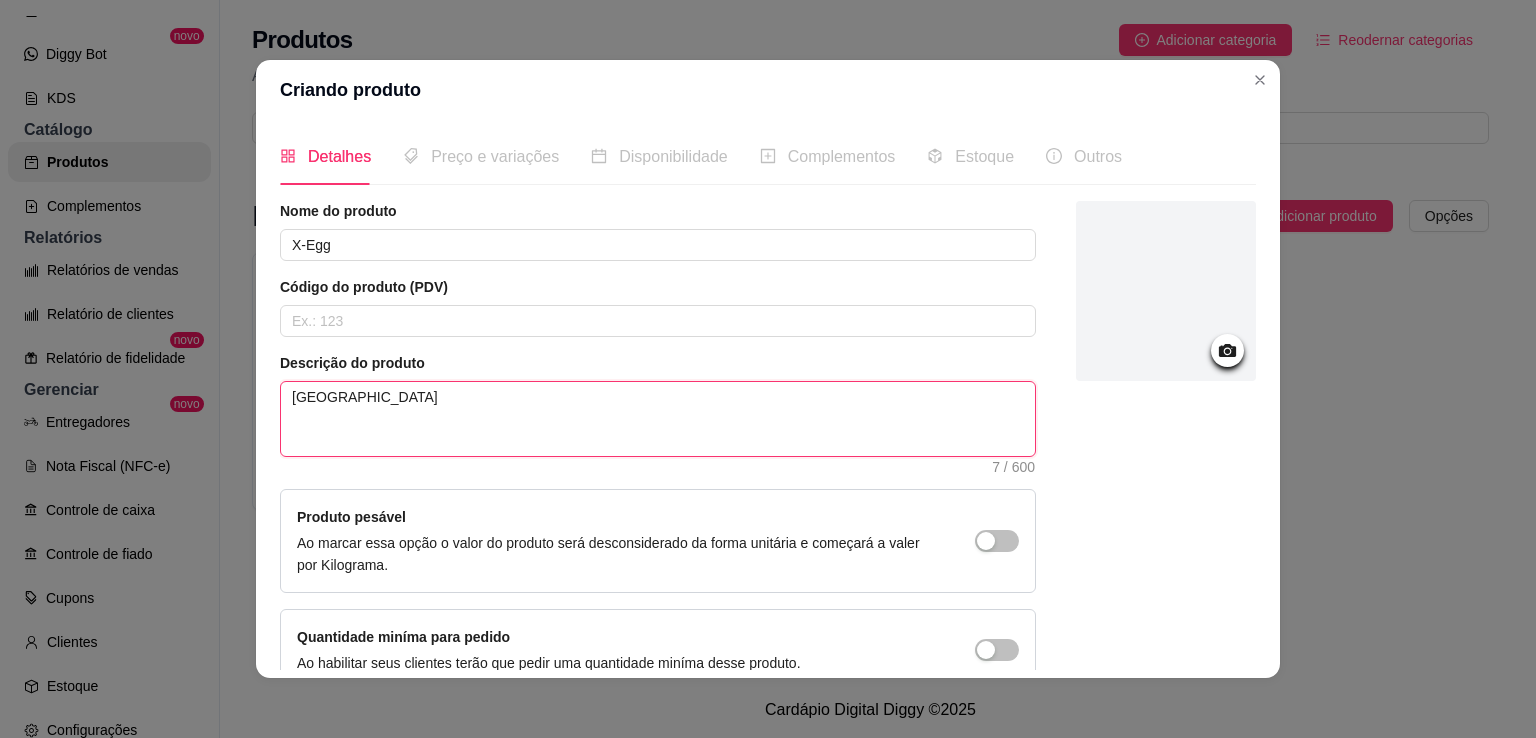 type on "[GEOGRAPHIC_DATA]" 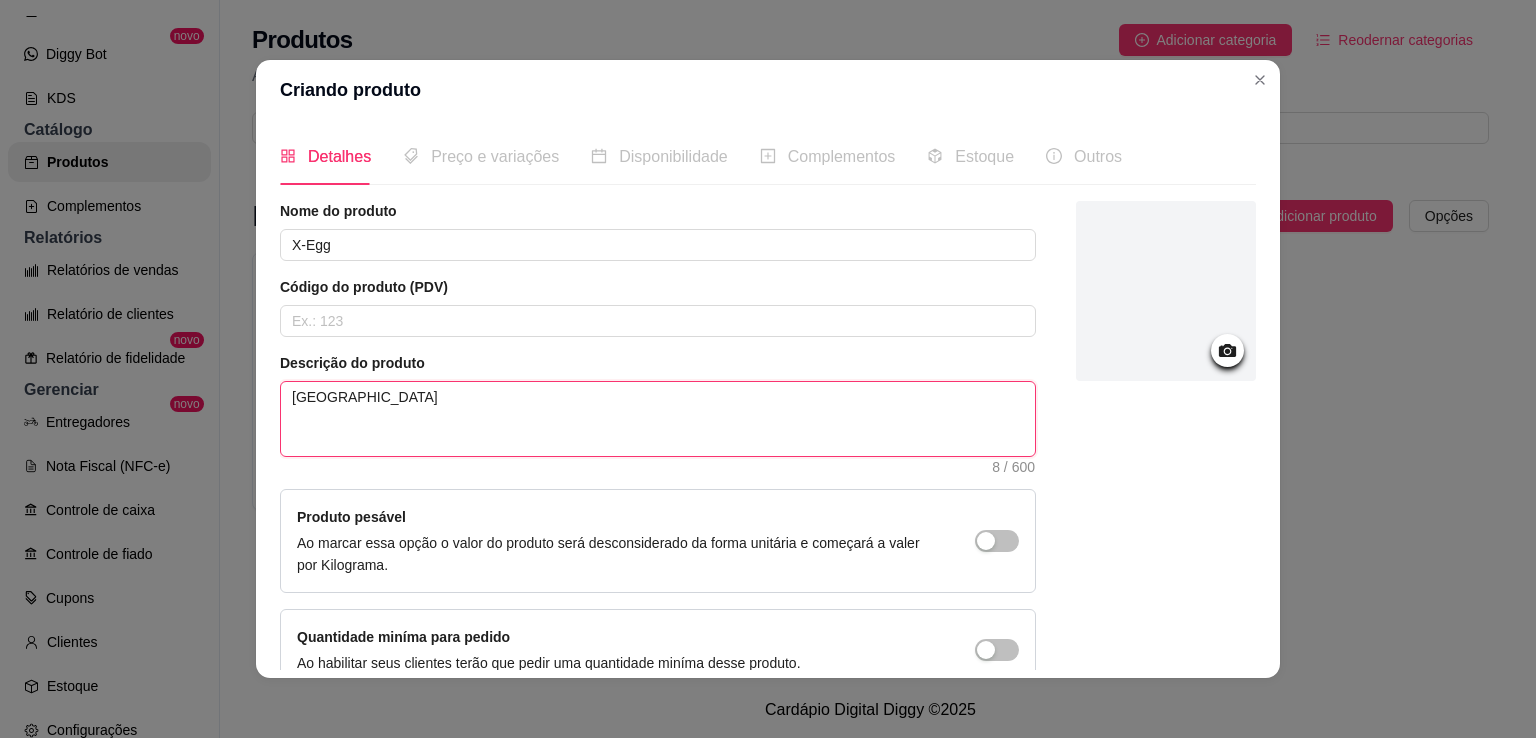 type on "Hamburgue" 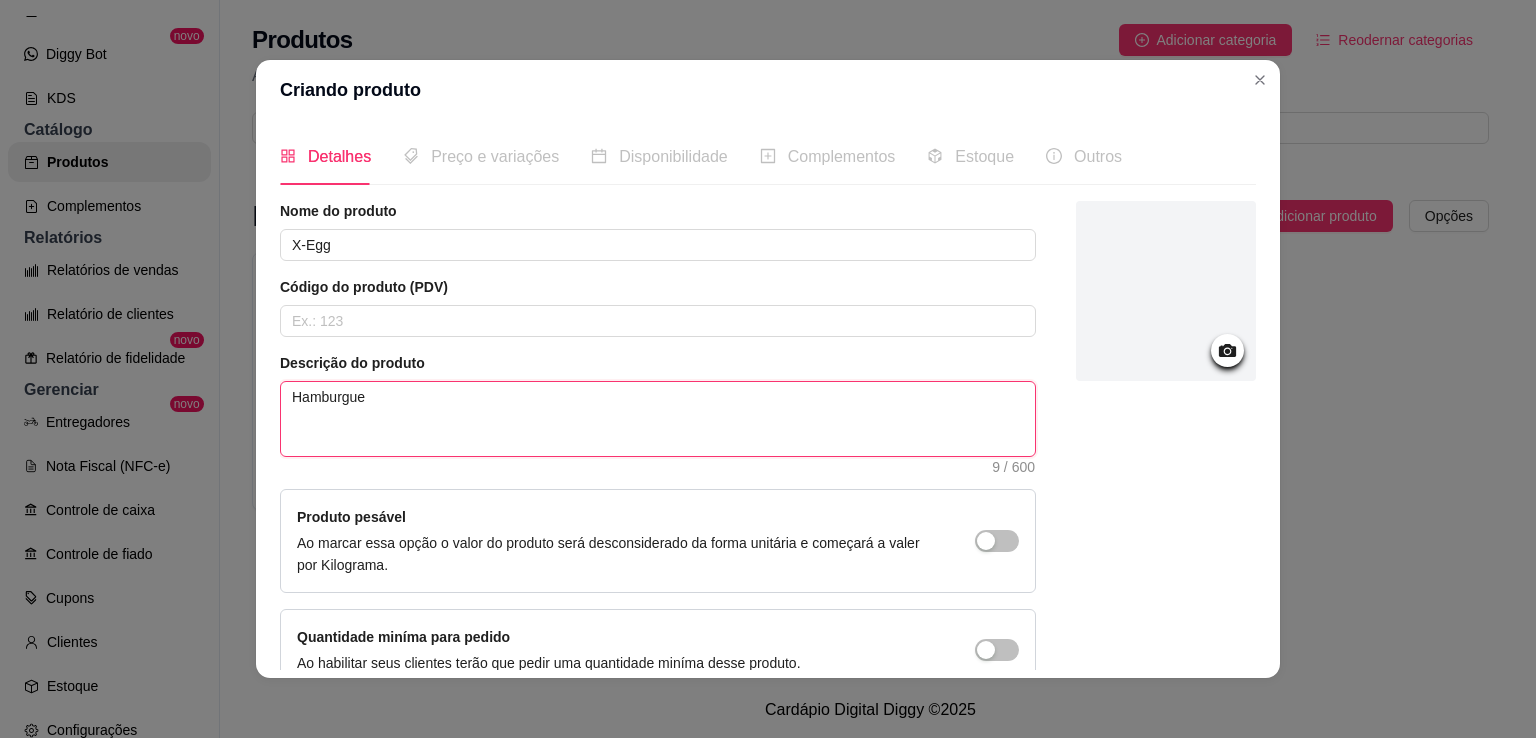 type on "Hamburguer" 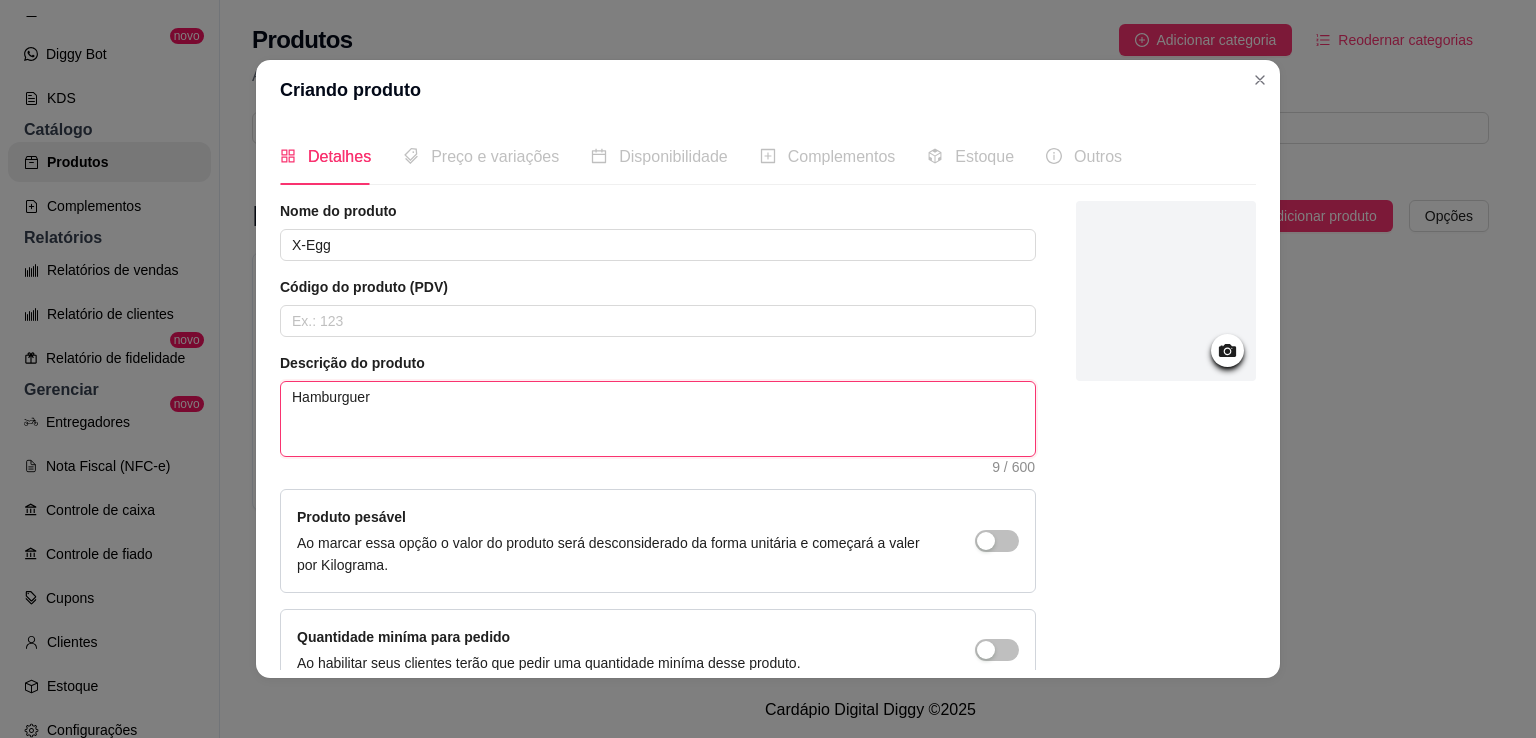 type 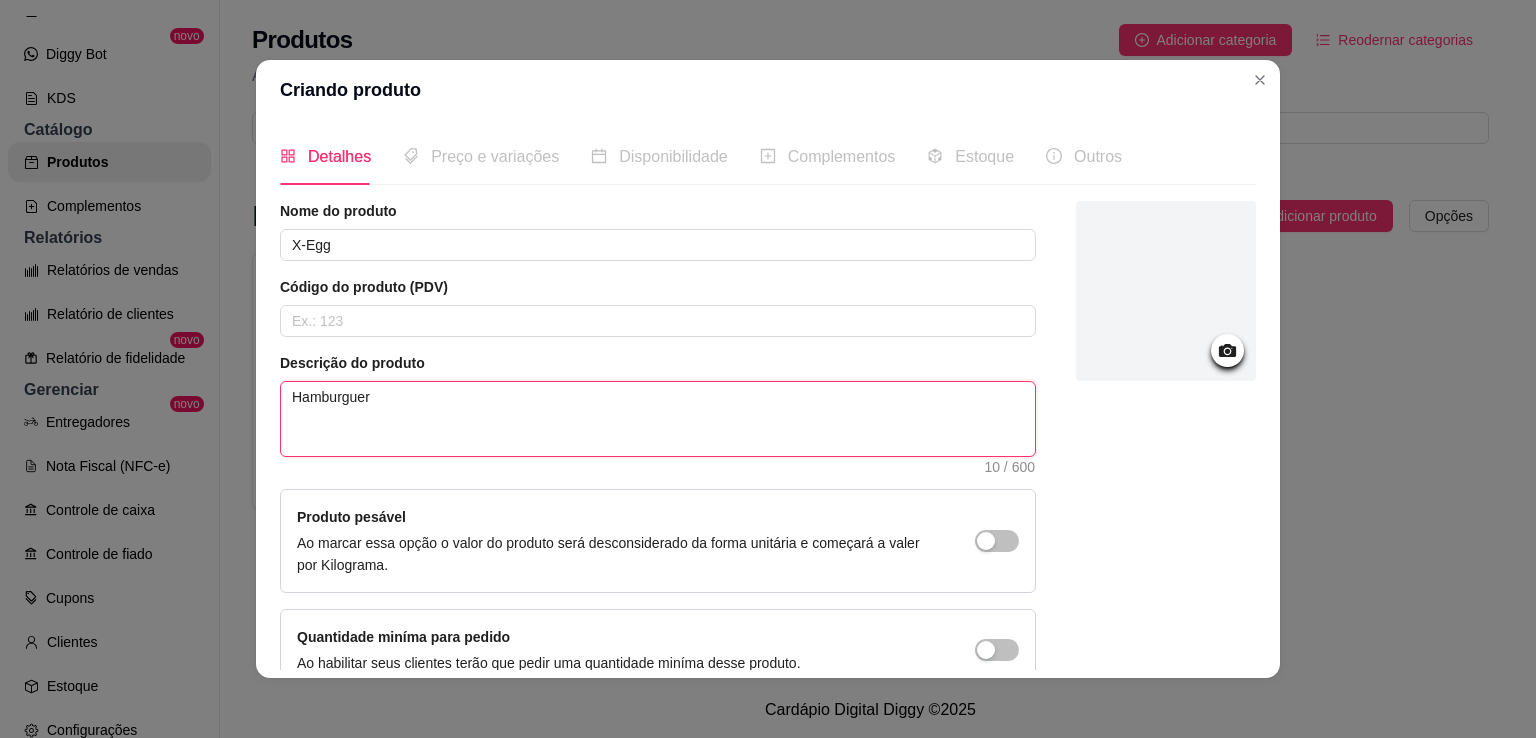 type on "Hamburguer," 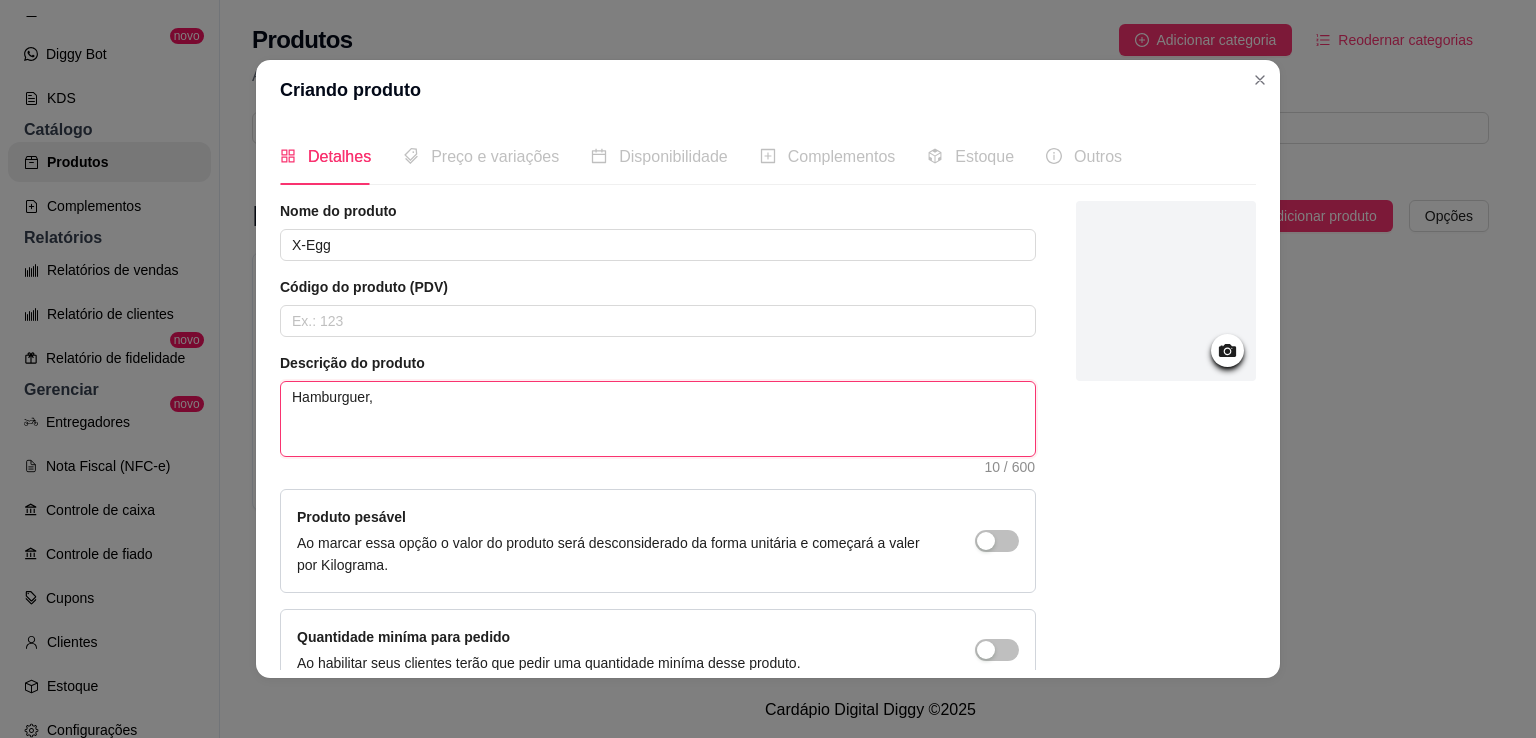 type 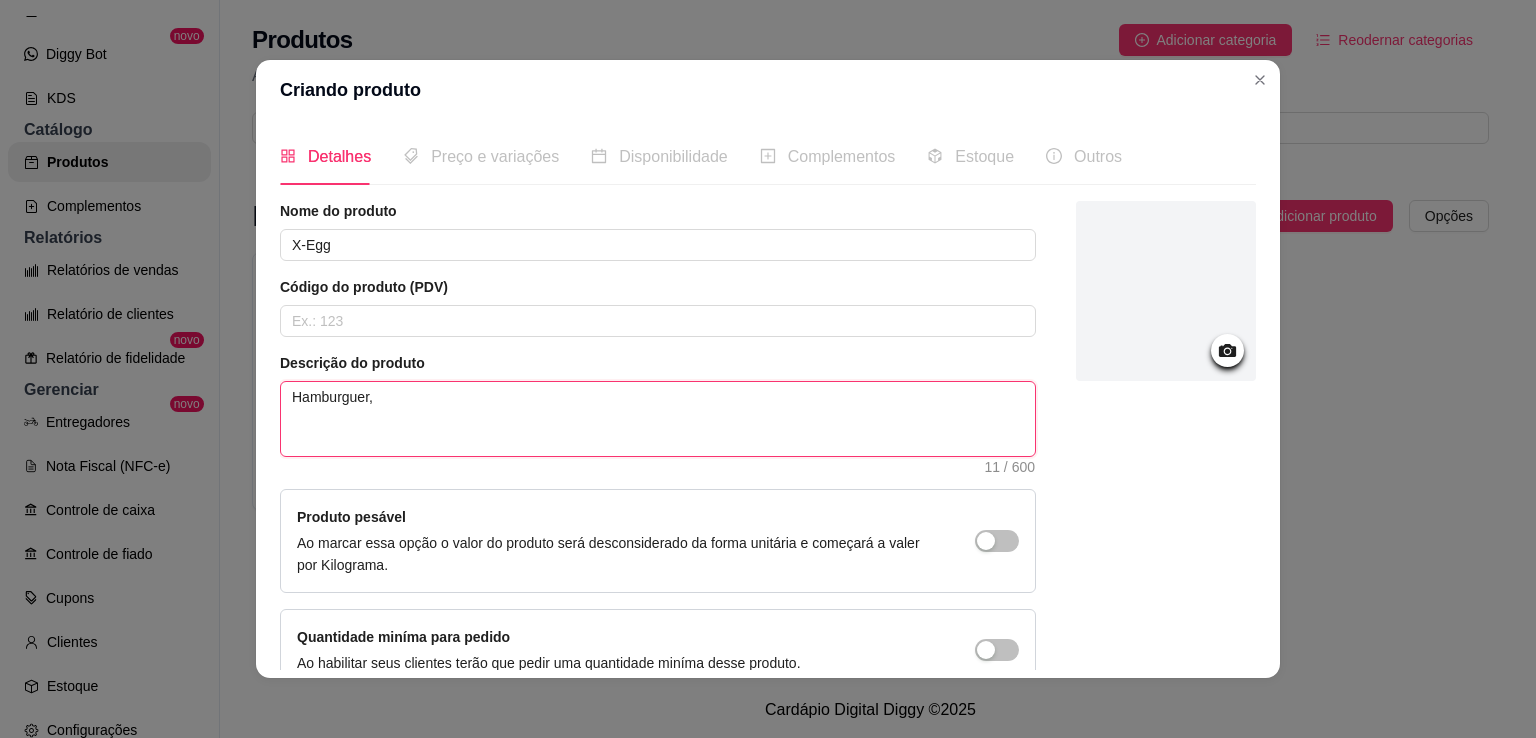 type on "Hamburguer,o" 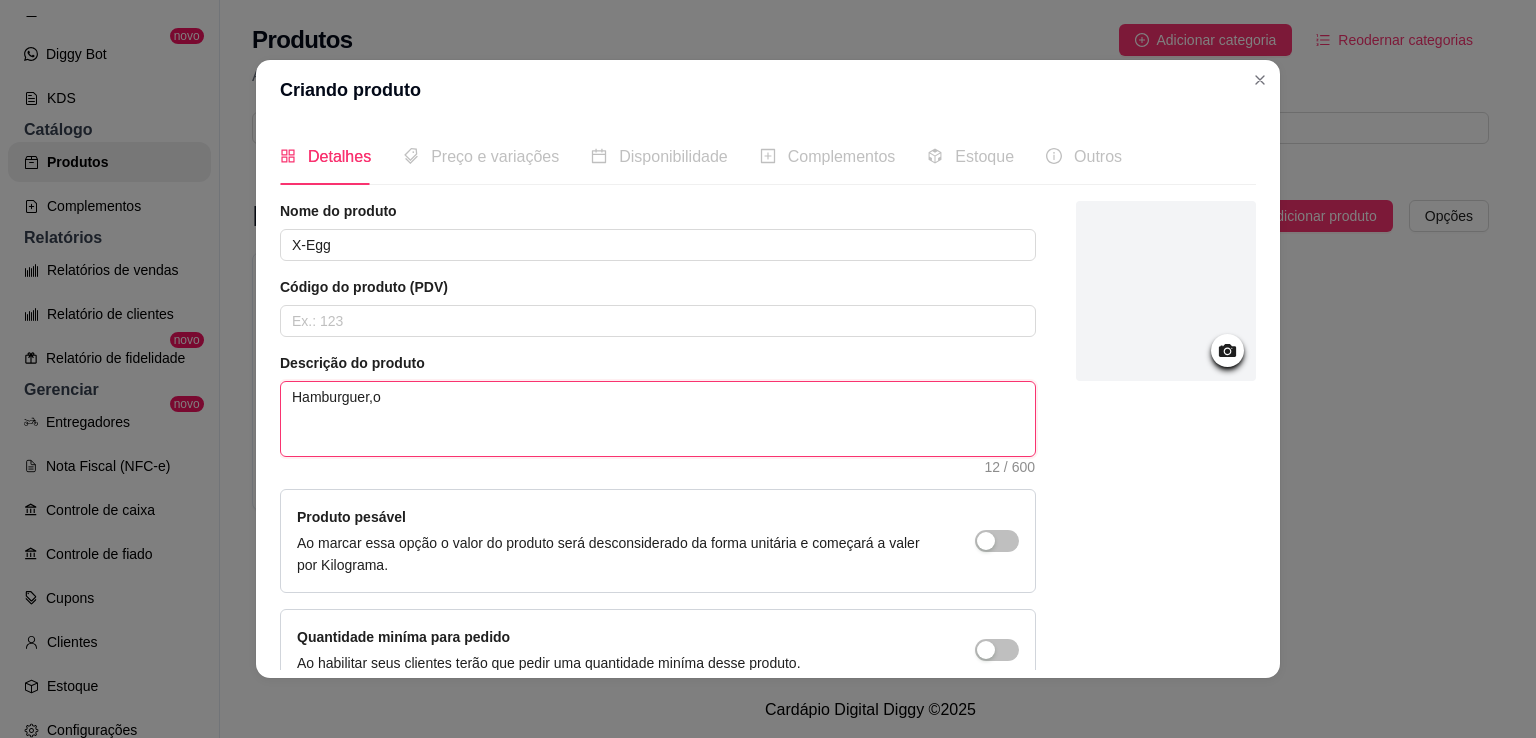 type on "Hamburguer," 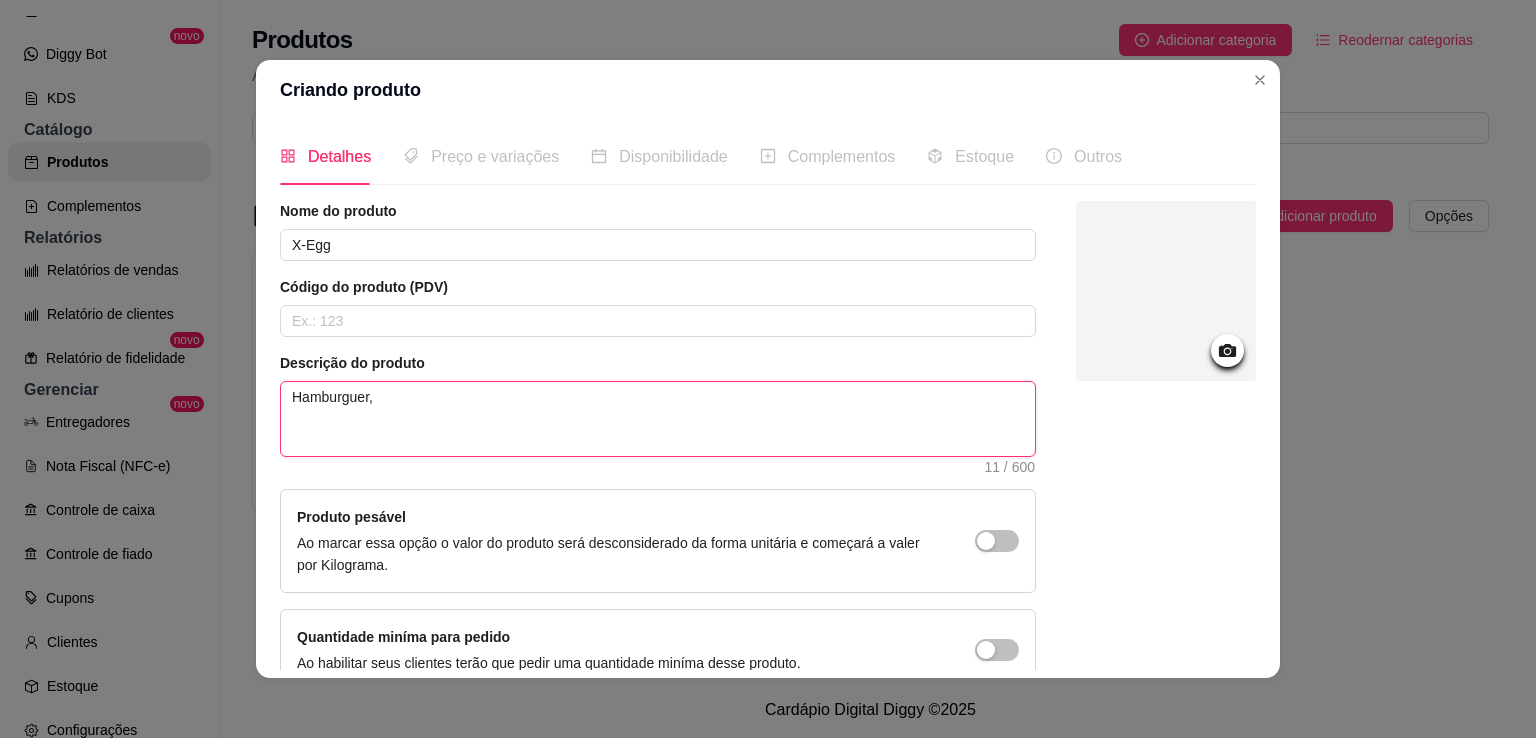 type on "Hamburguer,M" 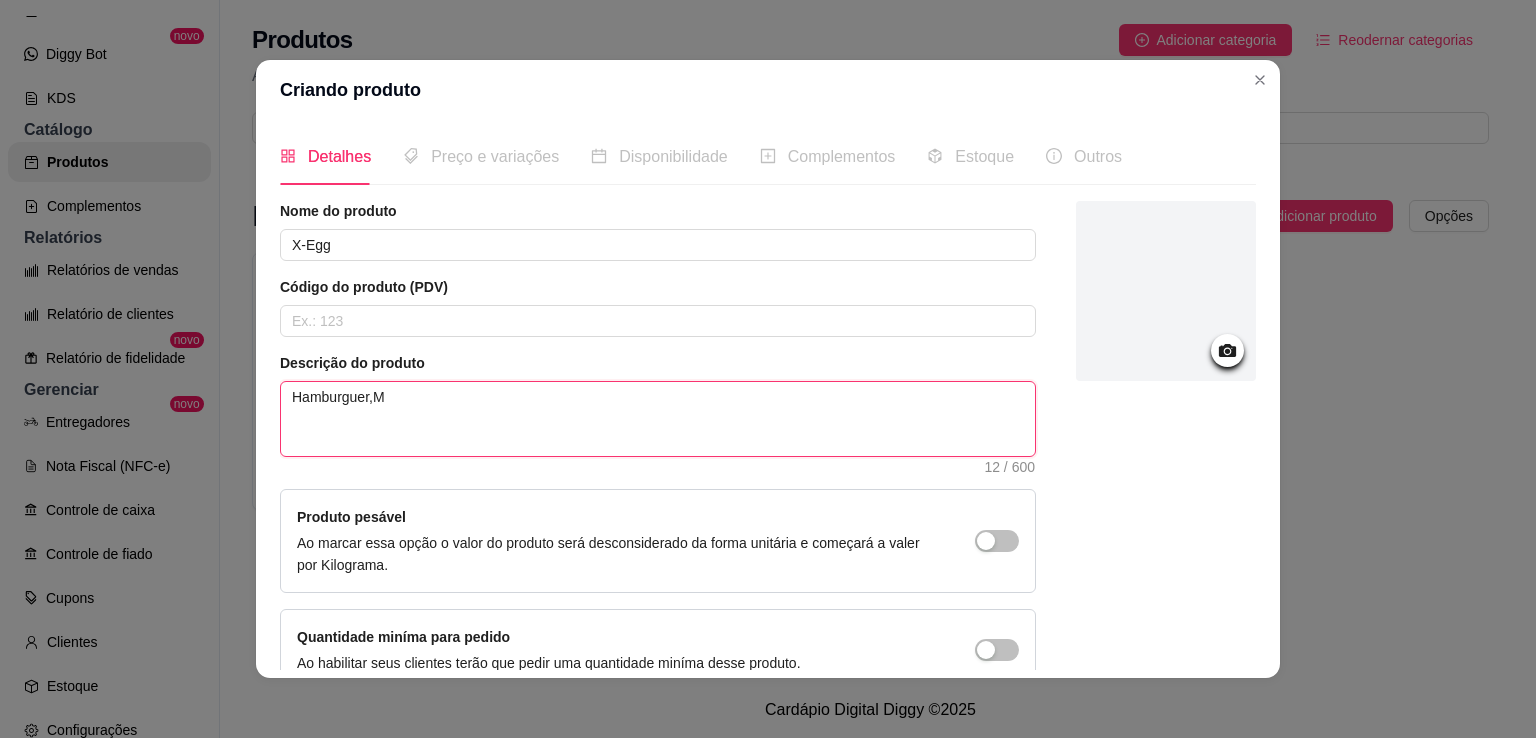 type on "Hamburguer,Mu" 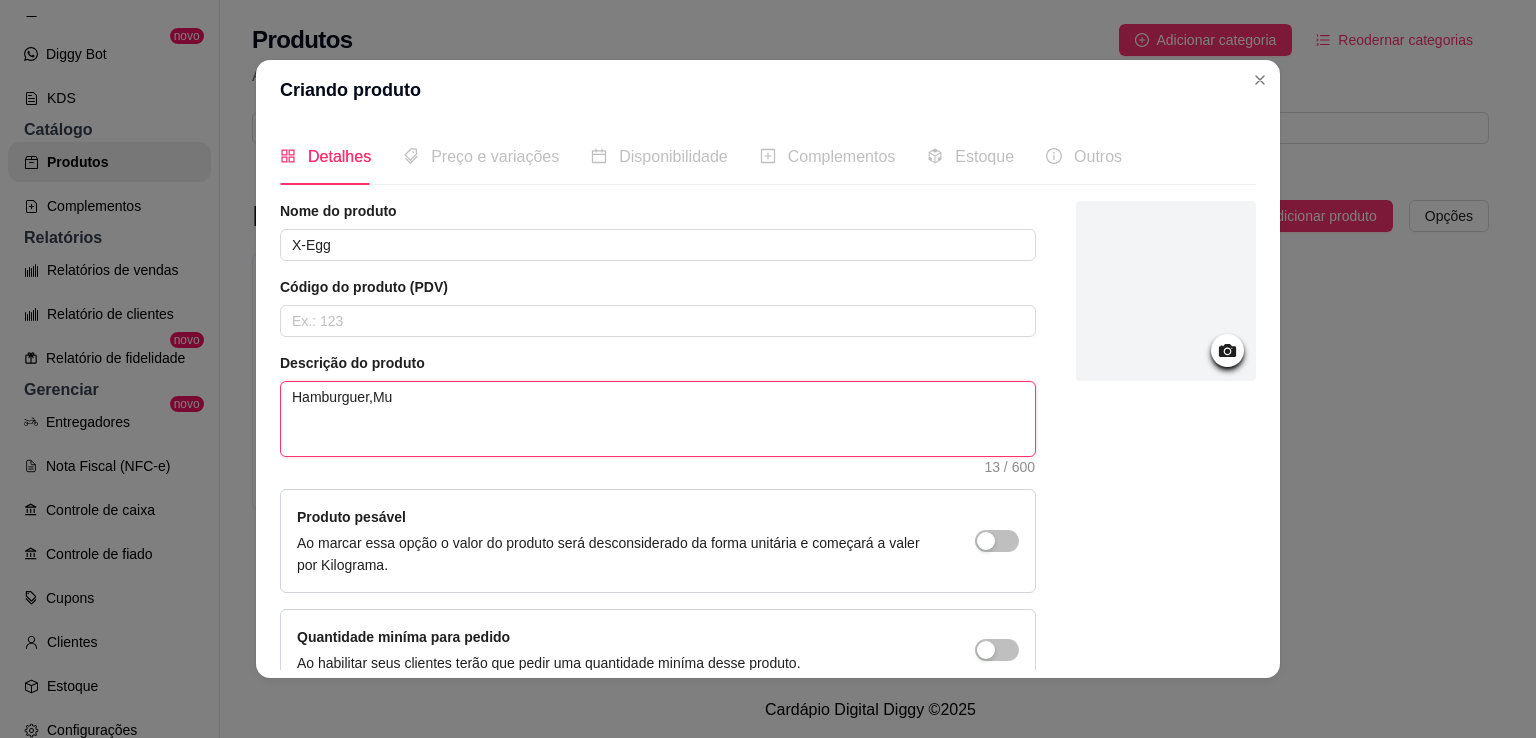 type on "Hamburguer,Mus" 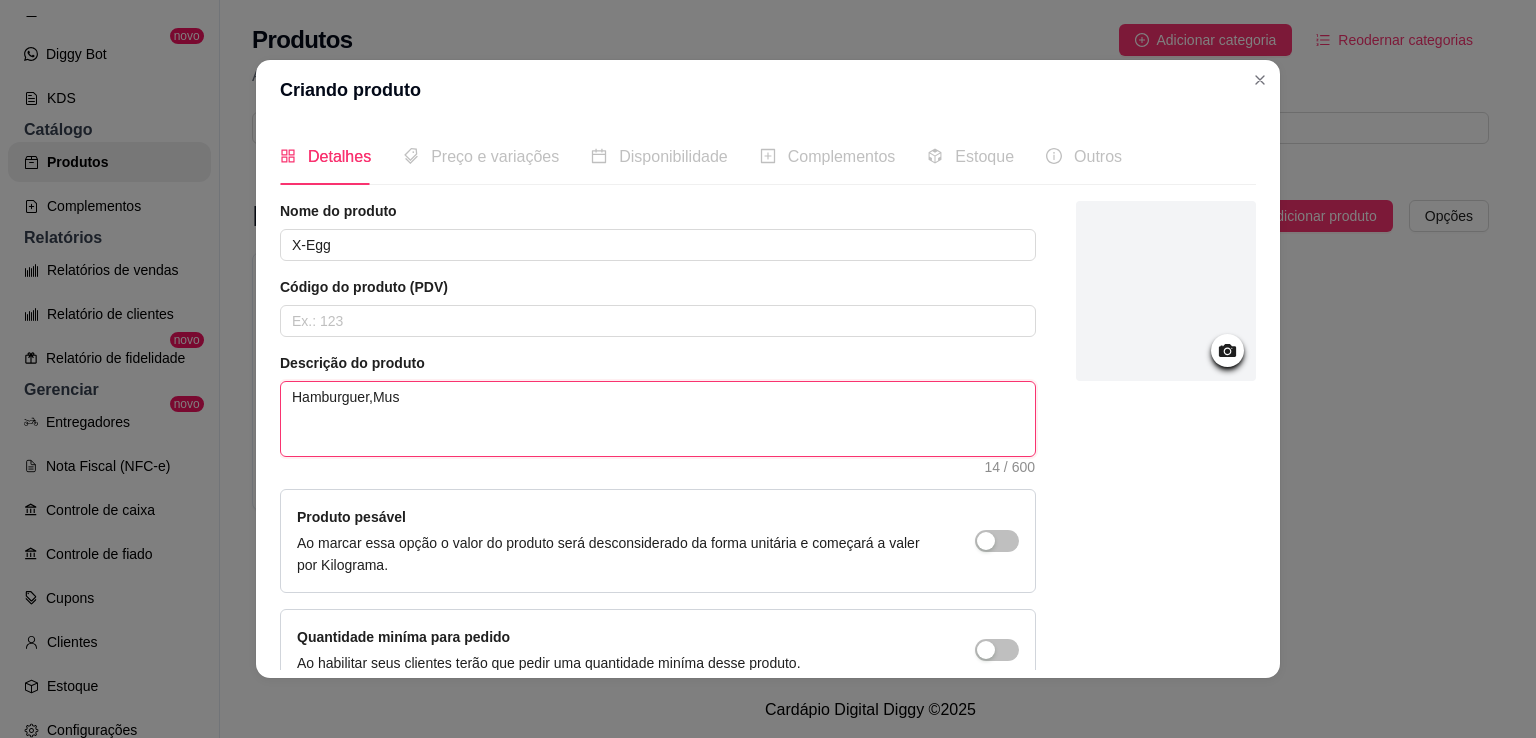 type on "Hamburguer,Muss" 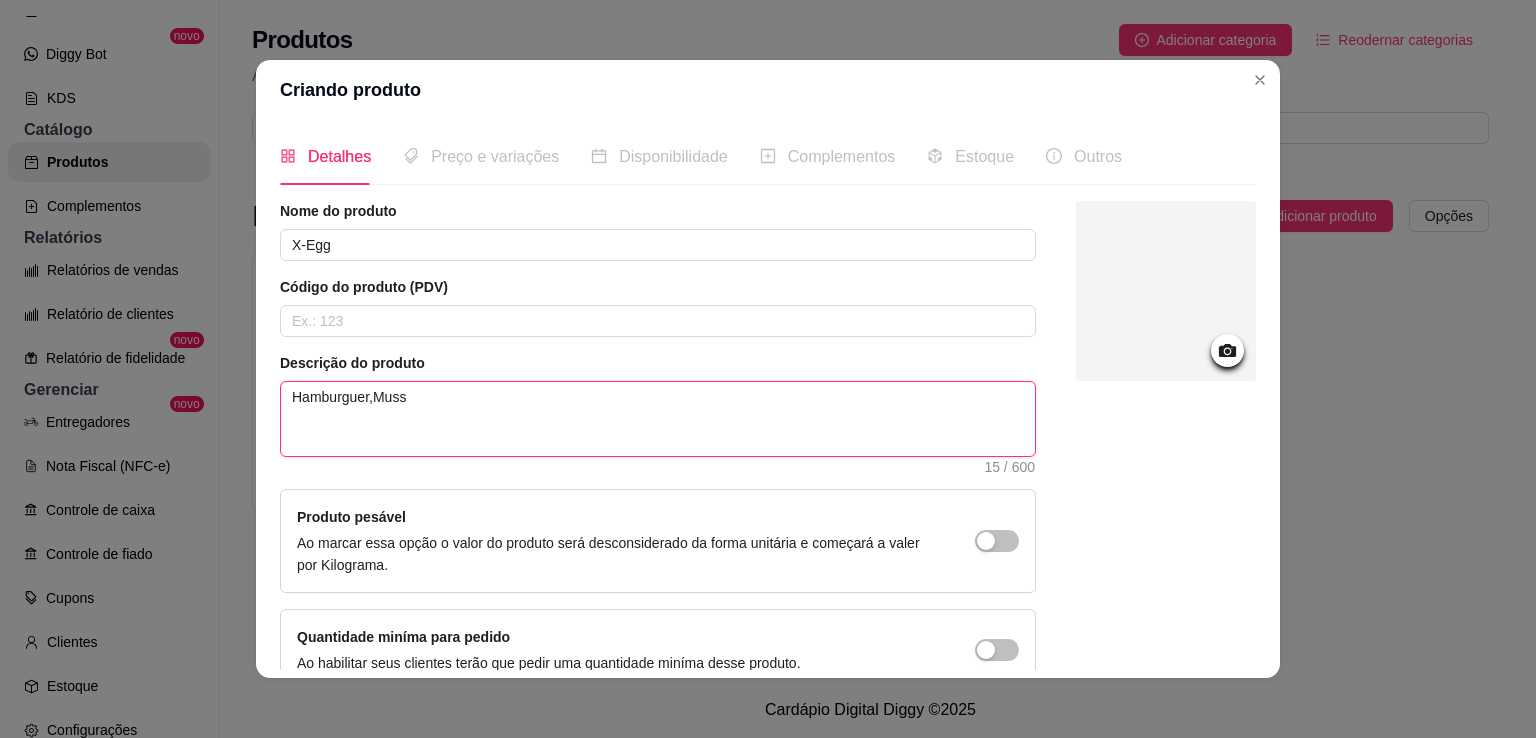type on "Hamburguer,[GEOGRAPHIC_DATA]" 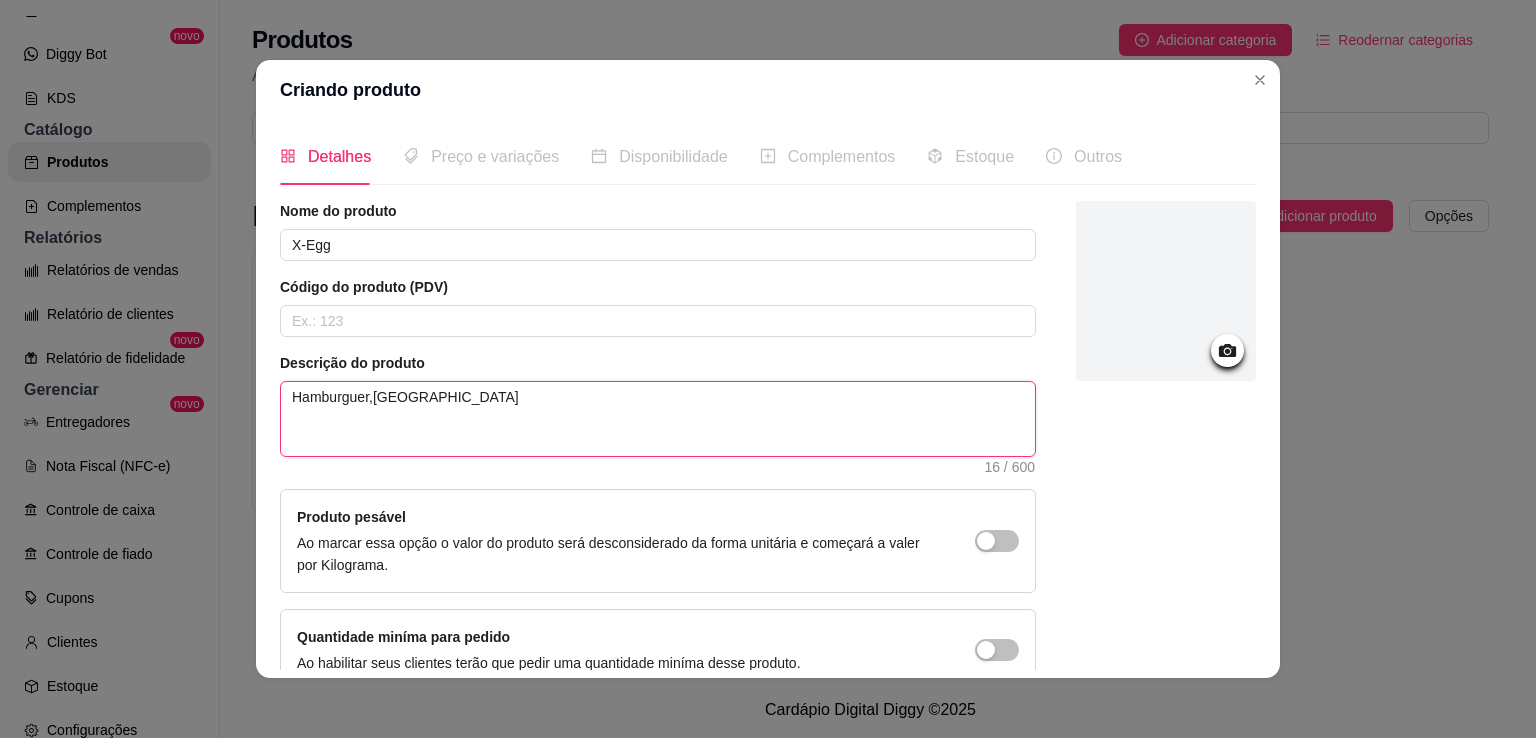 type on "Hamburguer,[GEOGRAPHIC_DATA]" 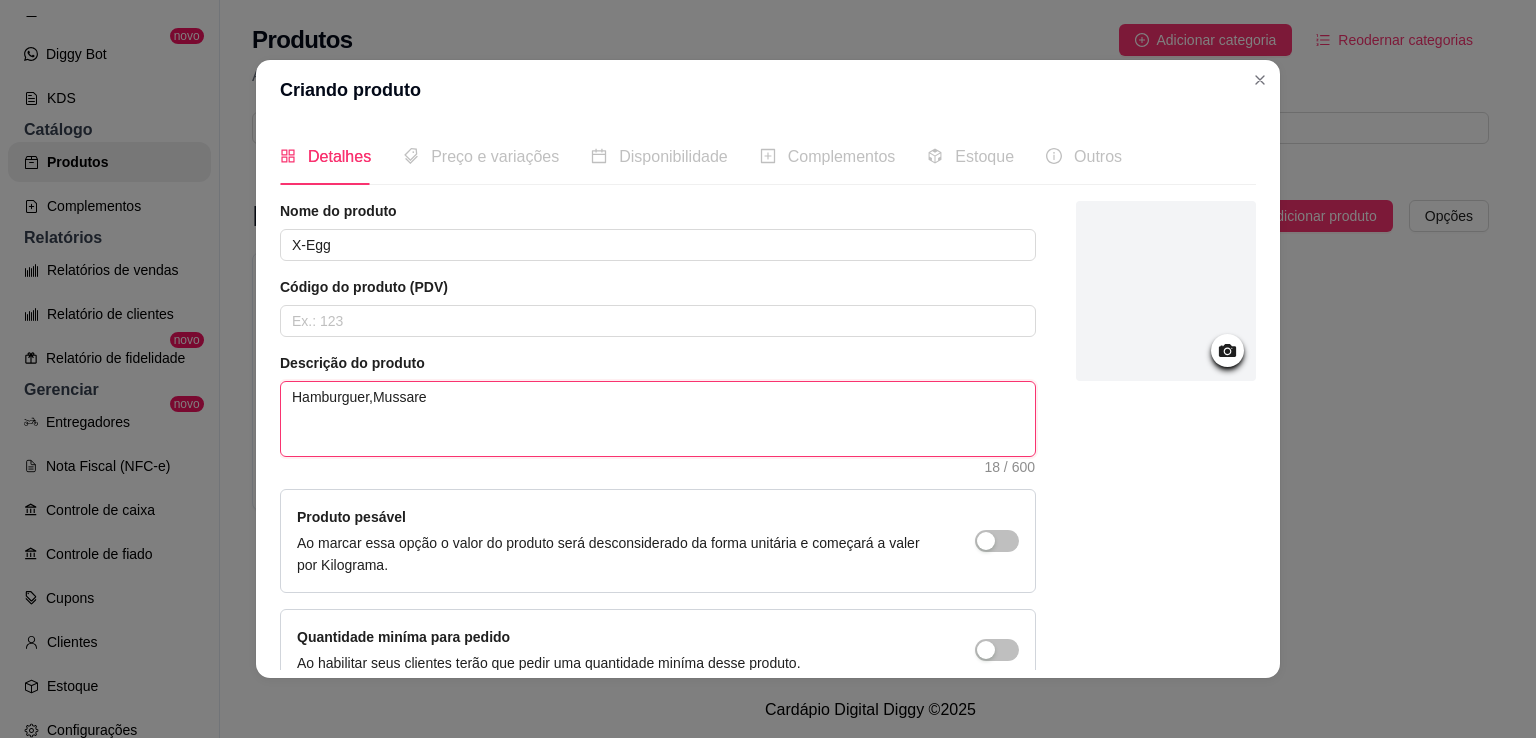 type on "Hamburguer,Mussarel" 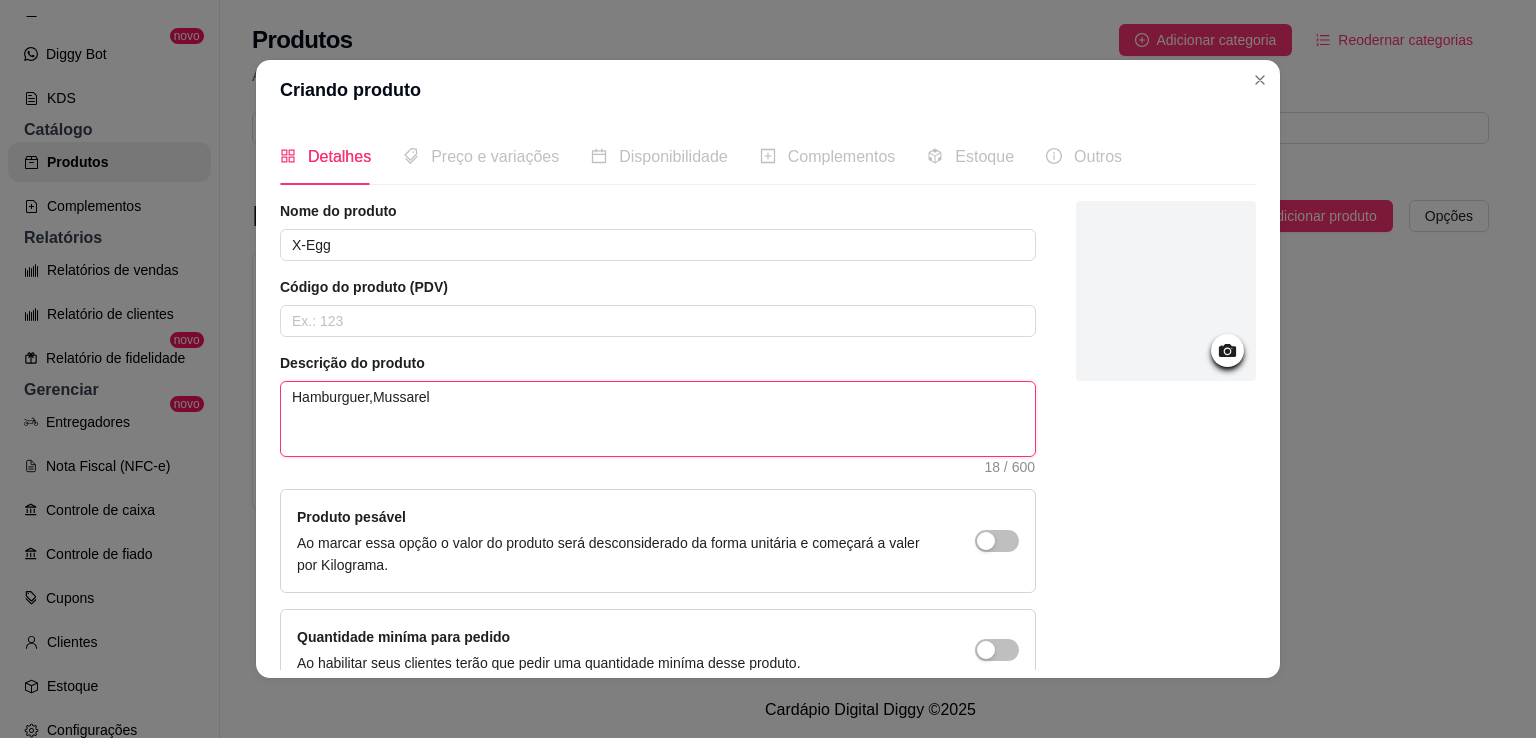 type on "Hamburguer,Mussarela" 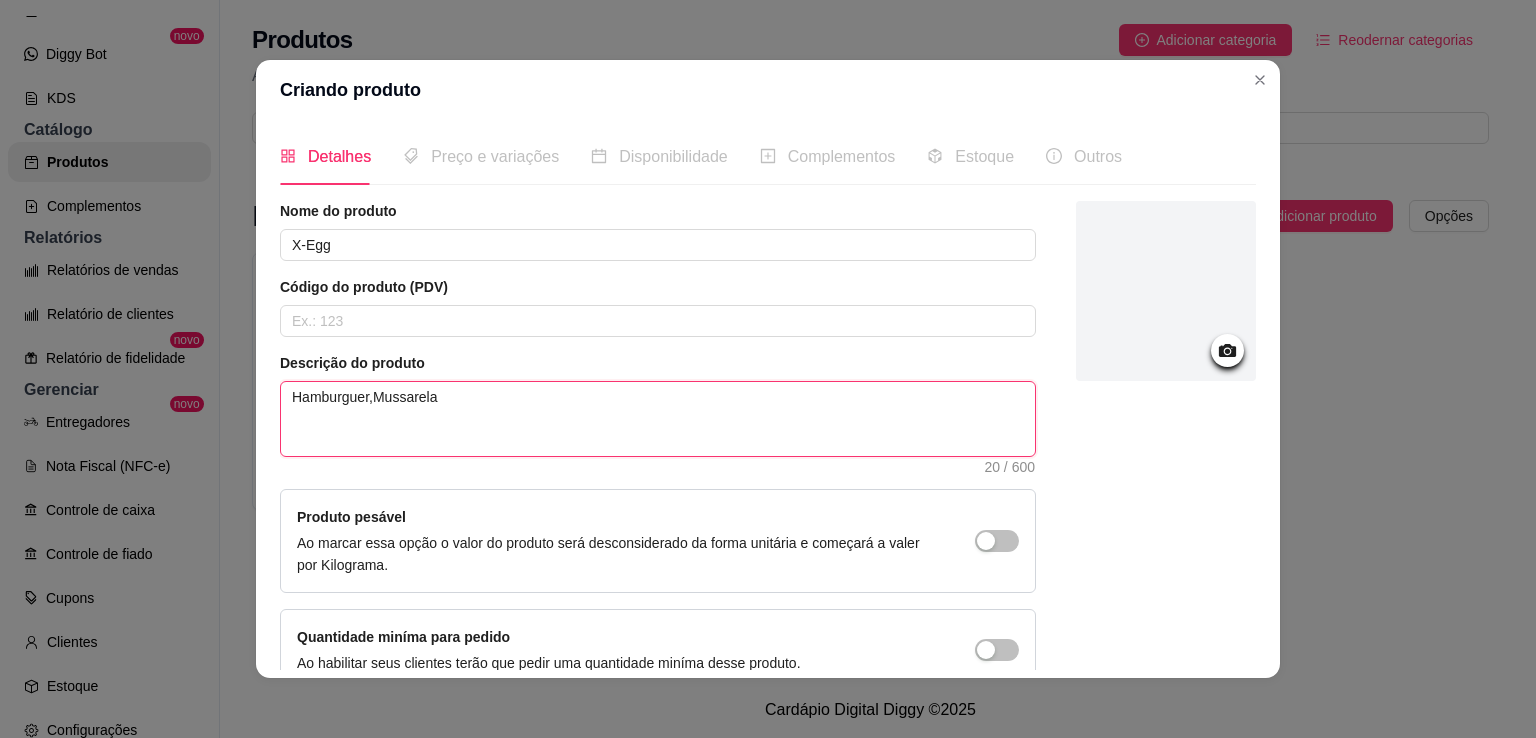 type on "Hamburguer,Mussarela," 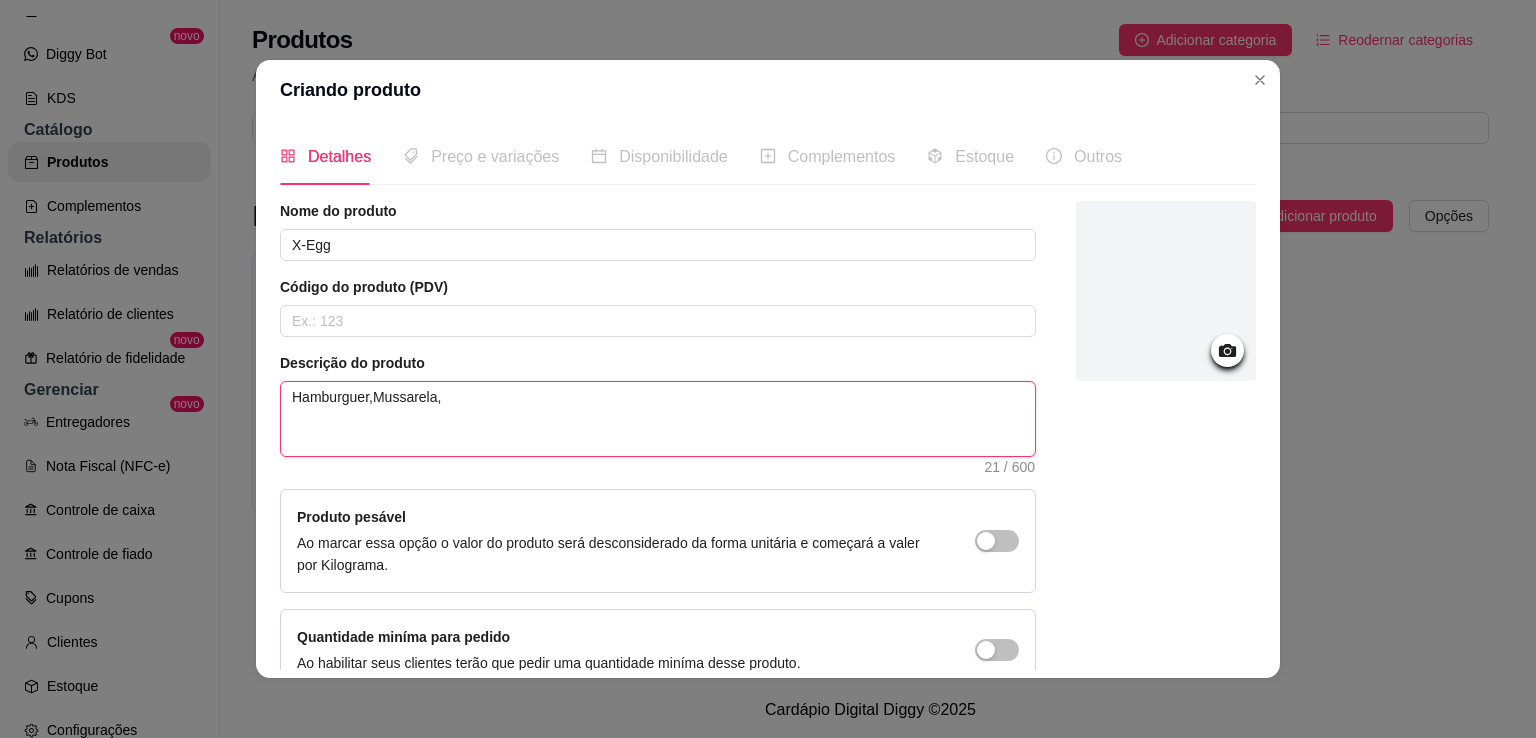 type on "Hamburguer,Mussarela," 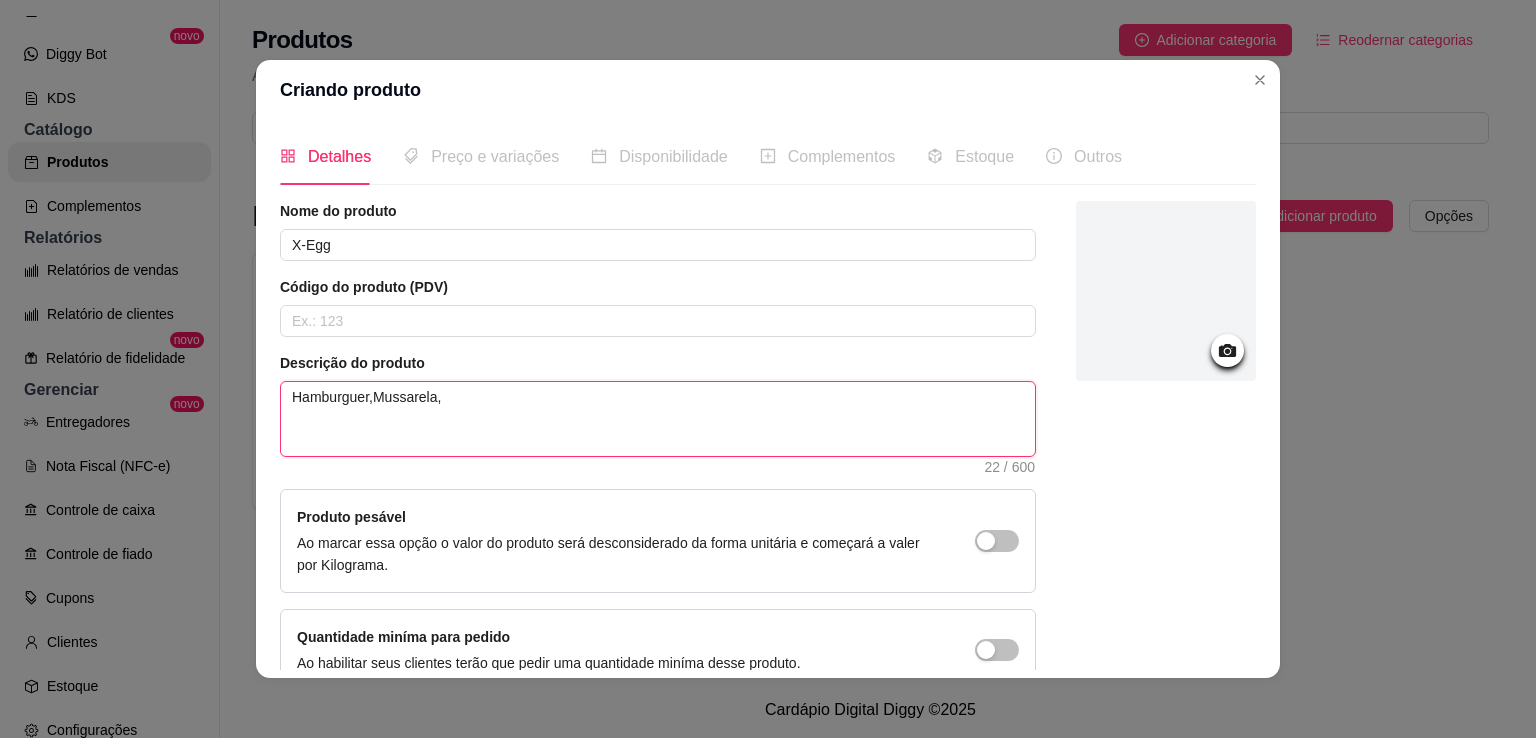 type on "Hamburguer,Mussarela, o" 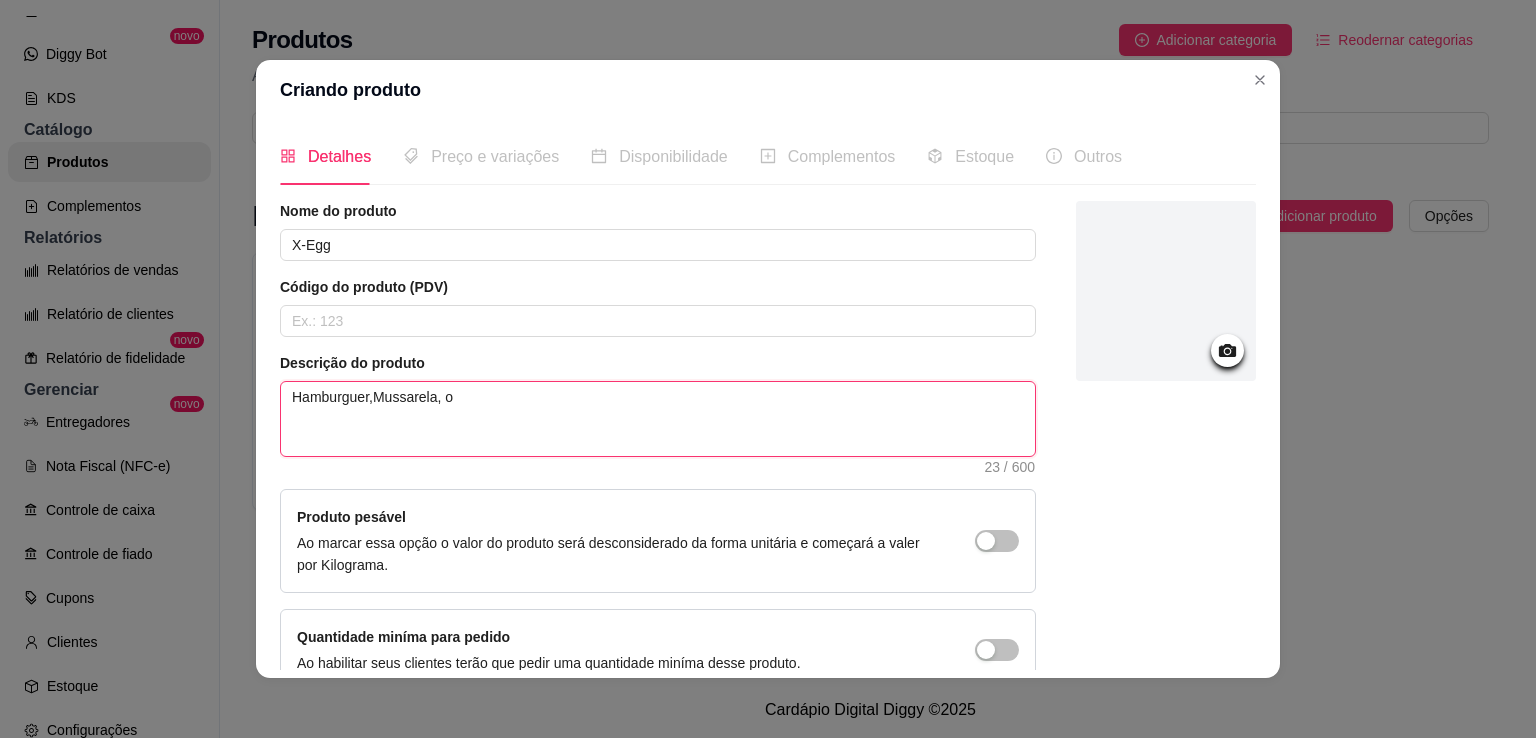 type on "Hamburguer,Mussarela, ov" 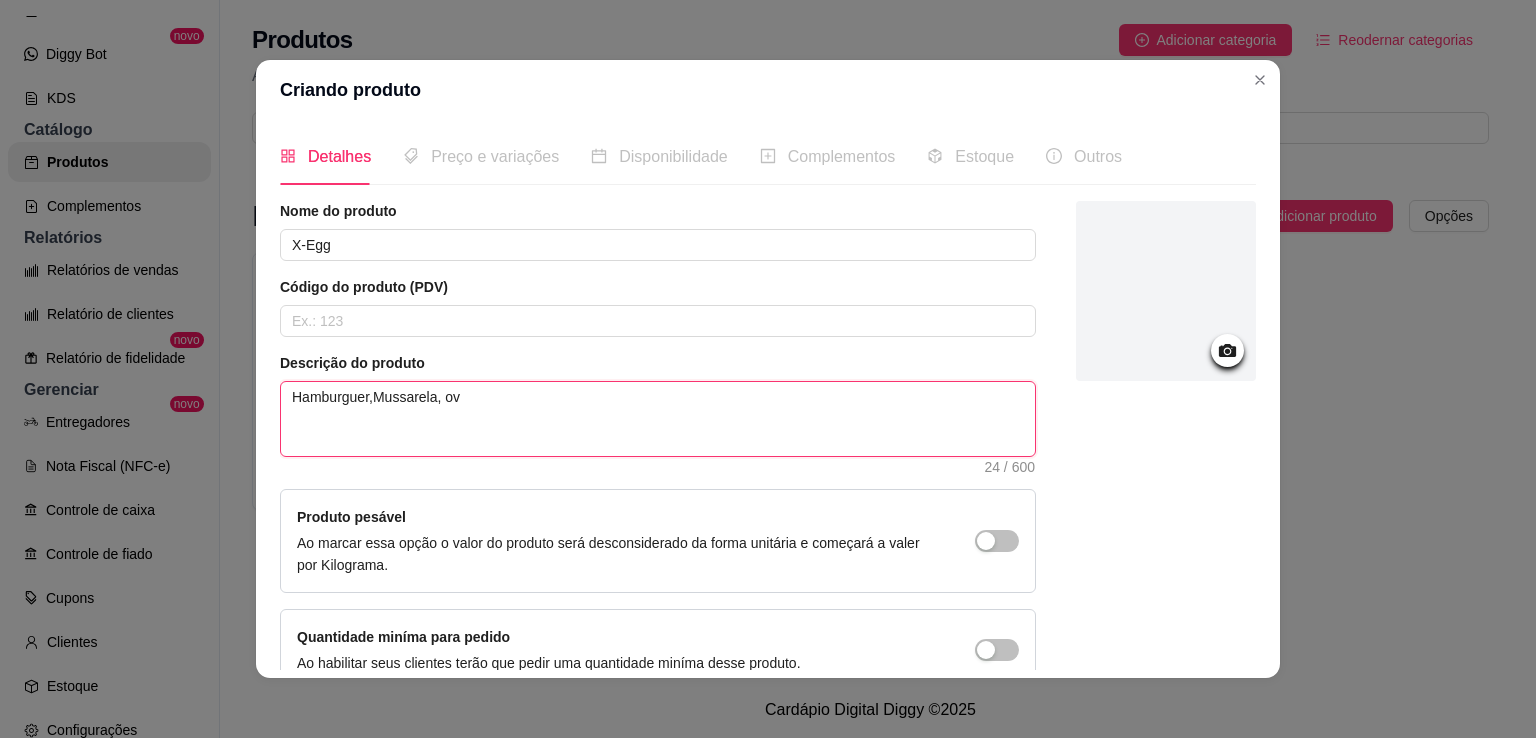 type on "Hamburguer,Mussarela, ovo" 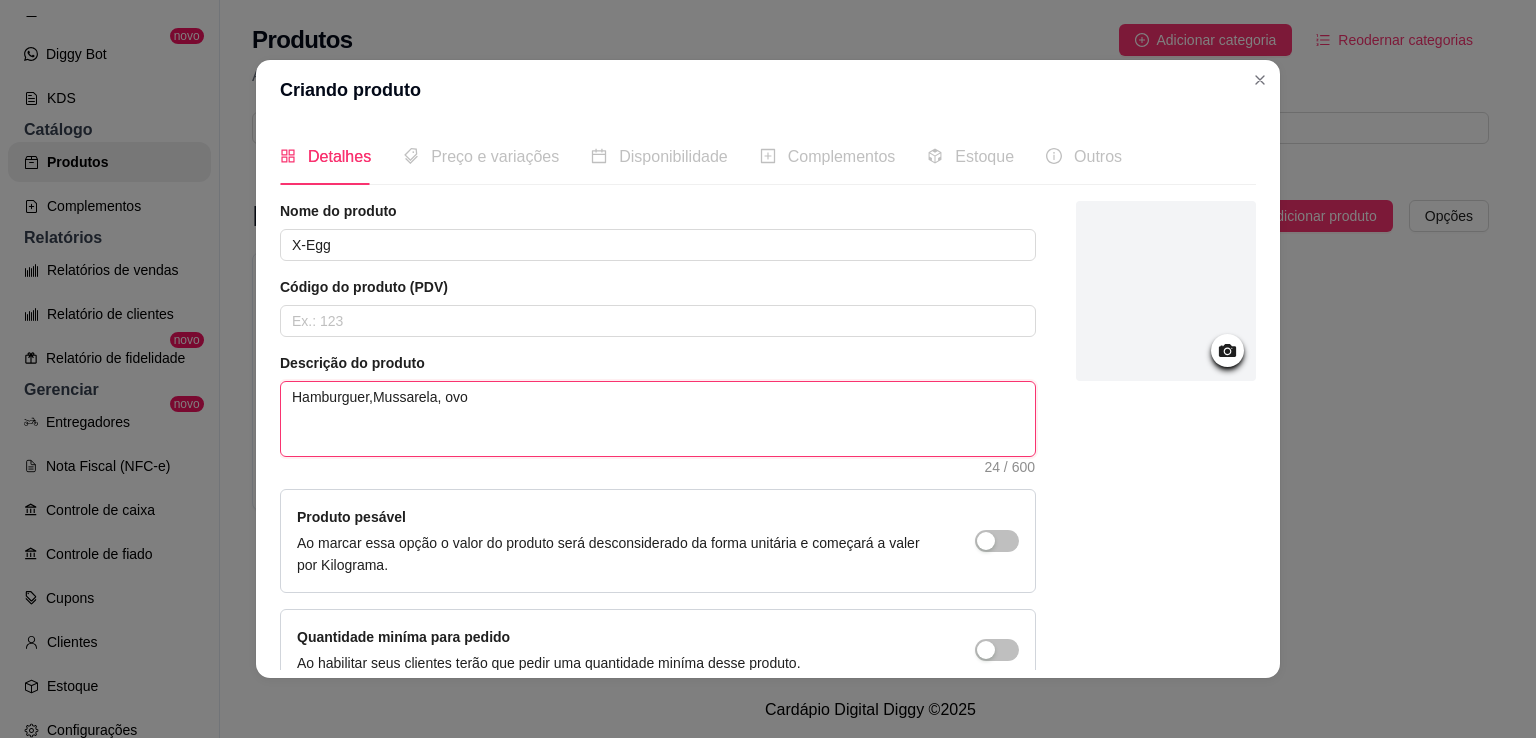 type 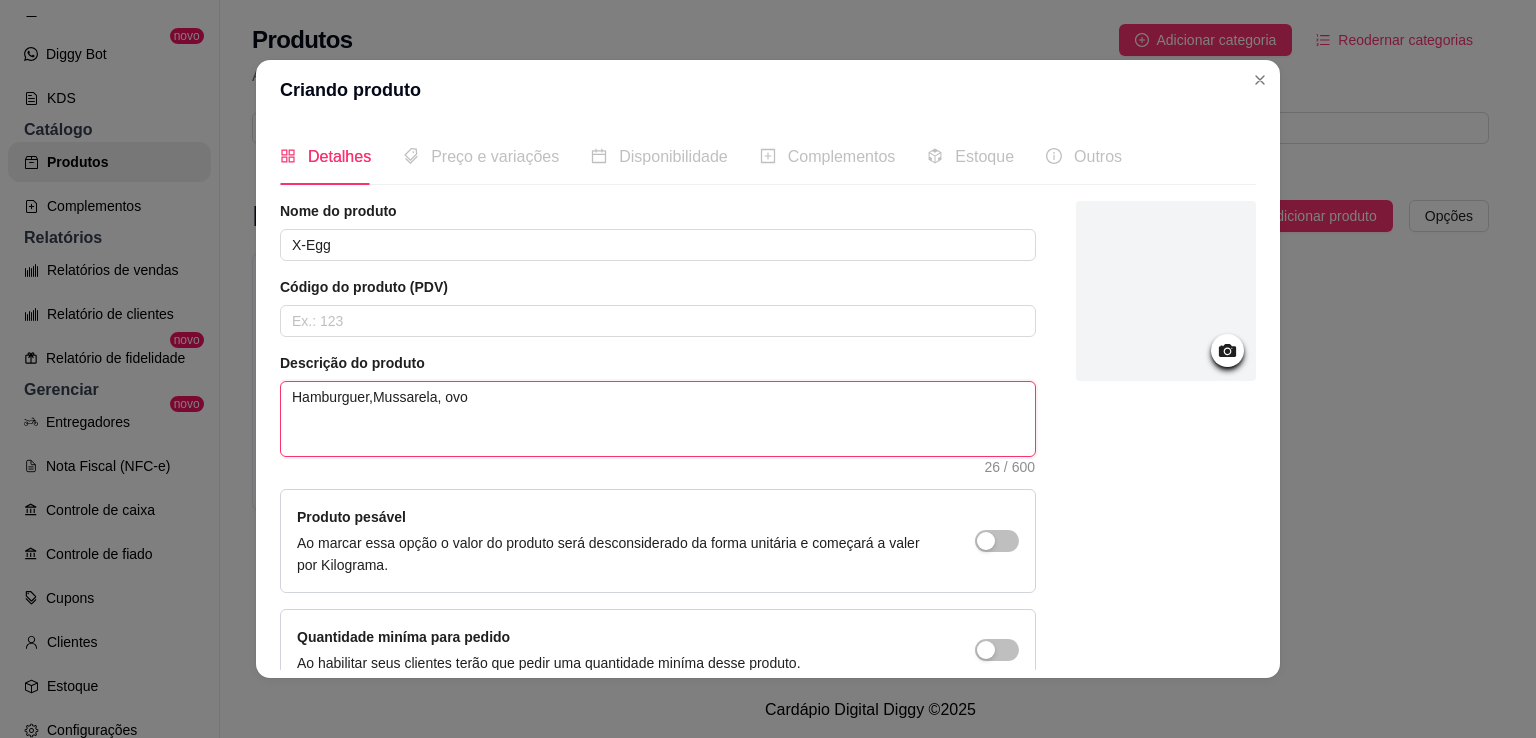 type on "Hamburguer,Mussarela, ovo" 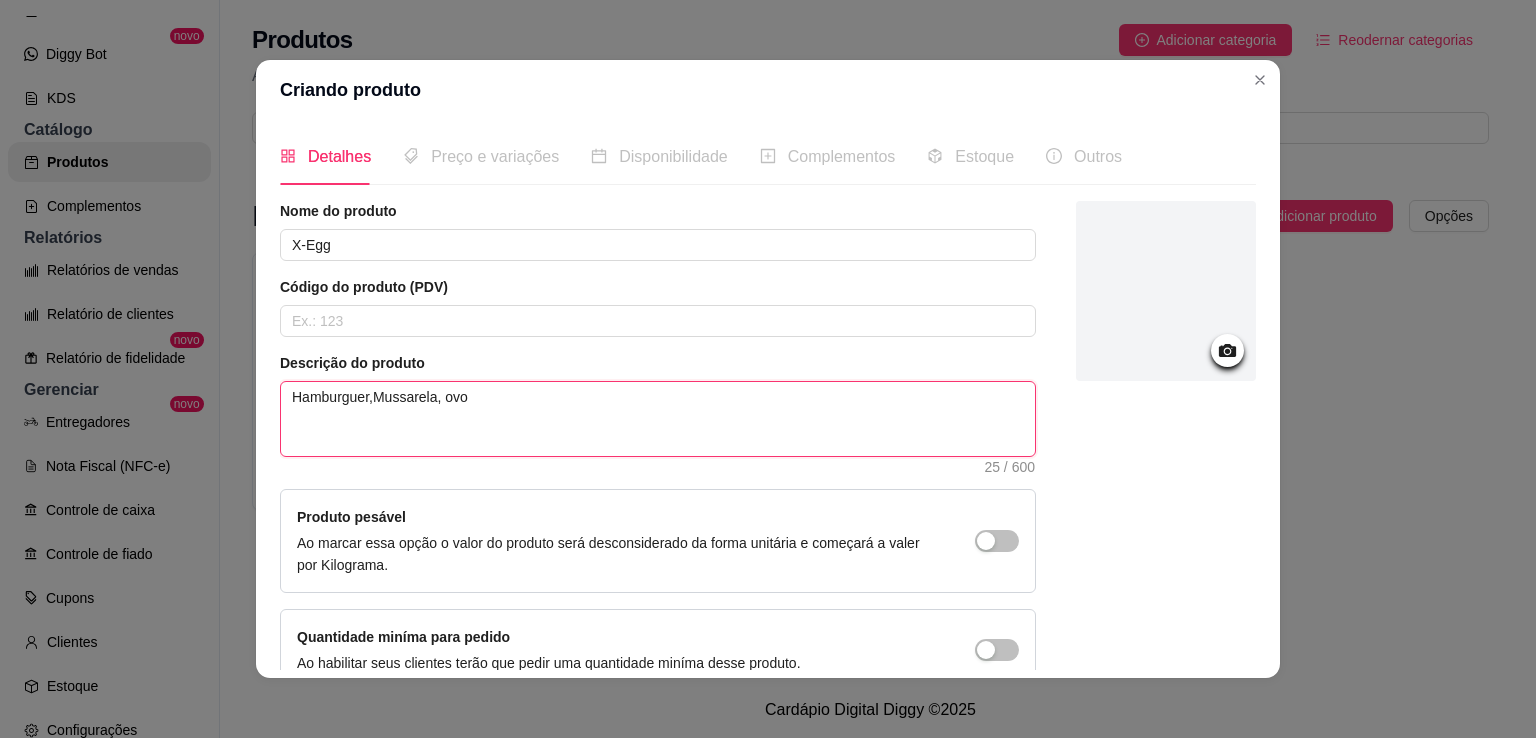 type on "Hamburguer,Mussarela, ov" 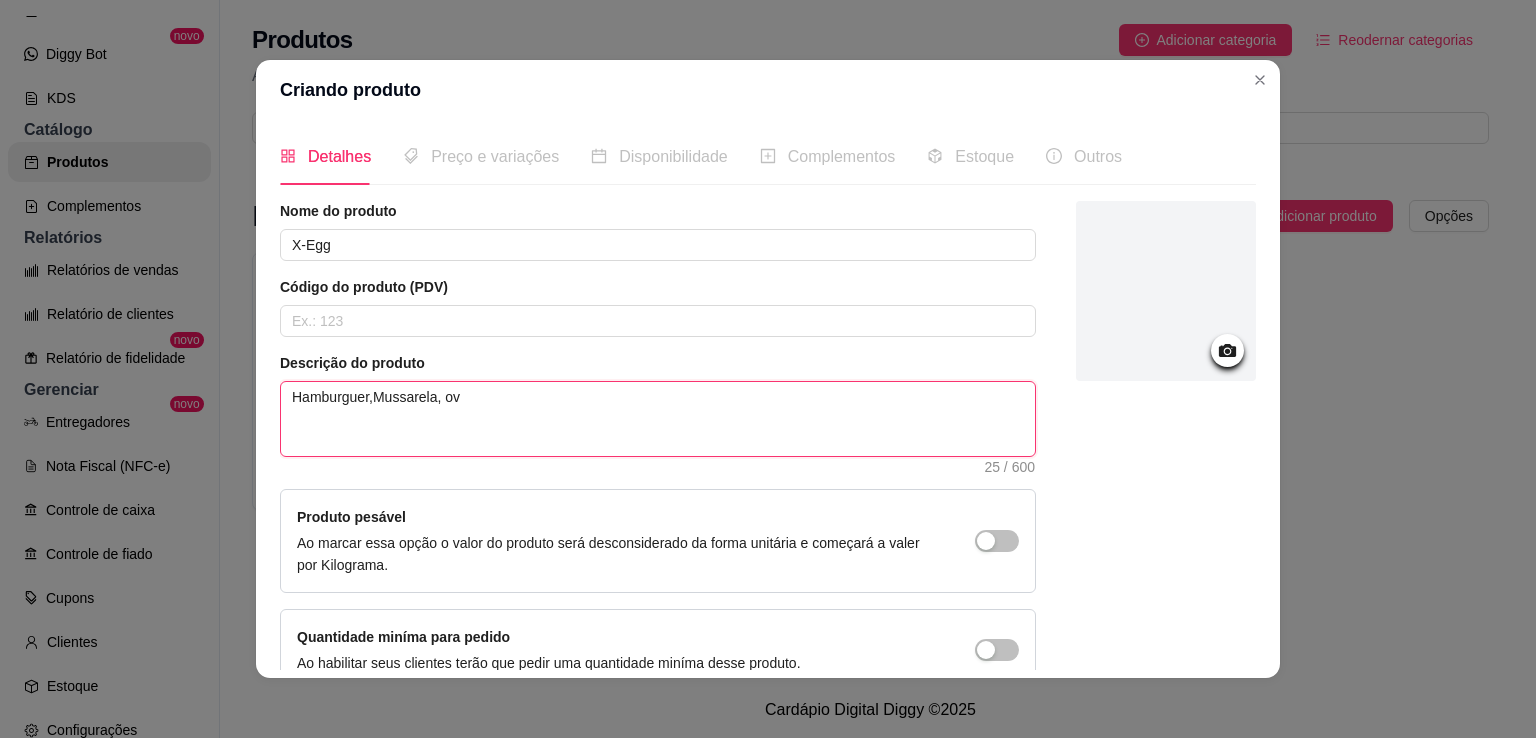 type 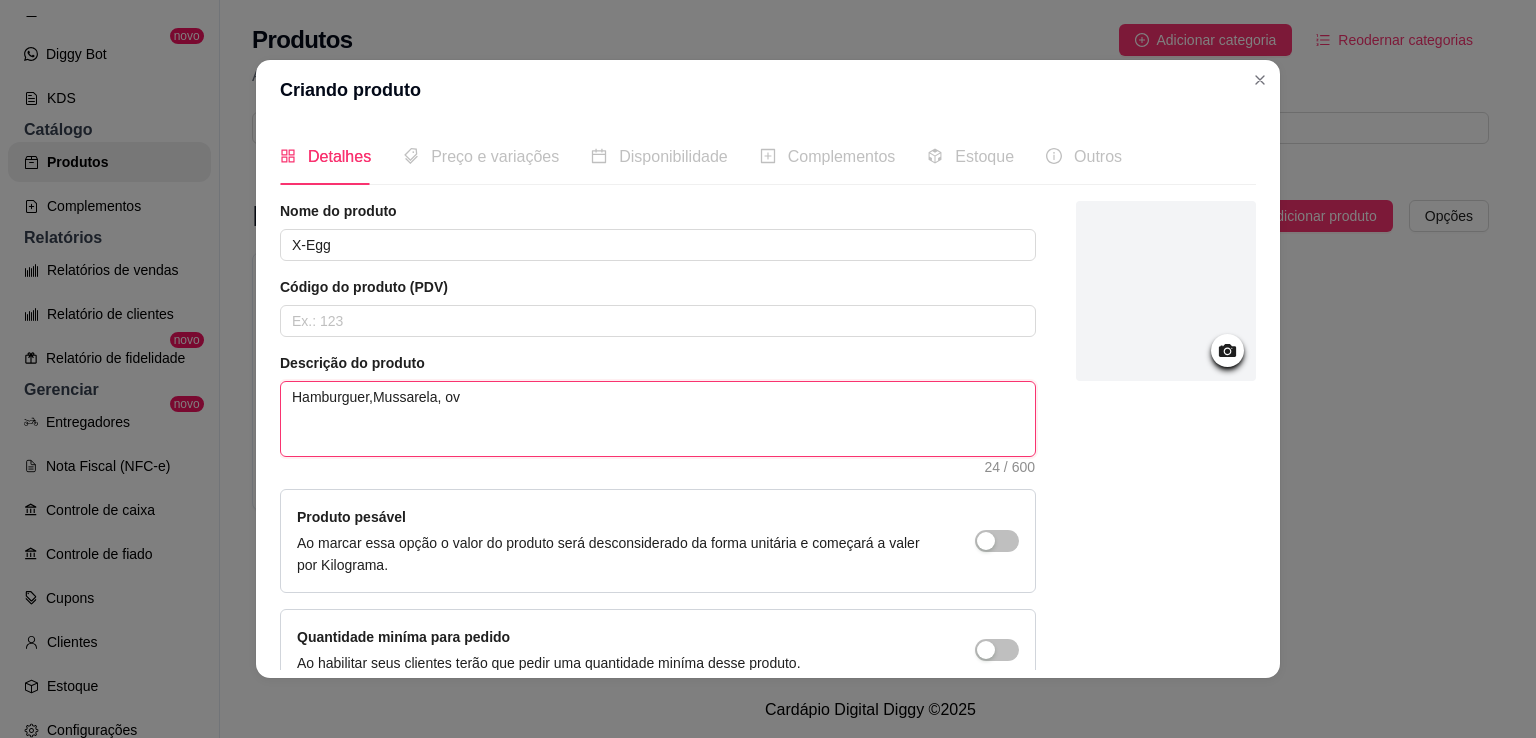 type on "Hamburguer,Mussarela, o" 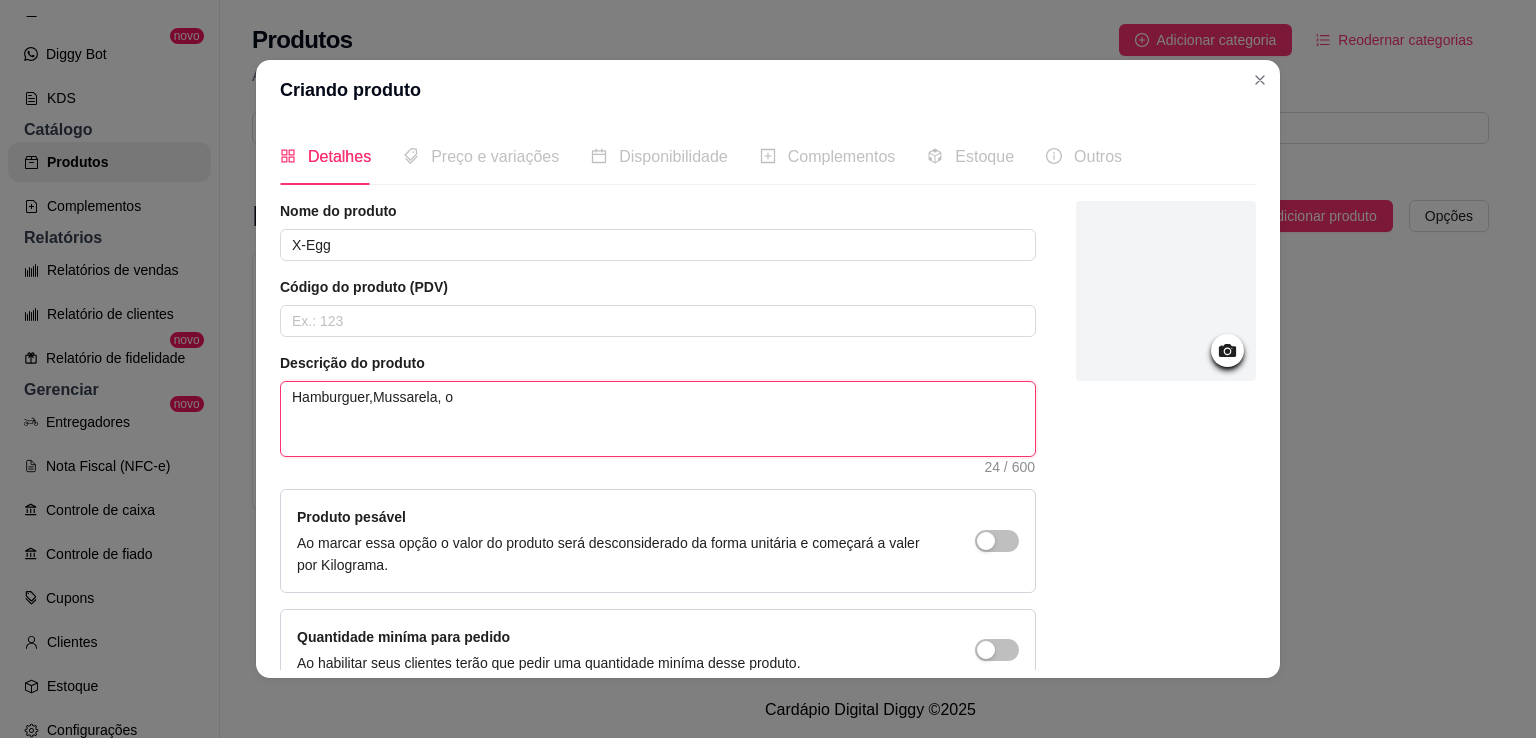 type on "Hamburguer,Mussarela," 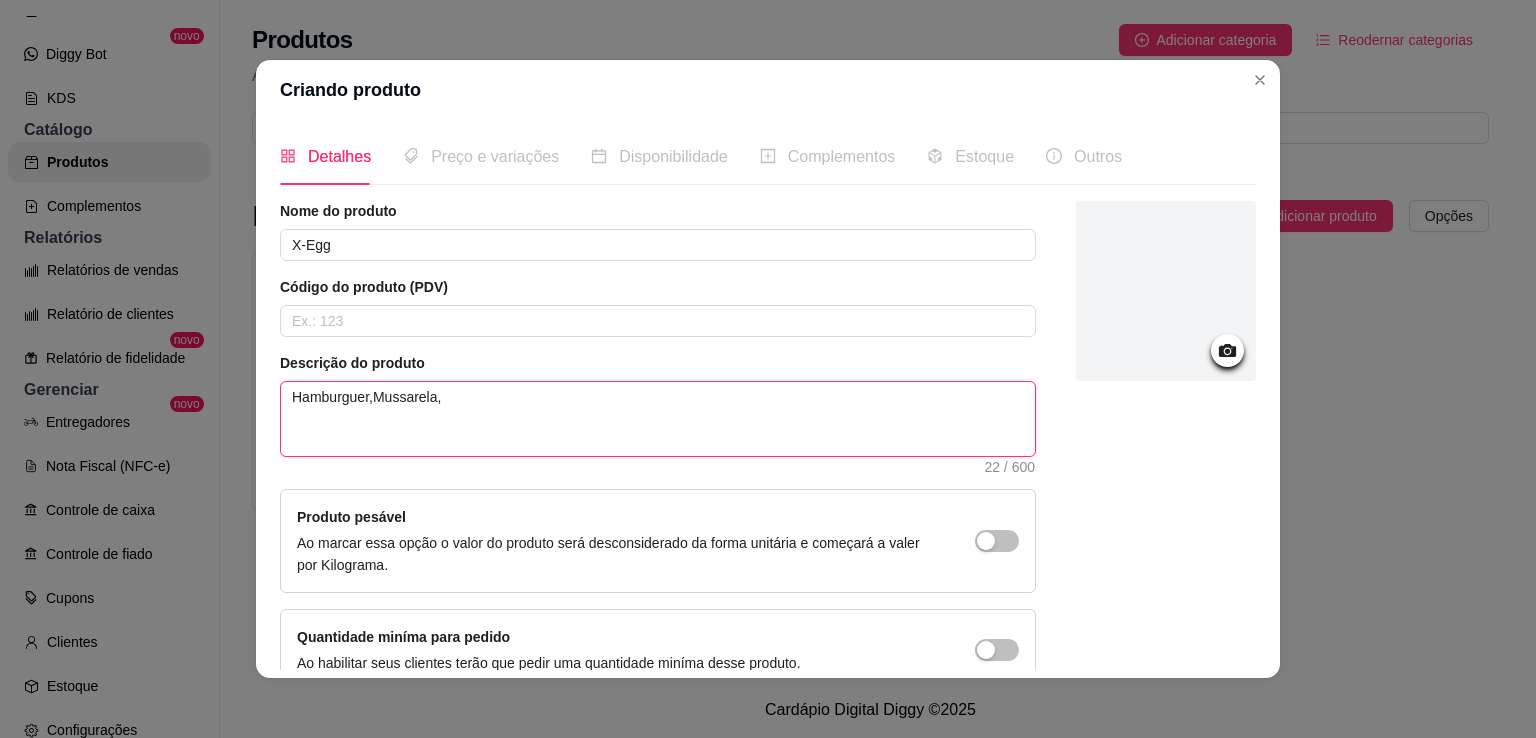 type on "Hamburguer,Mussarela, O" 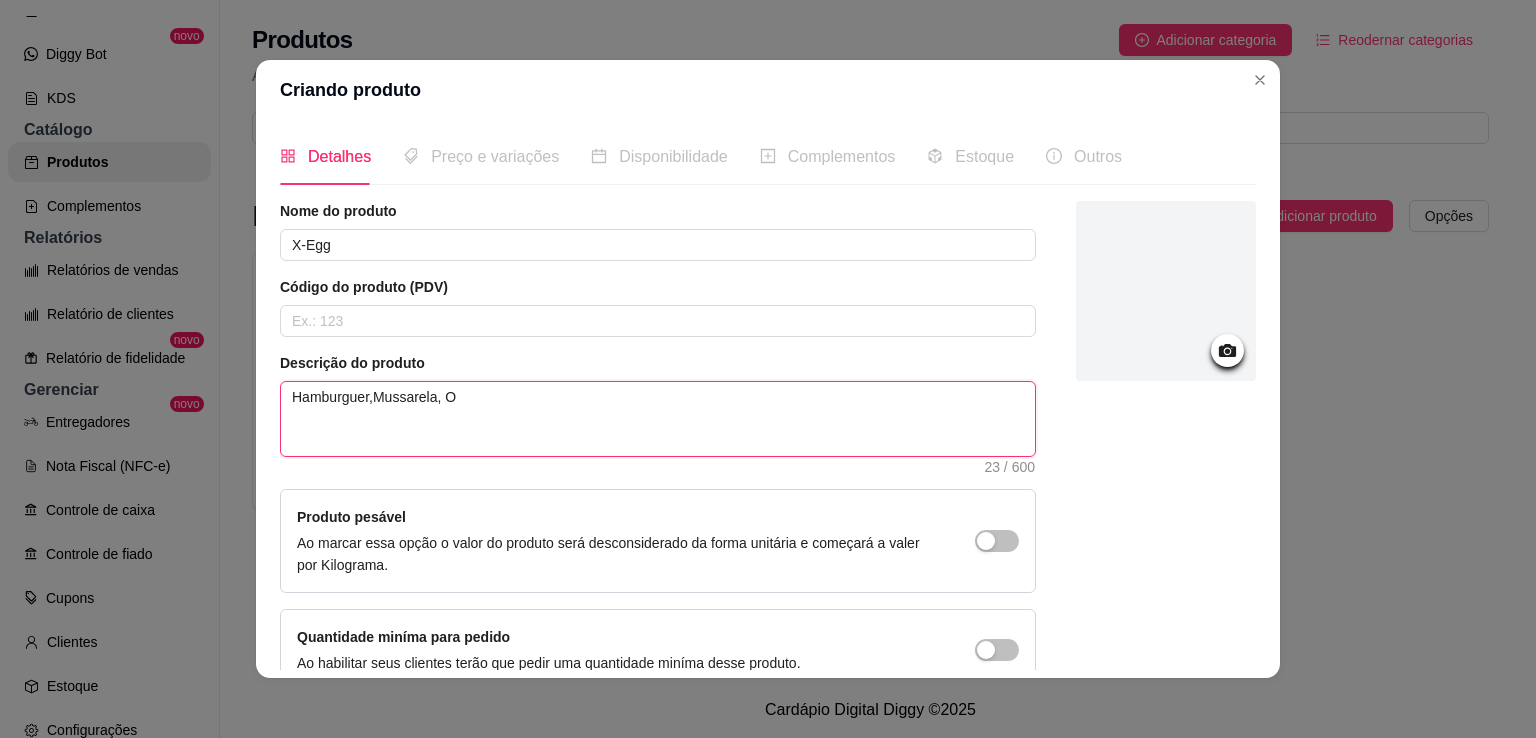 type on "Hamburguer,Mussarela, Ov" 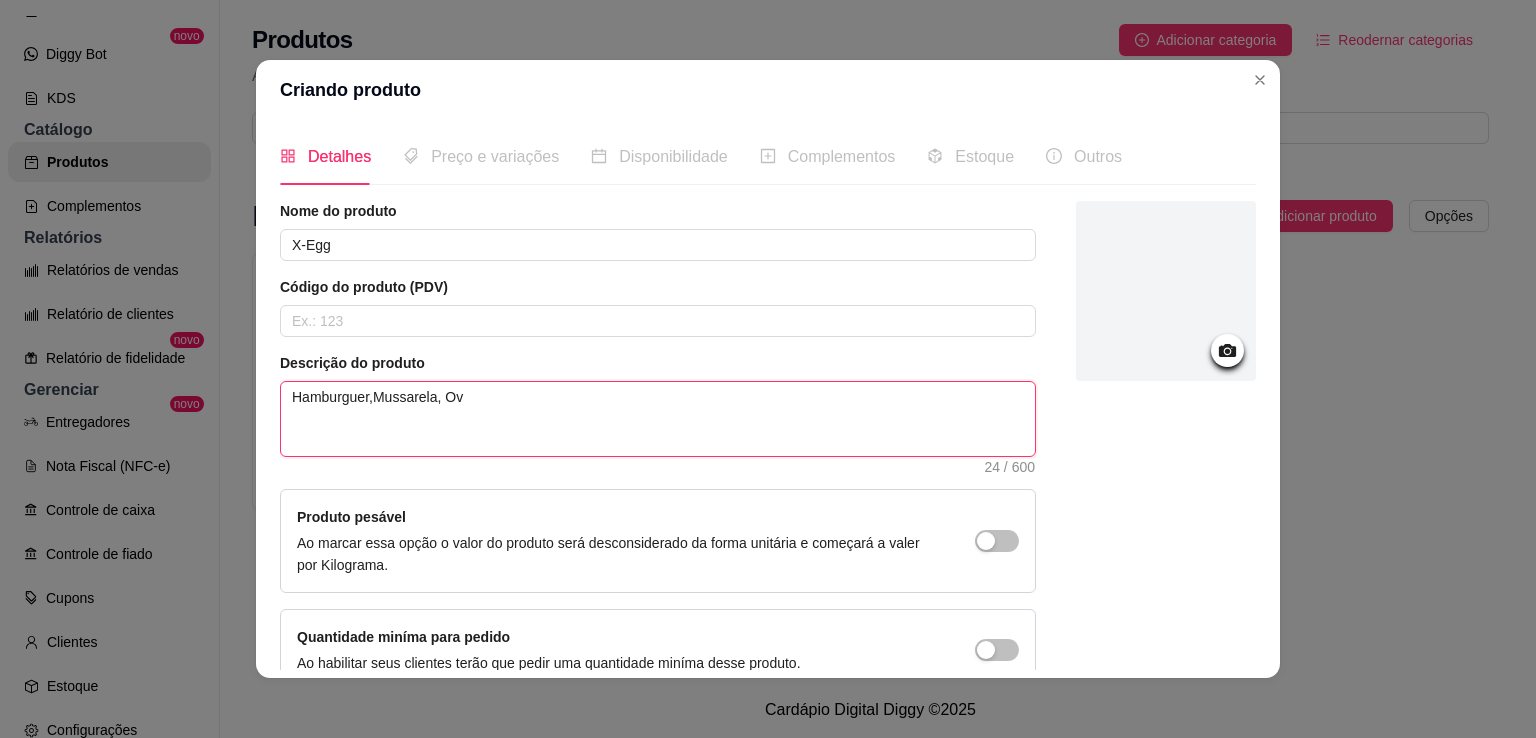 type on "Hamburguer,Mussarela, Ovo" 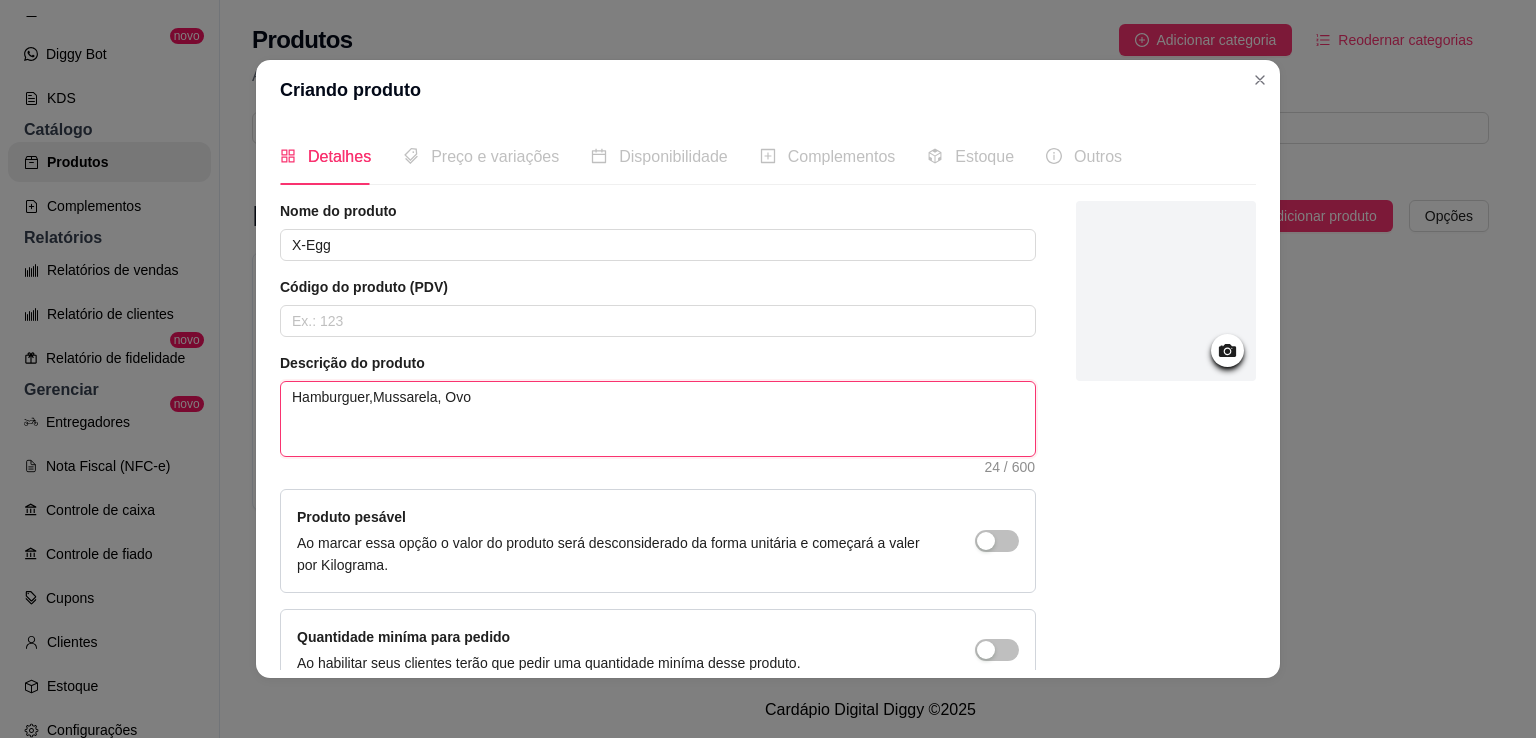 type on "Hamburguer,Mussarela, Ovo" 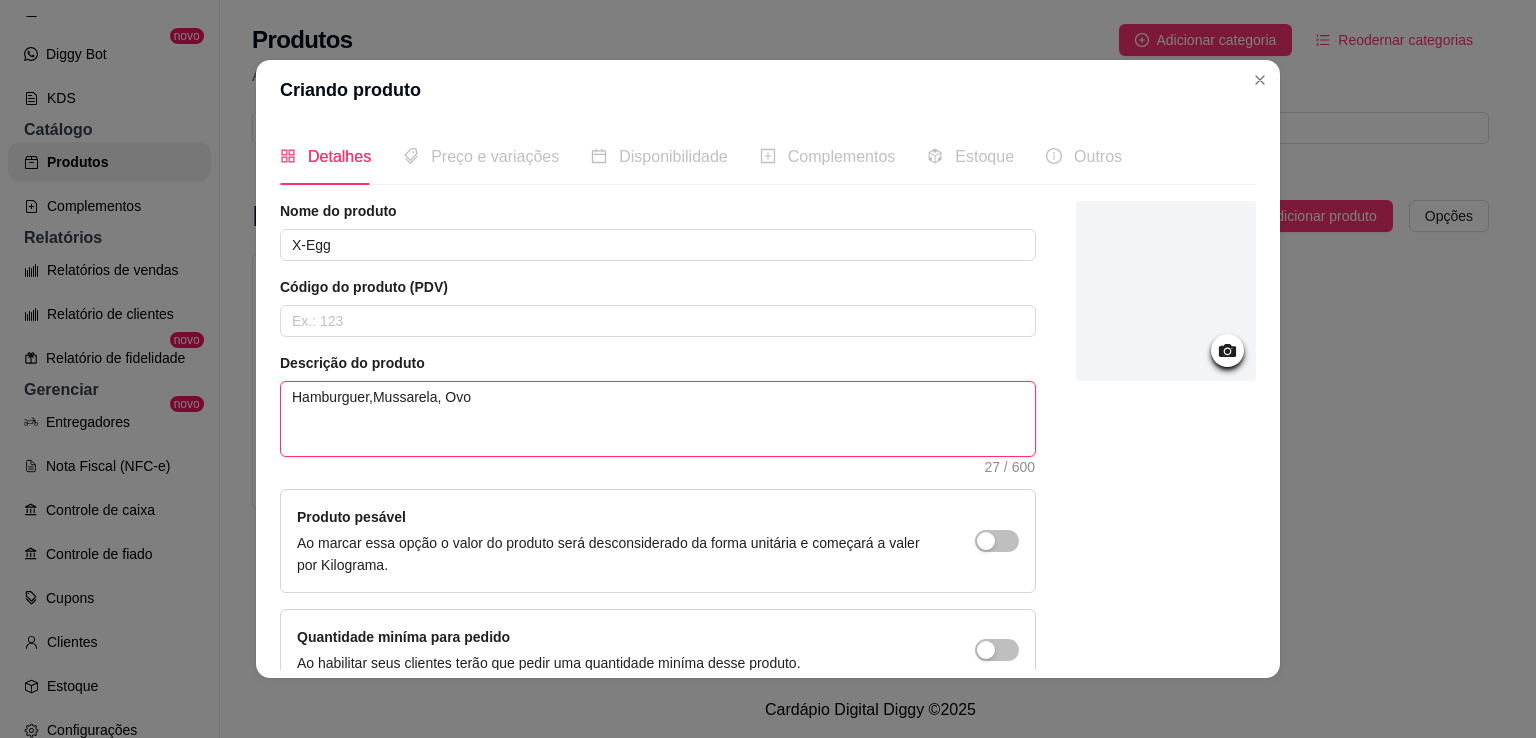 type on "Hamburguer,Mussarela, Ovo F" 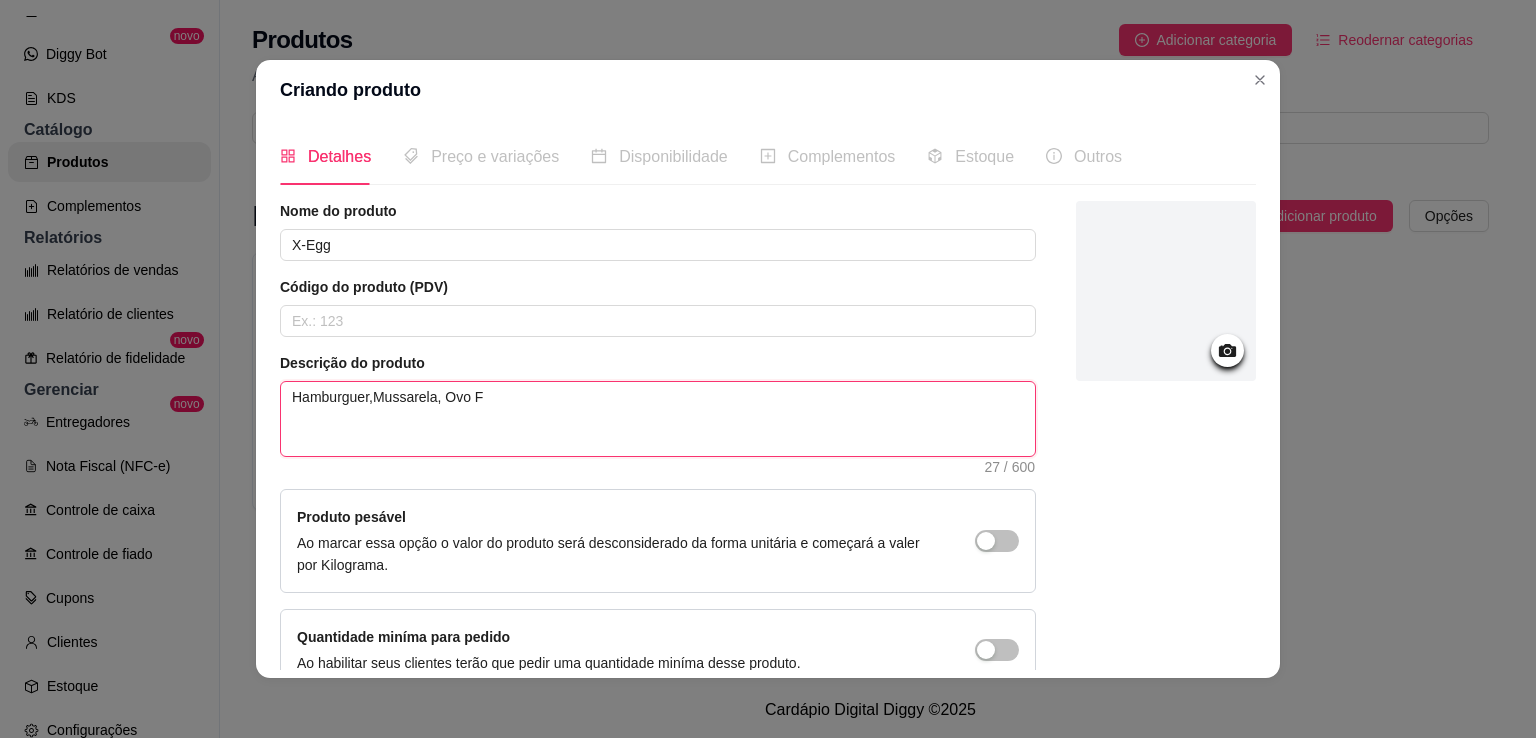 type on "Hamburguer,Mussarela, Ovo Fr" 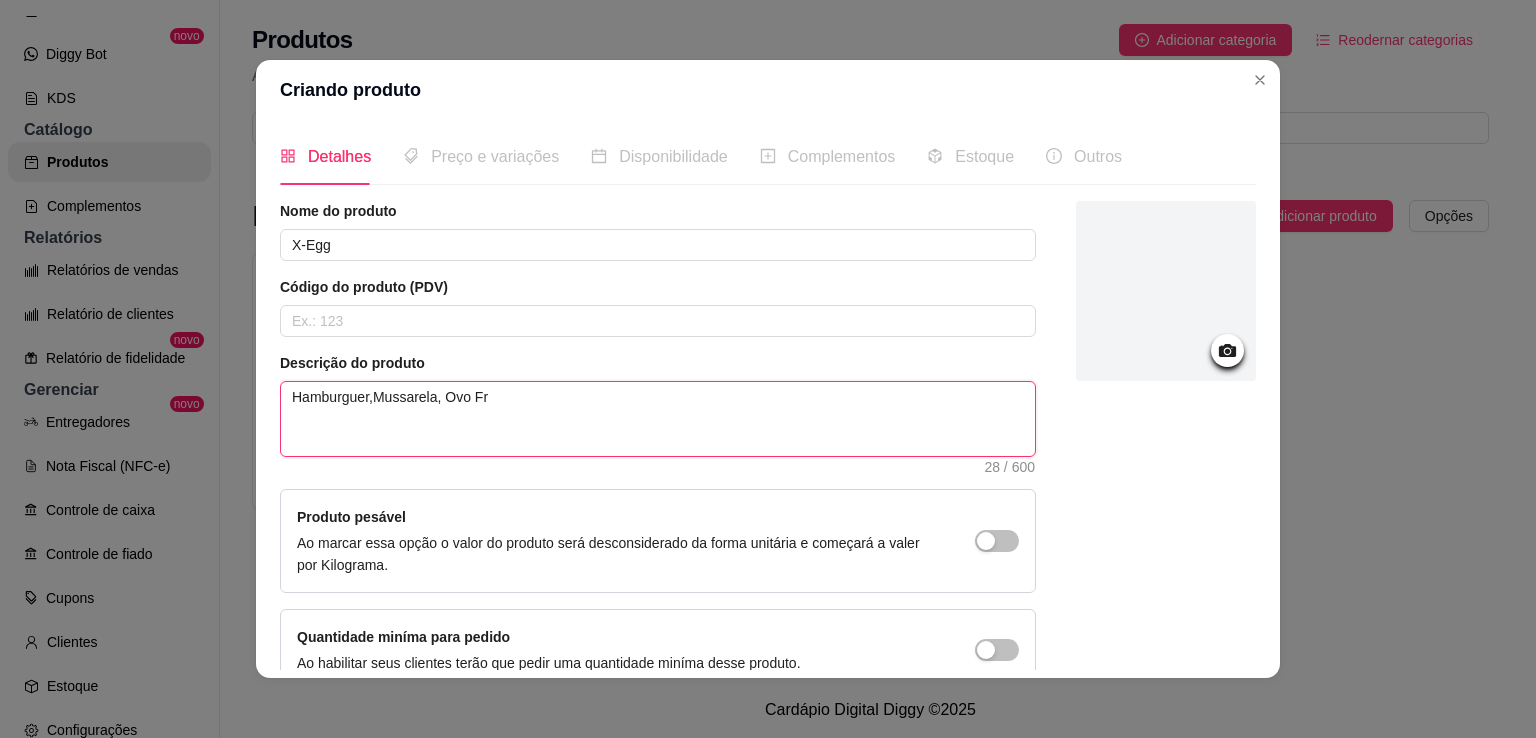 type on "Hamburguer,Mussarela, Ovo Fri" 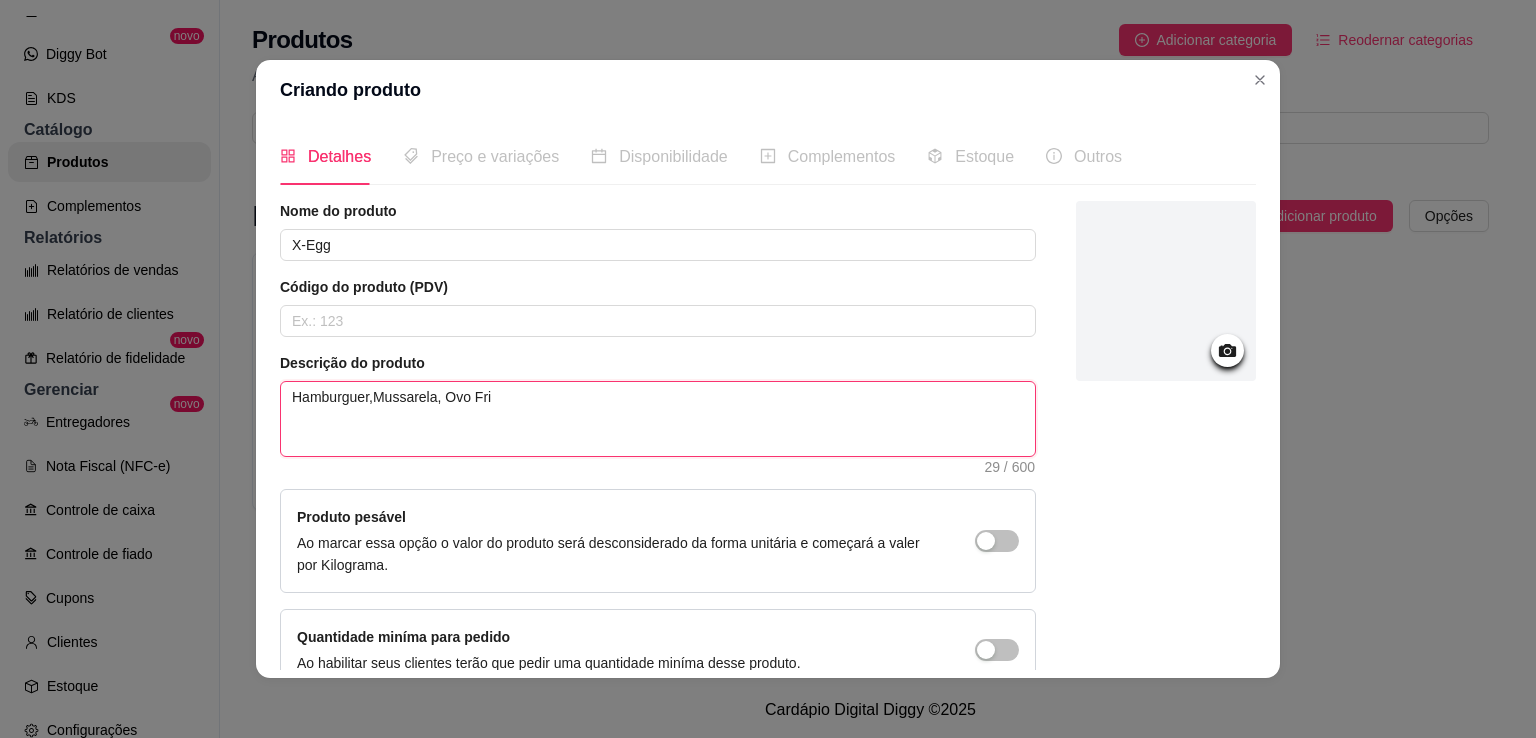 type on "Hamburguer,Mussarela, Ovo Frit" 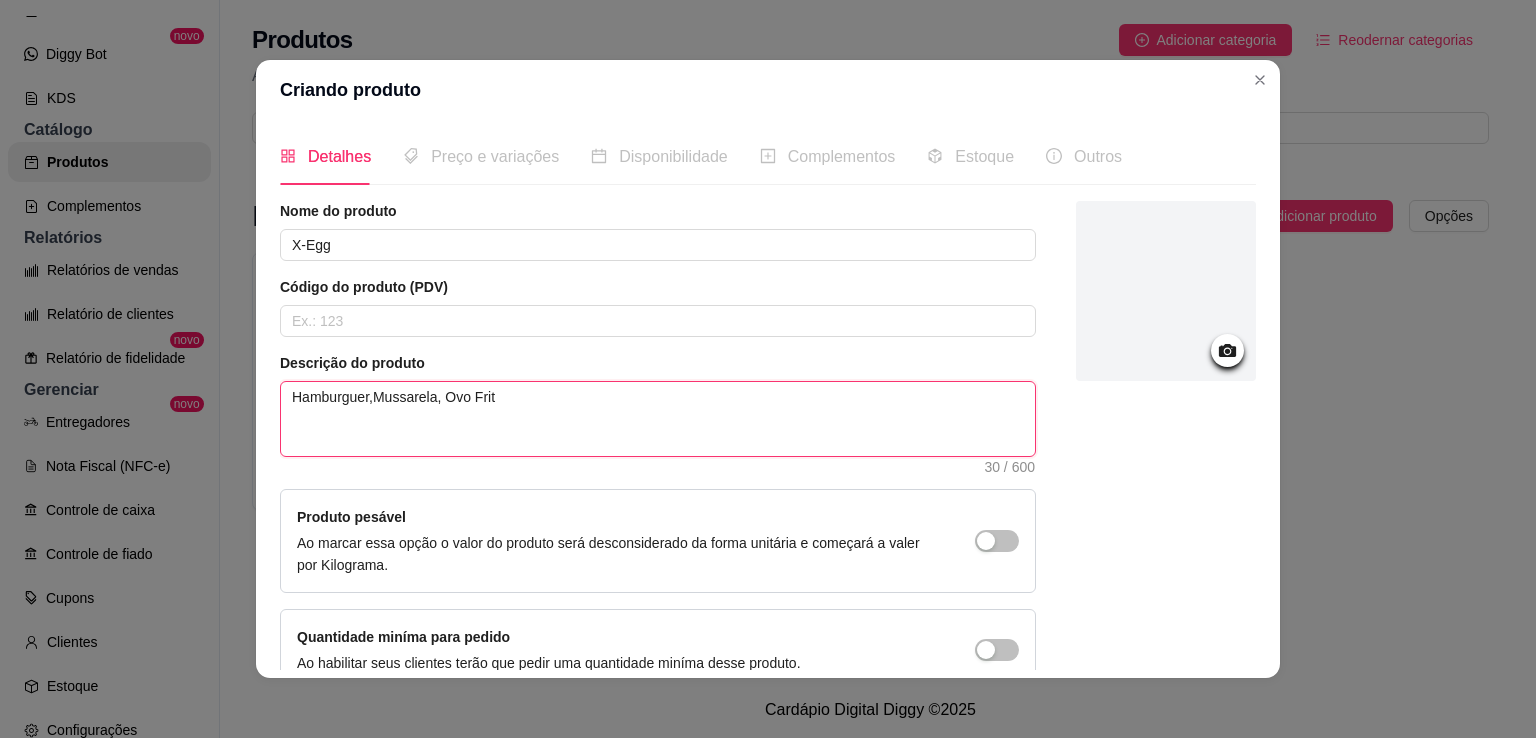 type on "Hamburguer,Mussarela, Ovo Frito" 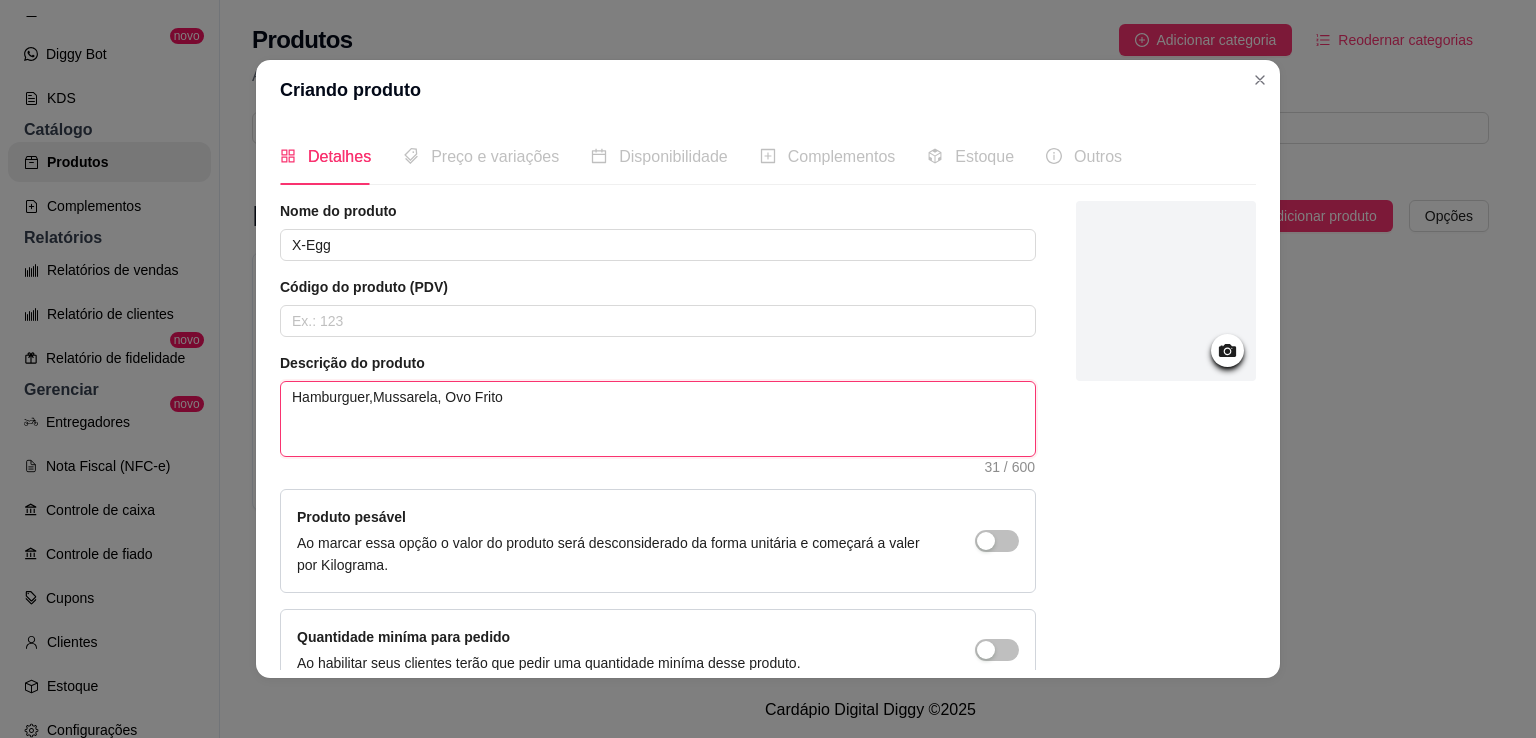 type on "Hamburguer,Mussarela, Ovo Frito," 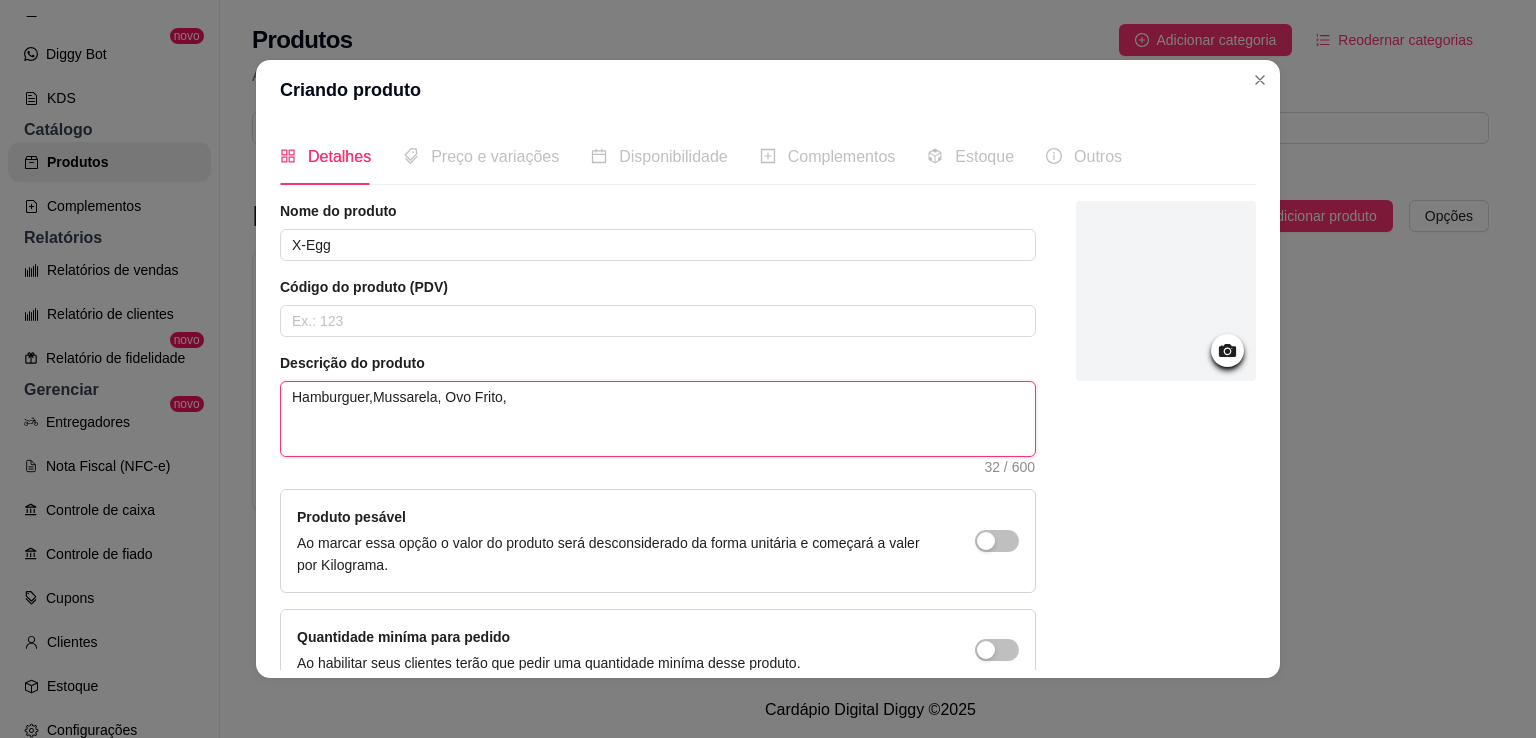 type on "Hamburguer,Mussarela, Ovo Frito,A" 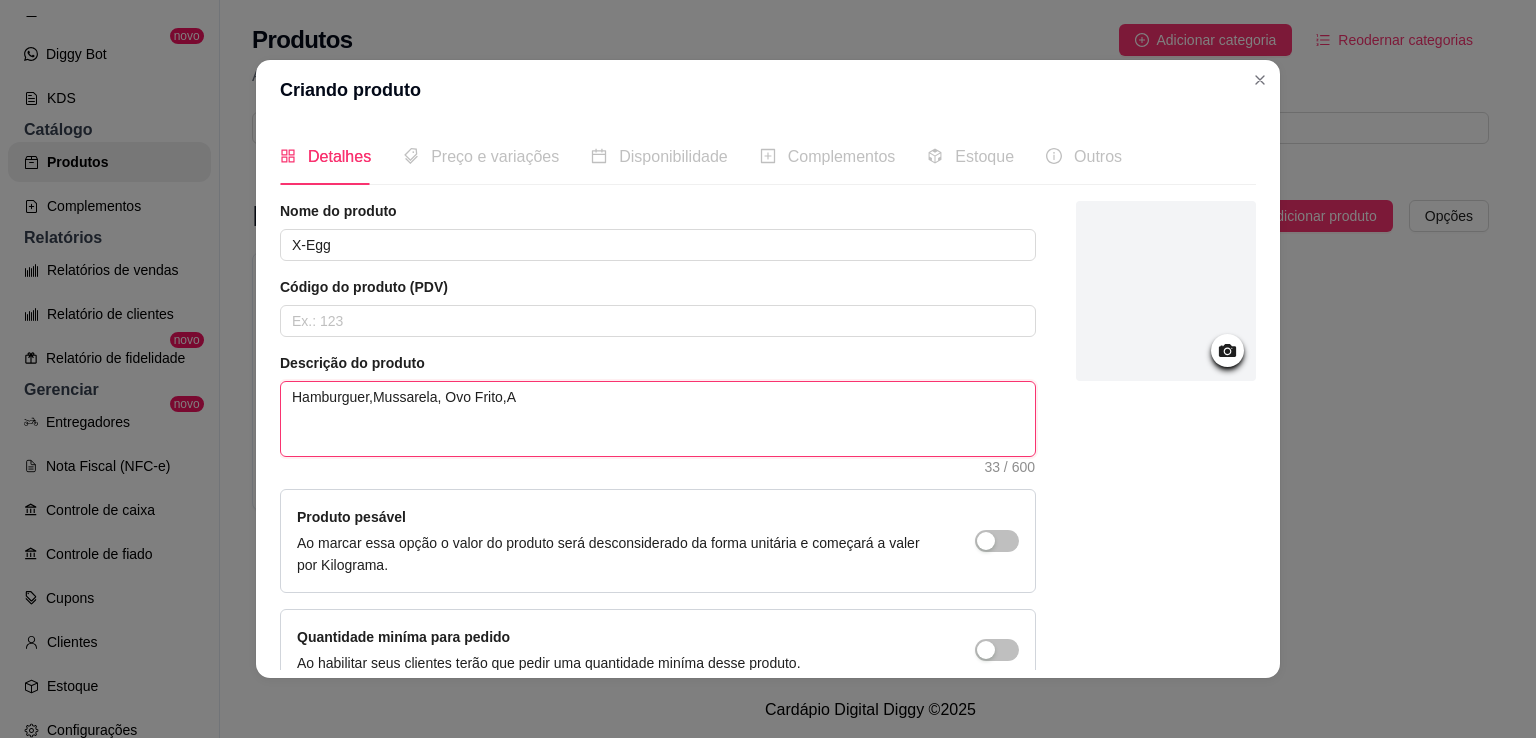 type on "Hamburguer,Mussarela, Ovo Frito,Al" 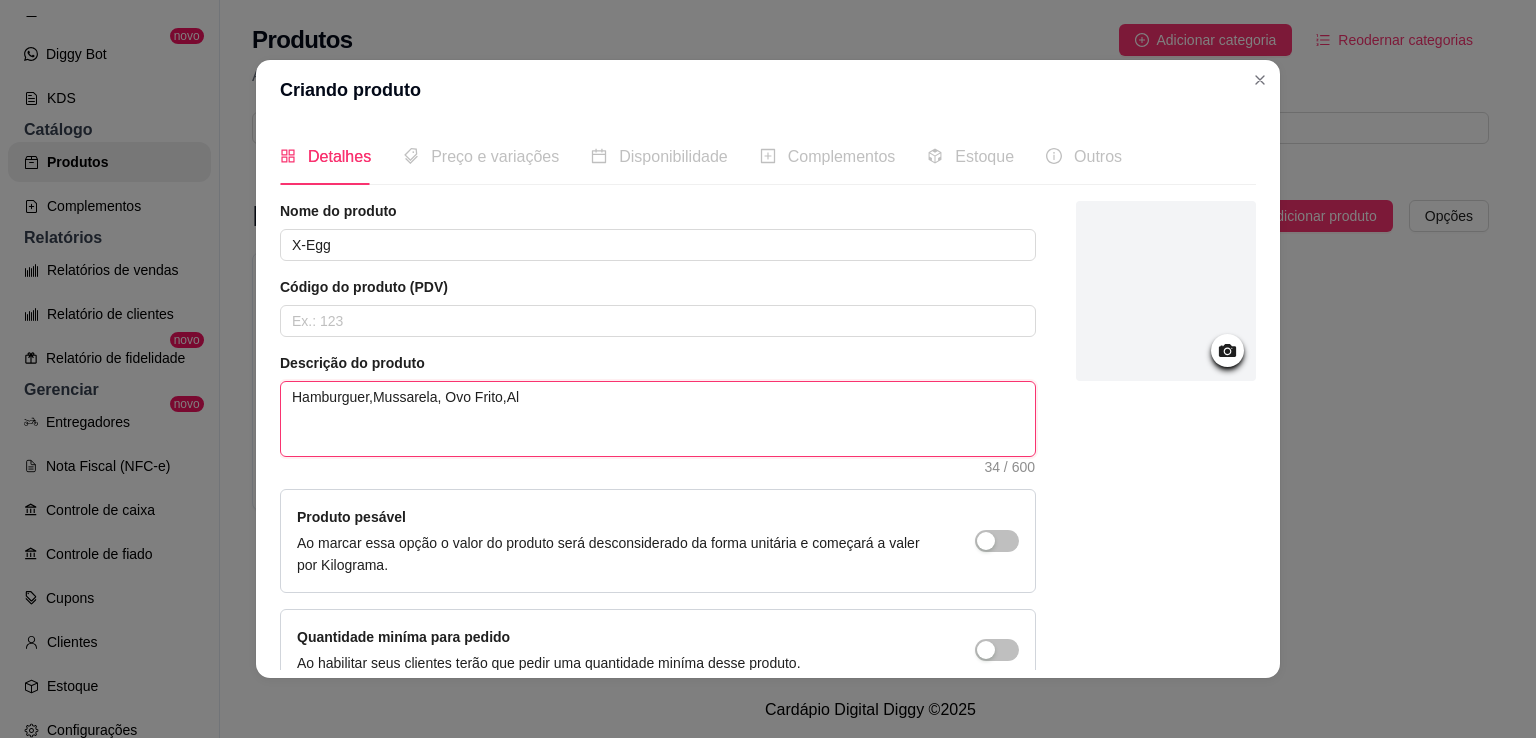 type on "Hamburguer,Mussarela, Ovo Frito,[PERSON_NAME]" 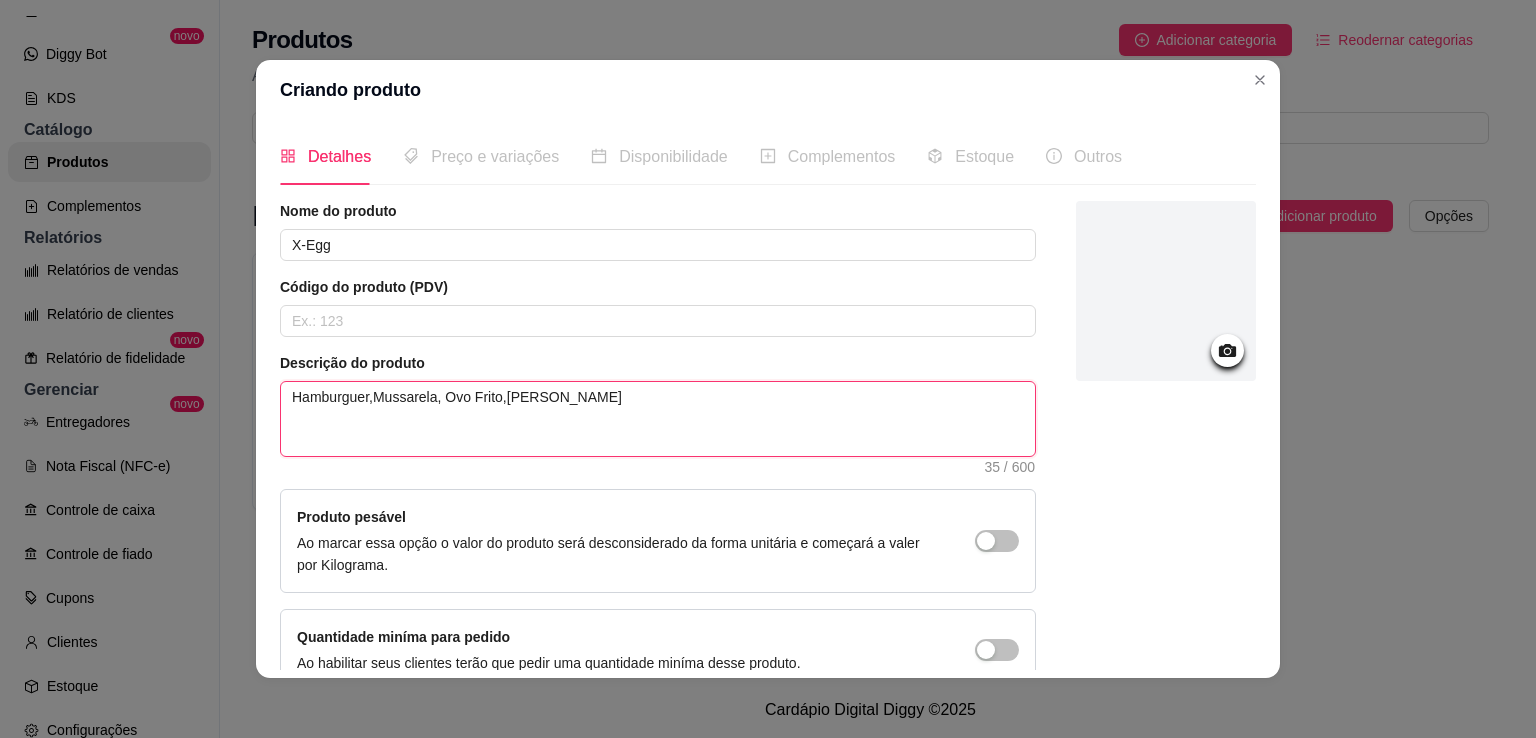 type on "Hamburguer,Mussarela, Ovo Frito,Alfa" 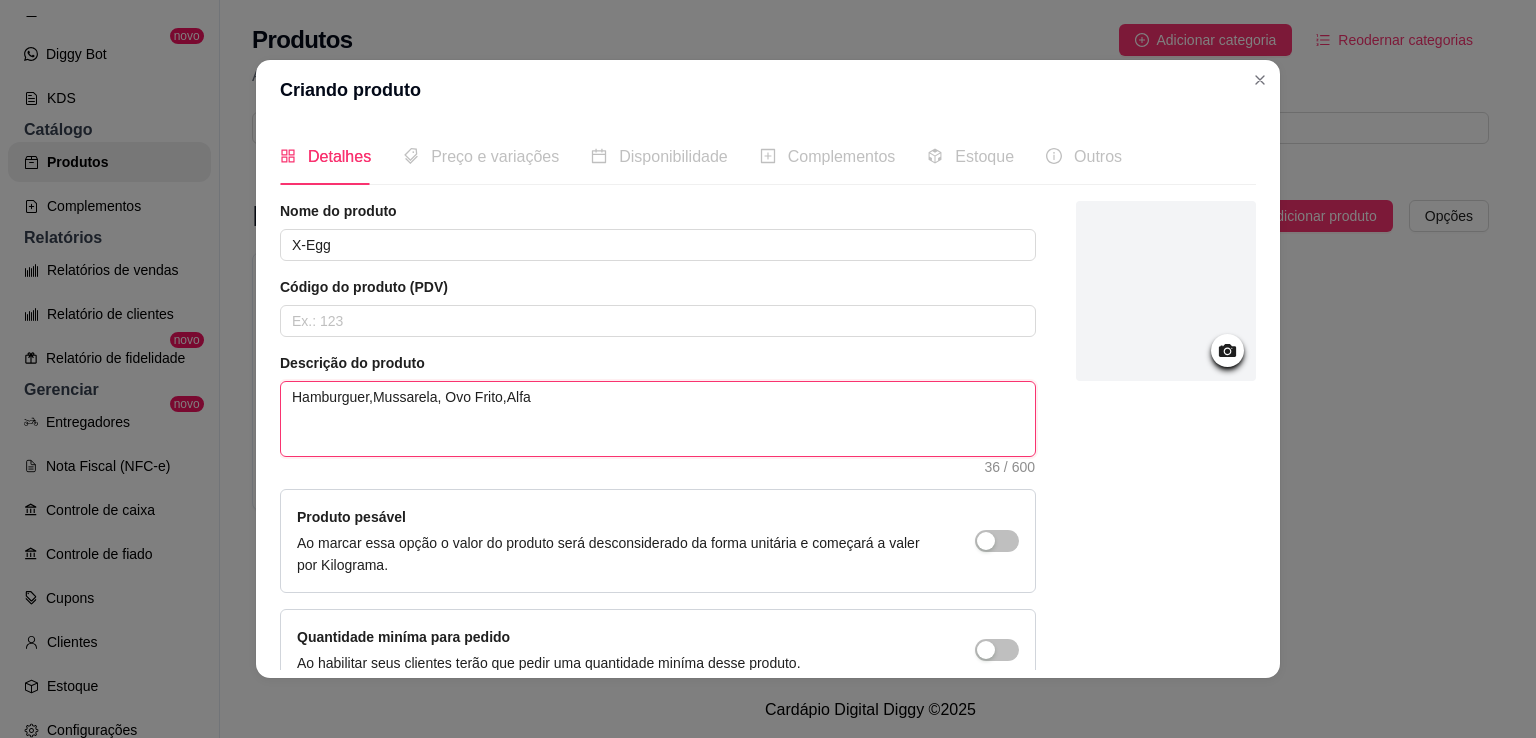 type on "Hamburguer,Mussarela, Ovo Frito,Alfac" 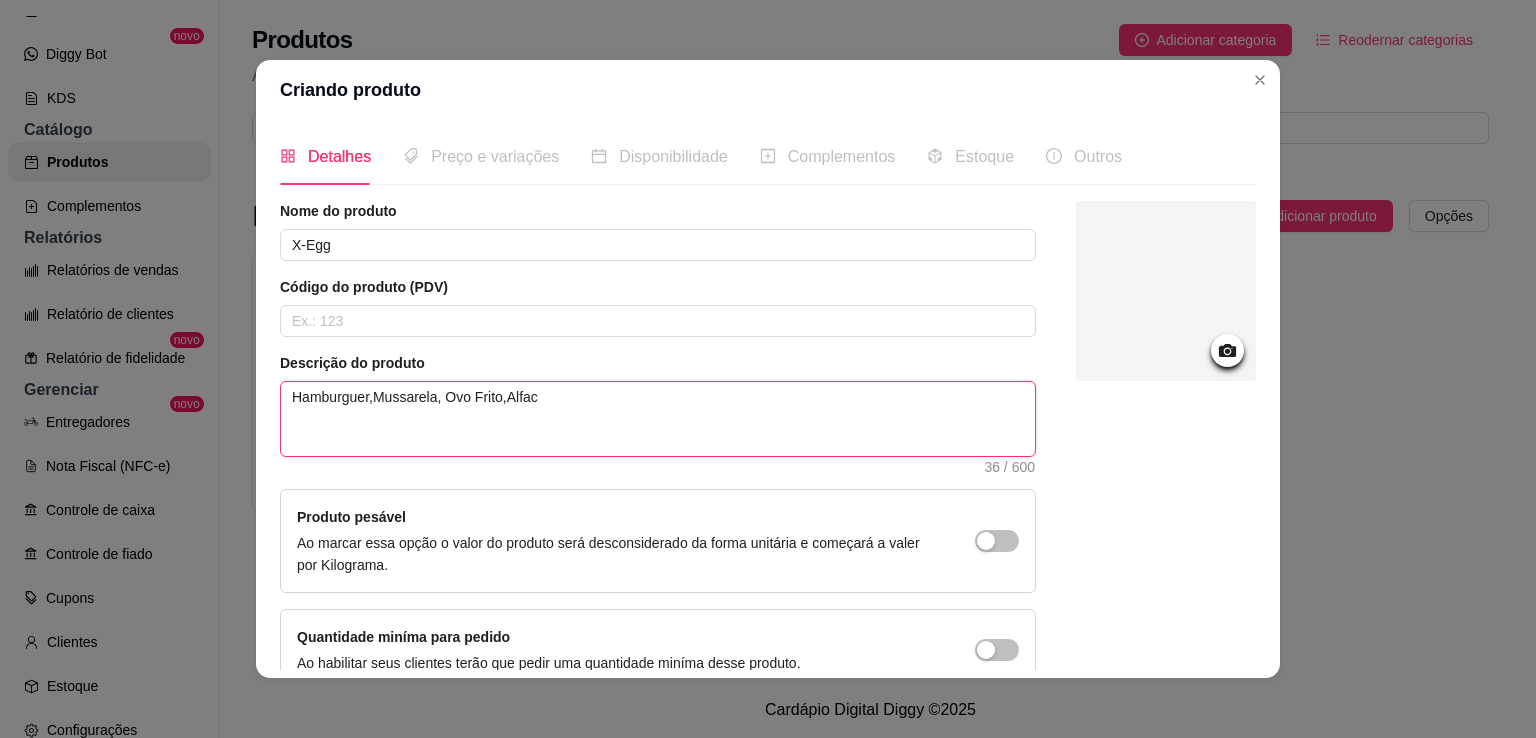 type on "Hamburguer,Mussarela, Ovo Frito,Alface" 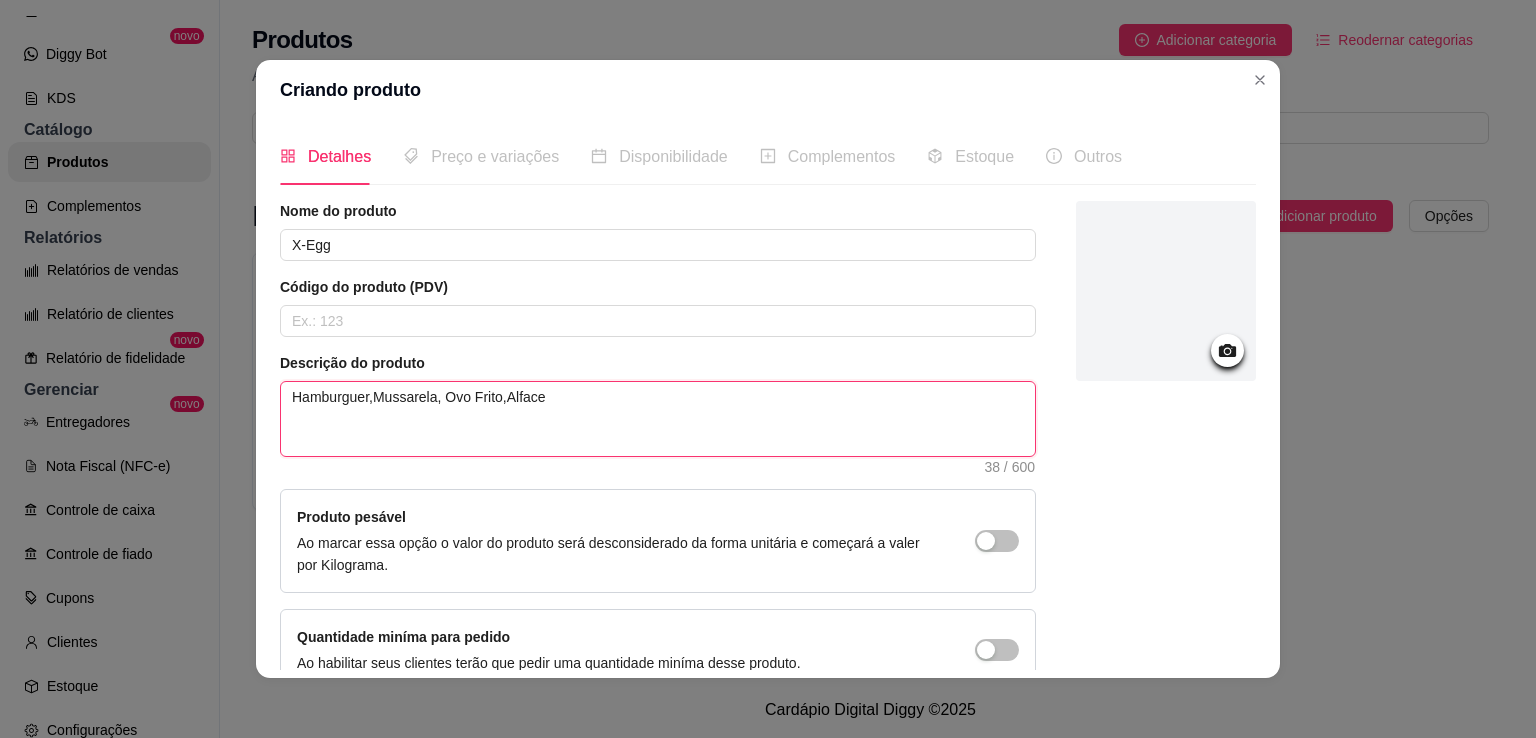 type on "Hamburguer,Mussarela, Ovo Frito,Alfac" 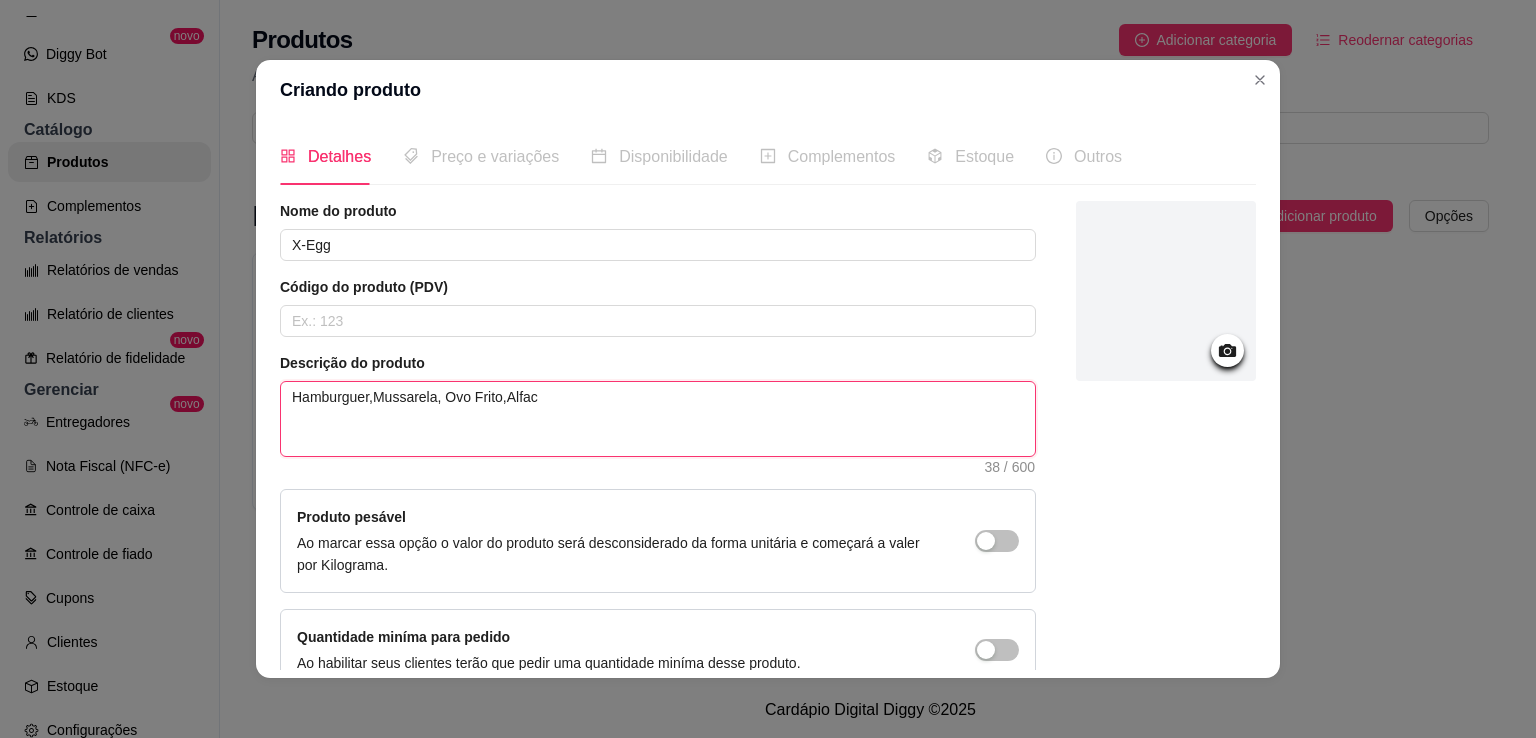 type on "Hamburguer,Mussarela, Ovo Frito,Alfa" 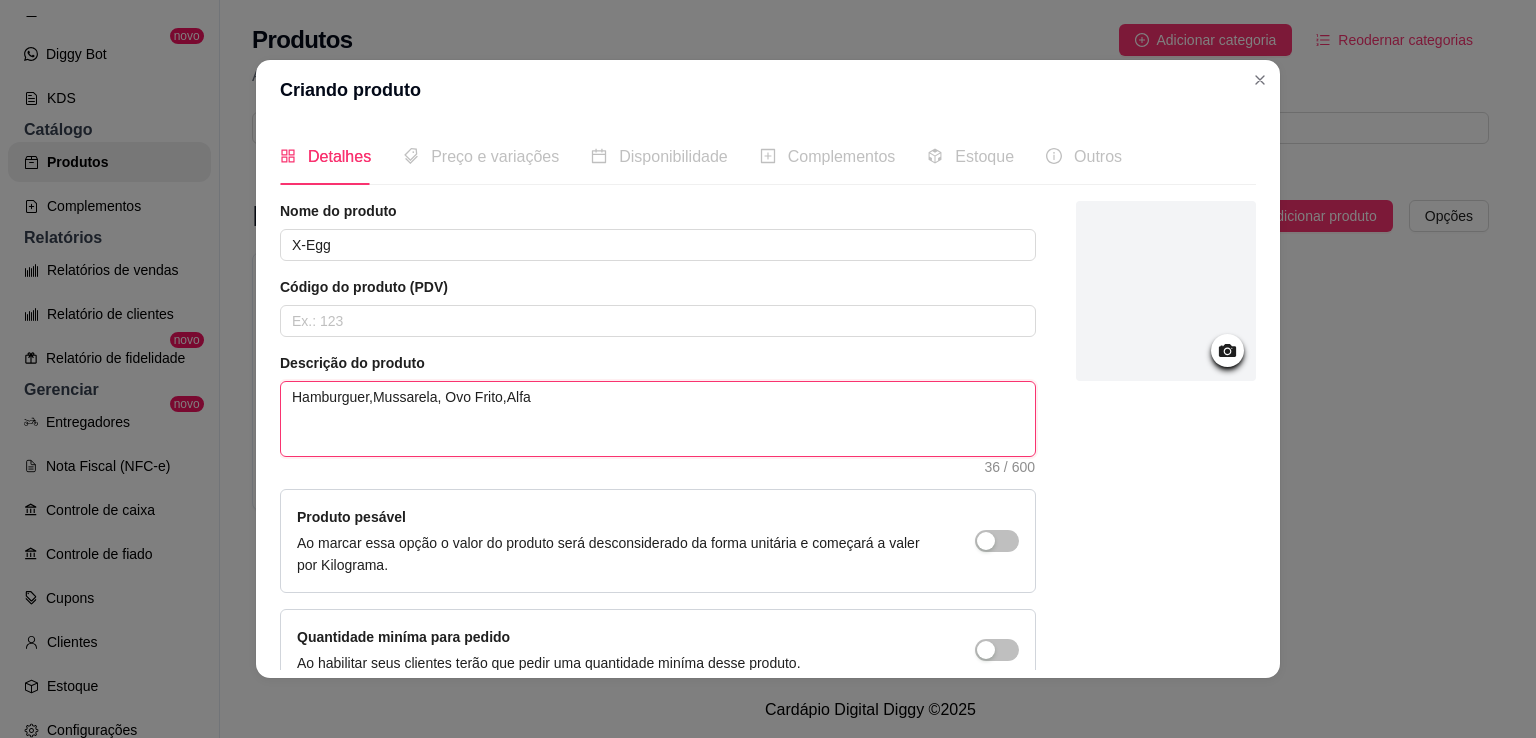 type on "Hamburguer,Mussarela, Ovo Frito,[PERSON_NAME]" 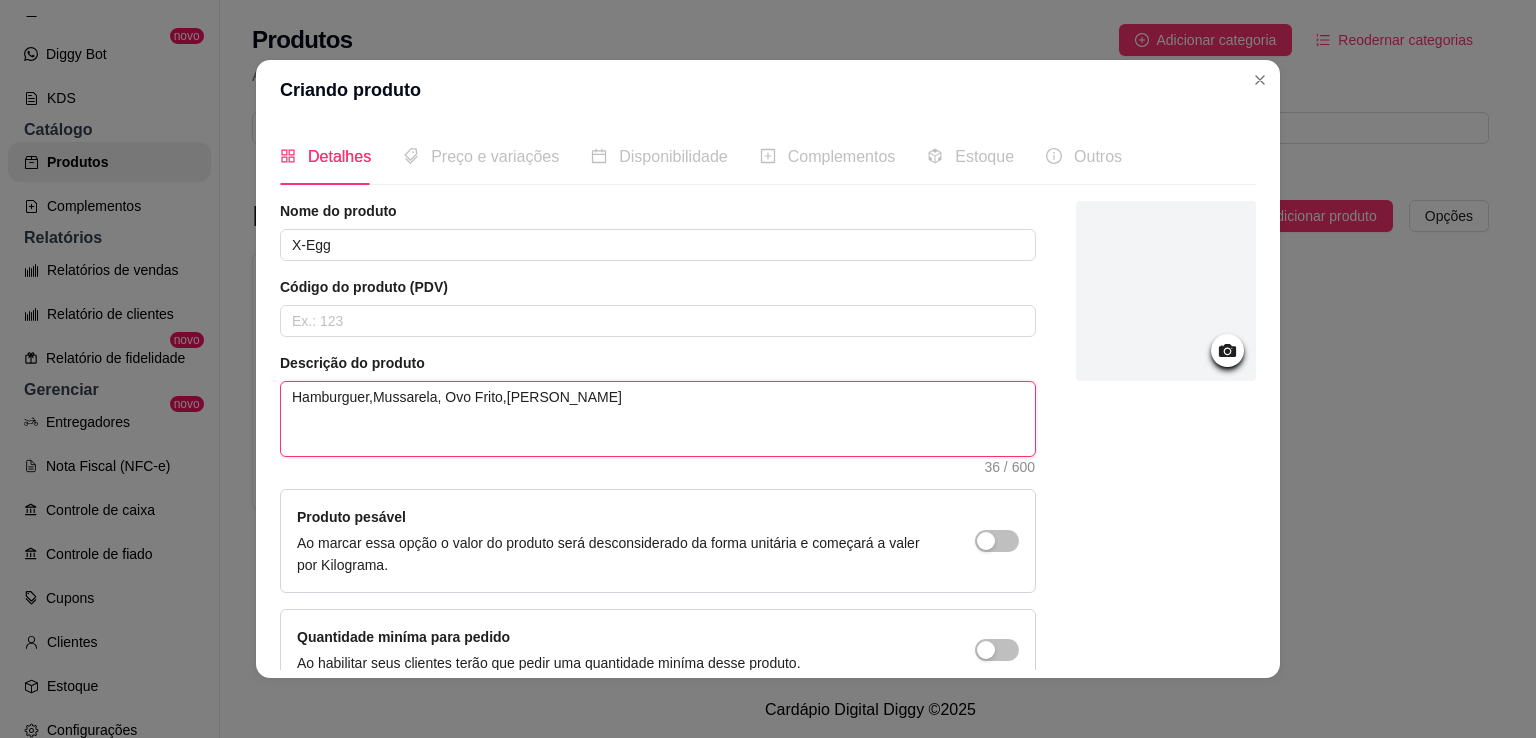 type on "Hamburguer,Mussarela, Ovo Frito,Al" 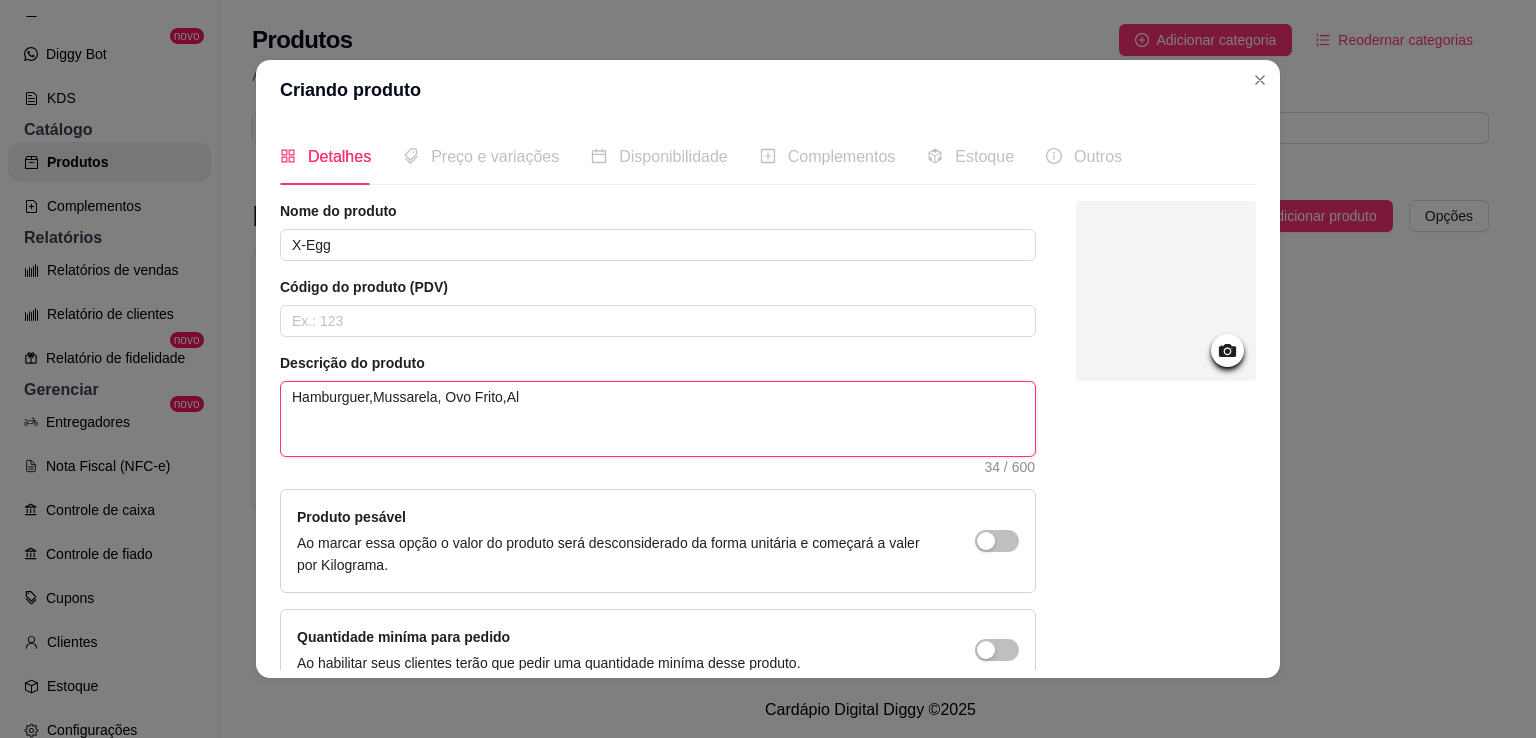 type on "Hamburguer,Mussarela, Ovo Frito,A" 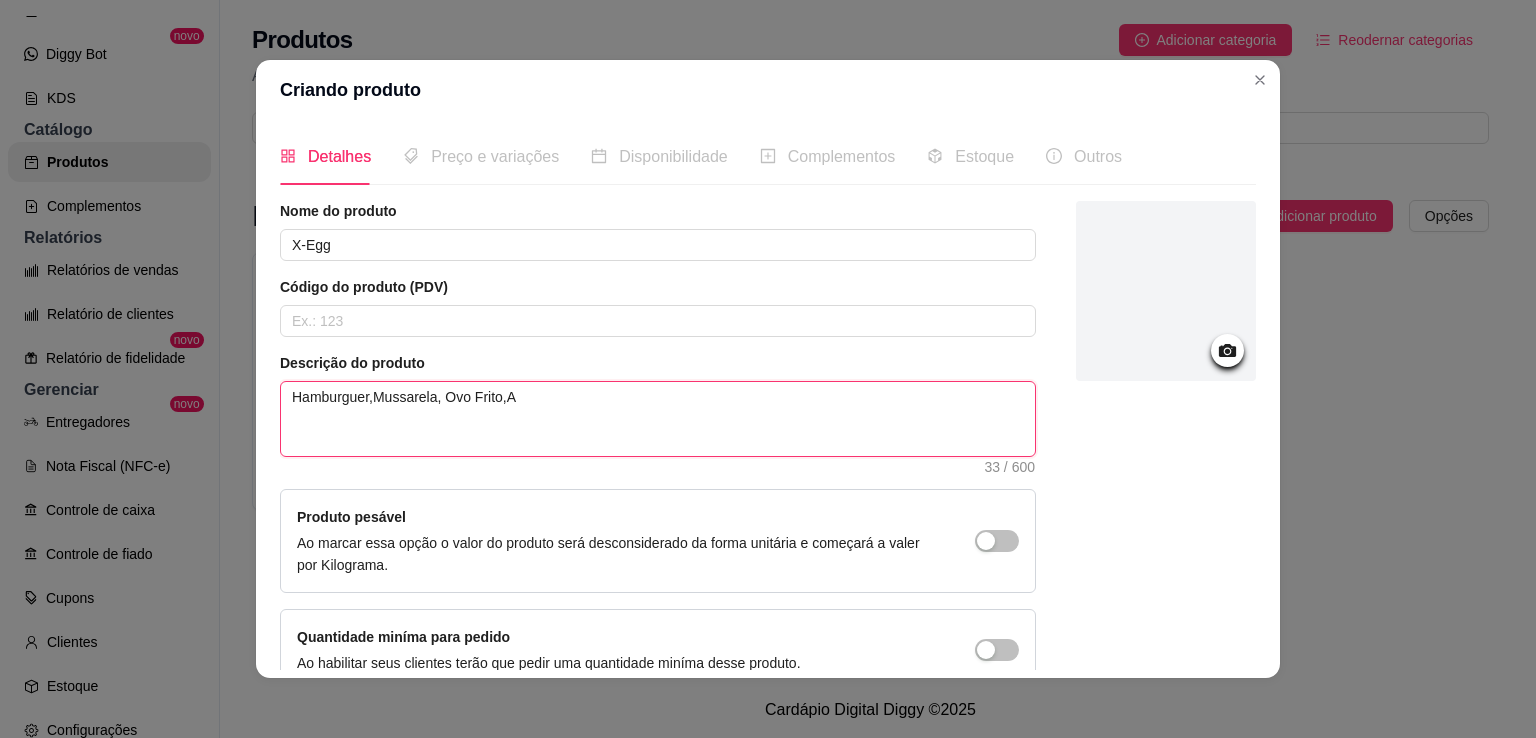 type on "Hamburguer,Mussarela, Ovo Frito," 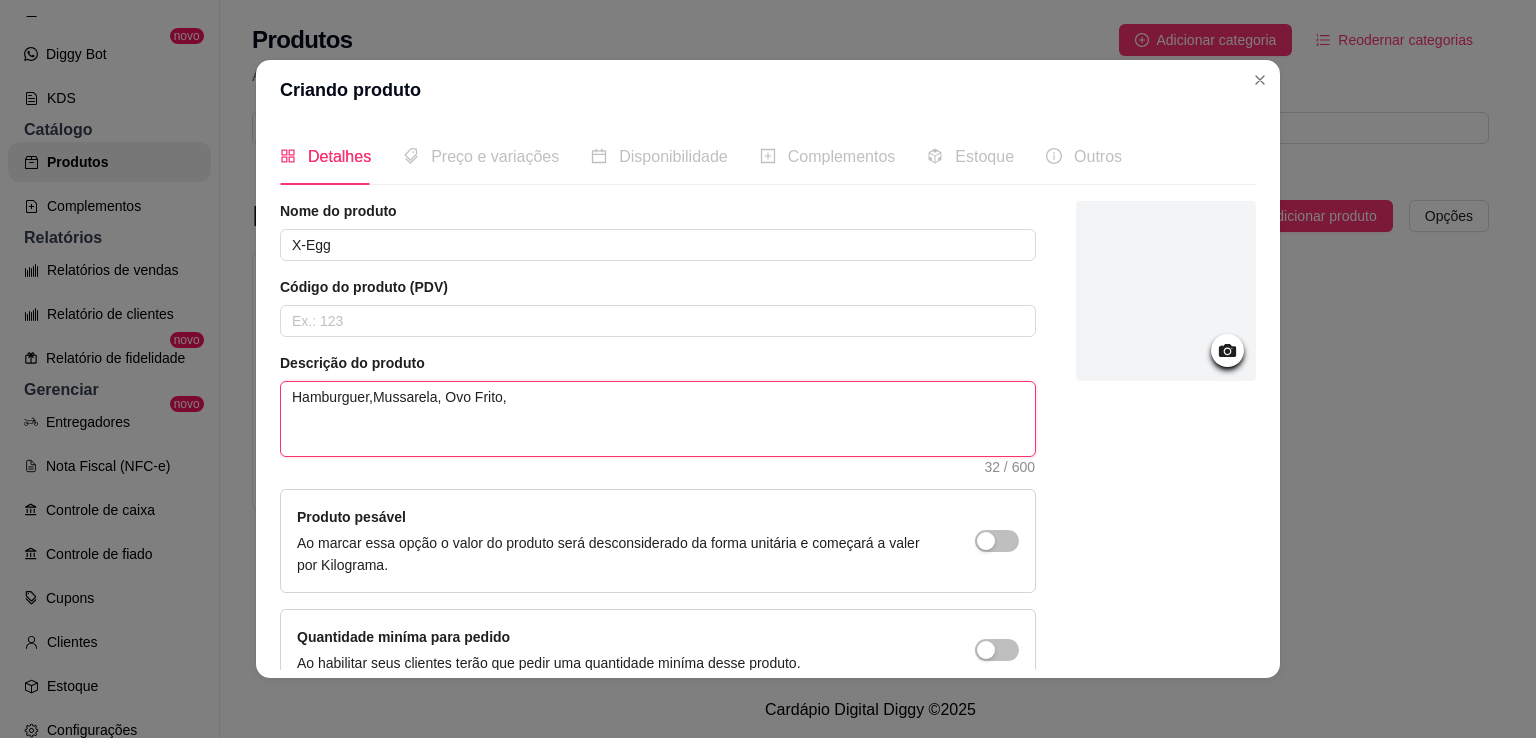 click on "Hamburguer,Mussarela, Ovo Frito," at bounding box center [658, 419] 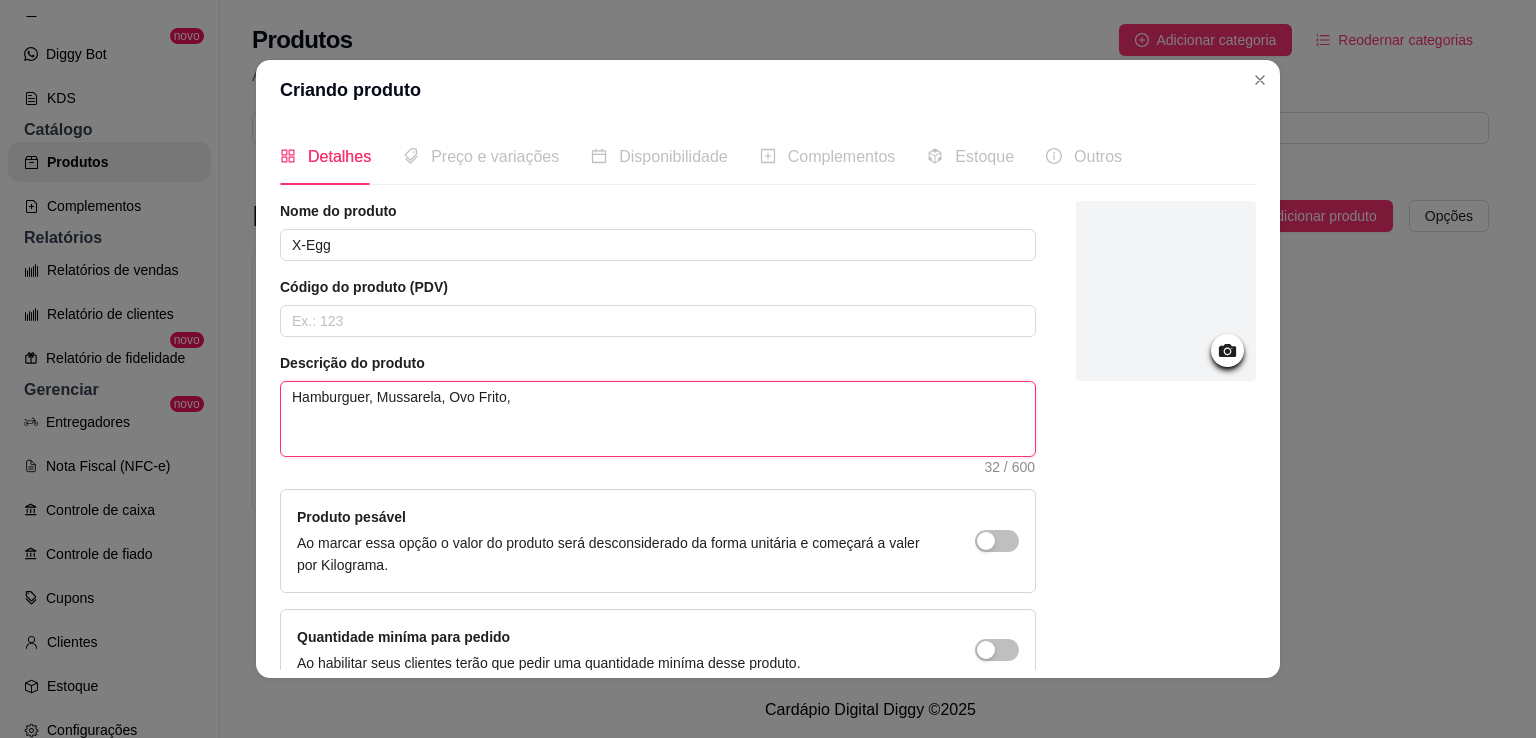 type 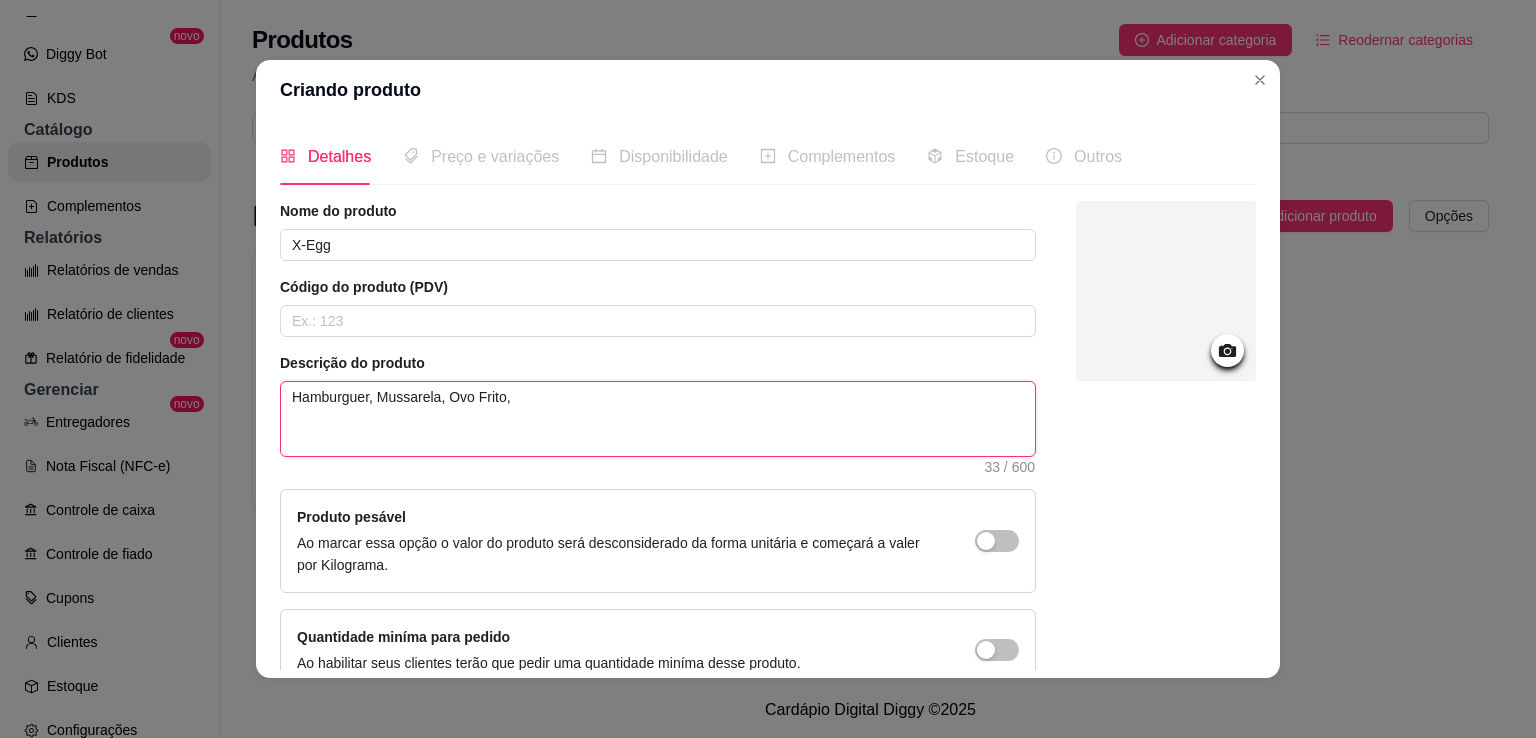 click on "Hamburguer, Mussarela, Ovo Frito," at bounding box center (658, 419) 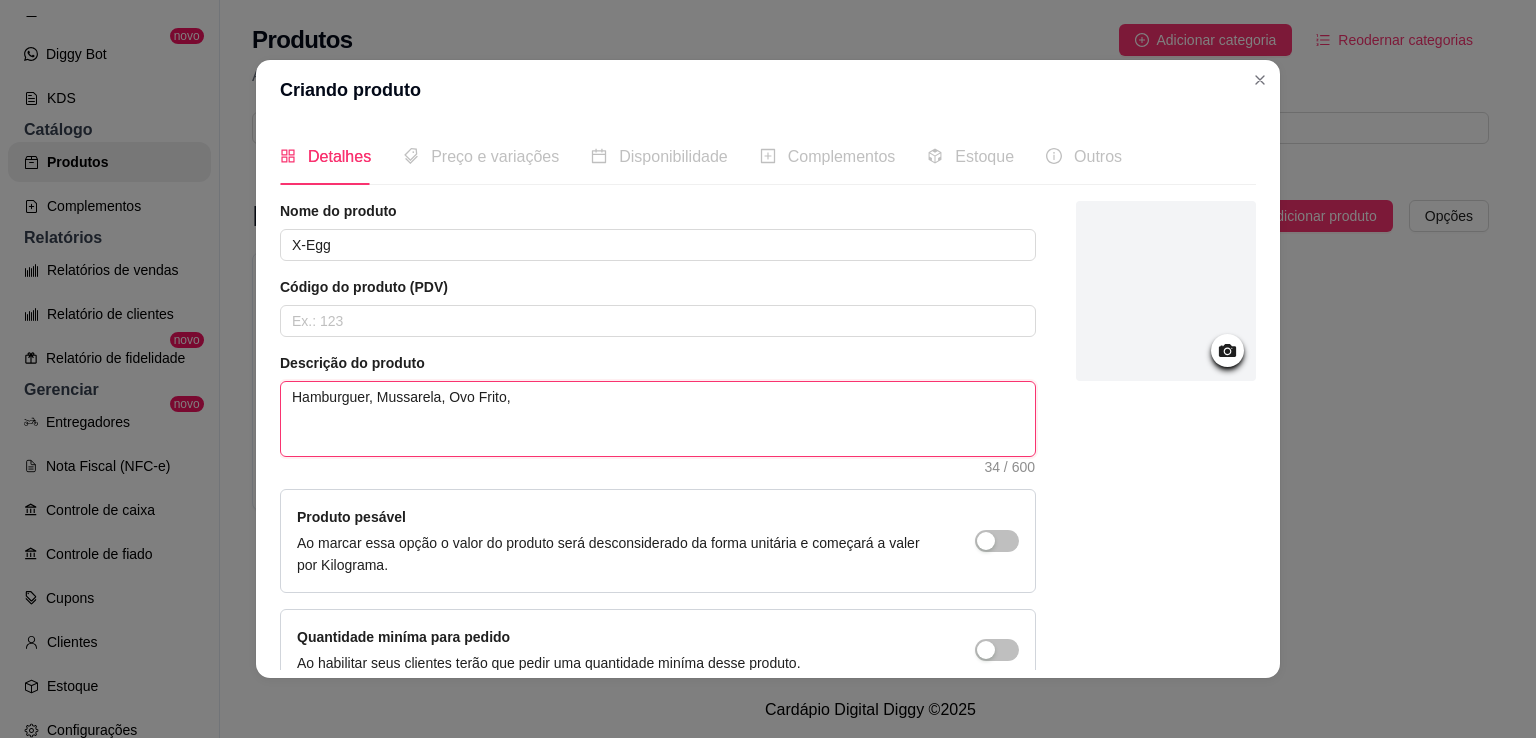 type on "Hamburguer, Mussarela, Ovo Frito, A" 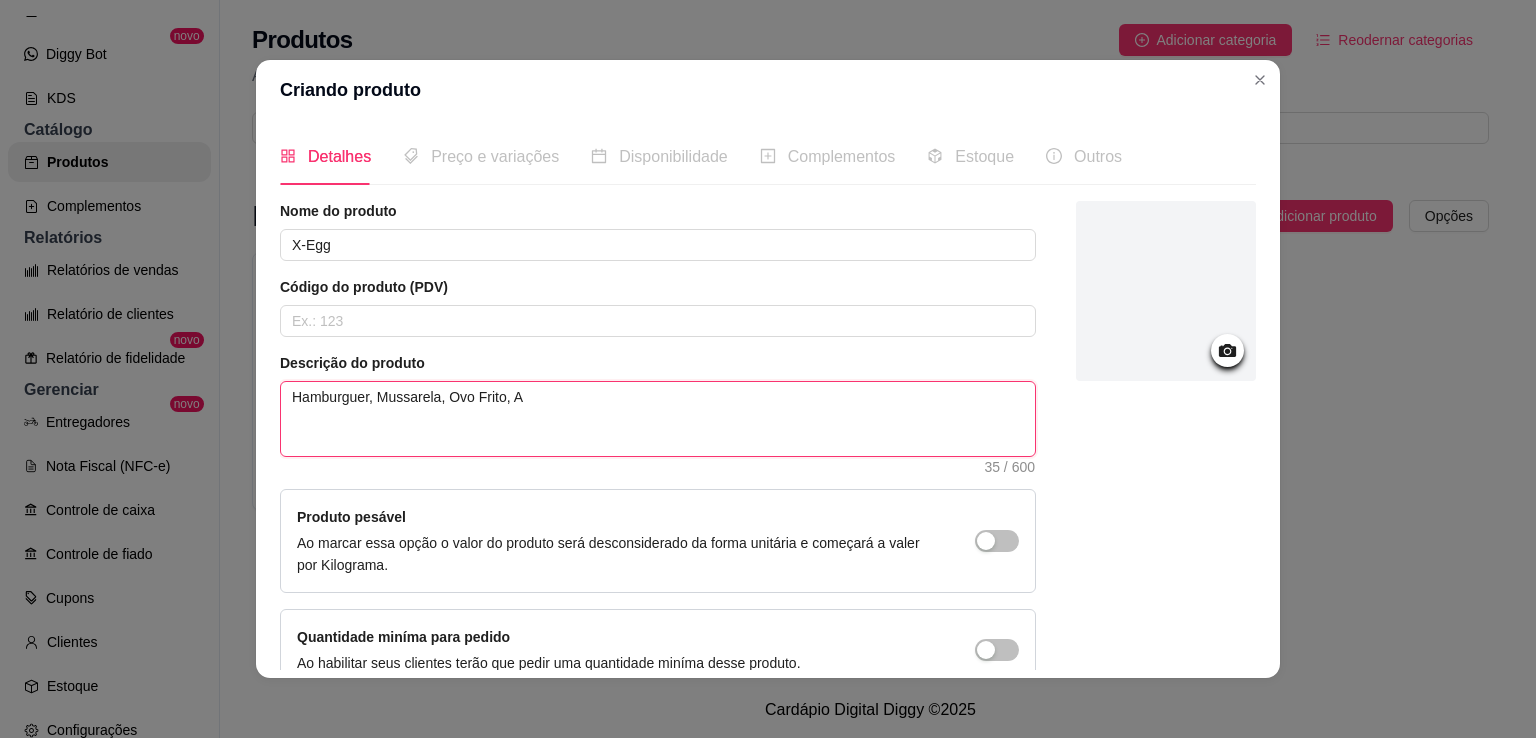 type on "Hamburguer, Mussarela, Ovo Frito, Al" 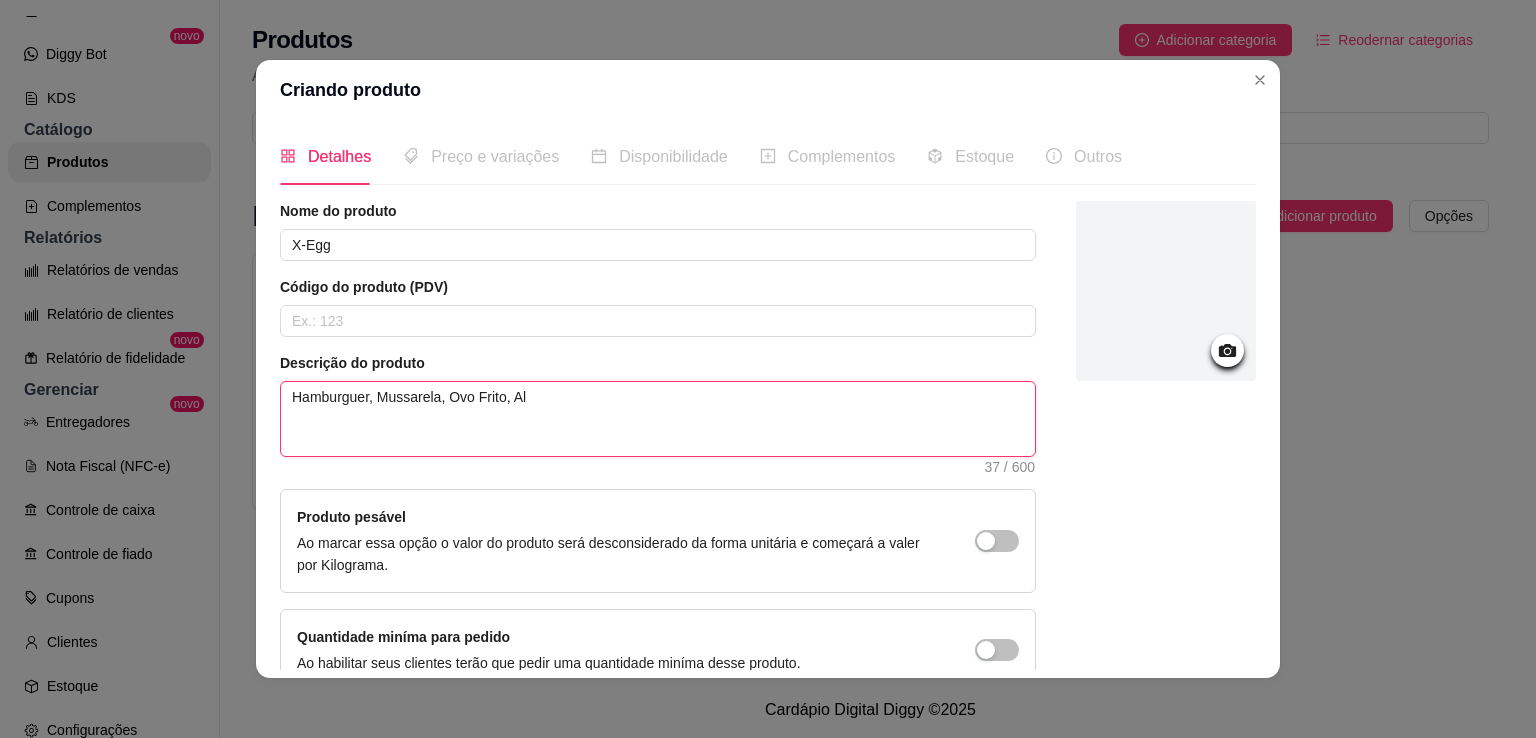type on "Hamburguer, Mussarela, Ovo Frito, [PERSON_NAME]" 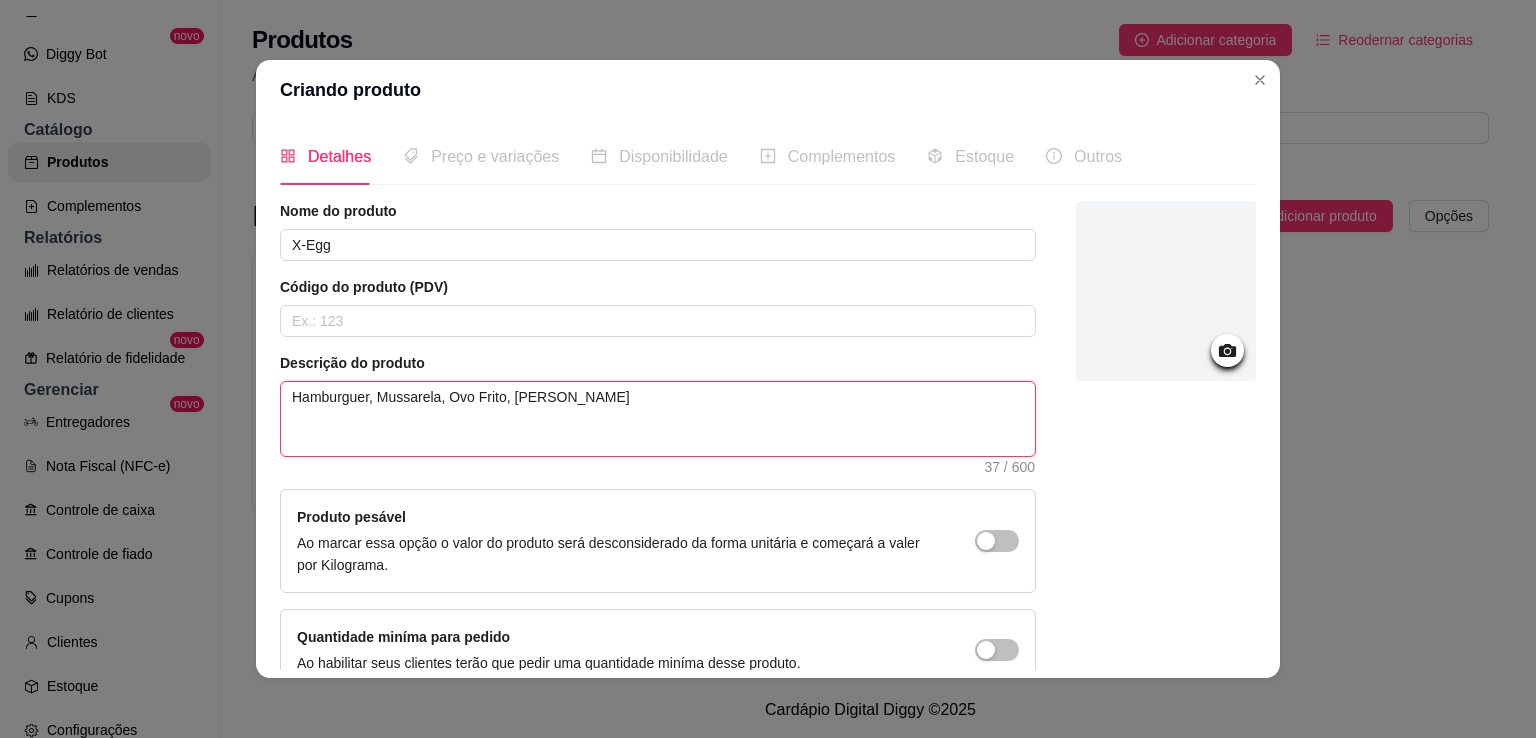 type on "Hamburguer, Mussarela, Ovo Frito, Alfa" 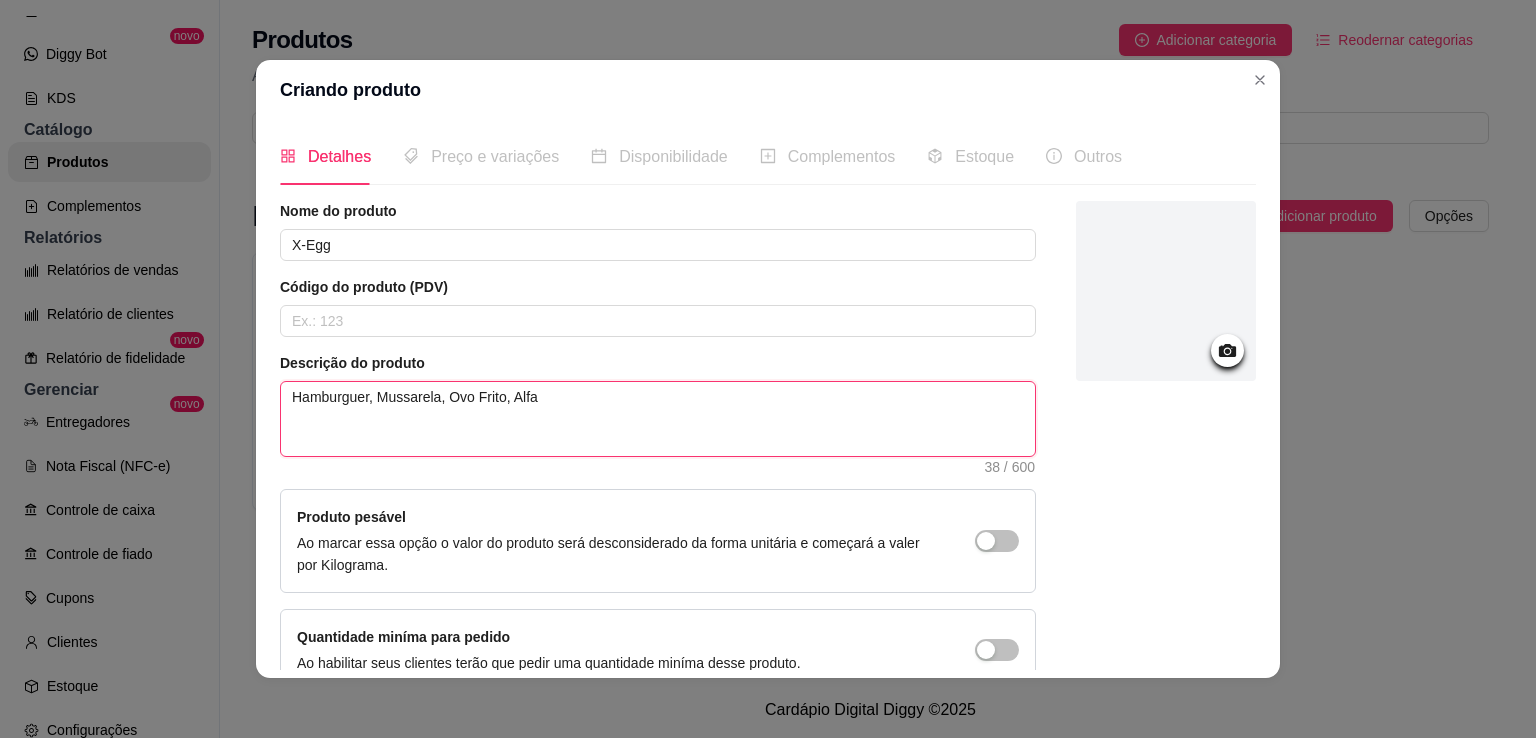 type on "Hamburguer, Mussarela, Ovo Frito, Alfac" 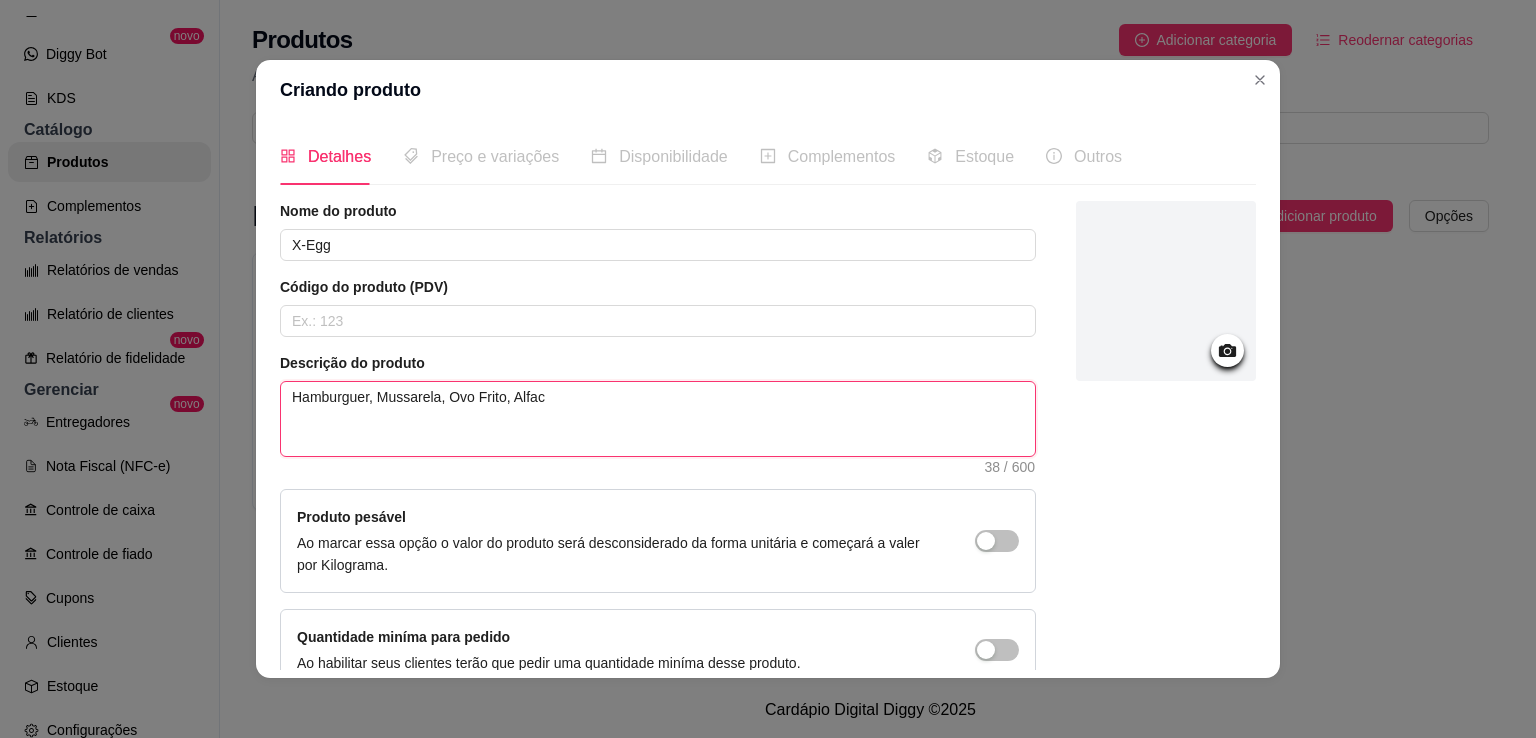 type on "Hamburguer, Mussarela, Ovo Frito, Alface" 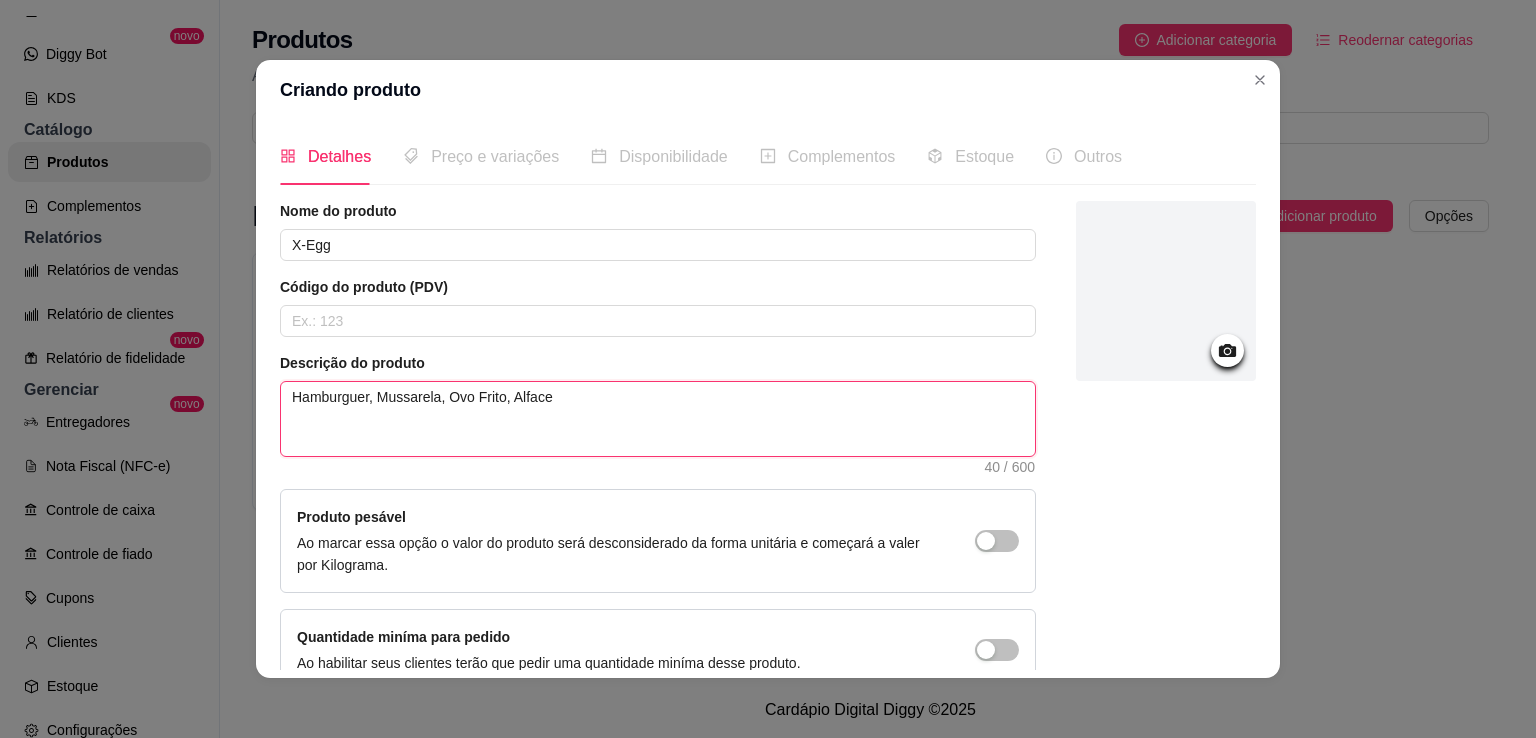 type on "Hamburguer, Mussarela, Ovo Frito, Alface," 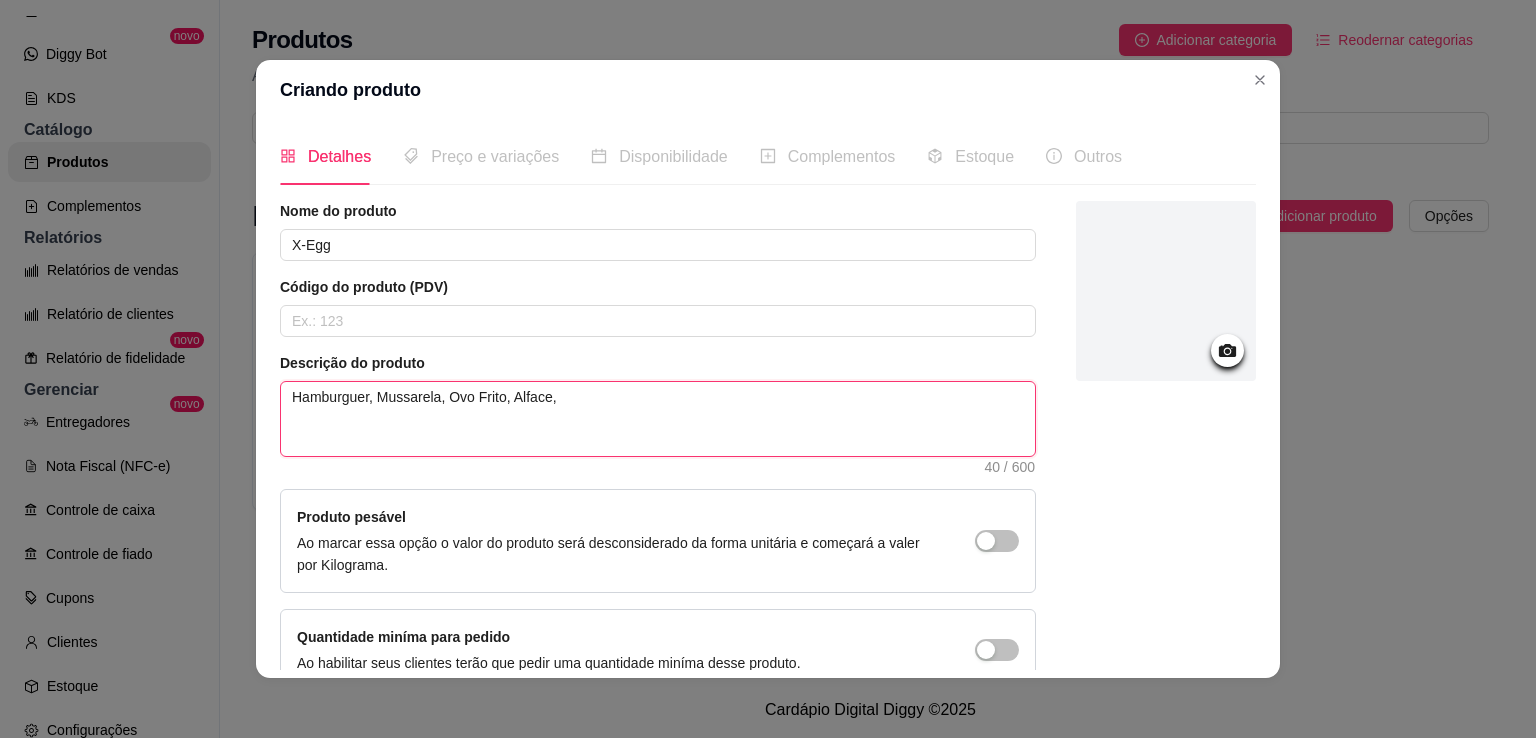 type on "Hamburguer, Mussarela, Ovo Frito, Alface," 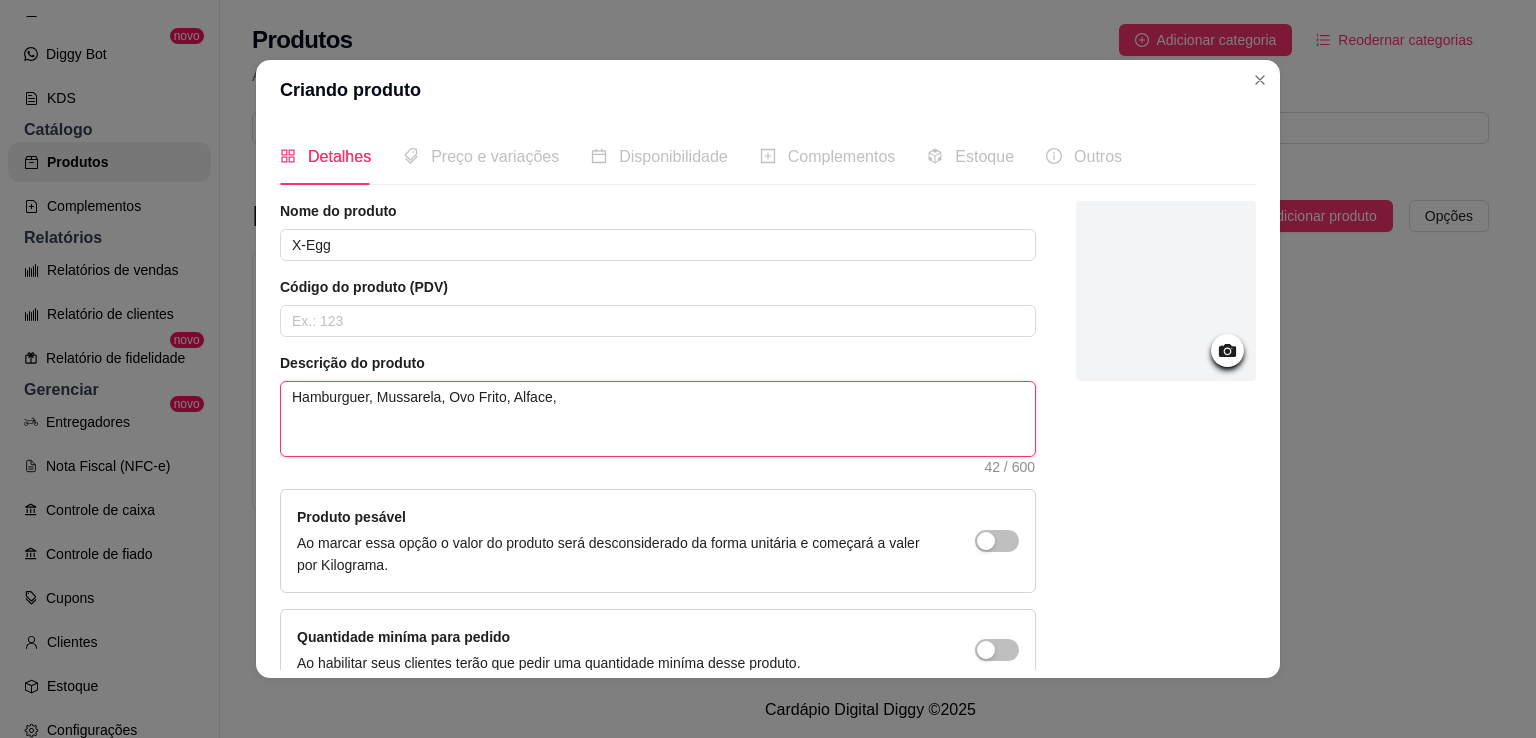 type on "Hamburguer, Mussarela, Ovo Frito, Alface, t" 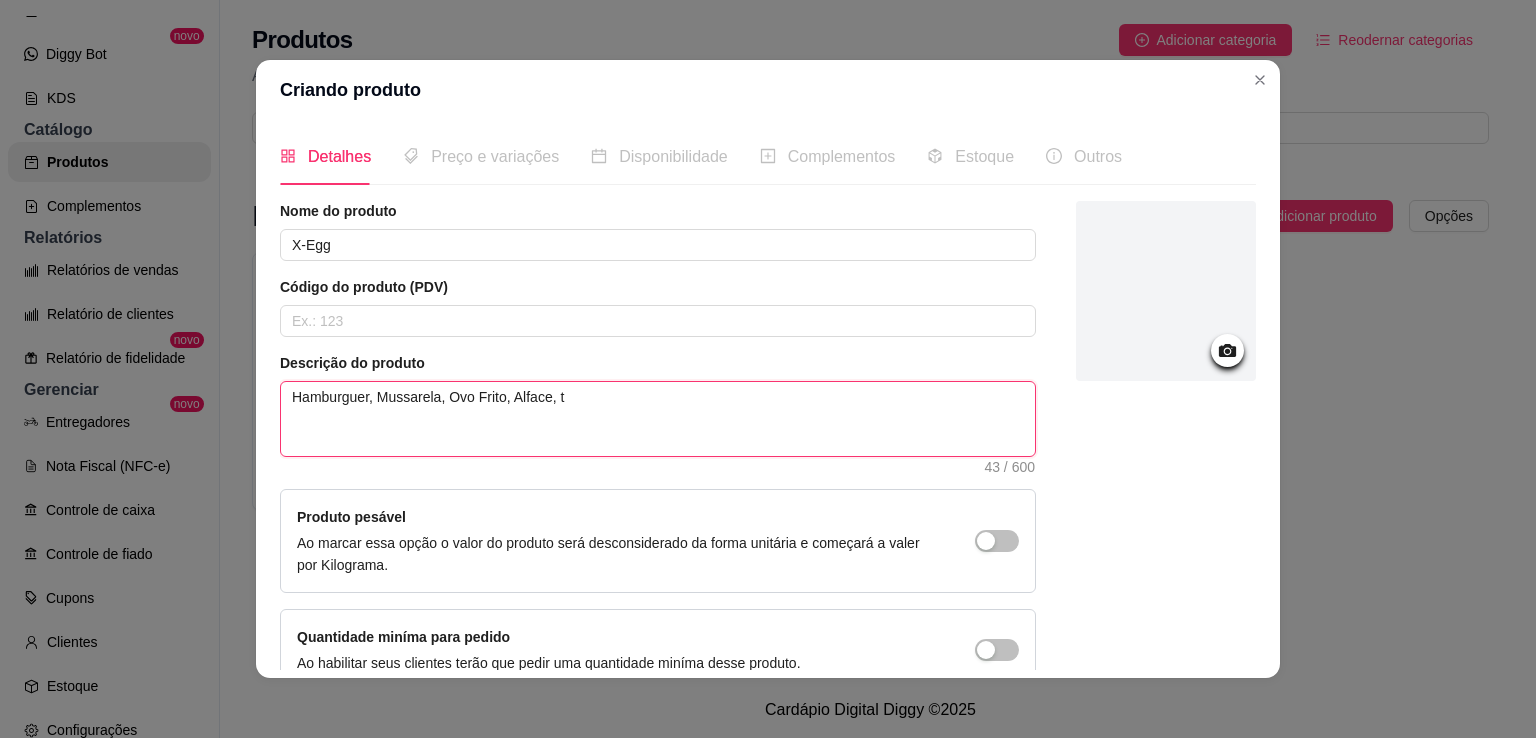 type on "Hamburguer, Mussarela, Ovo Frito, Alface, to" 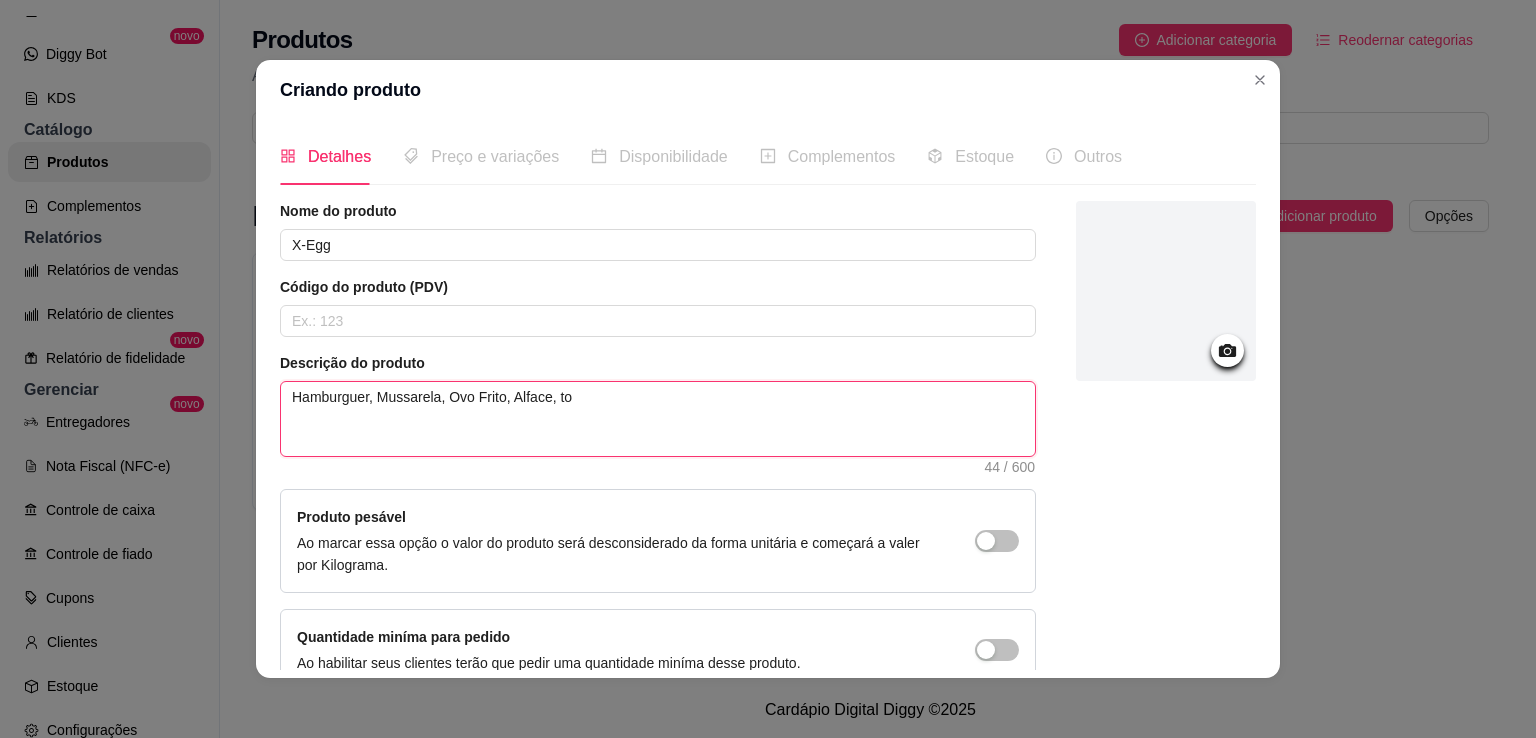 type on "Hamburguer, Mussarela, Ovo Frito, Alface, tom" 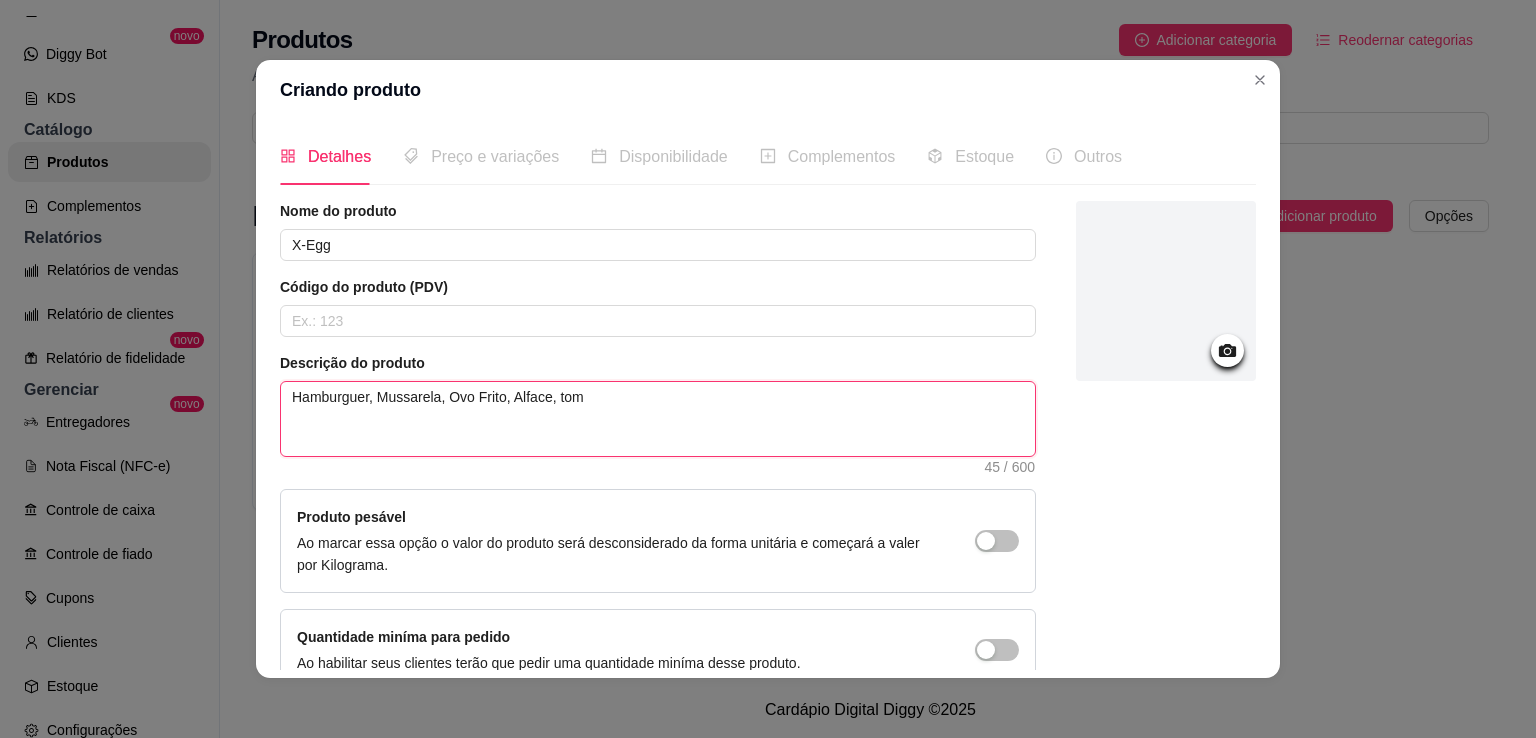 type on "Hamburguer, Mussarela, Ovo Frito, Alface, to" 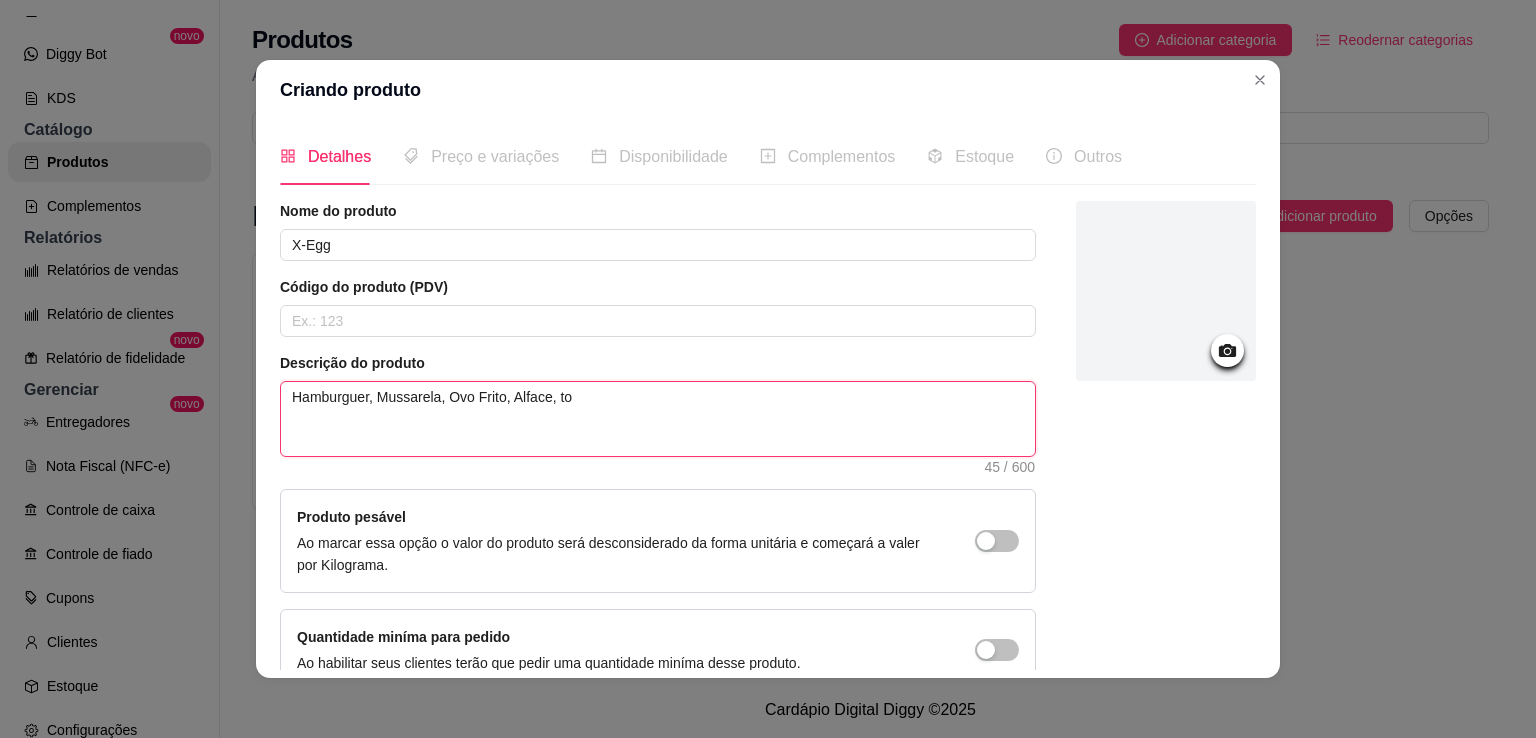 type on "Hamburguer, Mussarela, Ovo Frito, Alface, t" 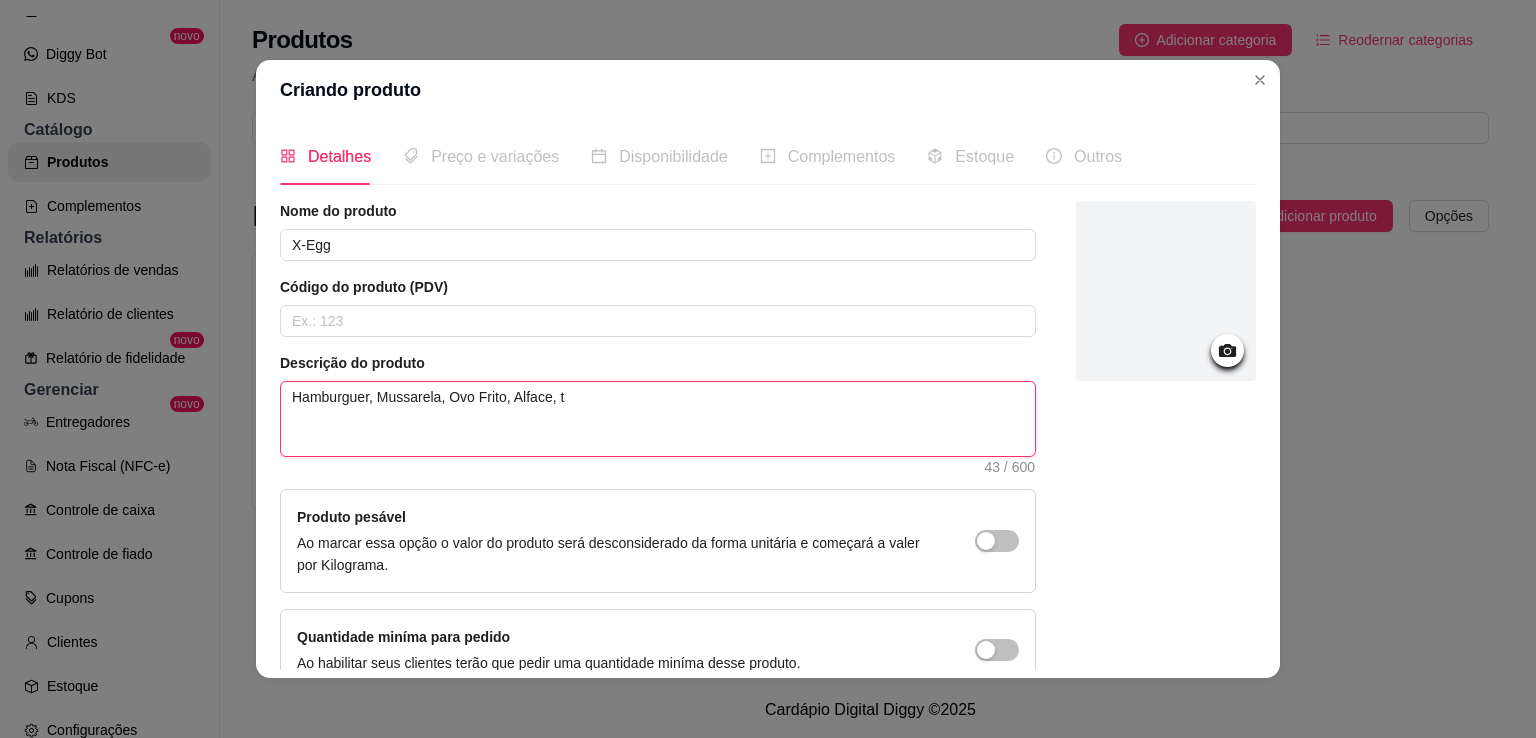 type on "Hamburguer, Mussarela, Ovo Frito, Alface," 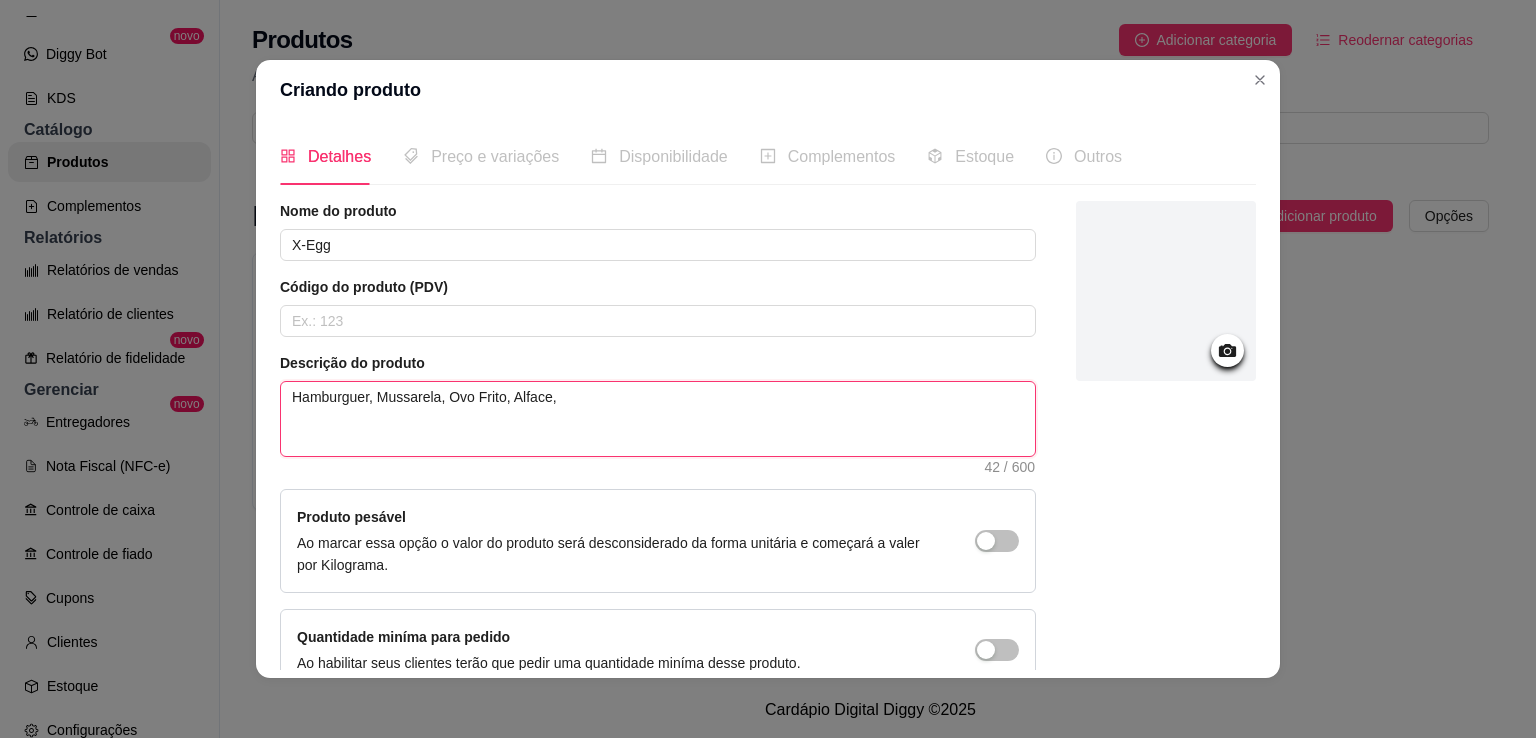 type on "Hamburguer, Mussarela, Ovo Frito, Alface, T" 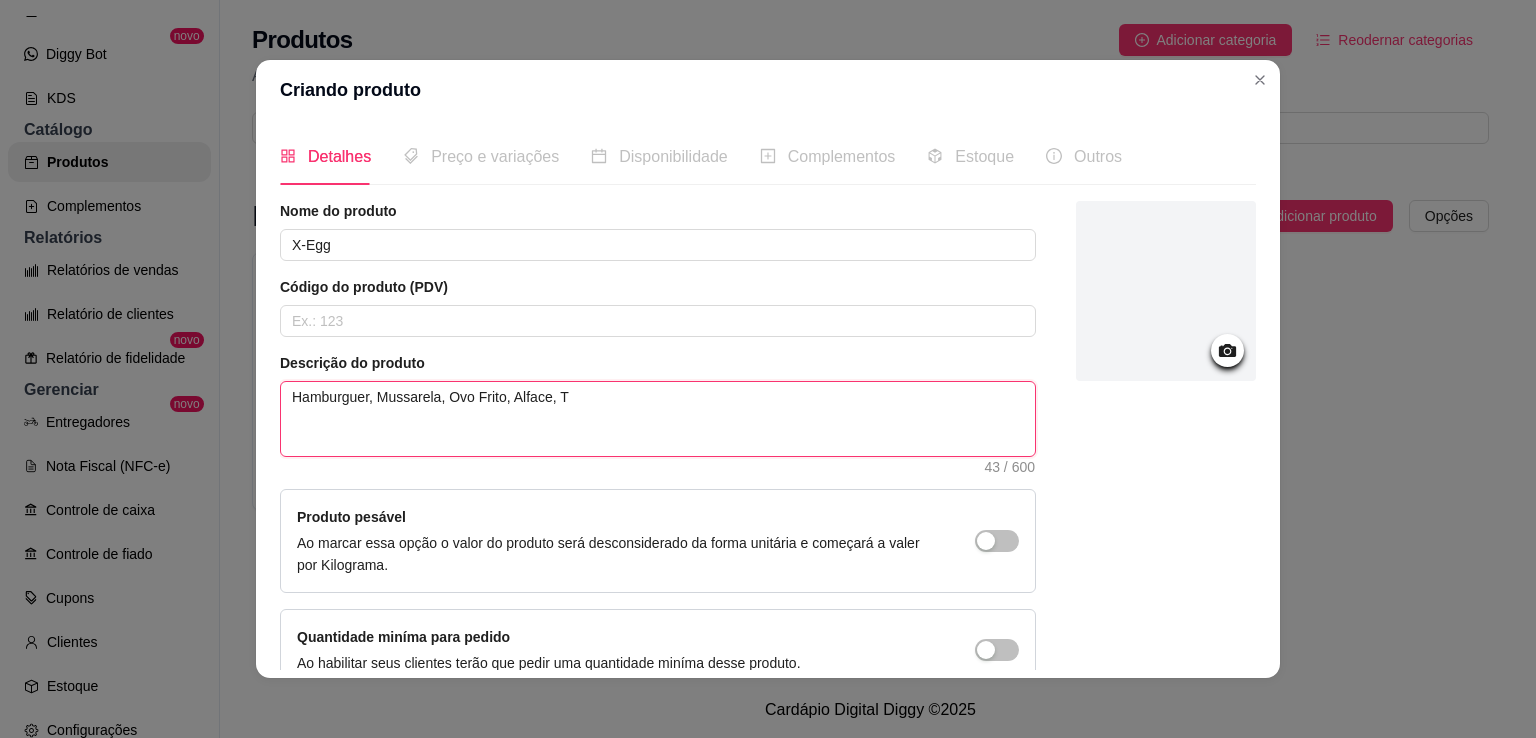 type on "Hamburguer, Mussarela, Ovo Frito, Alface, To" 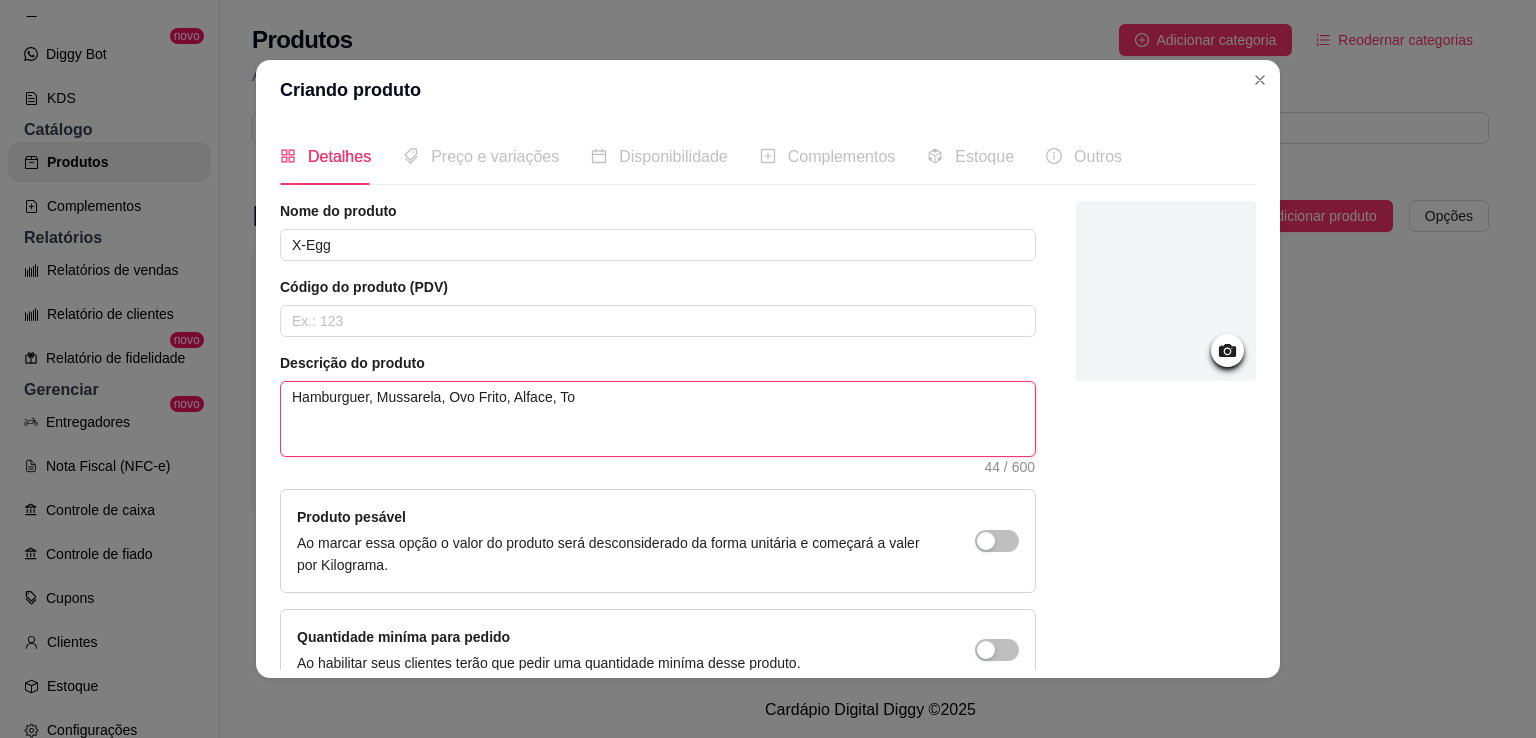type on "Hamburguer, Mussarela, Ovo Frito, Alface, Tom" 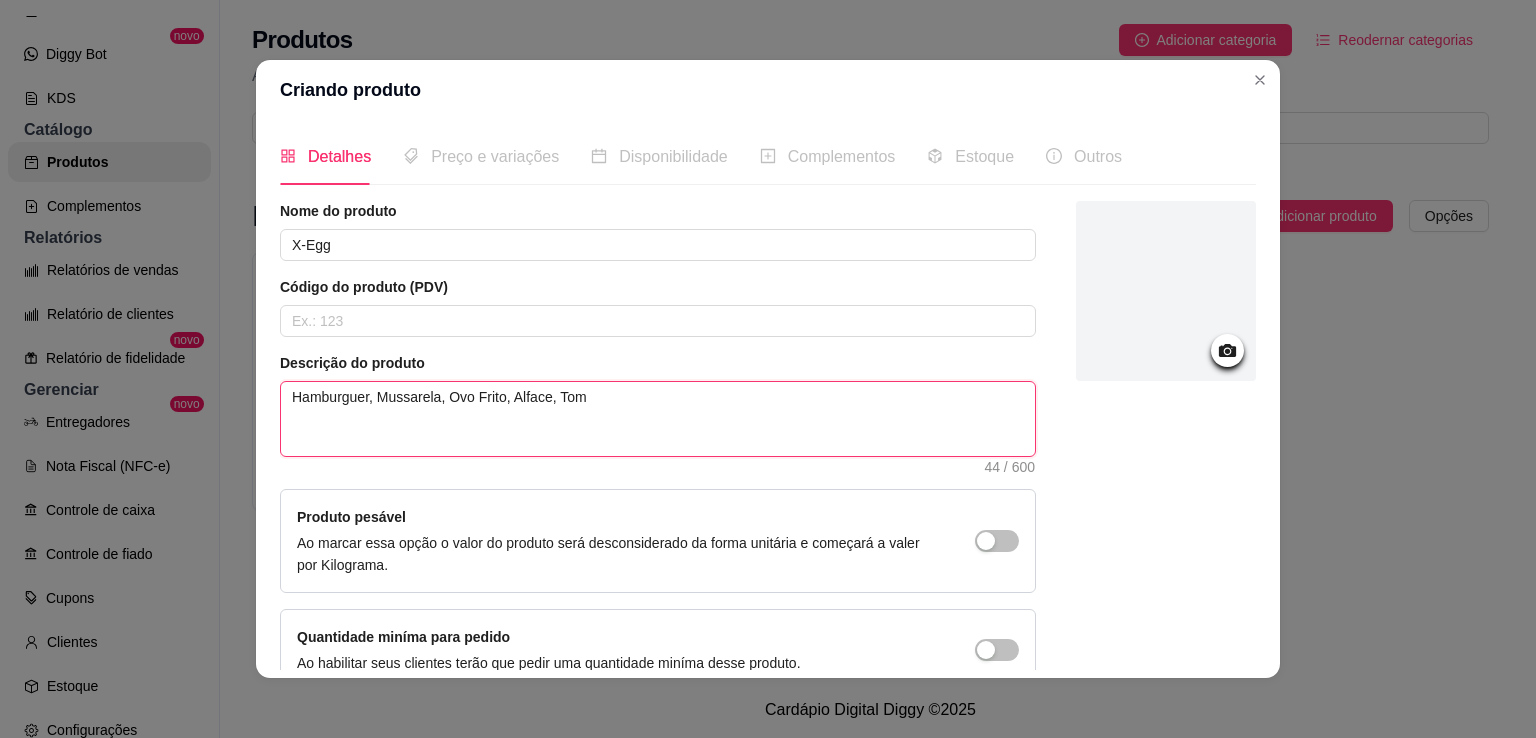 type on "Hamburguer, Mussarela, Ovo Frito, Alface, Toma" 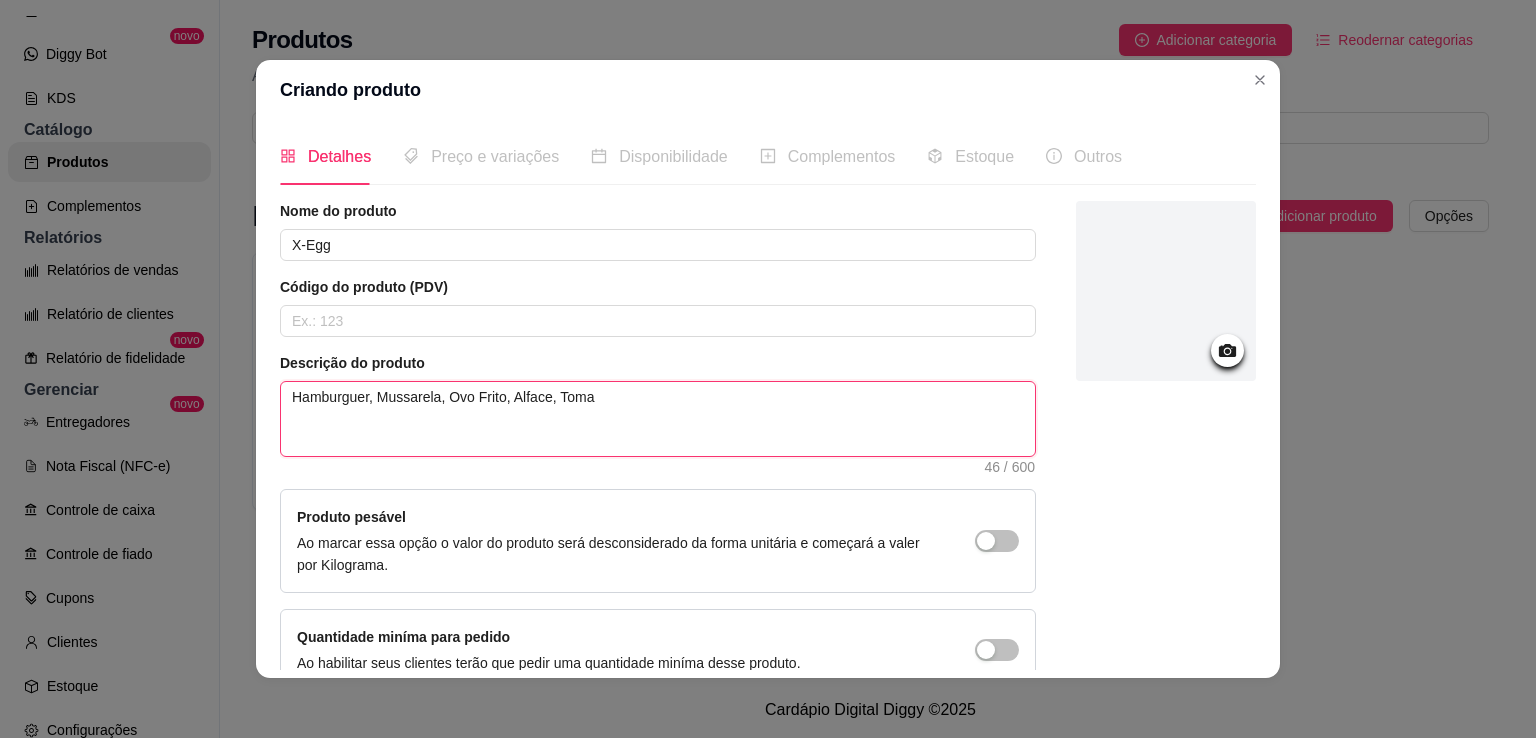 type on "Hamburguer, Mussarela, Ovo Frito, Alface, Tomat" 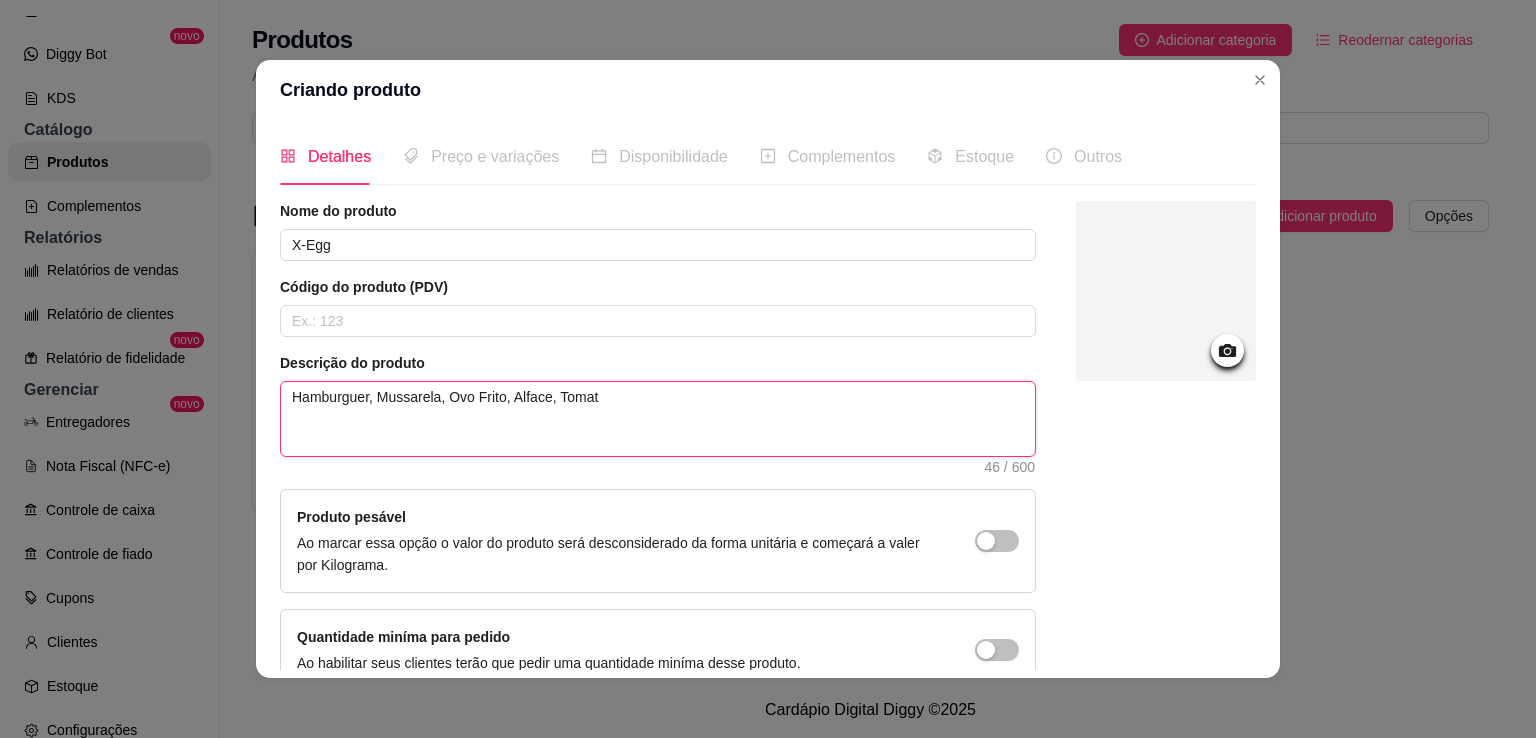 type on "Hamburguer, Mussarela, Ovo Frito, Alface, Tomate" 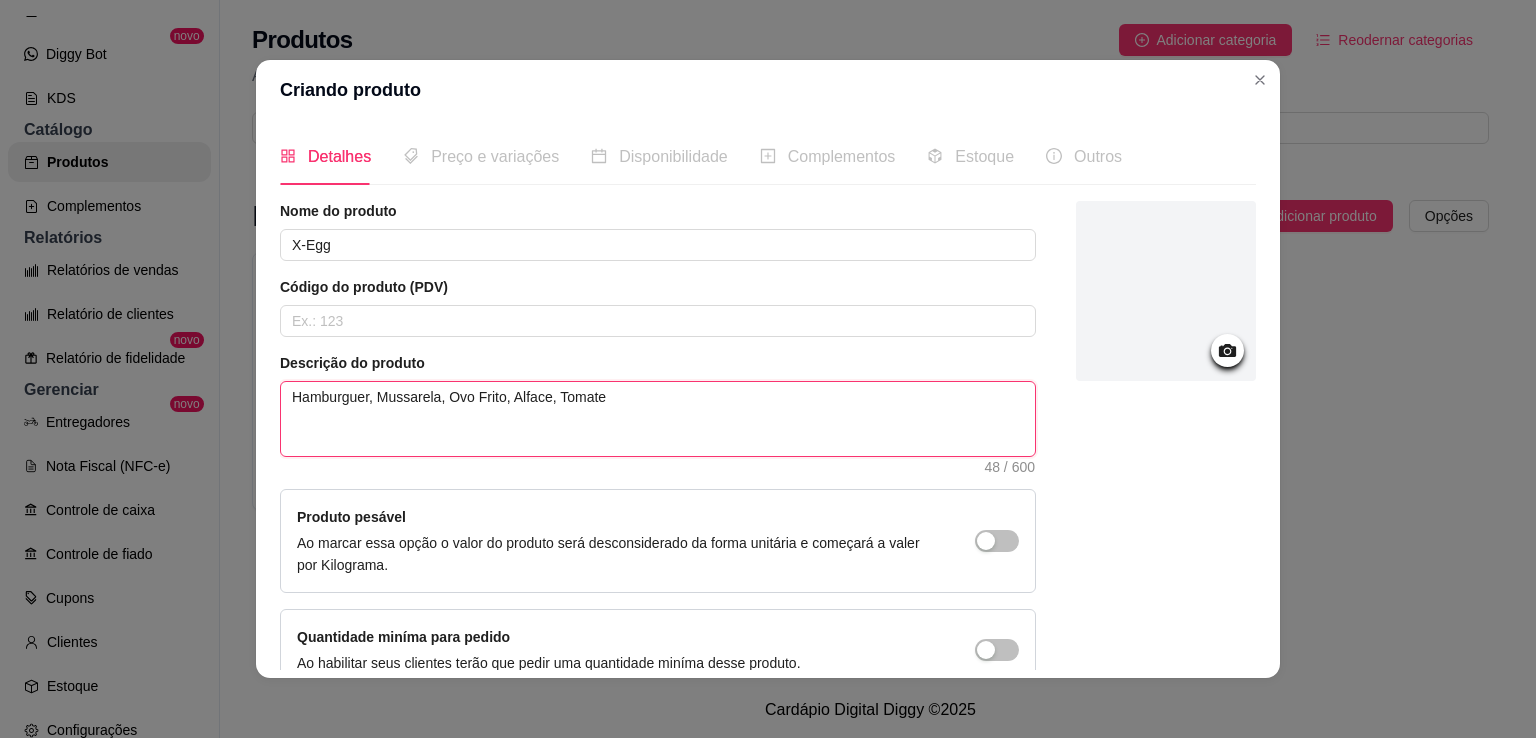 type on "Hamburguer, Mussarela, Ovo Frito, Alface, Tomate," 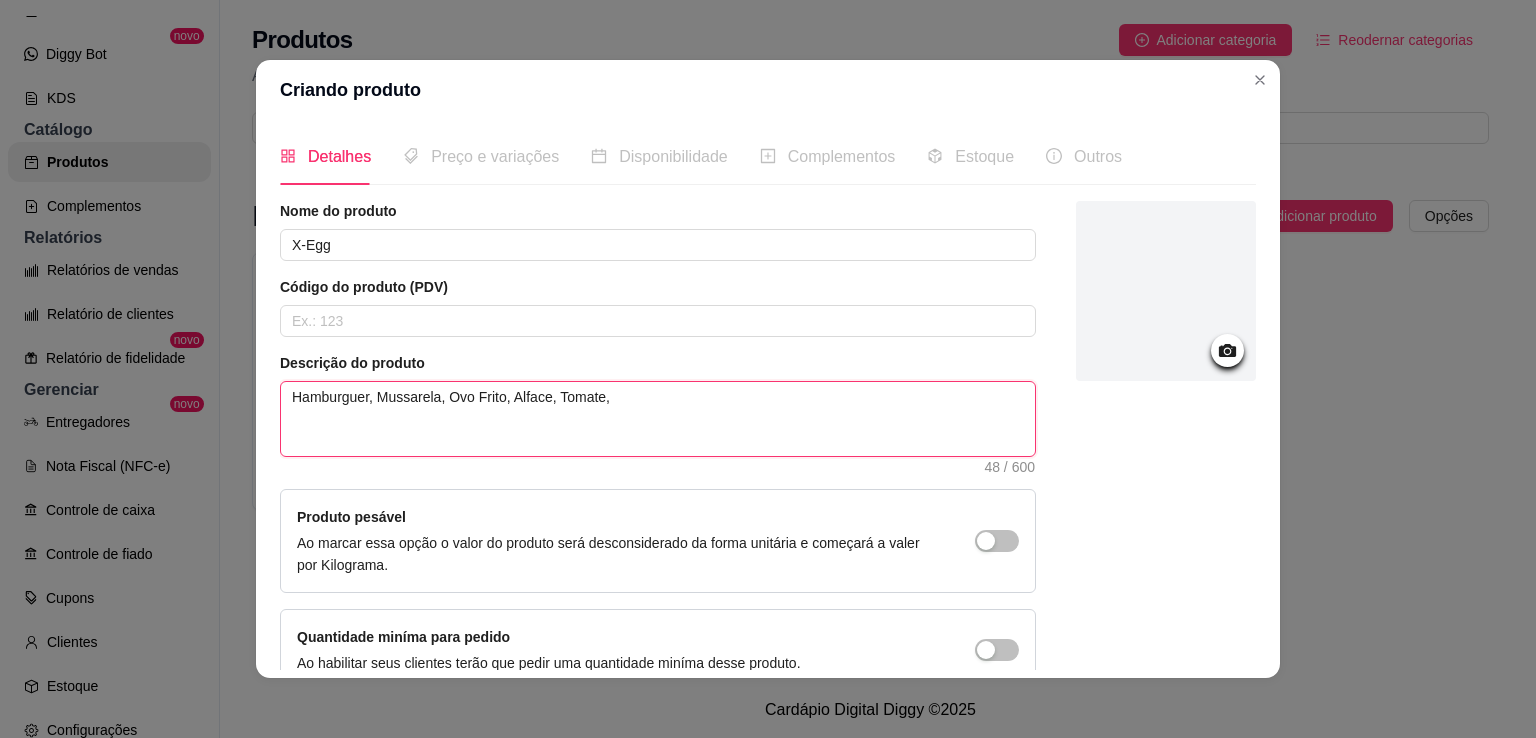 type 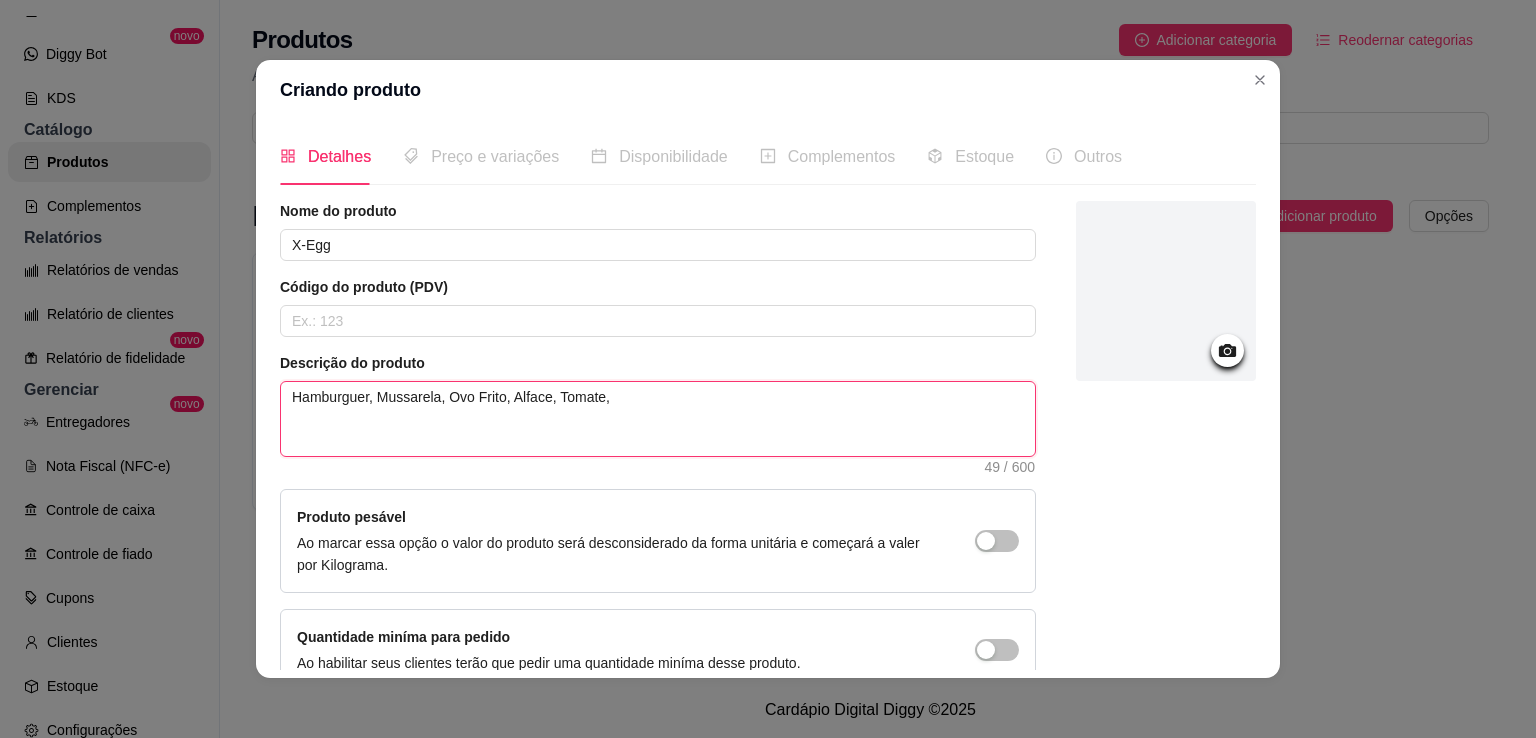type on "Hamburguer, Mussarela, Ovo Frito, Alface, Tomate," 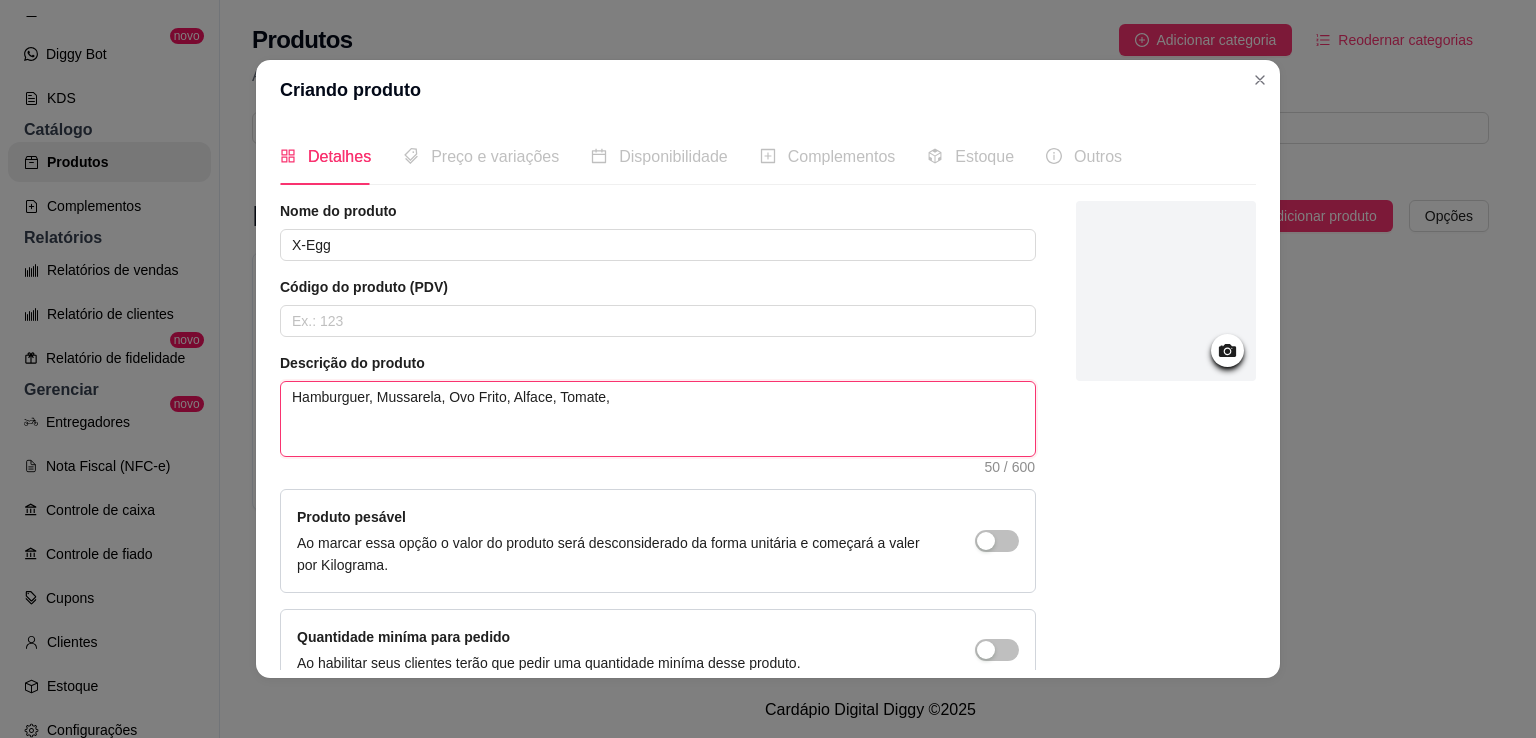 type on "Hamburguer, Mussarela, Ovo Frito, Alface, Tomate, C" 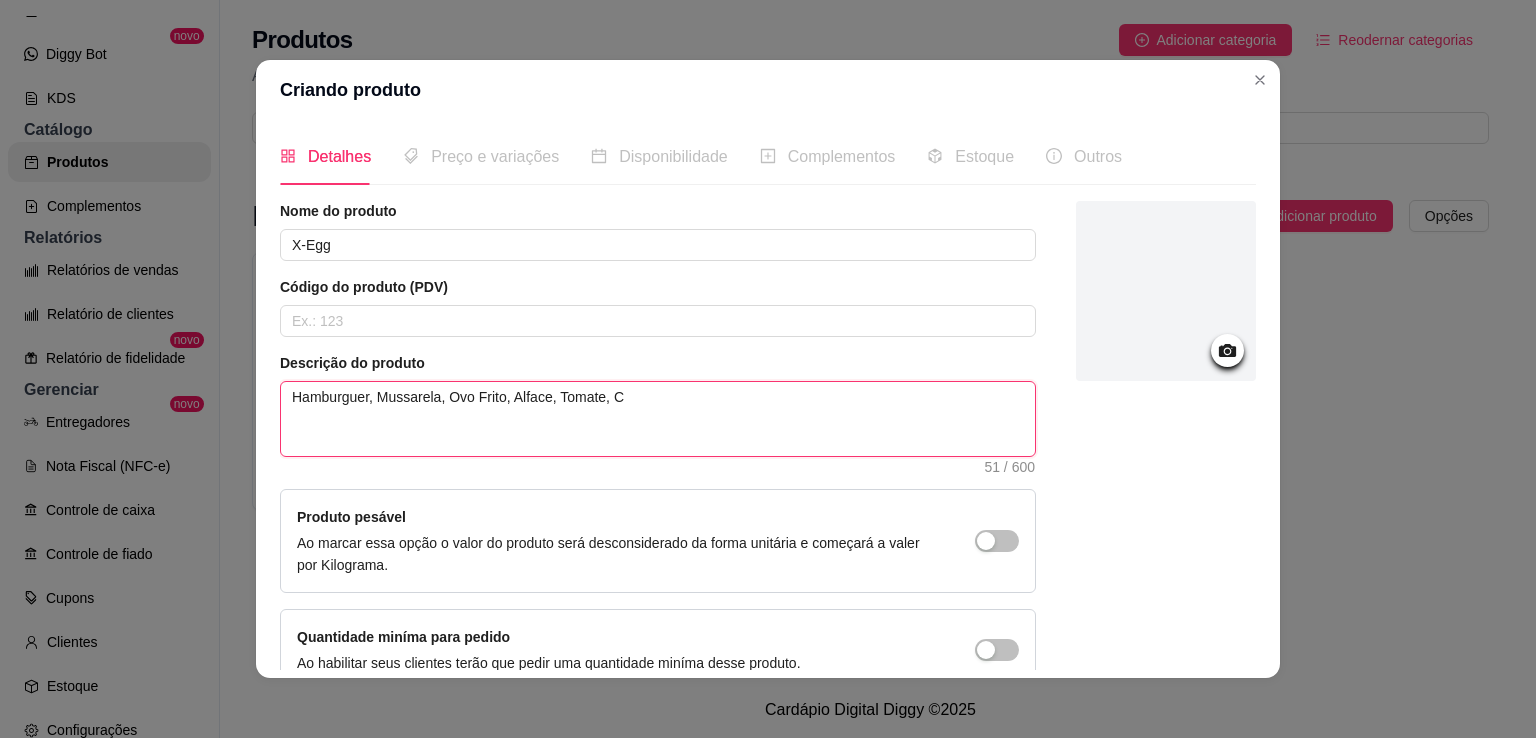 type on "Hamburguer, Mussarela, Ovo Frito, Alface, Tomate, Ce" 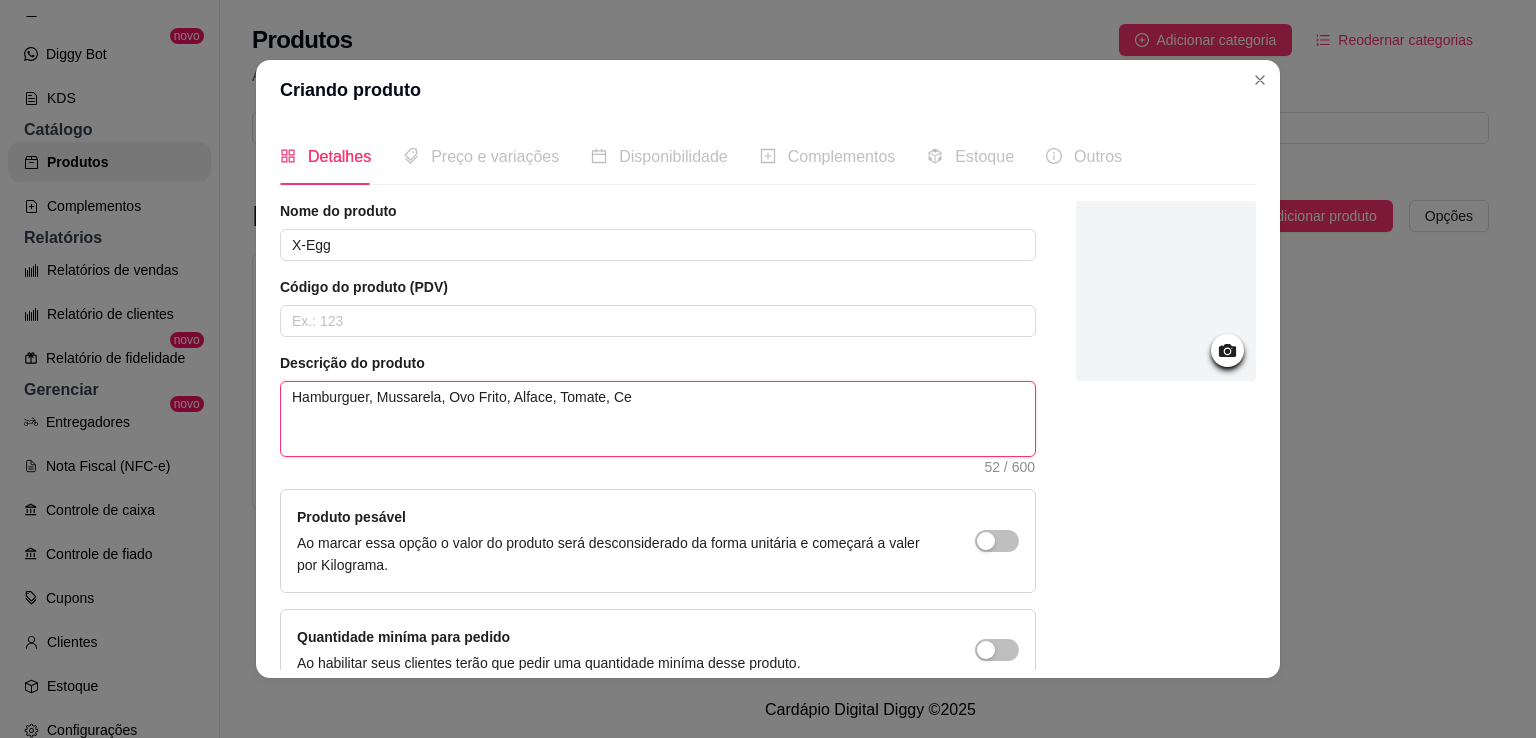 type on "Hamburguer, Mussarela, Ovo Frito, Alface, Tomate, Ceb" 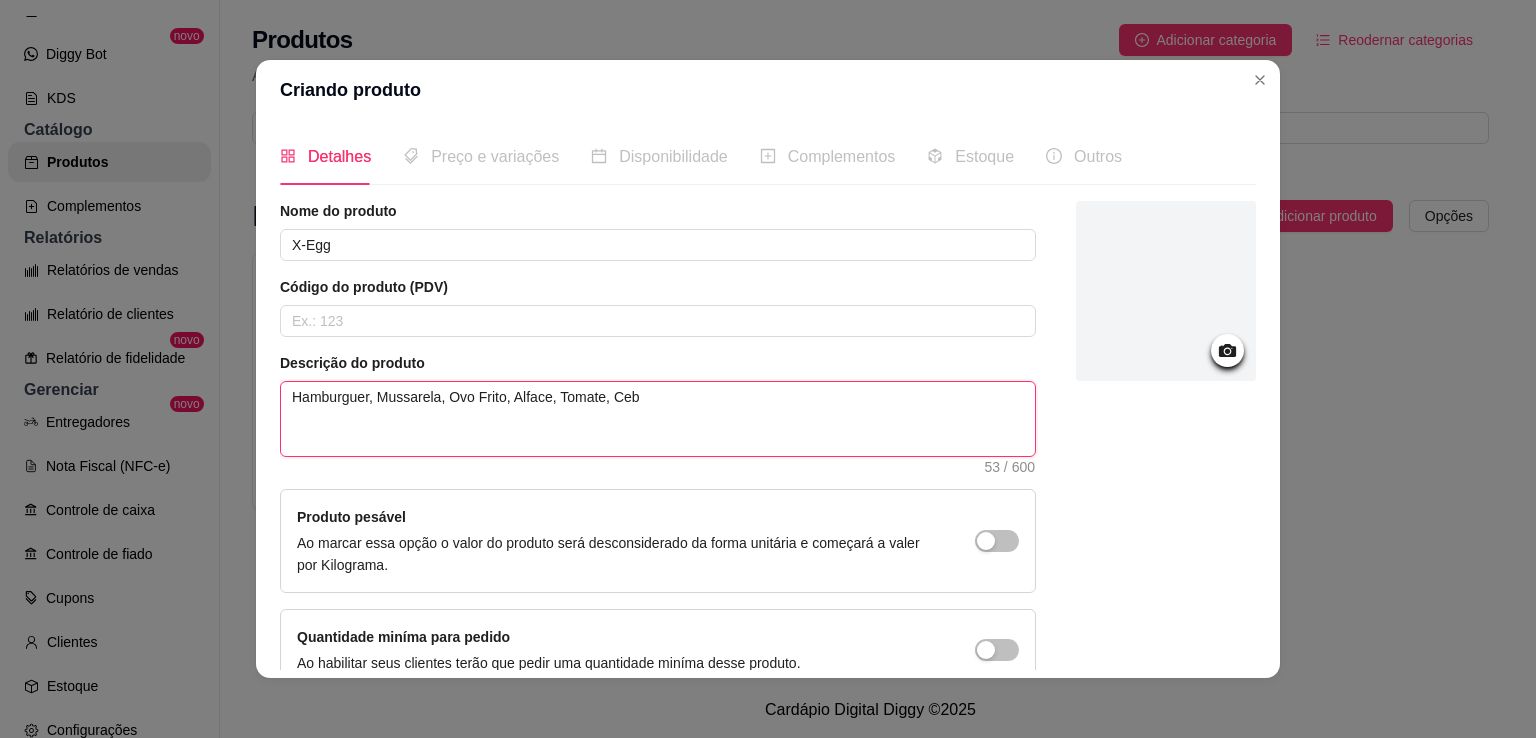 type on "Hamburguer, Mussarela, Ovo Frito, Alface, Tomate, Cebo" 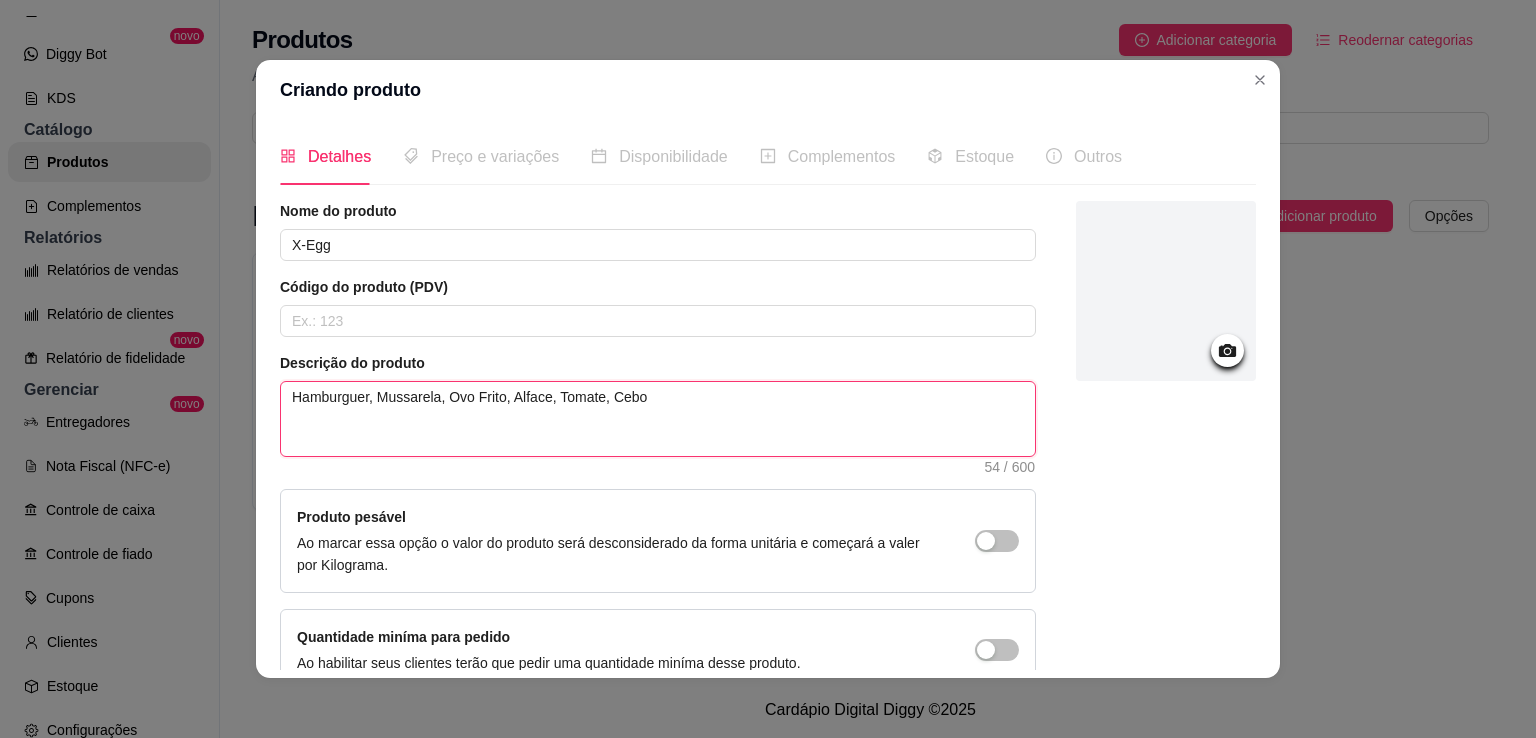 type on "Hamburguer, Mussarela, Ovo Frito, Alface, Tomate, Cebol" 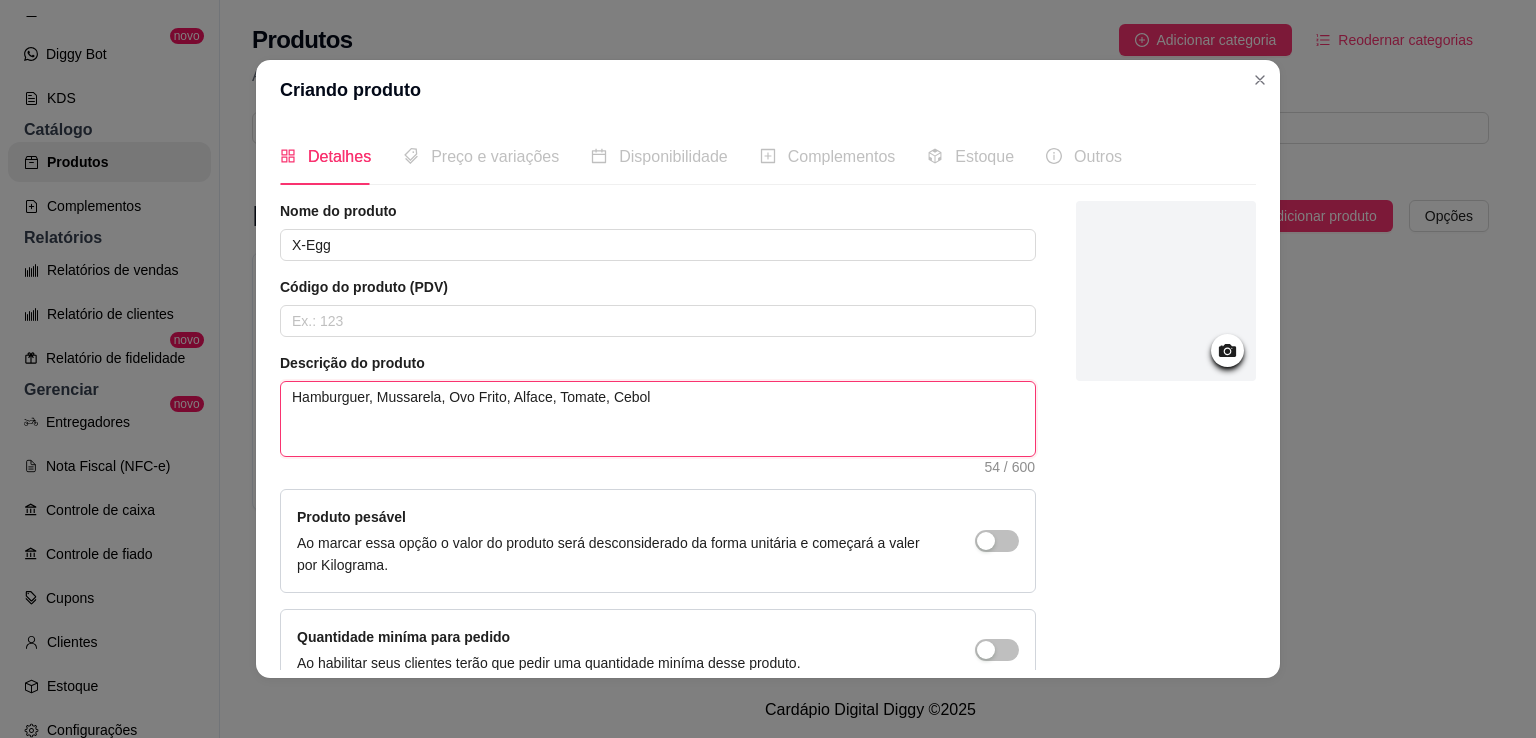 type on "Hamburguer, Mussarela, Ovo Frito, Alface, Tomate, Cebola" 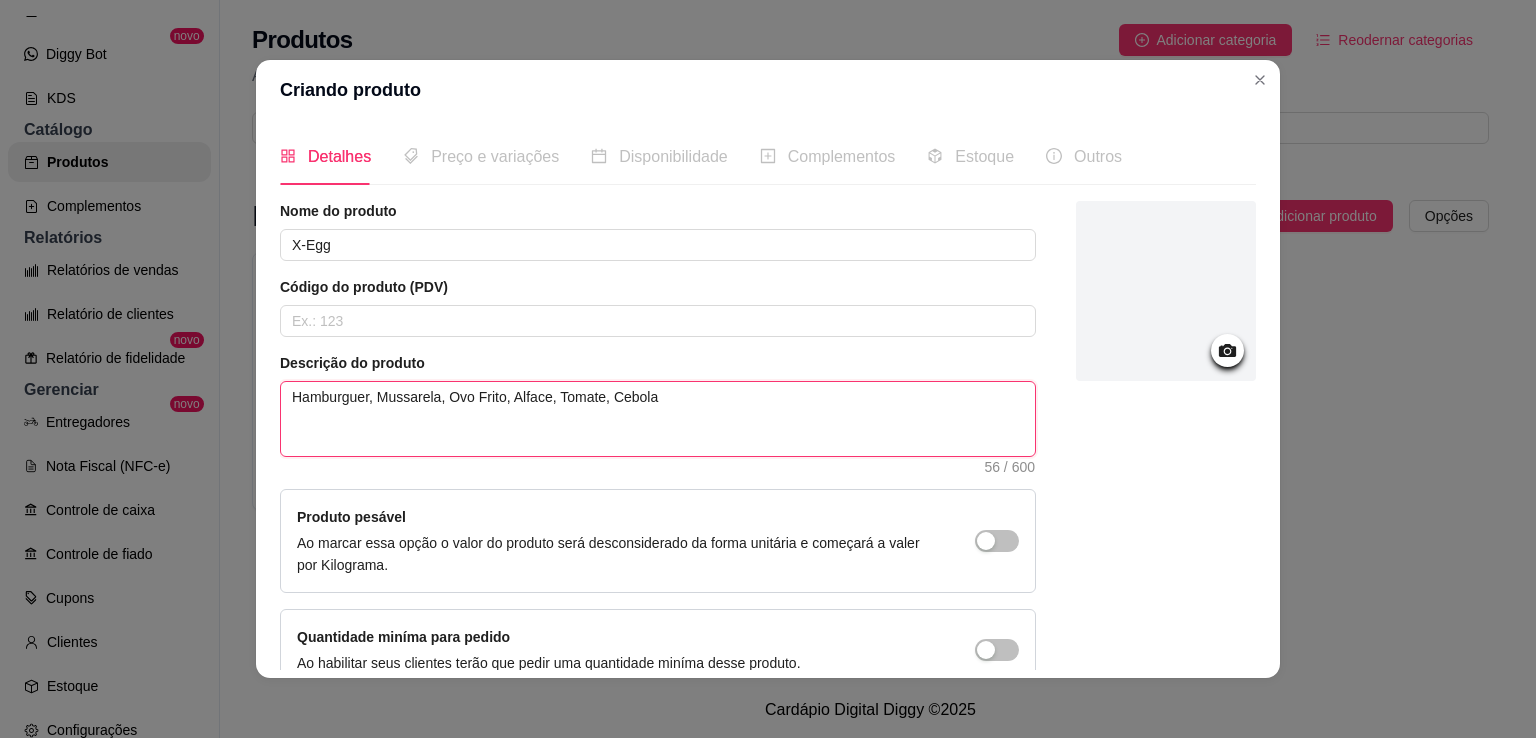 type on "Hamburguer, Mussarela, Ovo Frito, Alface, Tomate, Cebola" 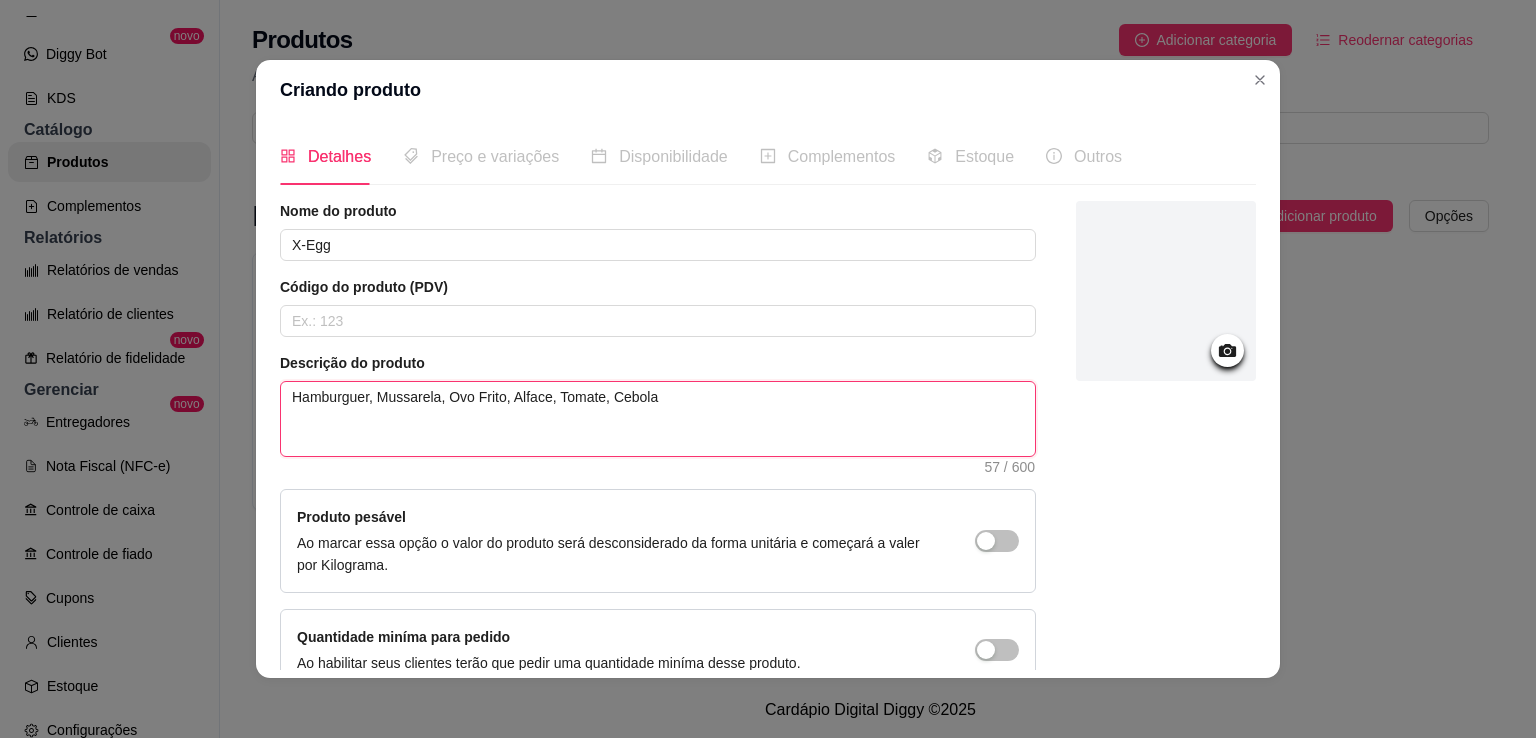type on "Hamburguer, Mussarela, Ovo Frito, Alface, Tomate, Cebola M" 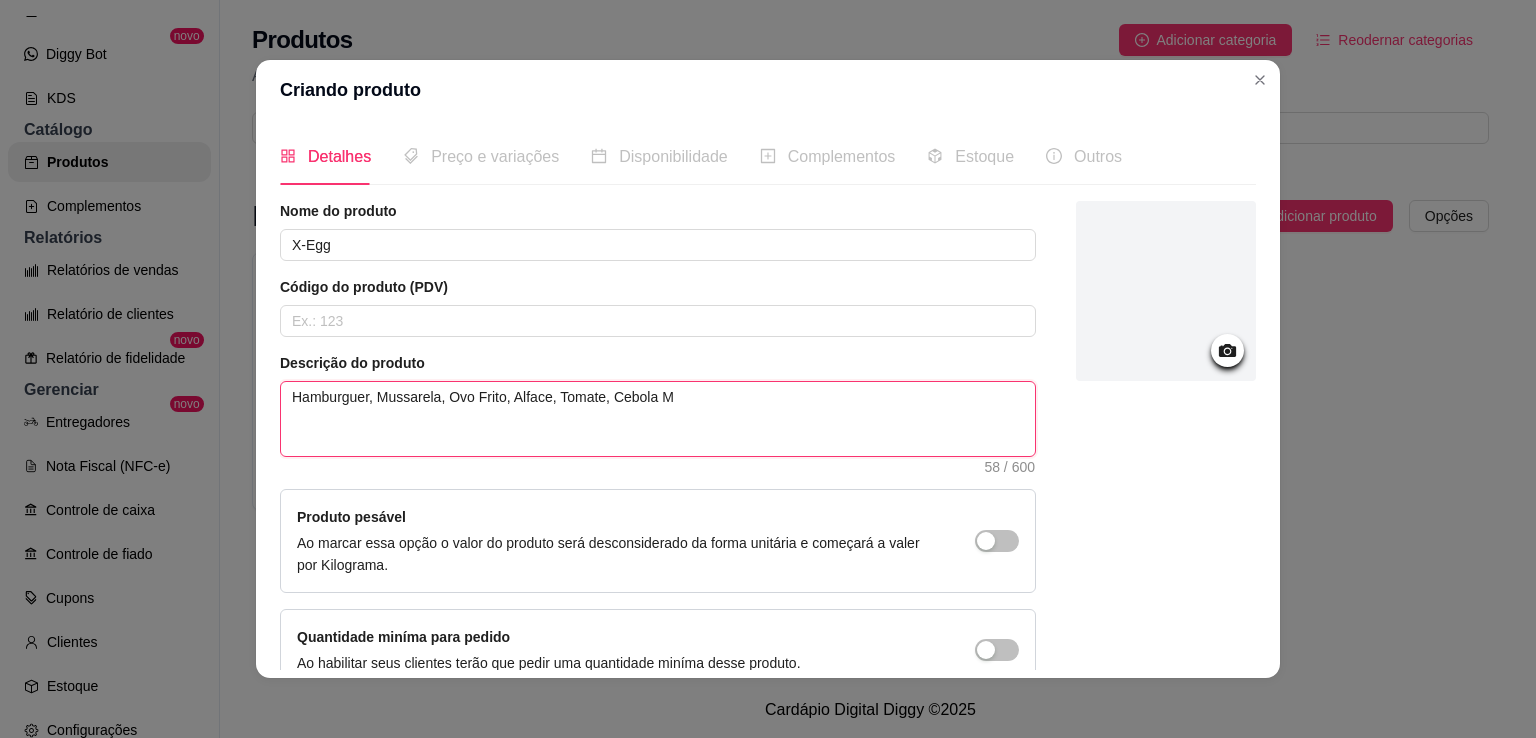 type on "Hamburguer, Mussarela, Ovo Frito, Alface, Tomate, Cebola MA" 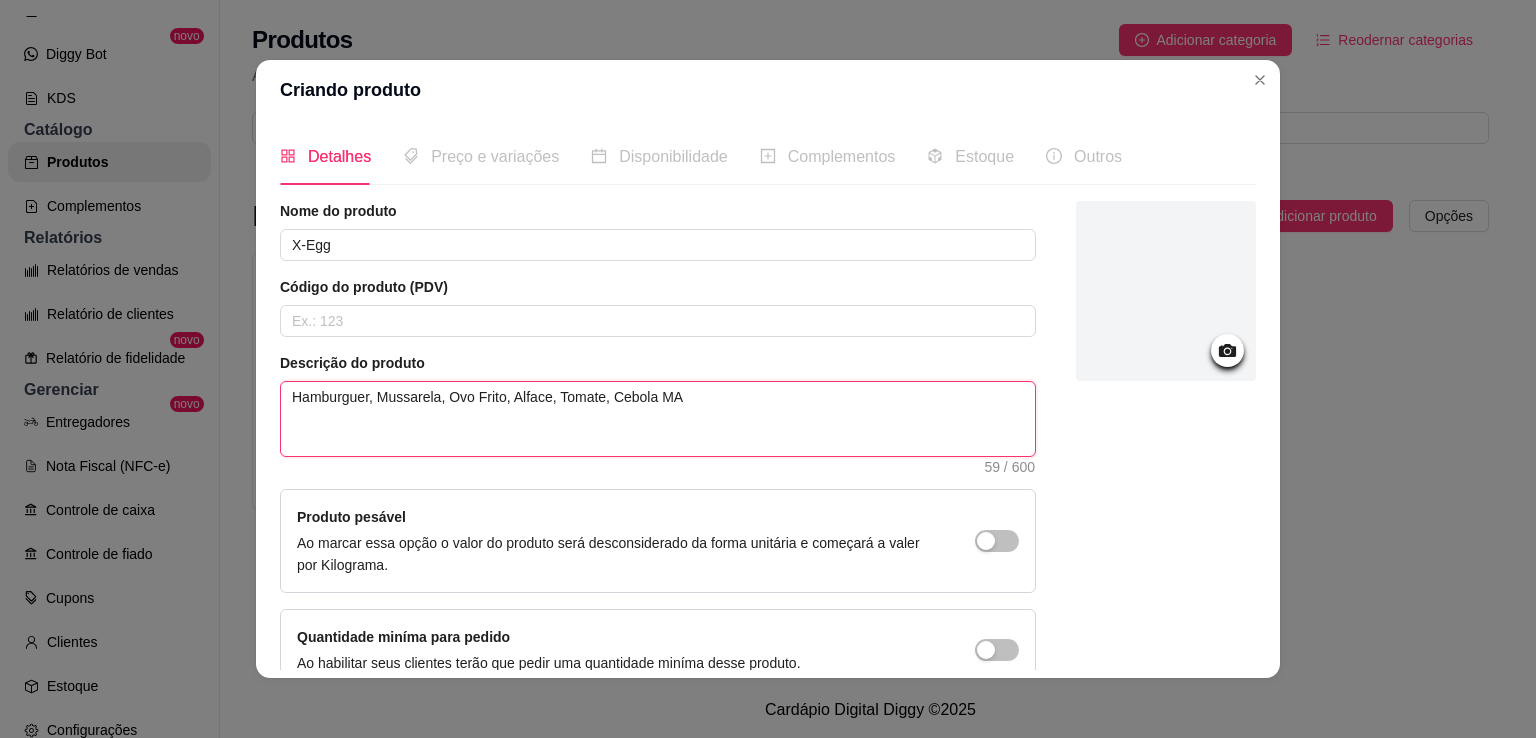 type on "Hamburguer, Mussarela, Ovo Frito, Alface, Tomate, Cebola M" 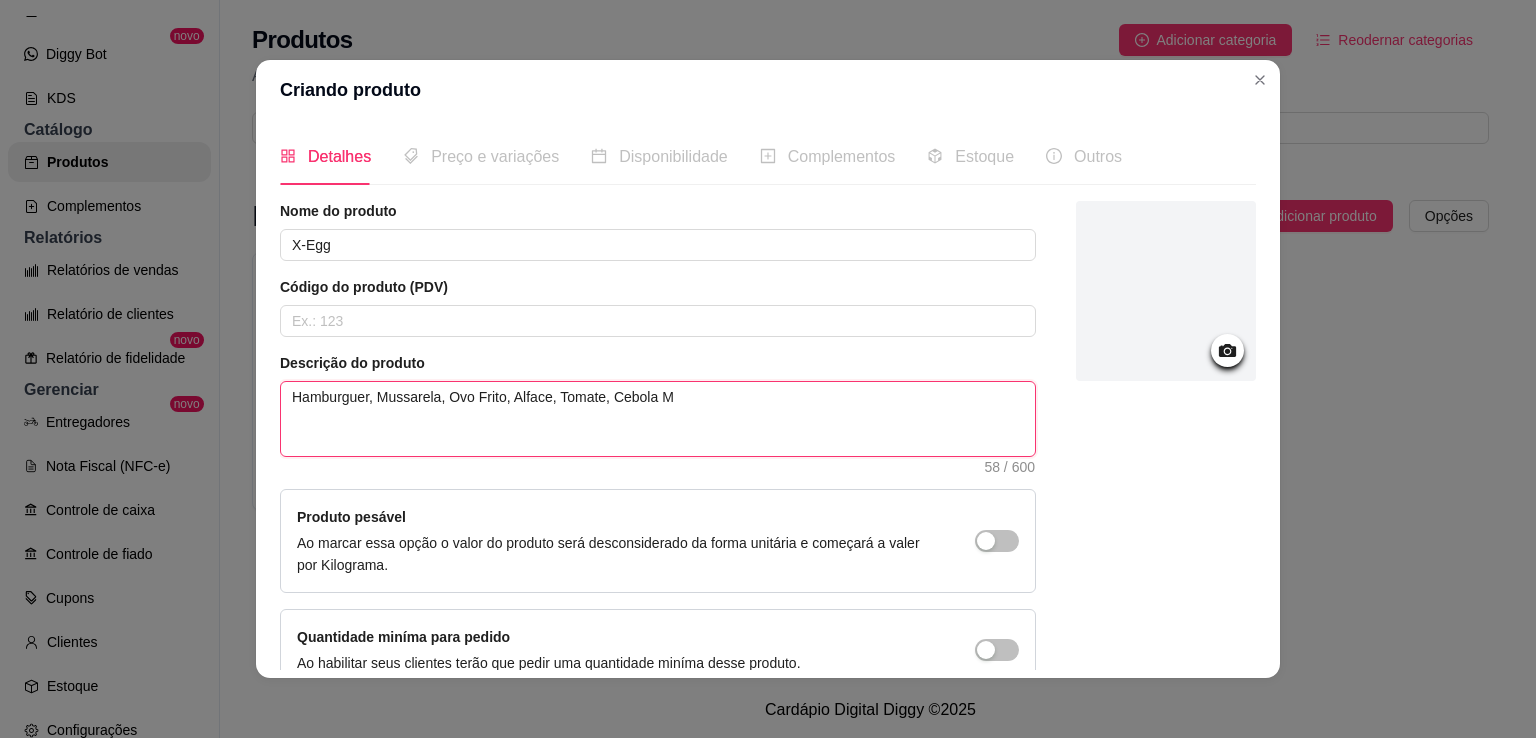 type on "Hamburguer, Mussarela, Ovo Frito, Alface, Tomate, Cebola Ma" 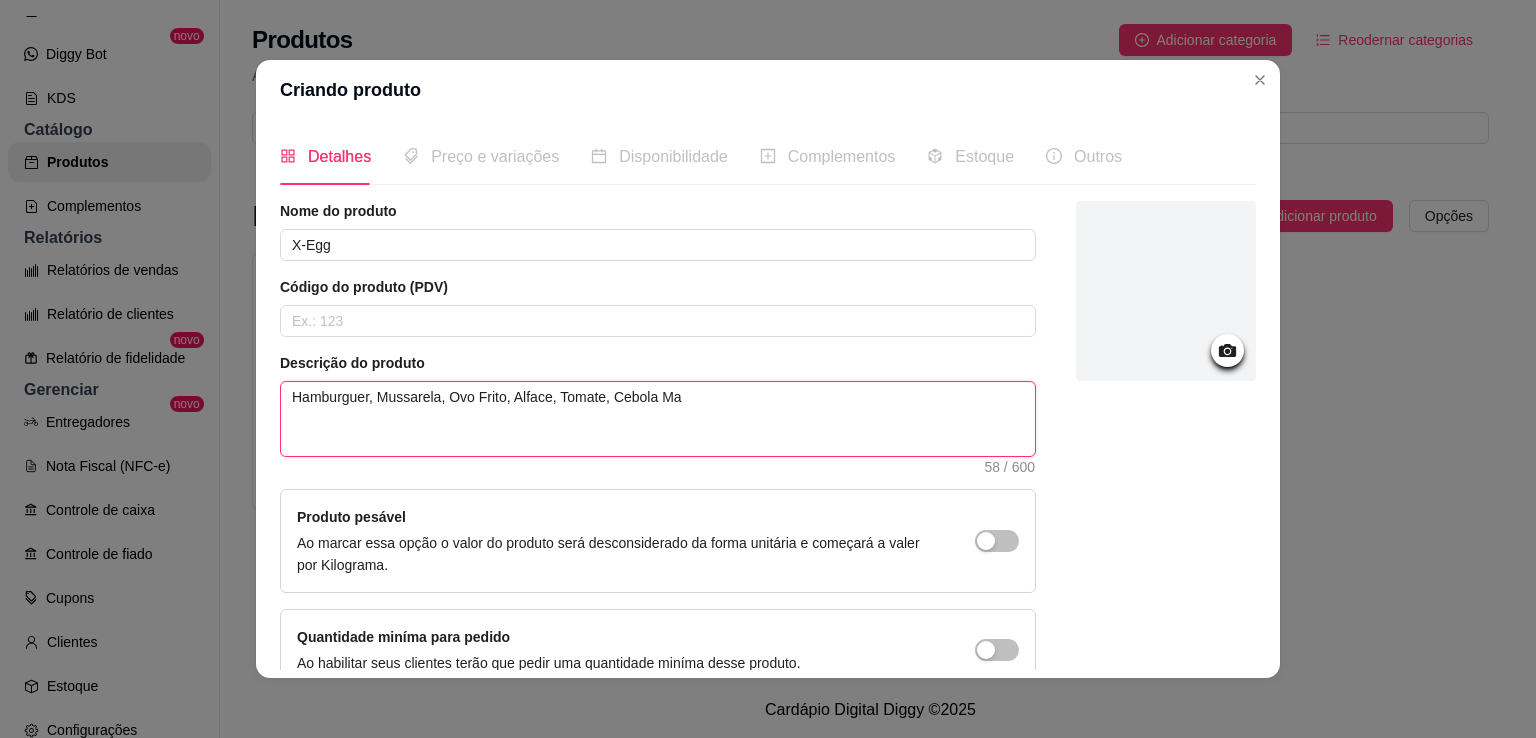 type 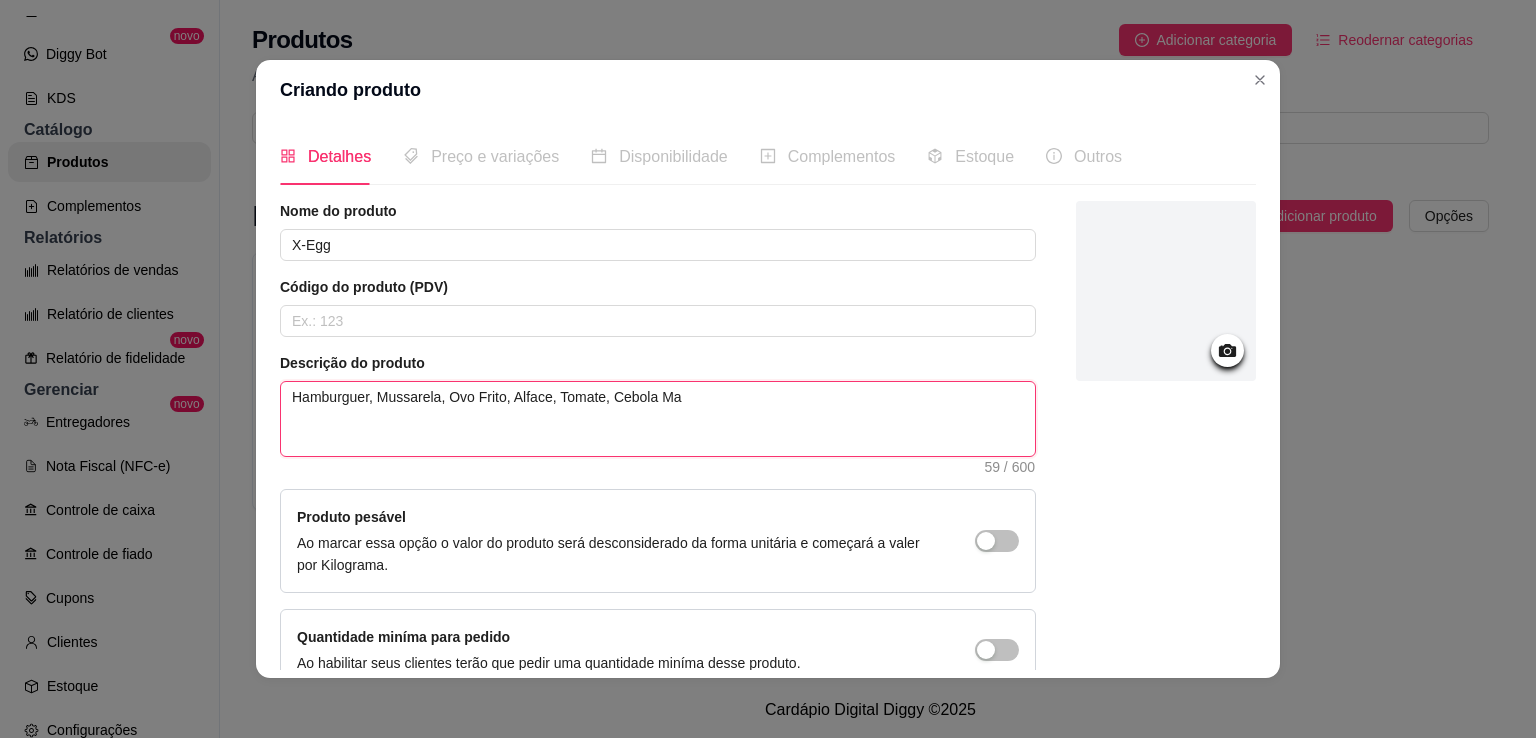 type on "Hamburguer, Mussarela, Ovo Frito, Alface, Tomate, Cebola Mai" 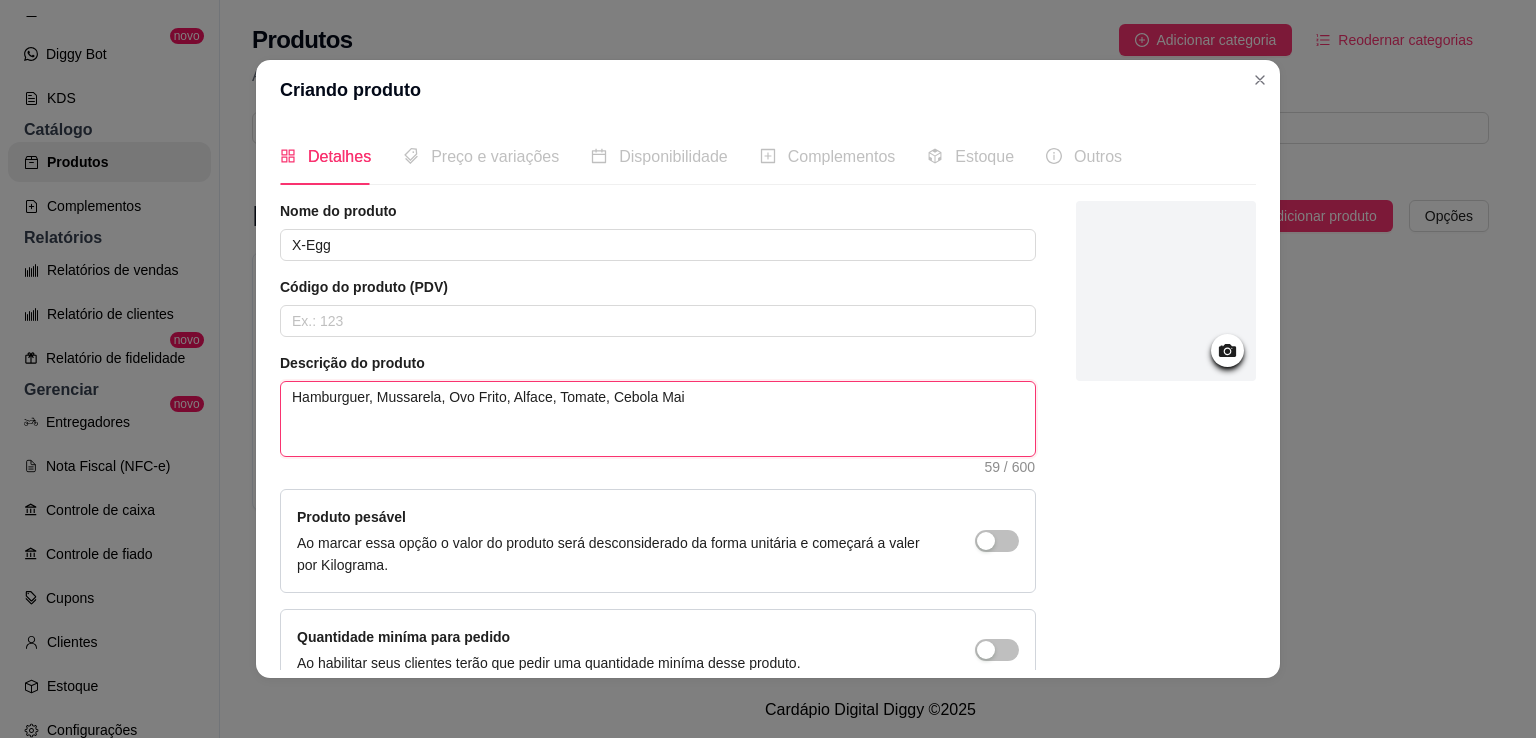 type on "Hamburguer, Mussarela, Ovo Frito, Alface, Tomate, Cebola Maio" 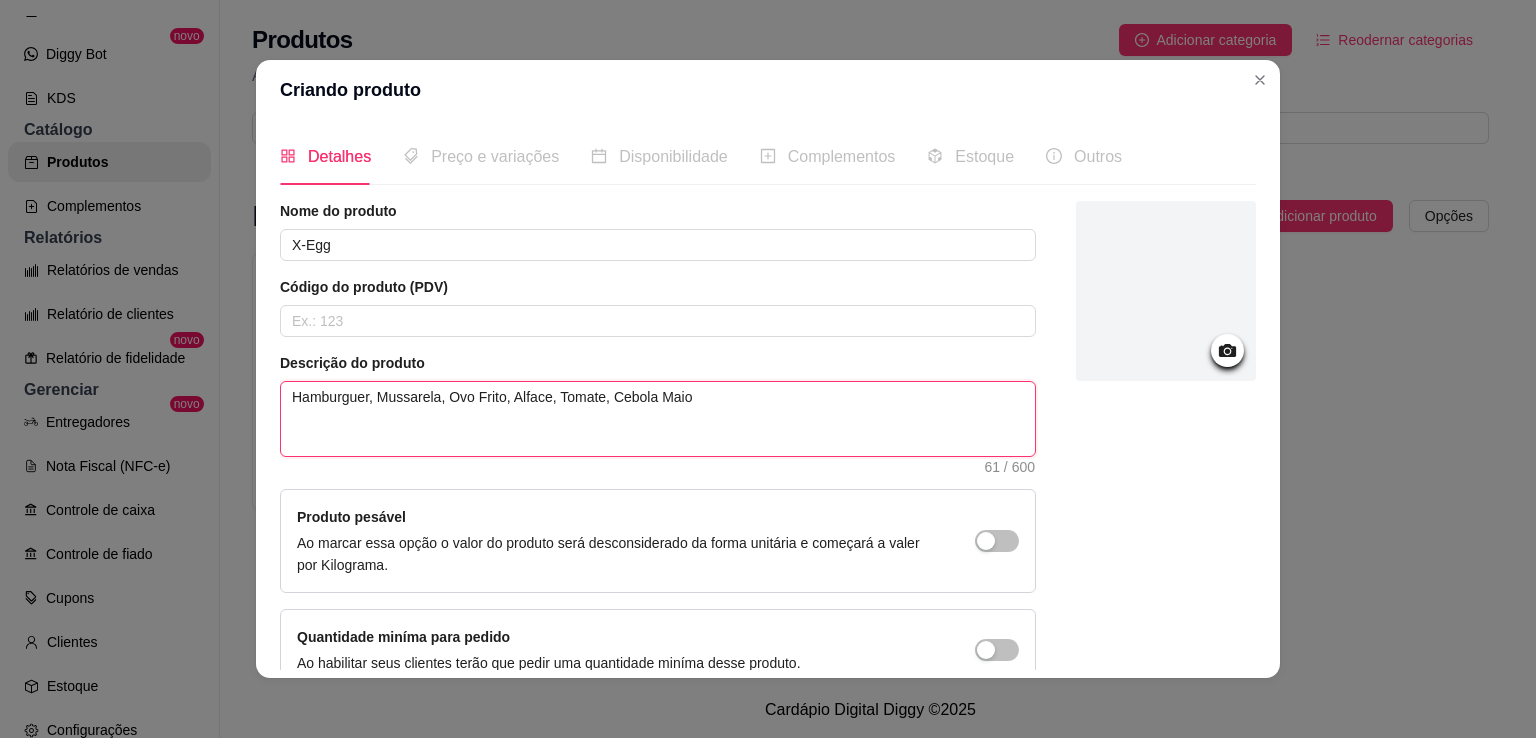 type 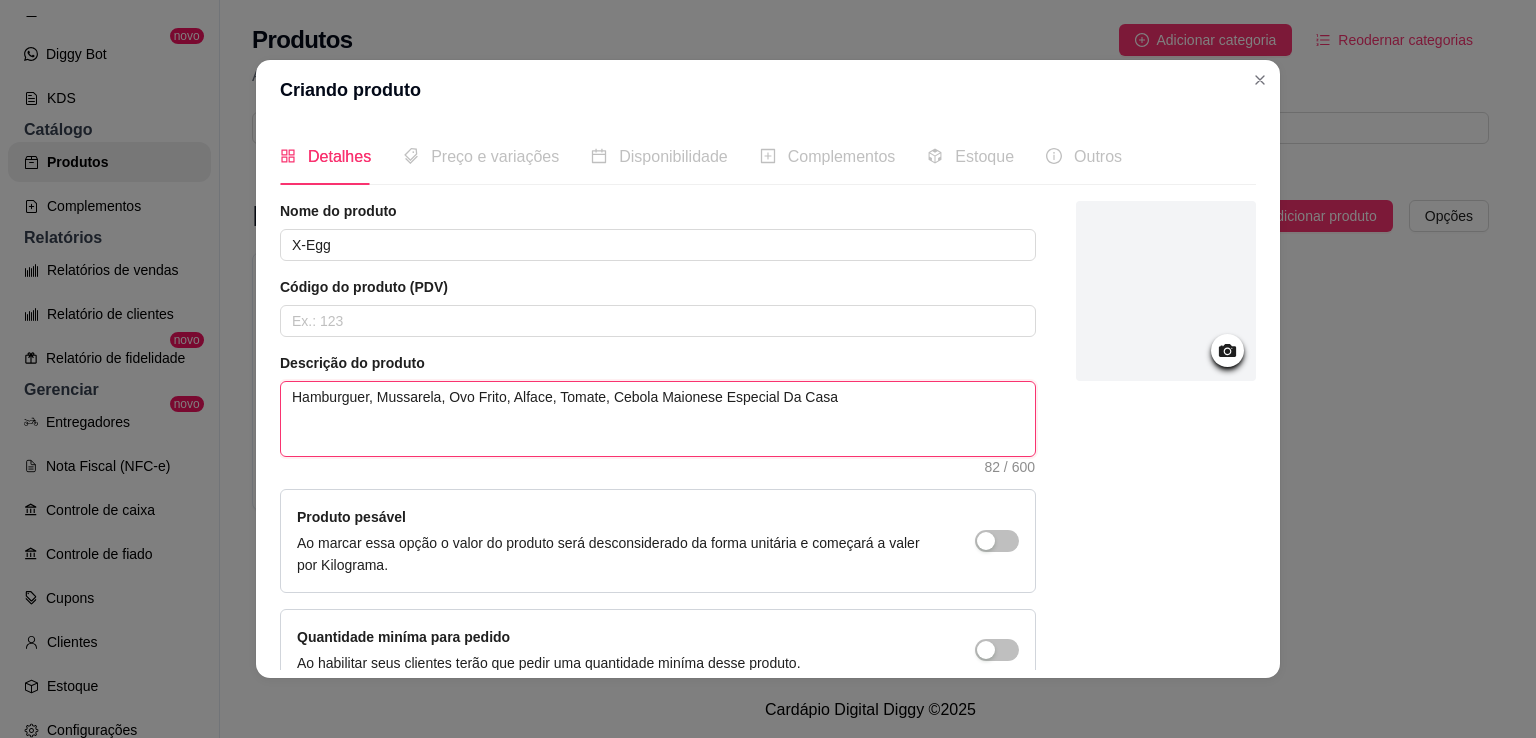 click on "Hamburguer, Mussarela, Ovo Frito, Alface, Tomate, Cebola Maionese Especial Da Casa" at bounding box center (658, 419) 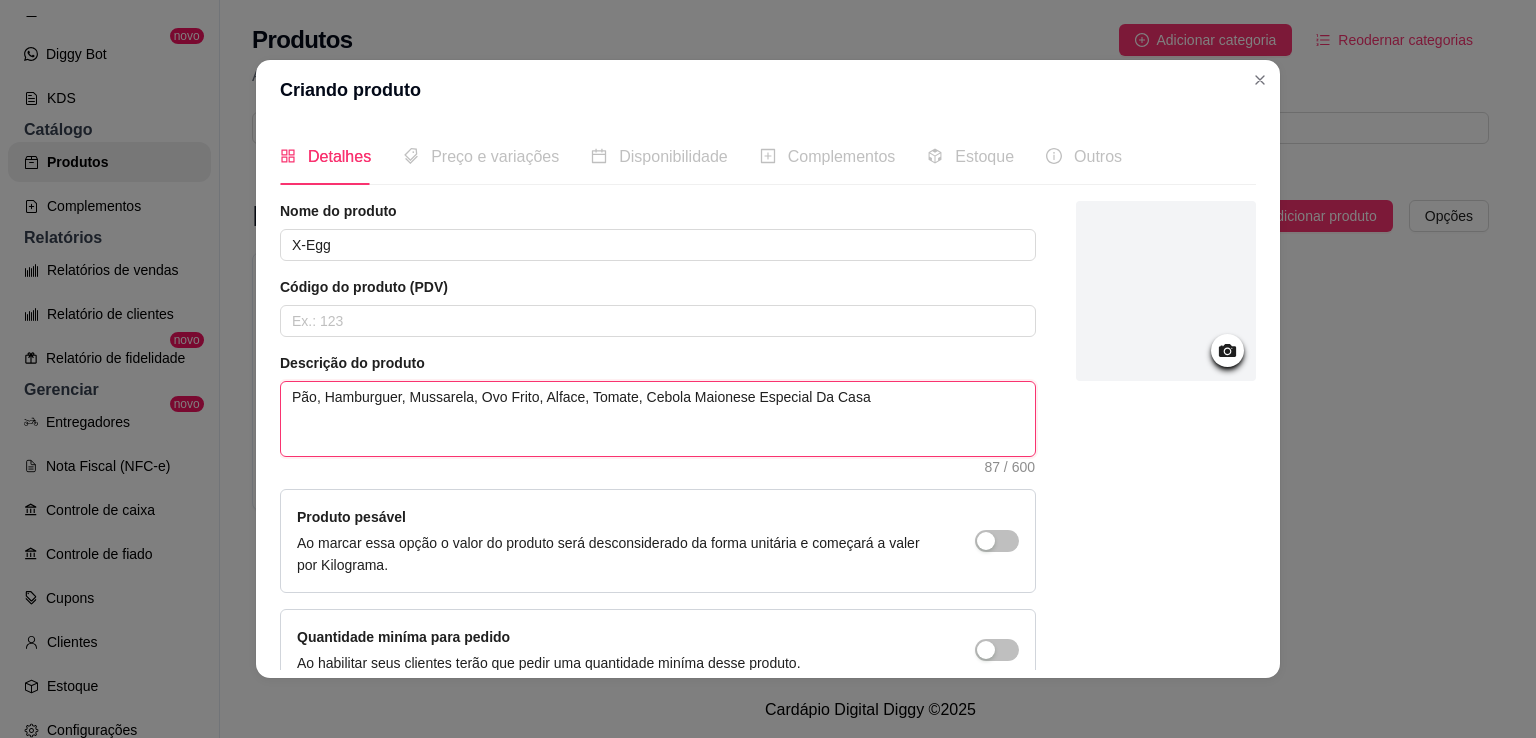 click on "Pão, Hamburguer, Mussarela, Ovo Frito, Alface, Tomate, Cebola Maionese Especial Da Casa" at bounding box center (658, 419) 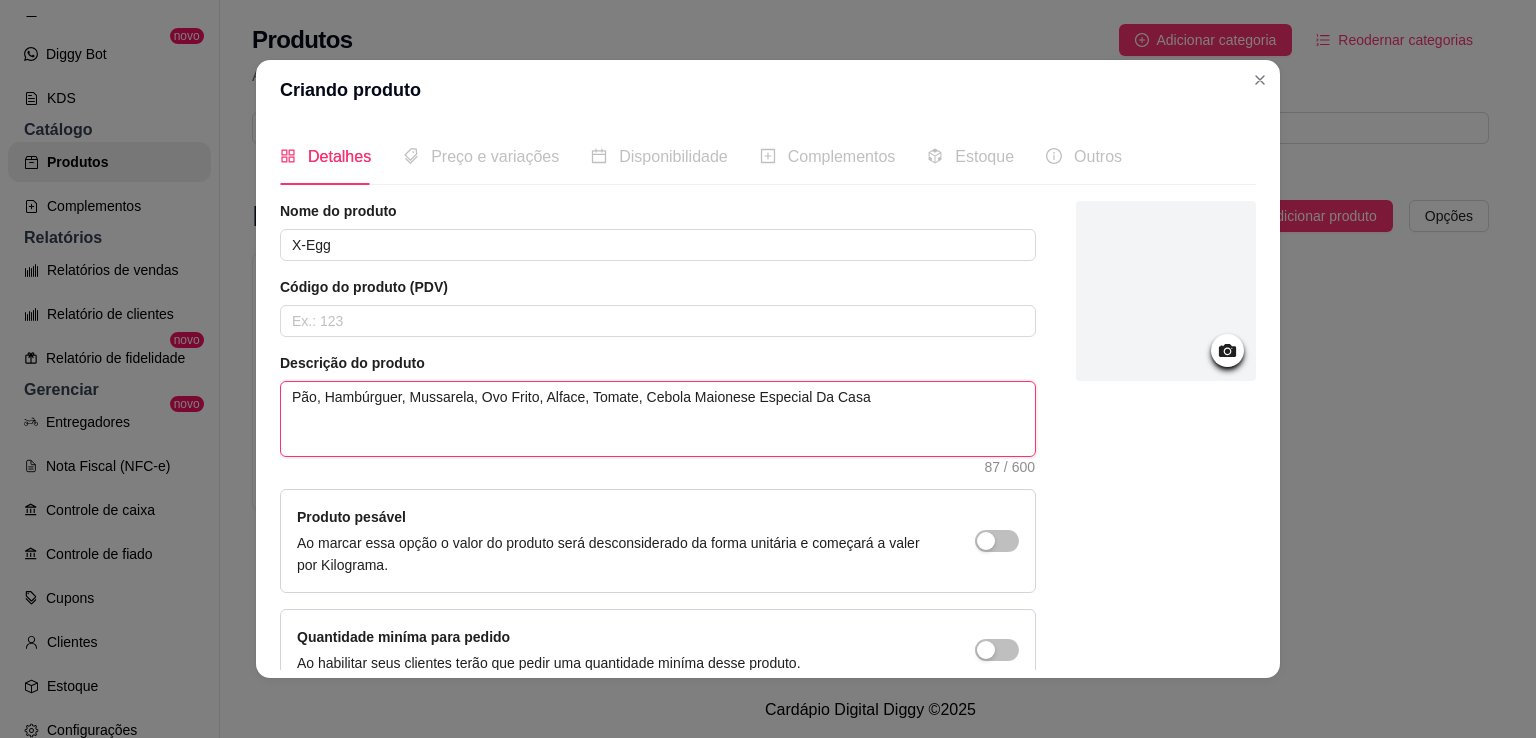 click on "Pão, Hambúrguer, Mussarela, Ovo Frito, Alface, Tomate, Cebola Maionese Especial Da Casa" at bounding box center [658, 419] 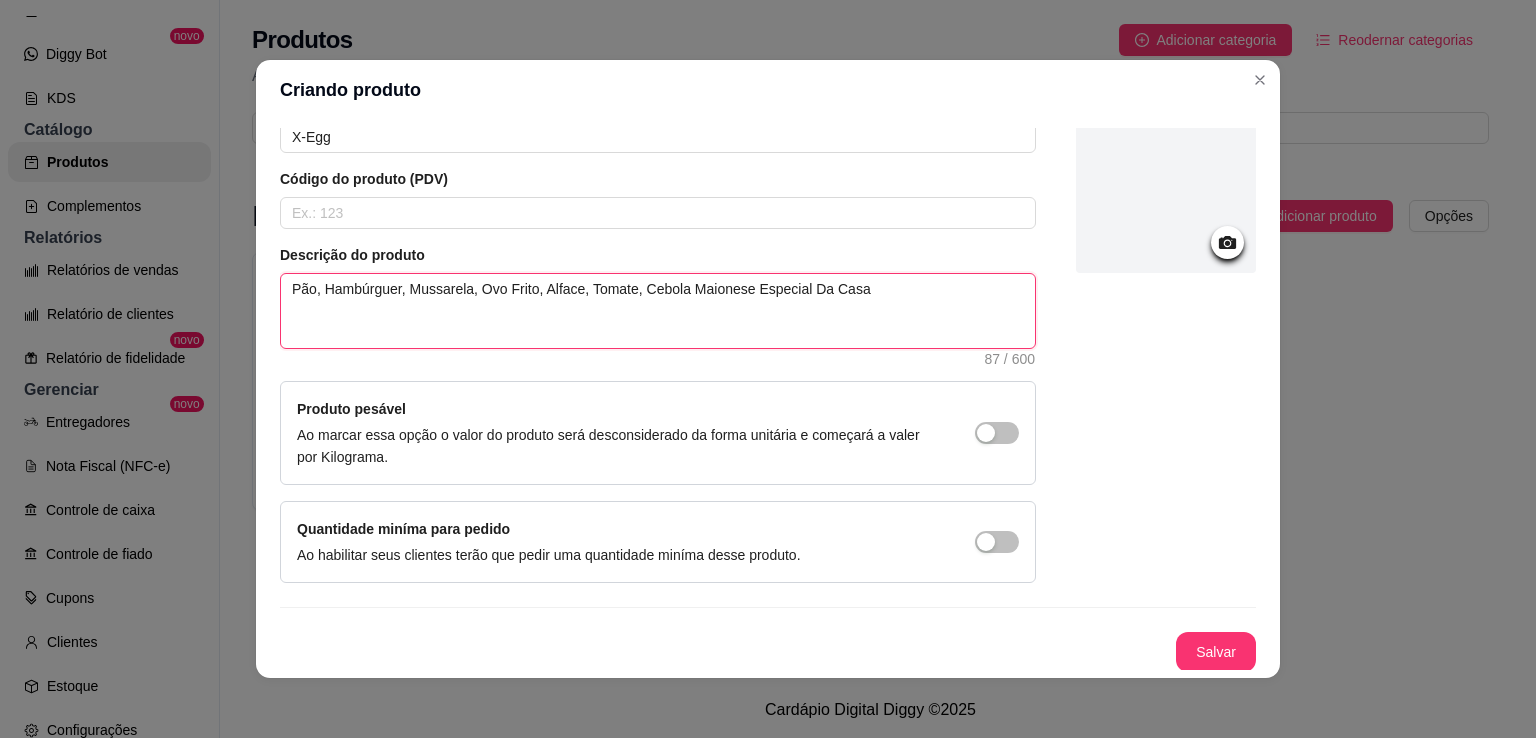 scroll, scrollTop: 0, scrollLeft: 0, axis: both 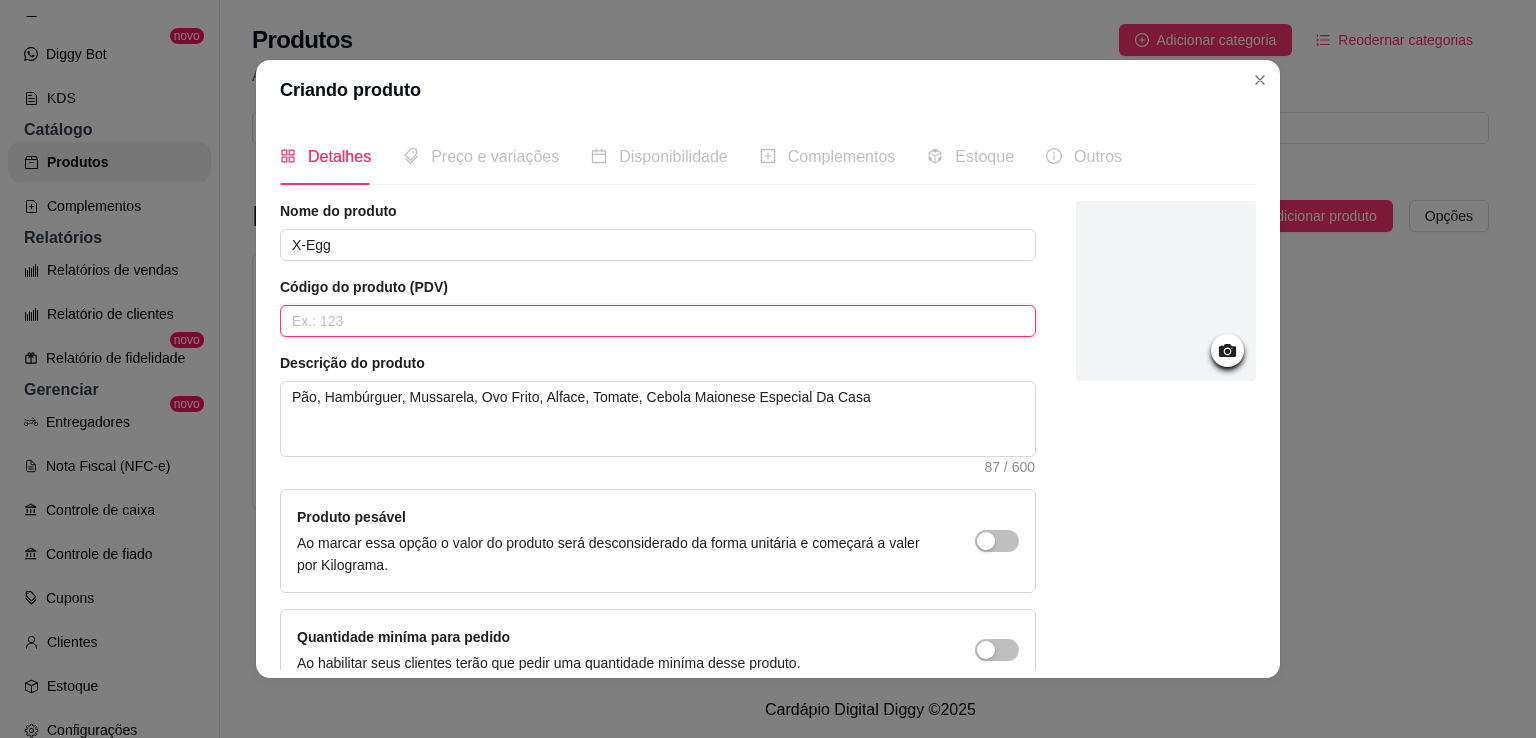 click at bounding box center (658, 321) 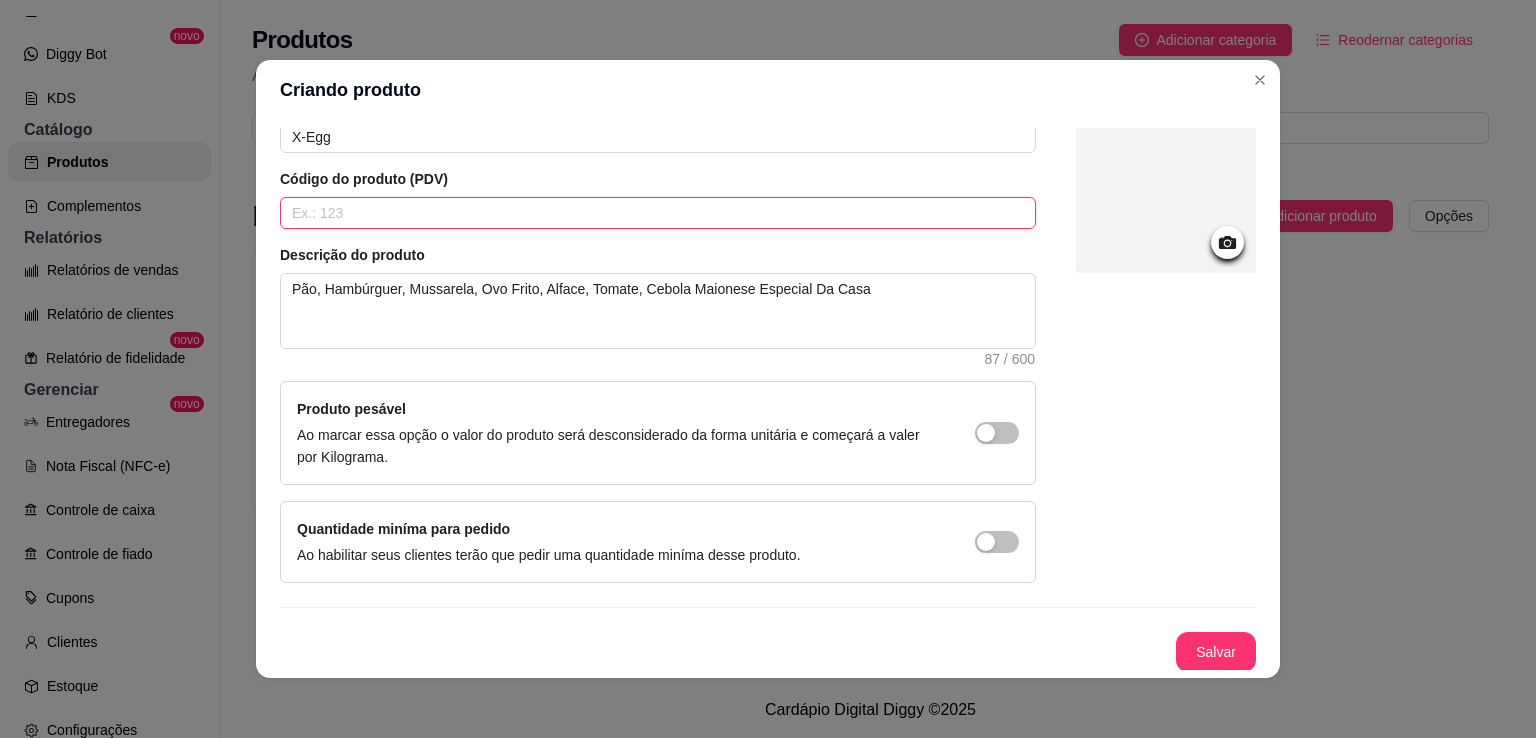 scroll, scrollTop: 0, scrollLeft: 0, axis: both 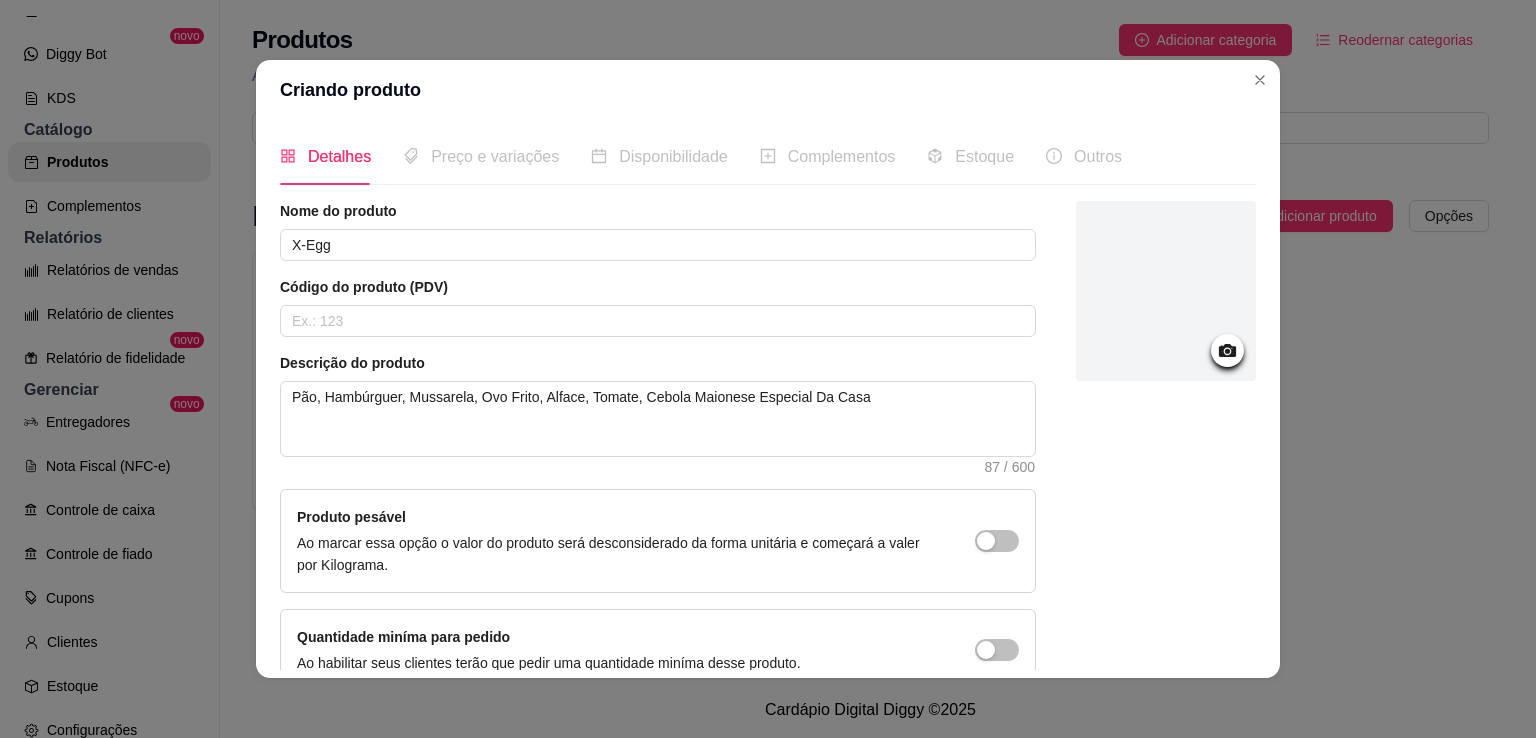 click on "Preço e variações" at bounding box center [481, 156] 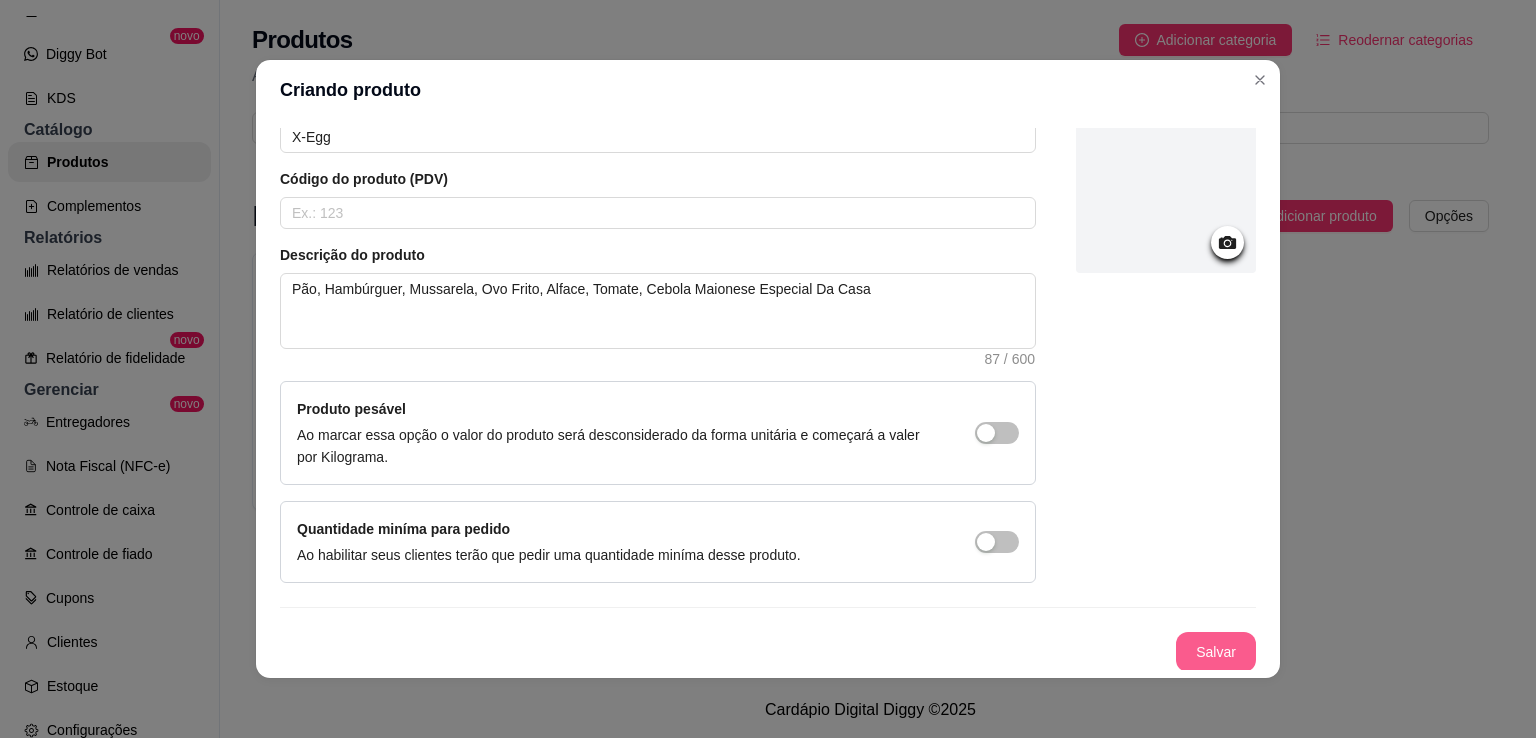 click on "Salvar" at bounding box center [1216, 652] 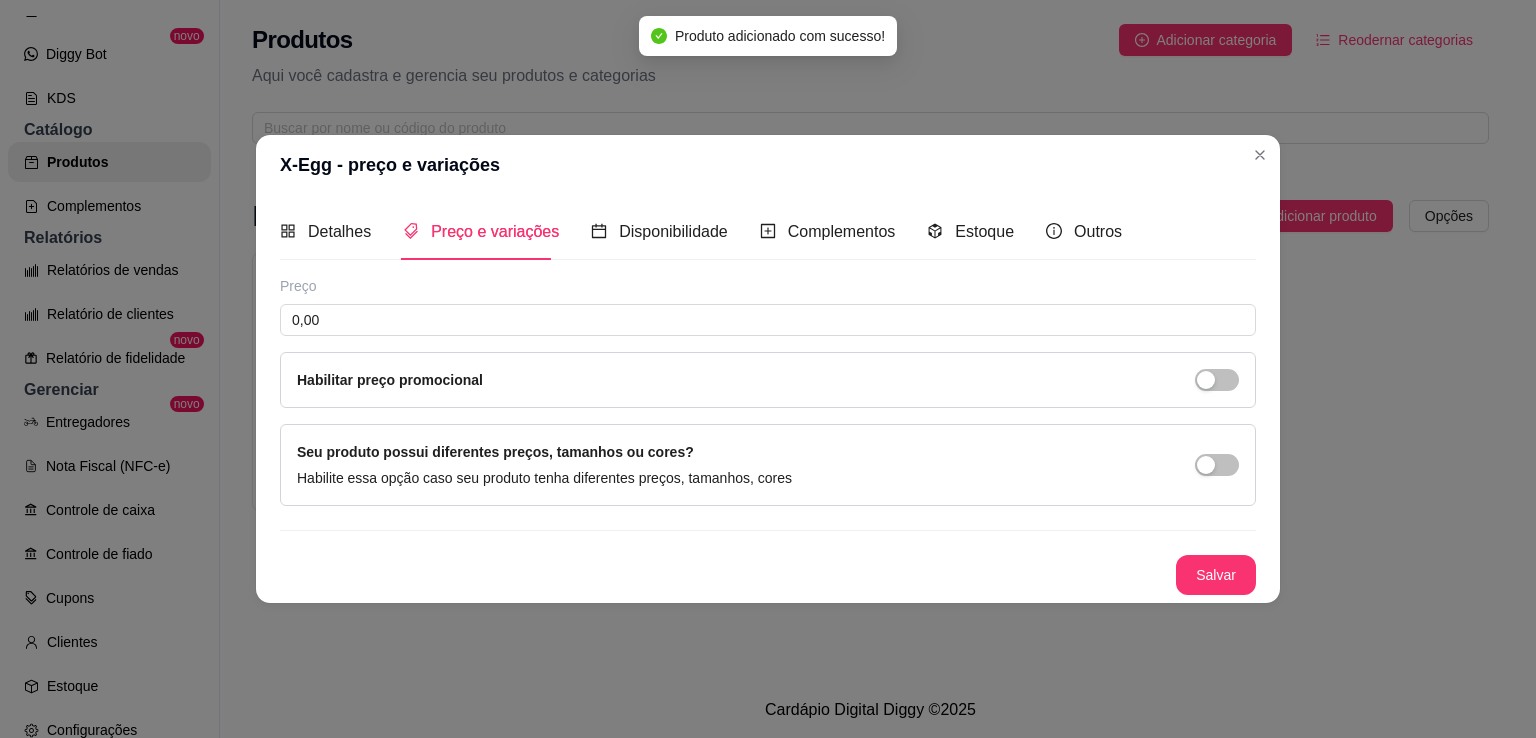 scroll, scrollTop: 0, scrollLeft: 0, axis: both 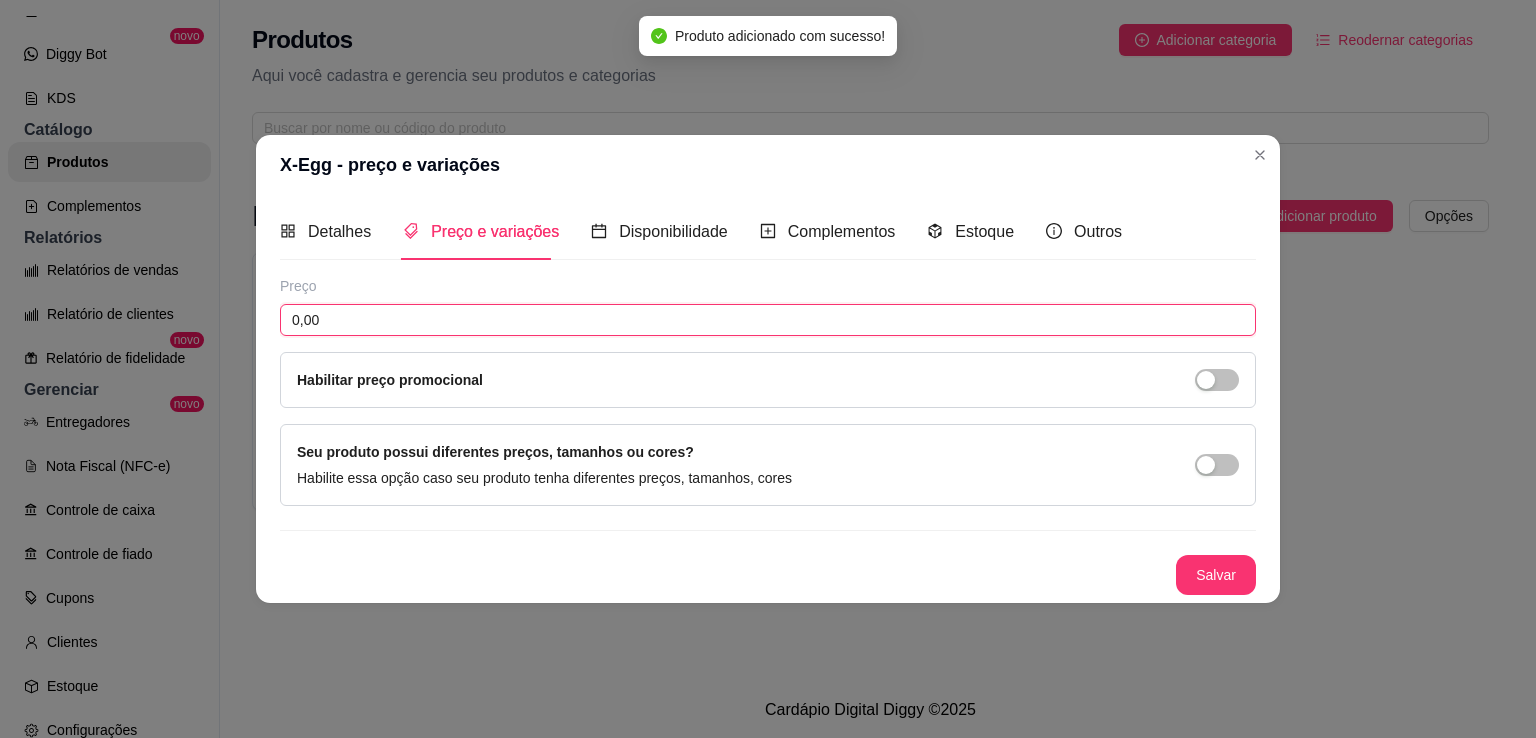 click on "0,00" at bounding box center [768, 320] 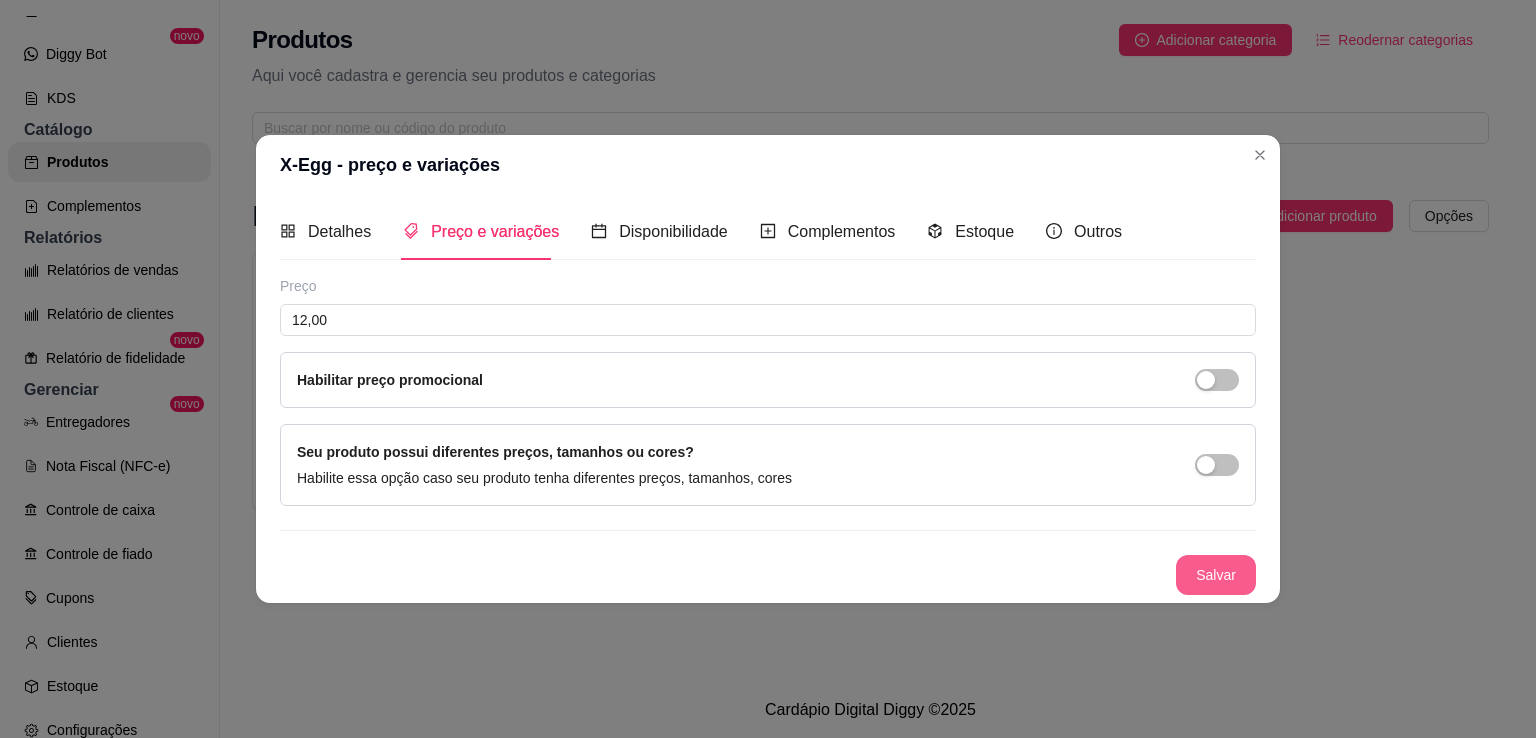 click on "Salvar" at bounding box center (1216, 575) 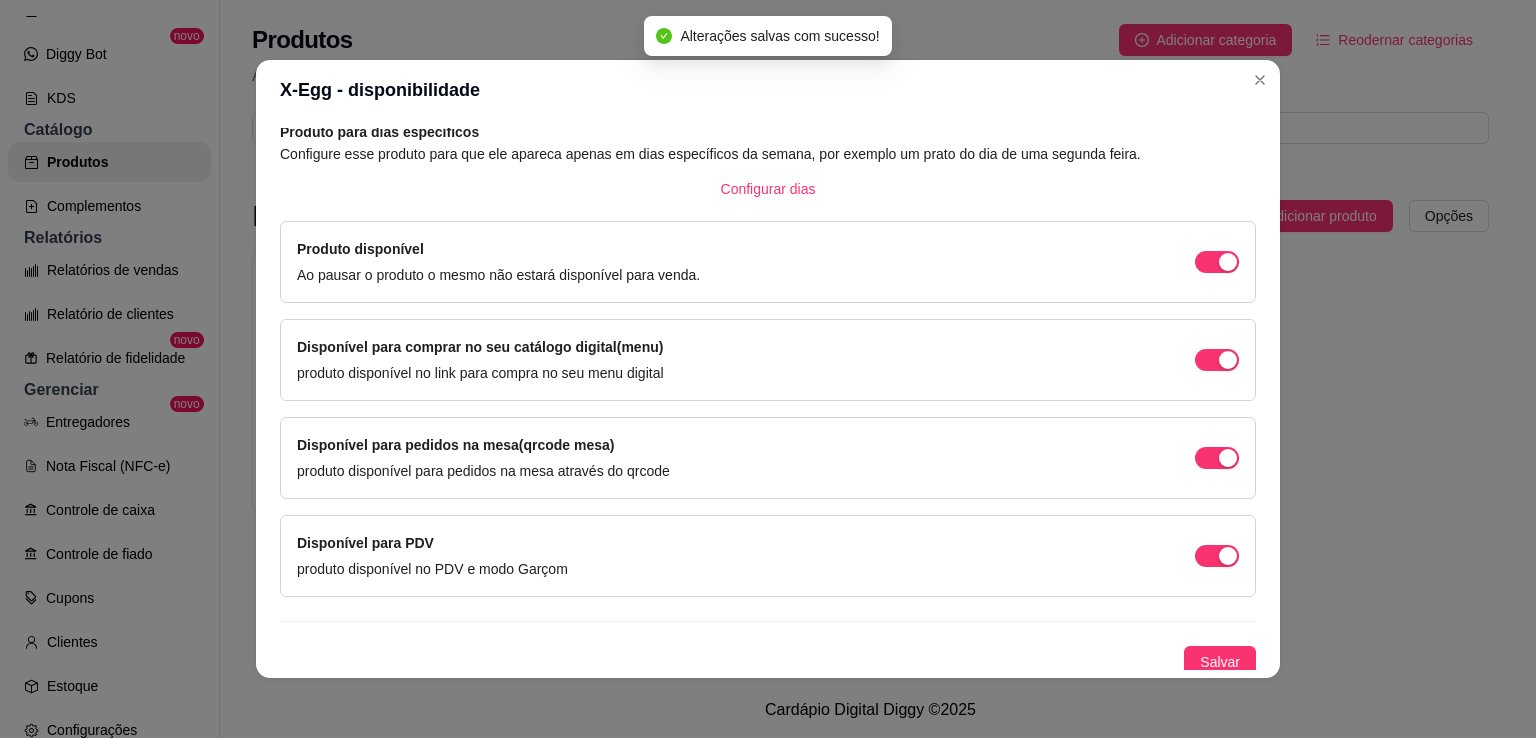scroll, scrollTop: 0, scrollLeft: 0, axis: both 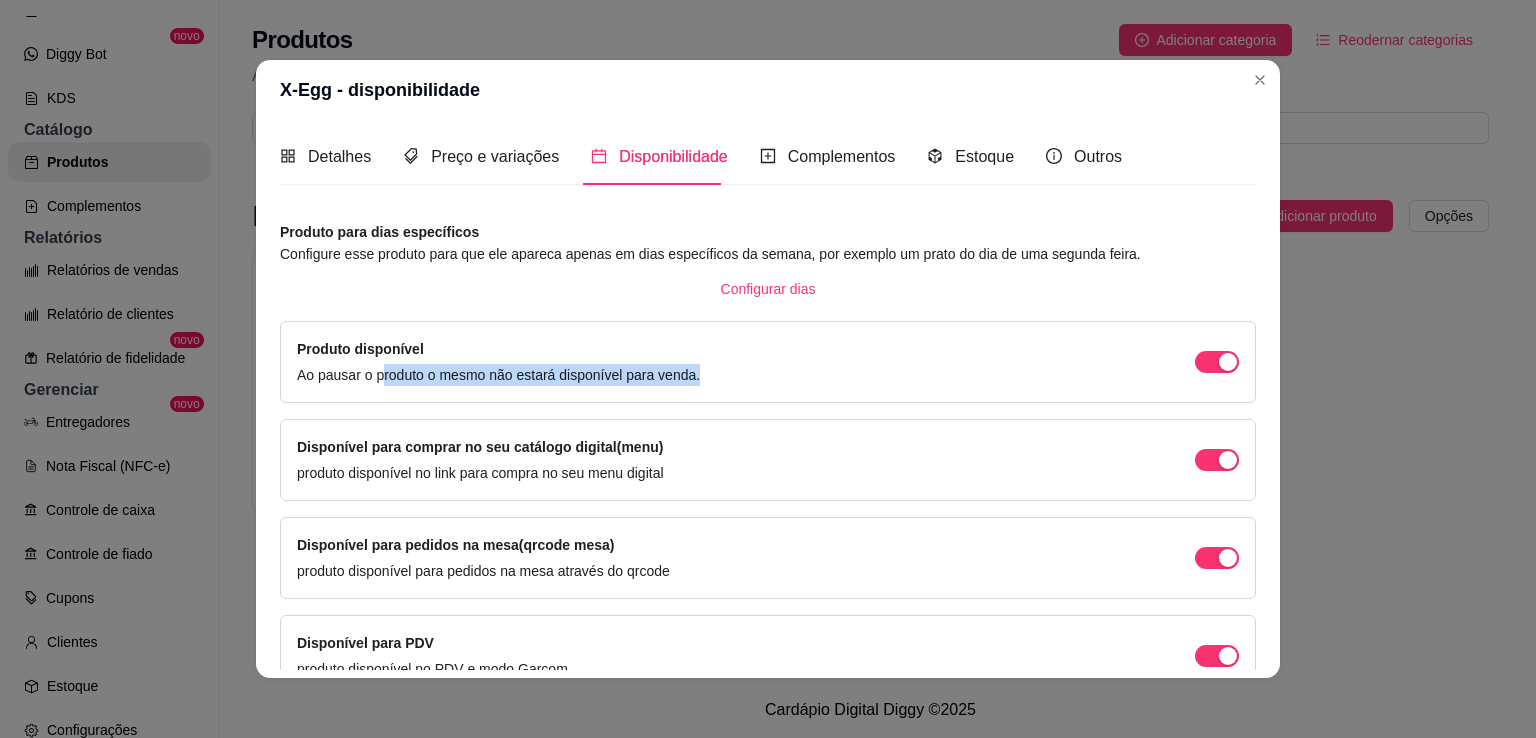 drag, startPoint x: 376, startPoint y: 377, endPoint x: 730, endPoint y: 377, distance: 354 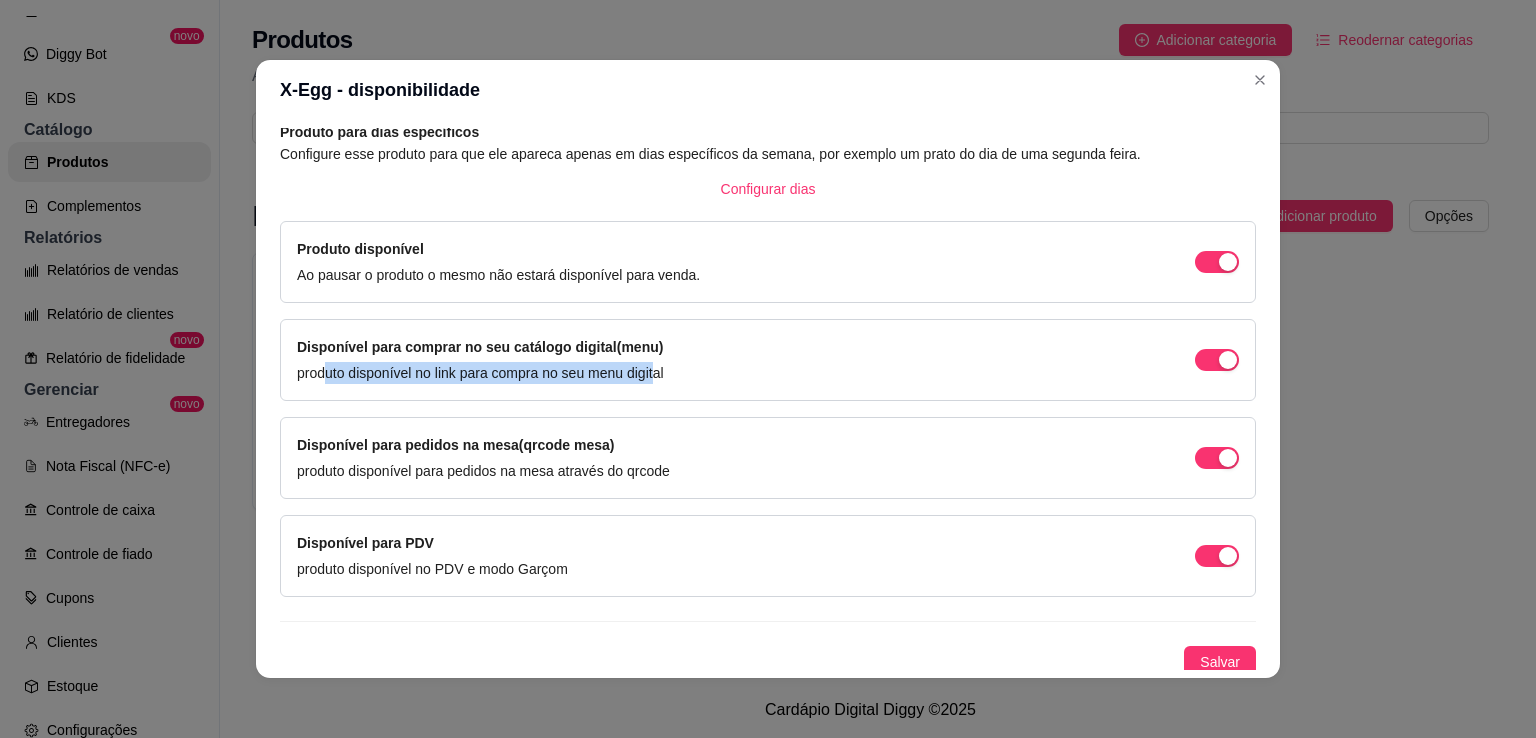 drag, startPoint x: 316, startPoint y: 381, endPoint x: 650, endPoint y: 375, distance: 334.0539 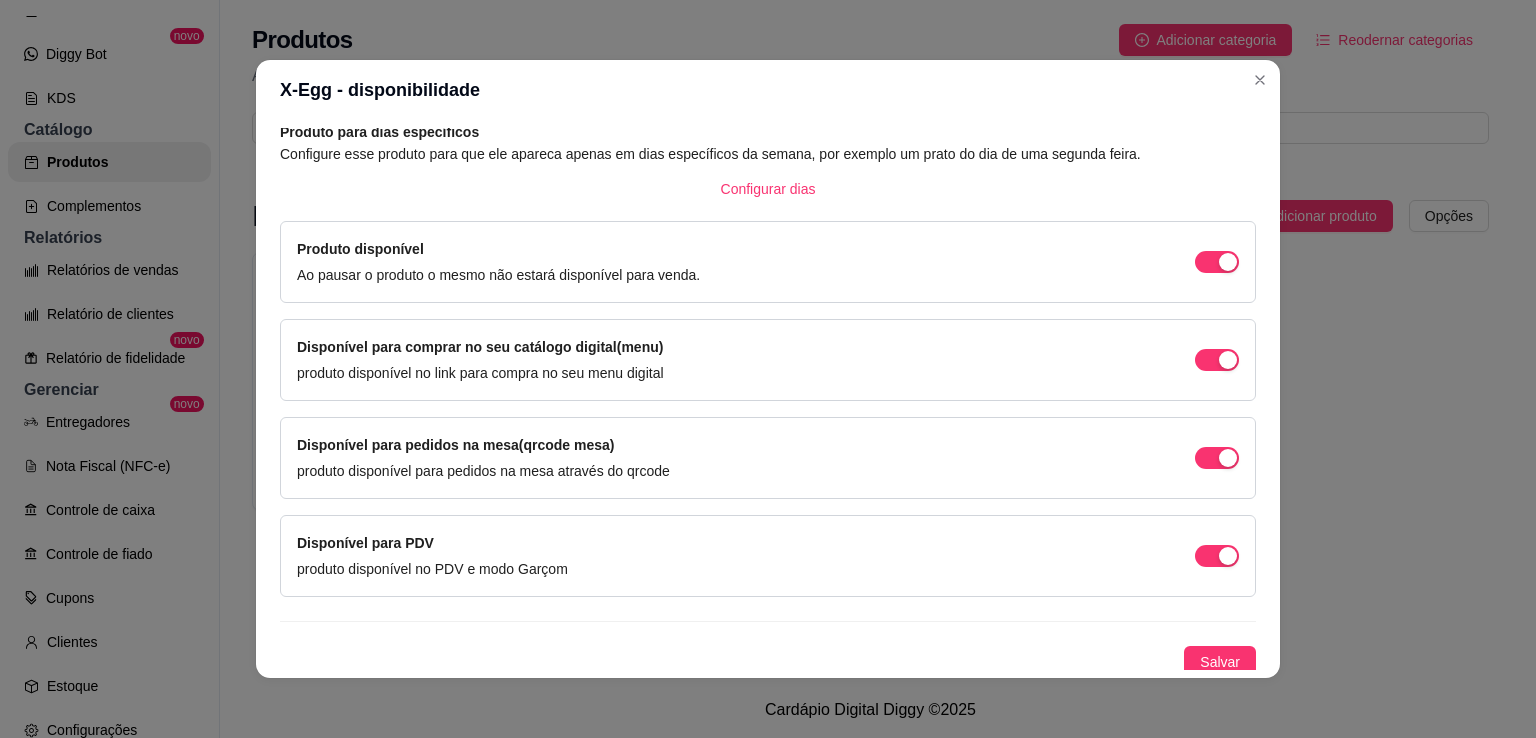click on "Disponível para comprar no seu catálogo digital(menu) produto disponível no link para compra no seu menu digital" at bounding box center (768, 360) 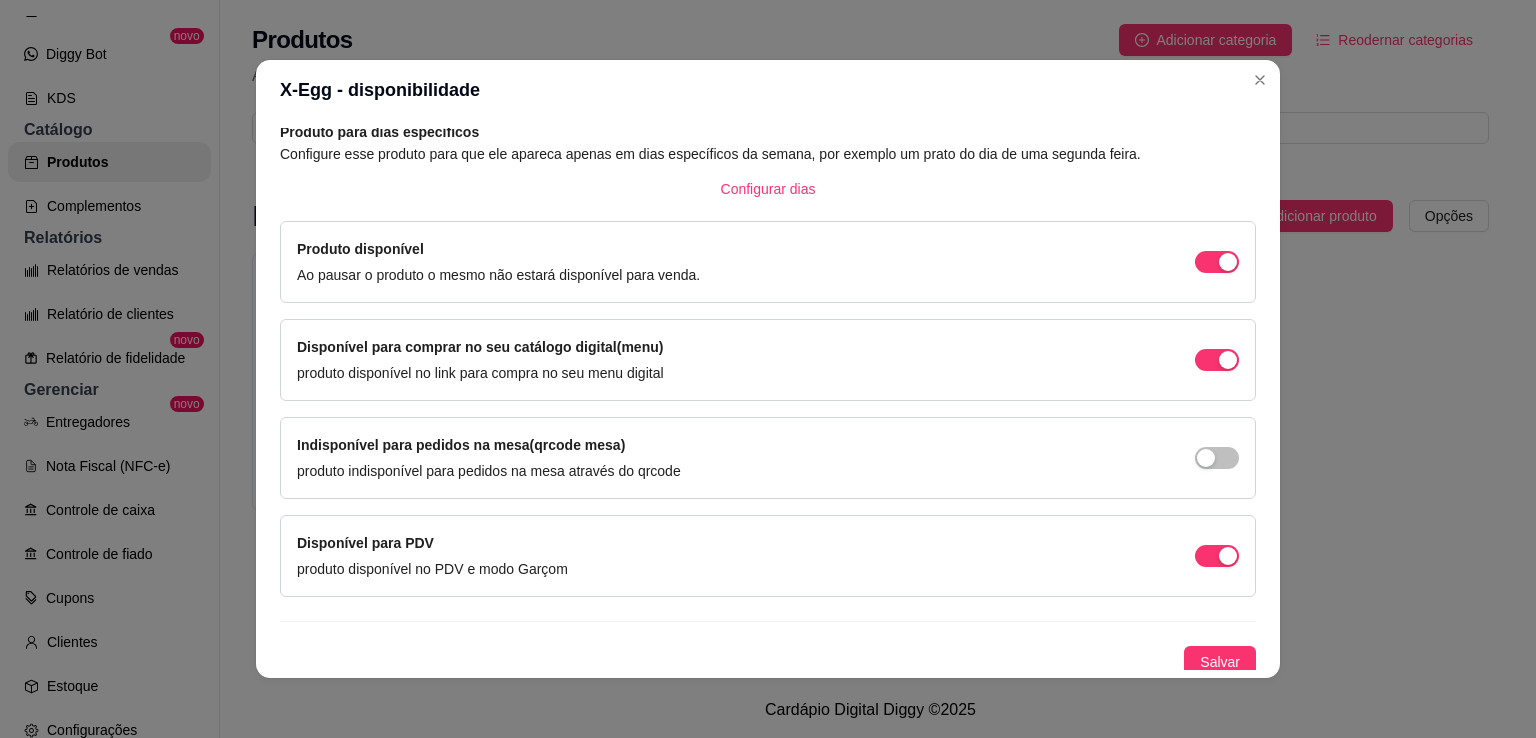 scroll, scrollTop: 106, scrollLeft: 0, axis: vertical 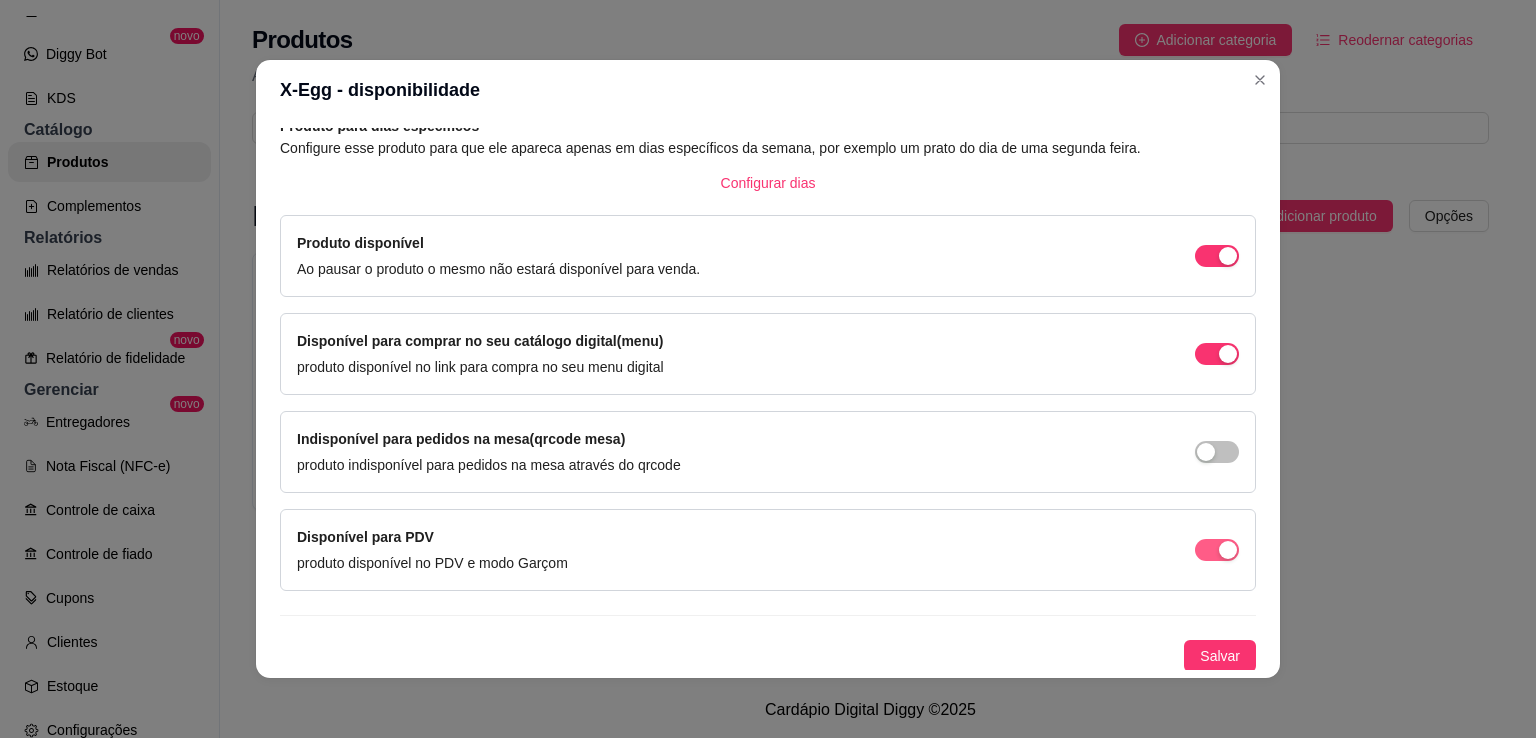 click at bounding box center [1228, 256] 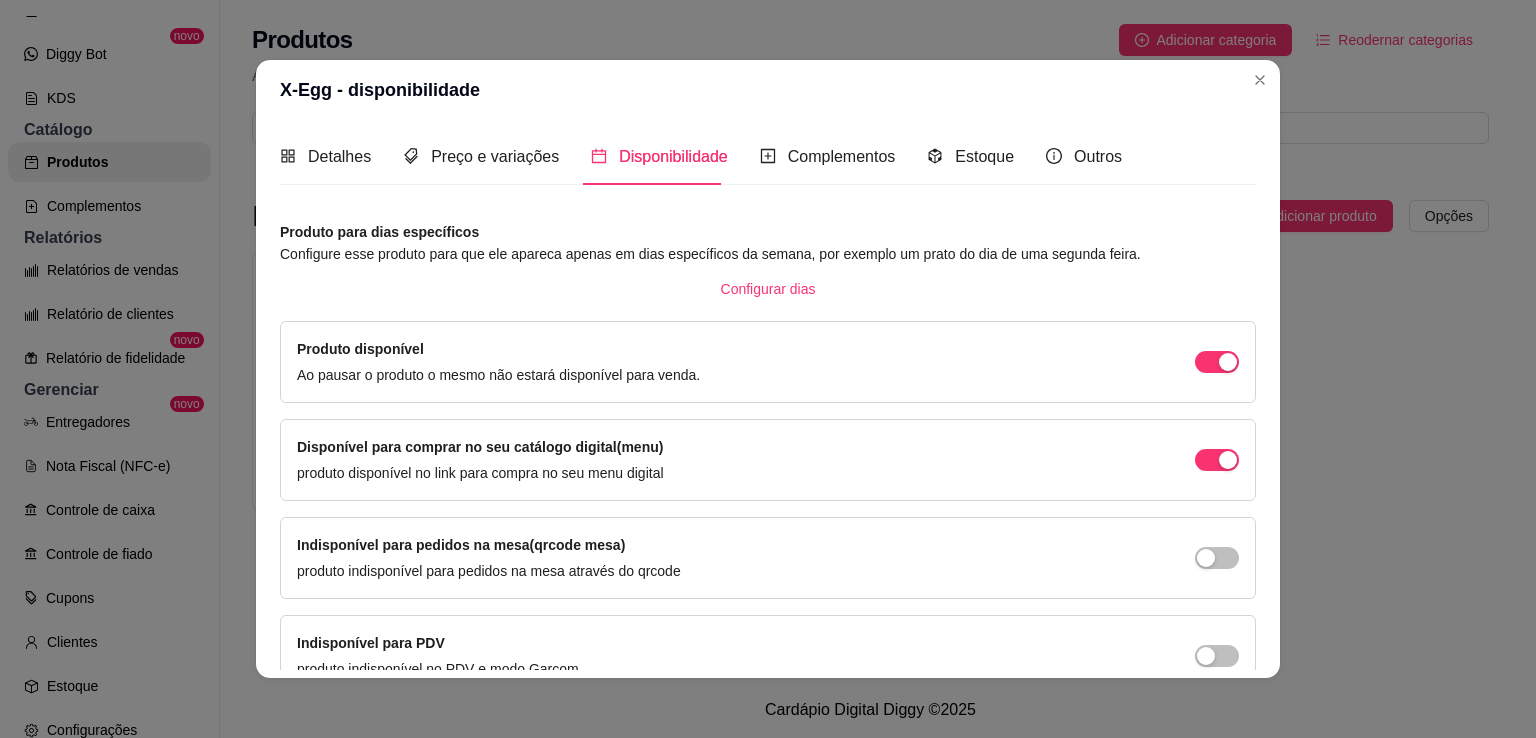 scroll, scrollTop: 106, scrollLeft: 0, axis: vertical 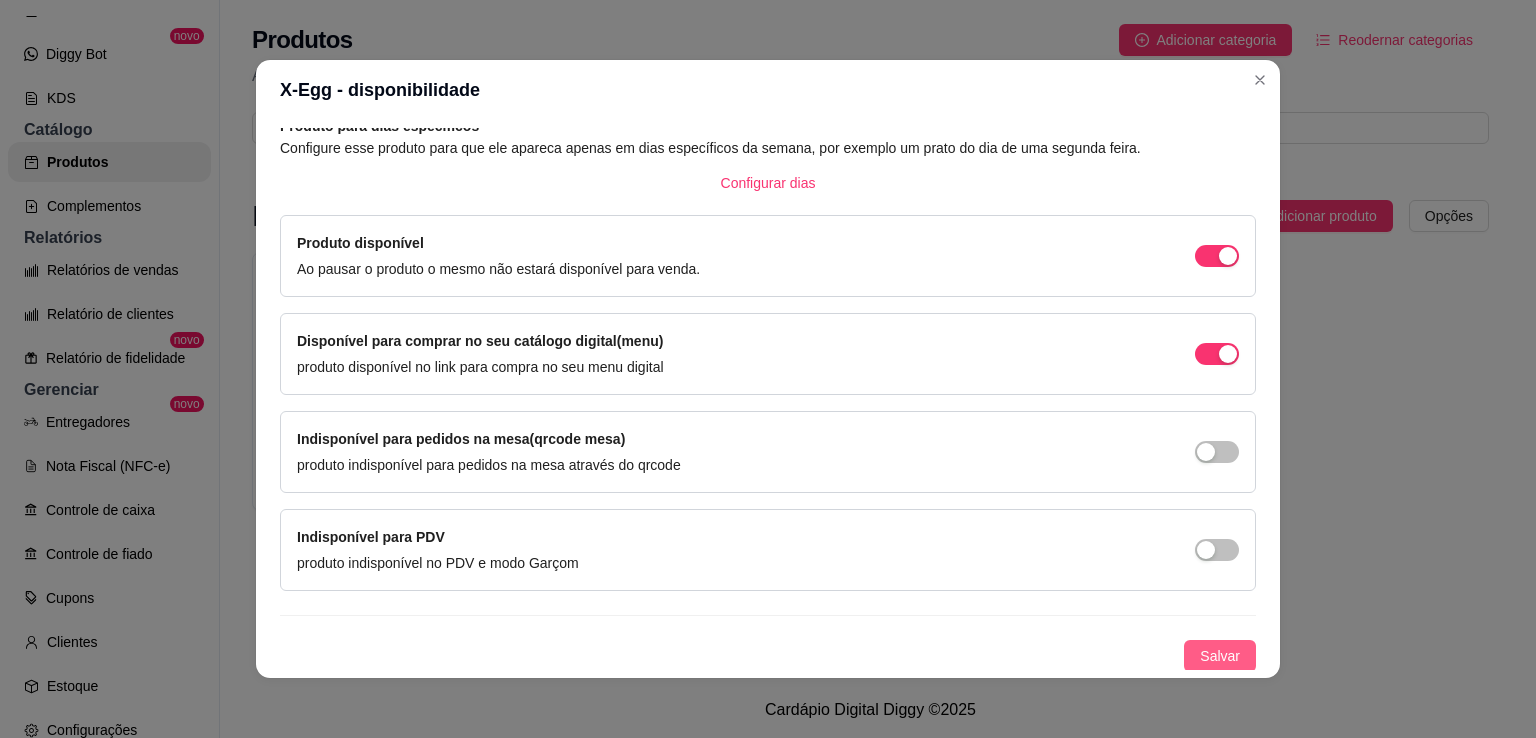 click on "Salvar" at bounding box center (1220, 656) 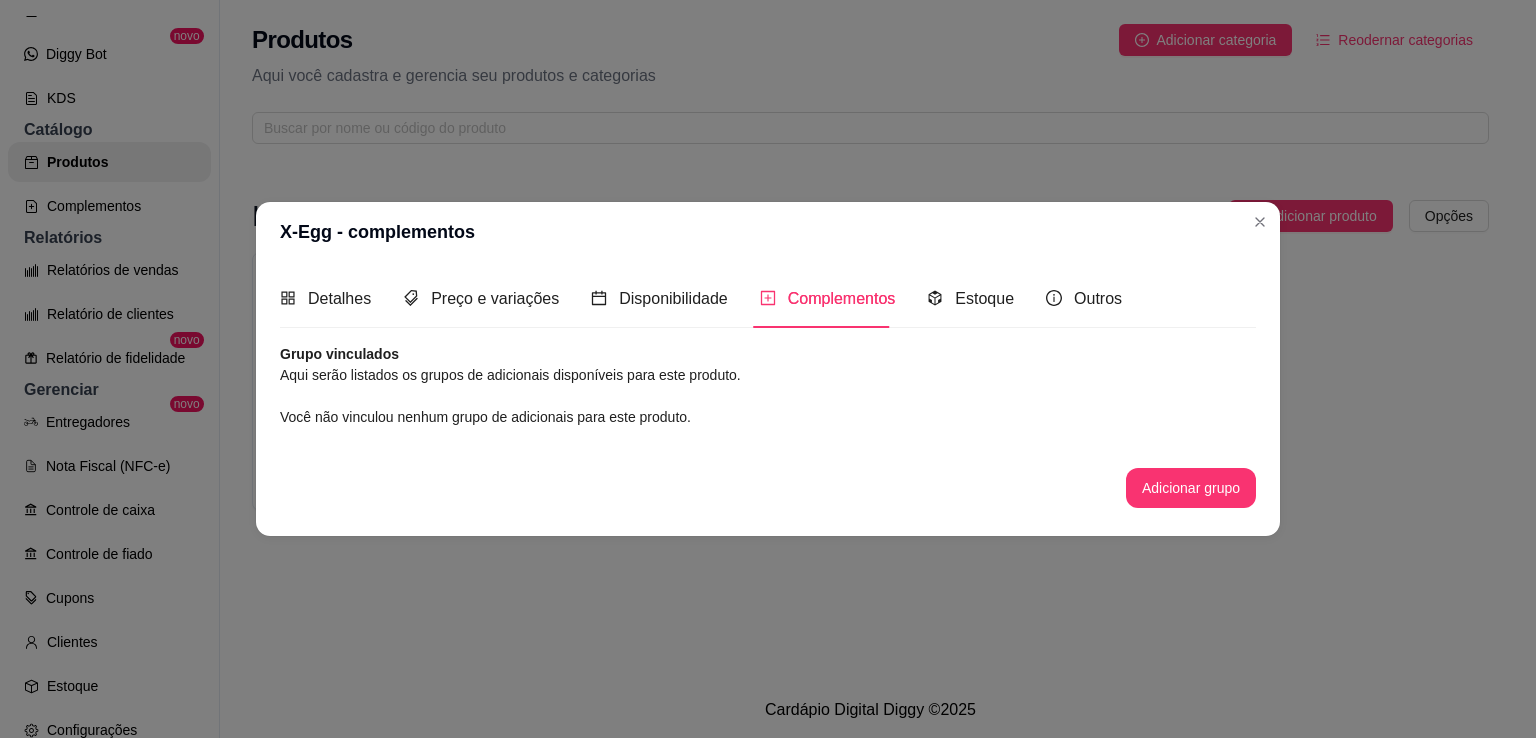 scroll, scrollTop: 0, scrollLeft: 0, axis: both 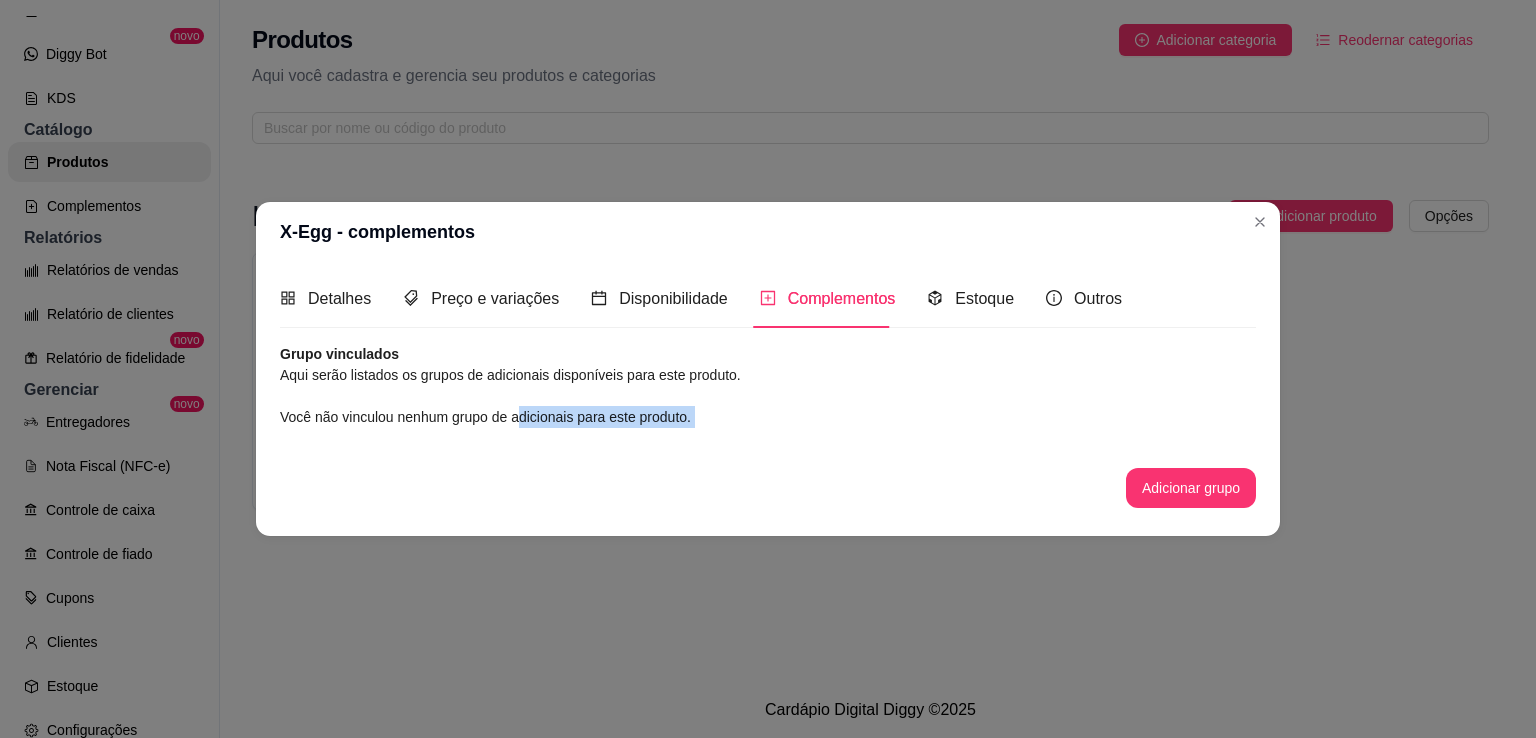 drag, startPoint x: 516, startPoint y: 417, endPoint x: 681, endPoint y: 431, distance: 165.59288 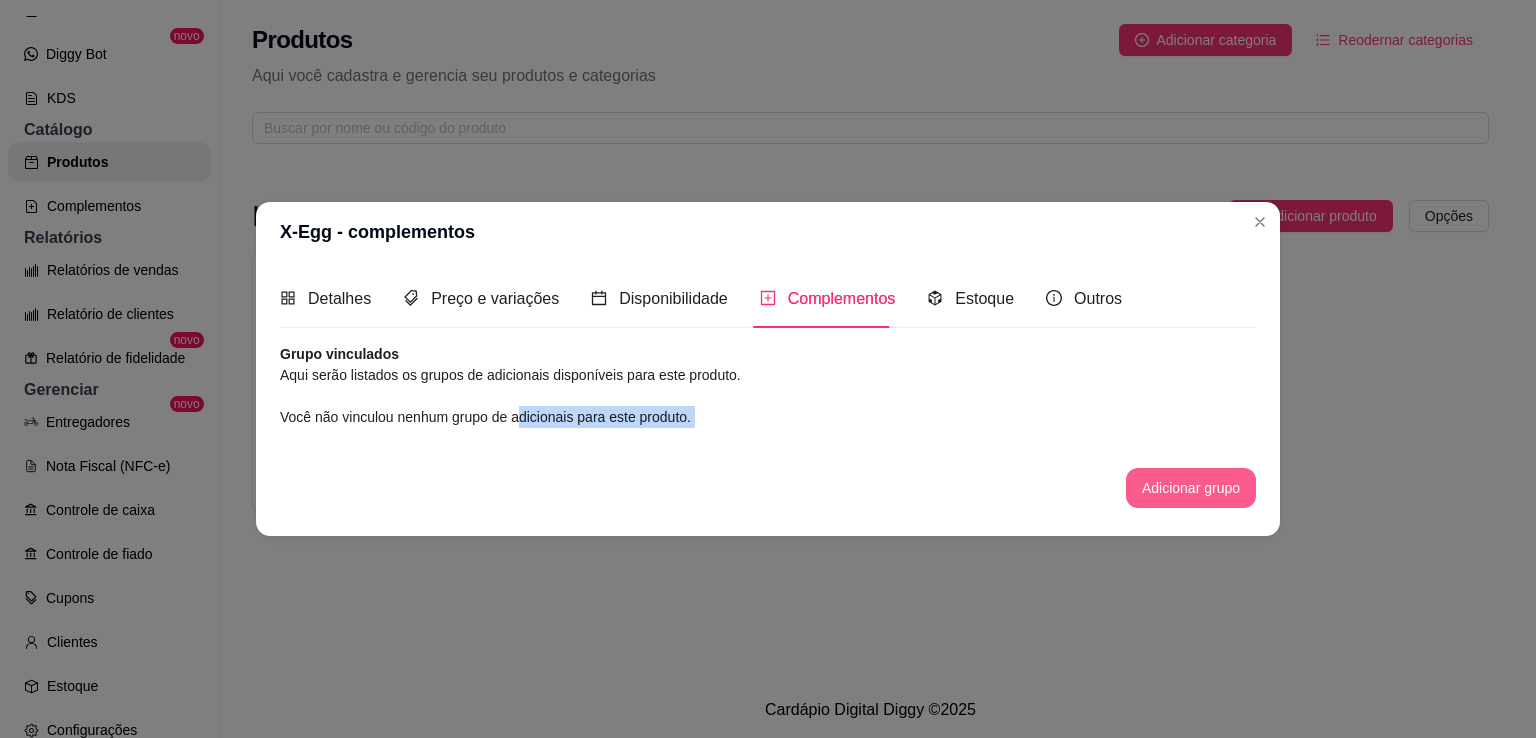 click on "Adicionar grupo" at bounding box center [1191, 488] 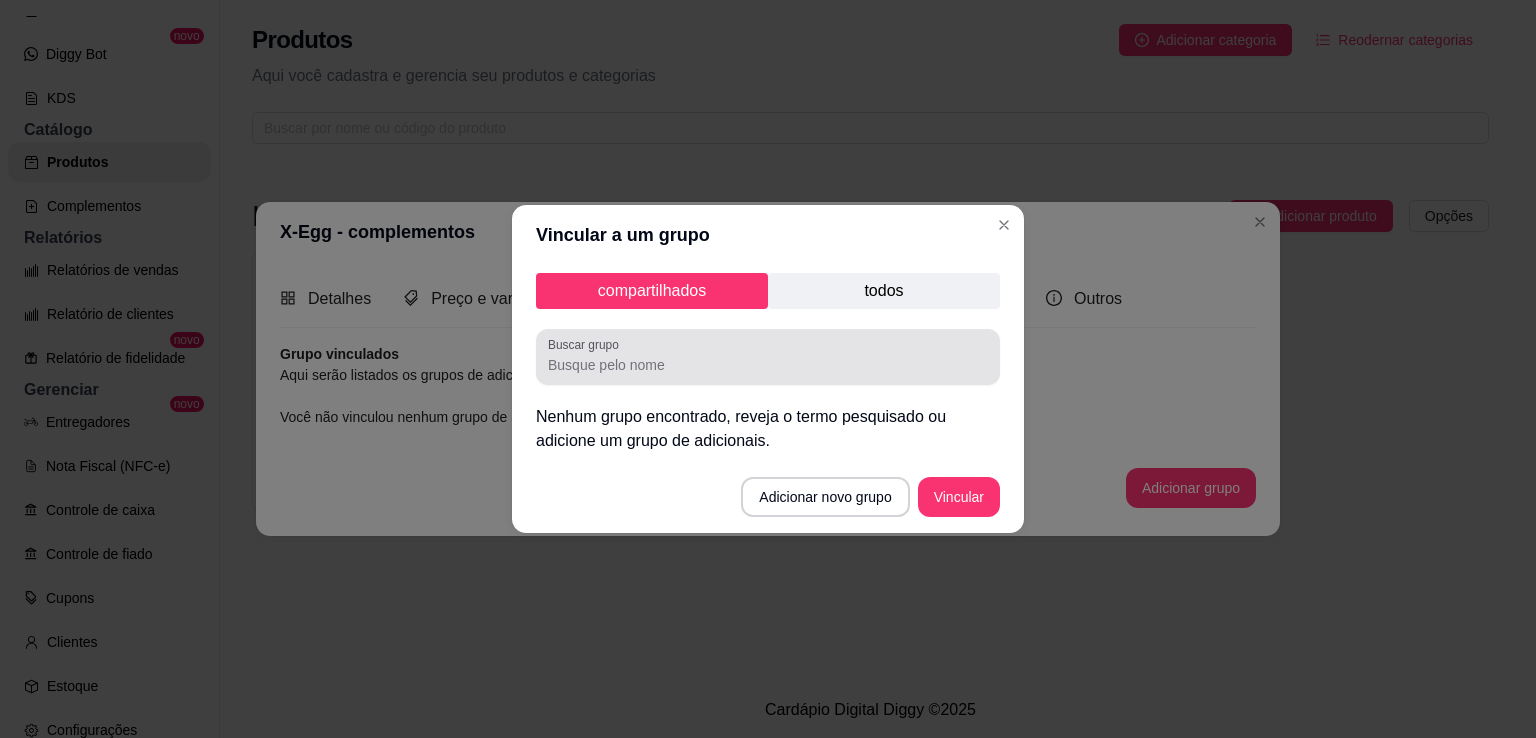 click on "Buscar grupo" at bounding box center (768, 365) 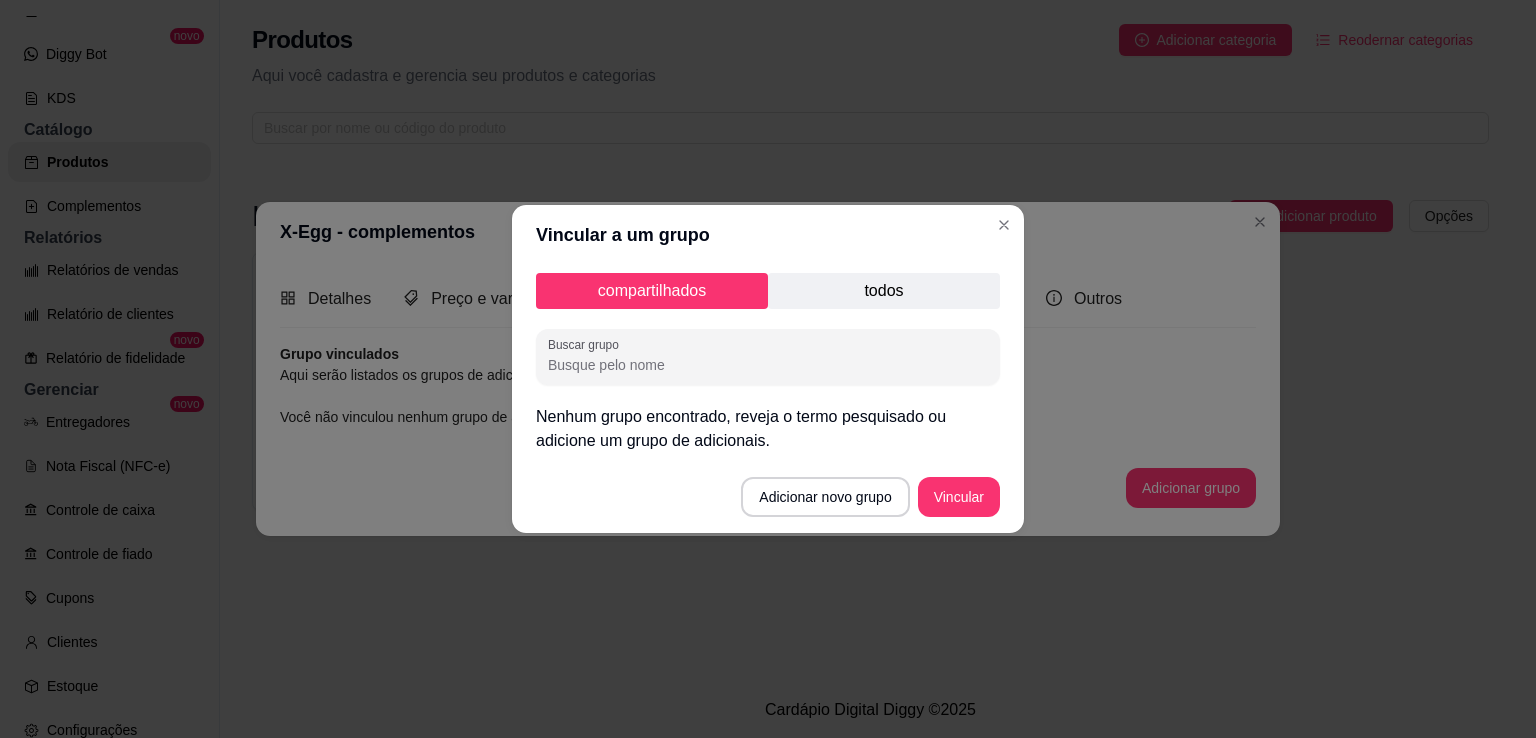 click on "todos" at bounding box center (884, 291) 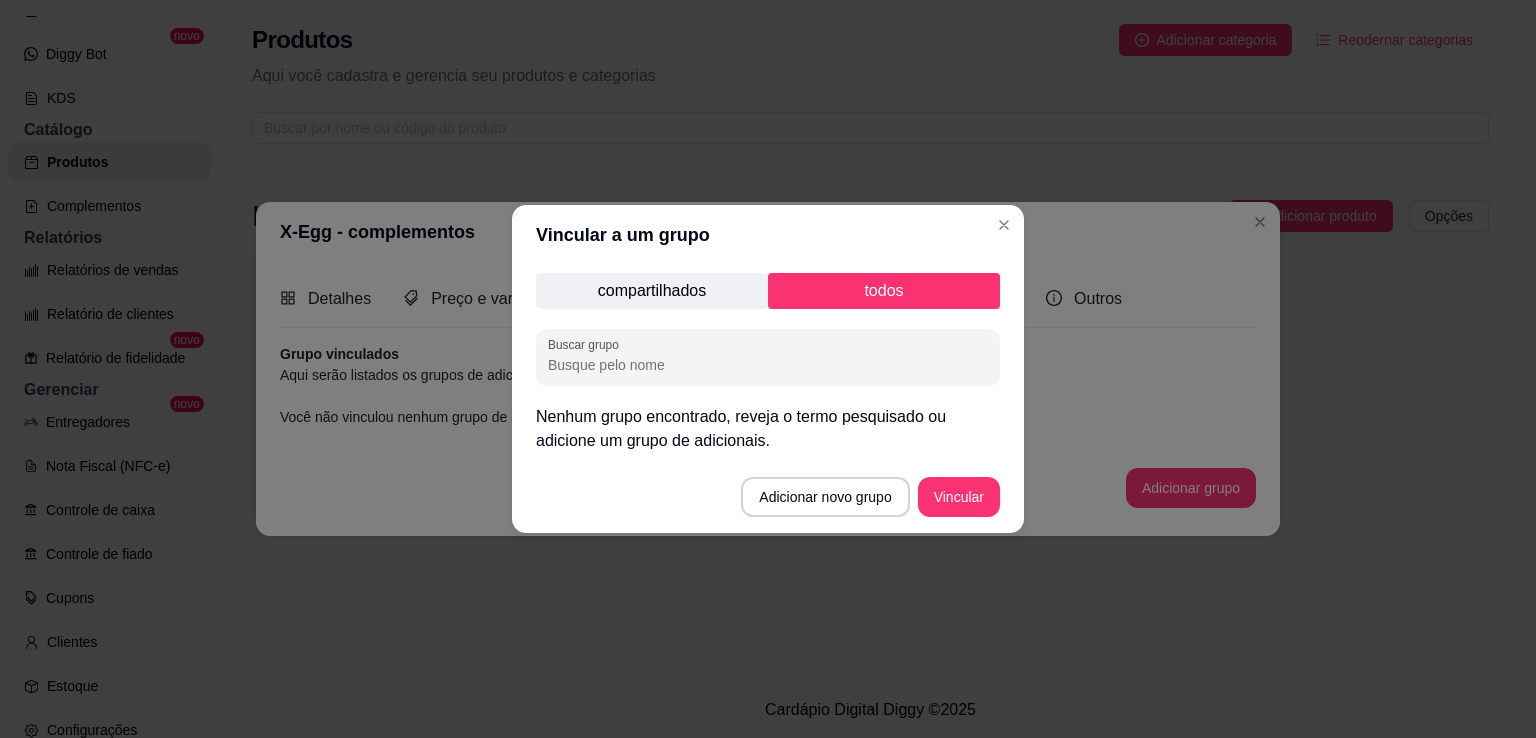 click on "compartilhados" at bounding box center (652, 291) 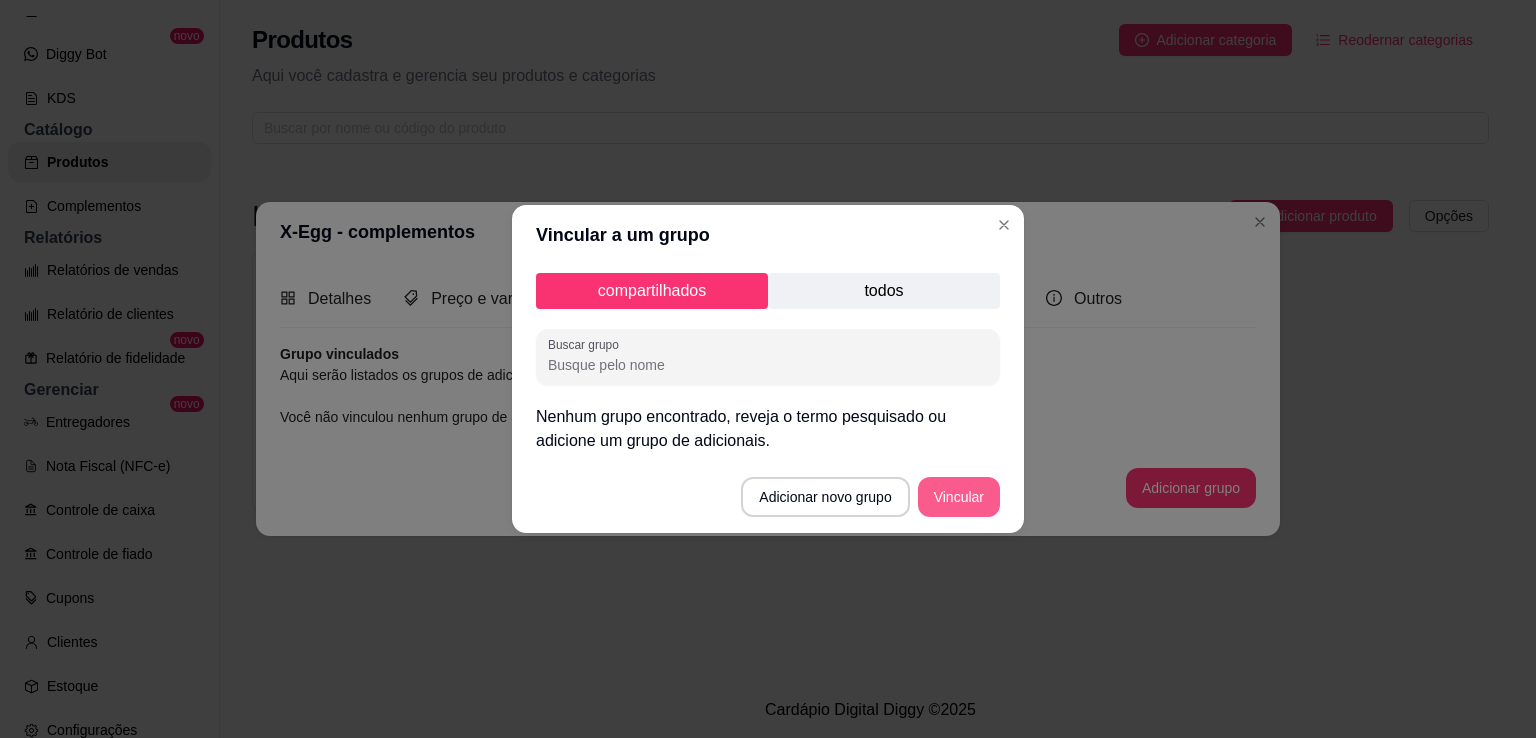 click on "Vincular" at bounding box center [959, 497] 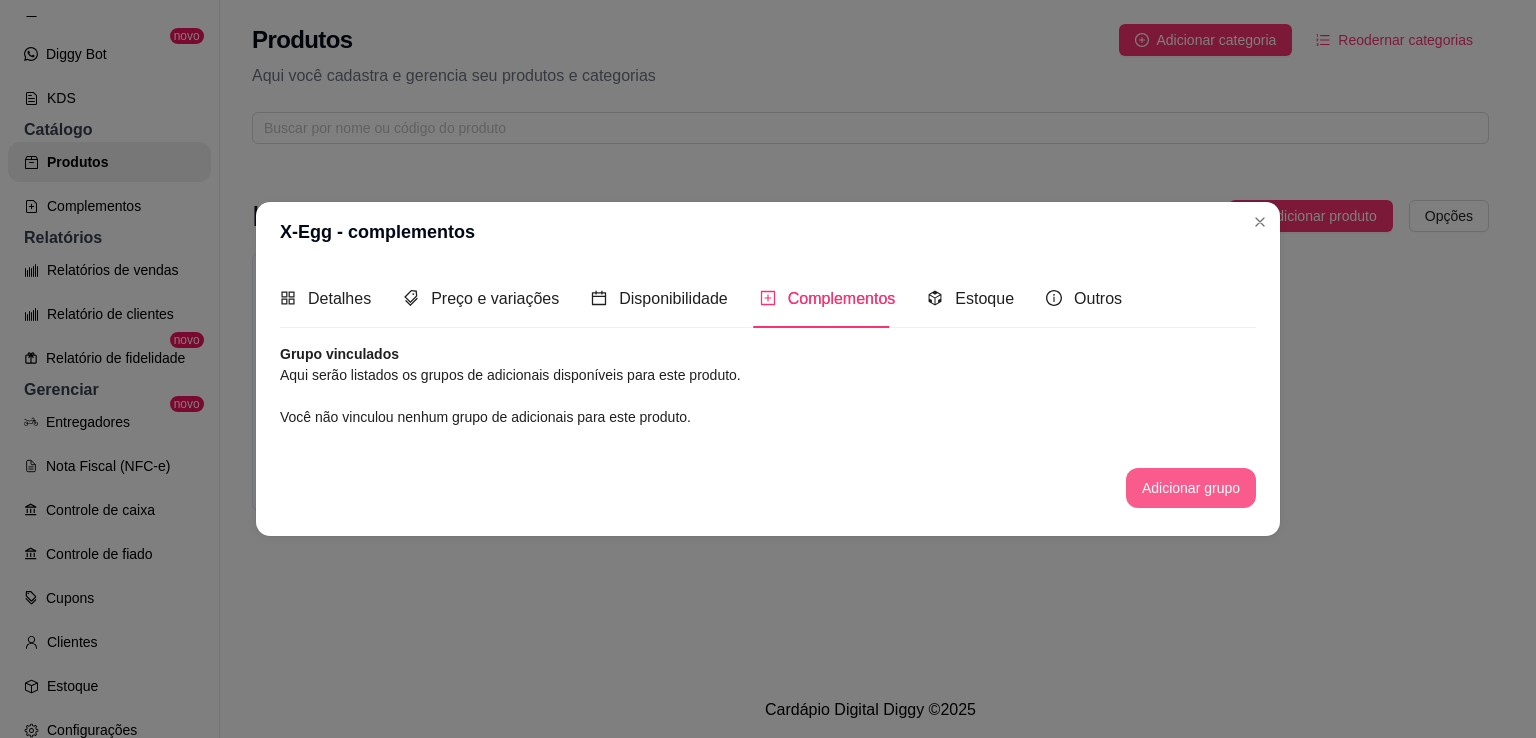 click on "Adicionar grupo" at bounding box center [1191, 488] 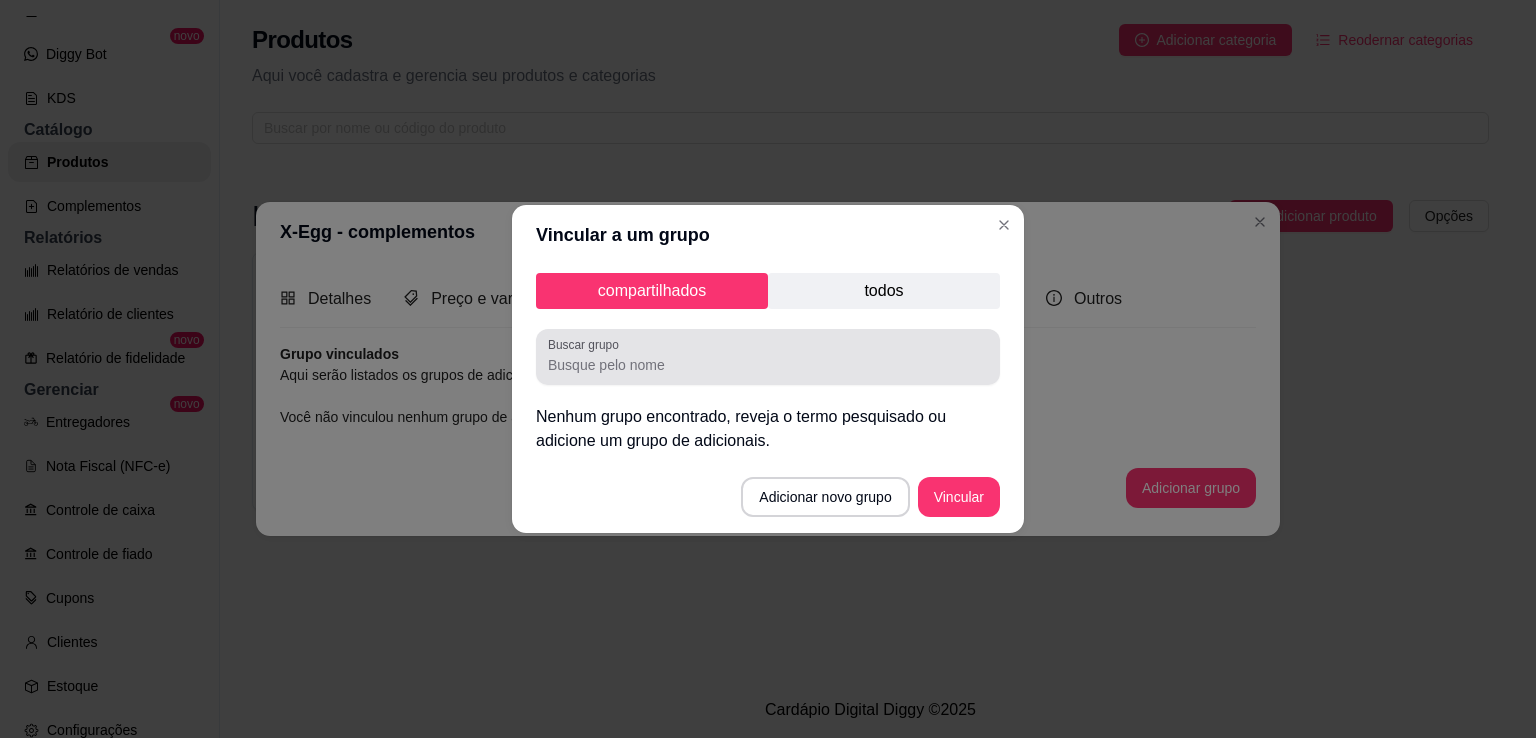 click on "Buscar grupo" at bounding box center [768, 365] 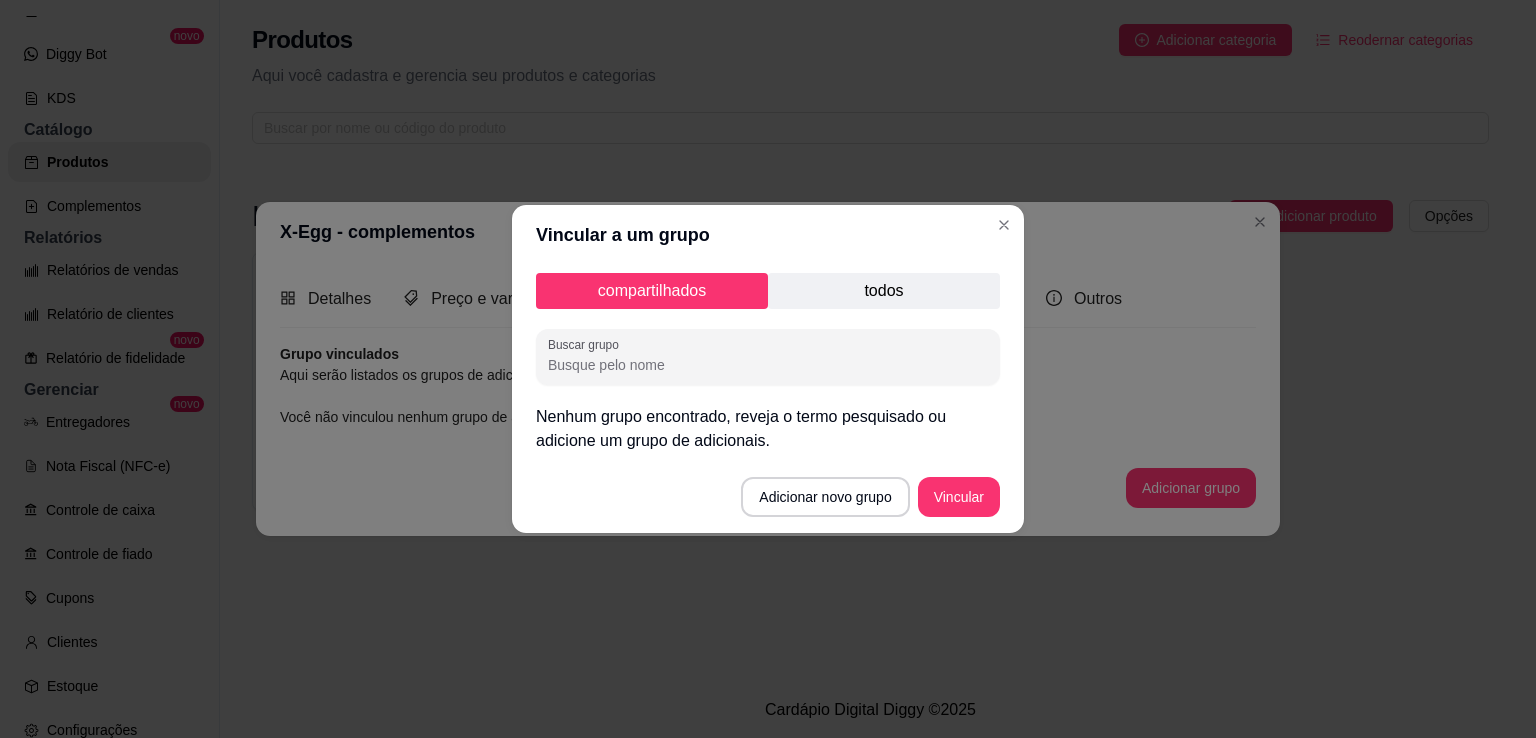 click on "todos" at bounding box center (884, 291) 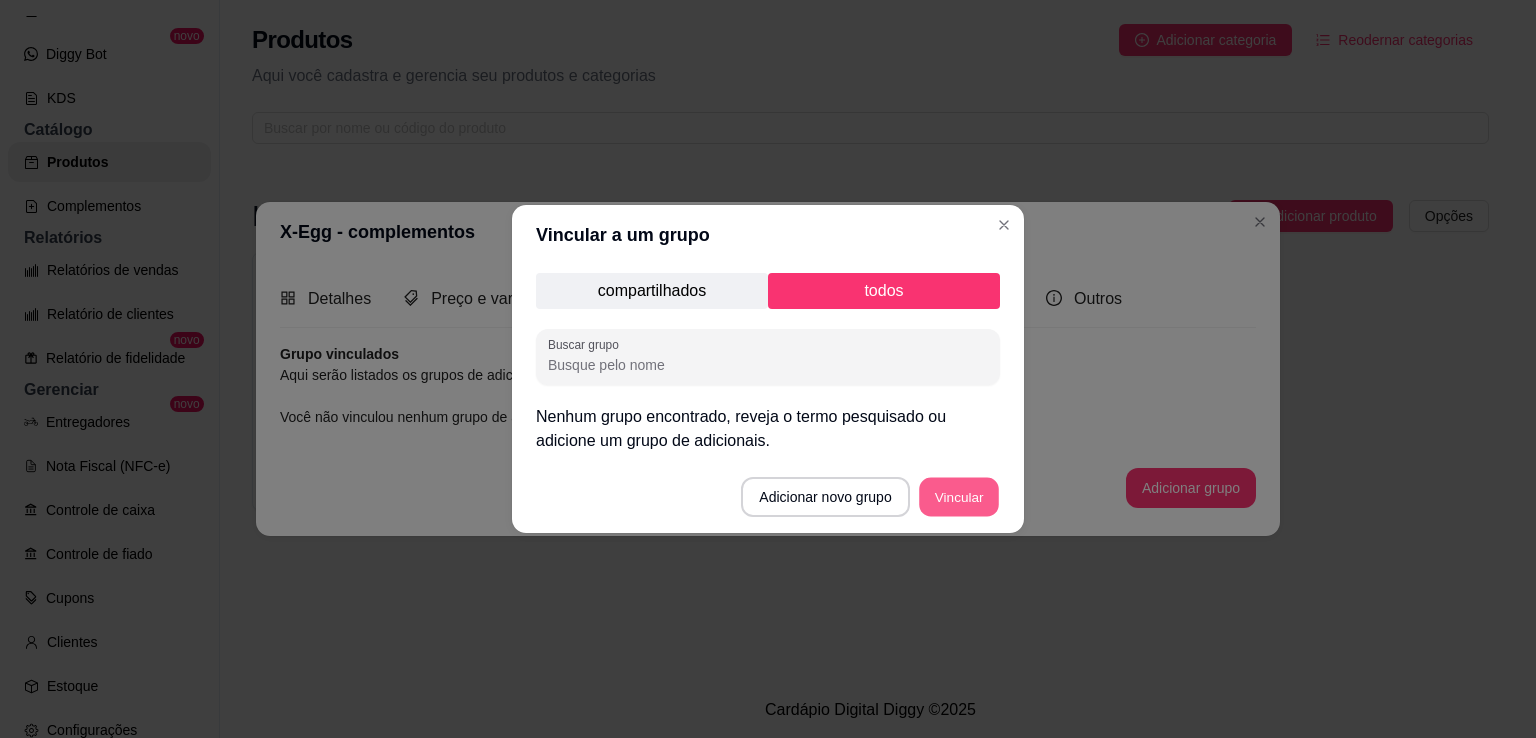 click on "Vincular" at bounding box center (959, 497) 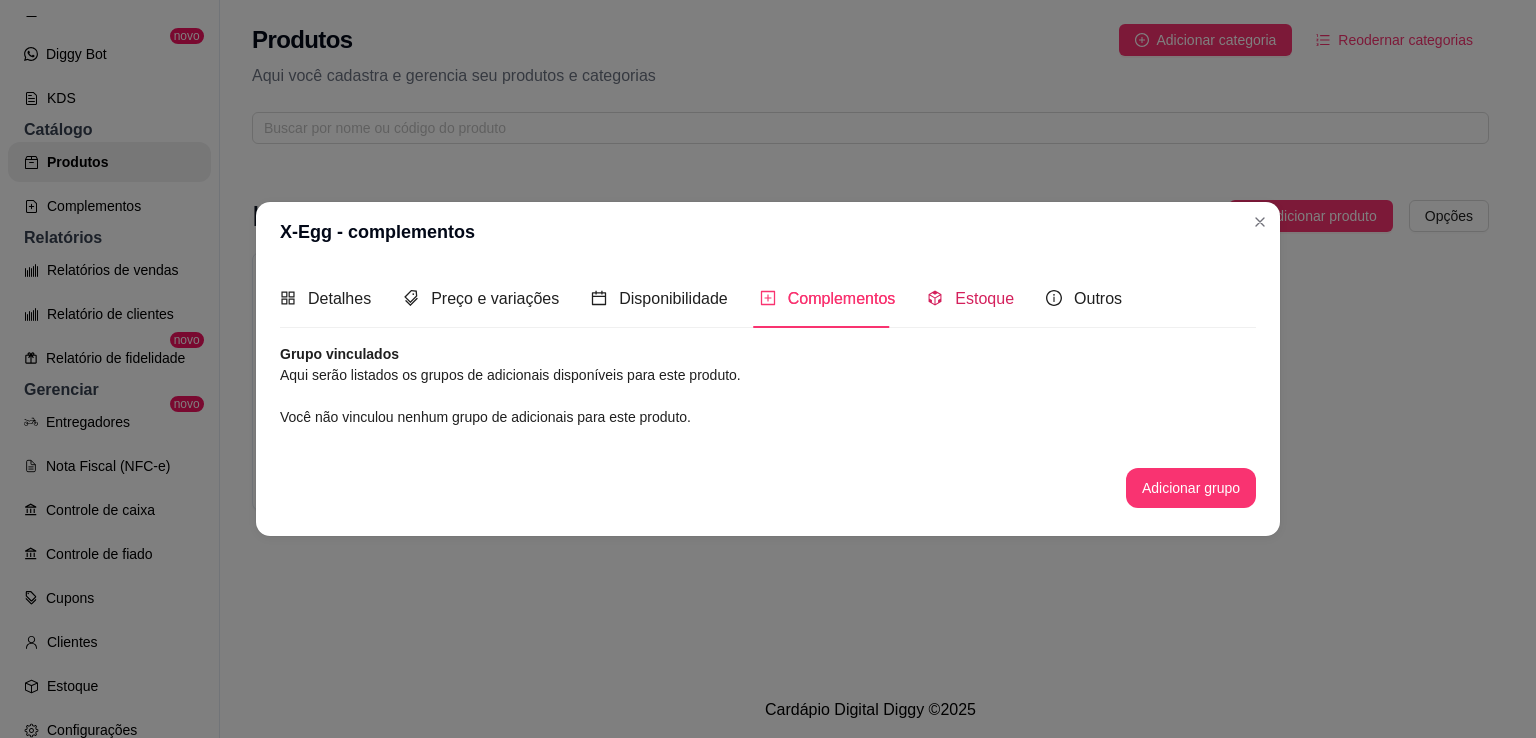 click on "Estoque" at bounding box center (970, 298) 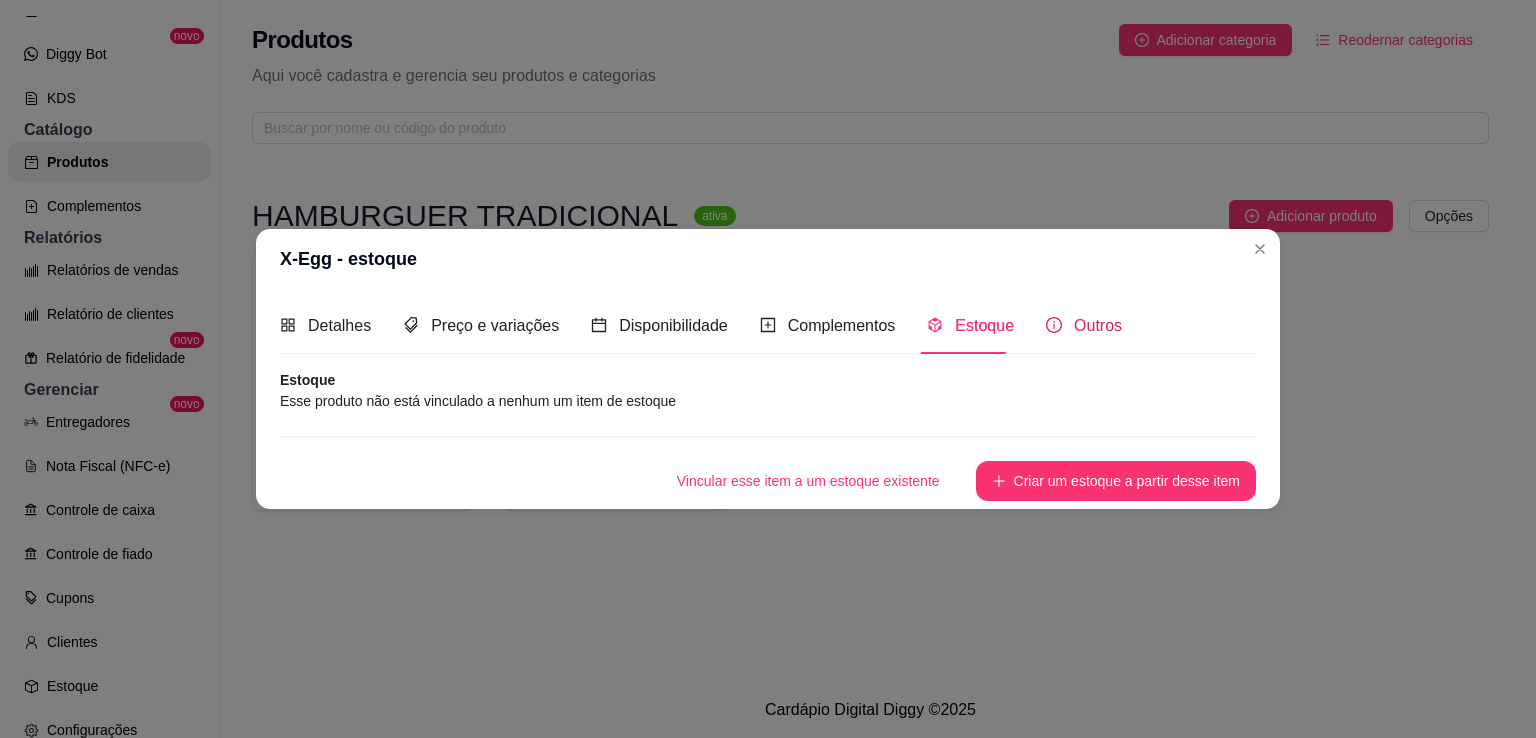 click on "Outros" at bounding box center (1084, 325) 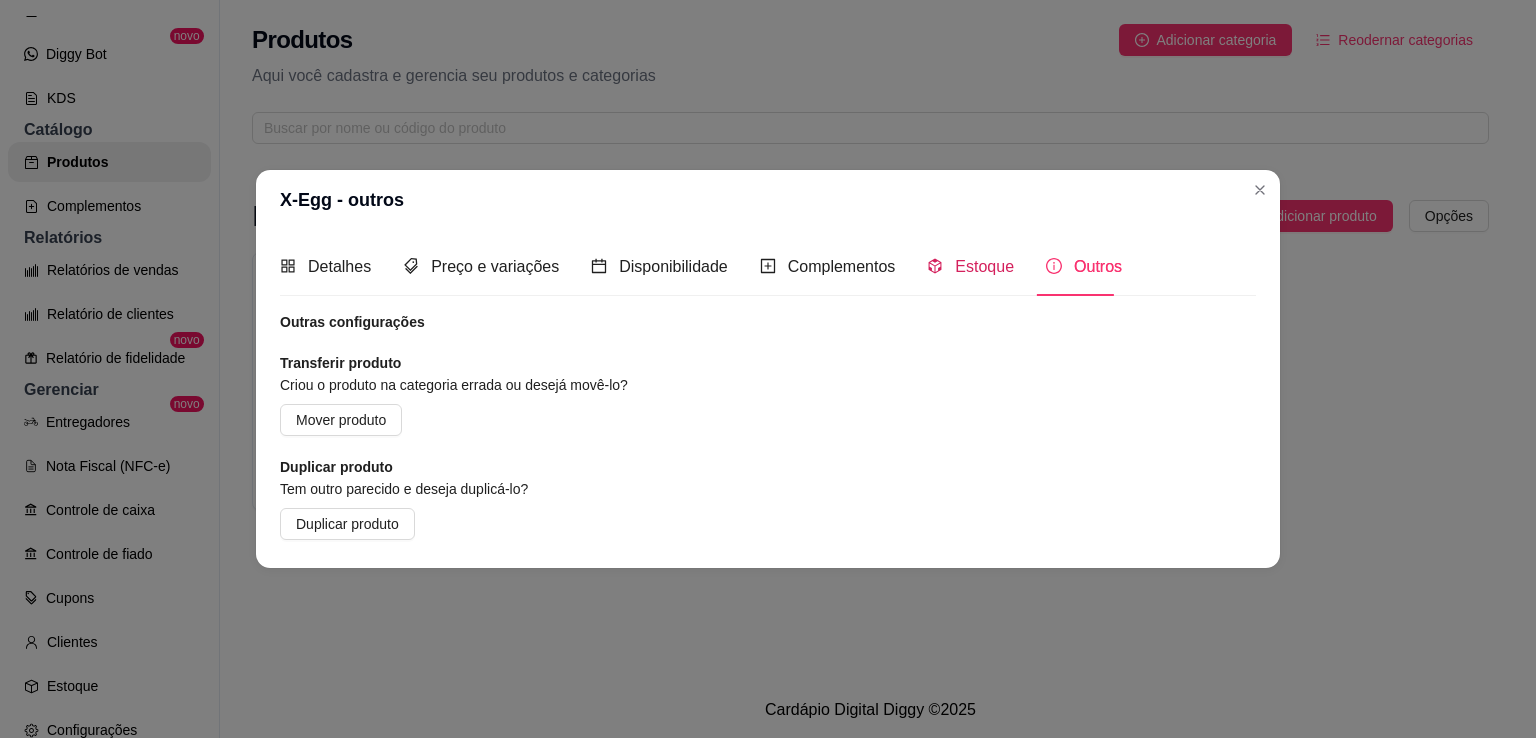 click on "Estoque" at bounding box center (984, 266) 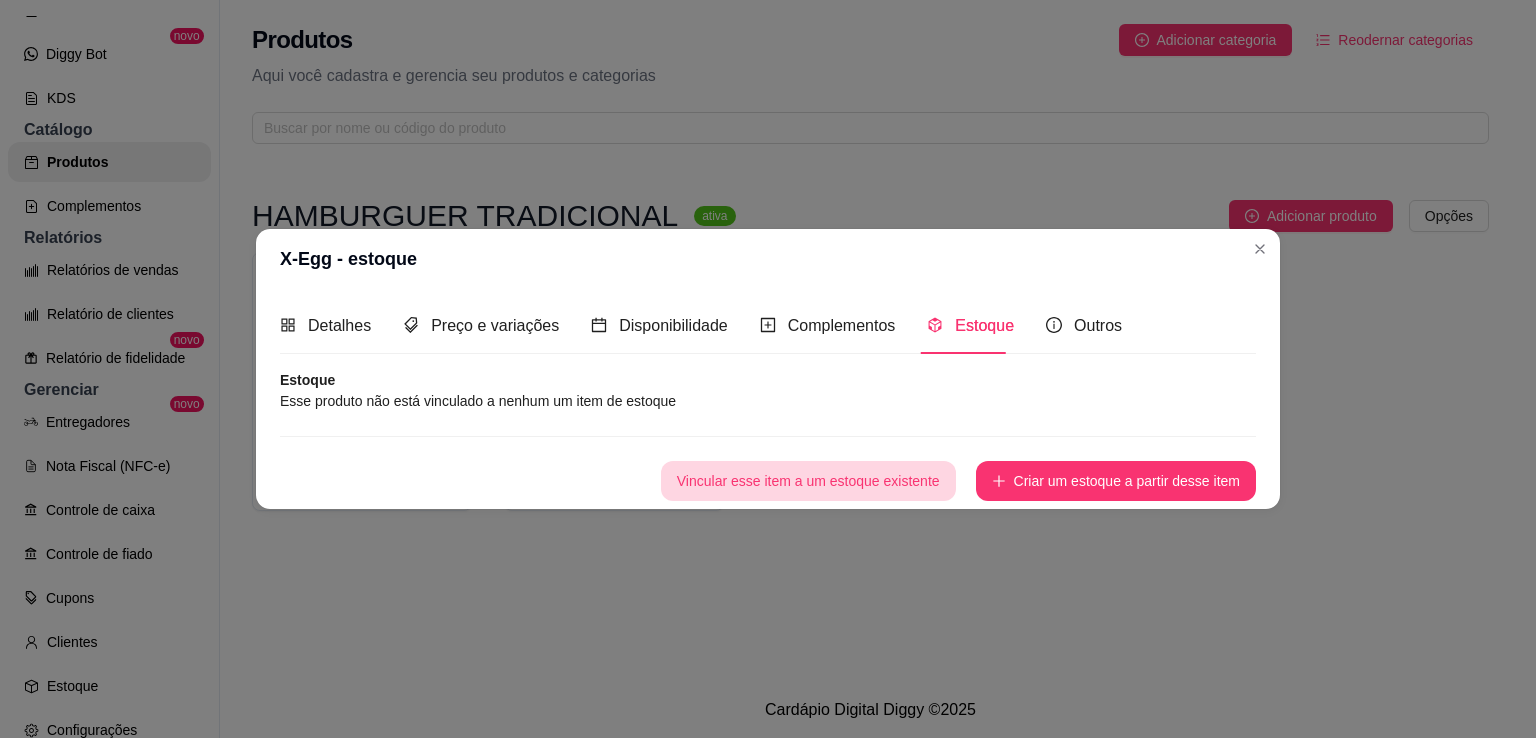 click on "Vincular esse item a um estoque existente" at bounding box center [808, 481] 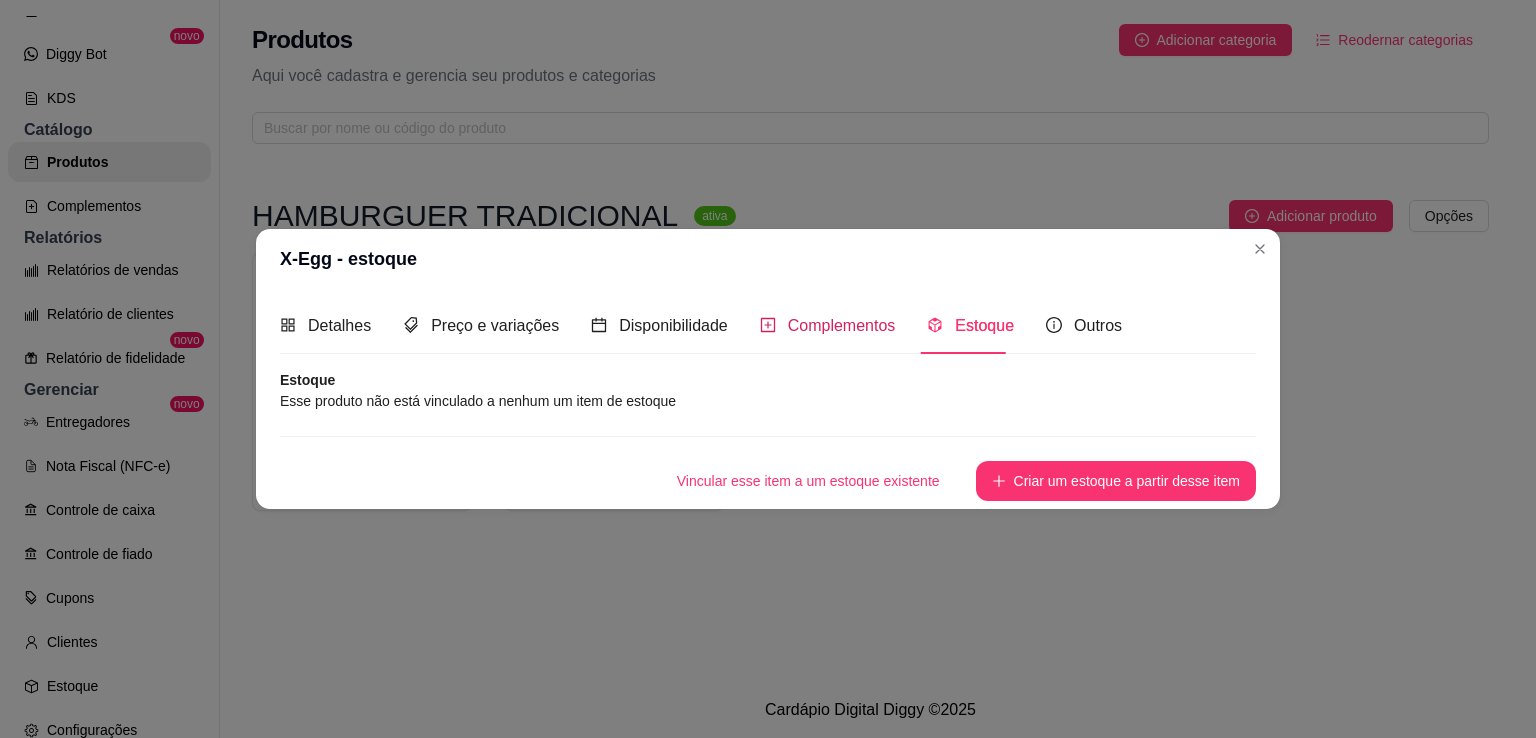 click on "Complementos" at bounding box center [842, 325] 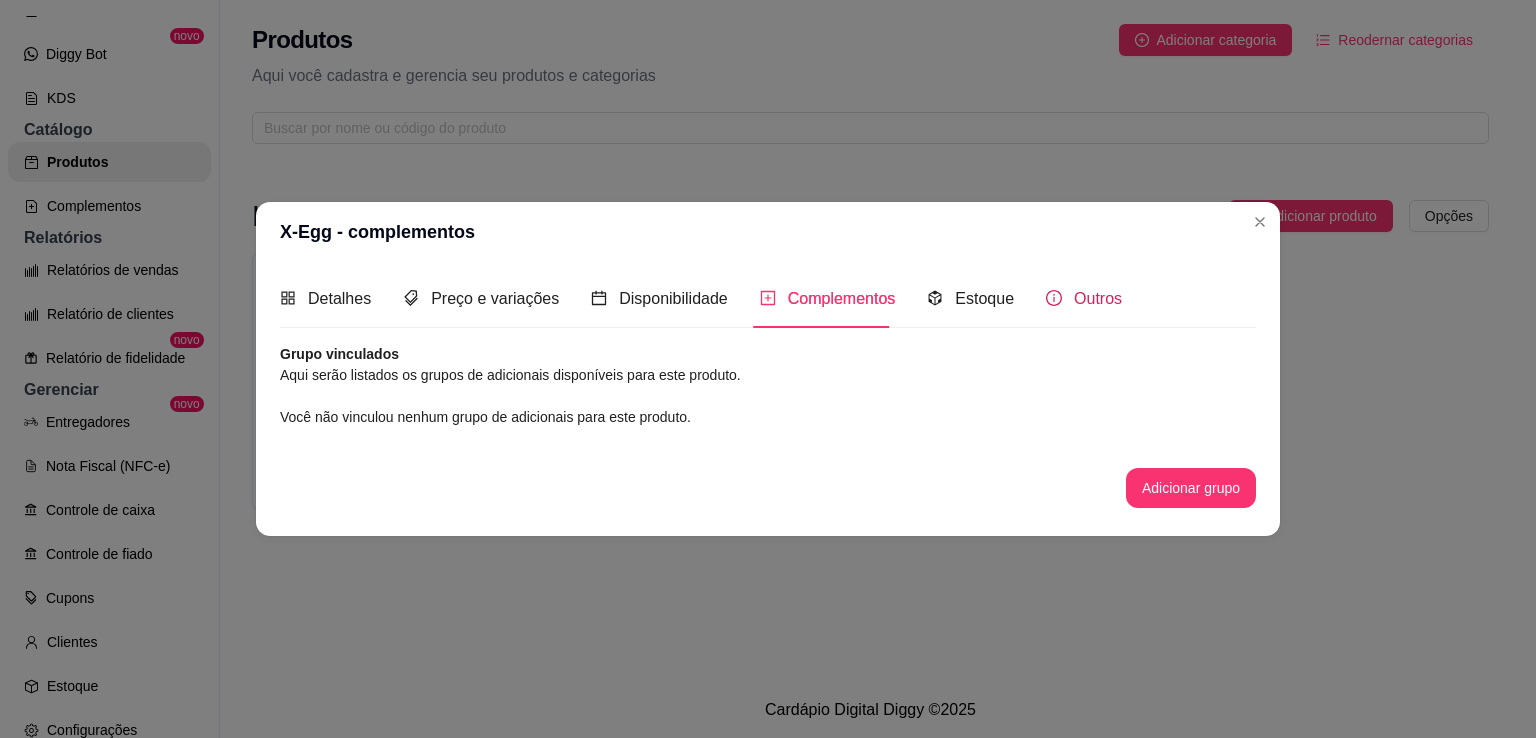 click on "Outros" at bounding box center [1098, 298] 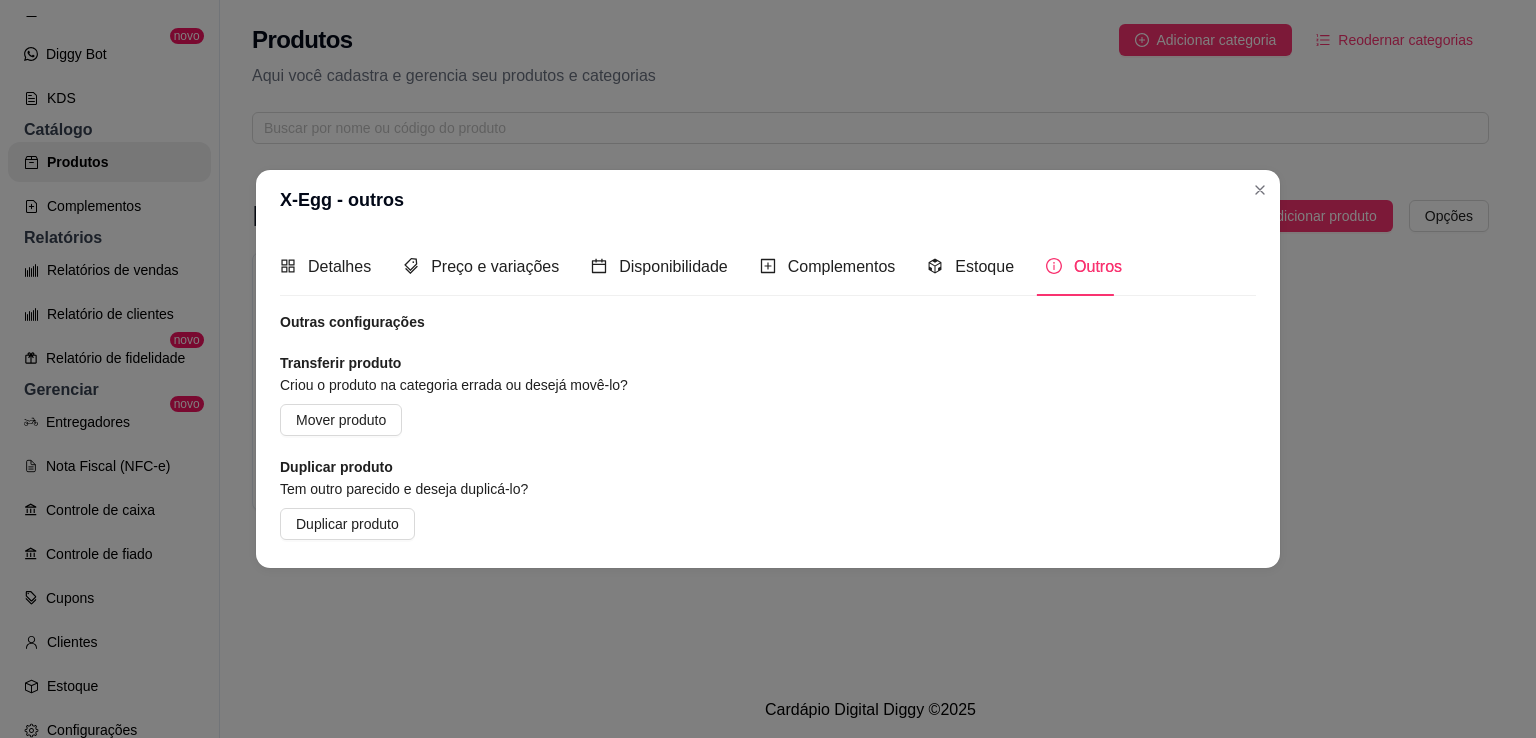 click on "Detalhes Preço e variações Disponibilidade Complementos Estoque Outros" at bounding box center (701, 266) 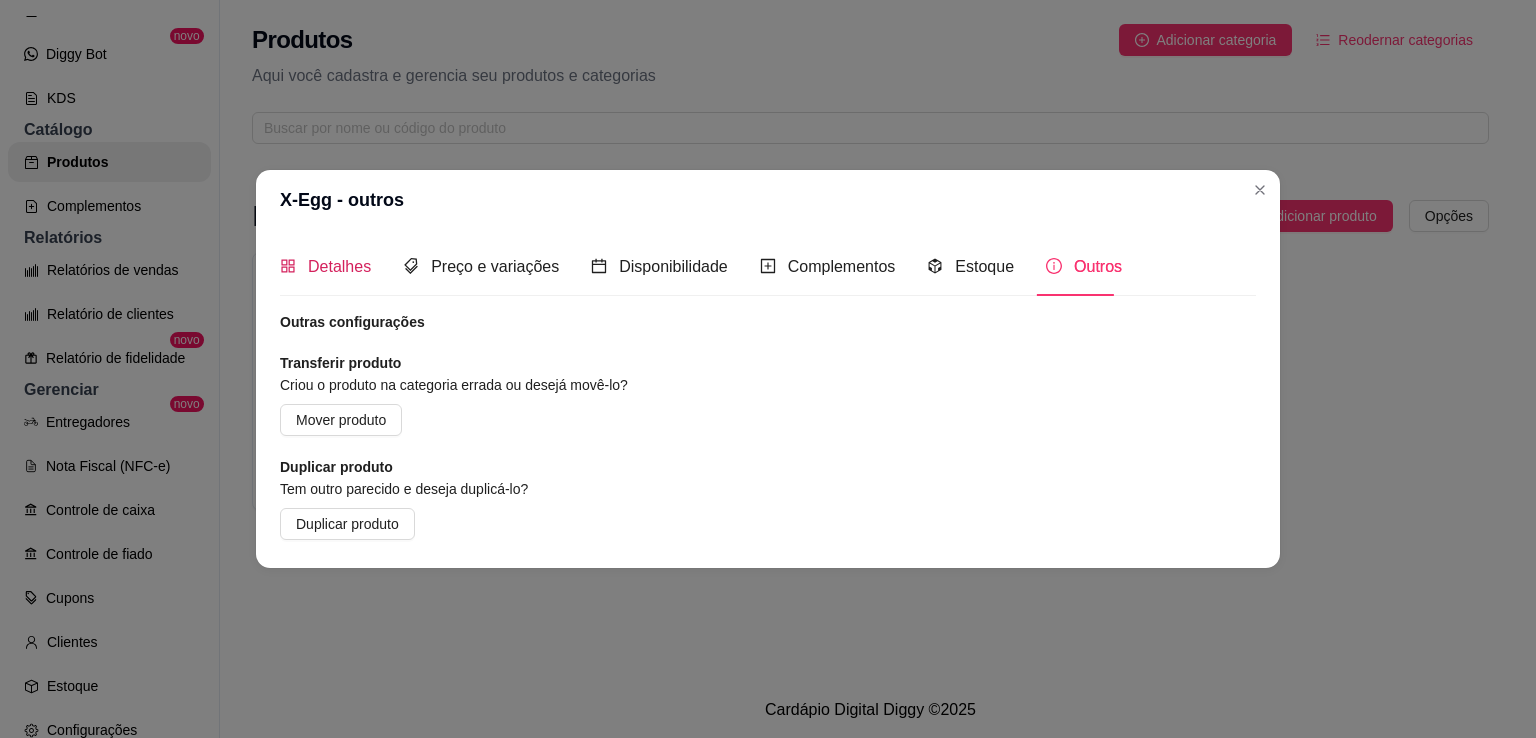 click on "Detalhes" at bounding box center (339, 266) 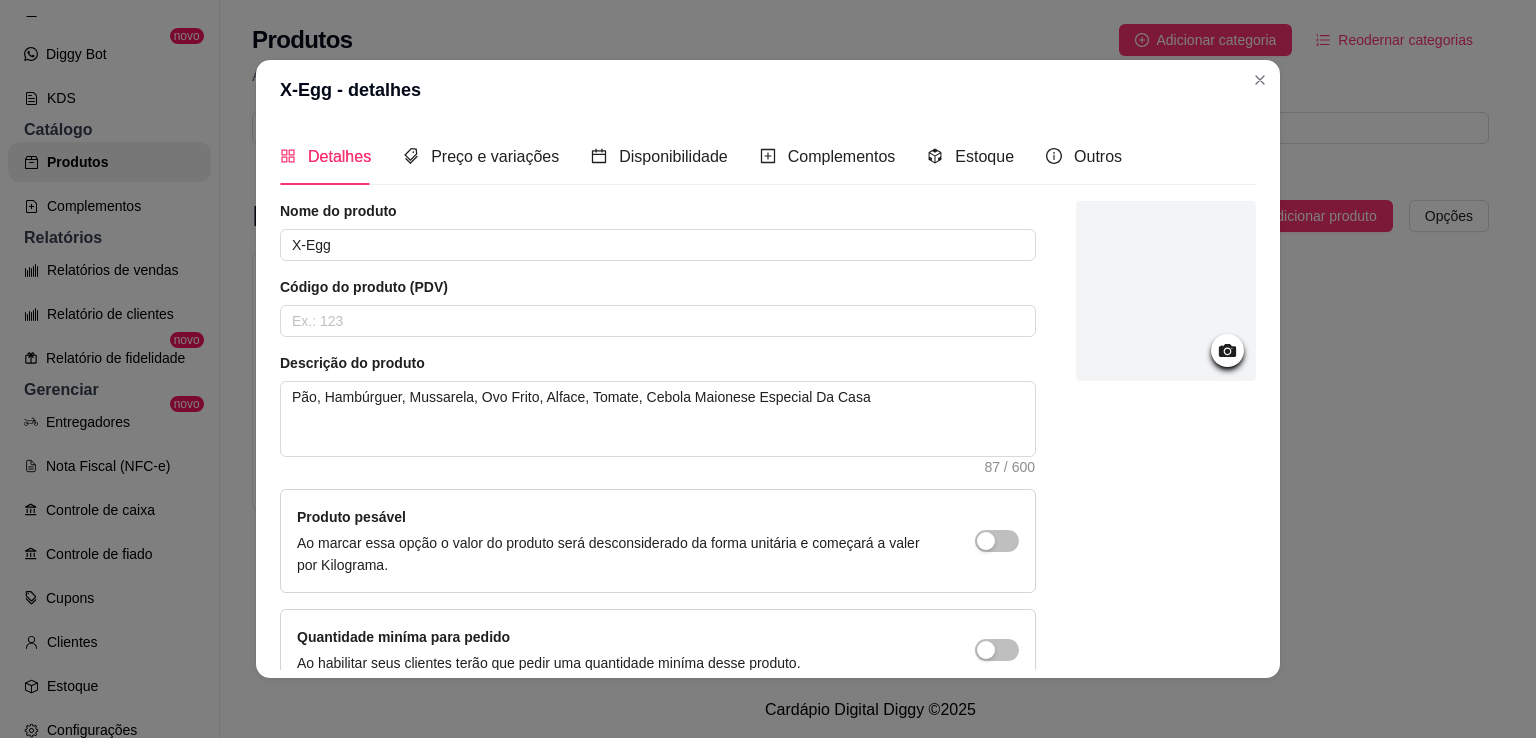 scroll, scrollTop: 108, scrollLeft: 0, axis: vertical 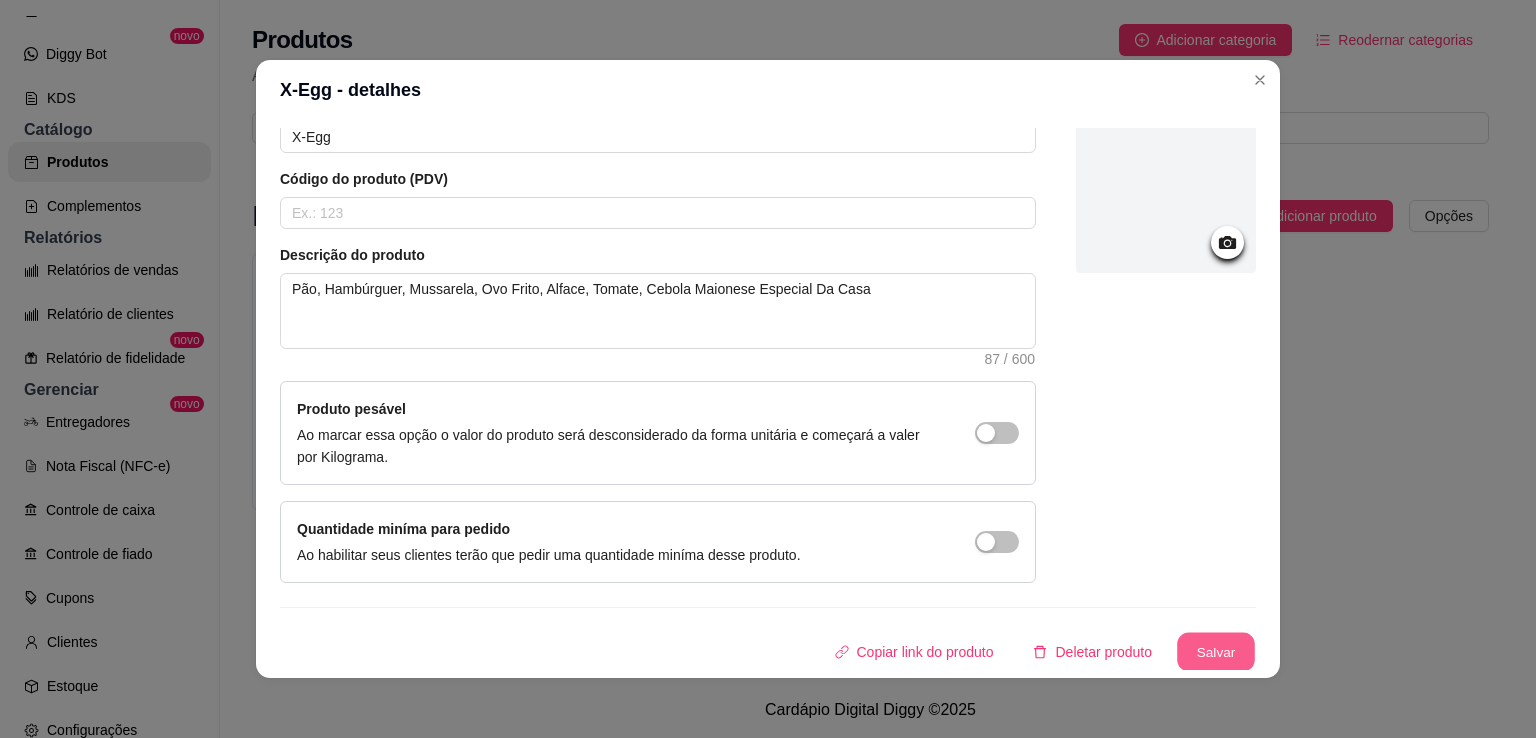 click on "Salvar" at bounding box center [1216, 652] 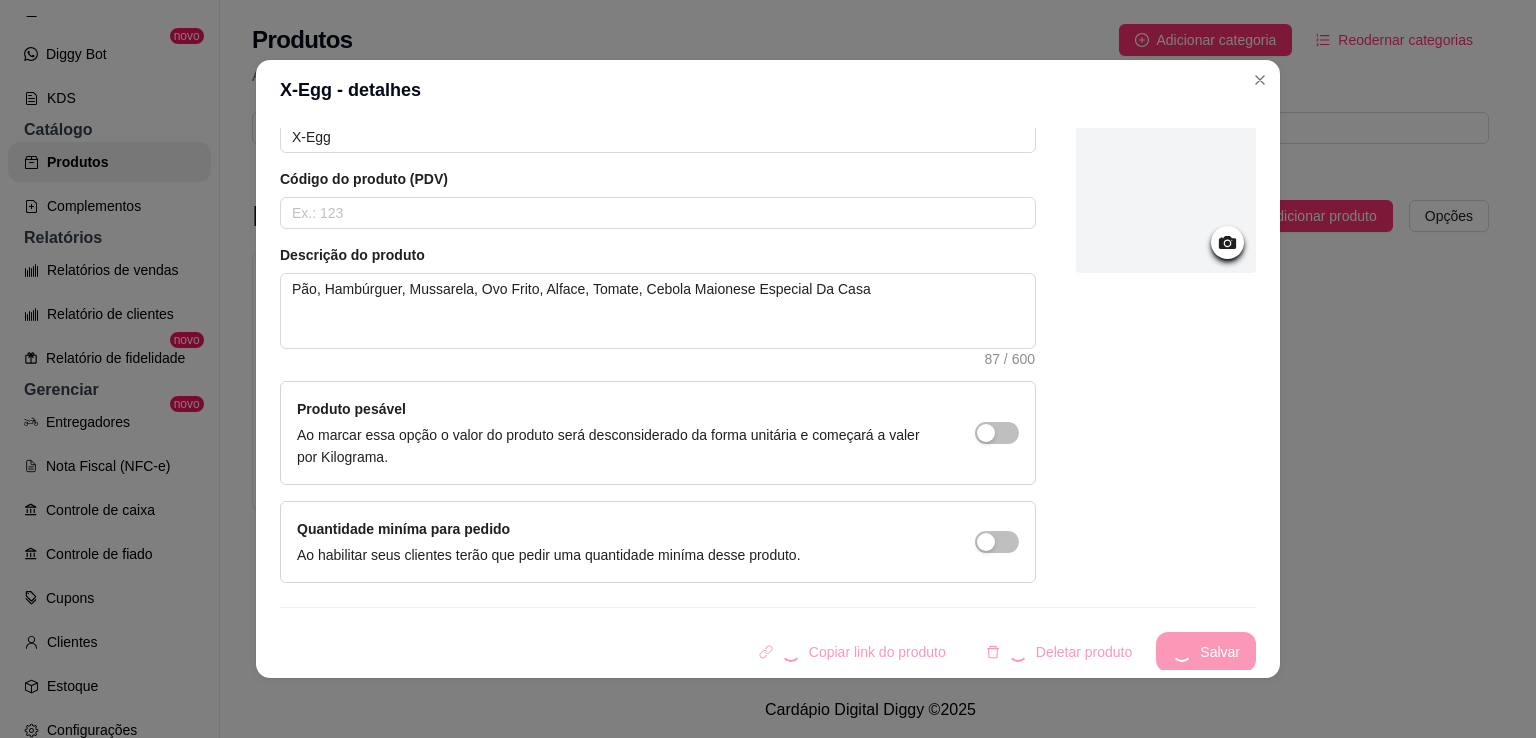 scroll, scrollTop: 0, scrollLeft: 0, axis: both 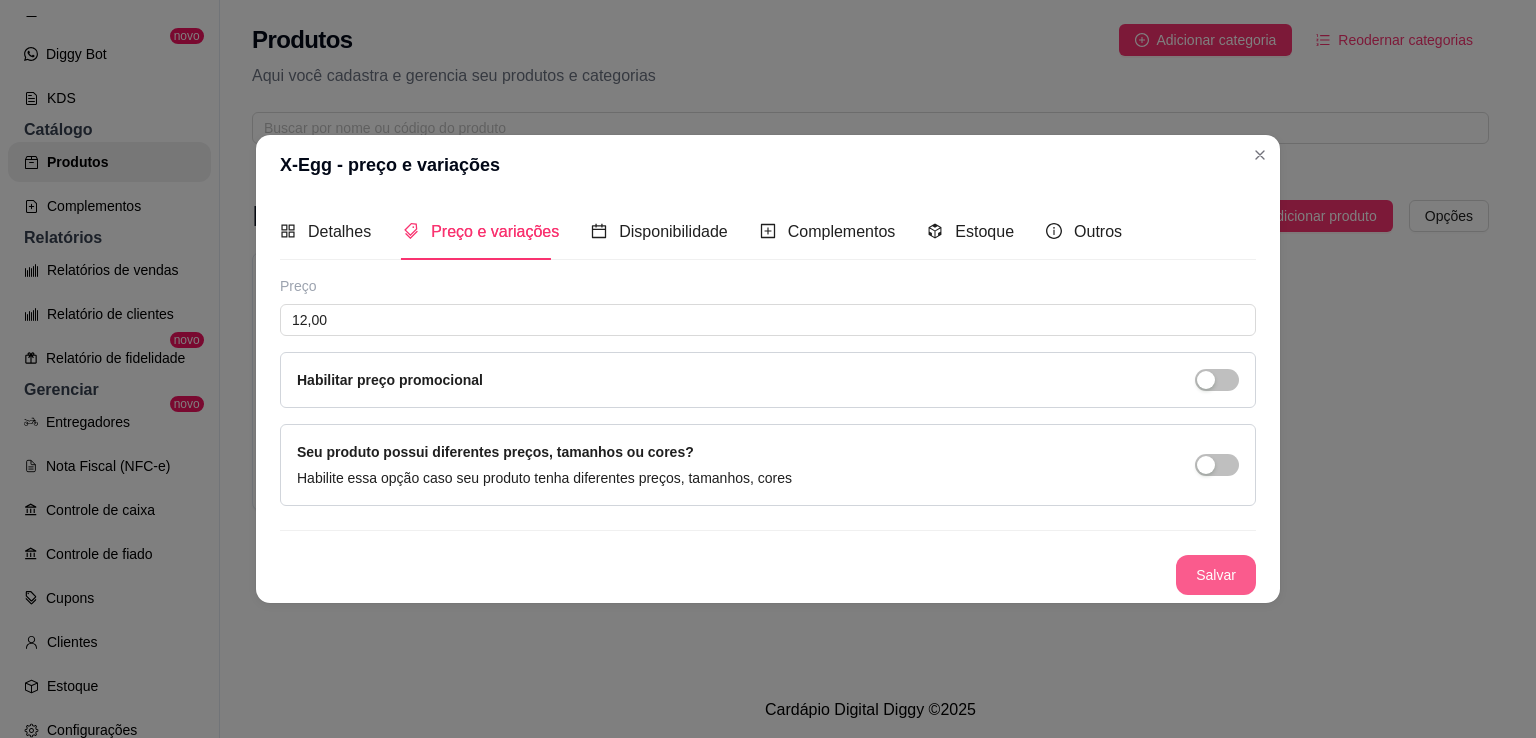 click on "Salvar" at bounding box center (1216, 575) 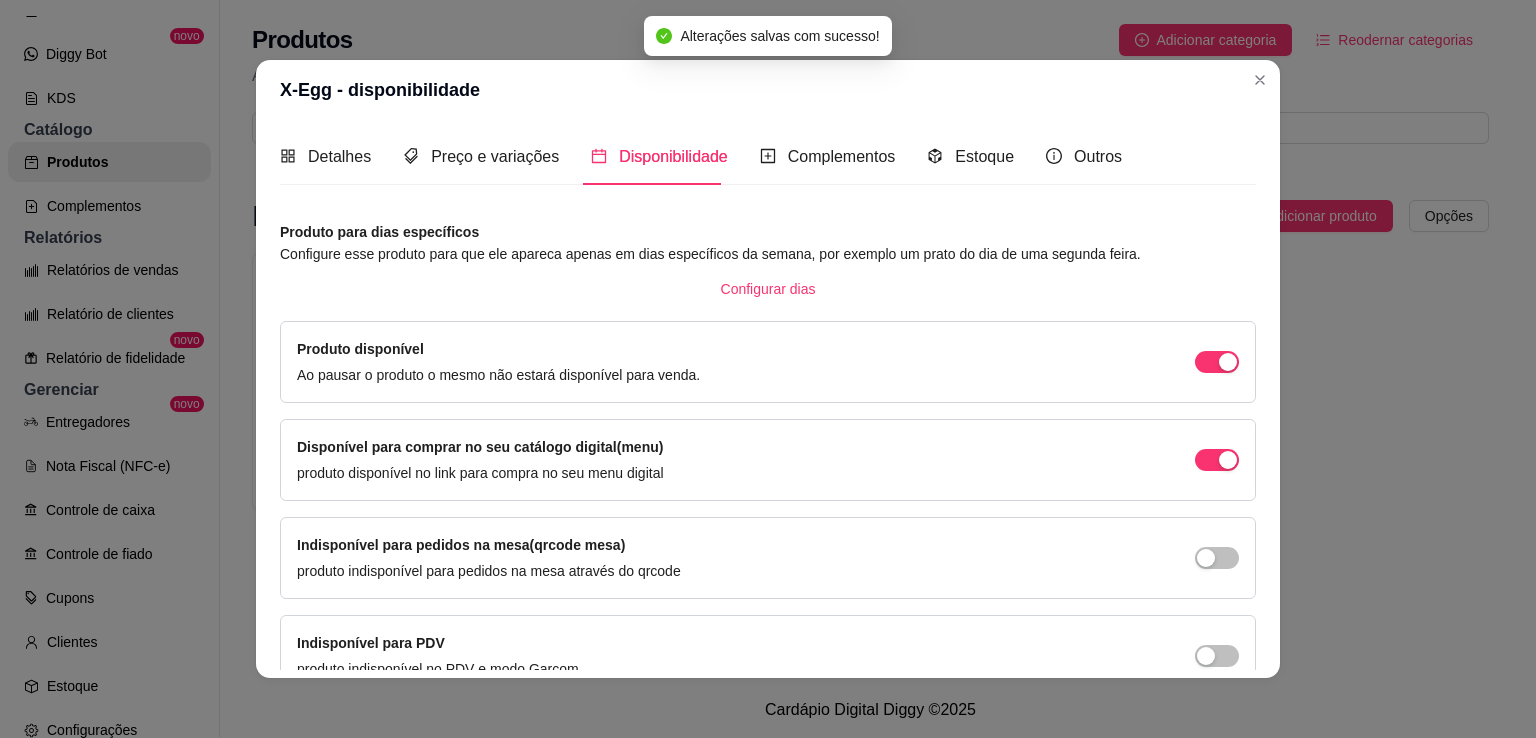 scroll, scrollTop: 106, scrollLeft: 0, axis: vertical 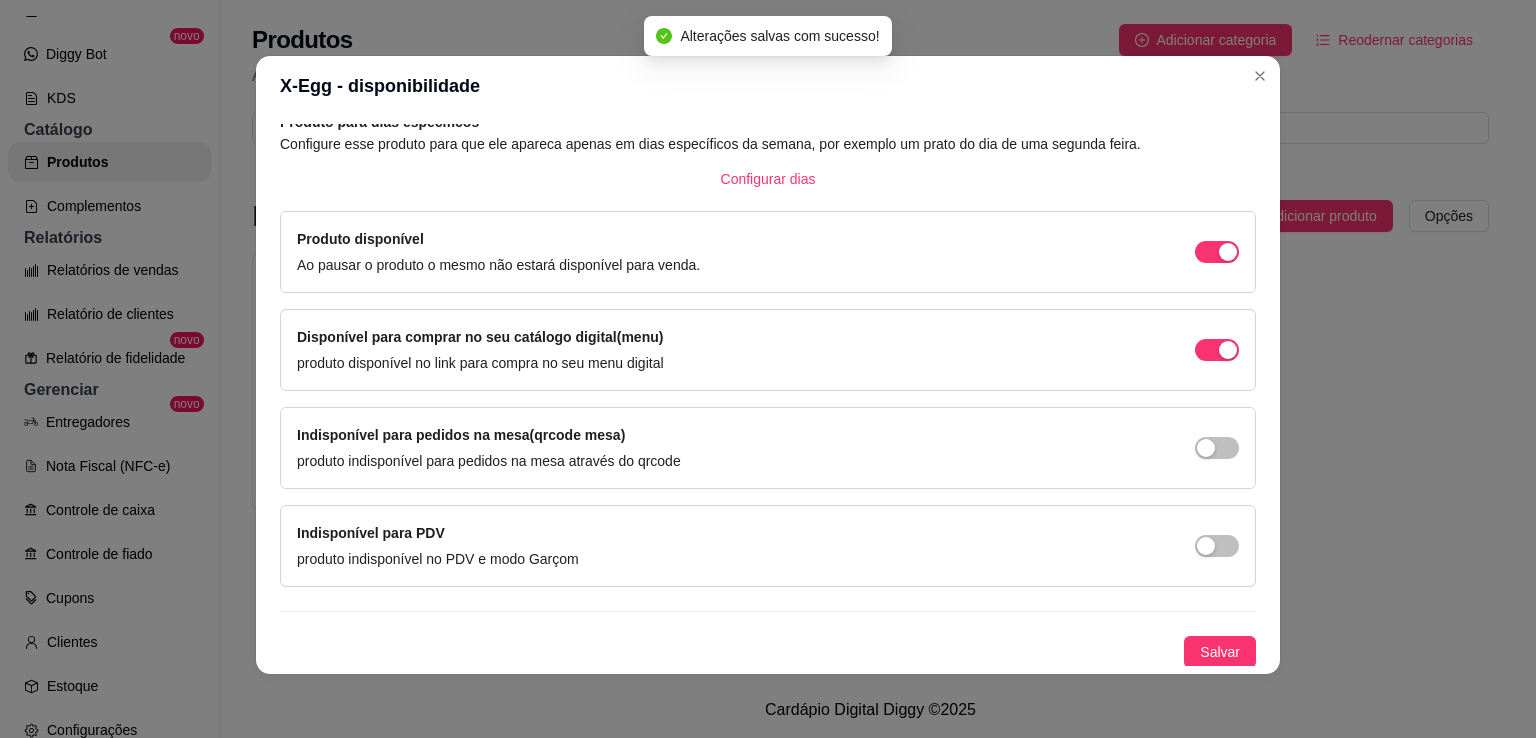 click on "Produto para dias específicos Configure esse produto para que ele apareca apenas em dias específicos da semana, por exemplo um prato do dia de uma segunda feira. Configurar dias Produto disponível Ao pausar o produto o mesmo não estará disponível para venda. Disponível para comprar no seu catálogo digital(menu) produto disponível no link para compra no seu menu digital Indisponível para pedidos na mesa(qrcode mesa) produto indisponível para pedidos na mesa através do qrcode Indisponível para PDV produto indisponível no PDV e modo Garçom Salvar" at bounding box center [768, 389] 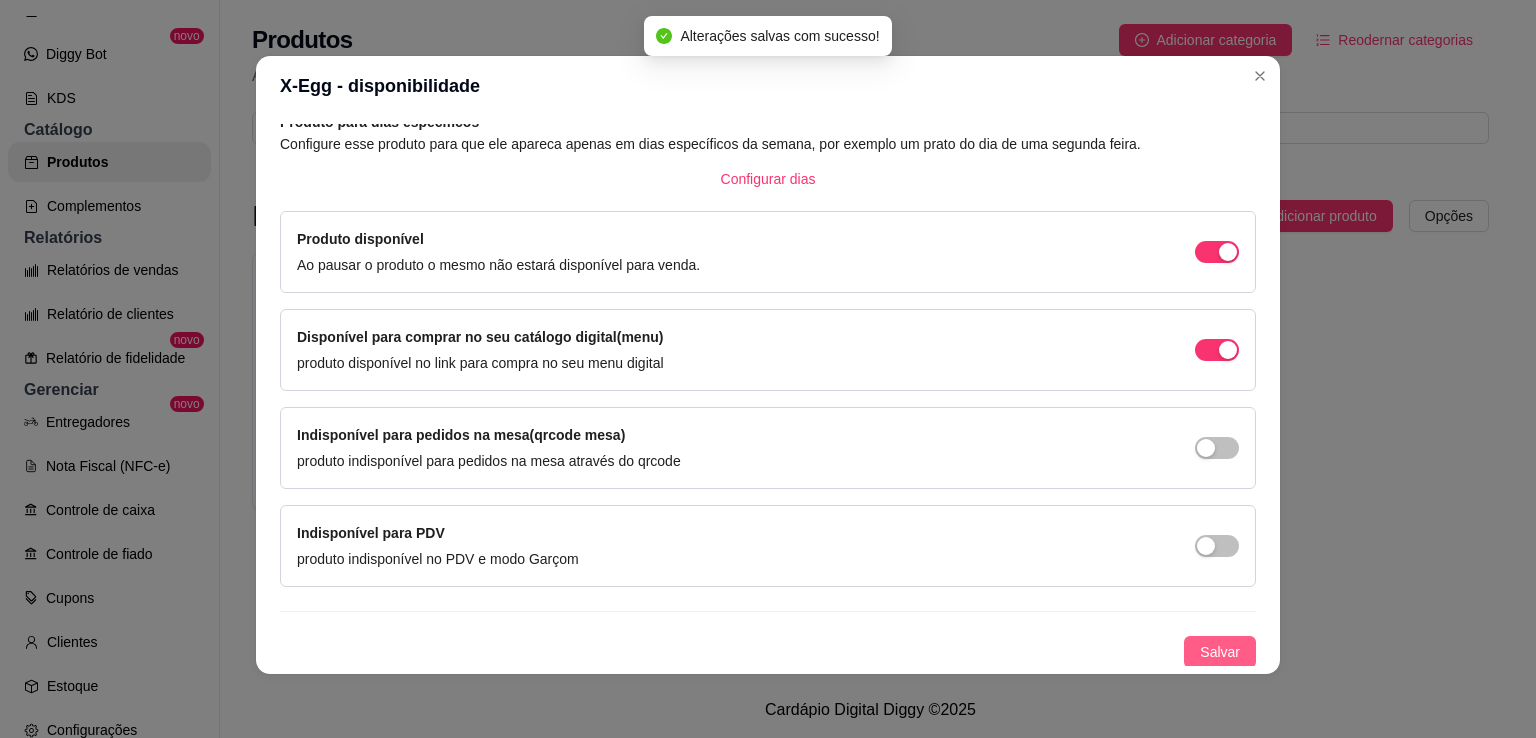 click on "Salvar" at bounding box center (1220, 652) 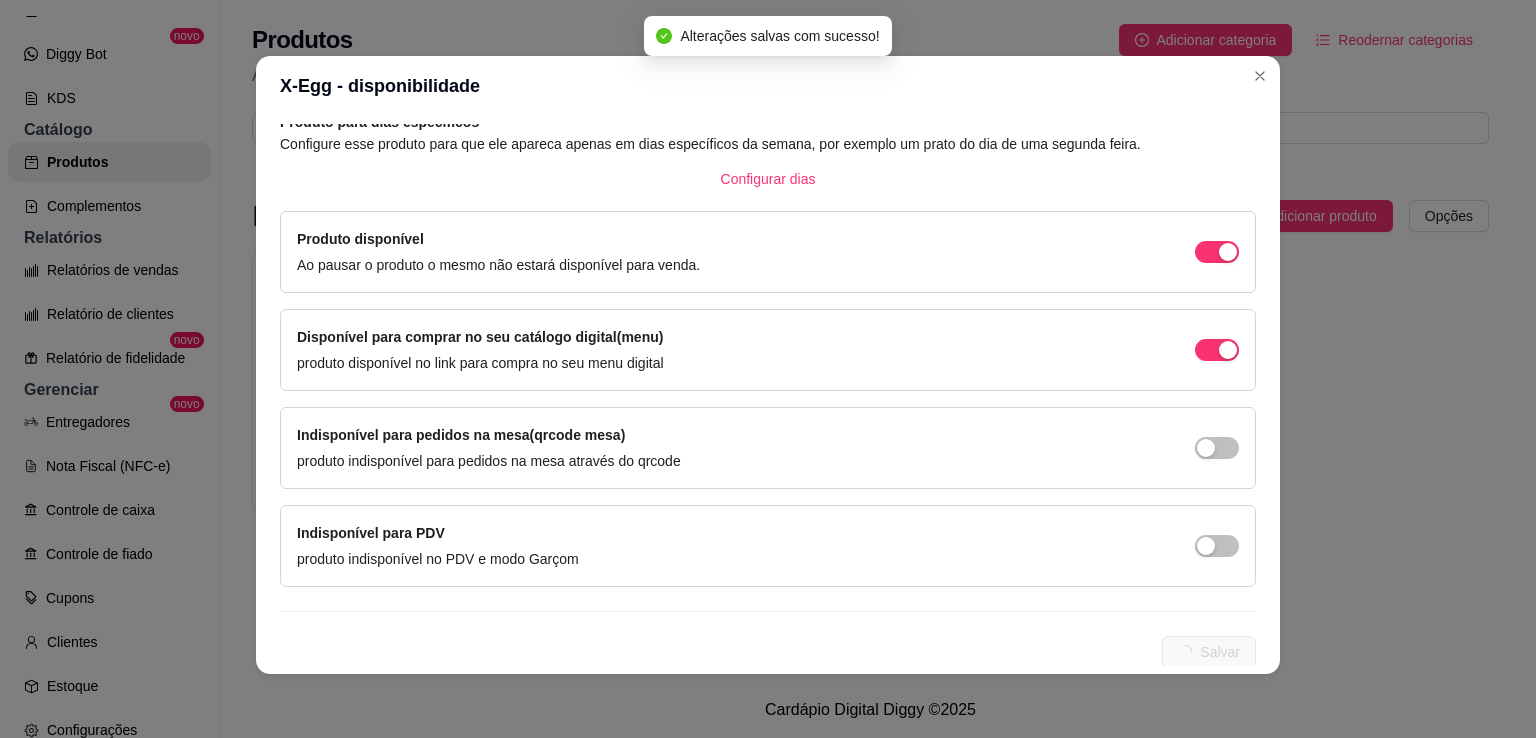 scroll, scrollTop: 0, scrollLeft: 0, axis: both 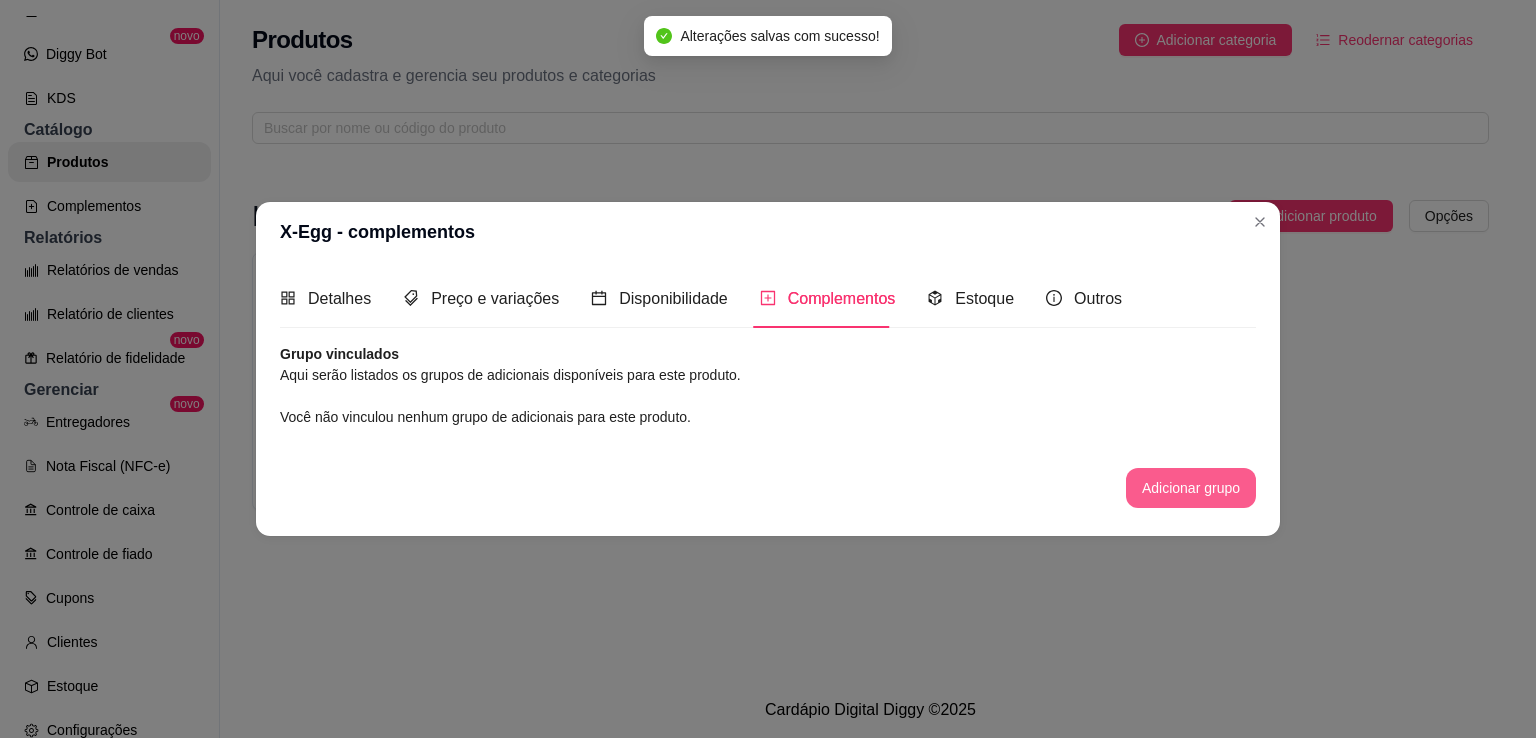 click on "Adicionar grupo" at bounding box center [1191, 488] 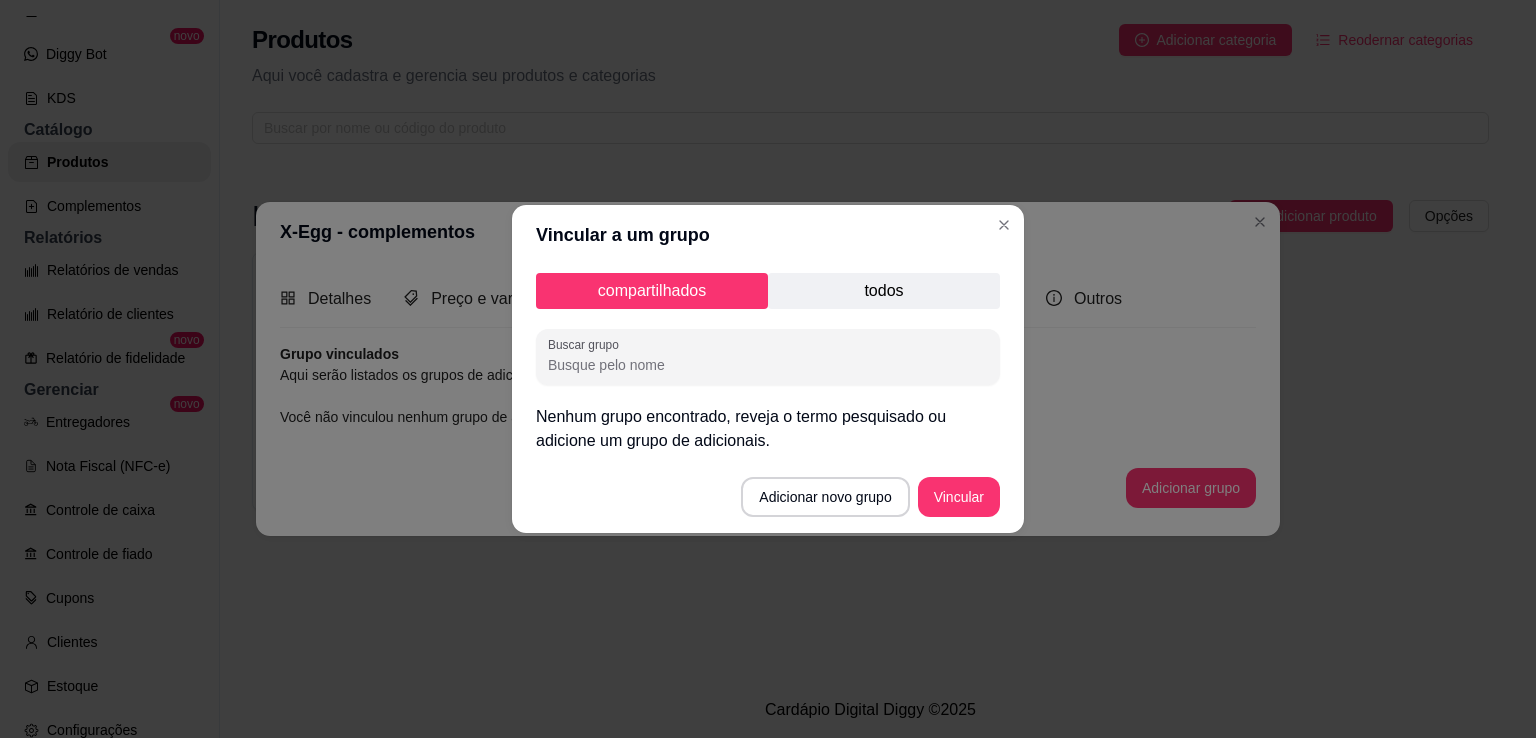 click on "todos" at bounding box center [884, 291] 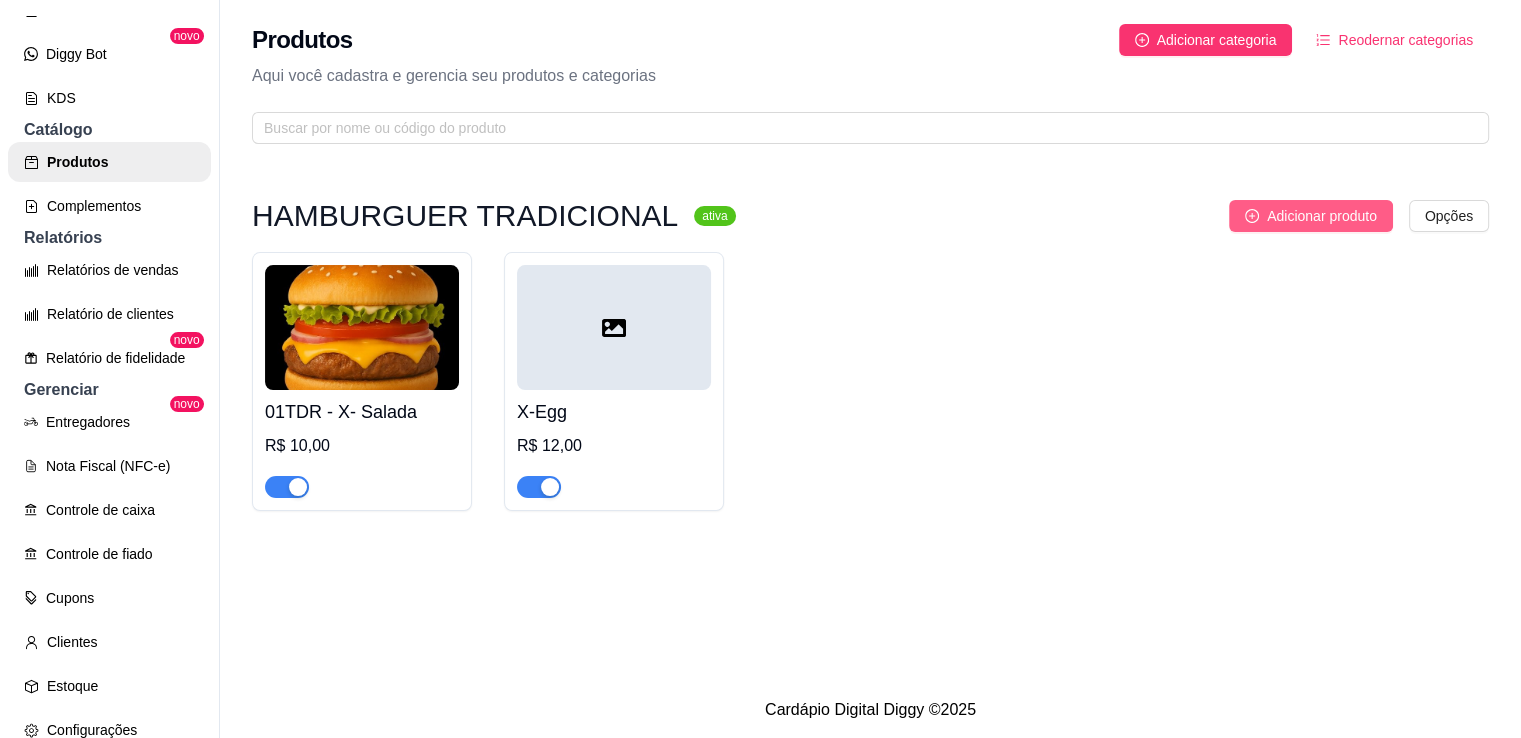 click 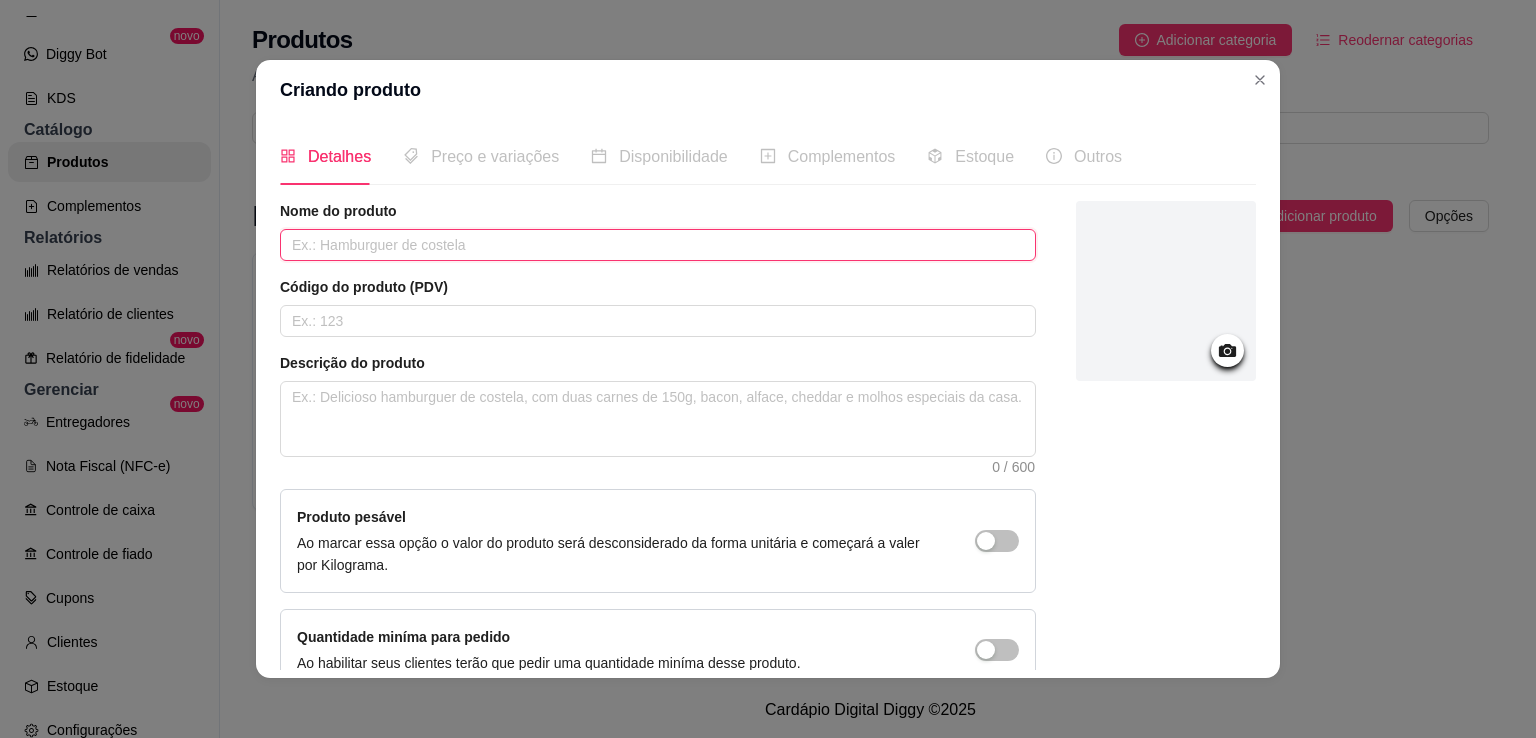 click at bounding box center (658, 245) 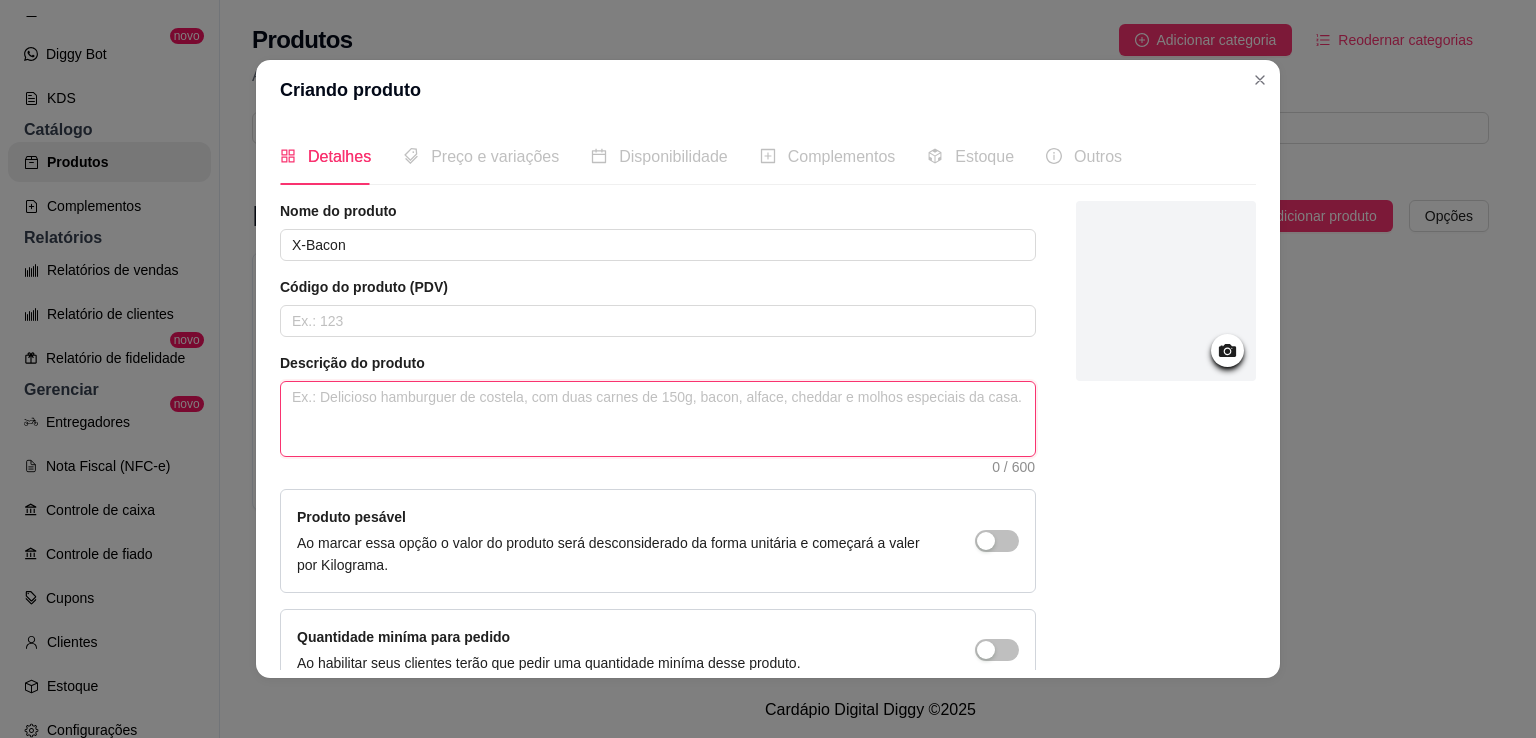 click at bounding box center [658, 419] 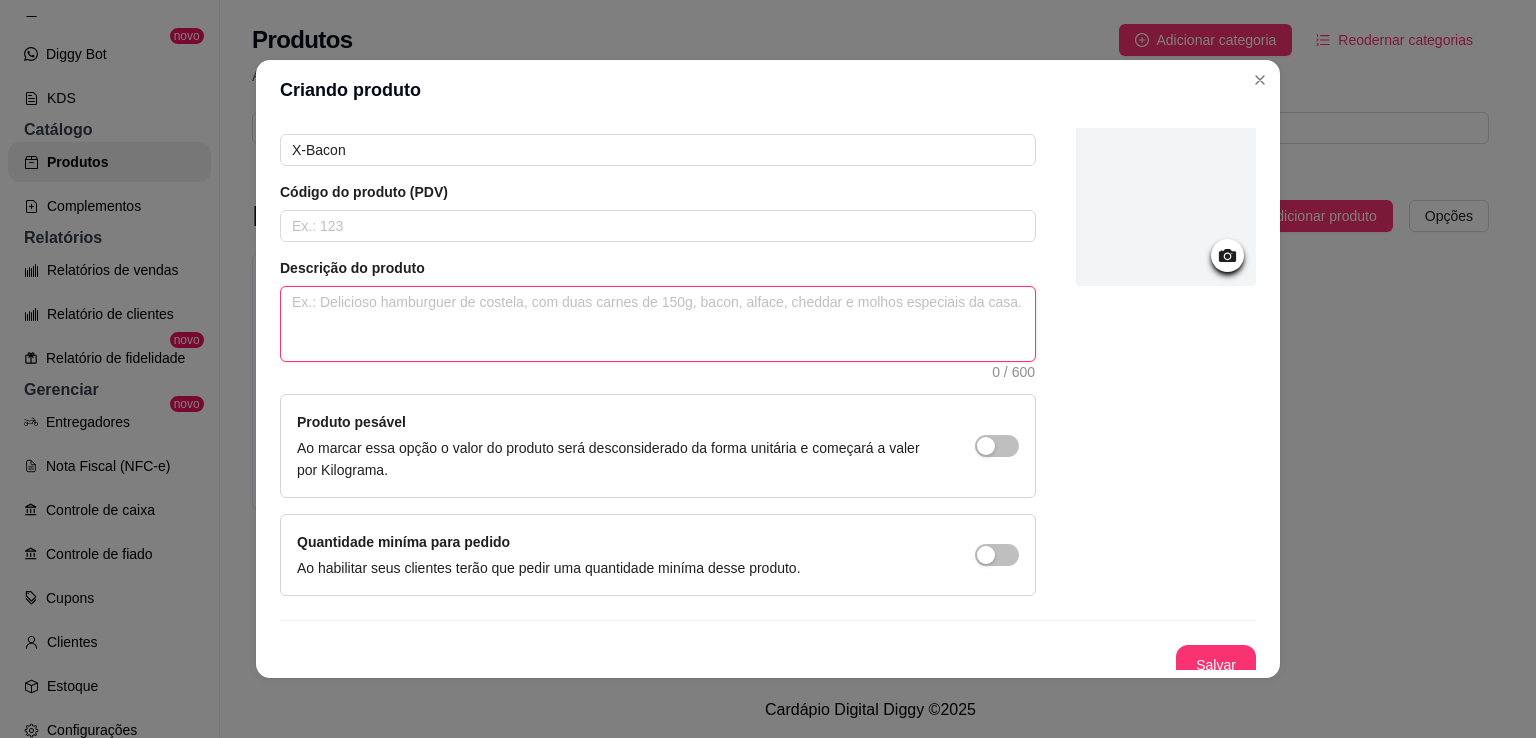 scroll, scrollTop: 0, scrollLeft: 0, axis: both 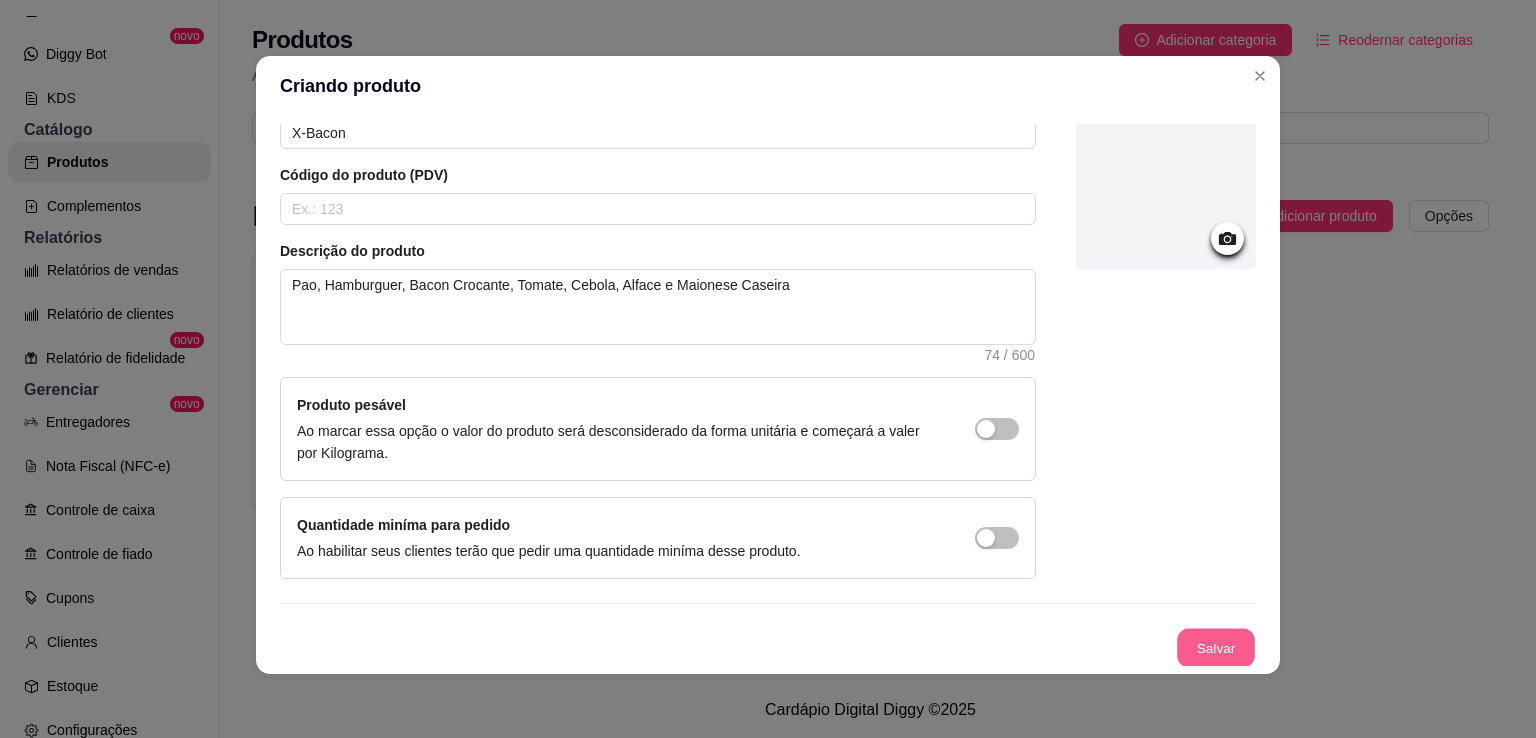 click on "Salvar" at bounding box center [1216, 648] 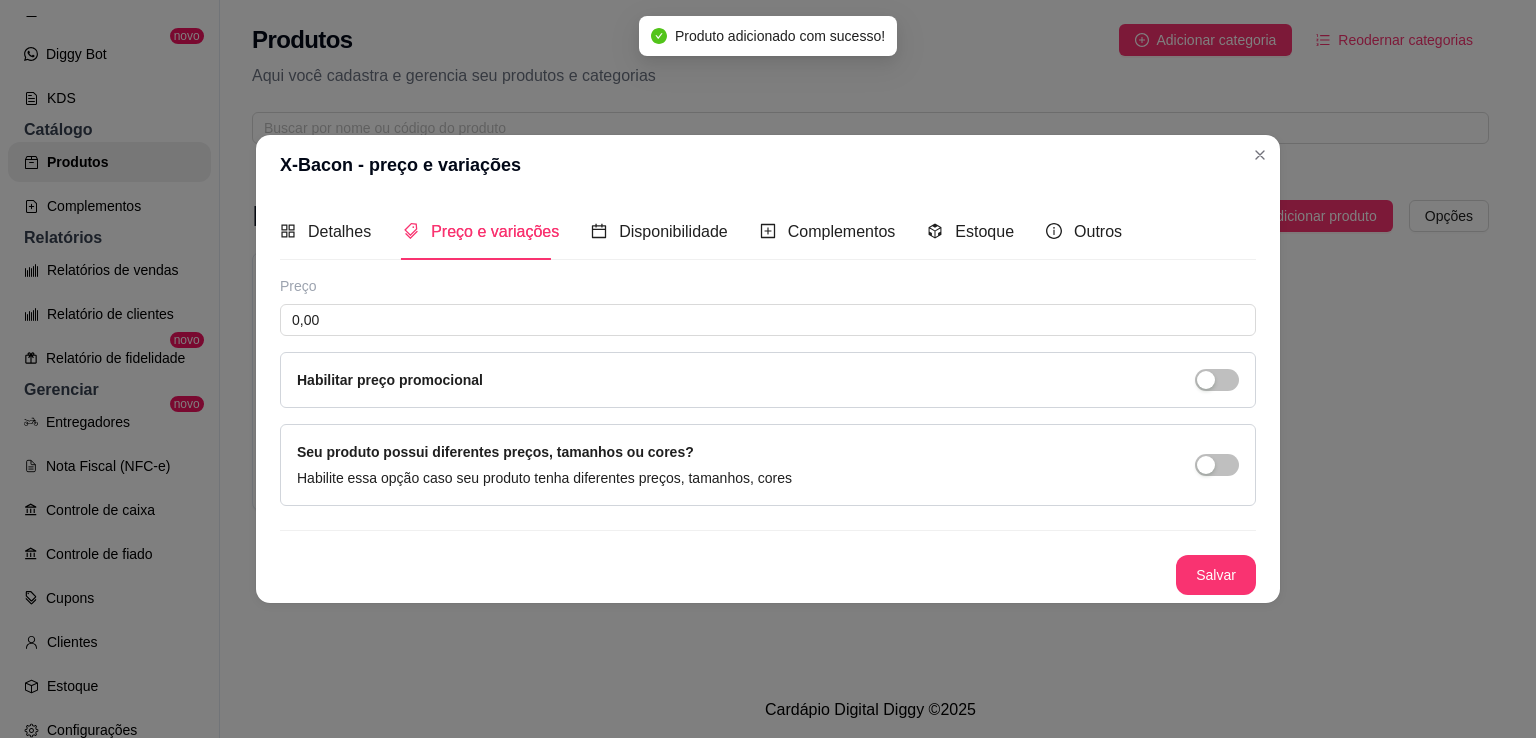 scroll, scrollTop: 0, scrollLeft: 0, axis: both 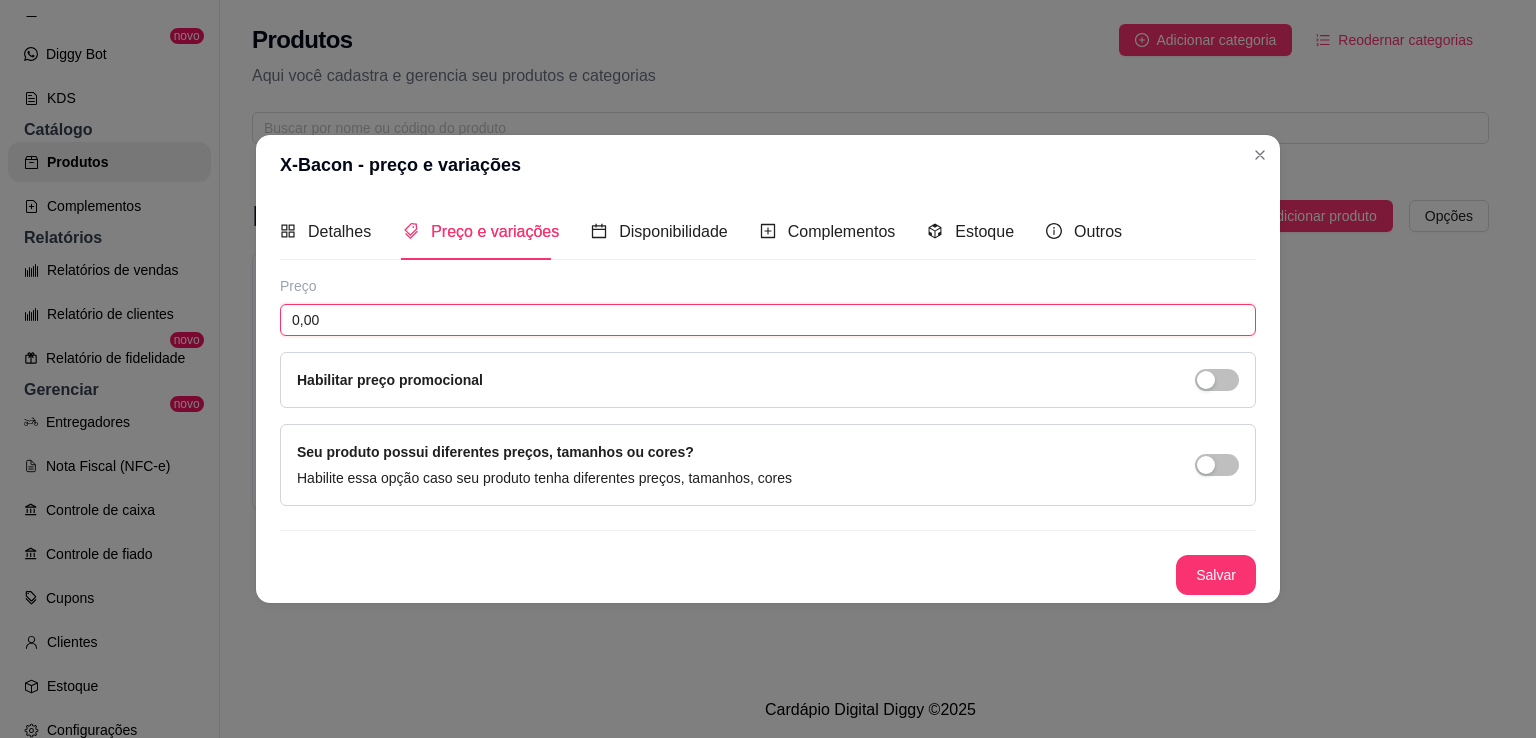 click on "0,00" at bounding box center (768, 320) 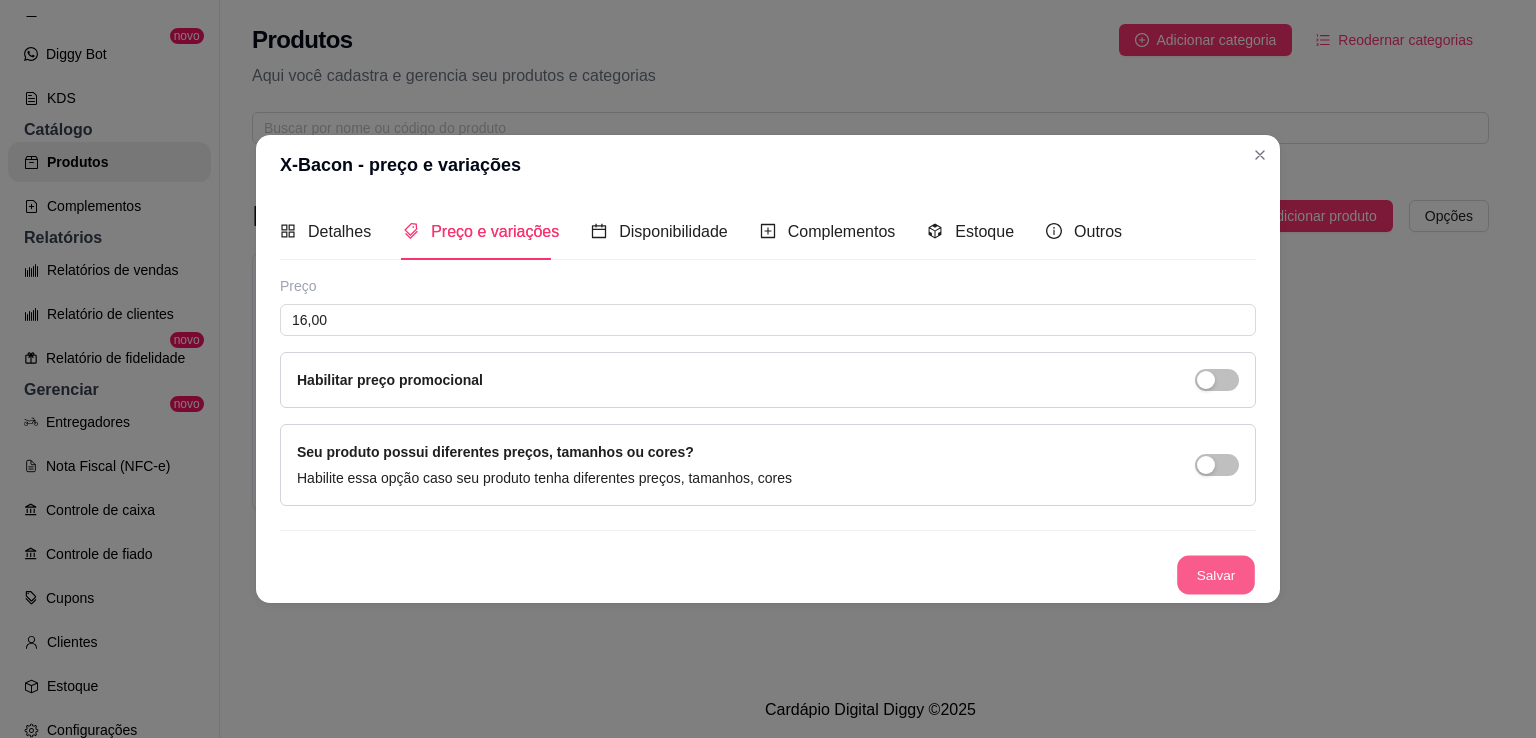 click on "Salvar" at bounding box center [1216, 575] 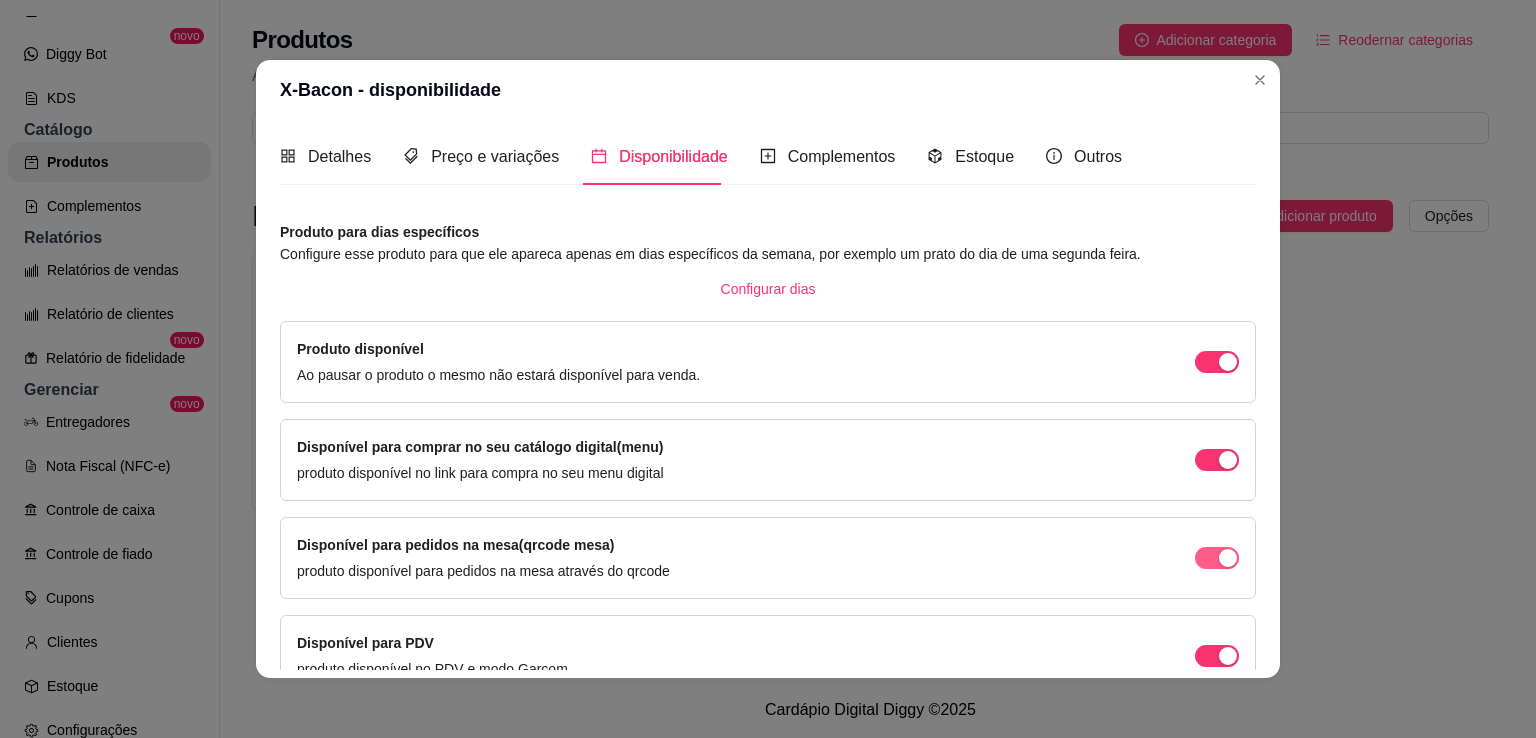 click at bounding box center (1228, 362) 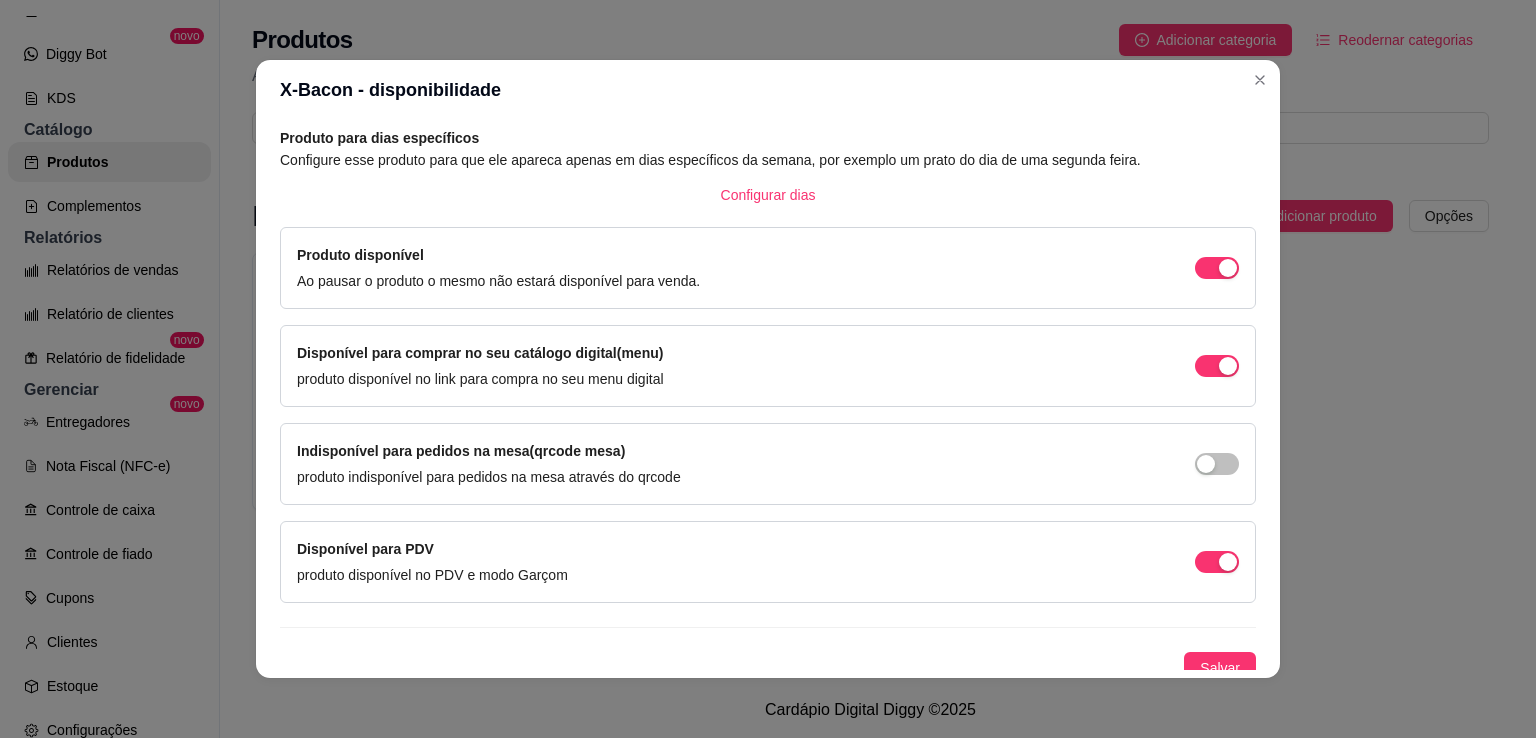 scroll, scrollTop: 106, scrollLeft: 0, axis: vertical 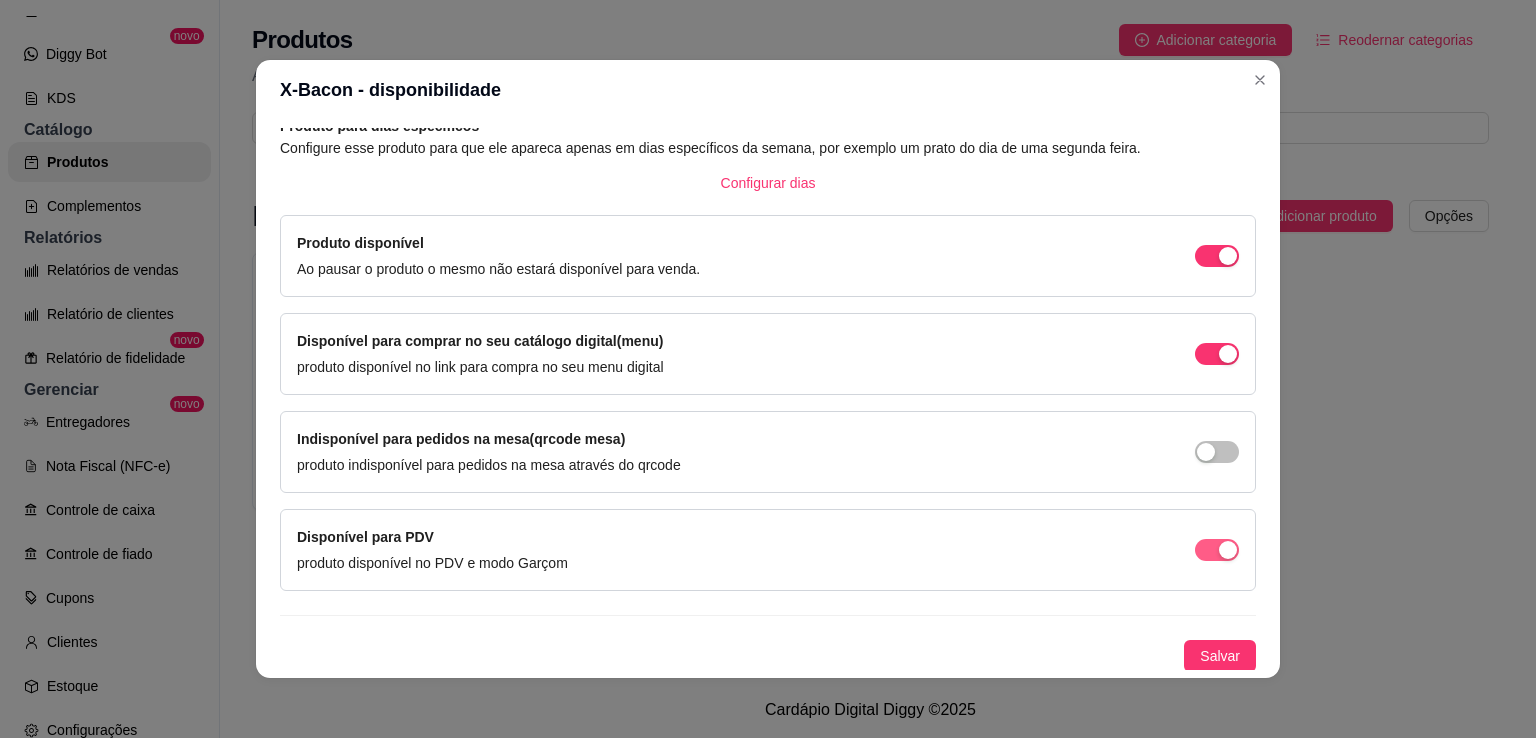 click at bounding box center [1228, 256] 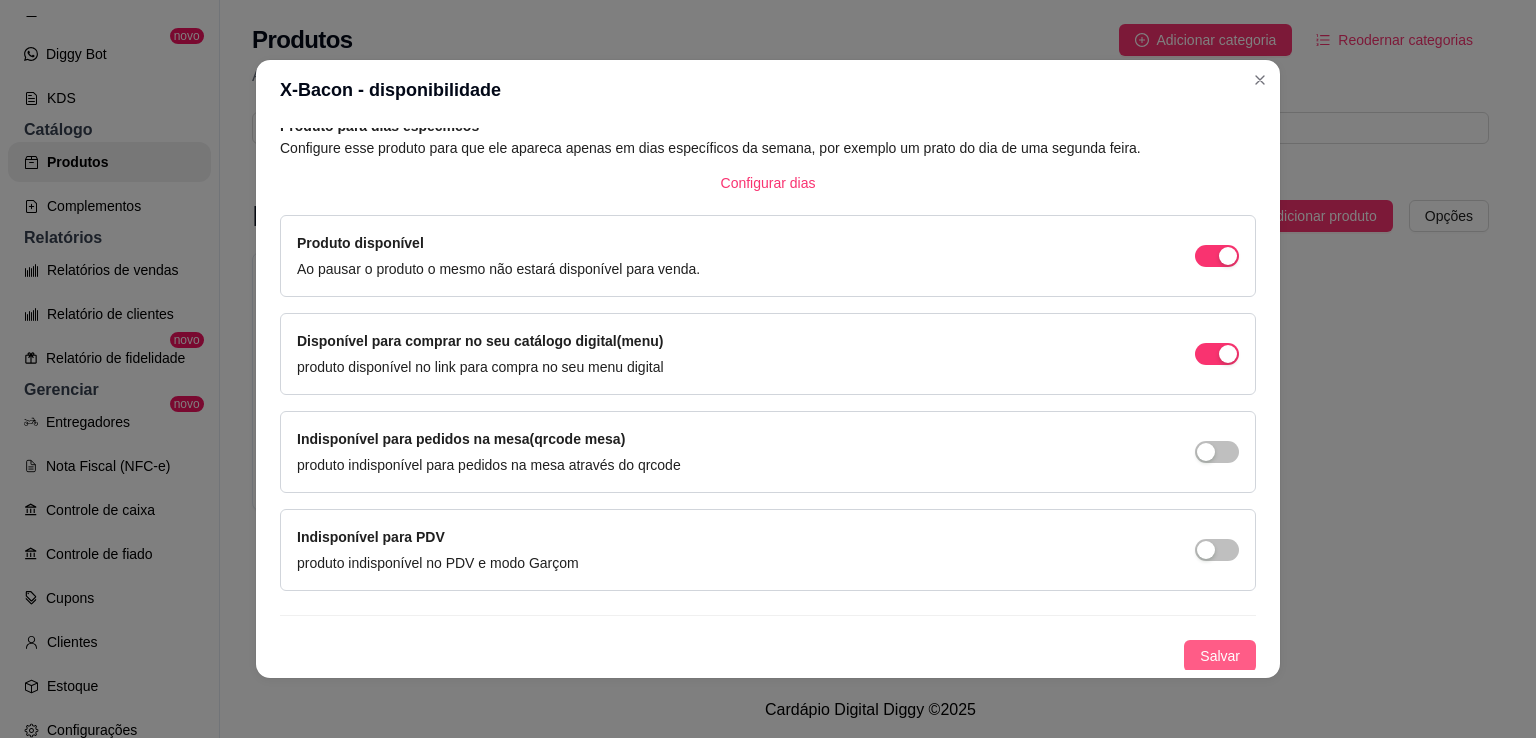 click on "Salvar" at bounding box center [1220, 656] 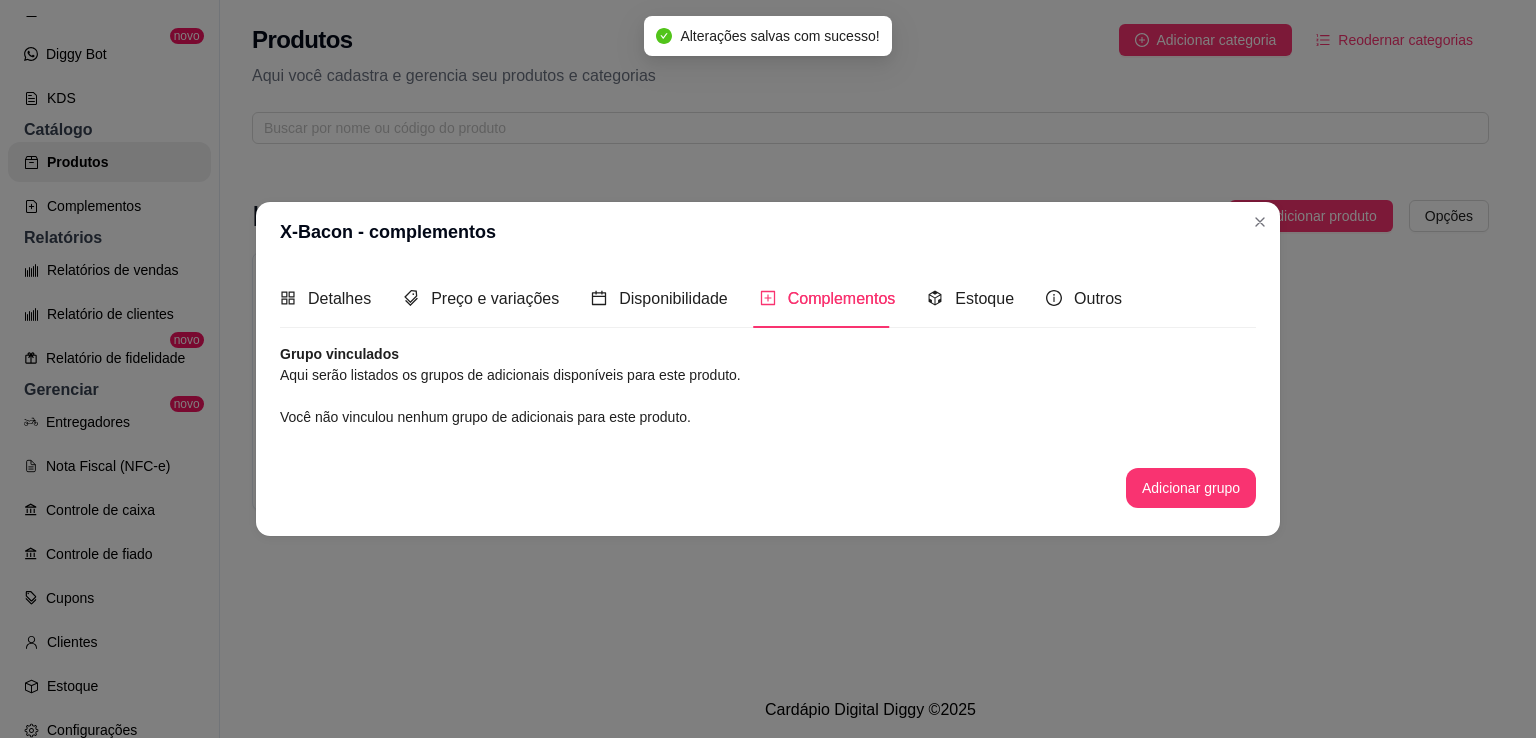 scroll, scrollTop: 0, scrollLeft: 0, axis: both 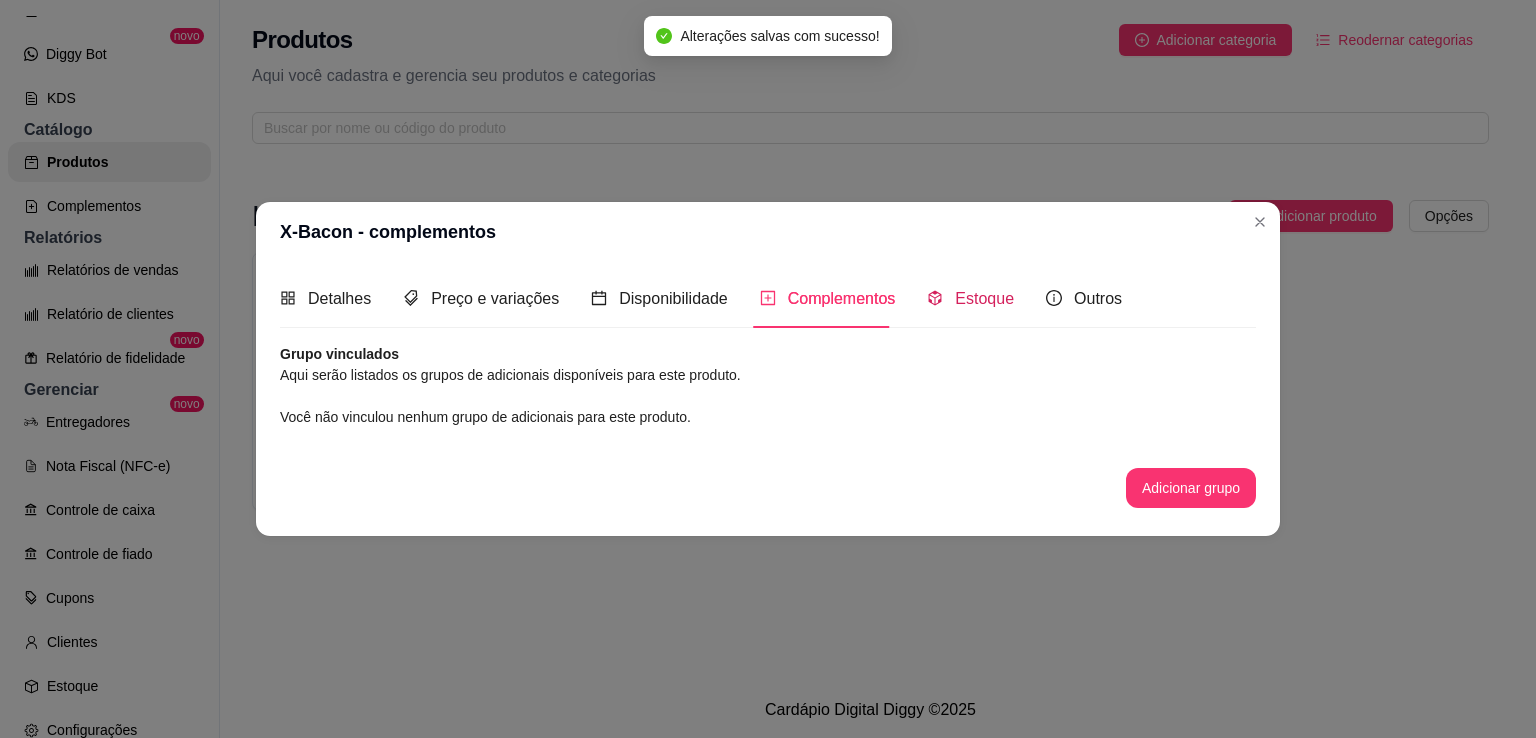 click 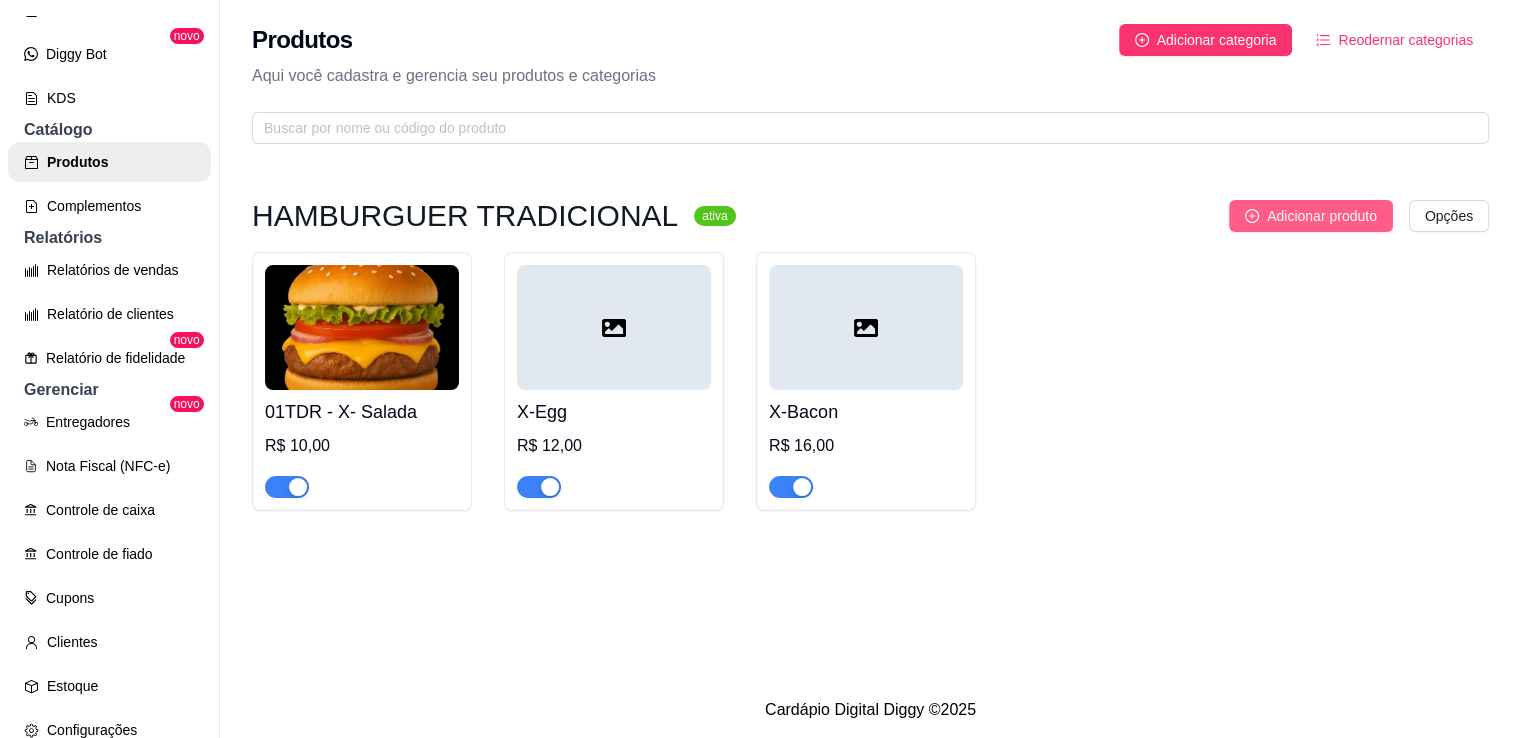 click on "Adicionar produto" at bounding box center (1322, 216) 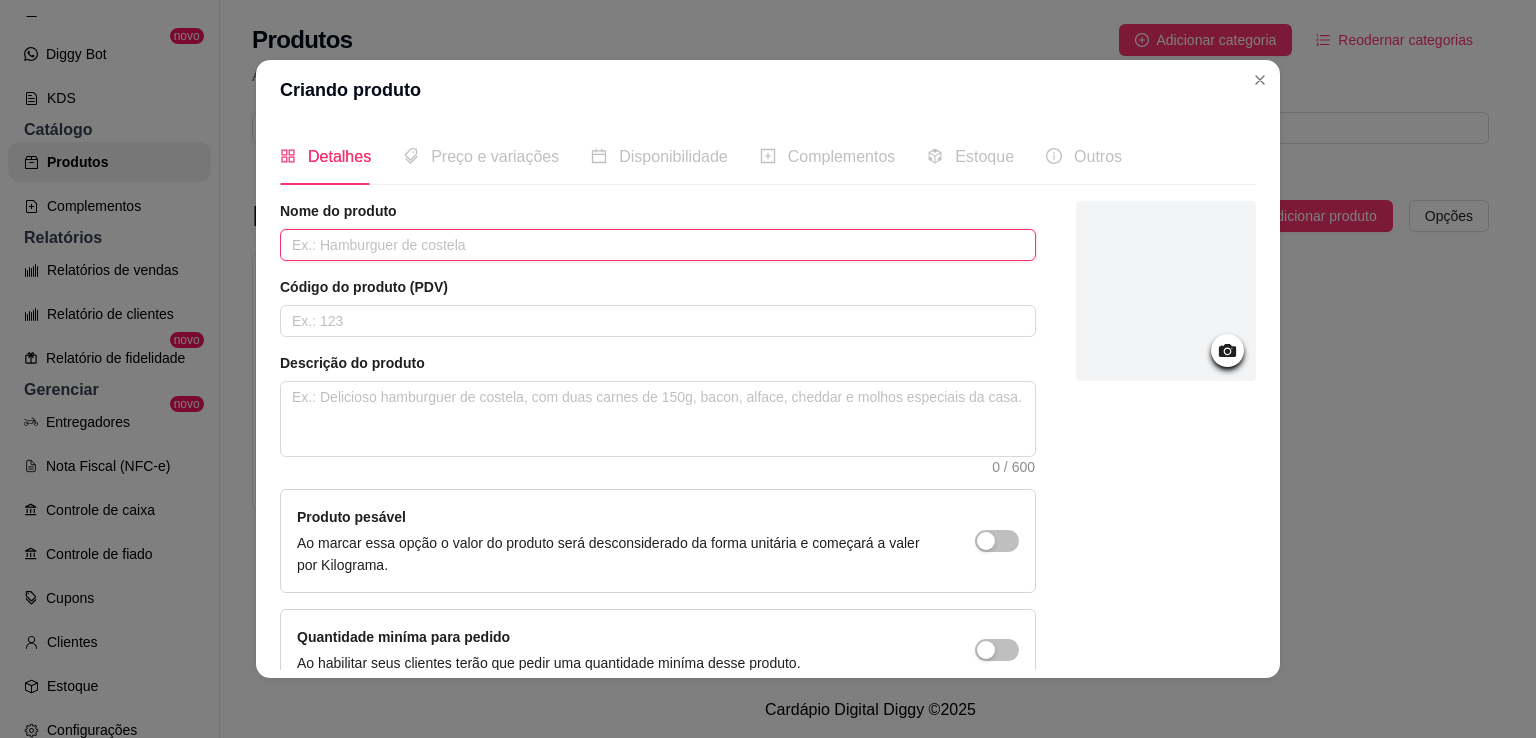 click at bounding box center (658, 245) 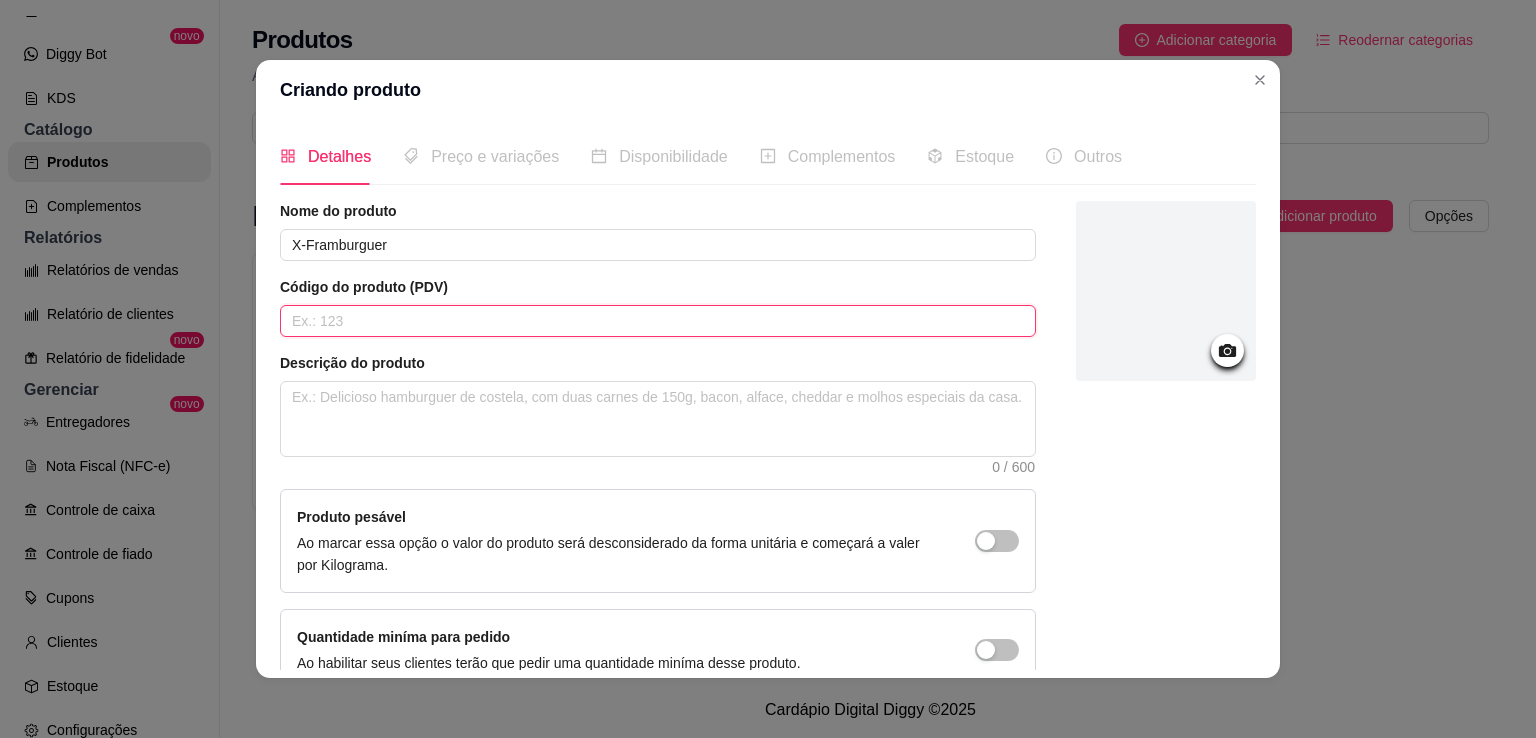 click at bounding box center (658, 321) 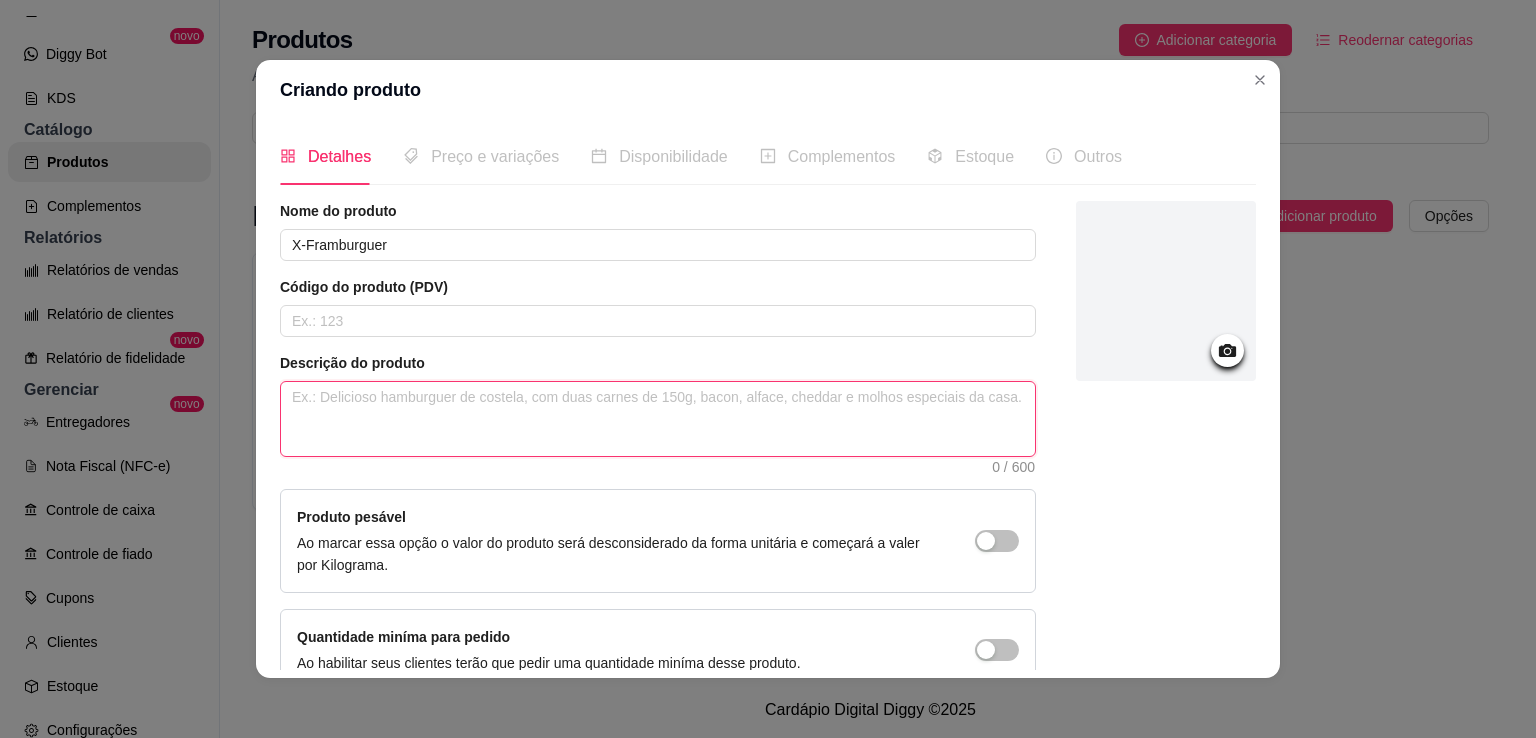 click at bounding box center [658, 419] 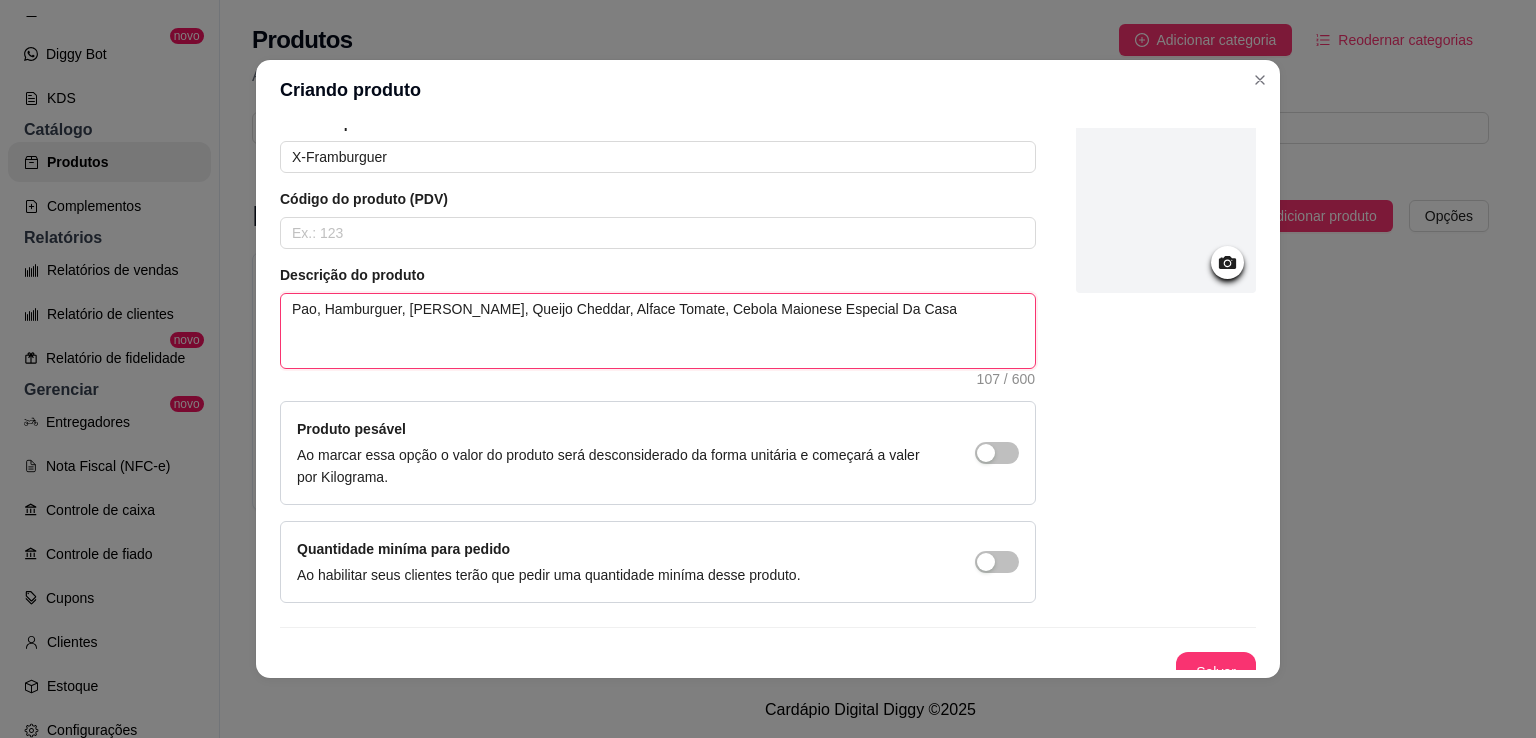 scroll, scrollTop: 108, scrollLeft: 0, axis: vertical 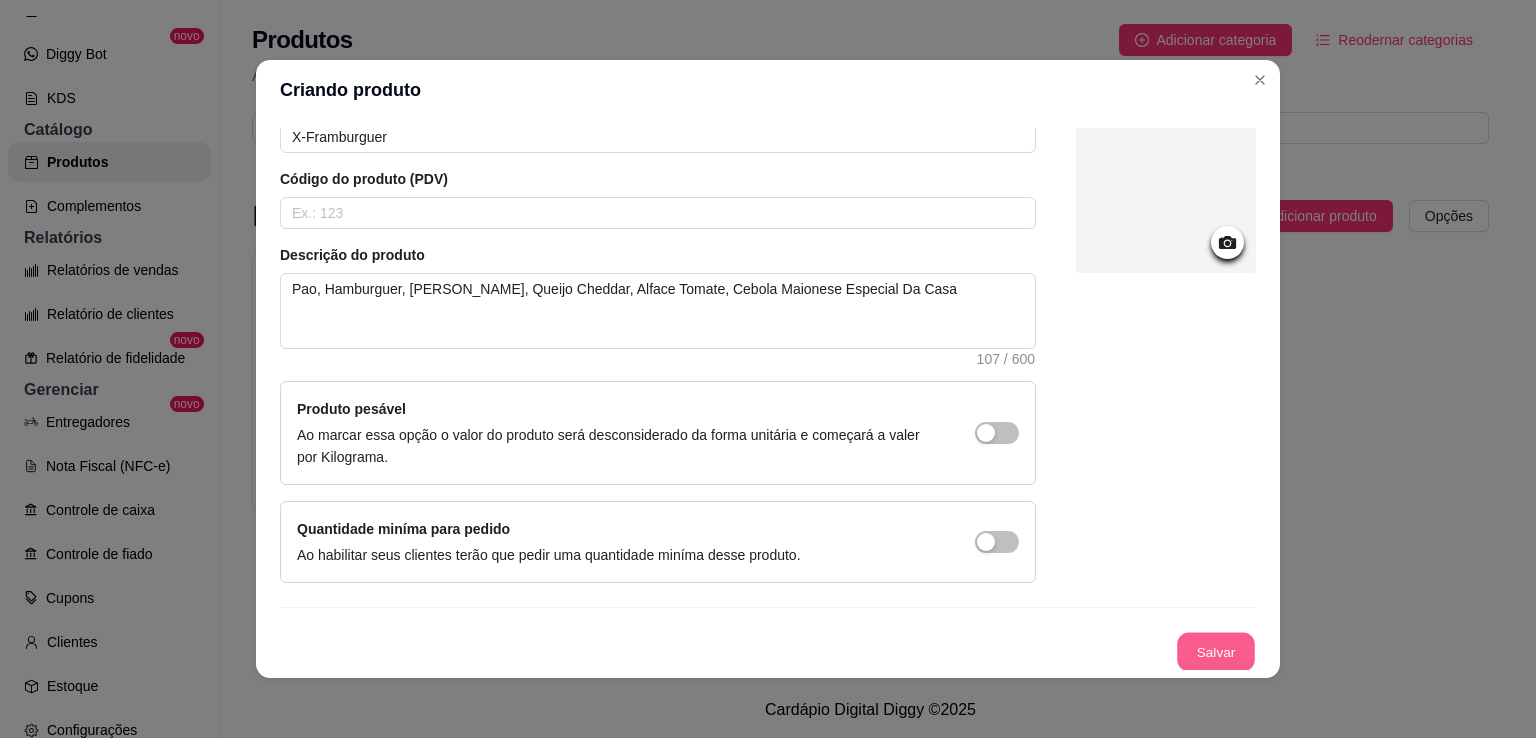 click on "Salvar" at bounding box center (1216, 652) 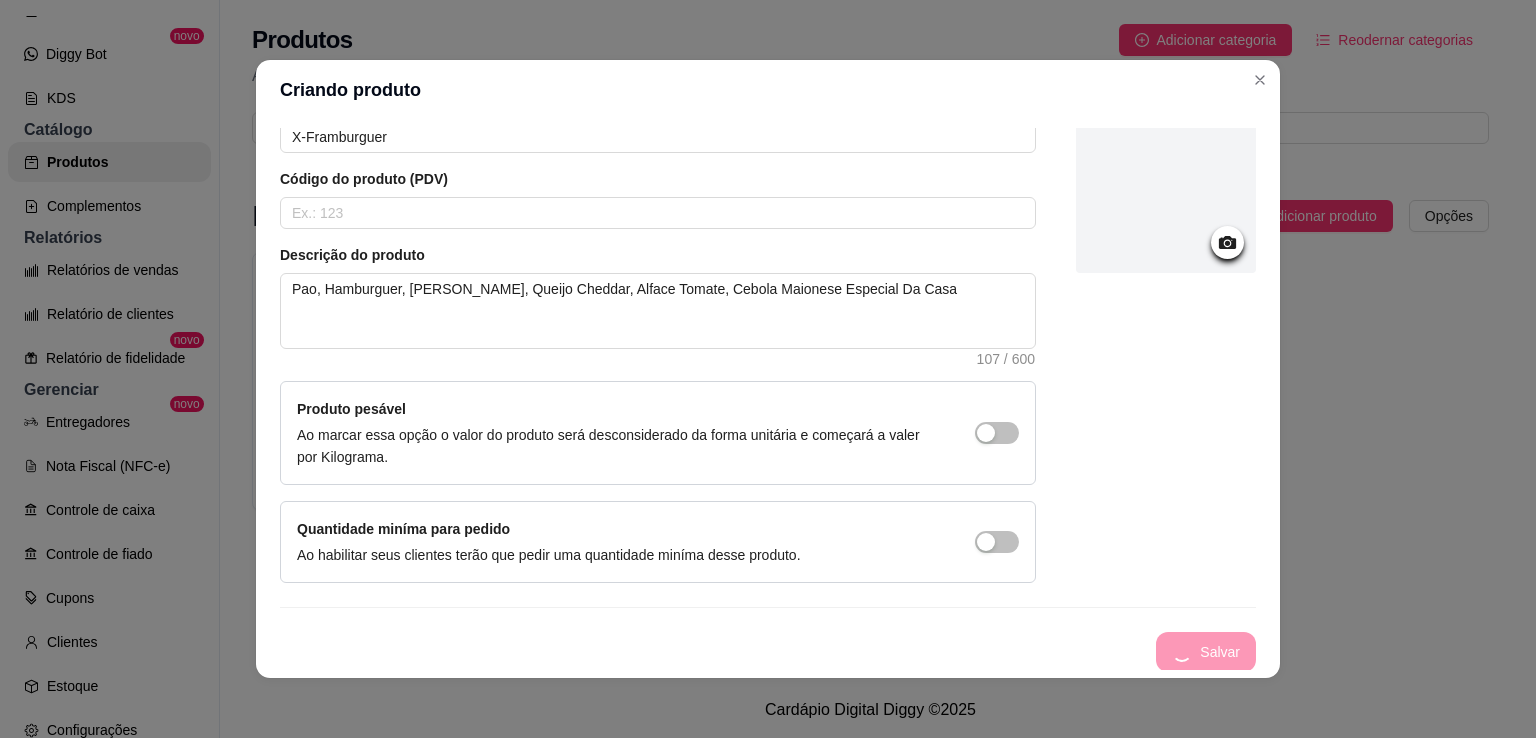 scroll, scrollTop: 0, scrollLeft: 0, axis: both 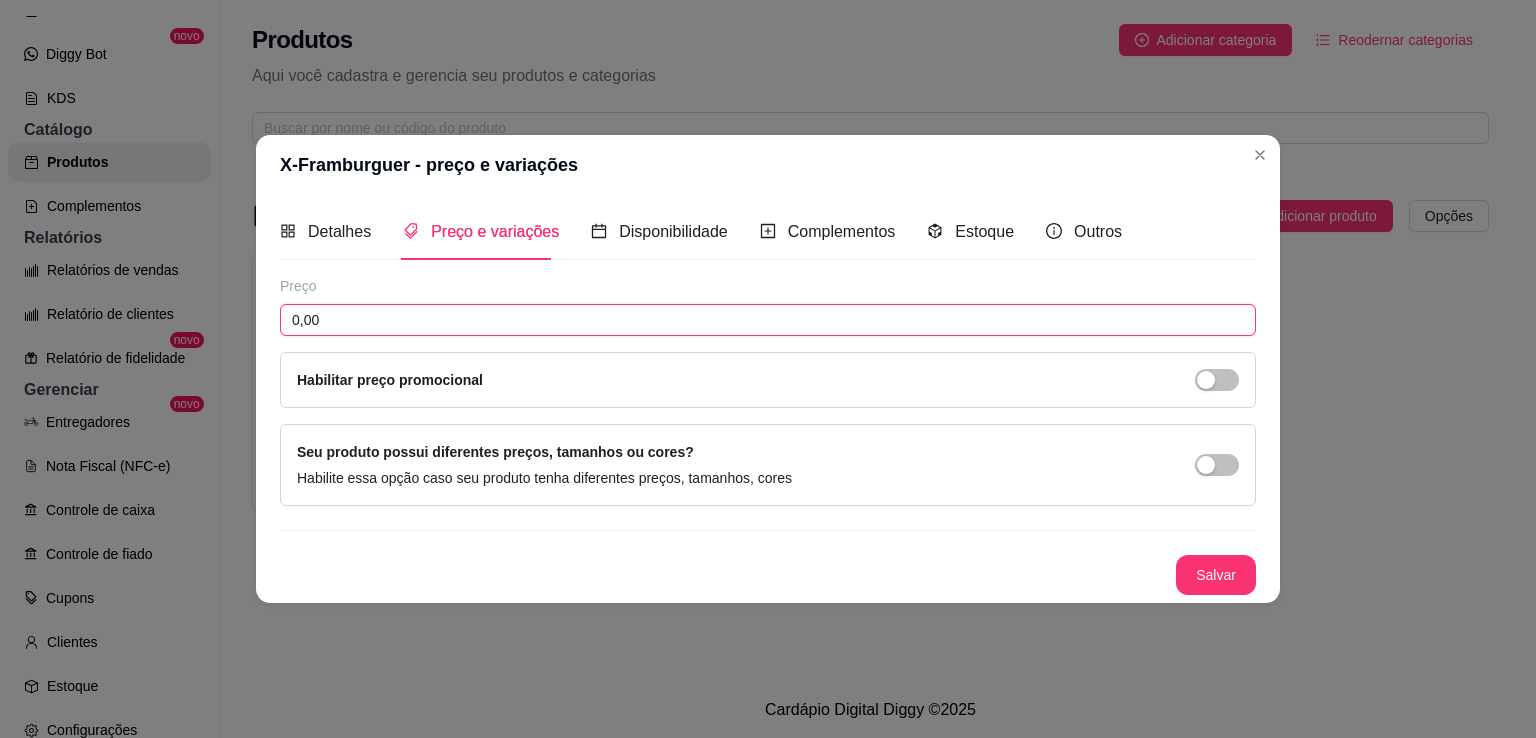 click on "0,00" at bounding box center (768, 320) 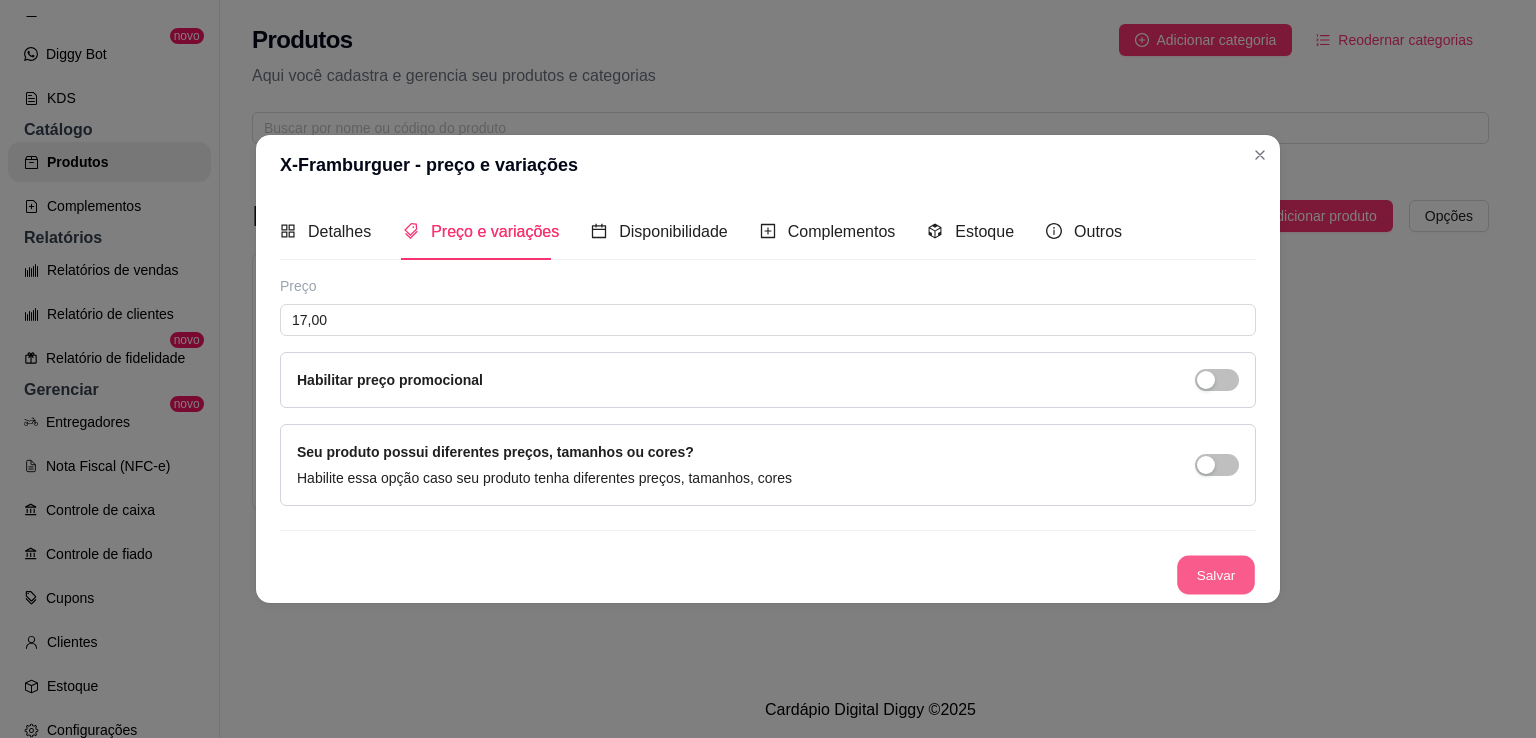 click on "Salvar" at bounding box center (1216, 575) 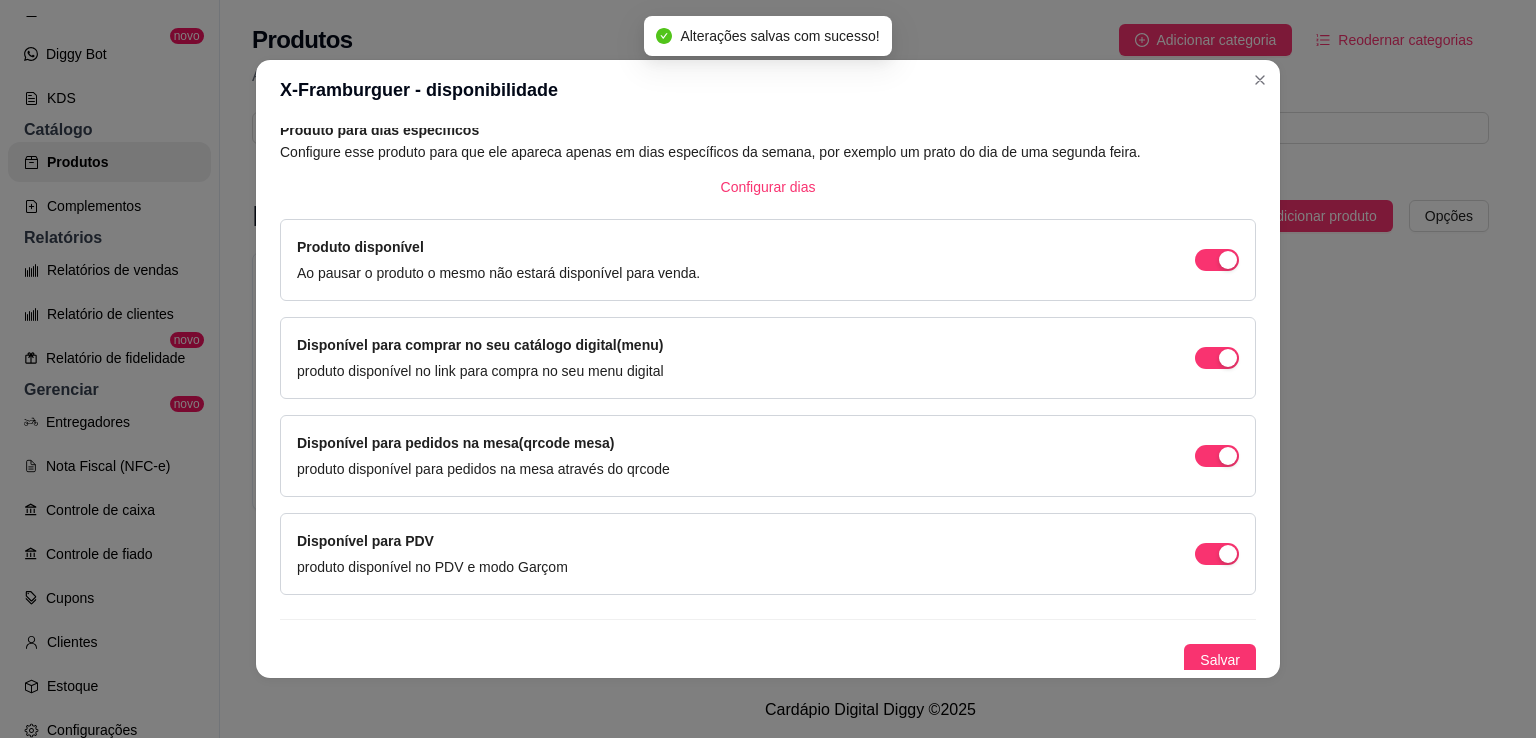 scroll, scrollTop: 106, scrollLeft: 0, axis: vertical 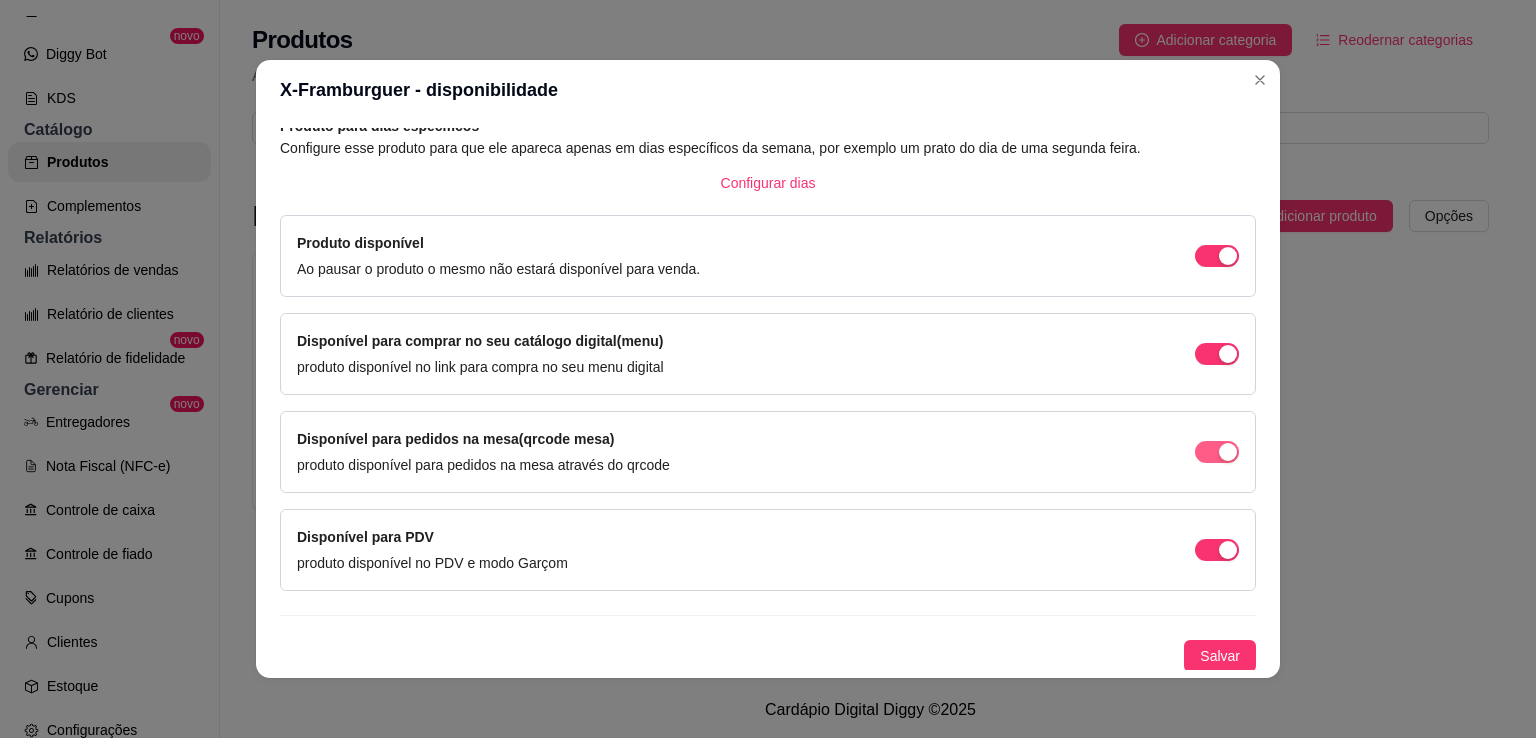 click at bounding box center (1217, 256) 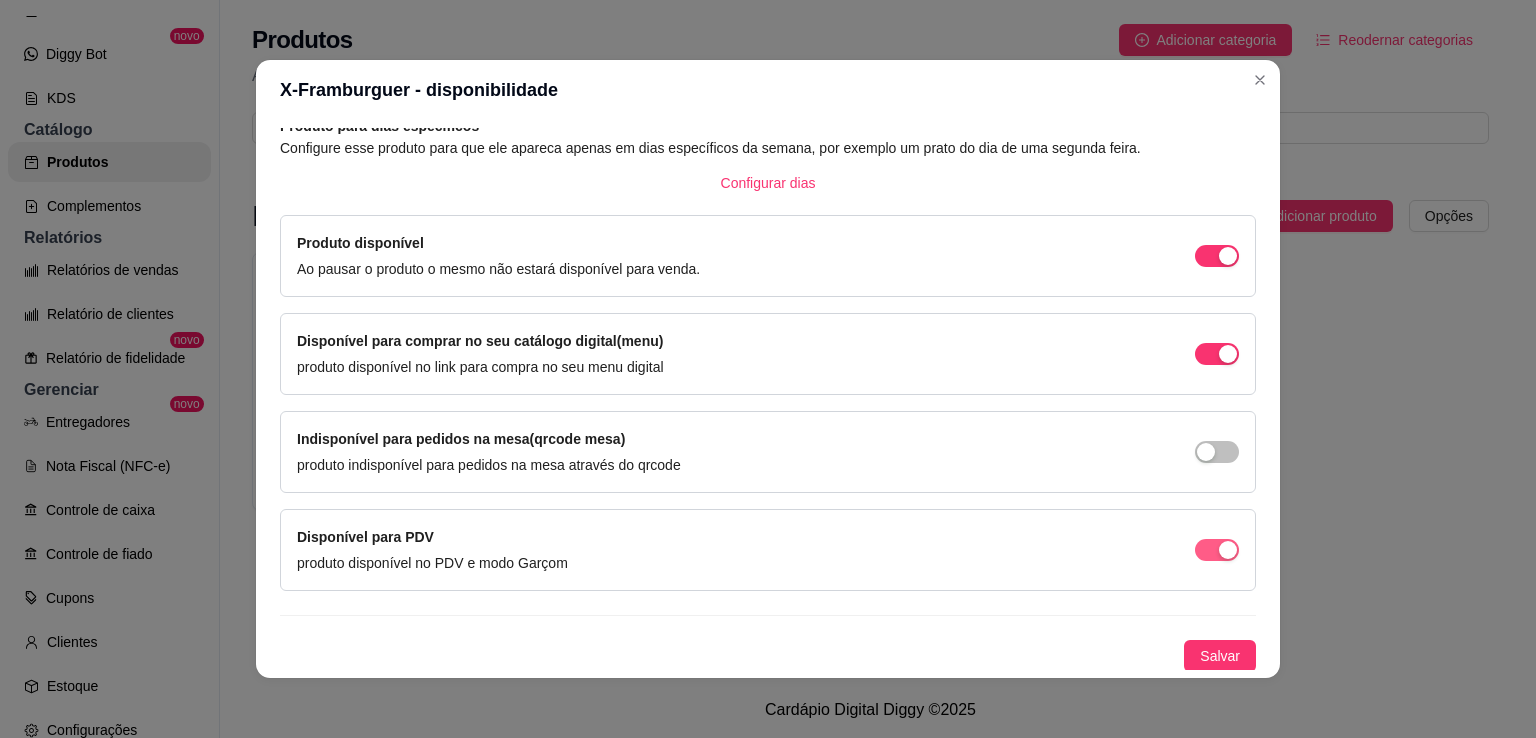 click at bounding box center [1217, 256] 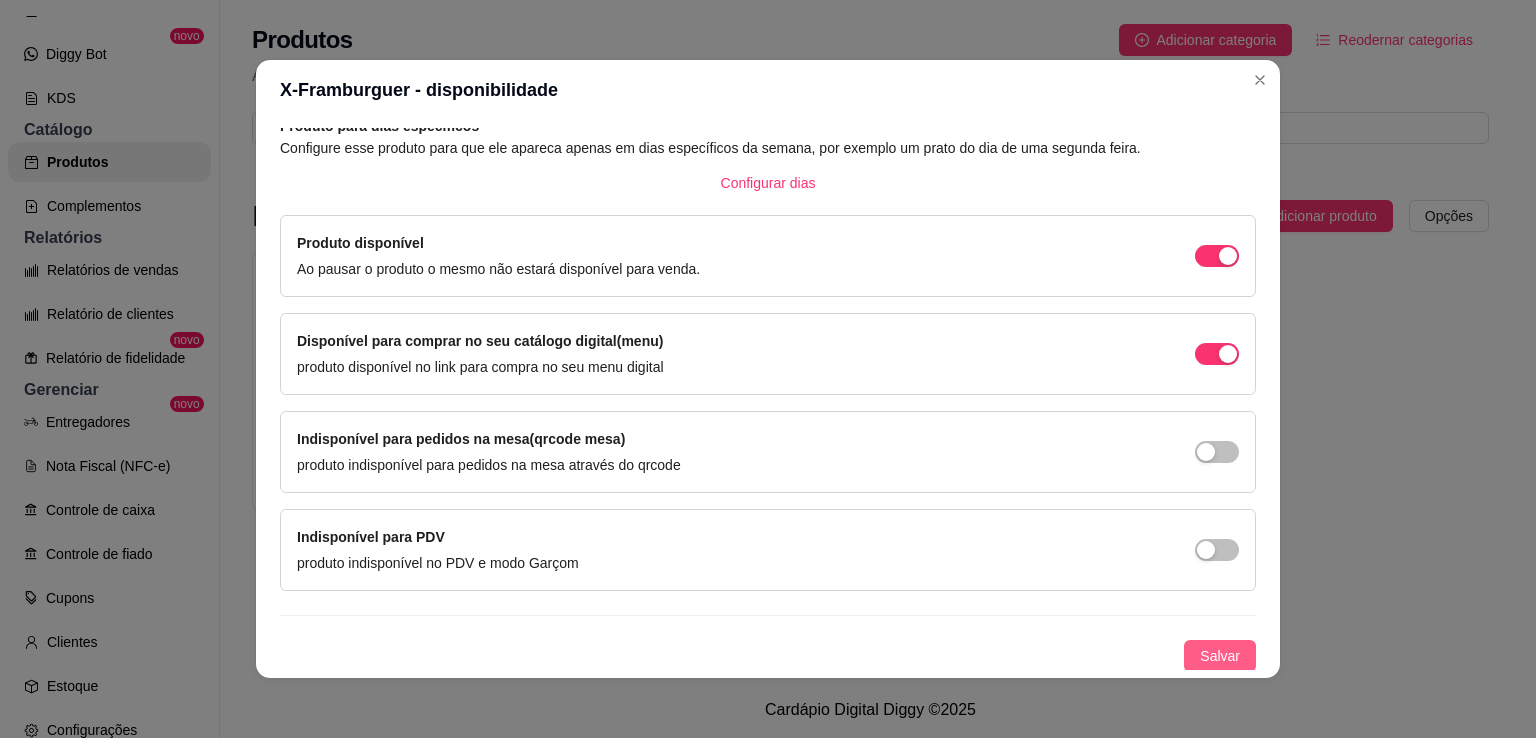 click on "Salvar" at bounding box center (1220, 656) 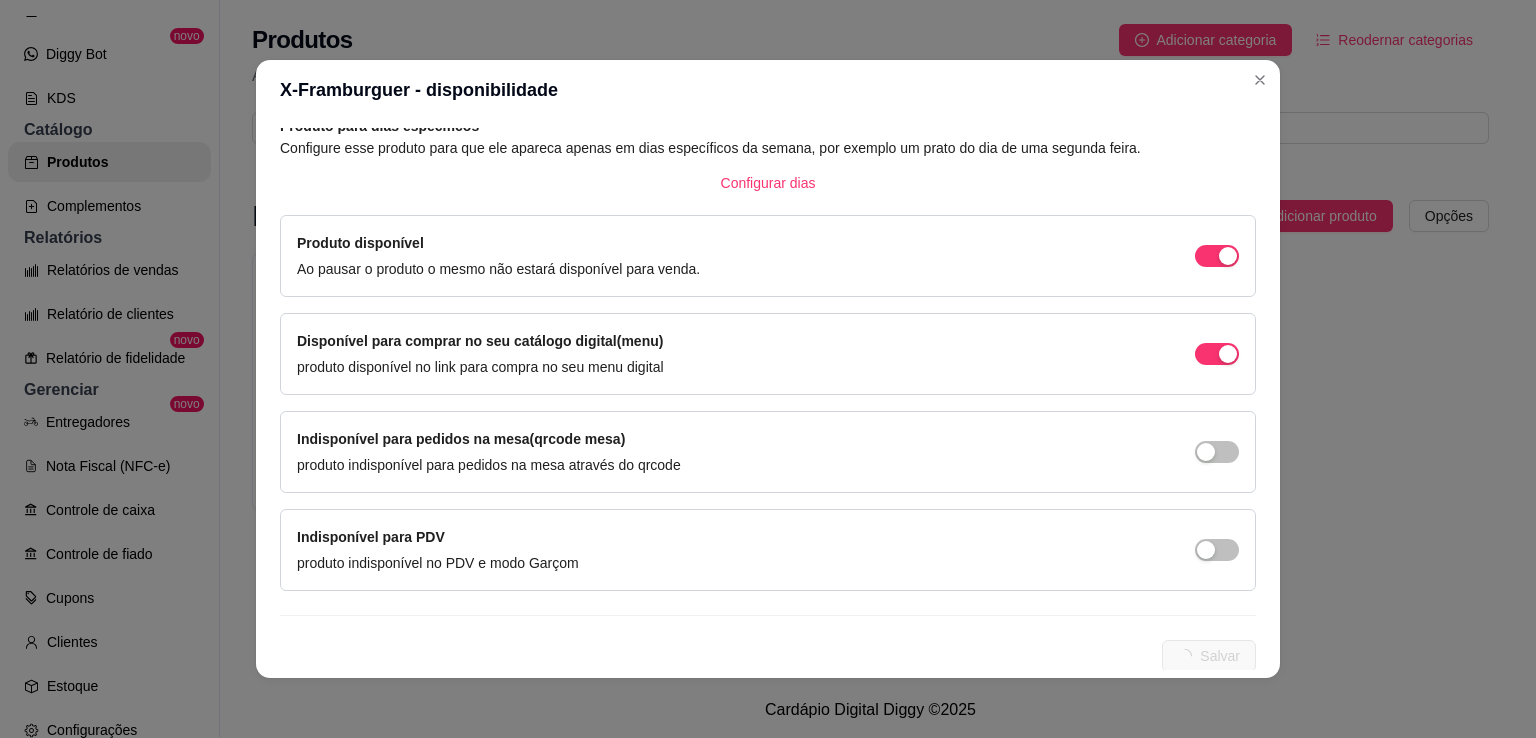 scroll, scrollTop: 0, scrollLeft: 0, axis: both 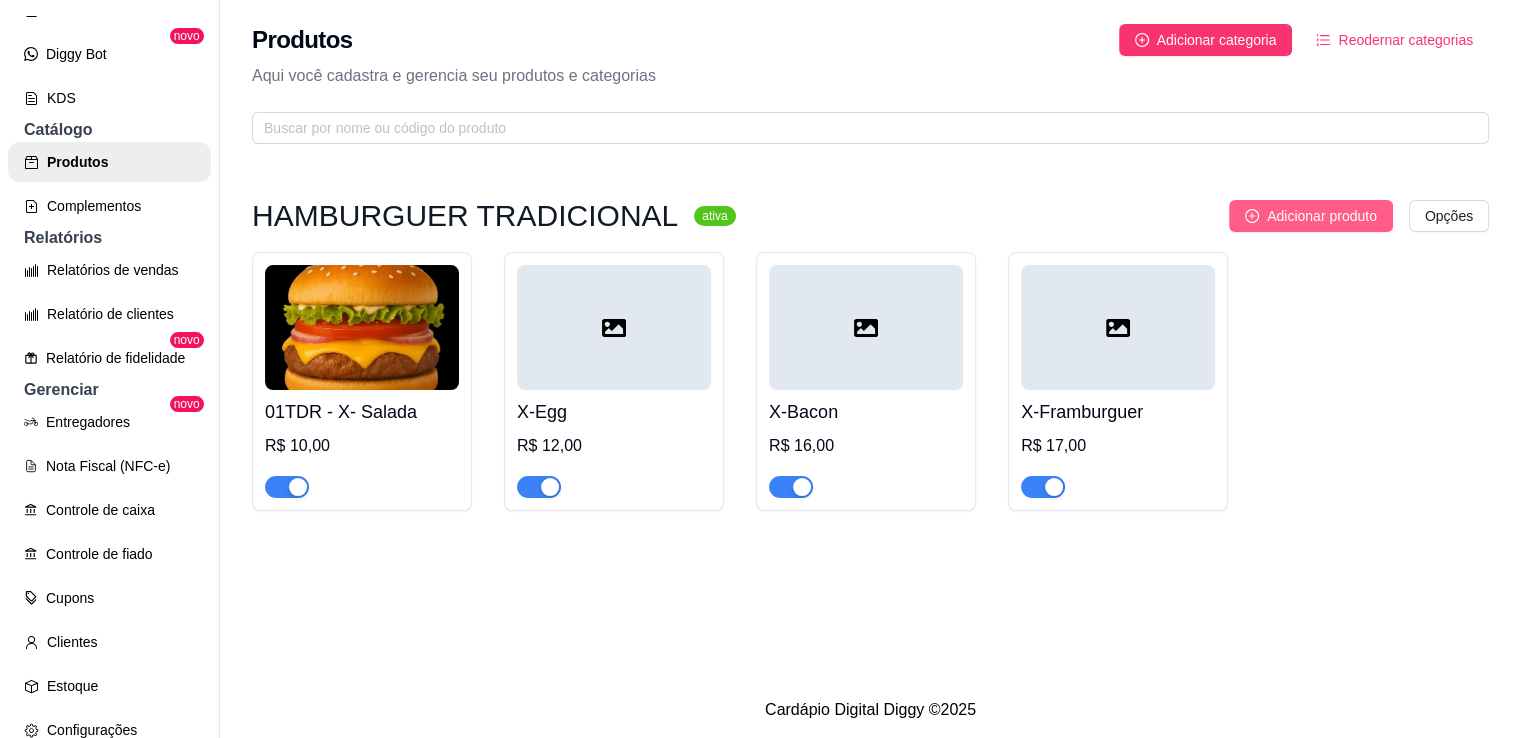 click on "Adicionar produto" at bounding box center [1311, 216] 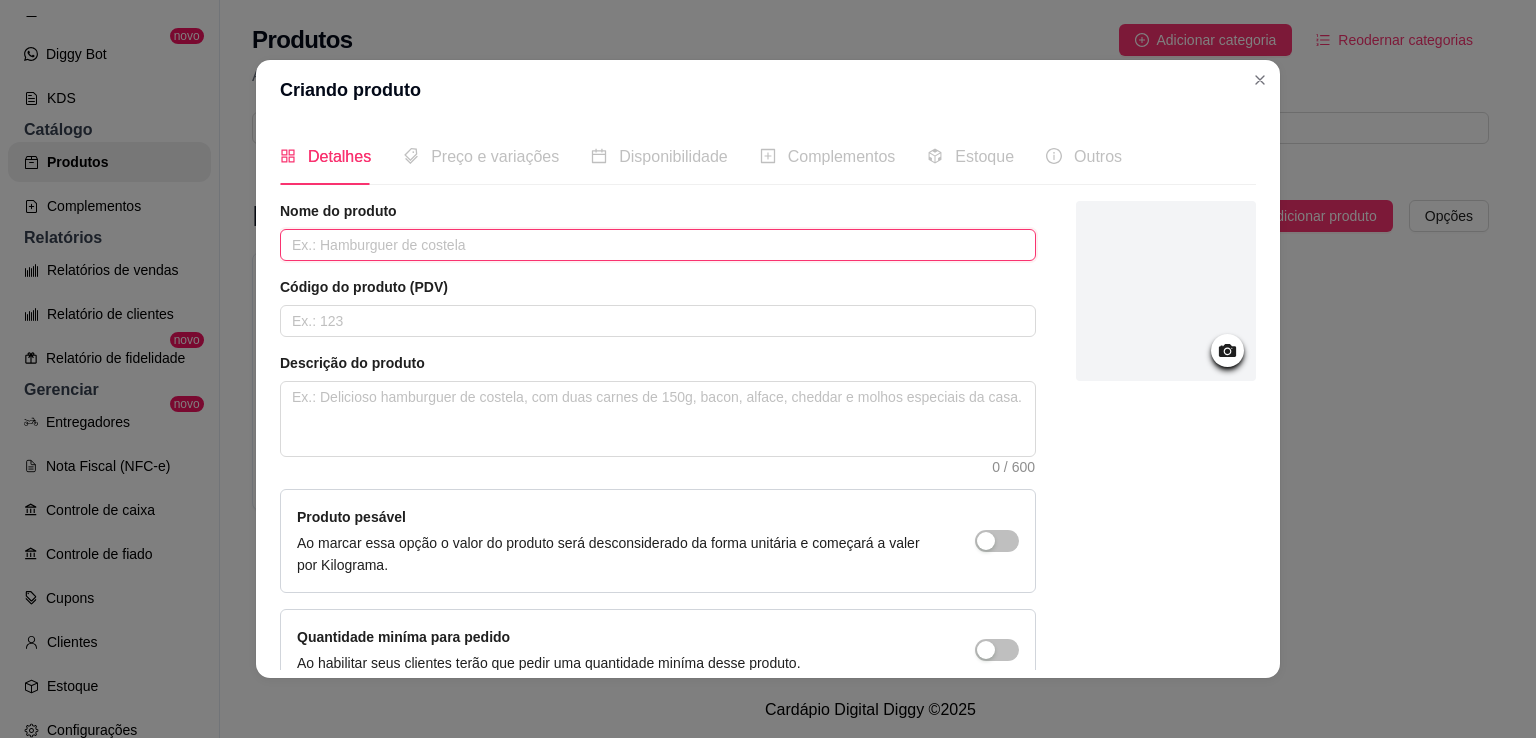 click at bounding box center [658, 245] 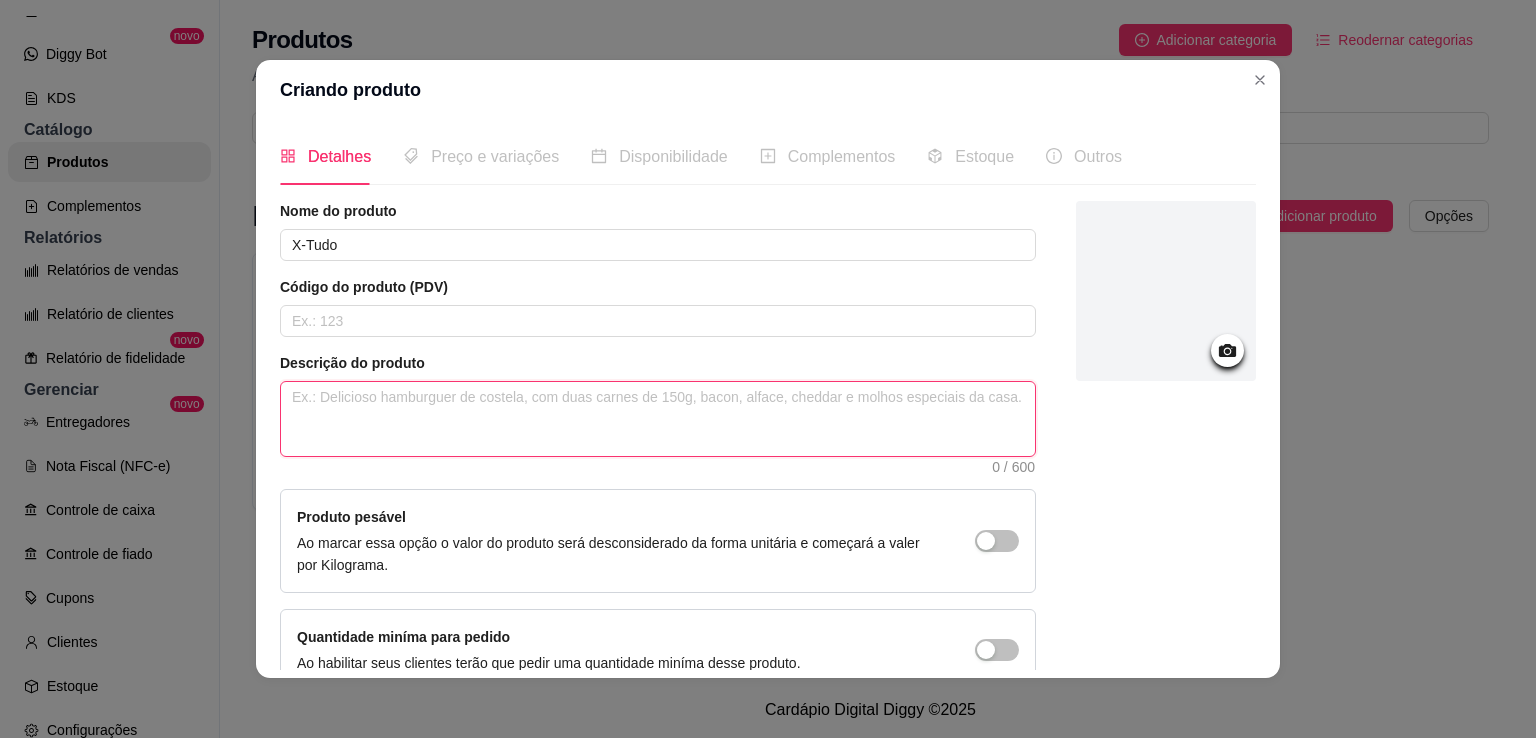 click at bounding box center [658, 419] 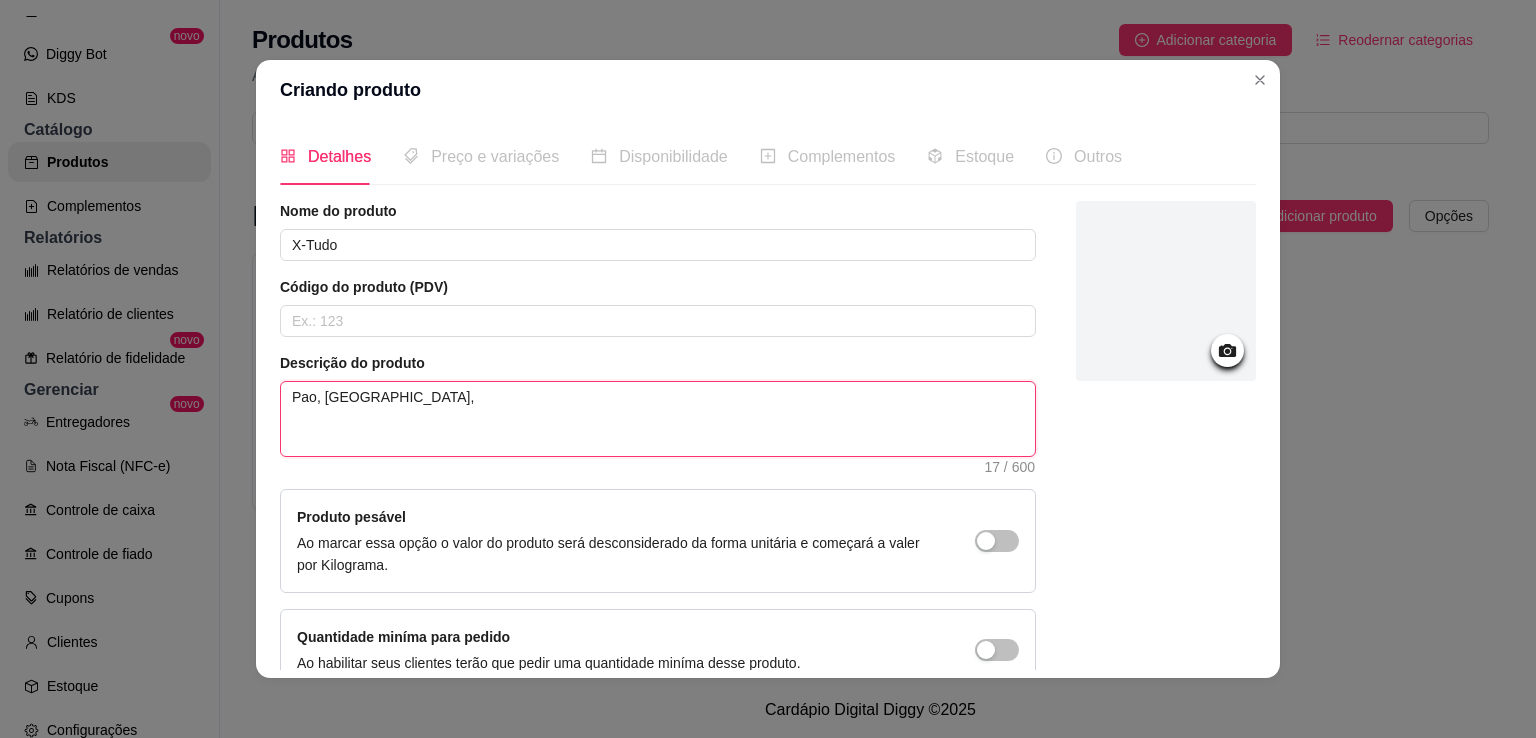 click on "Pao, [GEOGRAPHIC_DATA]," at bounding box center [658, 419] 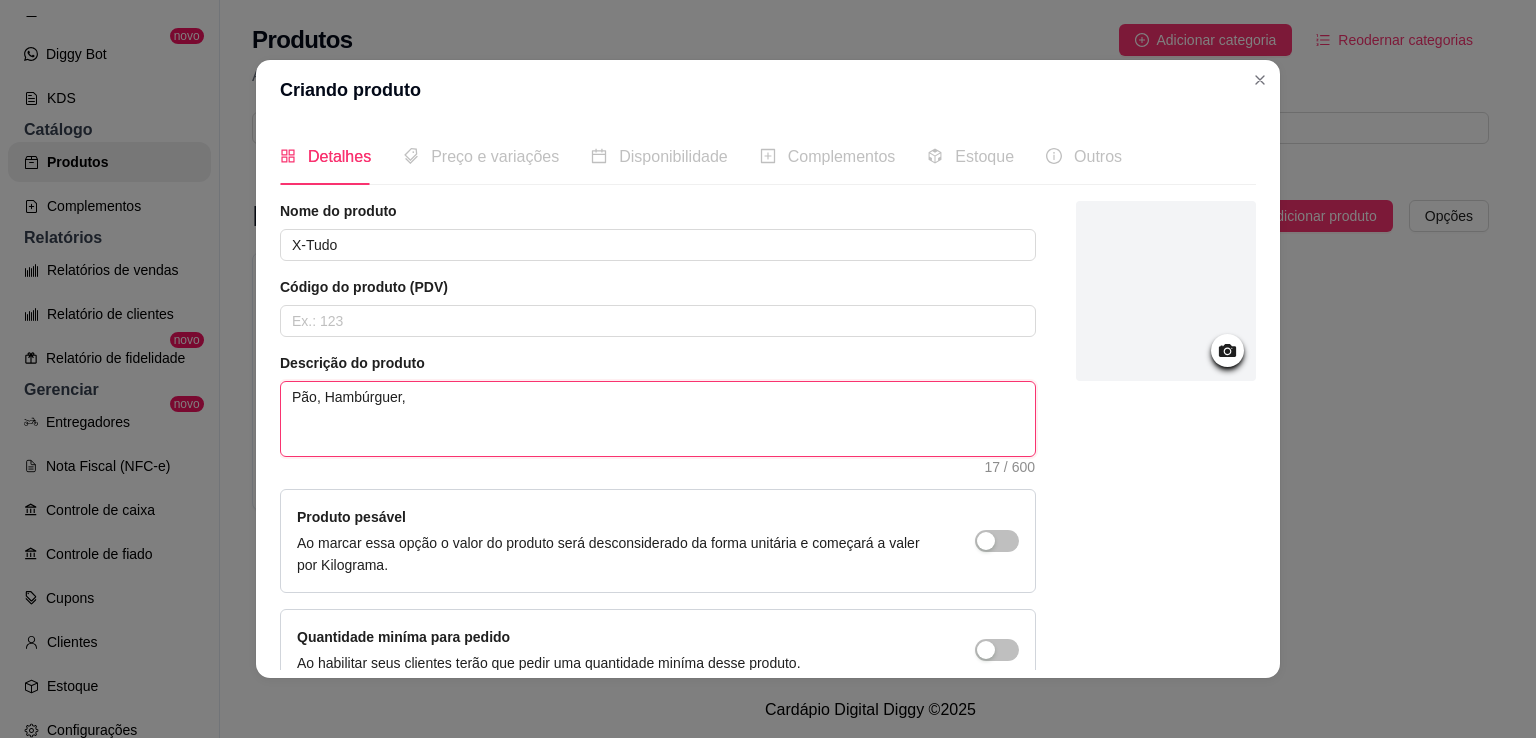 click on "Pão, Hambúrguer," at bounding box center [658, 419] 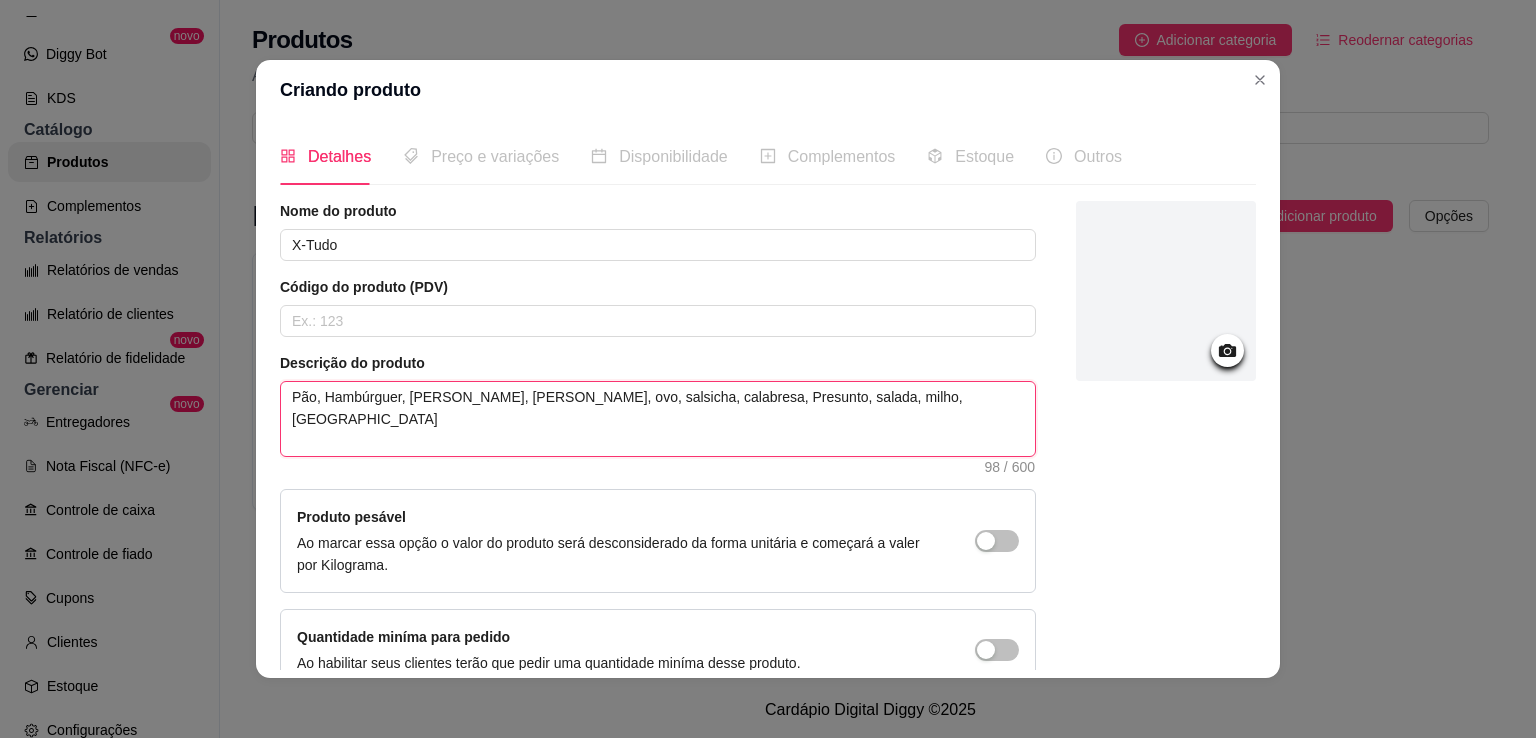 click on "Pão, Hambúrguer, [PERSON_NAME], [PERSON_NAME], ovo, salsicha, calabresa, Presunto, salada, milho, [GEOGRAPHIC_DATA]" at bounding box center (658, 419) 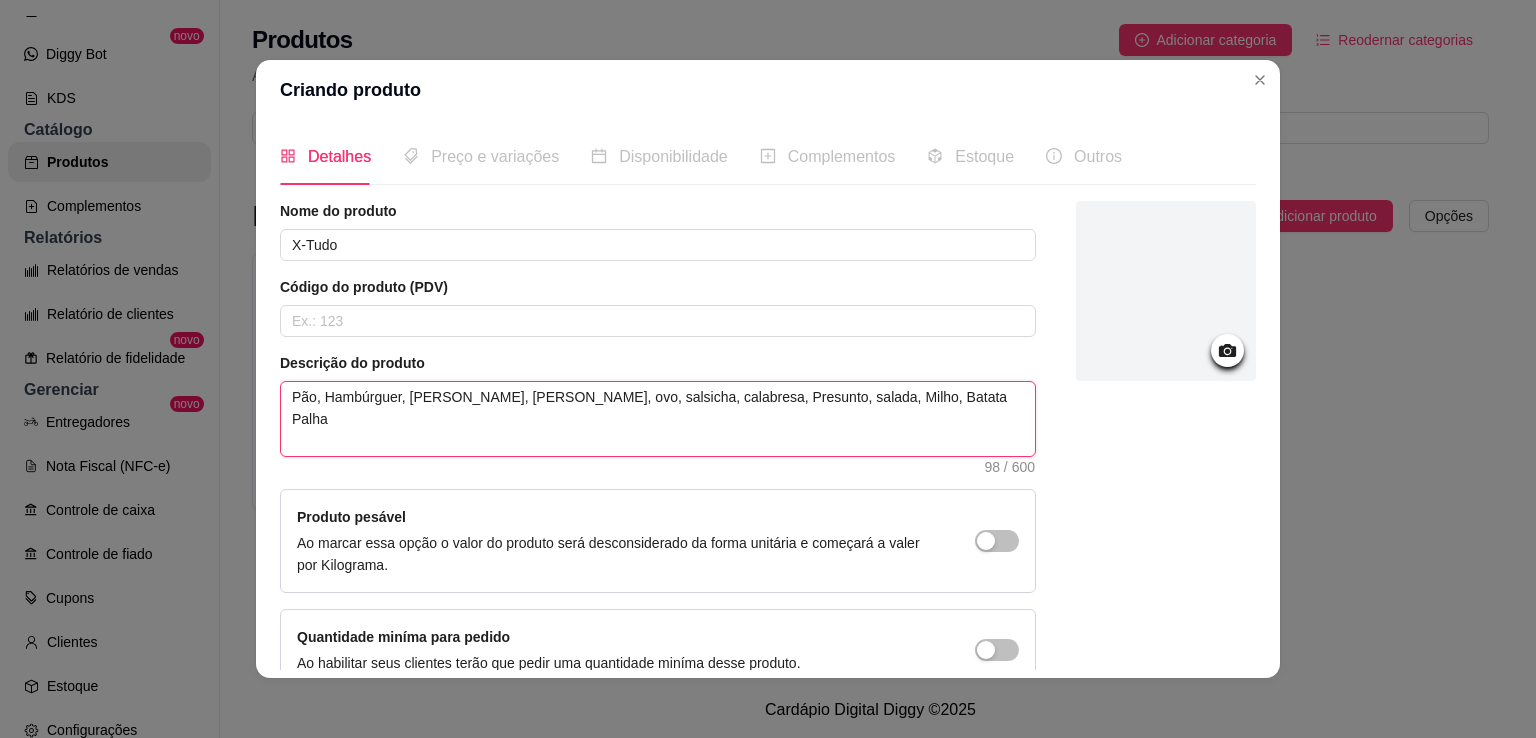 click on "Pão, Hambúrguer, [PERSON_NAME], [PERSON_NAME], ovo, salsicha, calabresa, Presunto, salada, Milho, Batata Palha" at bounding box center (658, 419) 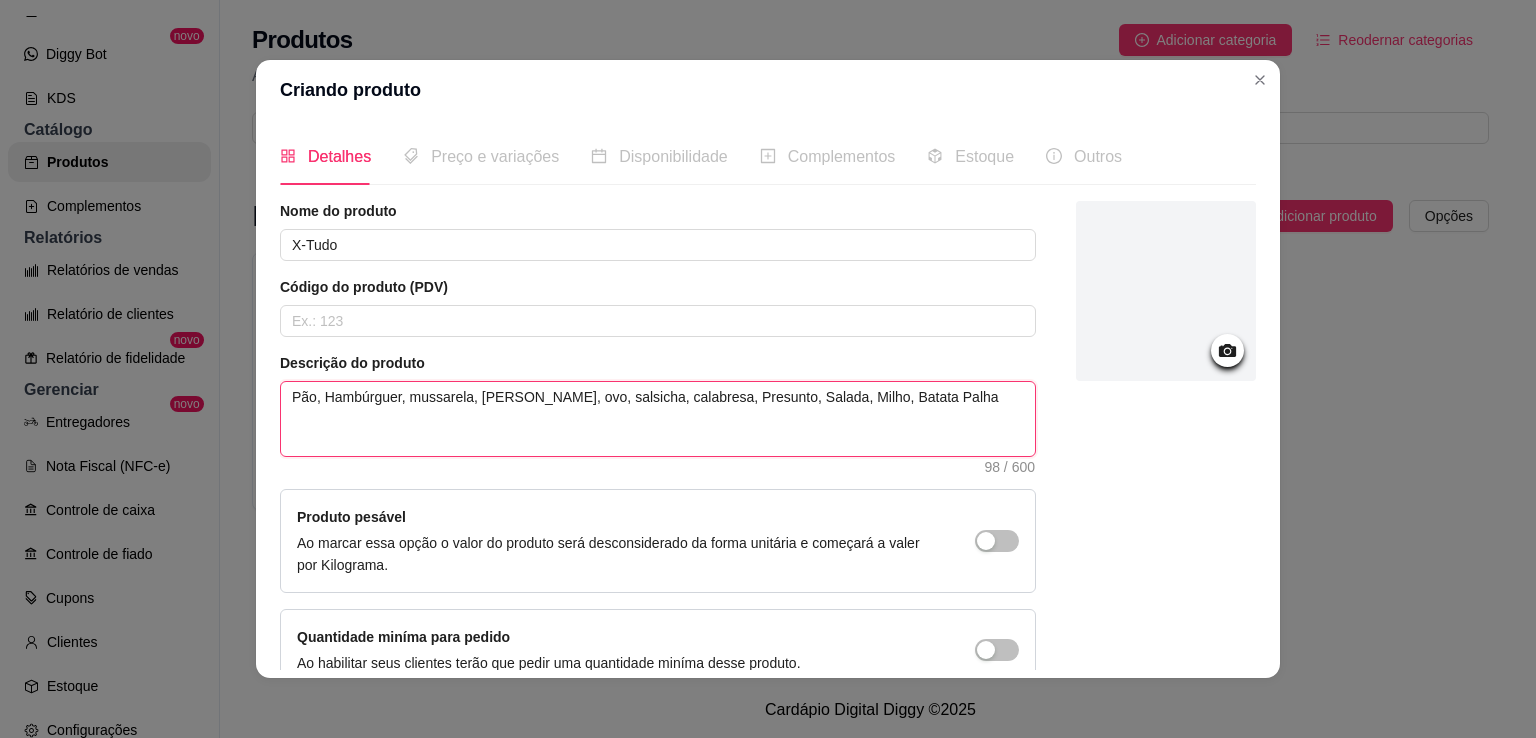 click on "Pão, Hambúrguer, mussarela, [PERSON_NAME], ovo, salsicha, calabresa, Presunto, Salada, Milho, Batata Palha" at bounding box center [658, 419] 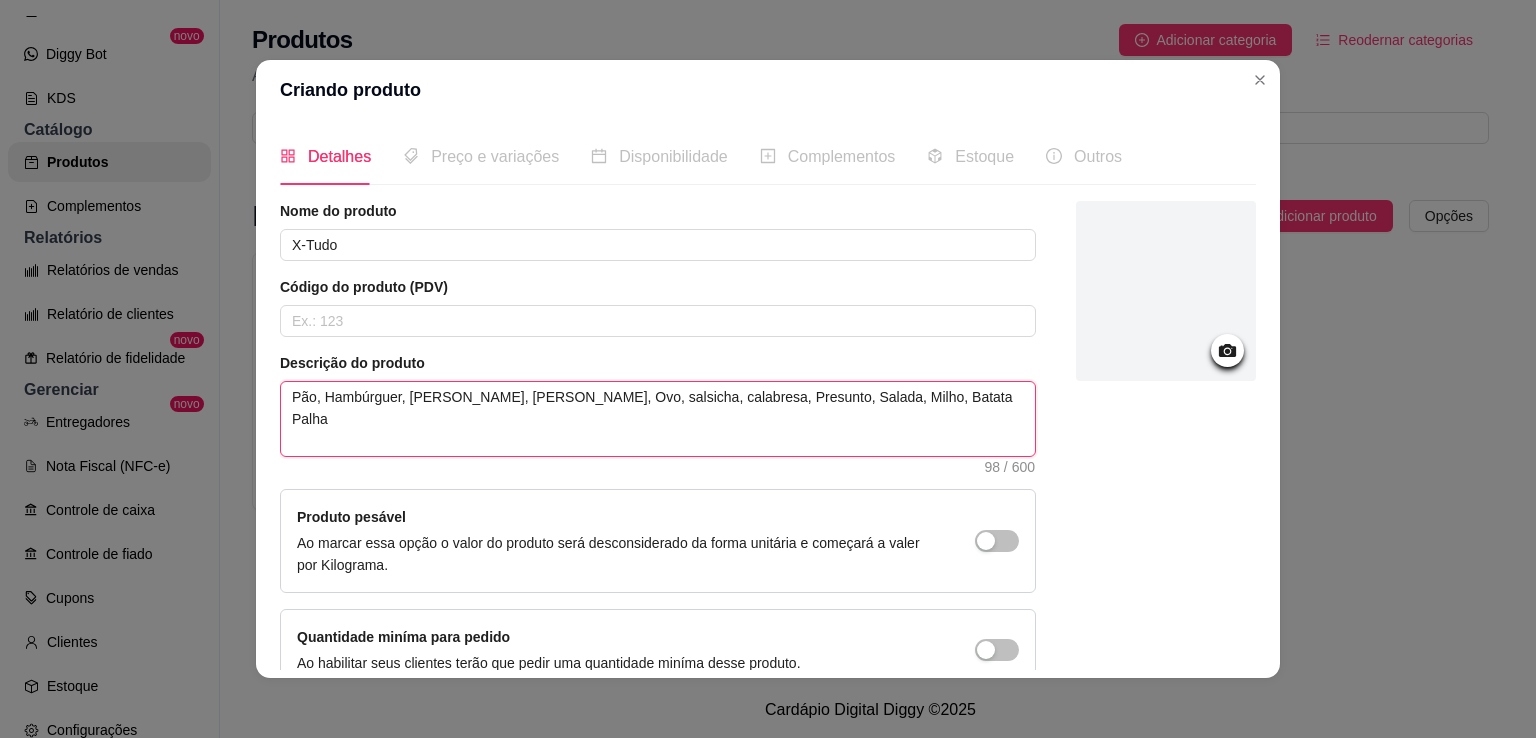 click on "Pão, Hambúrguer, [PERSON_NAME], [PERSON_NAME], Ovo, salsicha, calabresa, Presunto, Salada, Milho, Batata Palha" at bounding box center [658, 419] 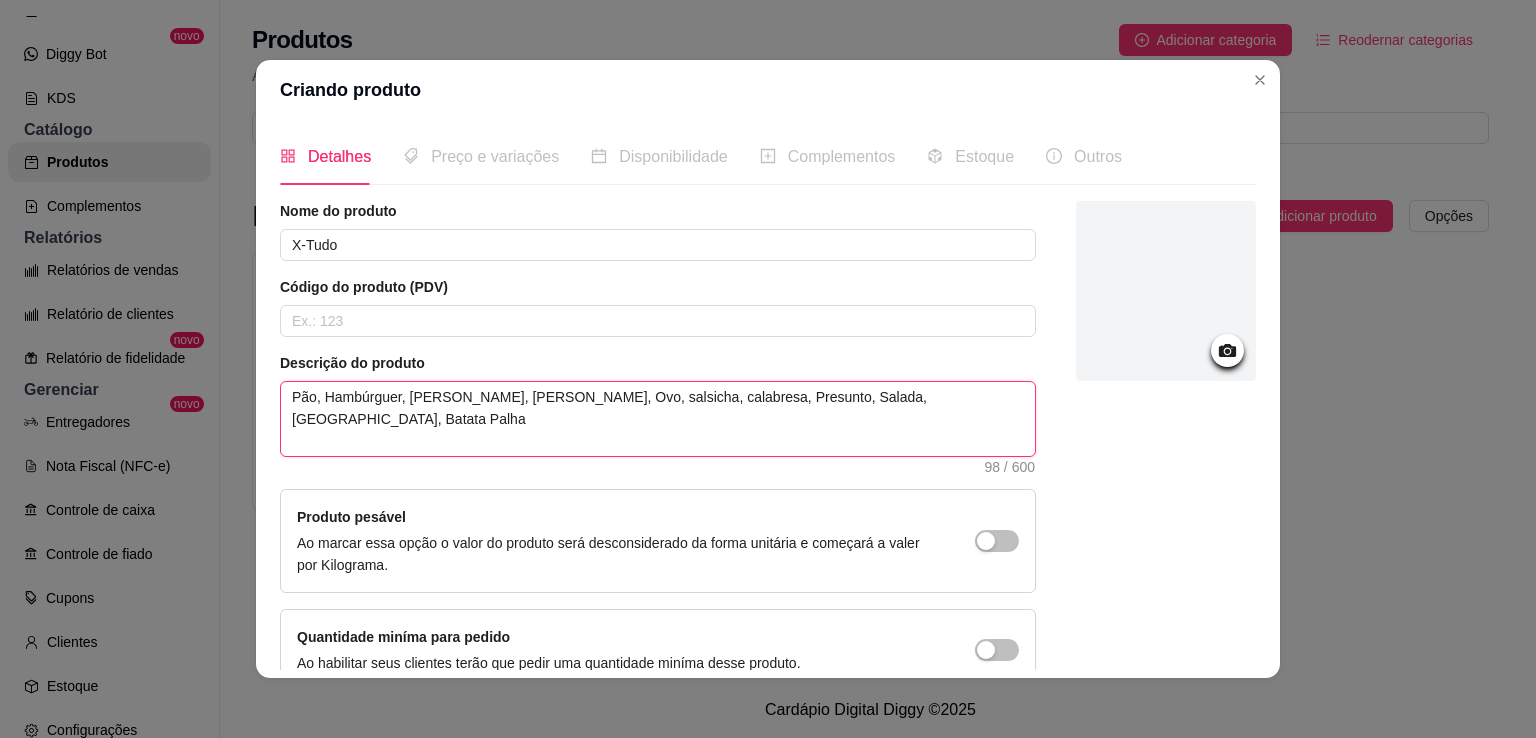 click on "Pão, Hambúrguer, [PERSON_NAME], [PERSON_NAME], Ovo, salsicha, calabresa, Presunto, Salada, [GEOGRAPHIC_DATA], Batata Palha" at bounding box center (658, 419) 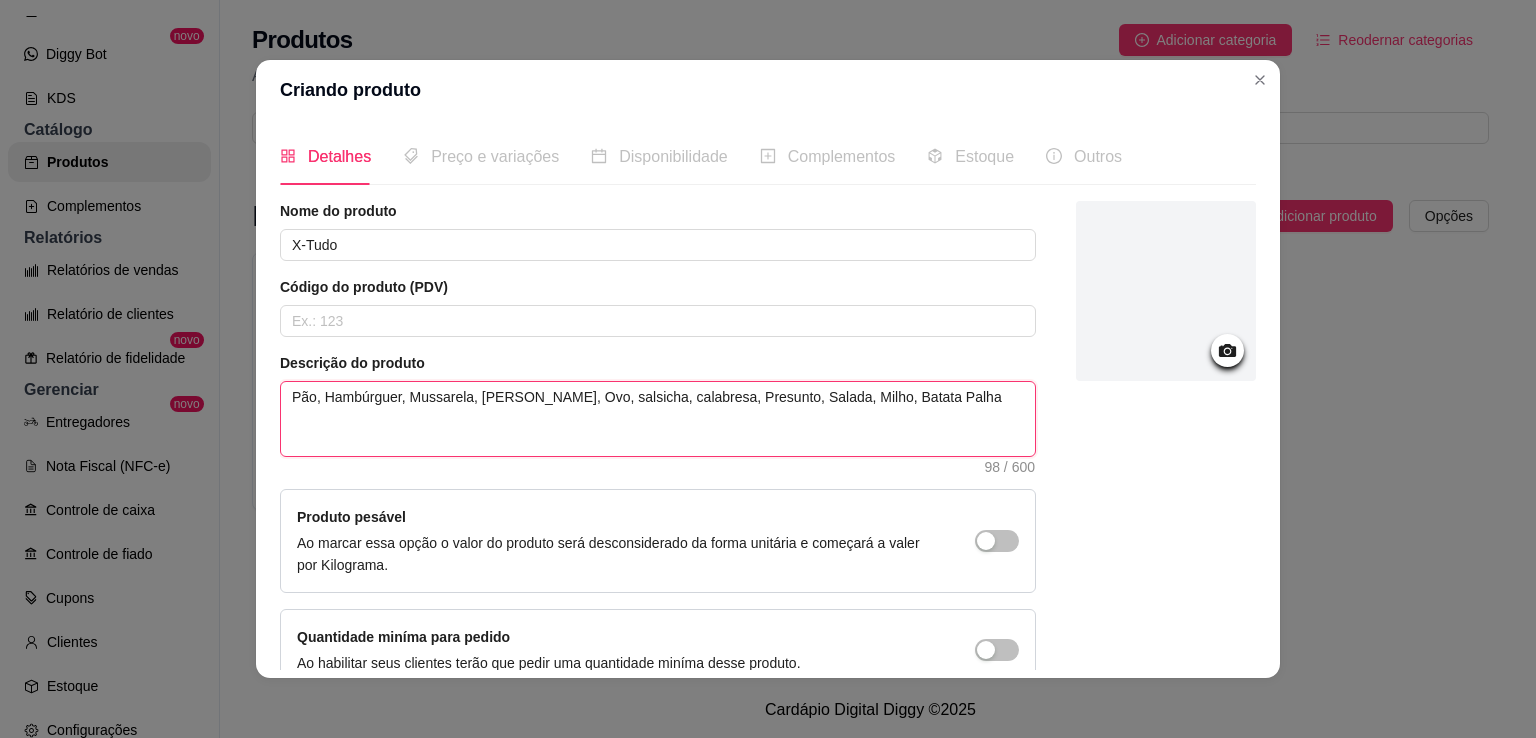 click on "Pão, Hambúrguer, Mussarela, [PERSON_NAME], Ovo, salsicha, calabresa, Presunto, Salada, Milho, Batata Palha" at bounding box center [658, 419] 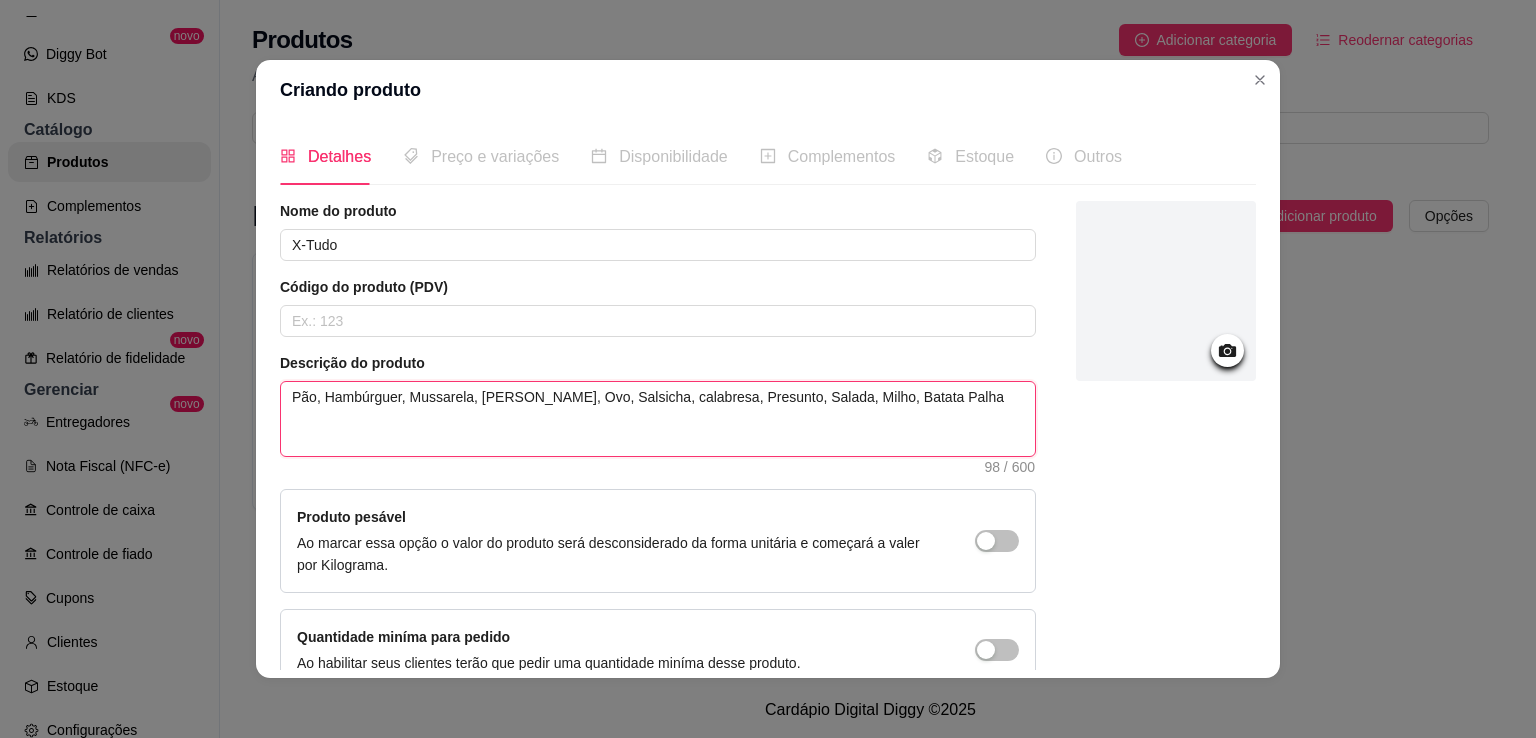 click on "Pão, Hambúrguer, Mussarela, [PERSON_NAME], Ovo, Salsicha, calabresa, Presunto, Salada, Milho, Batata Palha" at bounding box center (658, 419) 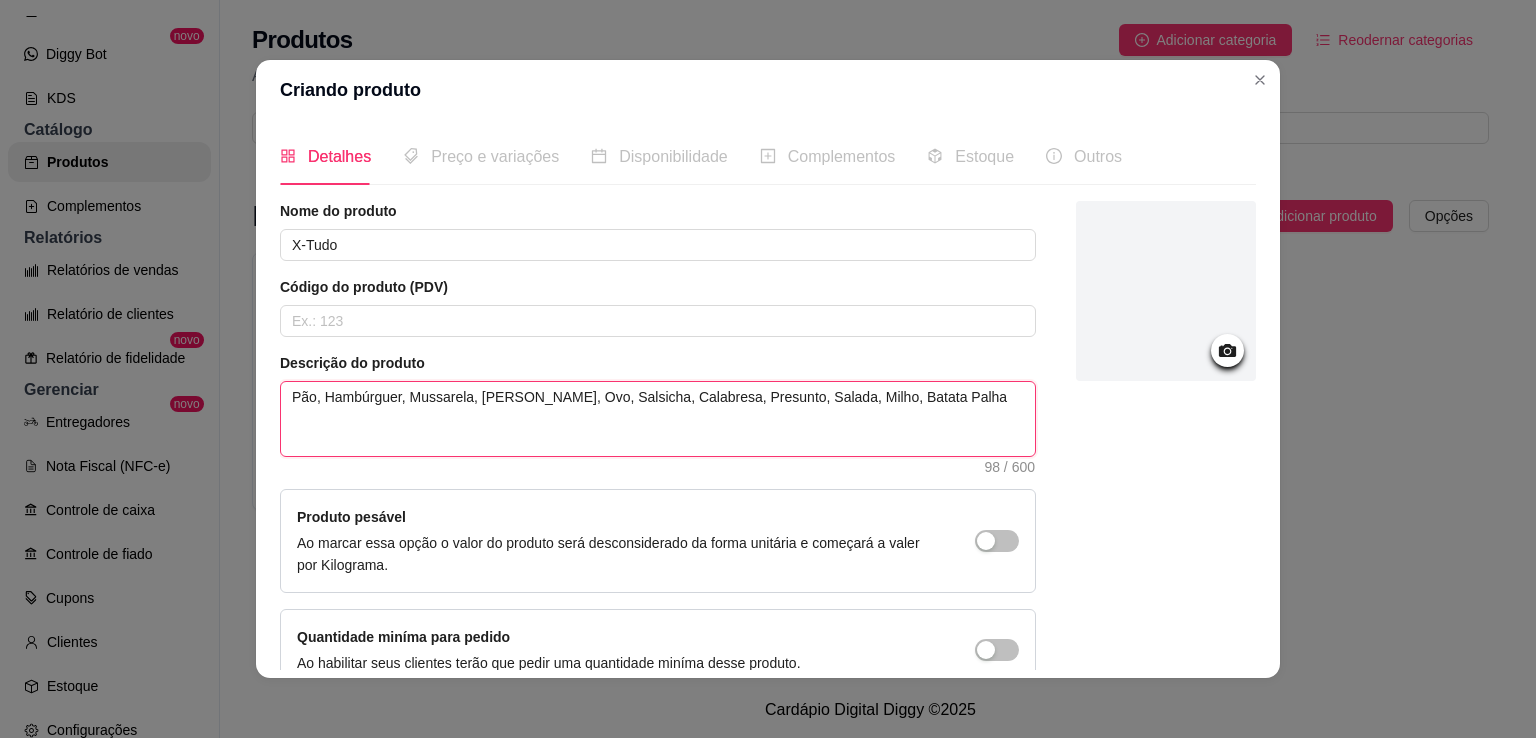 click on "Pão, Hambúrguer, Mussarela, [PERSON_NAME], Ovo, Salsicha, Calabresa, Presunto, Salada, Milho, Batata Palha" at bounding box center [658, 419] 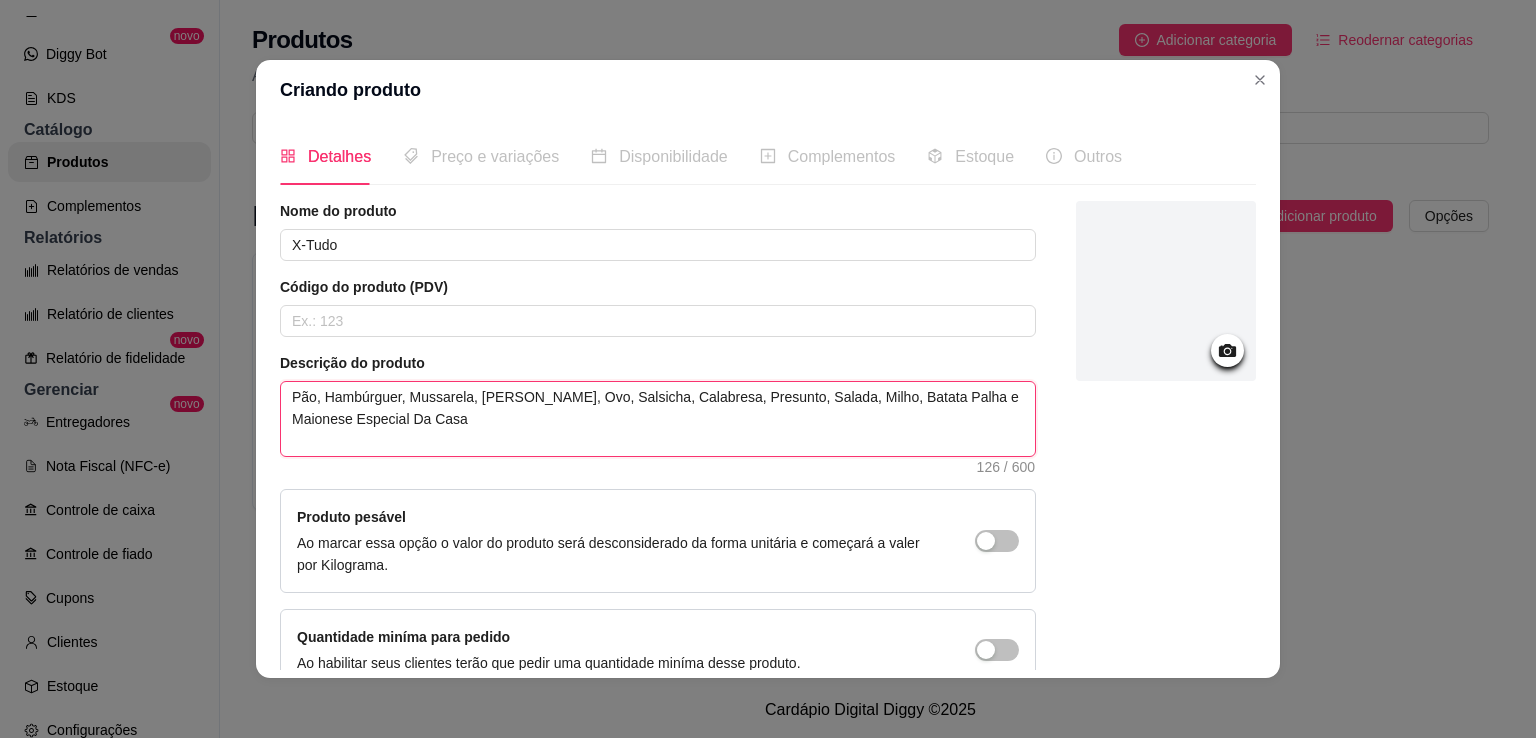 scroll, scrollTop: 108, scrollLeft: 0, axis: vertical 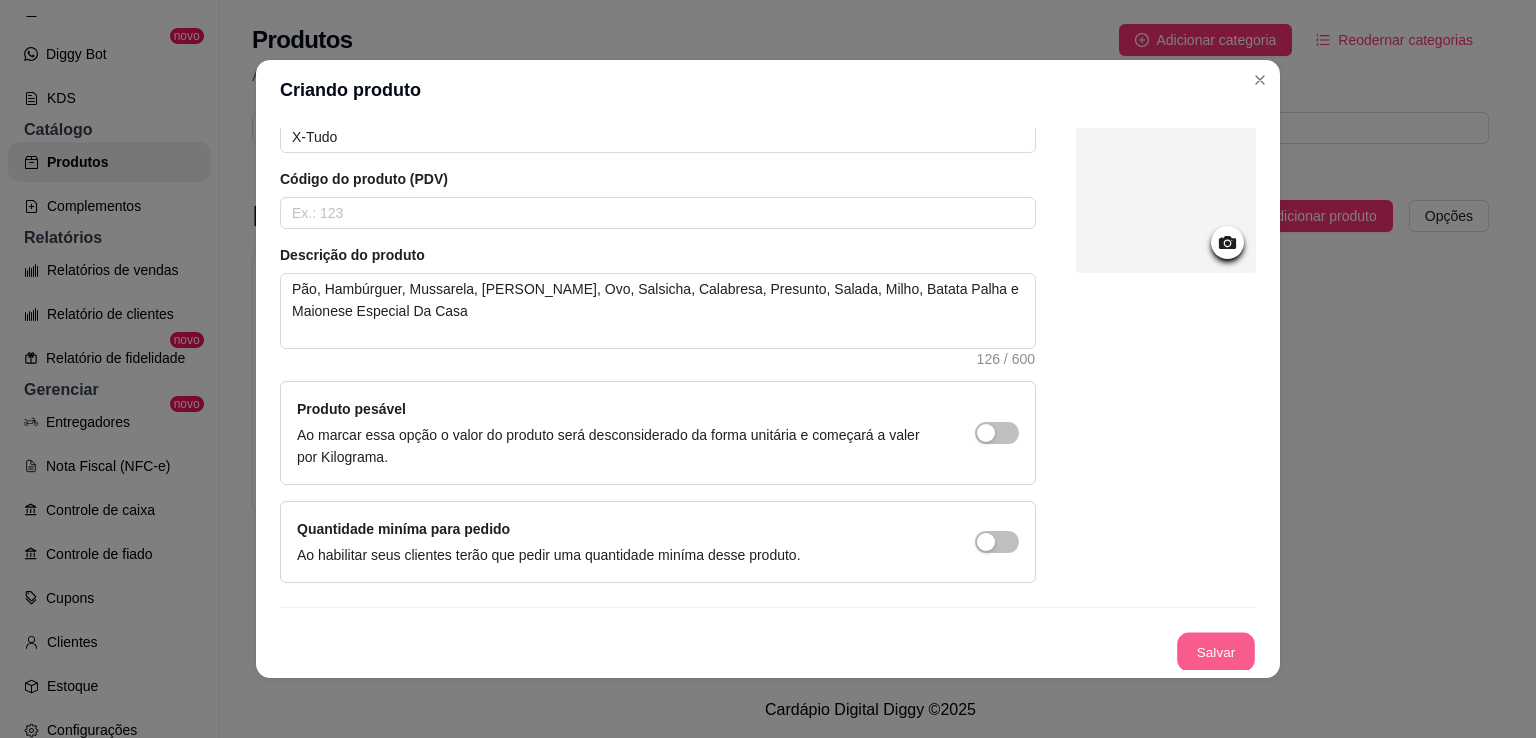 click on "Salvar" at bounding box center (1216, 652) 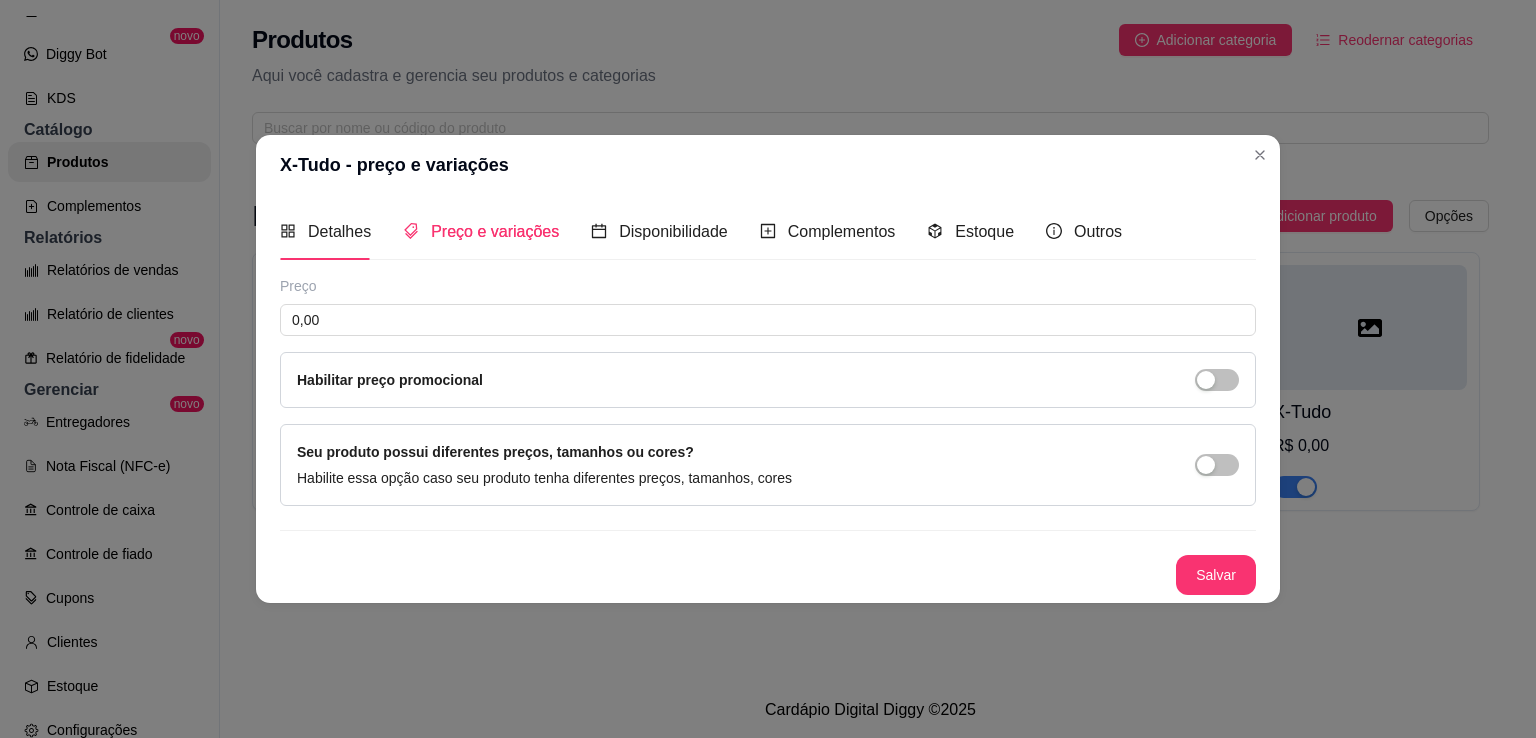scroll, scrollTop: 0, scrollLeft: 0, axis: both 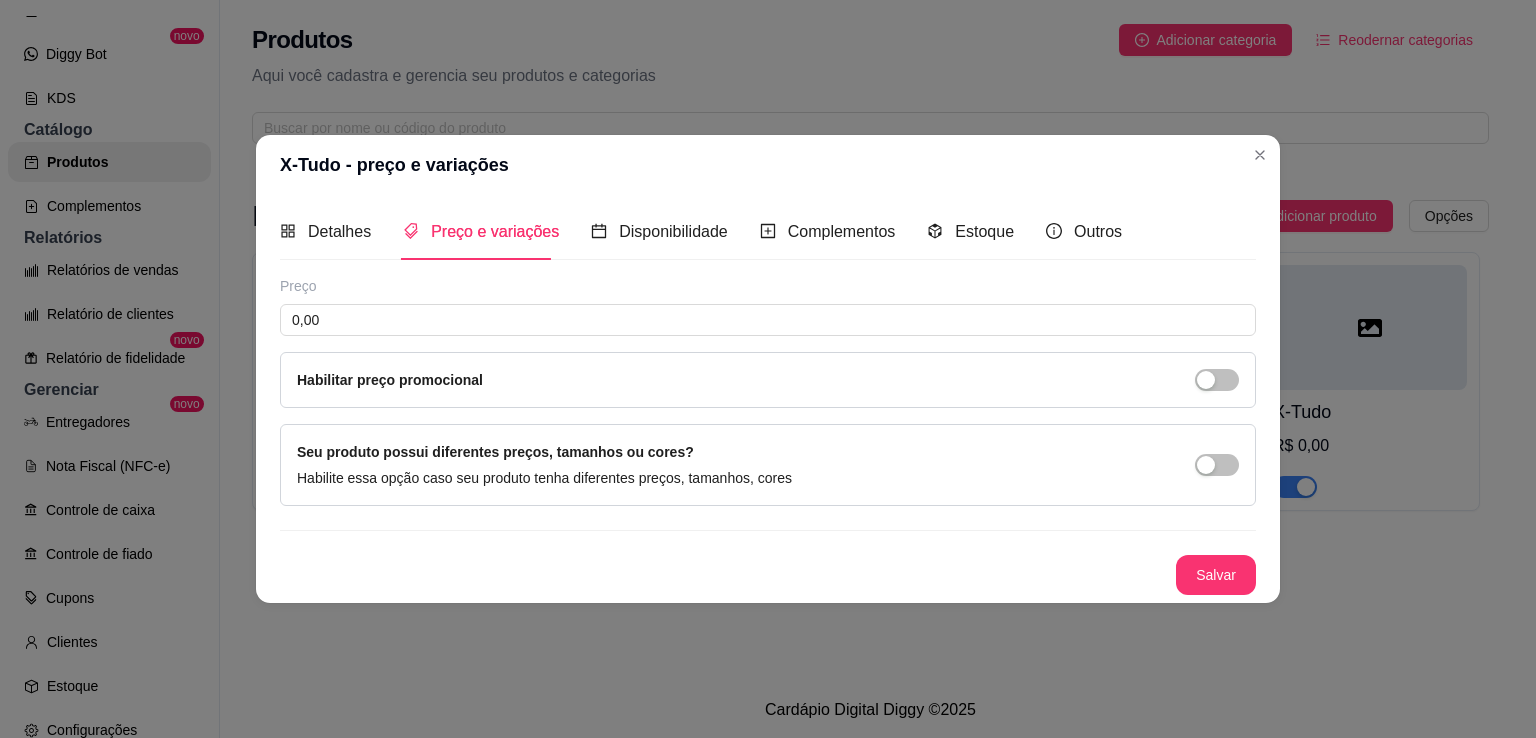 click on "Preço  0,00 Habilitar preço promocional" at bounding box center [768, 342] 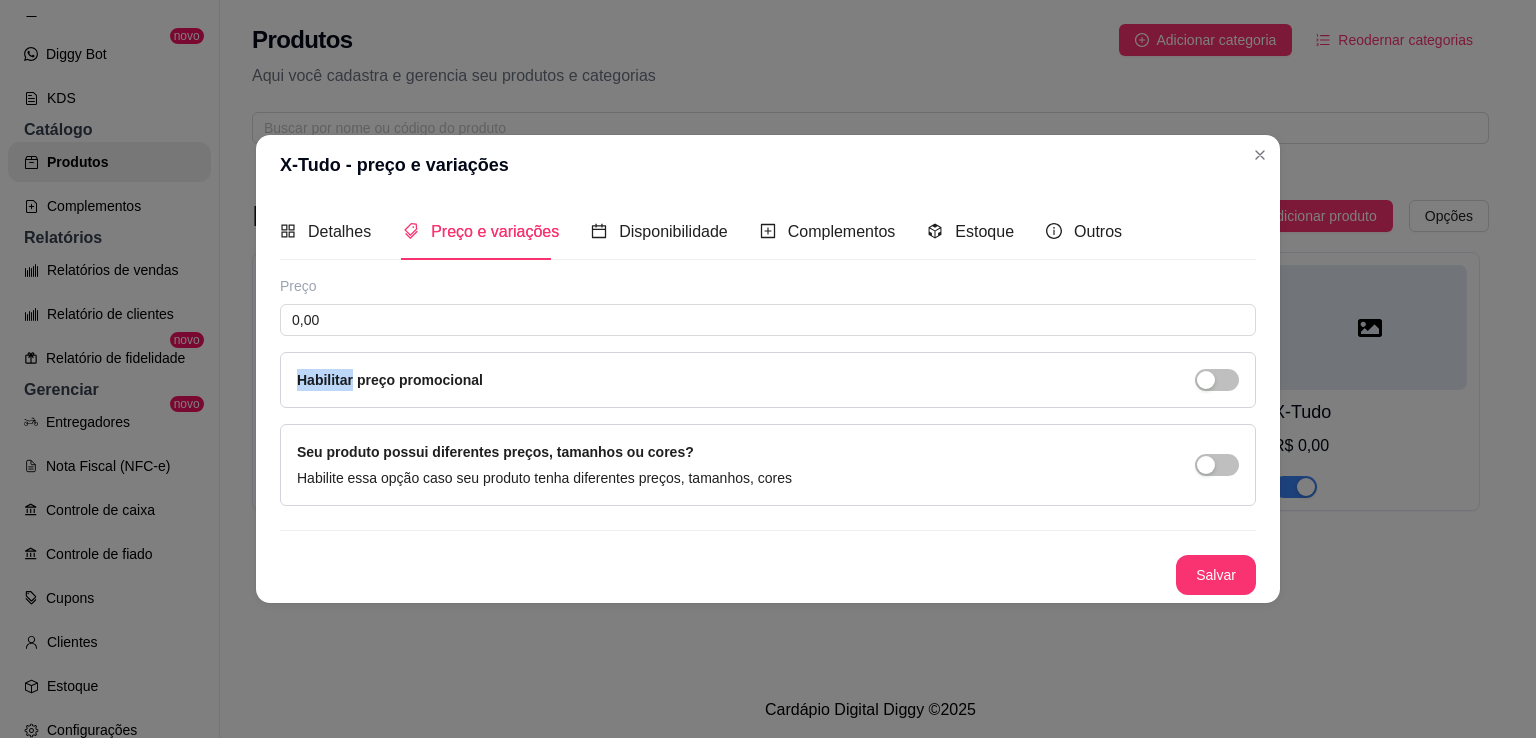 click on "Preço  0,00 Habilitar preço promocional" at bounding box center (768, 342) 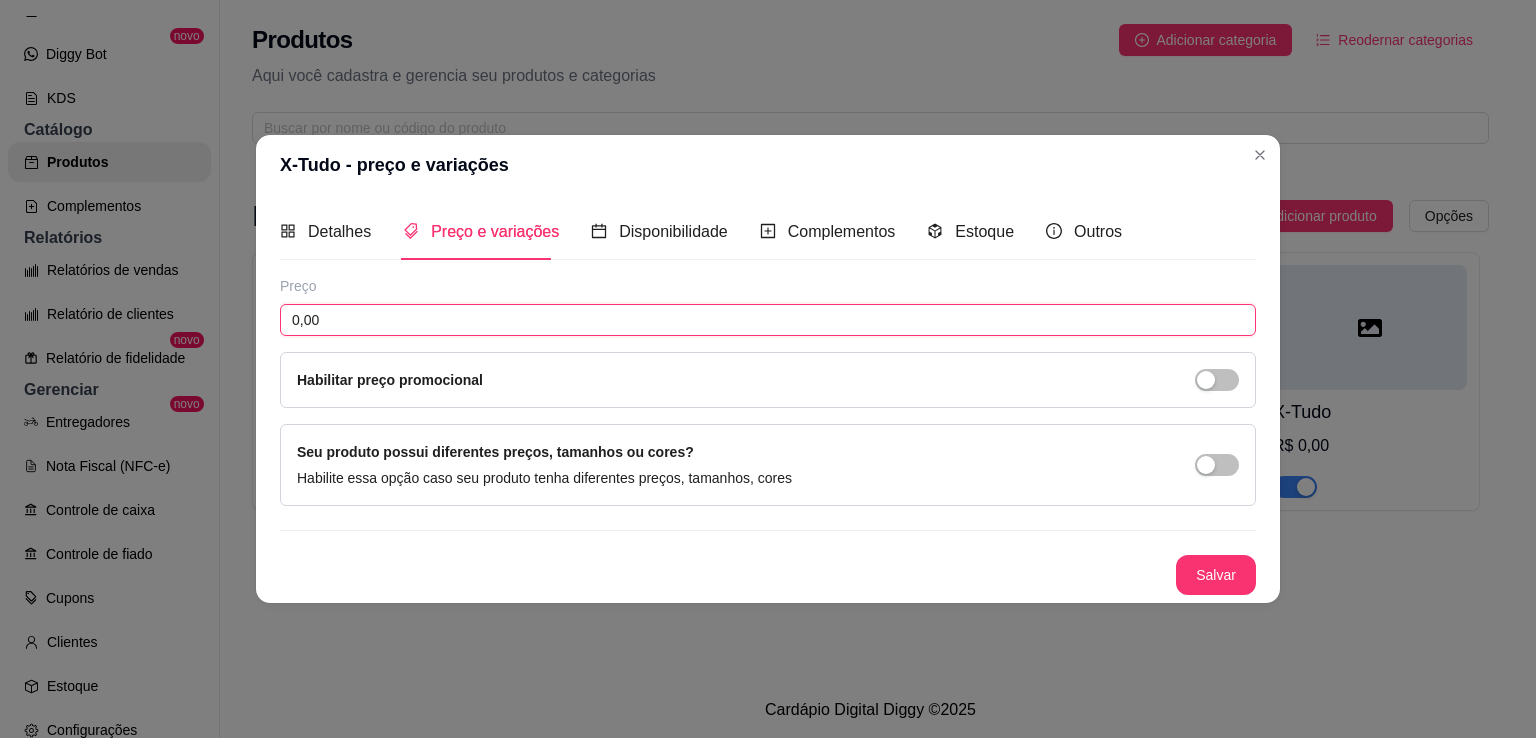 click on "0,00" at bounding box center [768, 320] 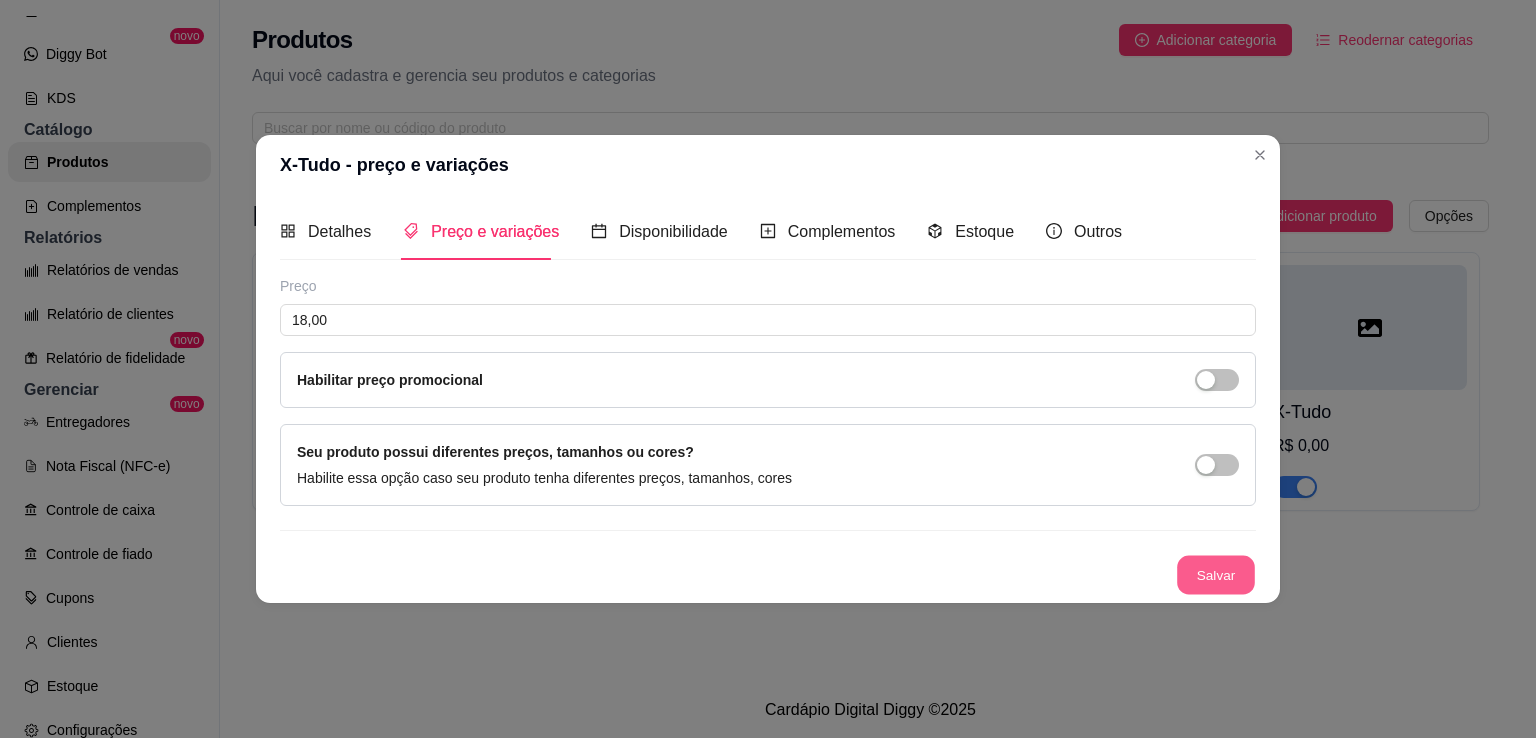 click on "Salvar" at bounding box center (1216, 575) 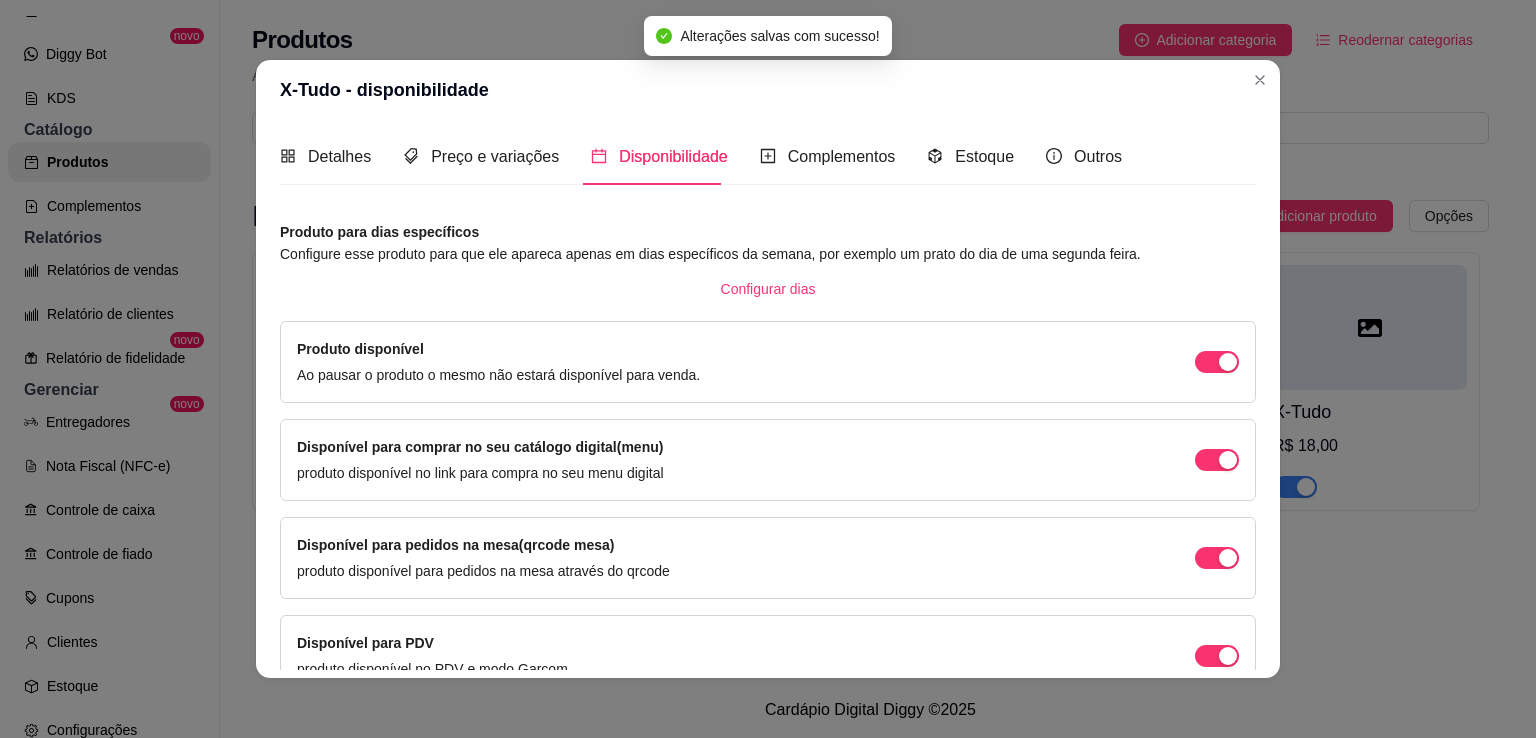 scroll, scrollTop: 106, scrollLeft: 0, axis: vertical 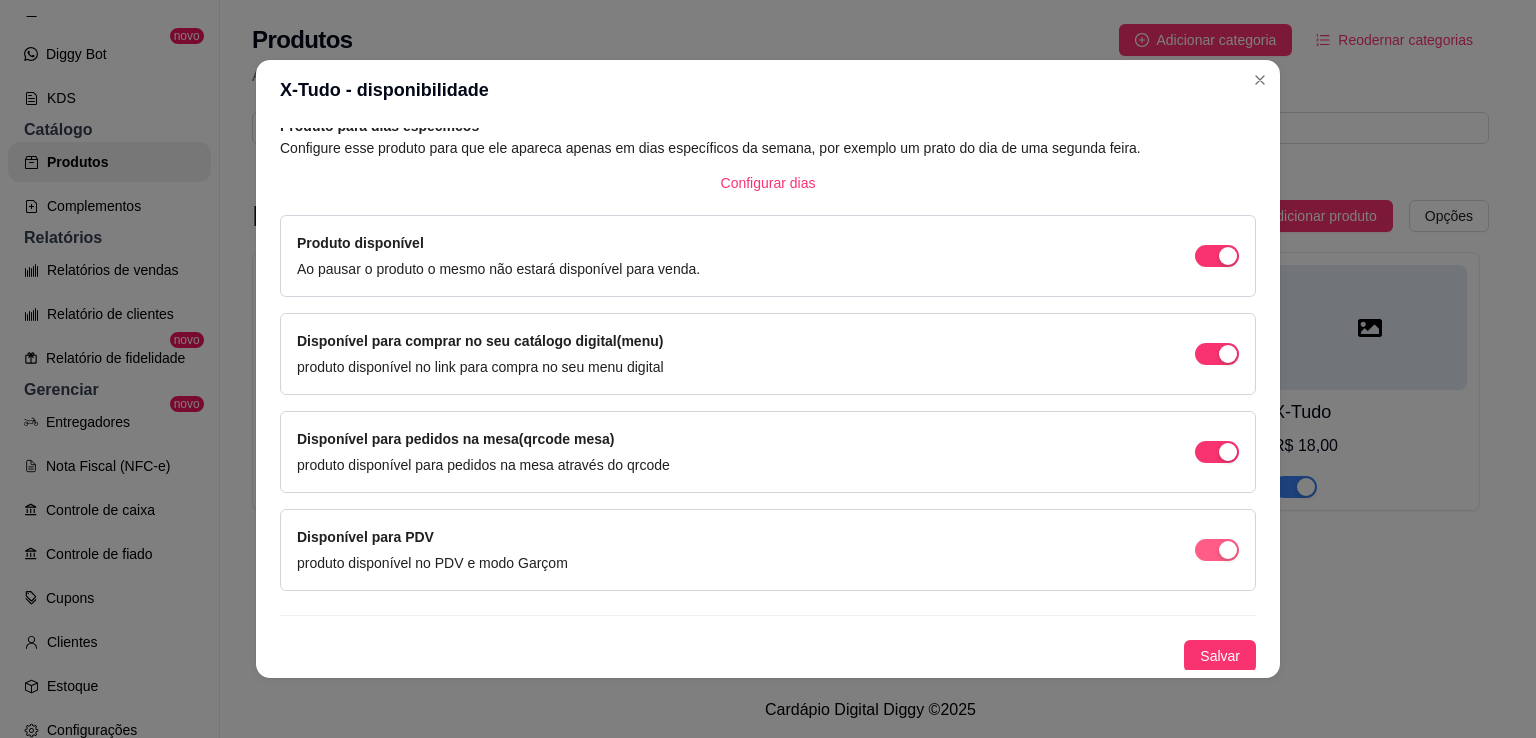 drag, startPoint x: 1213, startPoint y: 455, endPoint x: 1207, endPoint y: 557, distance: 102.176315 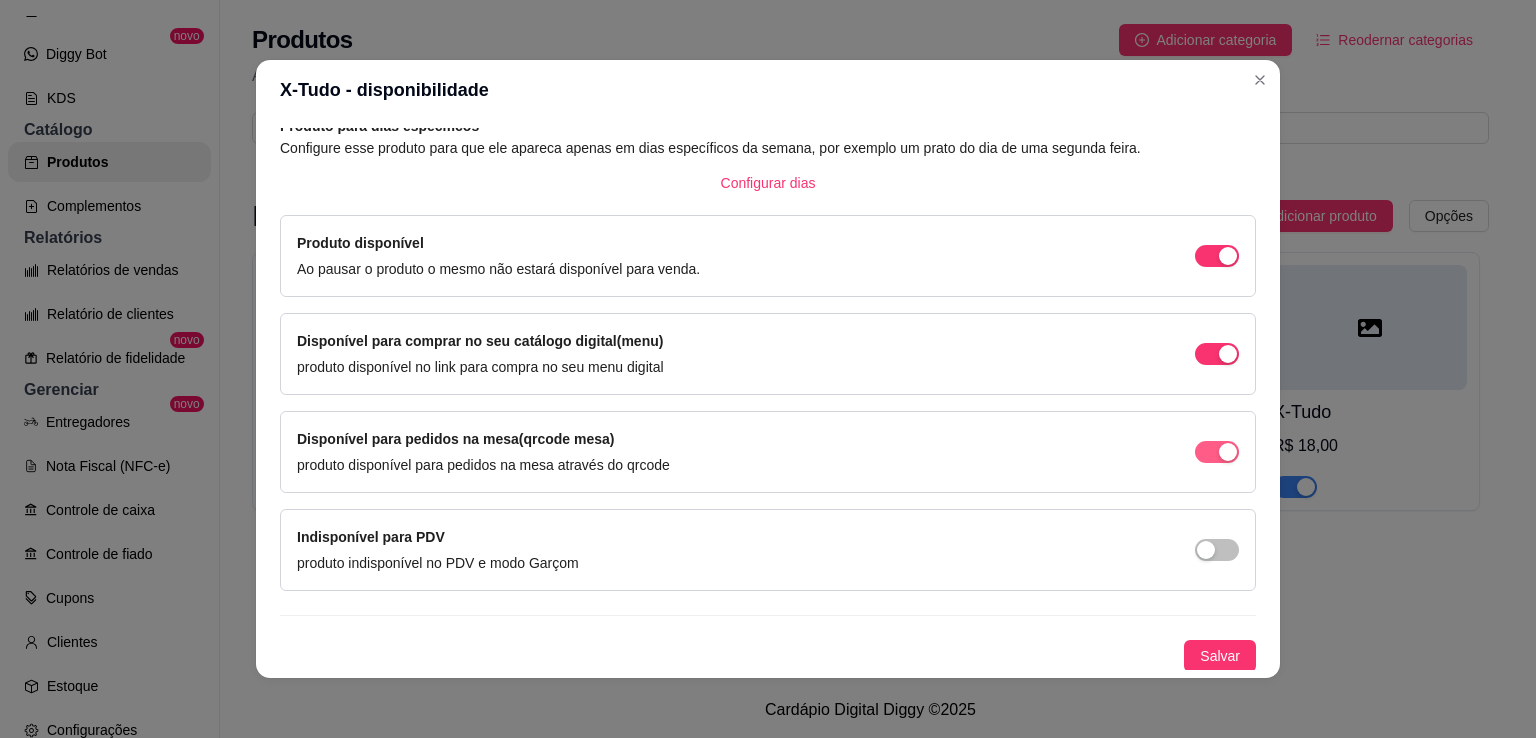 click at bounding box center (1217, 256) 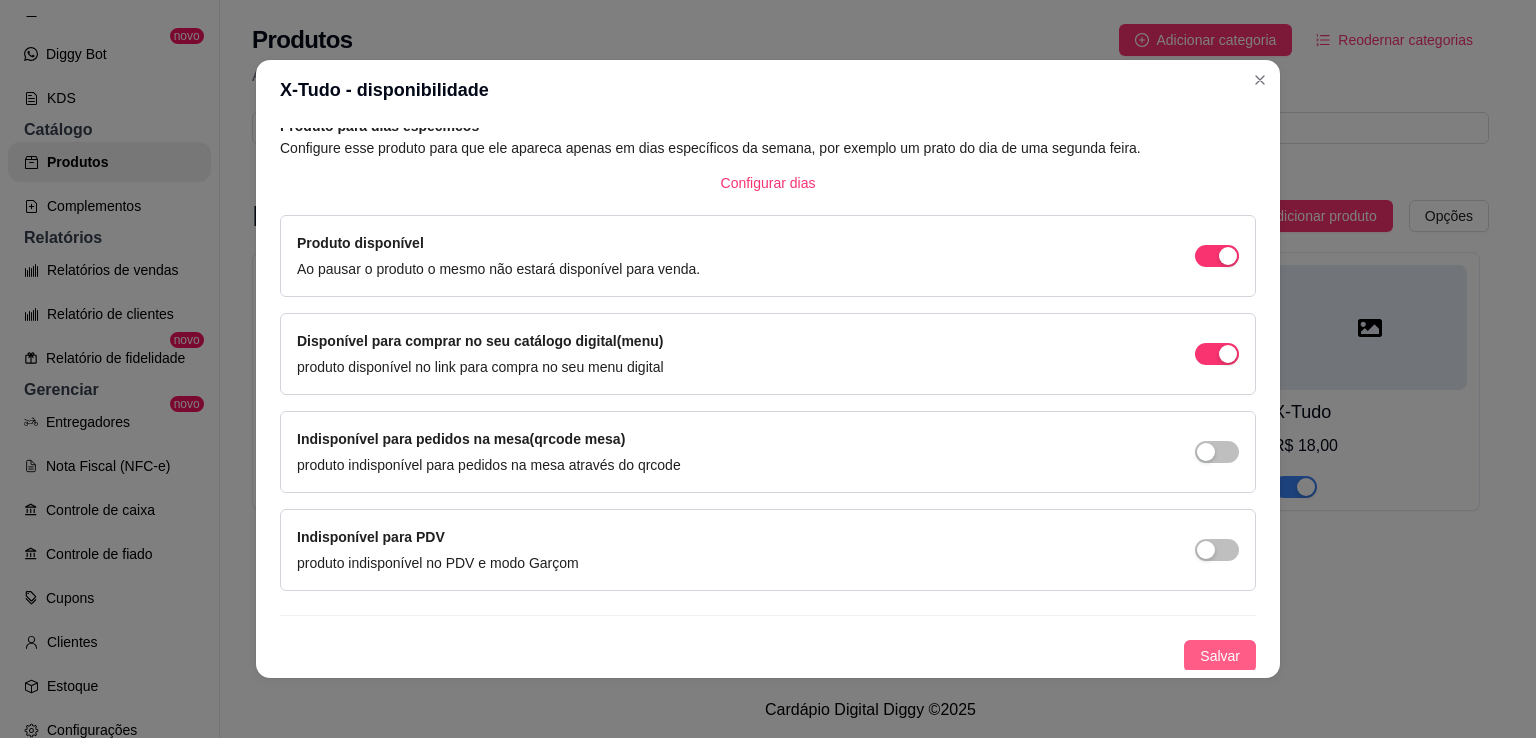 click on "Salvar" at bounding box center (1220, 656) 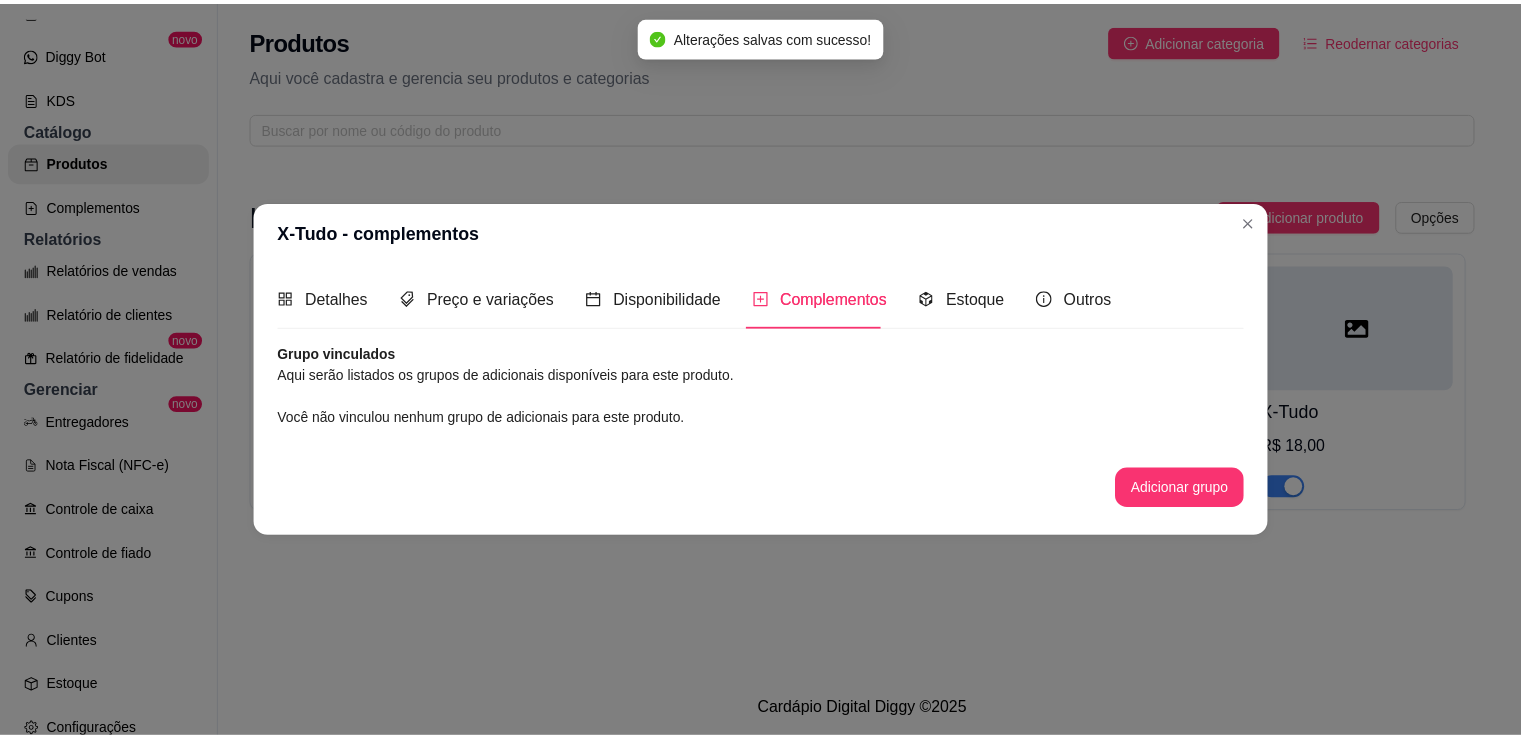 scroll, scrollTop: 0, scrollLeft: 0, axis: both 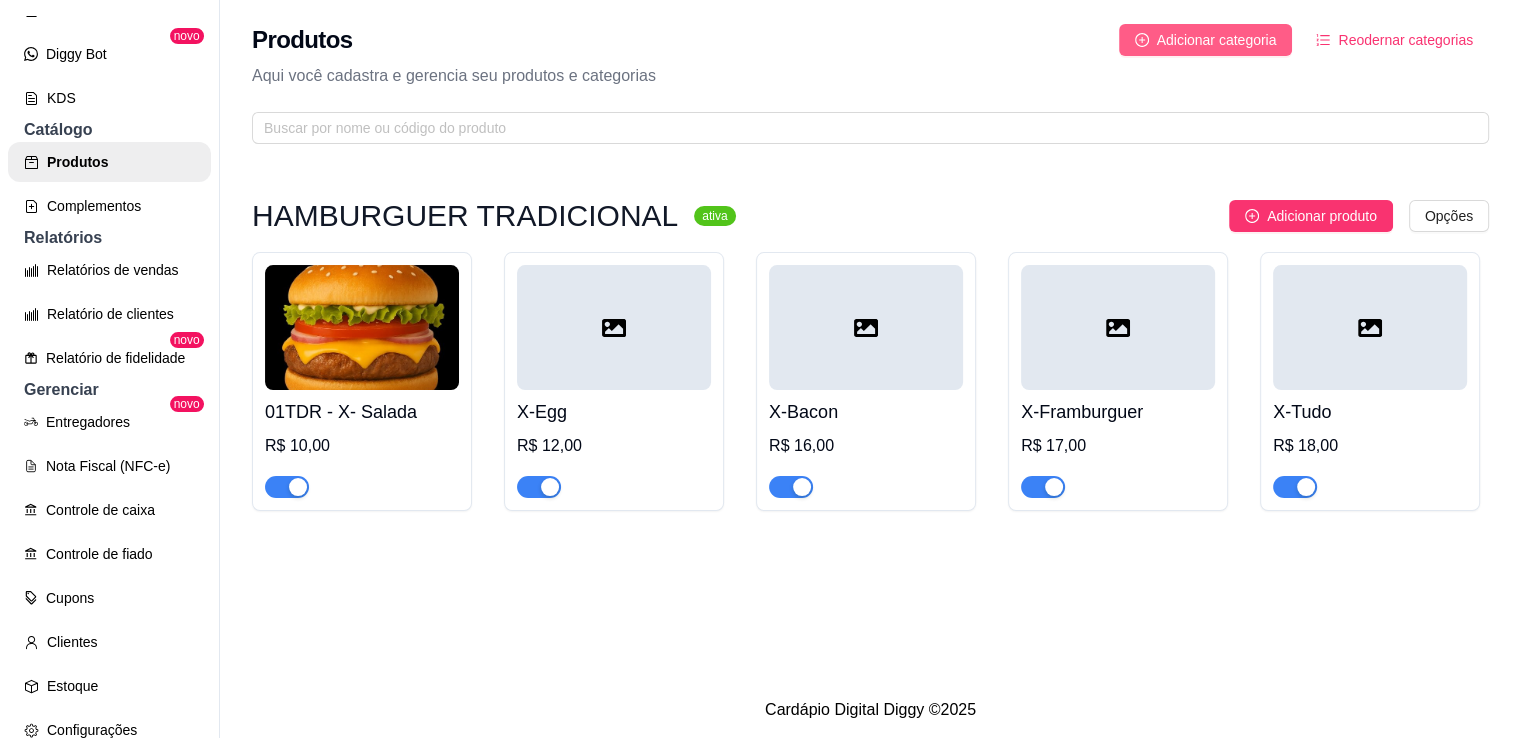 click on "Adicionar categoria" at bounding box center (1217, 40) 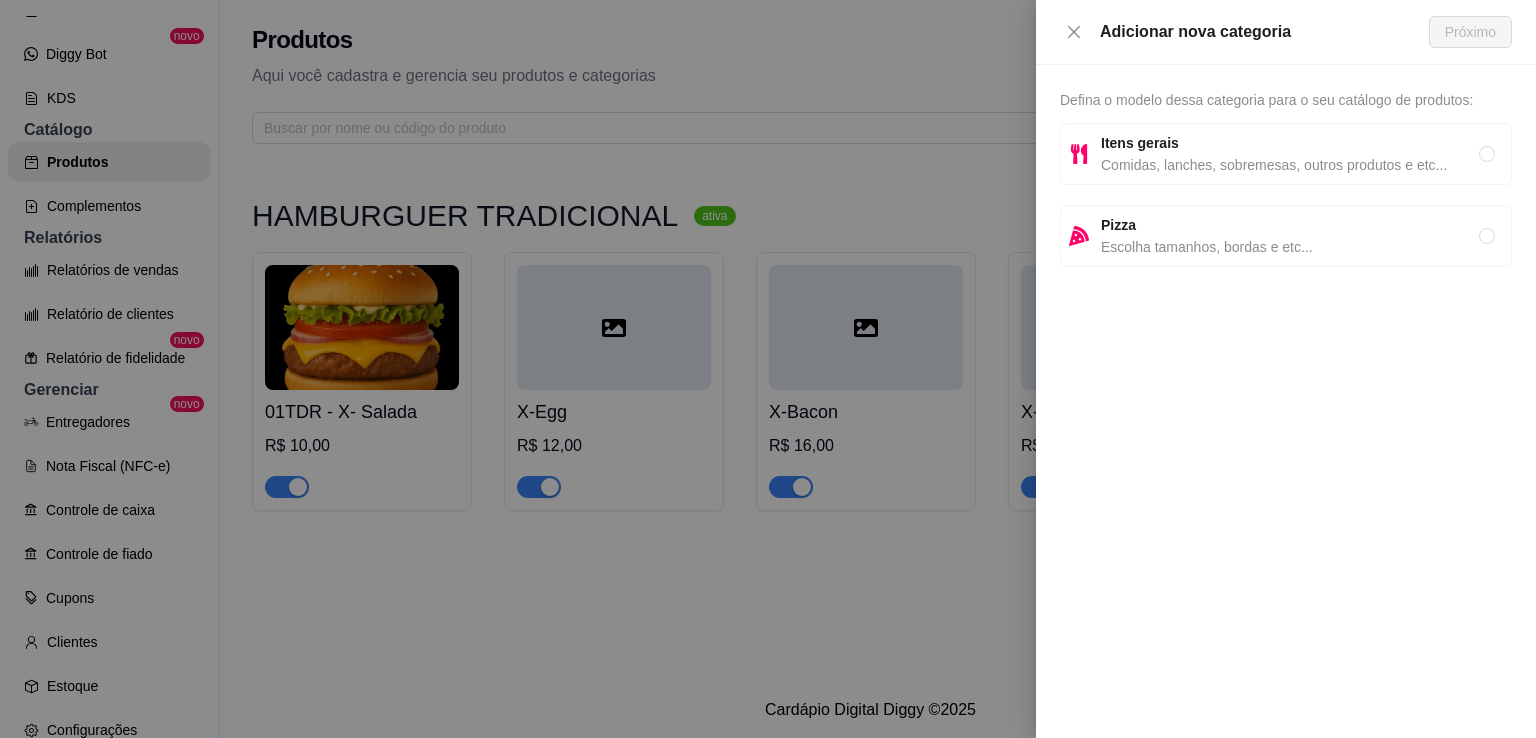 click on "Comidas, lanches, sobremesas, outros produtos e etc..." at bounding box center [1290, 165] 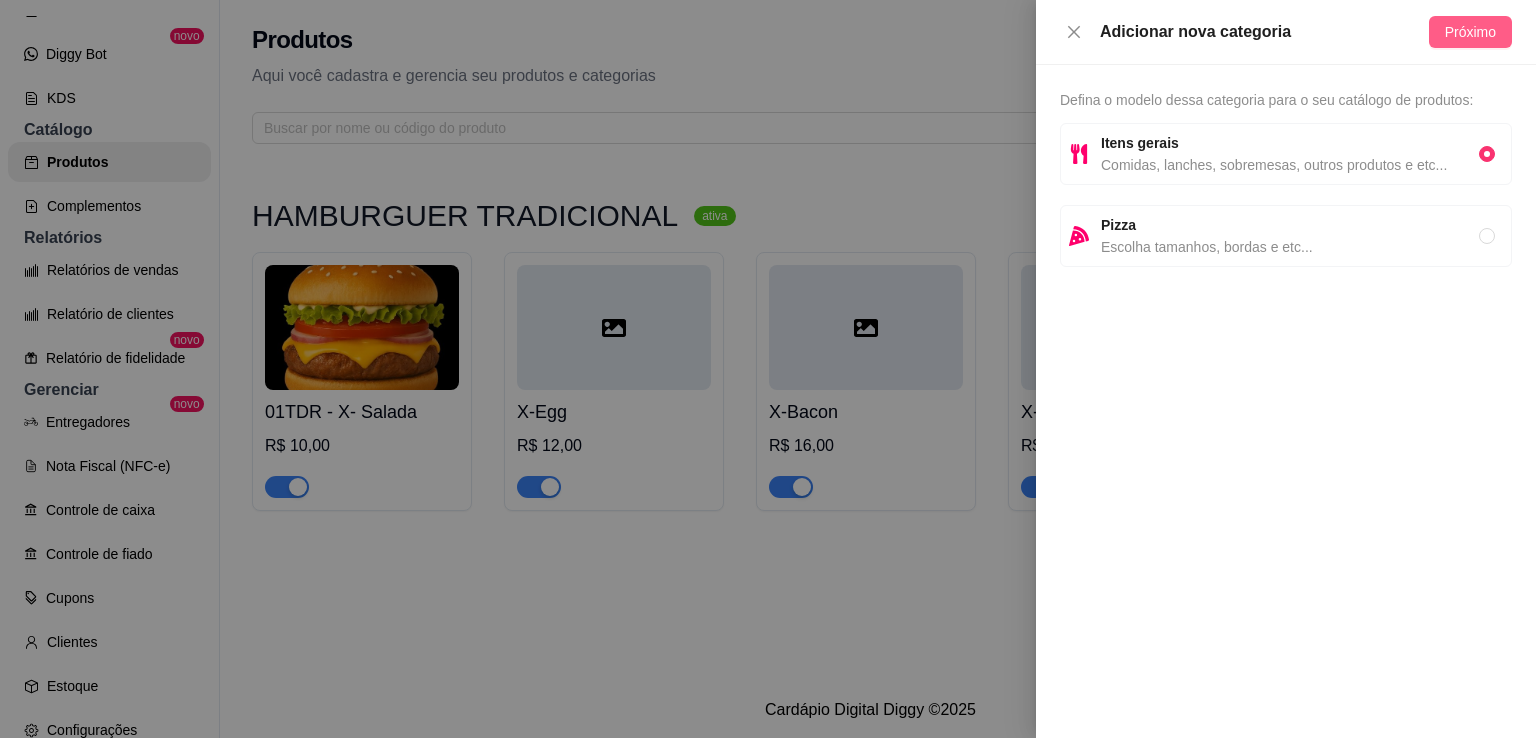 click on "Próximo" at bounding box center [1470, 32] 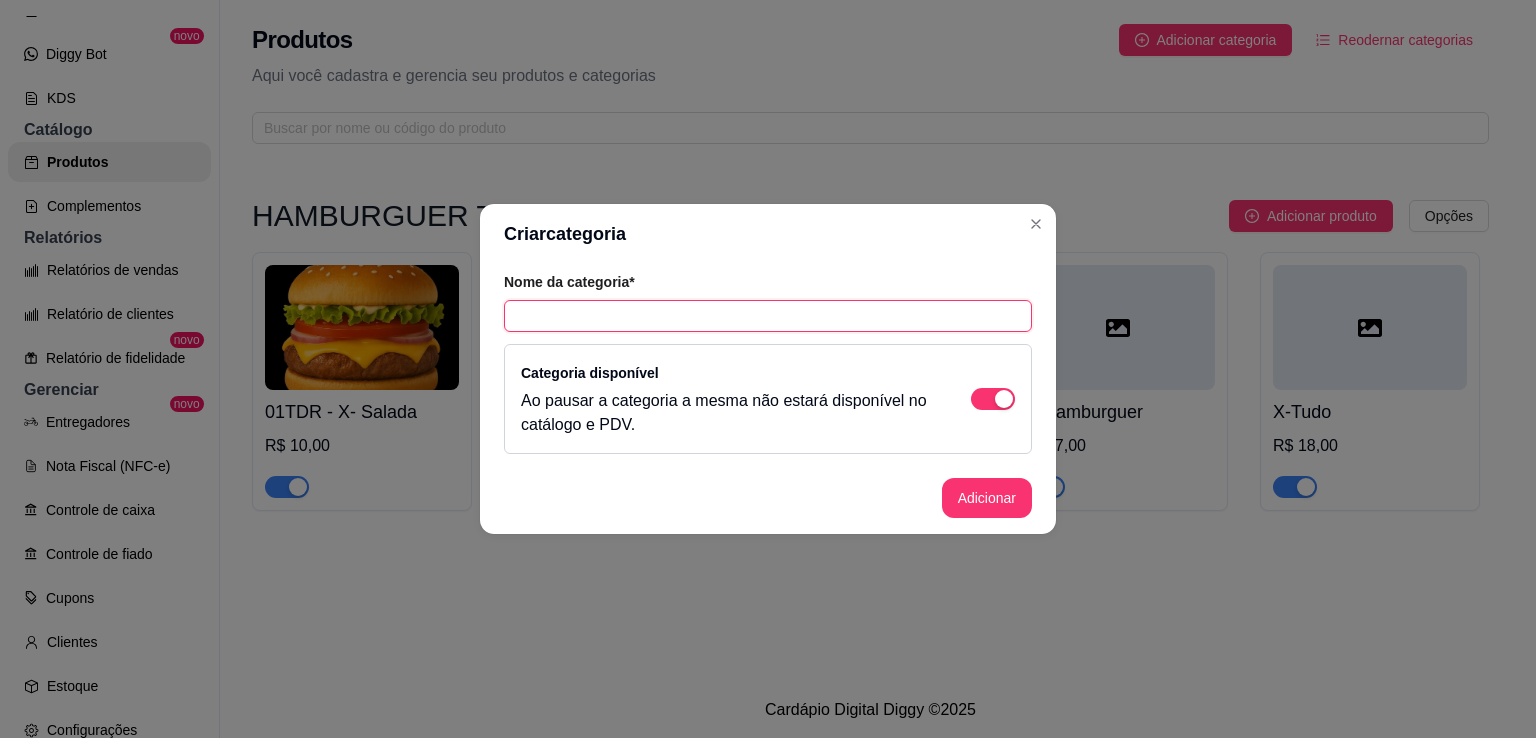 click at bounding box center (768, 316) 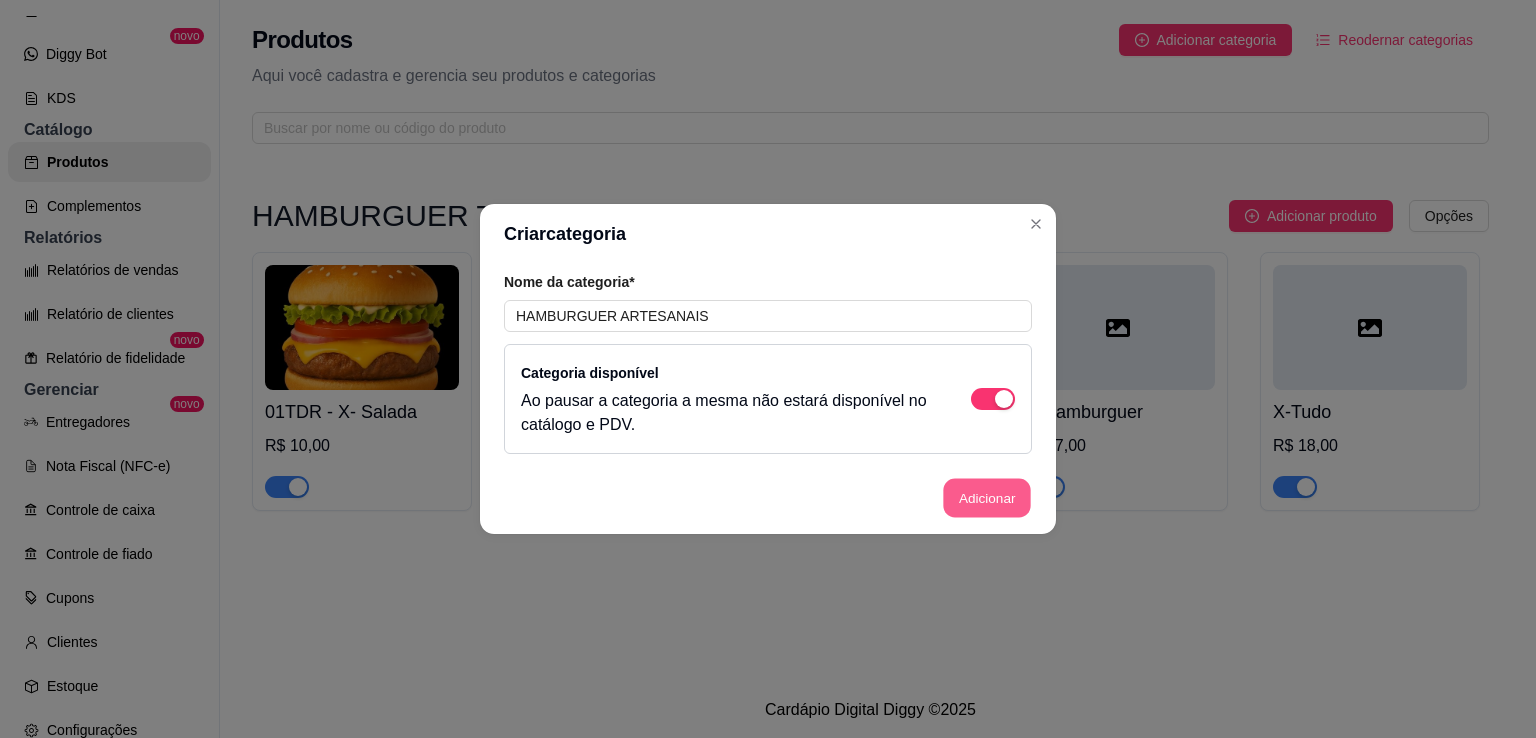 click on "Adicionar" at bounding box center [987, 498] 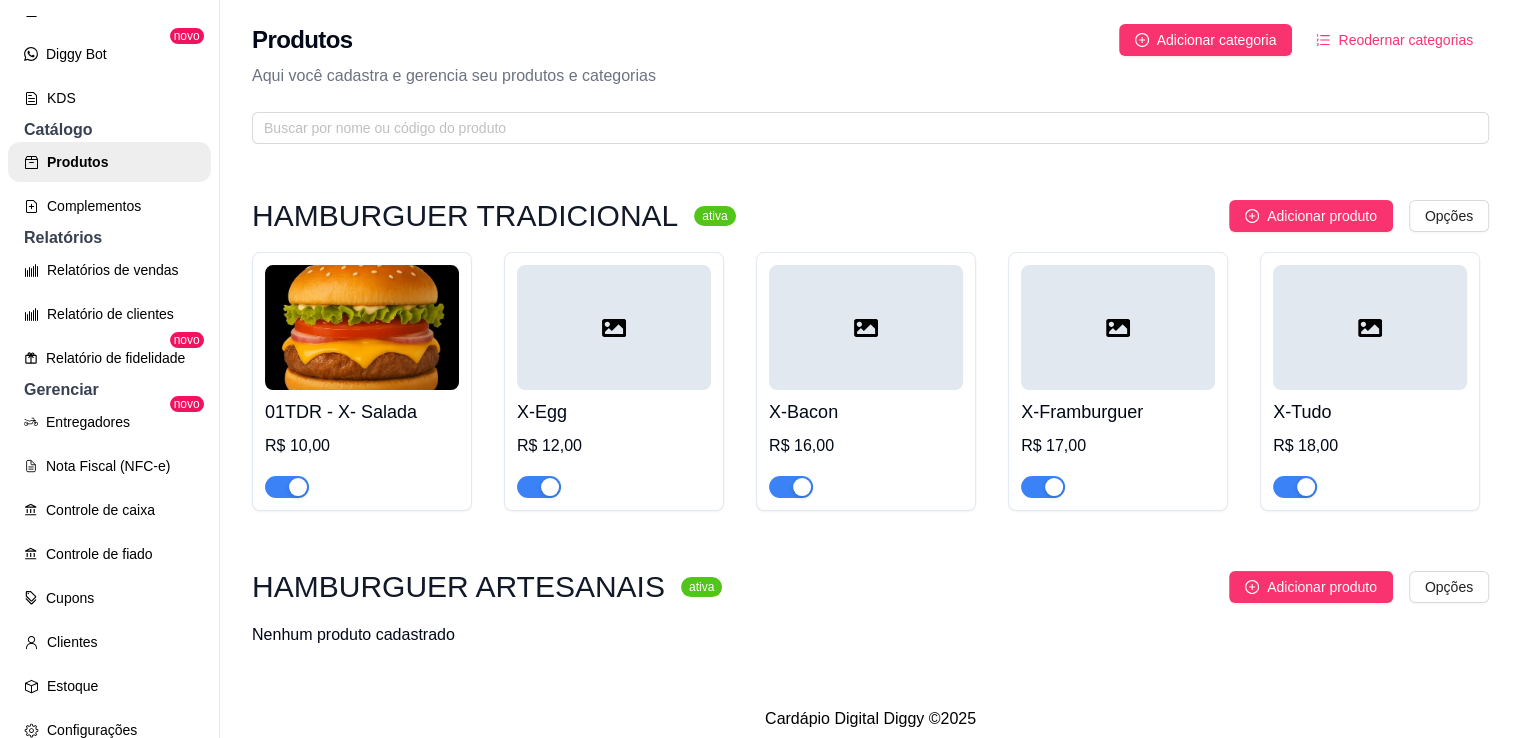 scroll, scrollTop: 317, scrollLeft: 0, axis: vertical 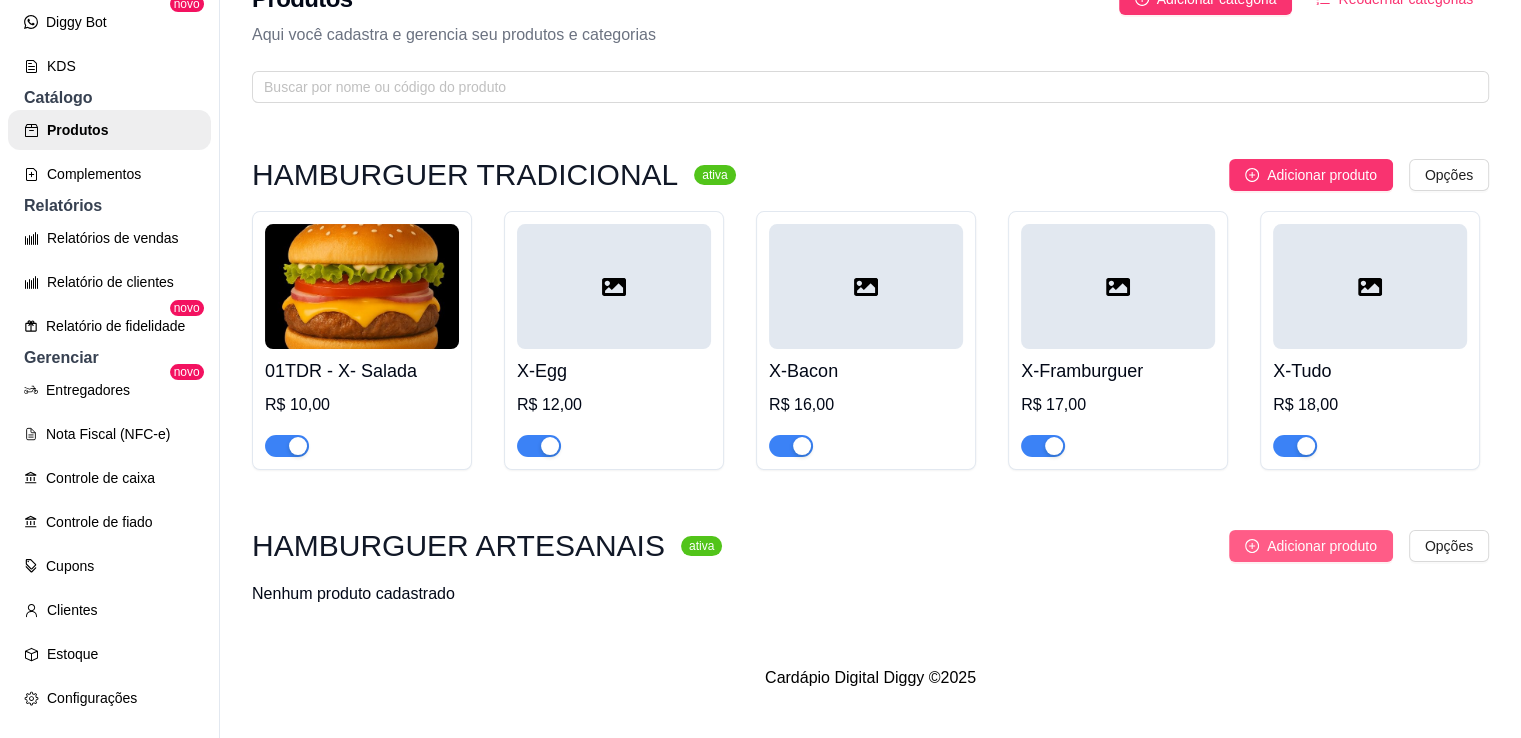 click on "Adicionar produto" at bounding box center [1322, 546] 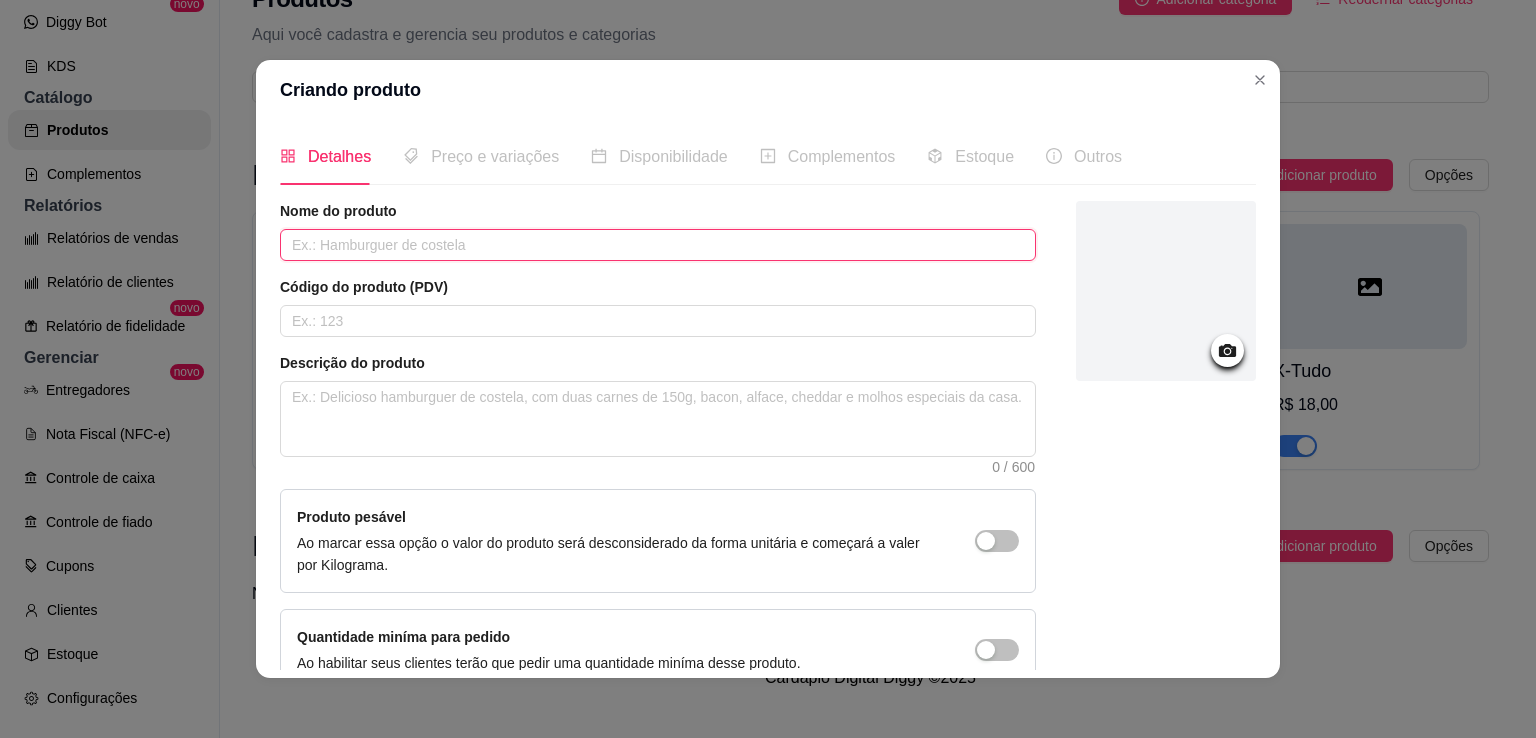 click at bounding box center (658, 245) 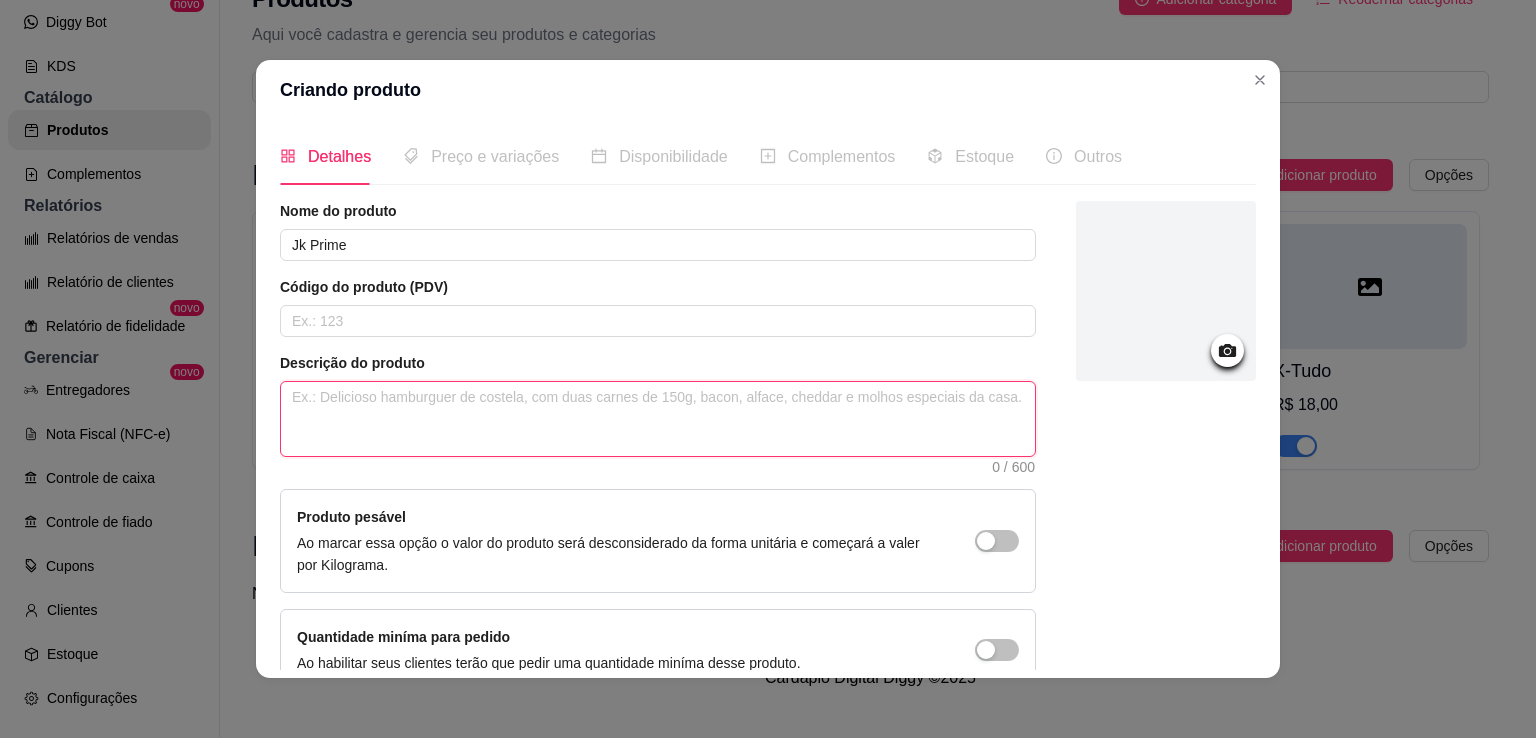 click at bounding box center (658, 419) 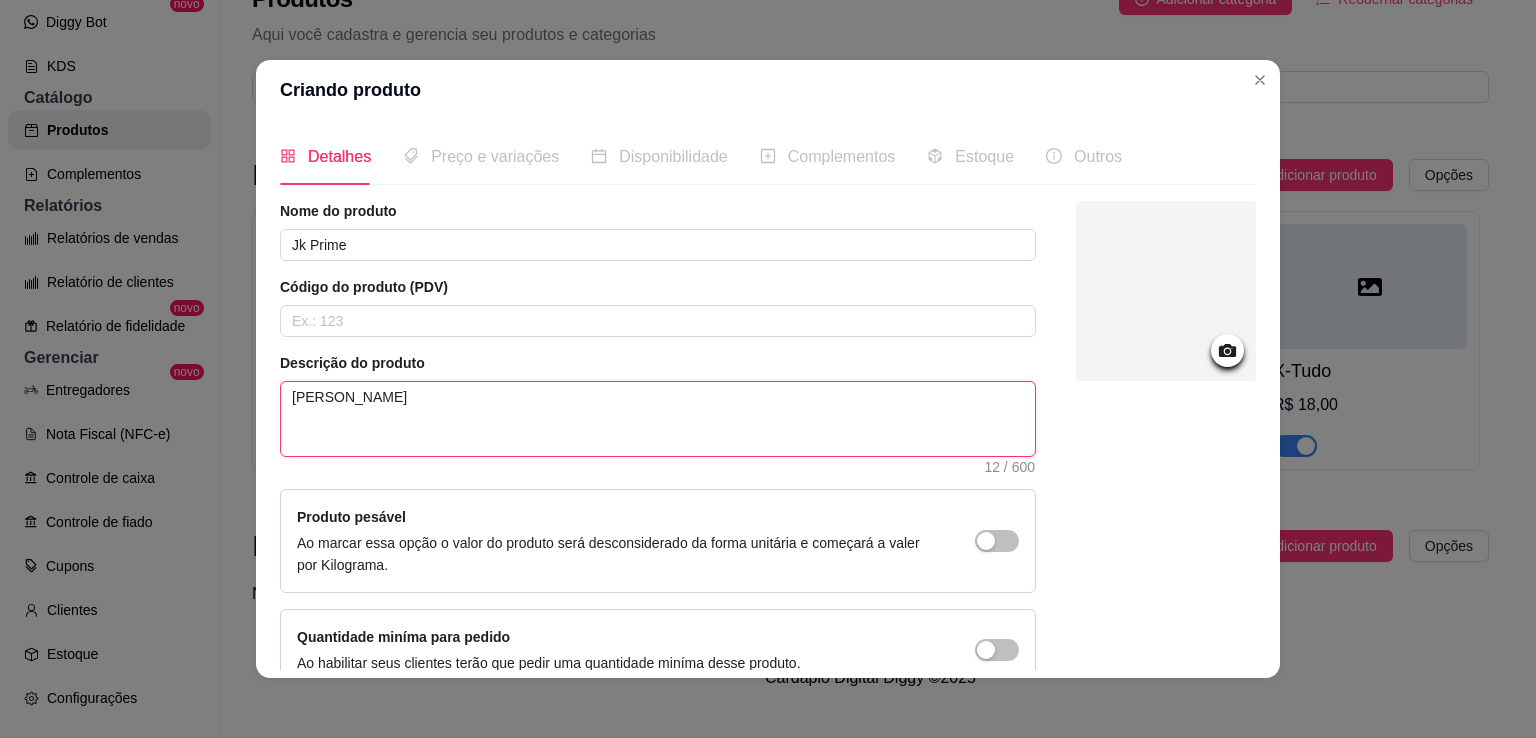 click on "[PERSON_NAME]" at bounding box center (658, 419) 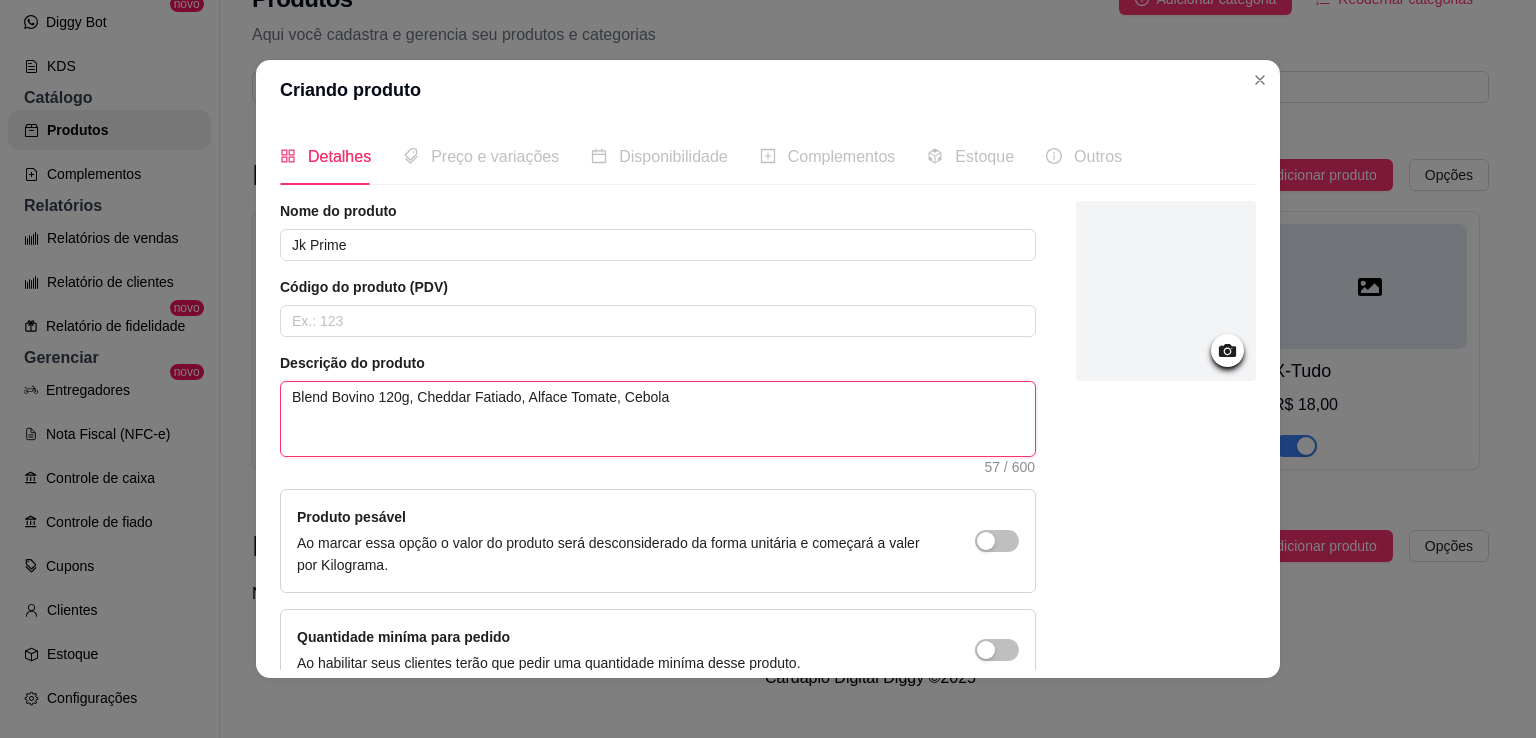 click on "Blend Bovino 120g, Cheddar Fatiado, Alface Tomate, Cebola" at bounding box center (658, 419) 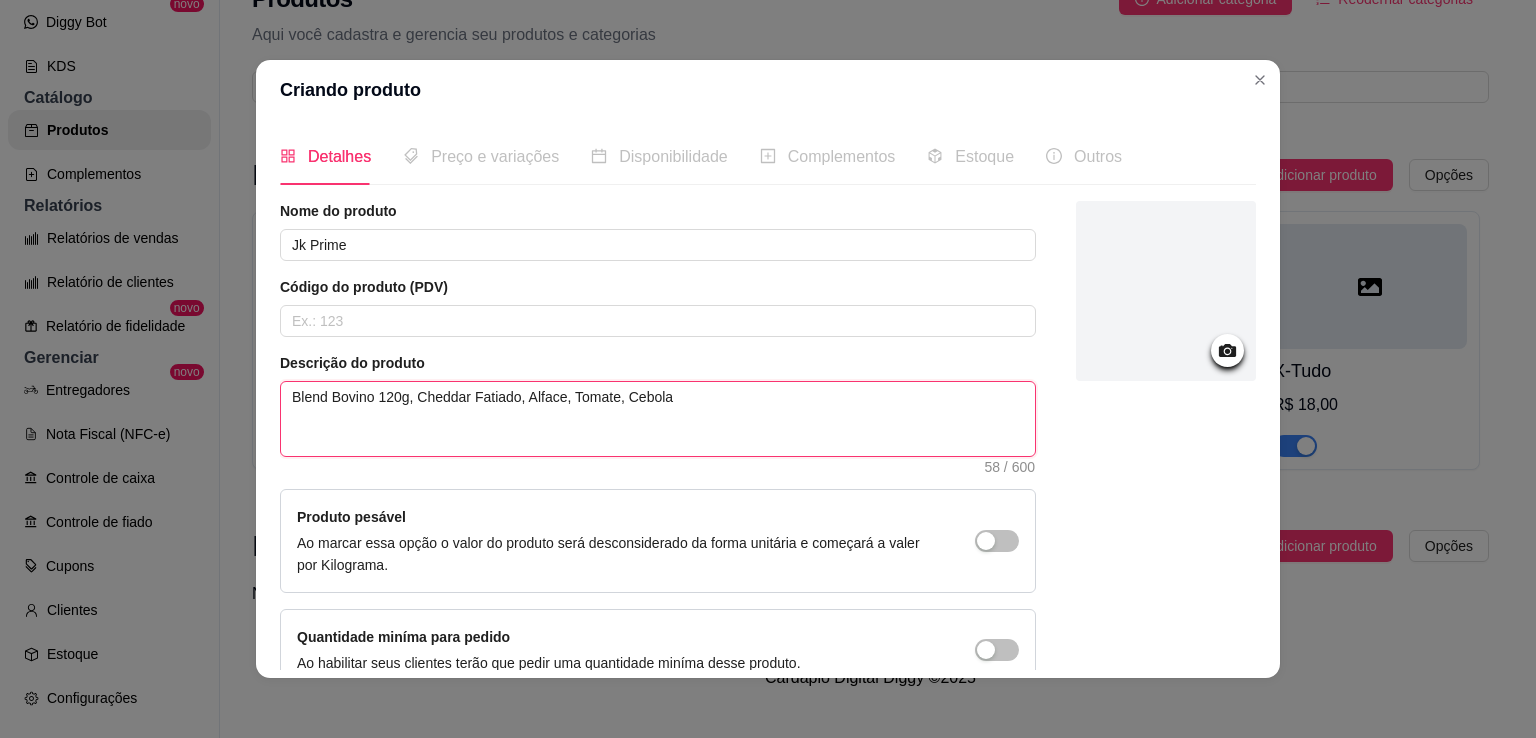 click on "Blend Bovino 120g, Cheddar Fatiado, Alface, Tomate, Cebola" at bounding box center (658, 419) 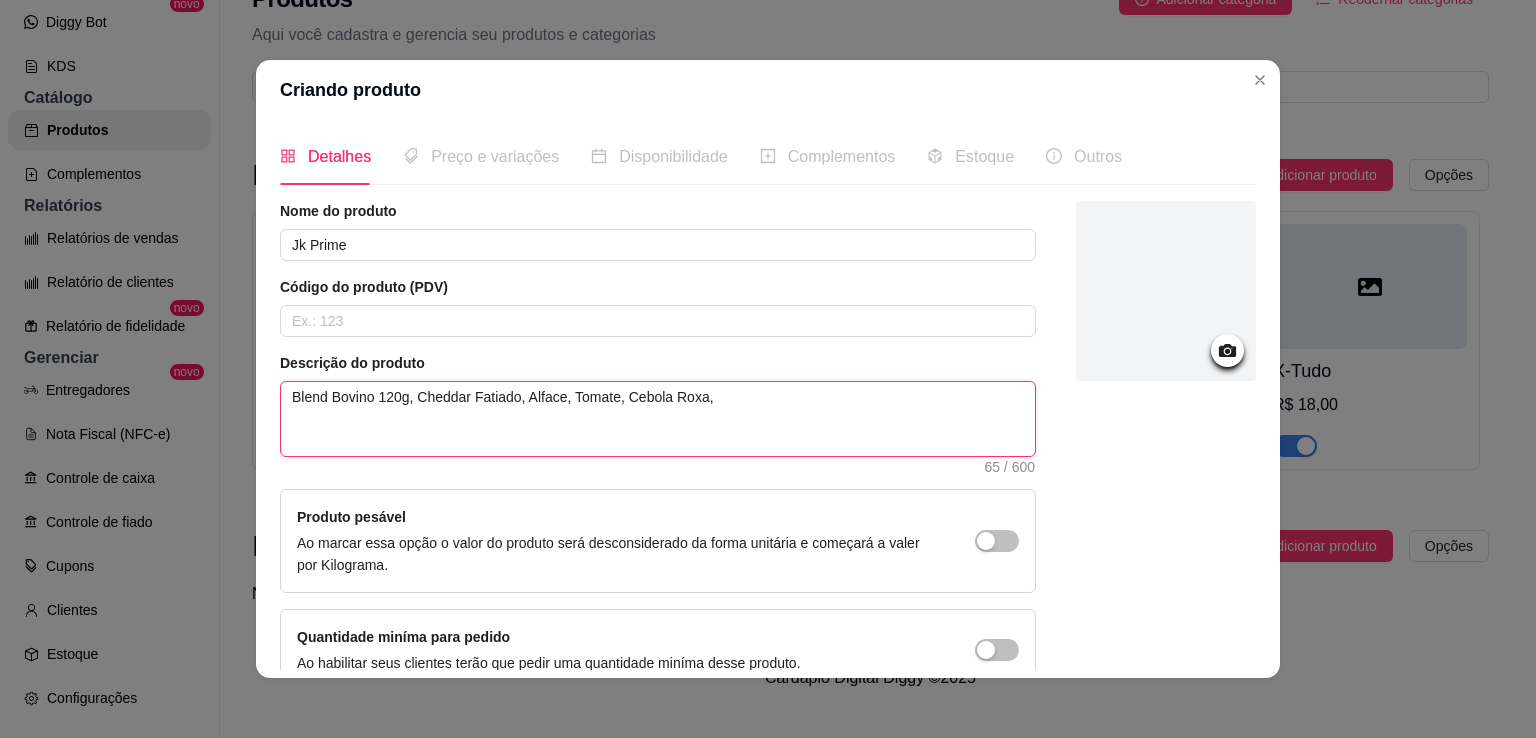 click on "Blend Bovino 120g, Cheddar Fatiado, Alface, Tomate, Cebola Roxa," at bounding box center [658, 419] 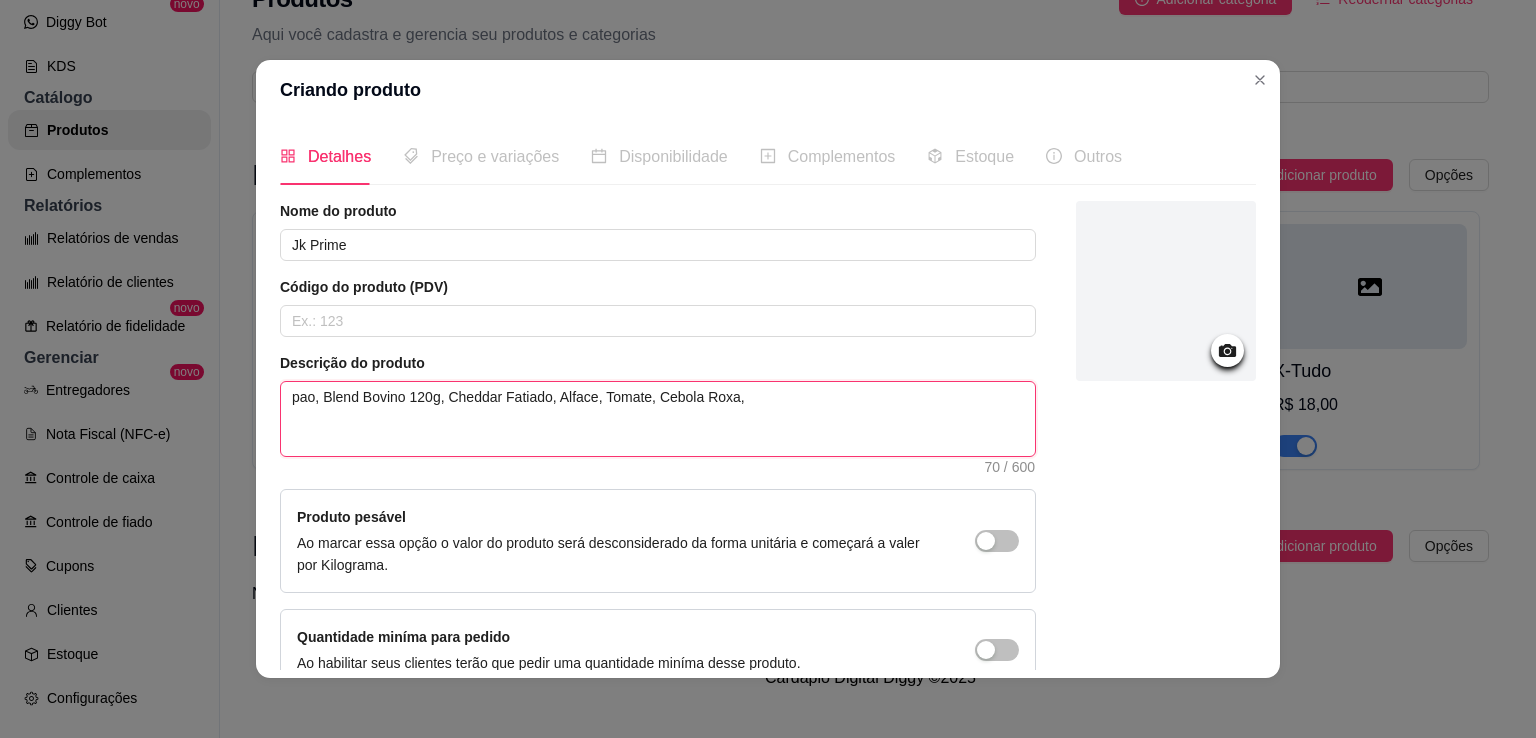 click on "pao, Blend Bovino 120g, Cheddar Fatiado, Alface, Tomate, Cebola Roxa," at bounding box center (658, 419) 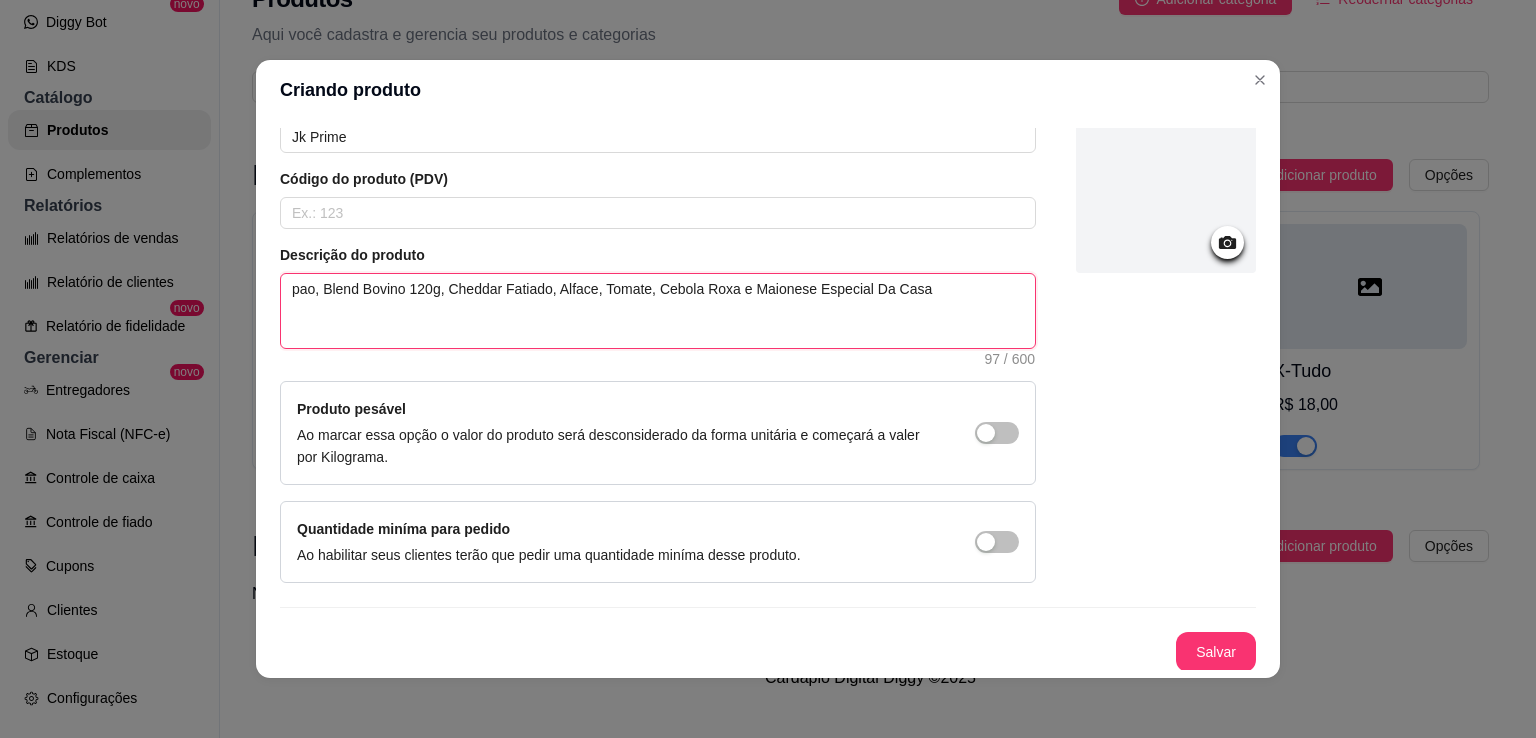 scroll, scrollTop: 107, scrollLeft: 0, axis: vertical 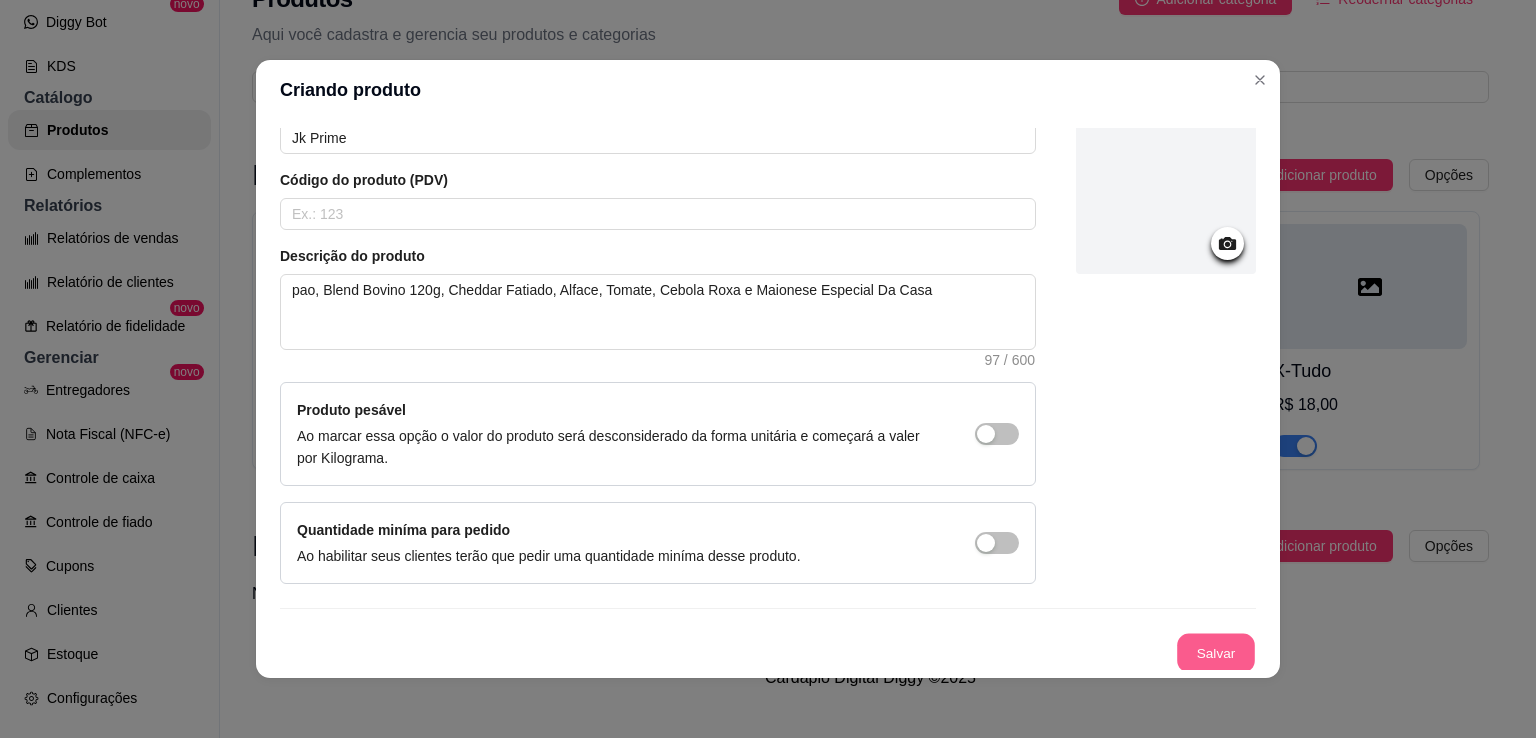 click on "Salvar" at bounding box center [1216, 653] 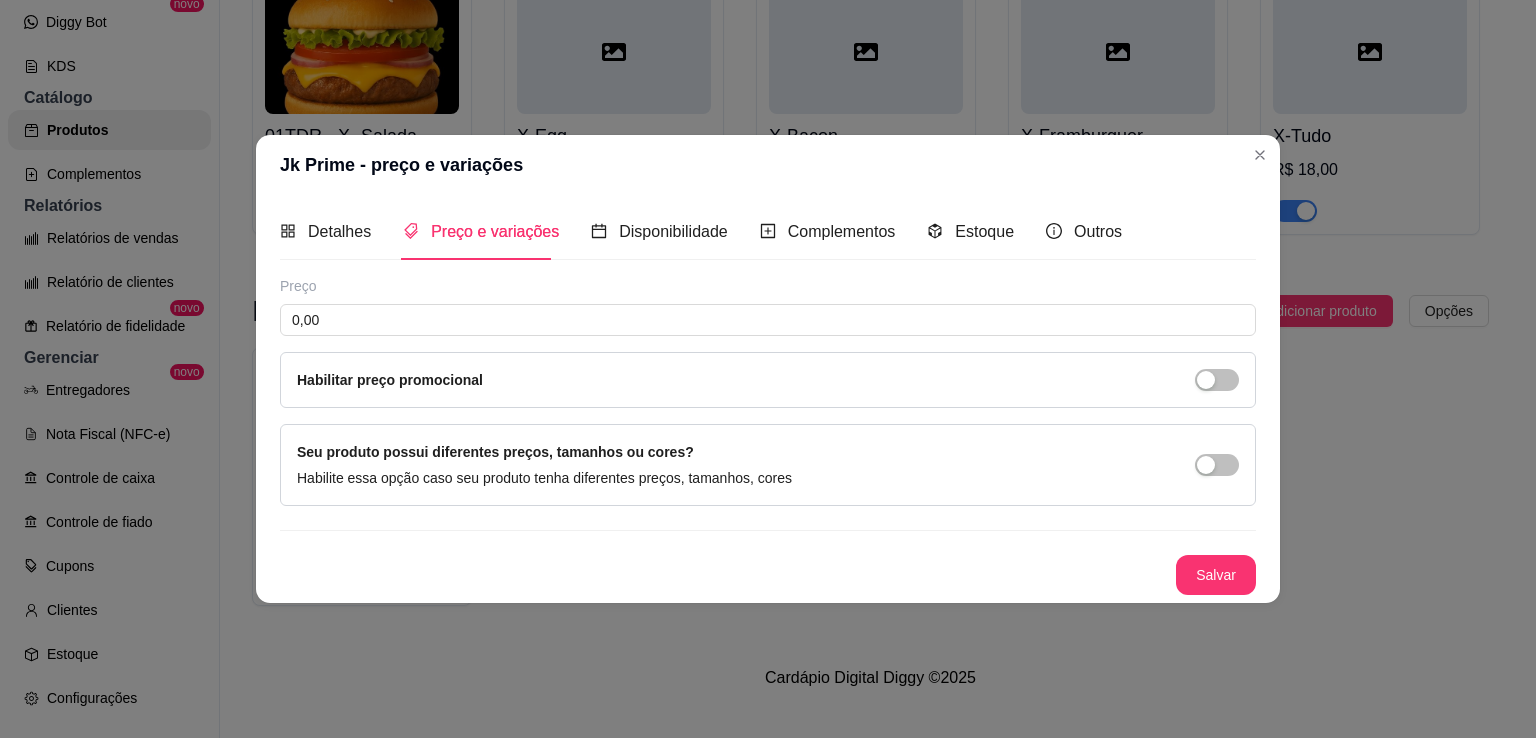 scroll, scrollTop: 0, scrollLeft: 0, axis: both 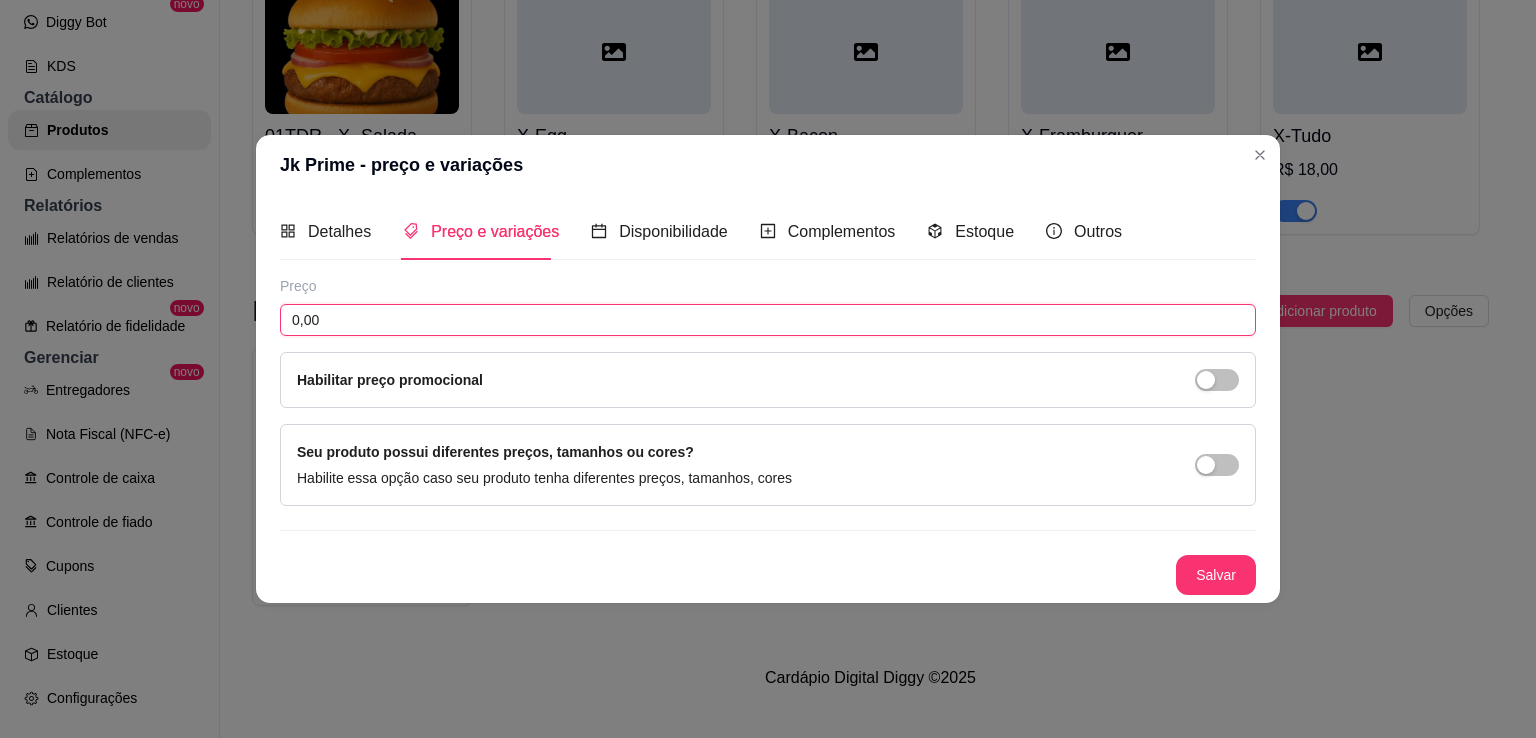 click on "0,00" at bounding box center (768, 320) 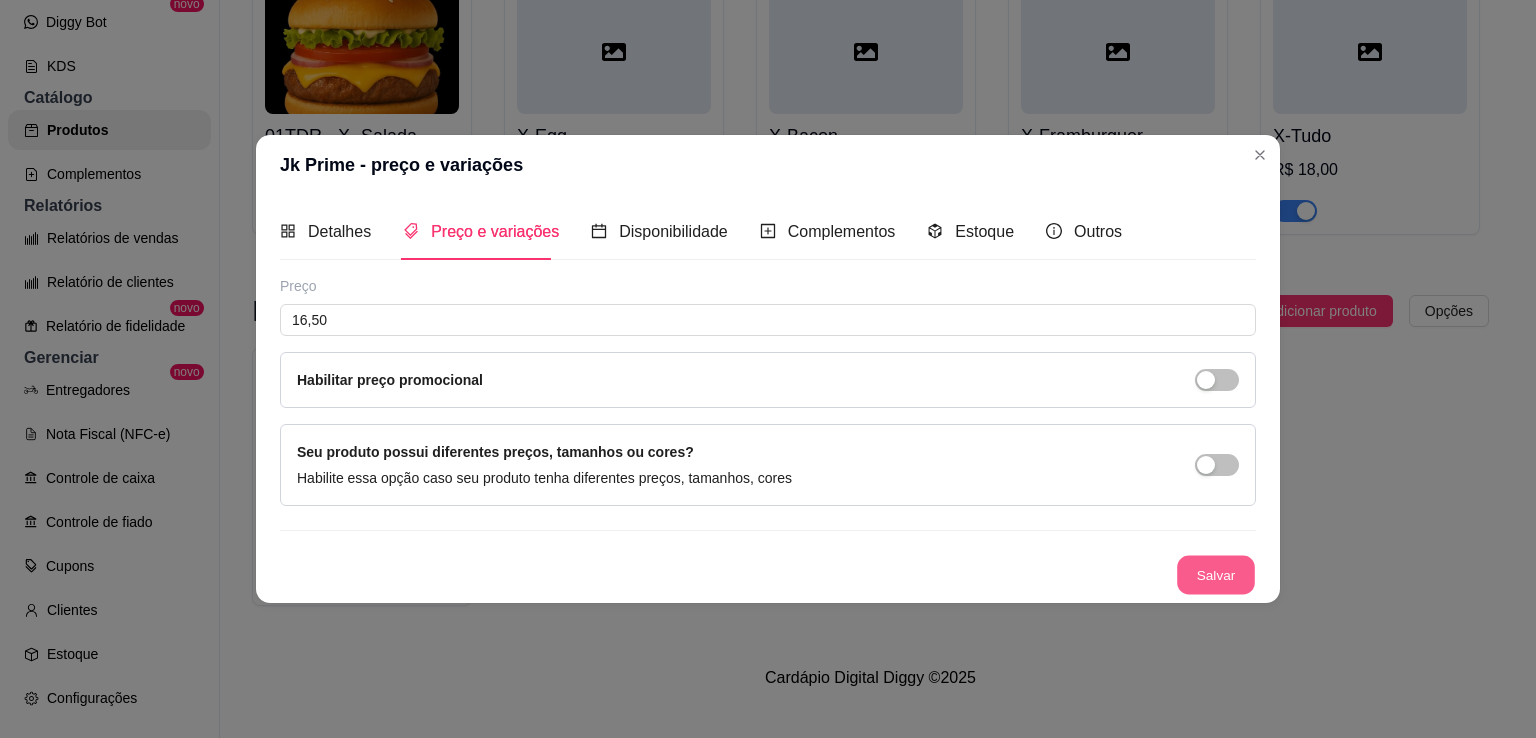 click on "Salvar" at bounding box center [1216, 575] 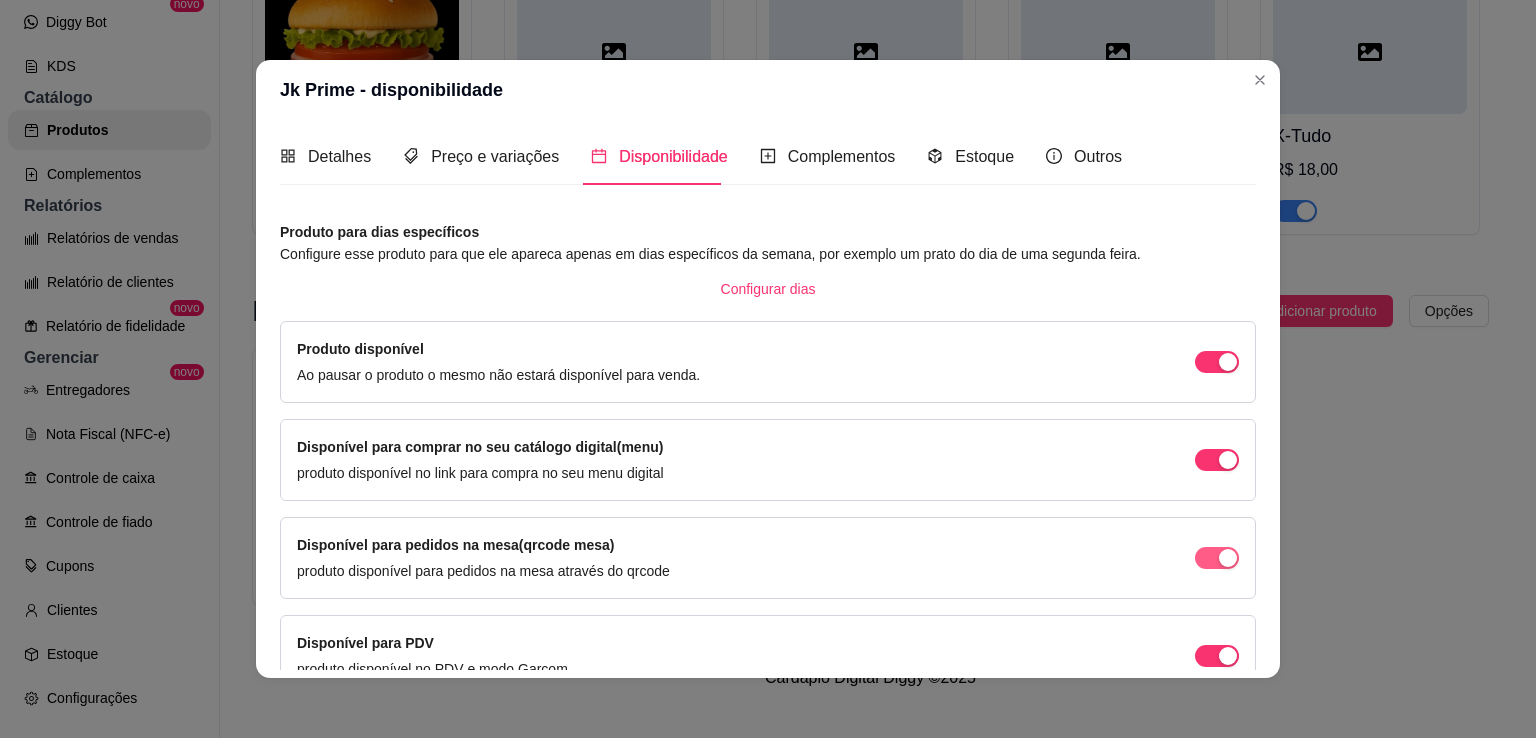 click at bounding box center [1217, 362] 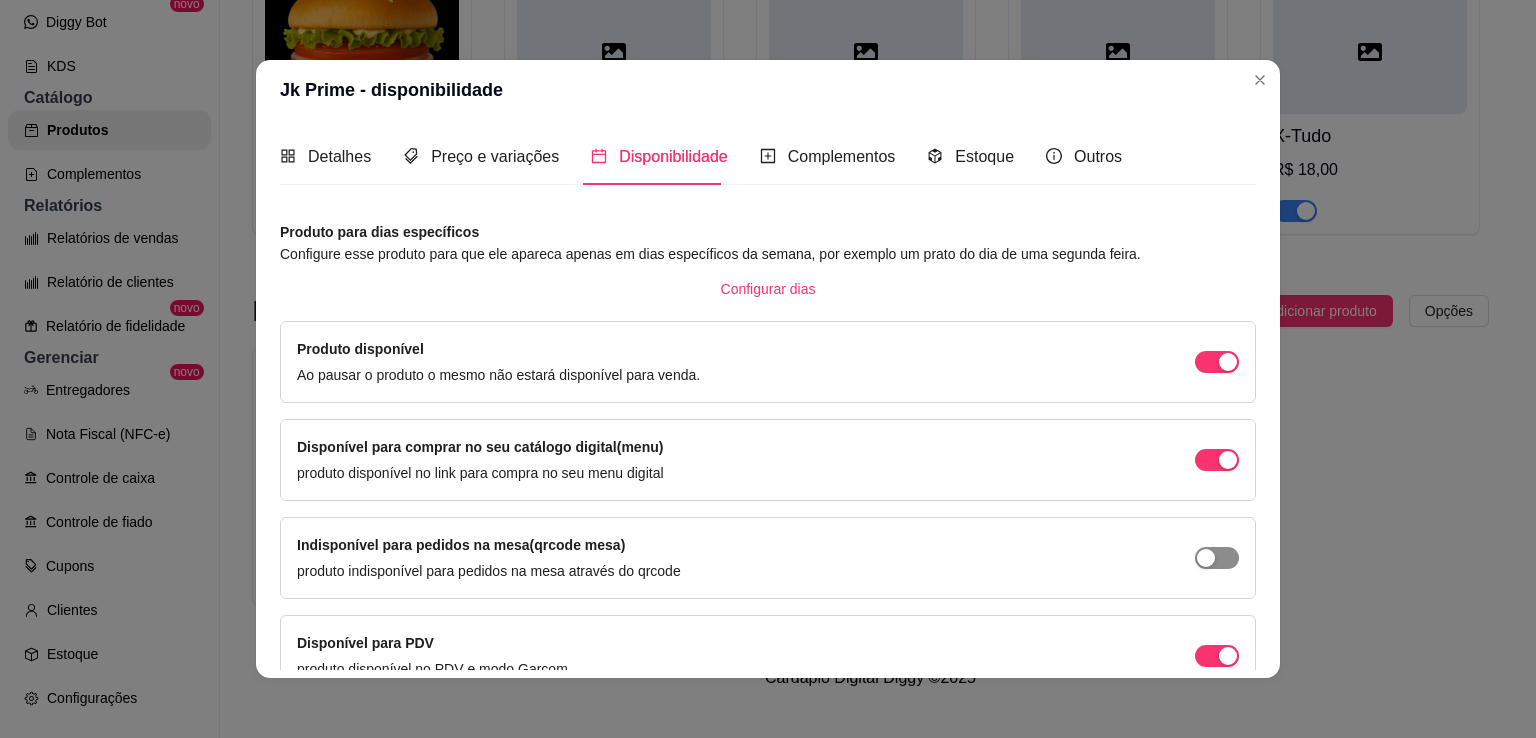 scroll, scrollTop: 106, scrollLeft: 0, axis: vertical 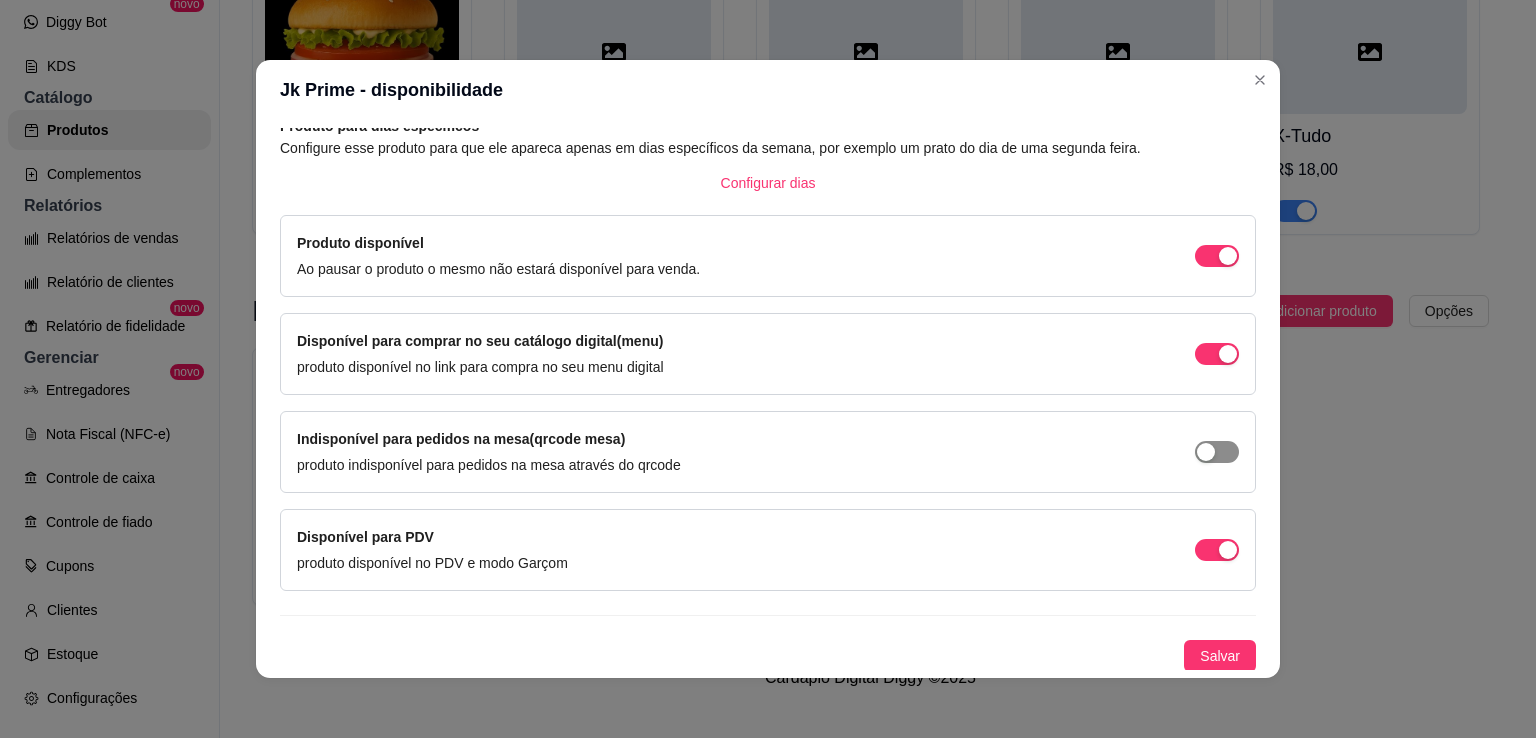 click on "Disponível para PDV produto disponível no PDV e modo Garçom" at bounding box center [768, 550] 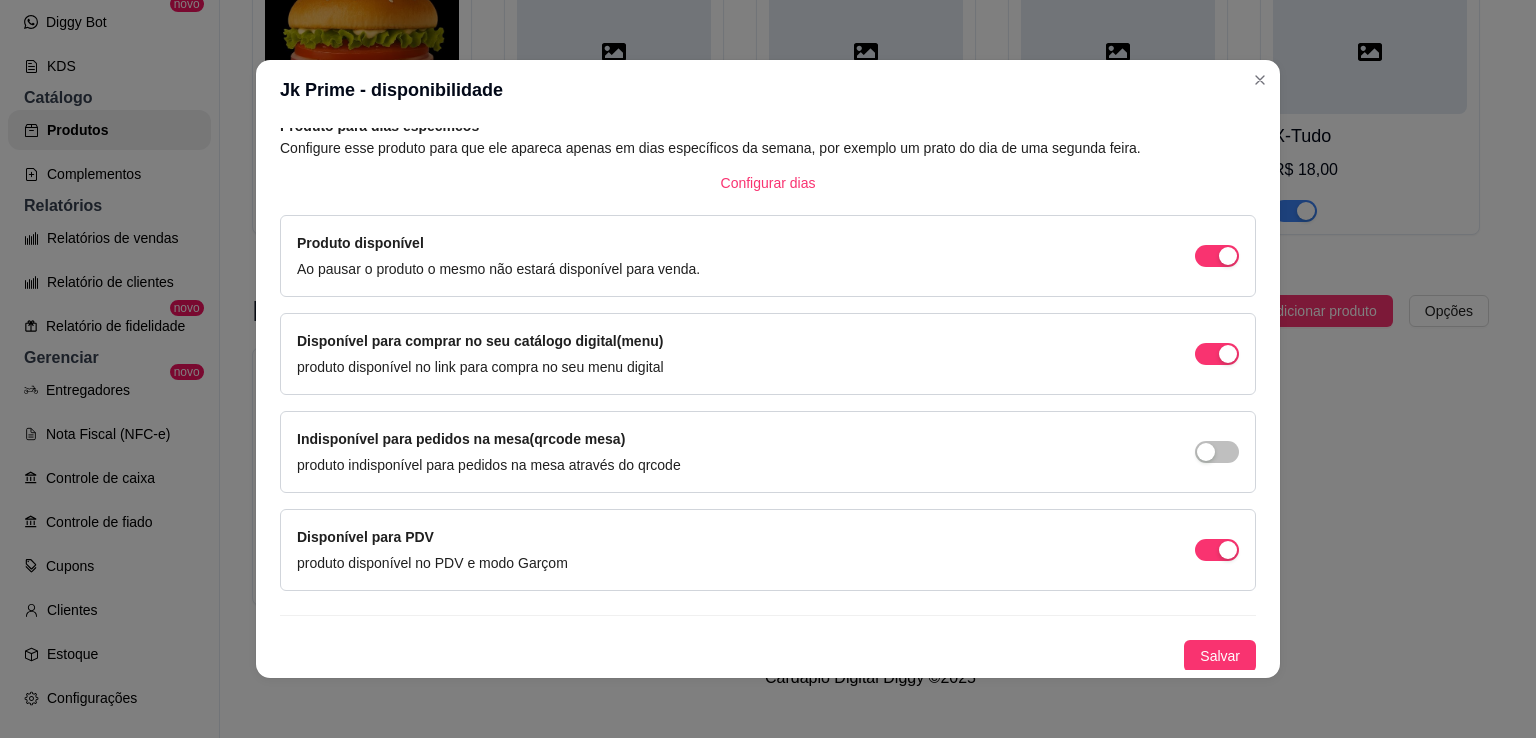 click on "Disponível para PDV produto disponível no PDV e modo Garçom" at bounding box center [768, 550] 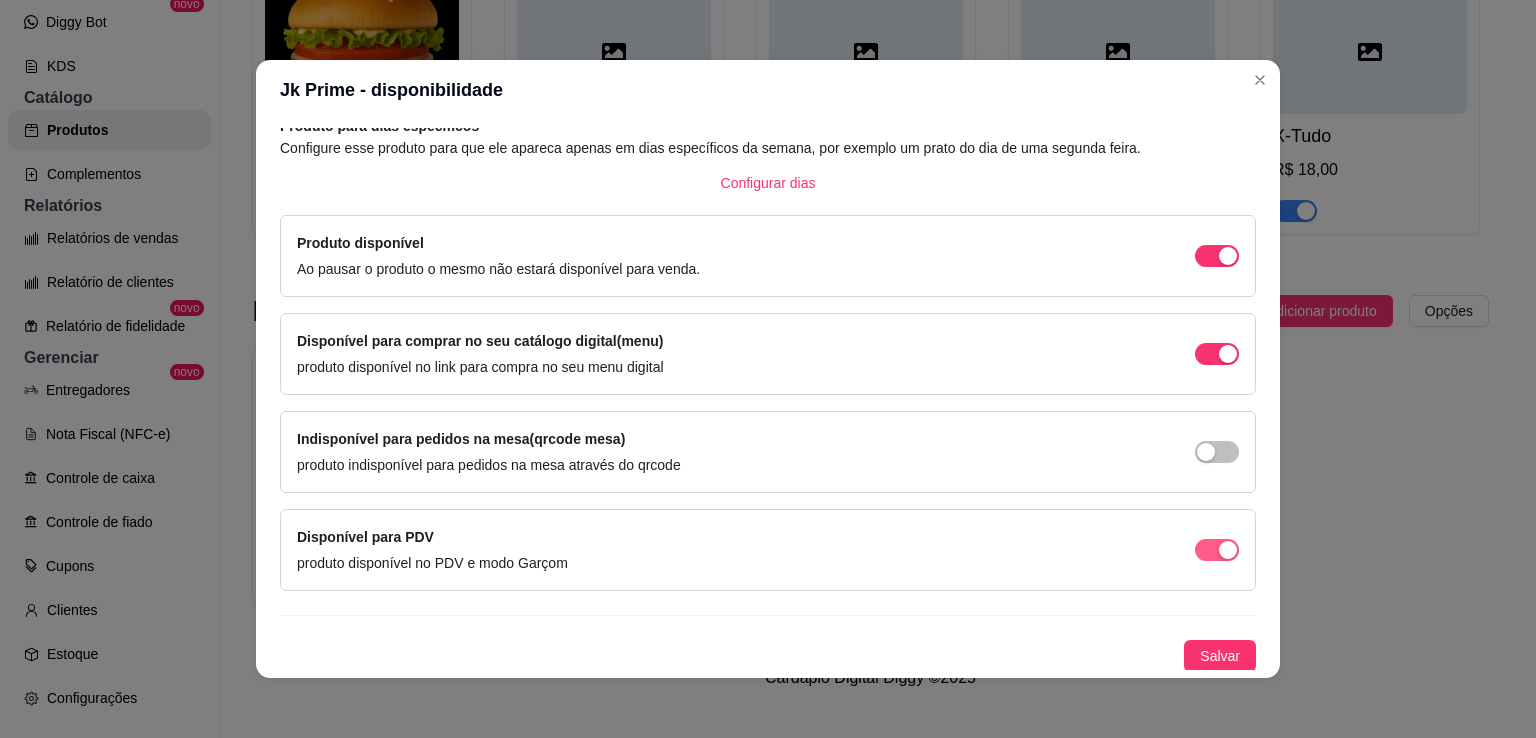 click at bounding box center [1217, 256] 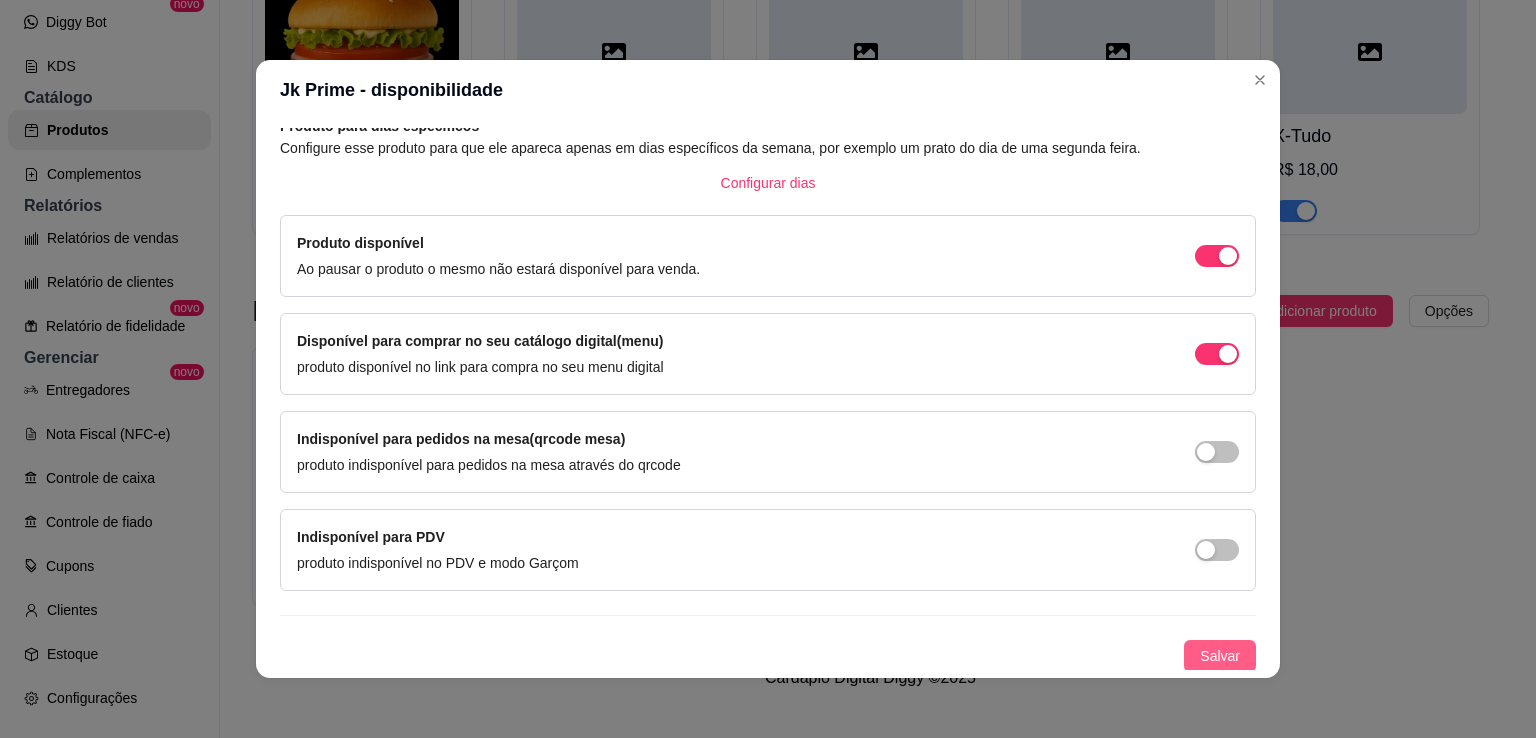 click on "Salvar" at bounding box center [1220, 656] 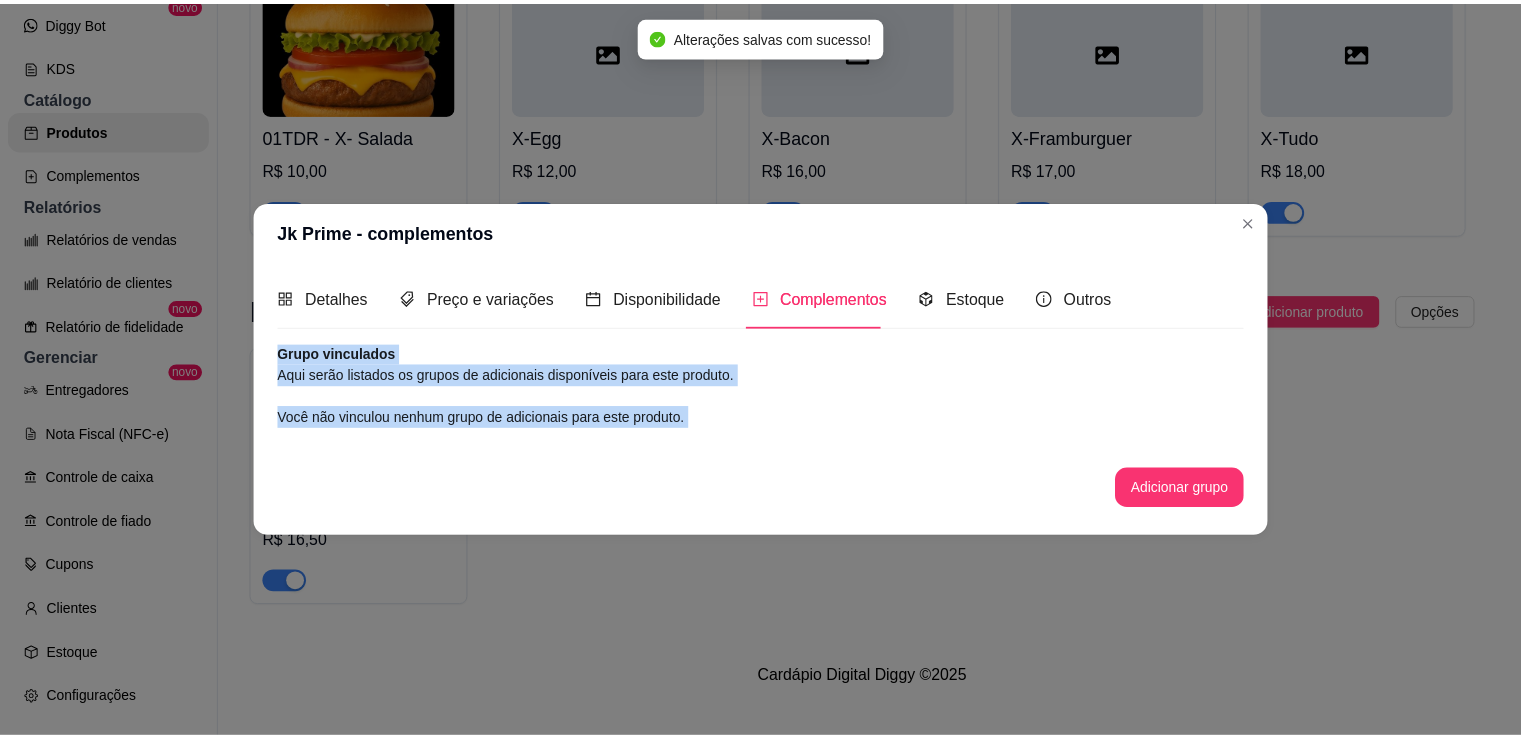 scroll, scrollTop: 0, scrollLeft: 0, axis: both 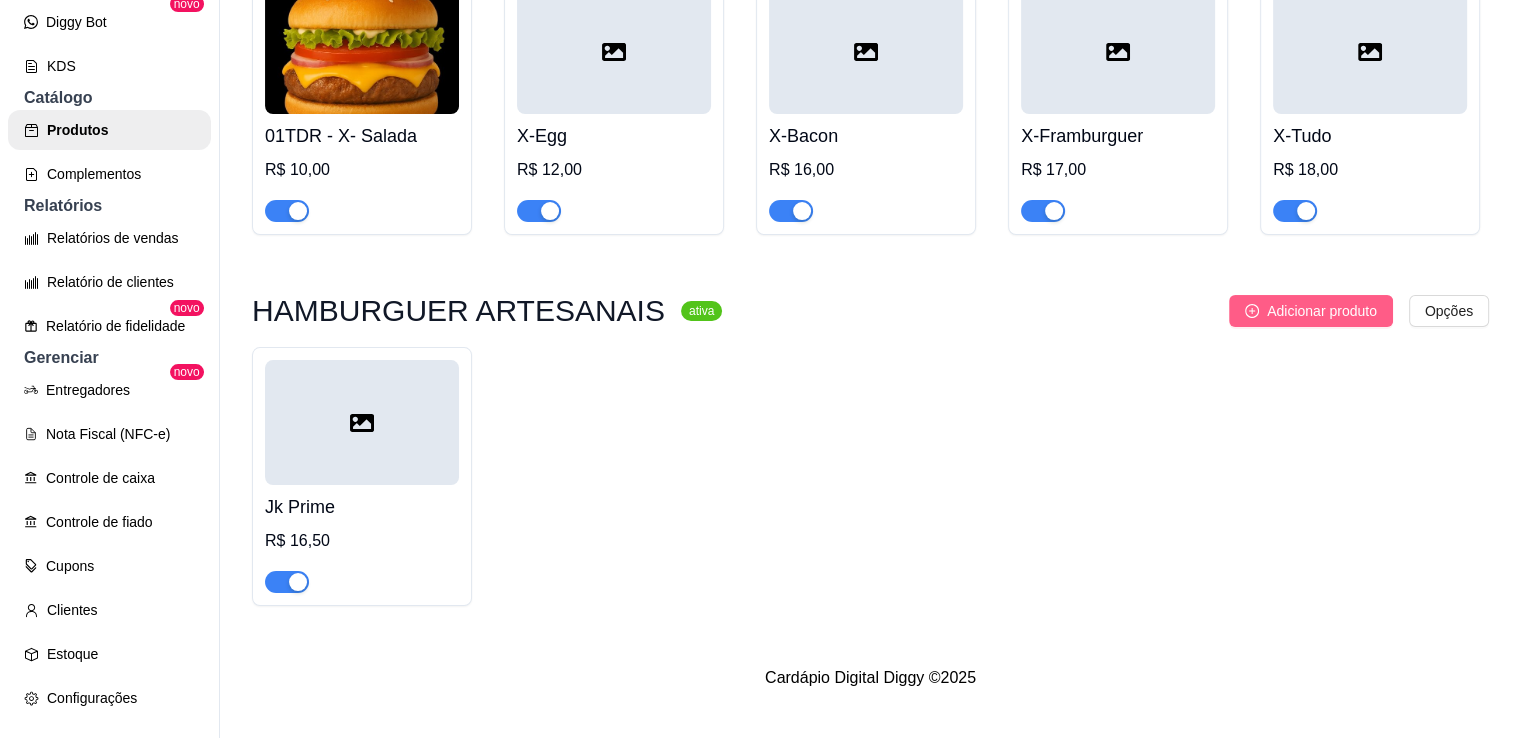 click on "Adicionar produto" at bounding box center (1311, 311) 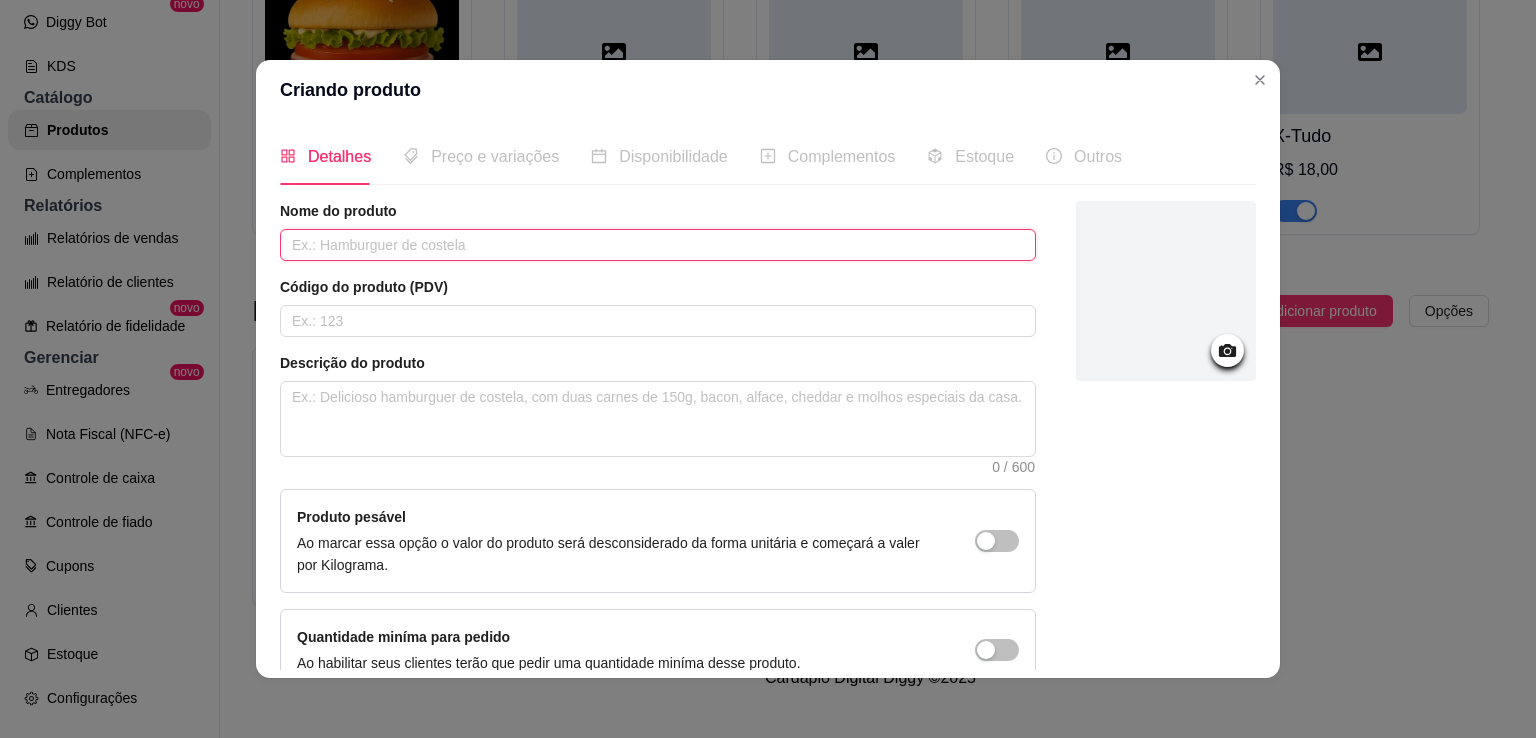 click at bounding box center [658, 245] 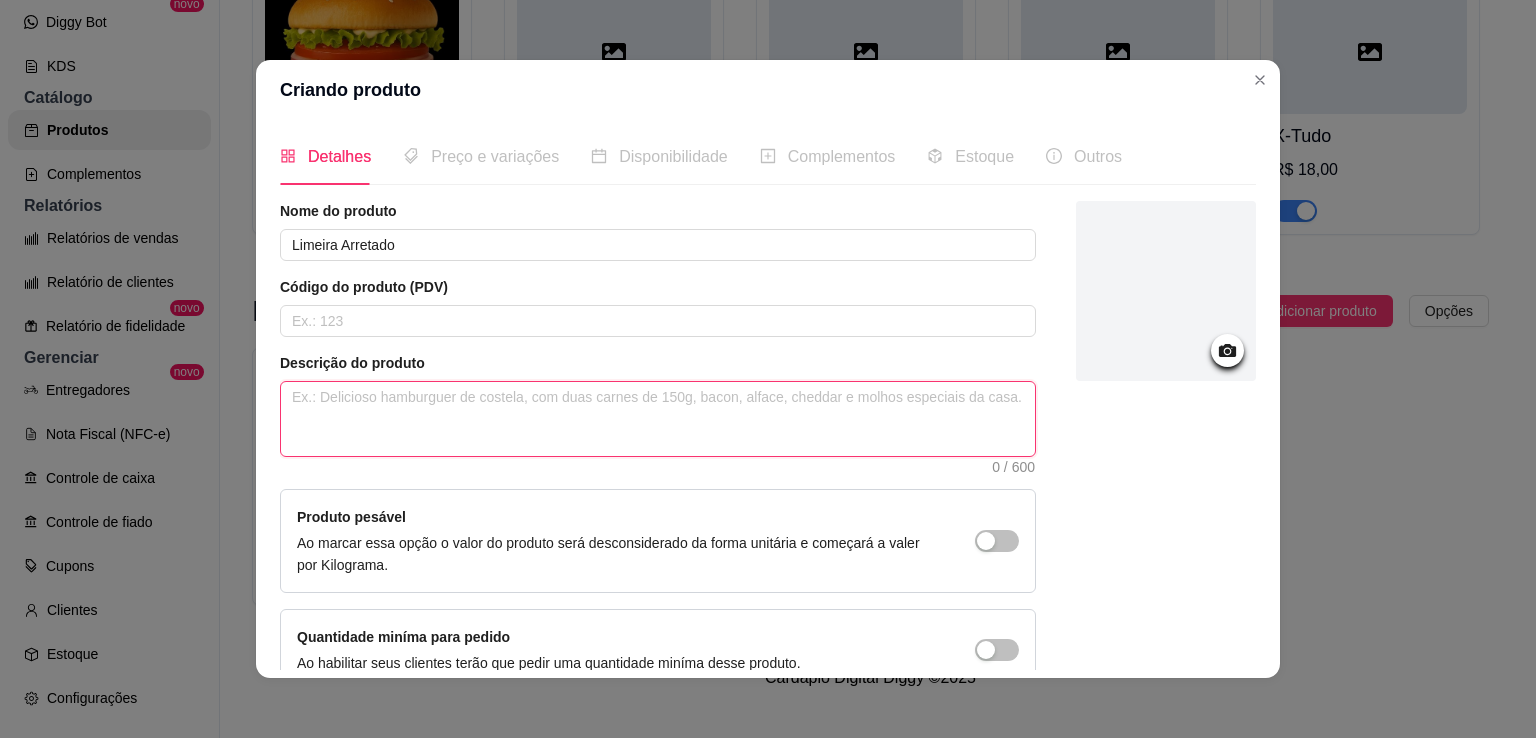 click at bounding box center [658, 419] 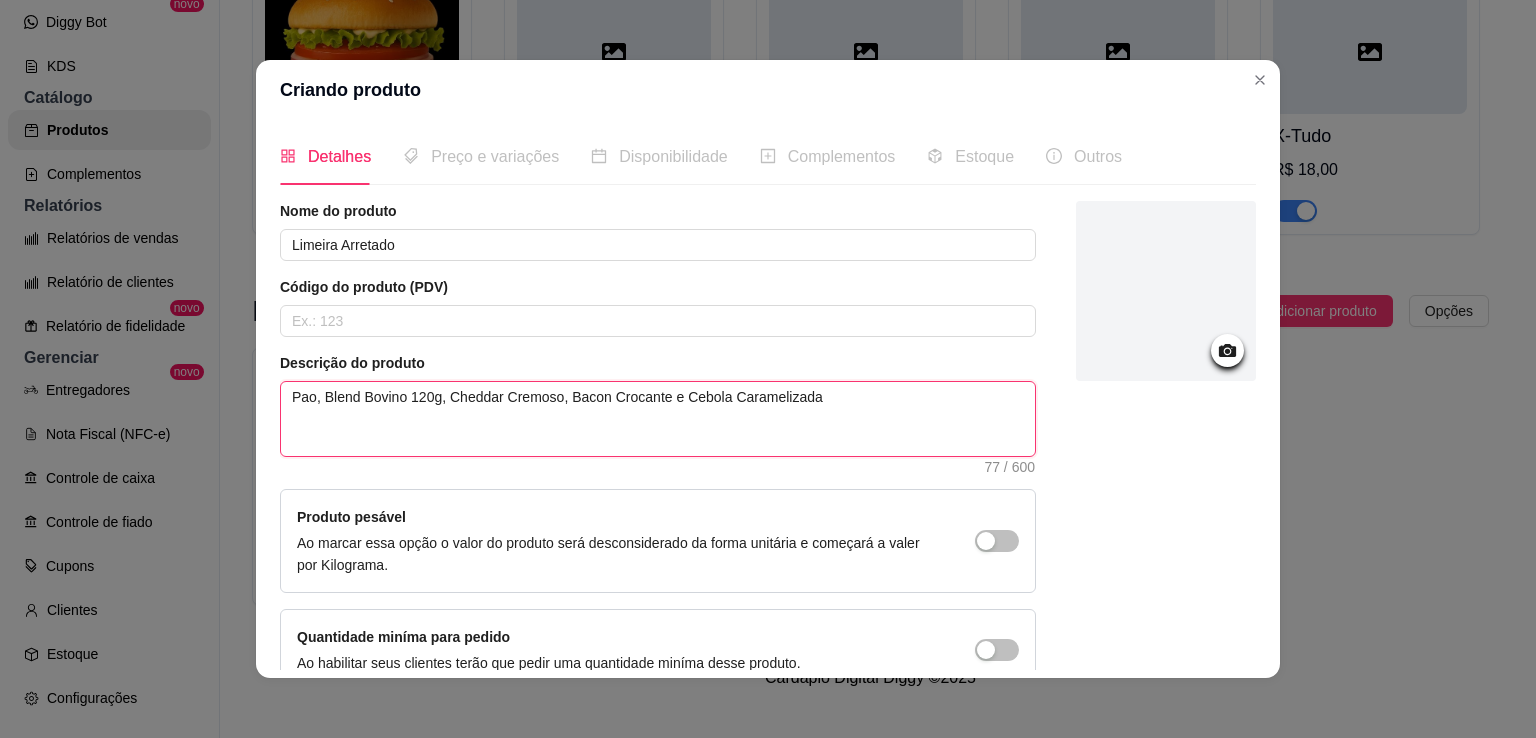 scroll, scrollTop: 108, scrollLeft: 0, axis: vertical 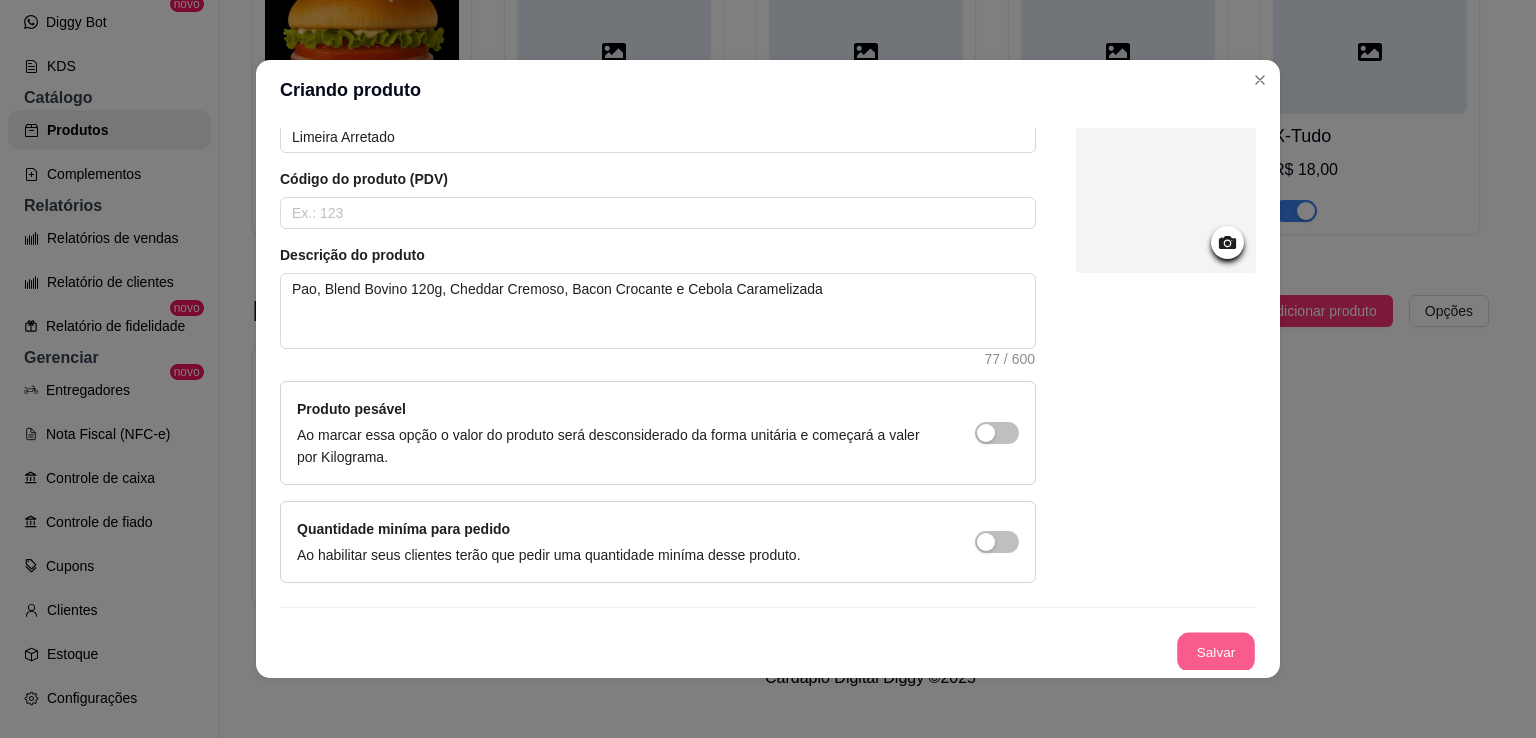 click on "Salvar" at bounding box center [1216, 652] 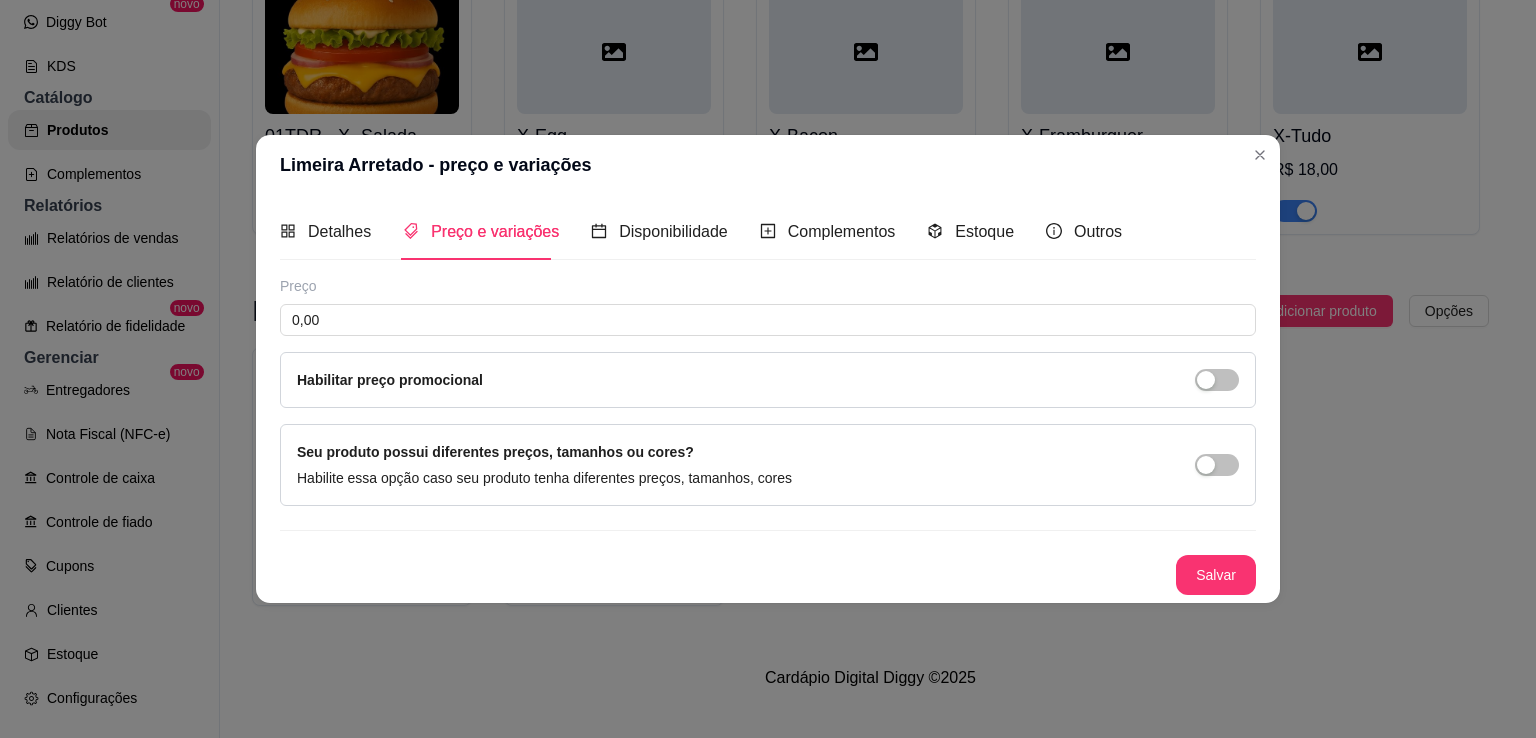 scroll, scrollTop: 0, scrollLeft: 0, axis: both 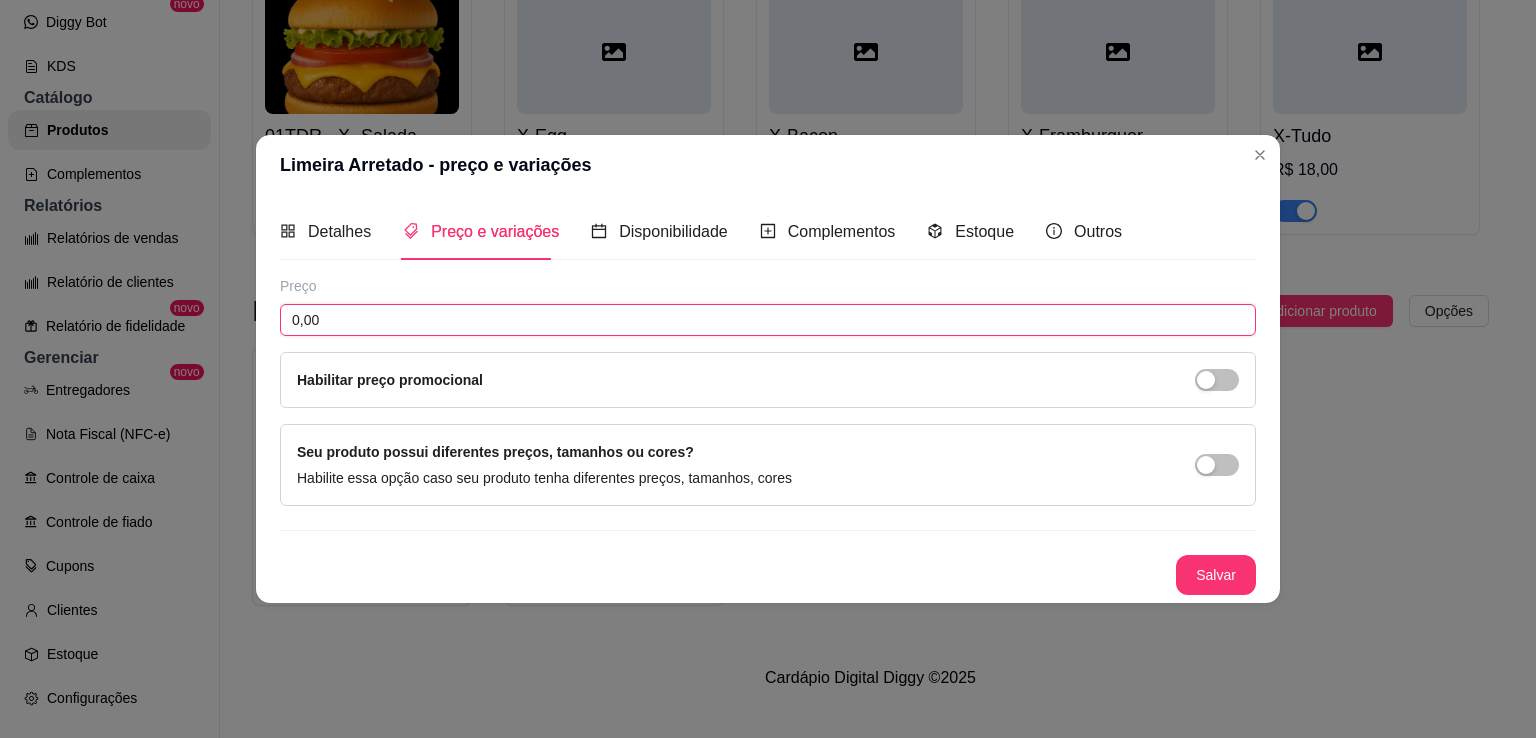 click on "0,00" at bounding box center [768, 320] 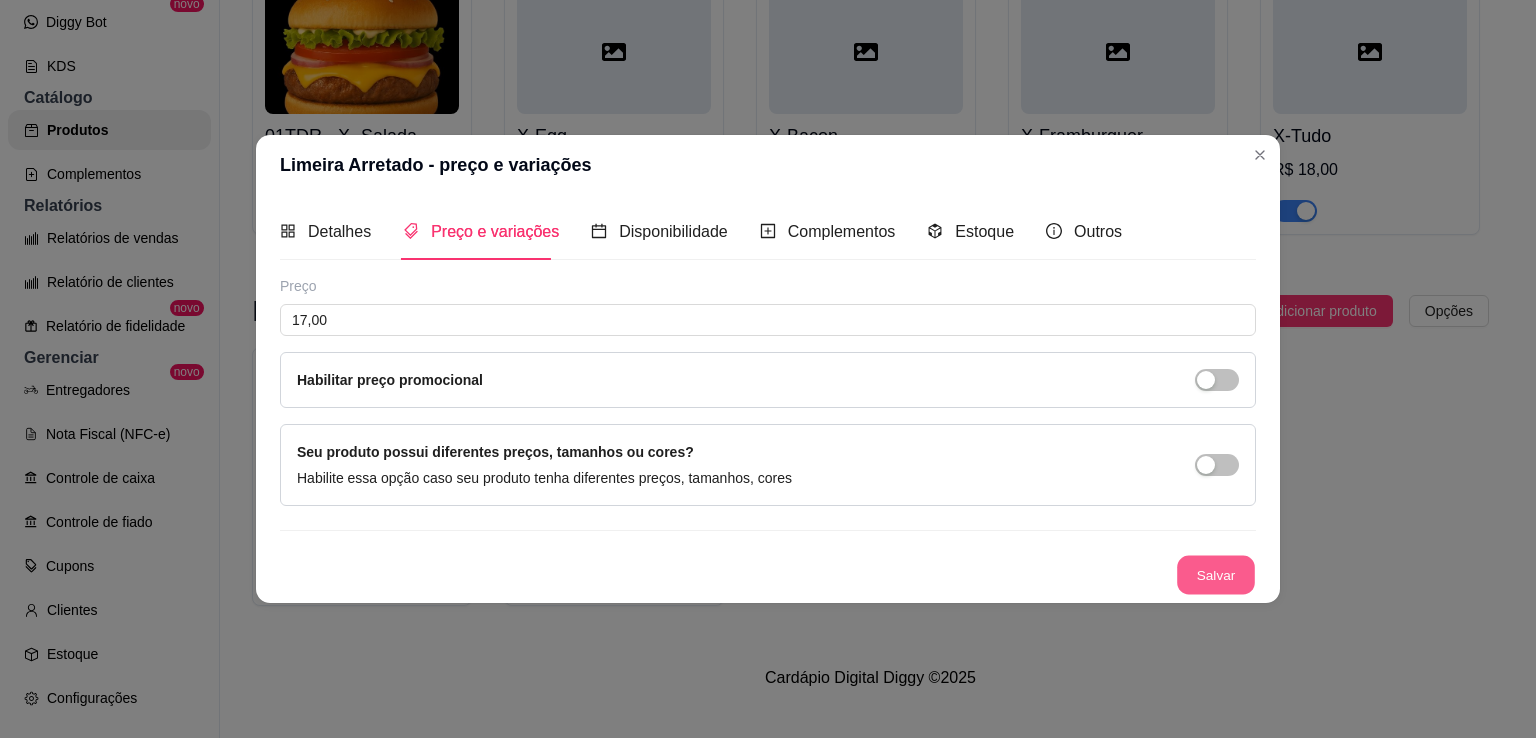 click on "Salvar" at bounding box center (1216, 575) 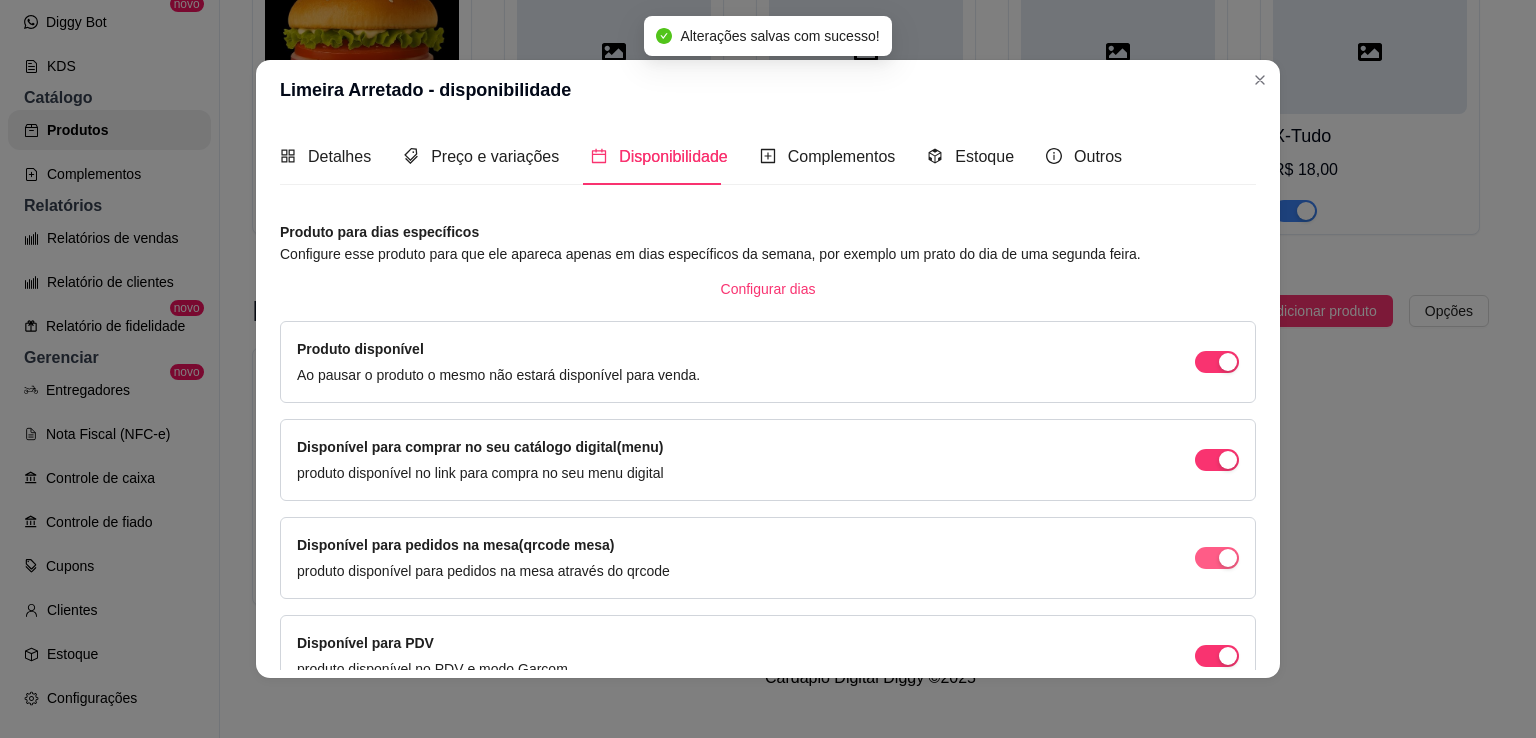 click at bounding box center (1217, 362) 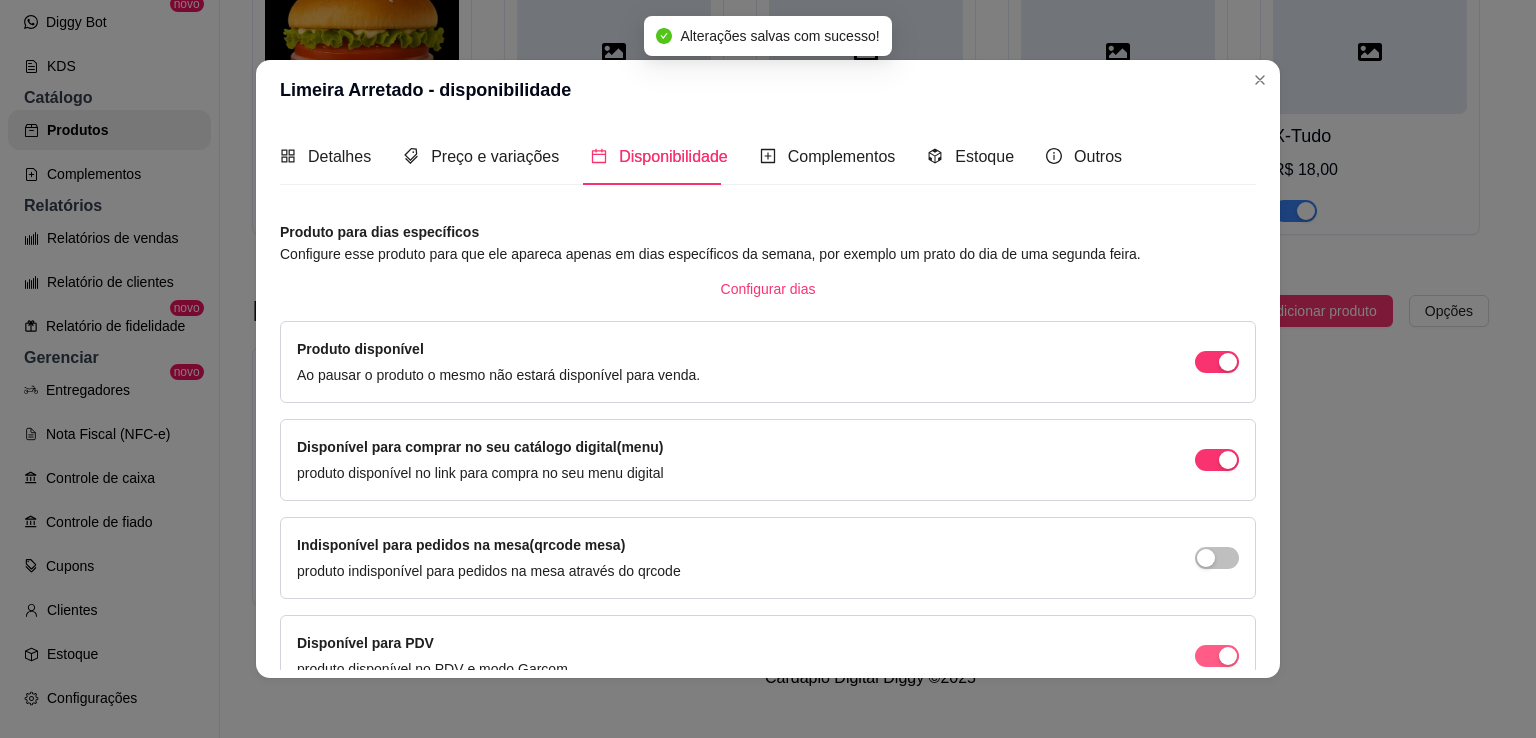 click at bounding box center (1217, 362) 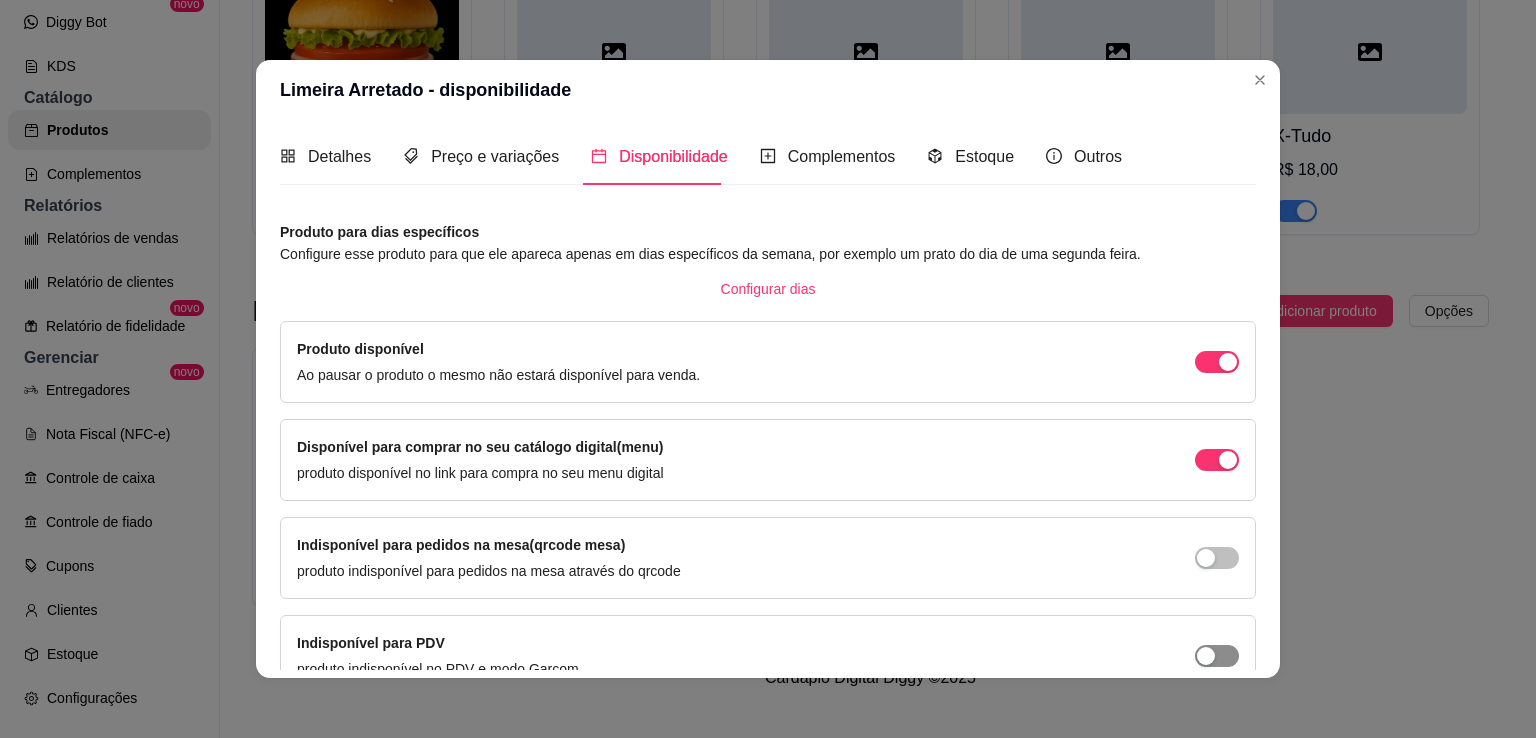 scroll, scrollTop: 106, scrollLeft: 0, axis: vertical 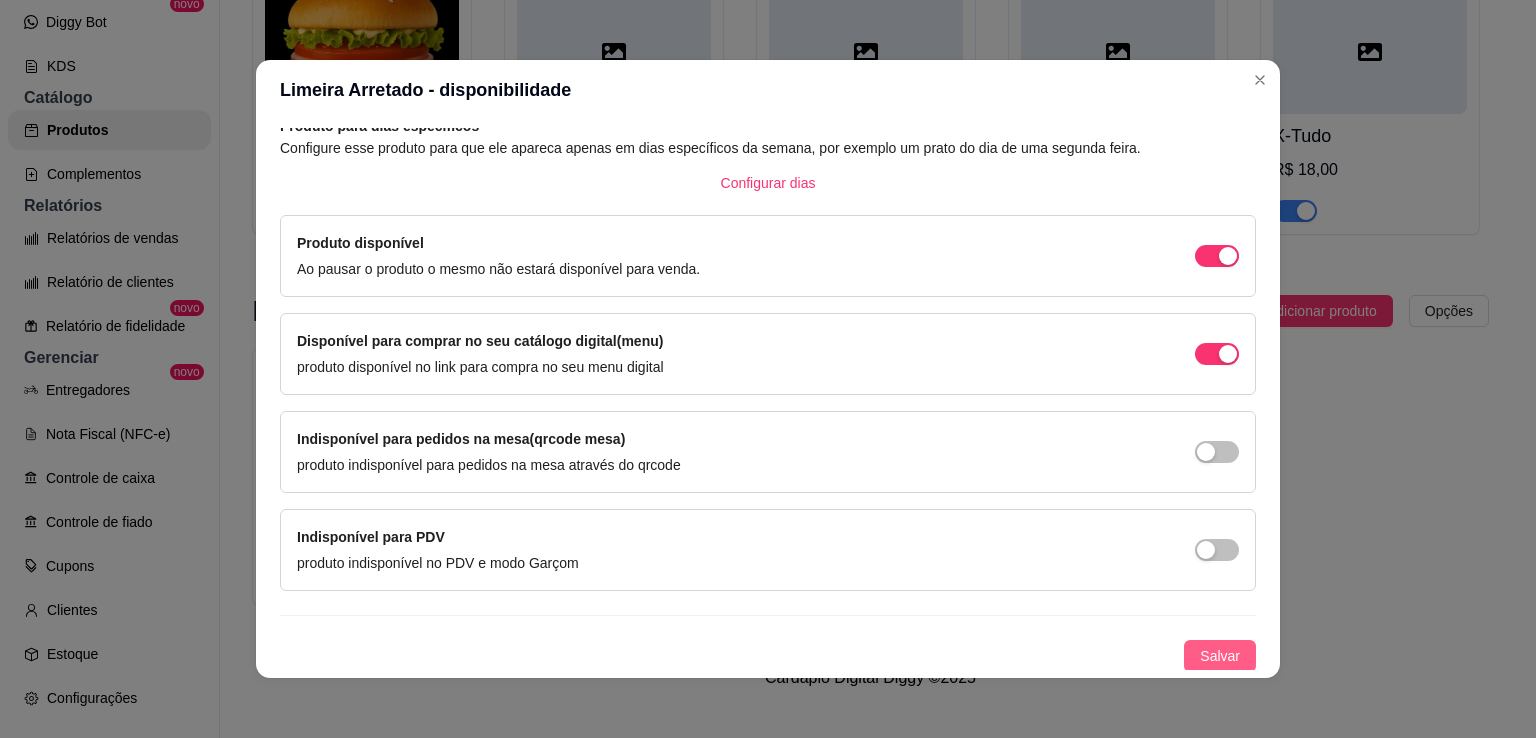 click on "Salvar" at bounding box center (1220, 656) 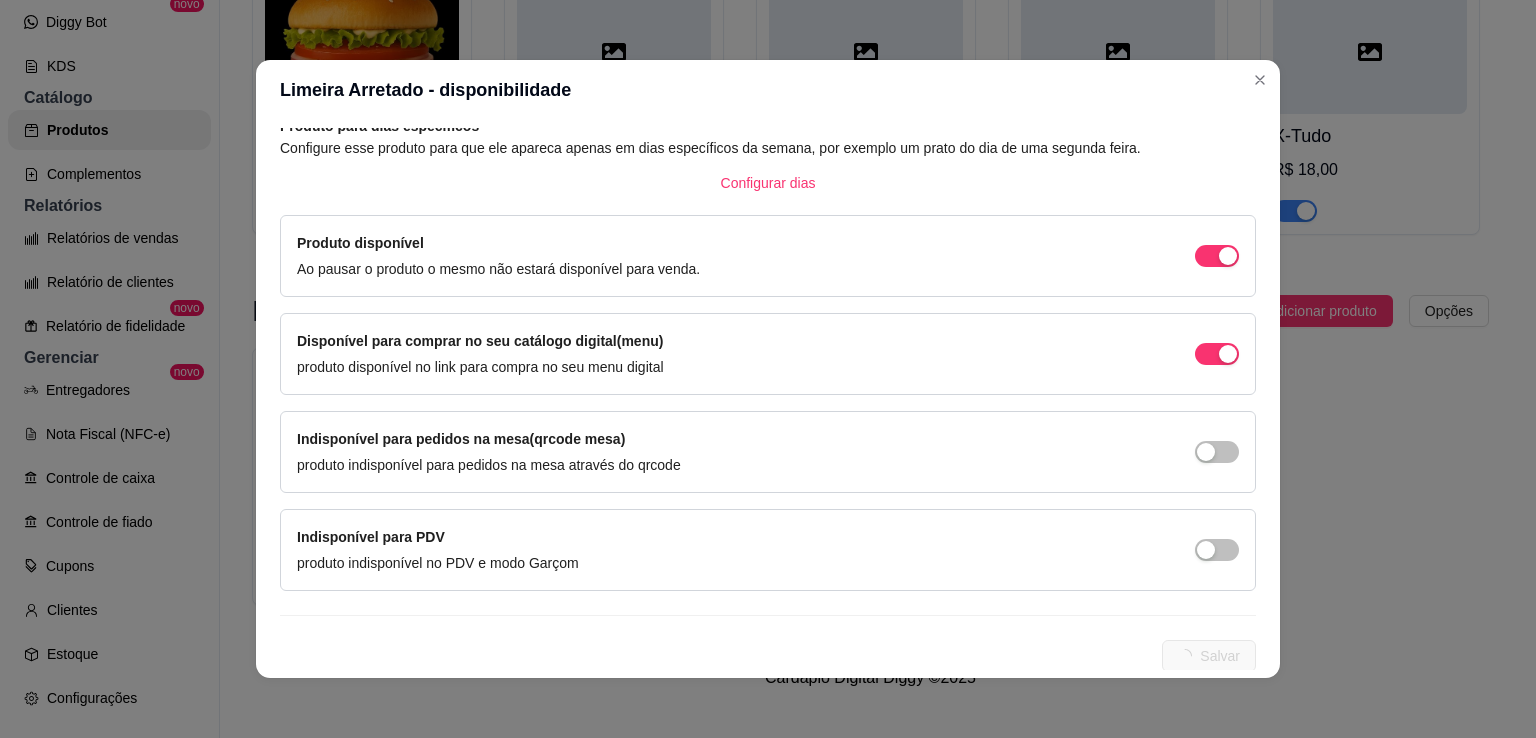 scroll, scrollTop: 0, scrollLeft: 0, axis: both 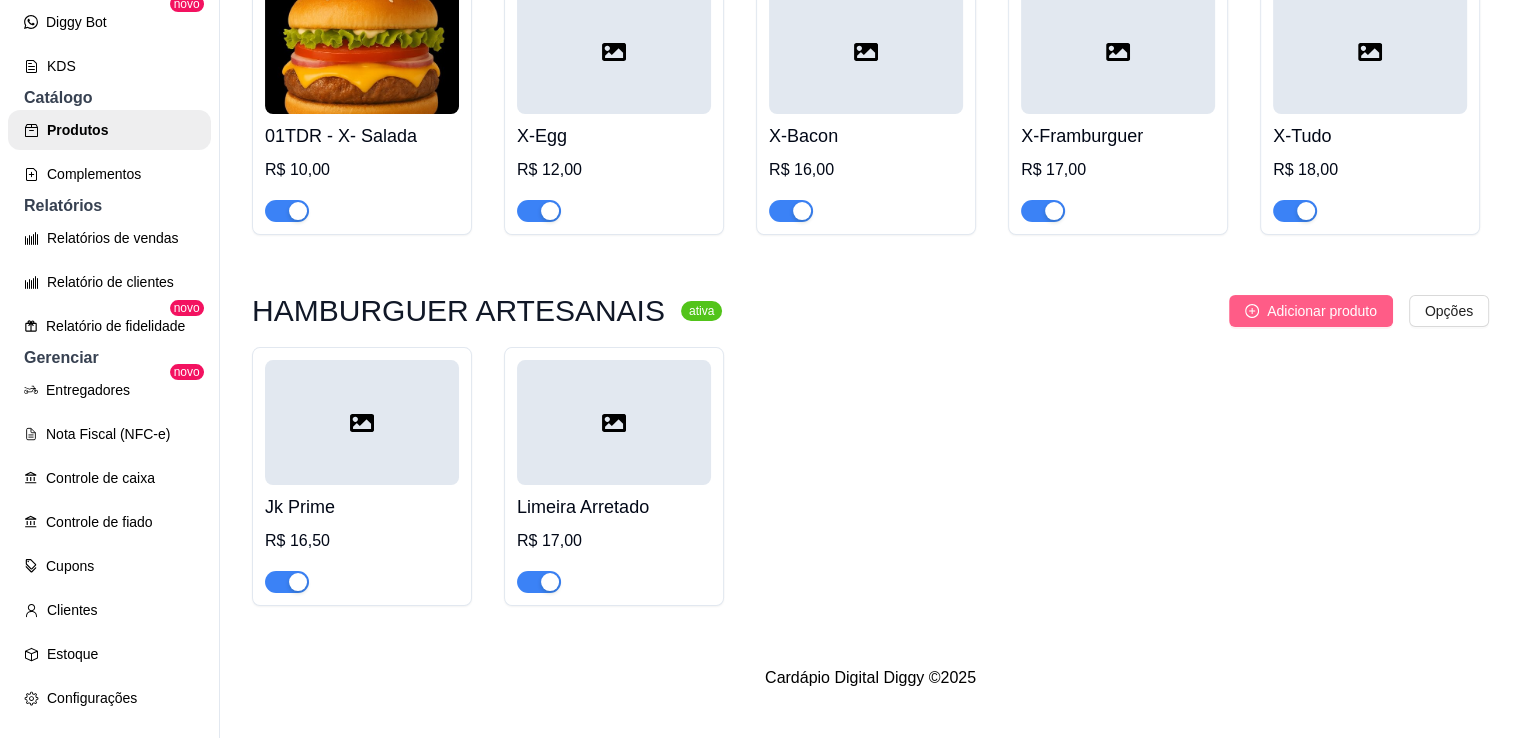 click on "Adicionar produto" at bounding box center (1322, 311) 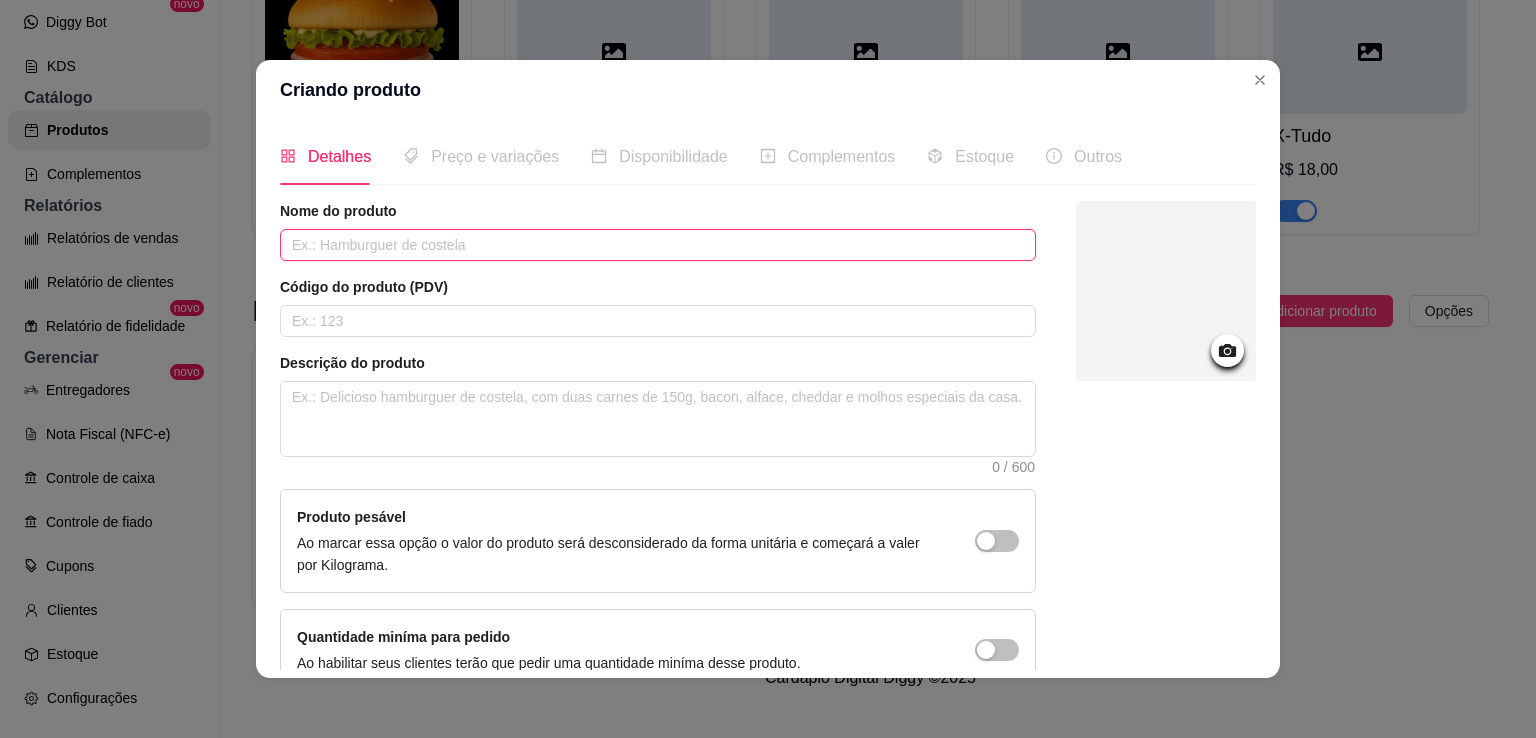 click at bounding box center (658, 245) 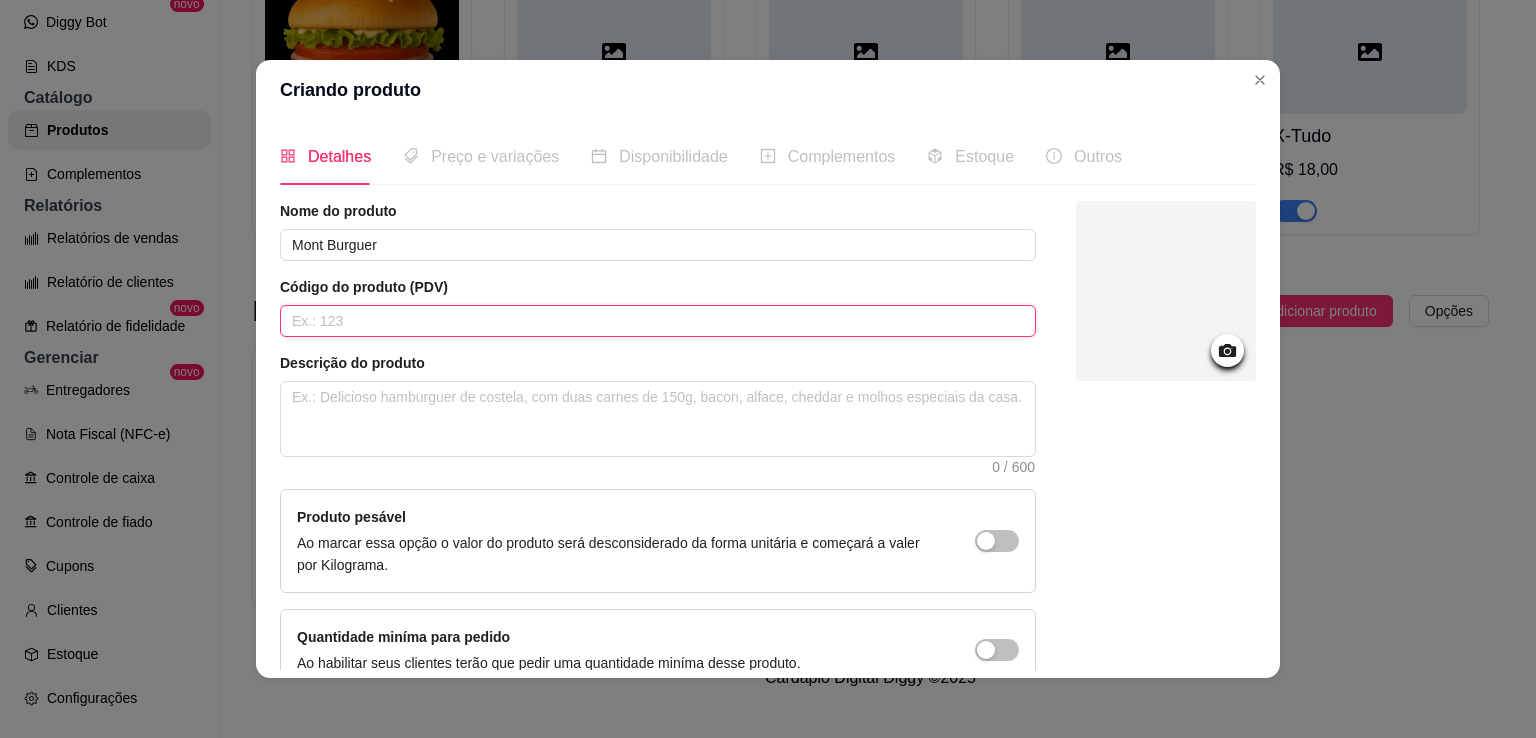 click at bounding box center (658, 321) 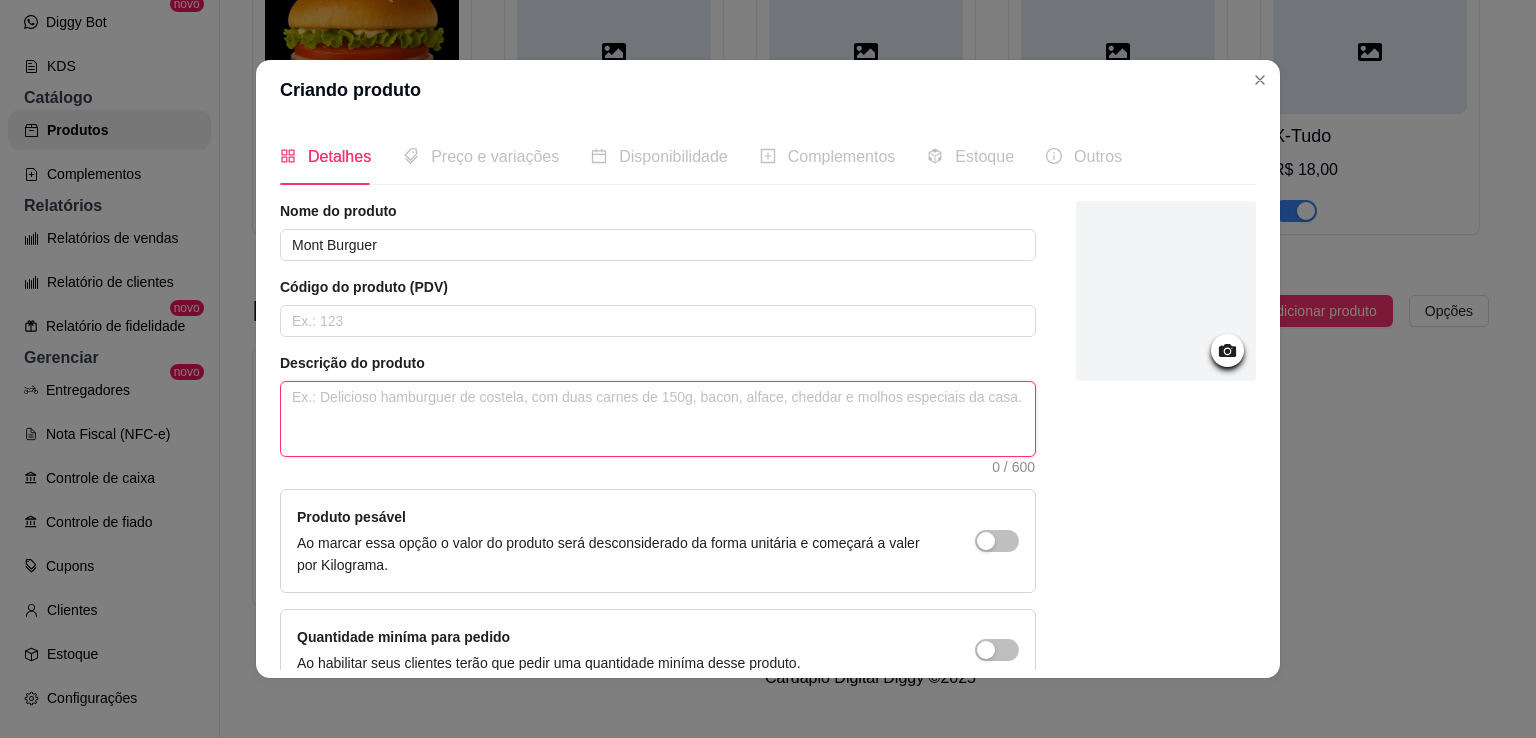 click at bounding box center [658, 419] 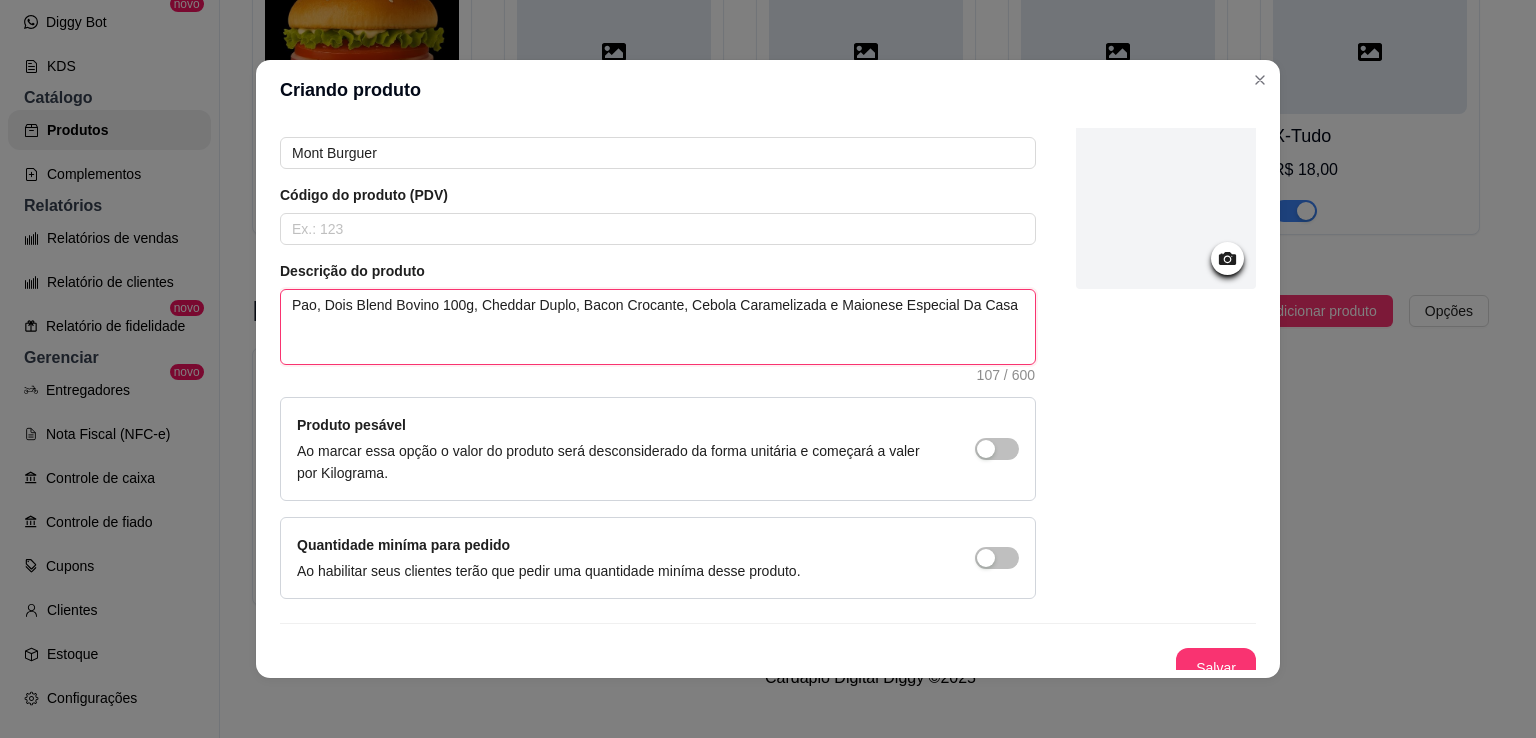 scroll, scrollTop: 108, scrollLeft: 0, axis: vertical 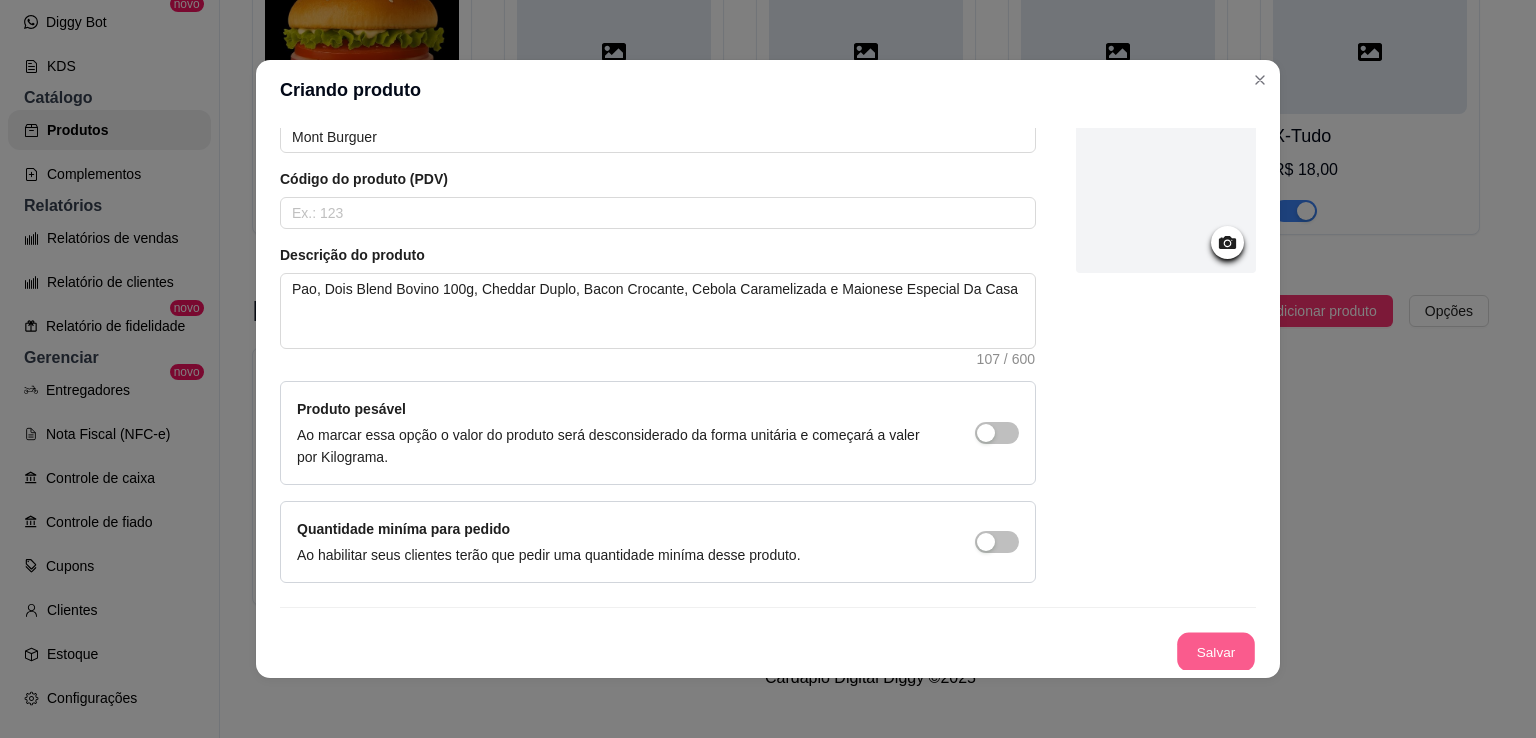 click on "Salvar" at bounding box center (1216, 652) 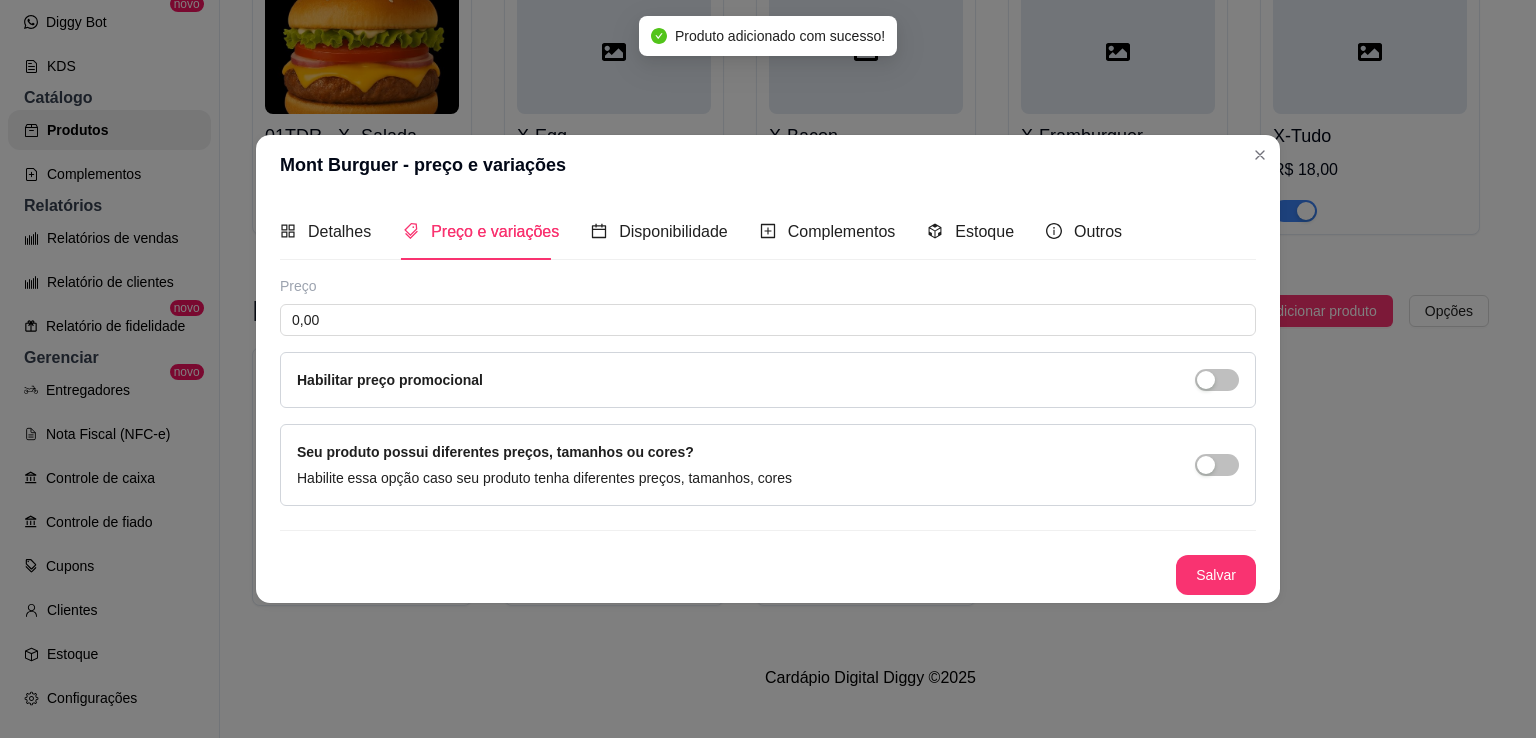 scroll, scrollTop: 0, scrollLeft: 0, axis: both 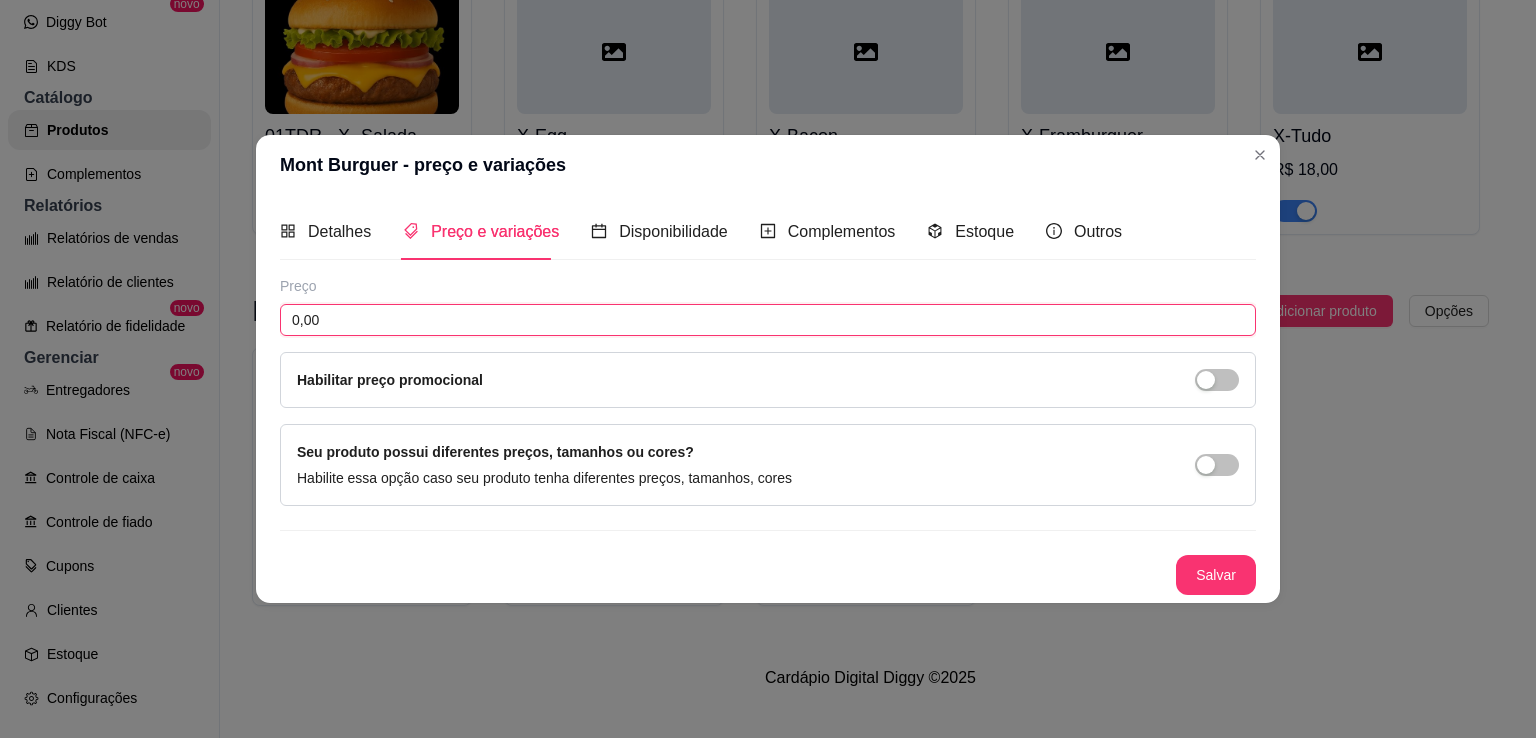 click on "0,00" at bounding box center [768, 320] 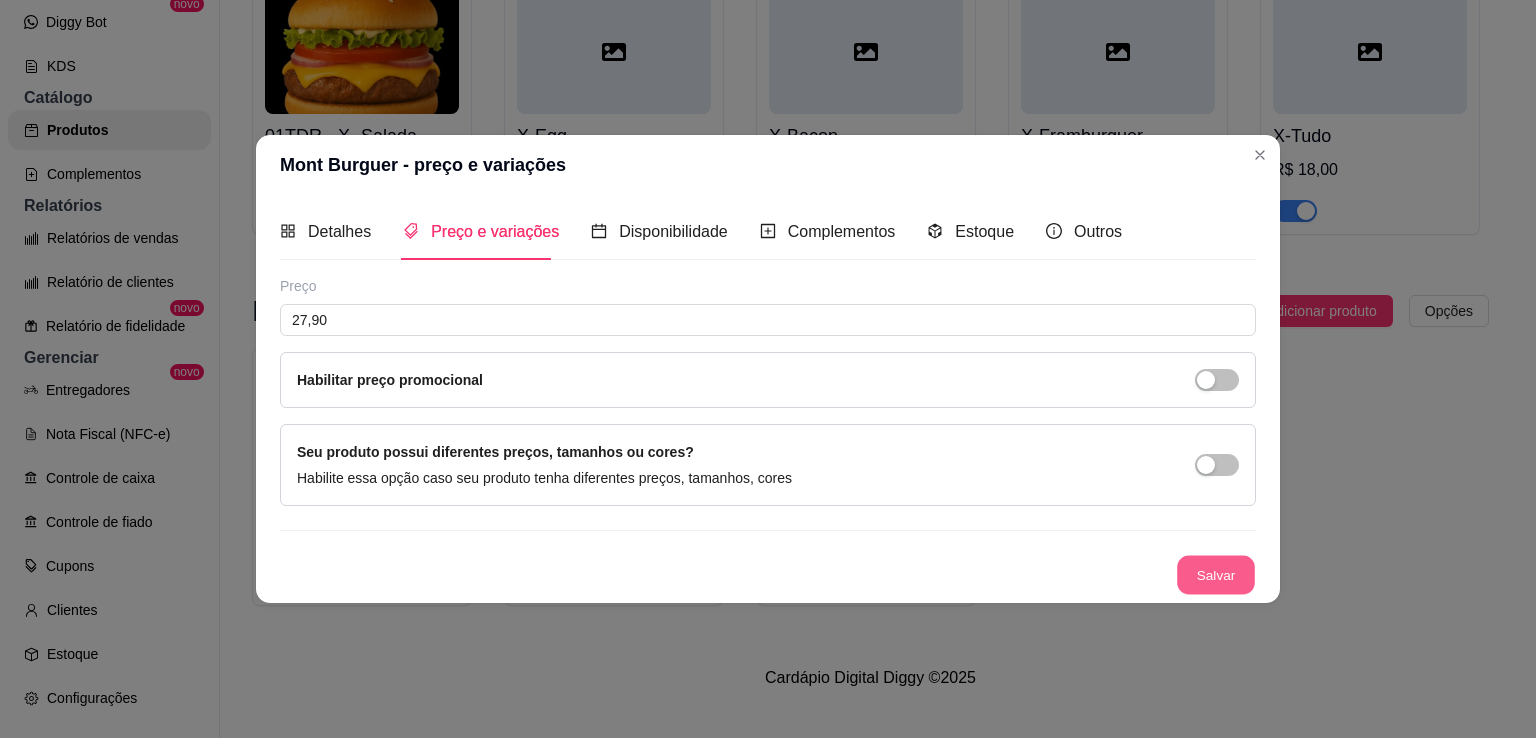 click on "Salvar" at bounding box center (1216, 575) 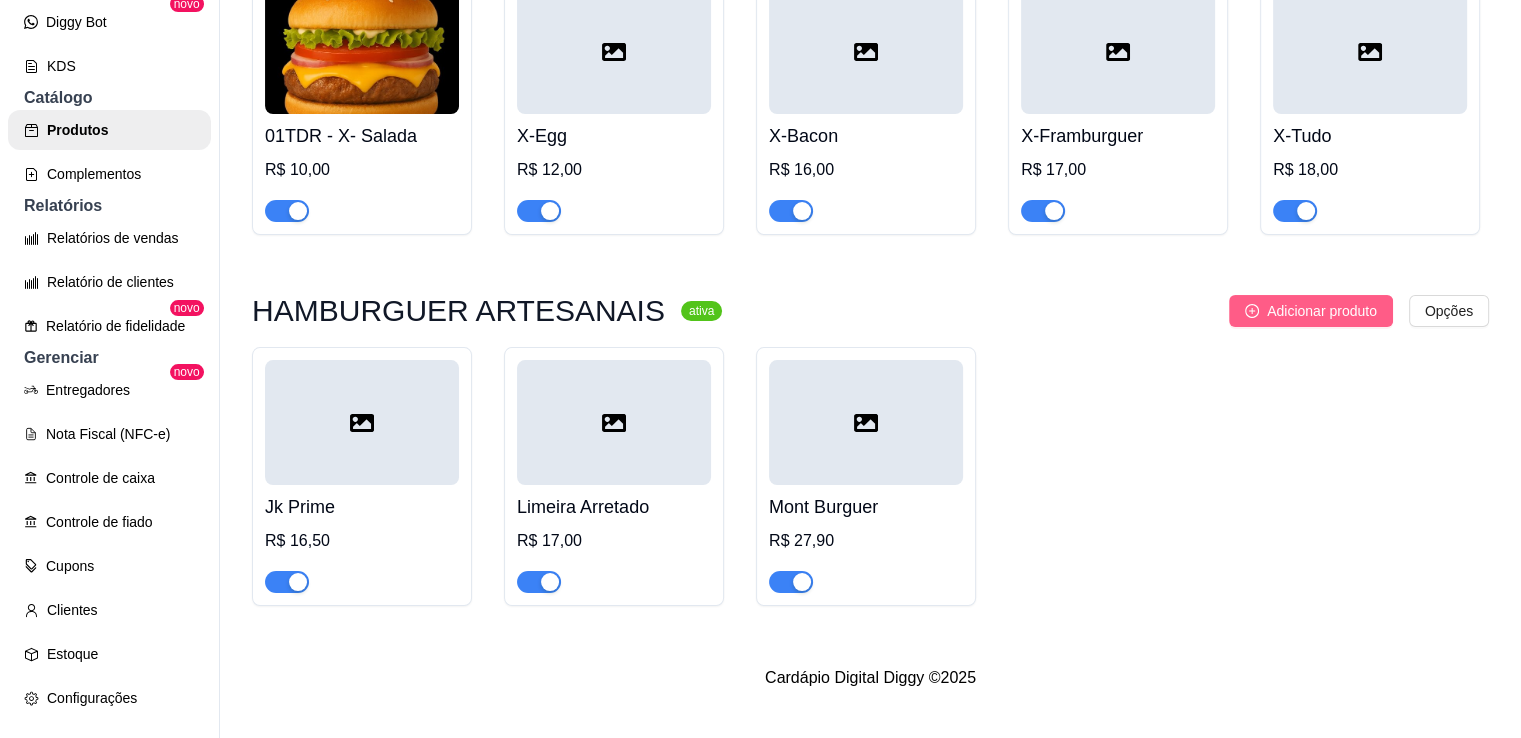 click on "Adicionar produto" at bounding box center [1322, 311] 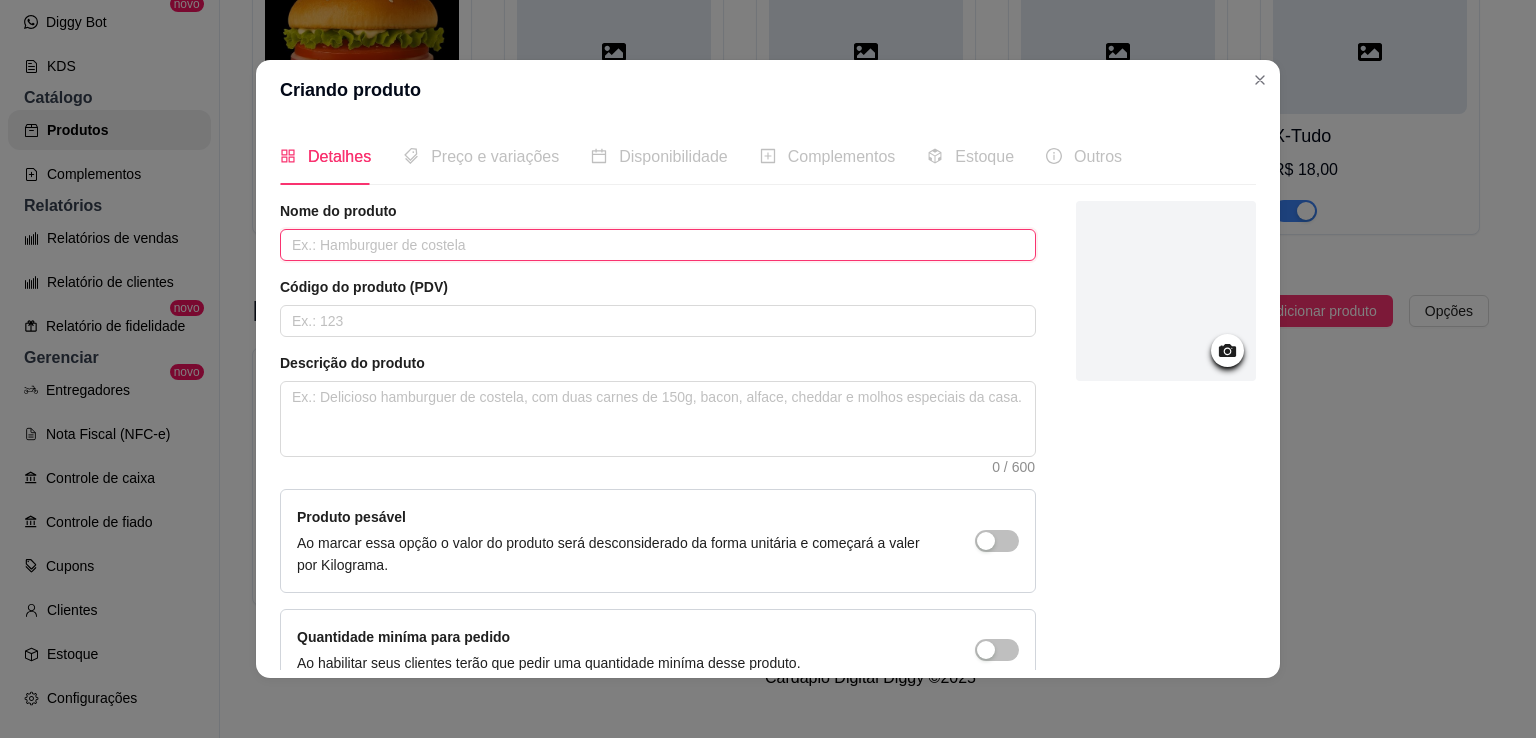 click at bounding box center [658, 245] 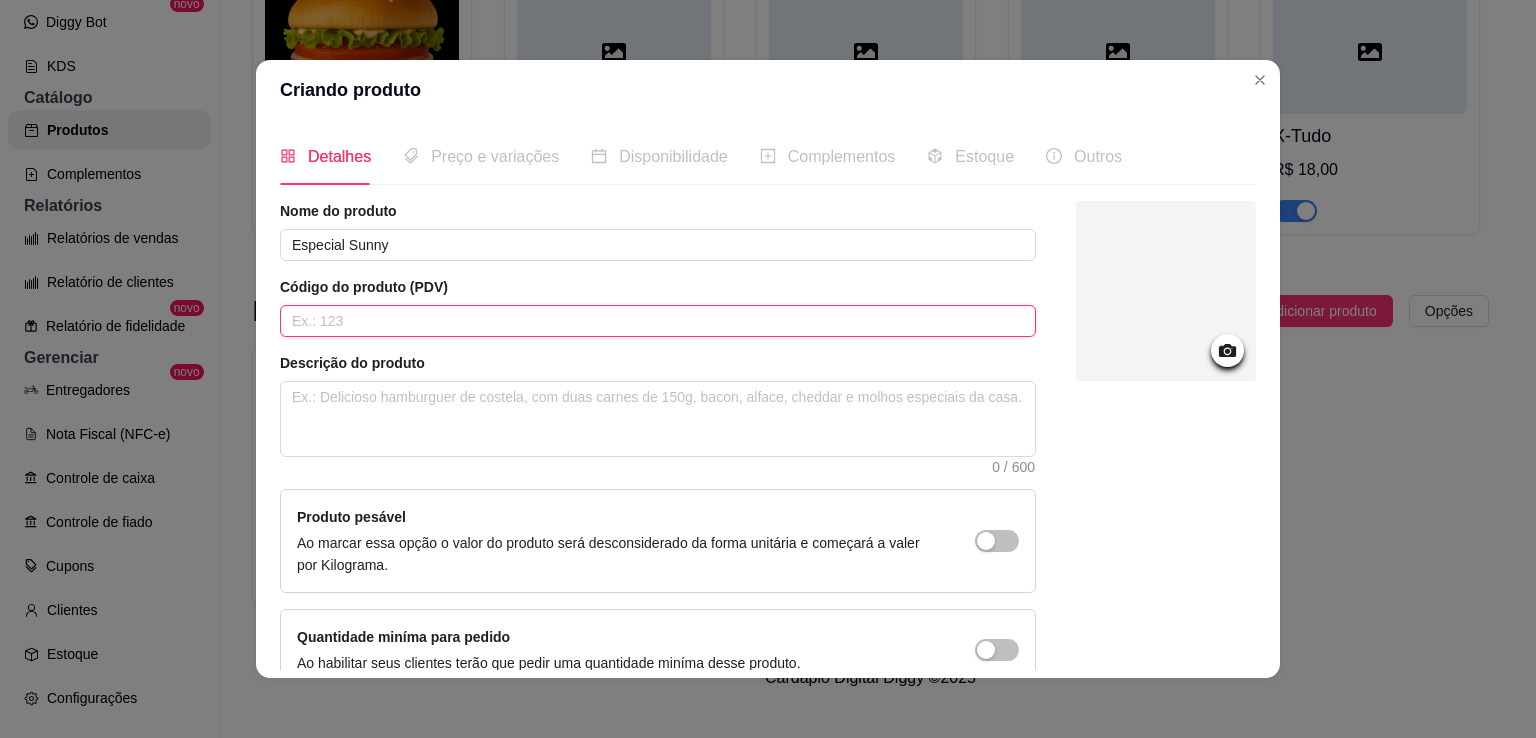 click at bounding box center (658, 321) 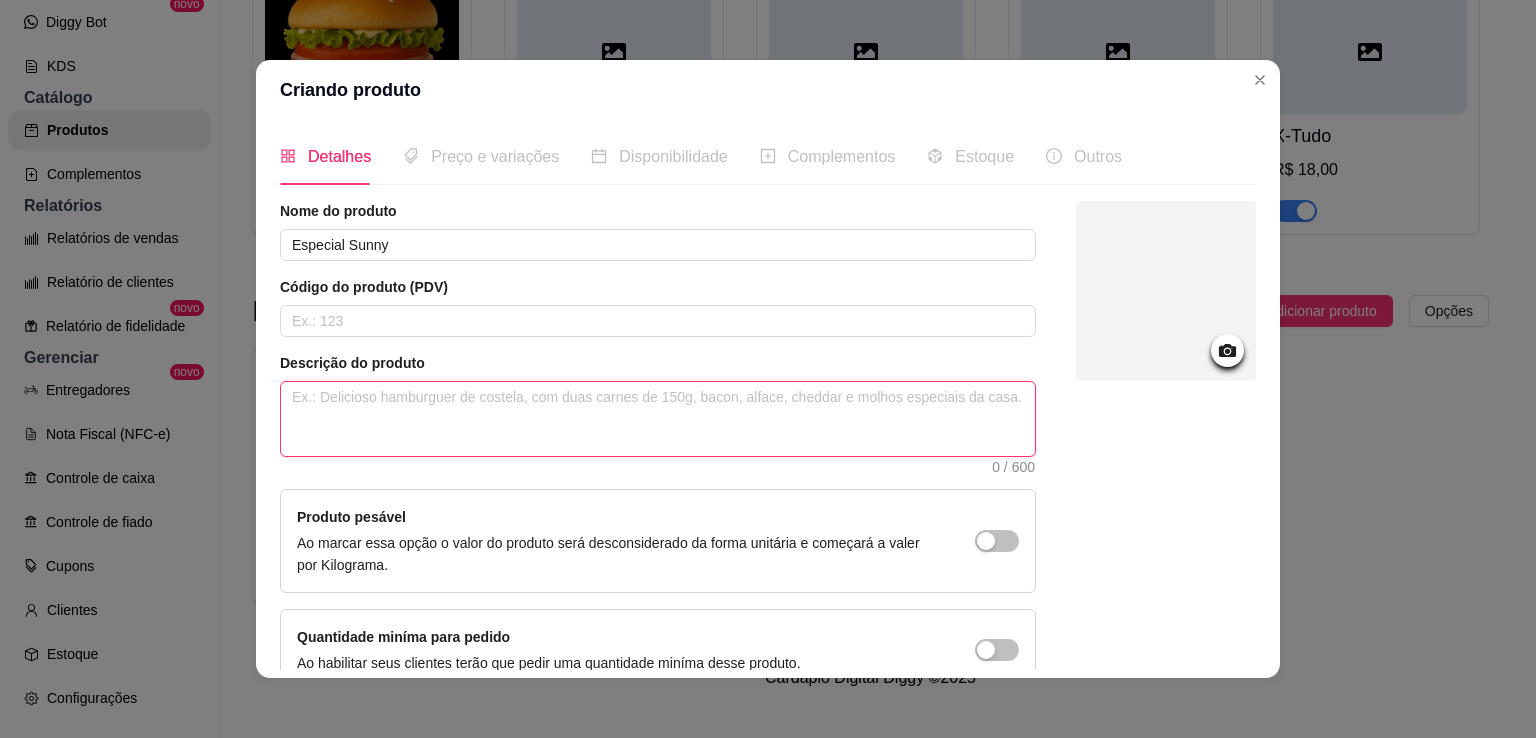 click at bounding box center [658, 419] 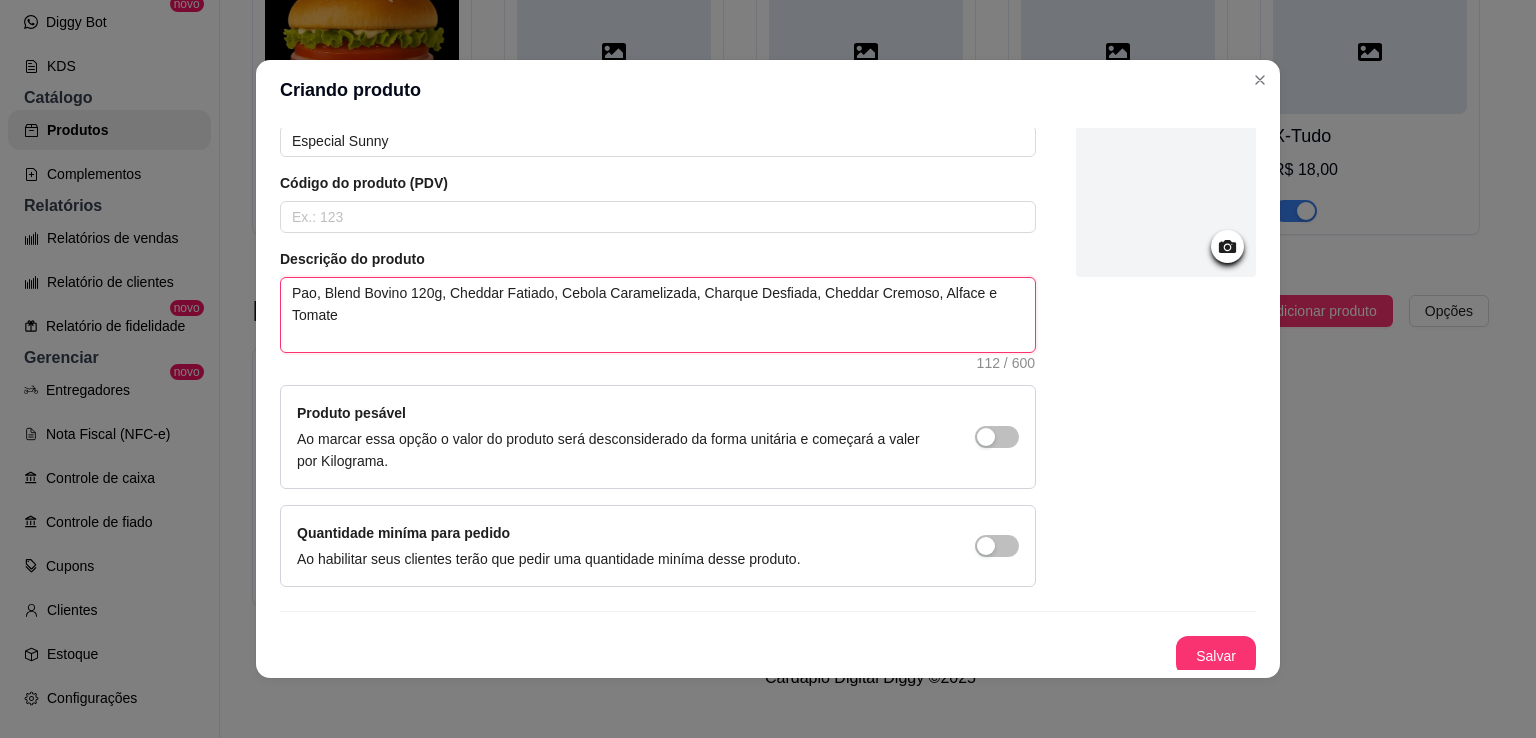 scroll, scrollTop: 108, scrollLeft: 0, axis: vertical 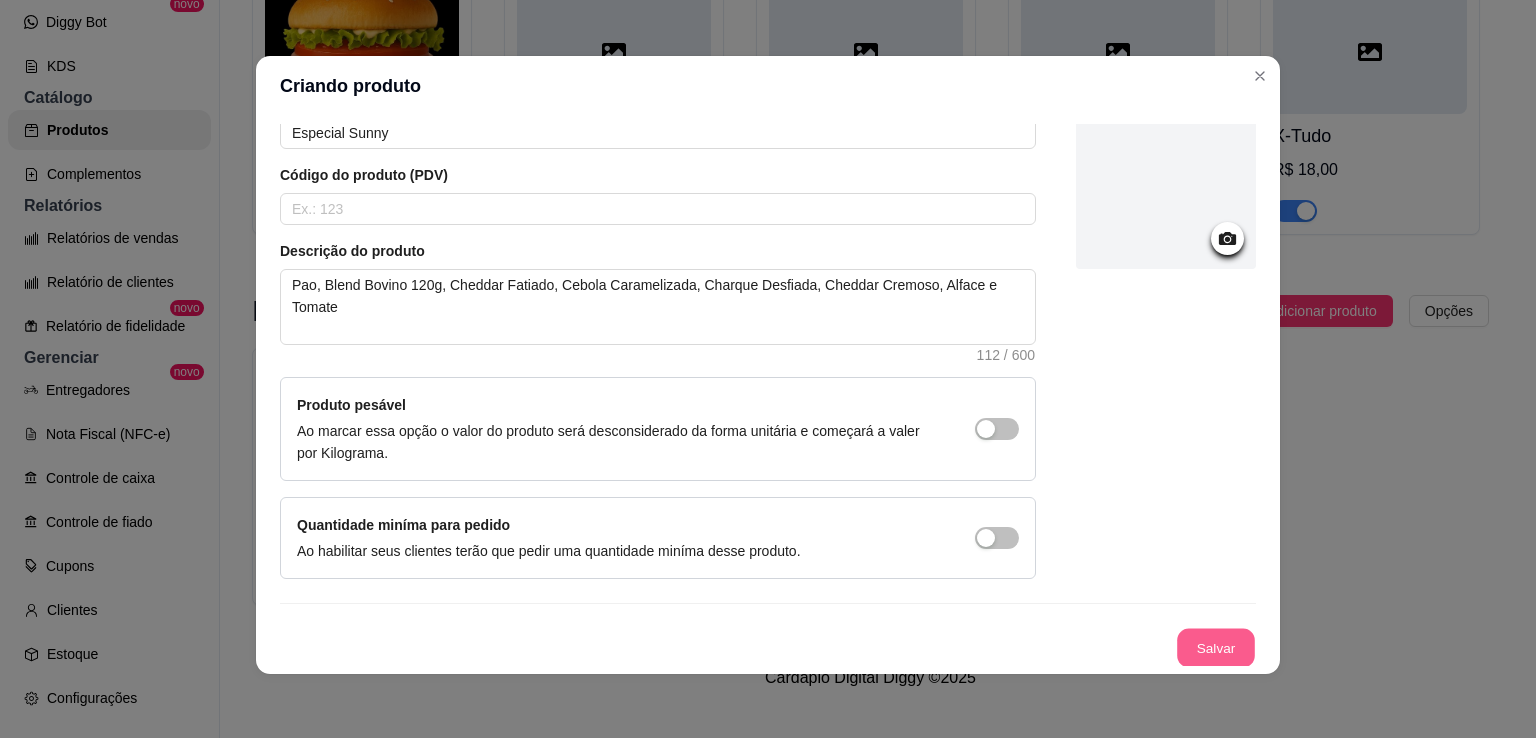 click on "Salvar" at bounding box center [1216, 648] 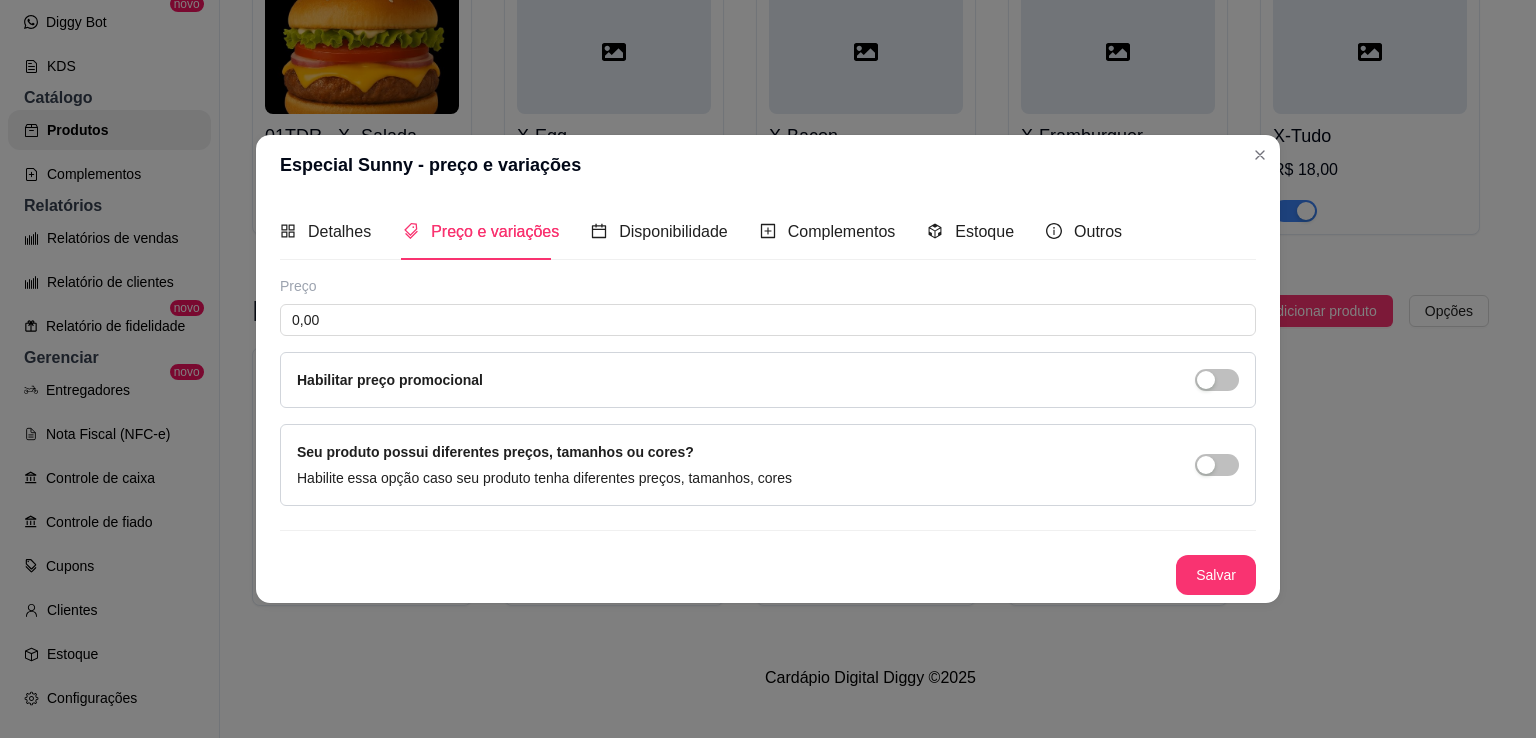 scroll, scrollTop: 0, scrollLeft: 0, axis: both 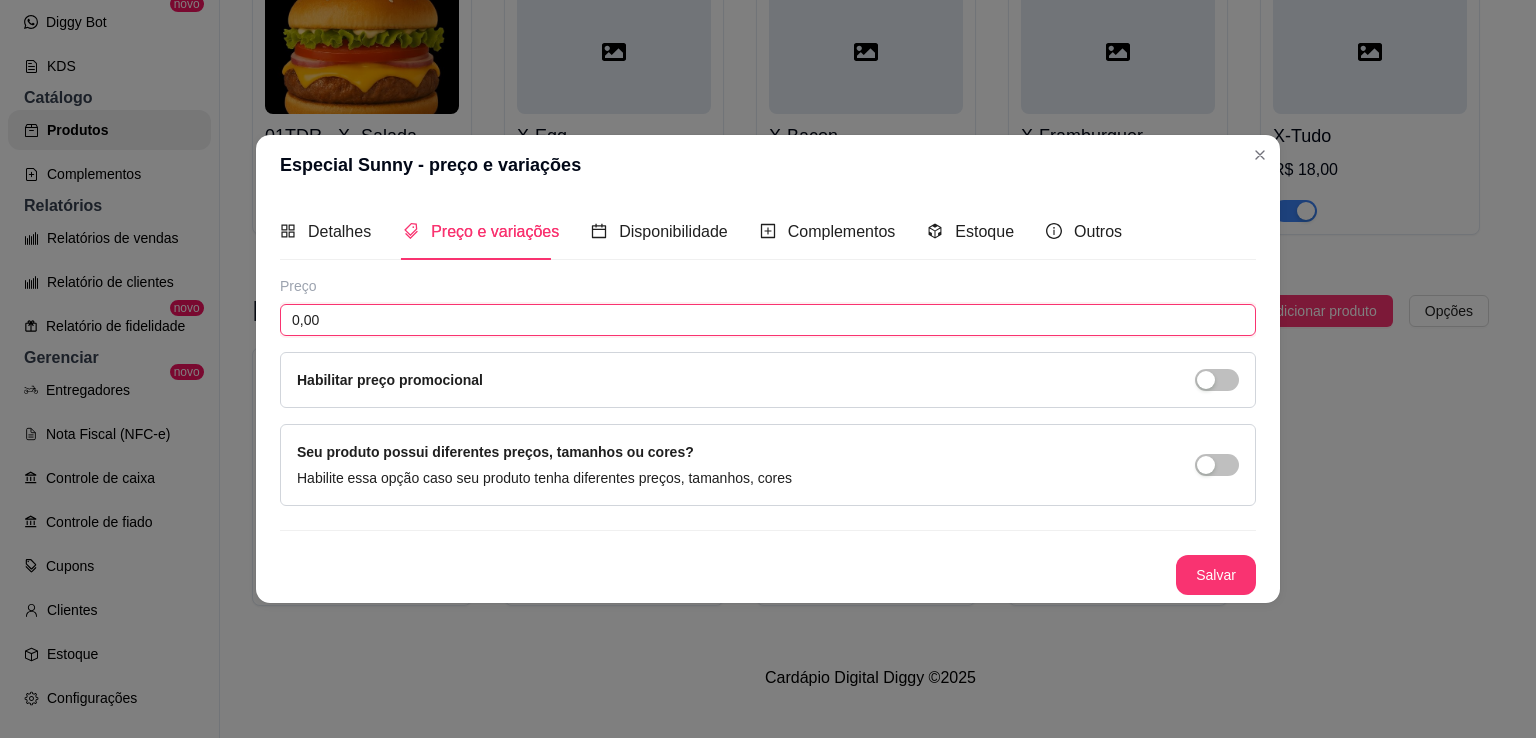 click on "0,00" at bounding box center (768, 320) 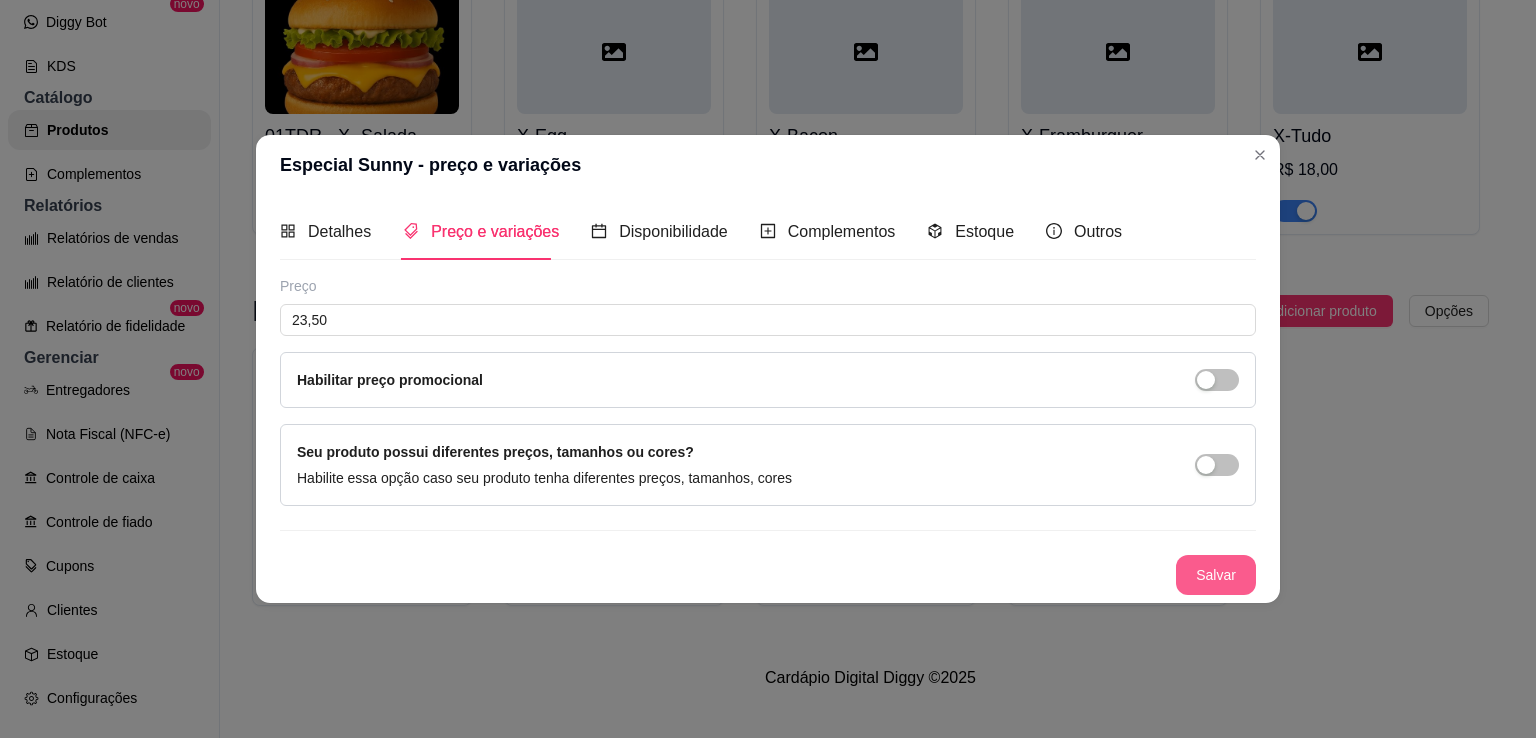 click on "Salvar" at bounding box center (1216, 575) 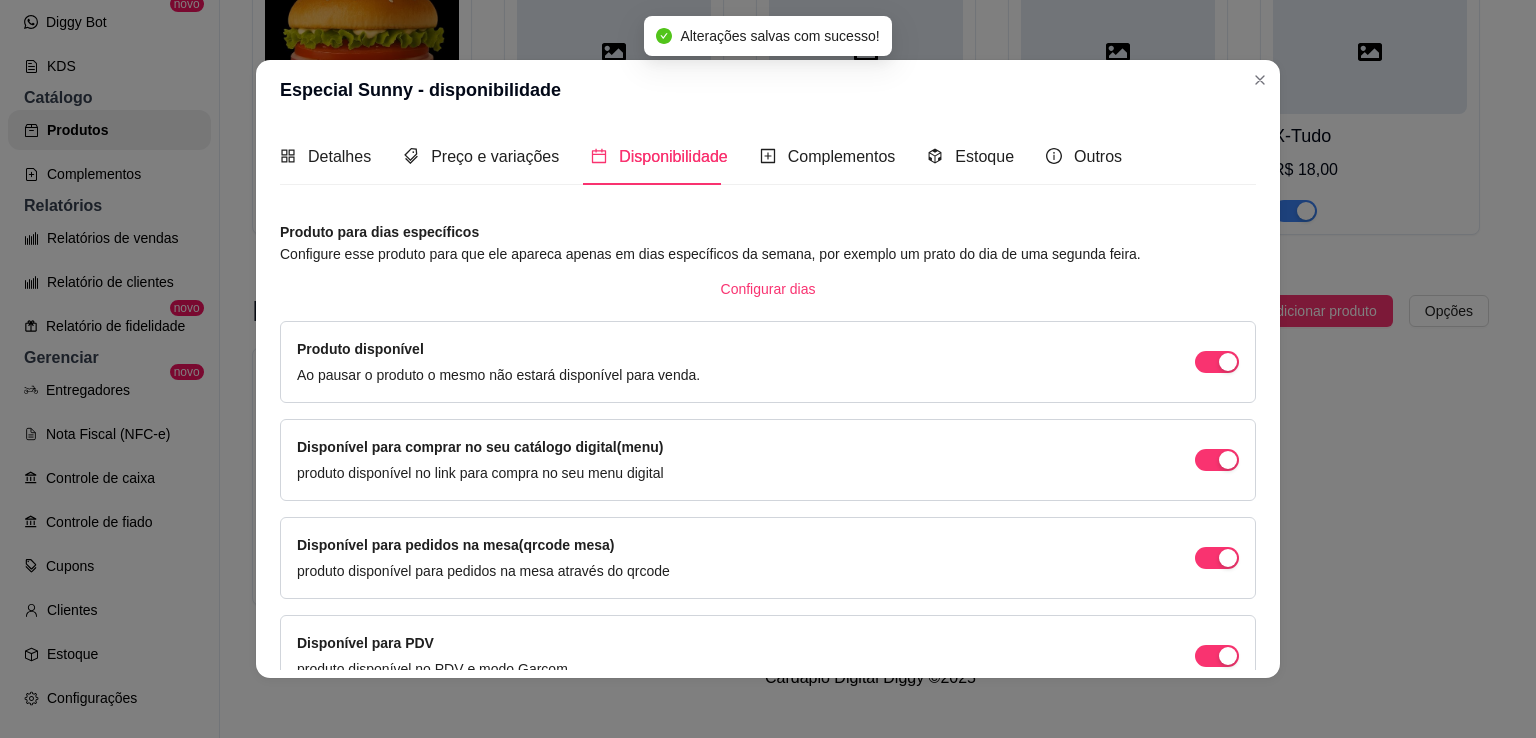 click on "Disponível para pedidos na mesa(qrcode mesa) produto disponível para pedidos na mesa através do qrcode" at bounding box center [768, 558] 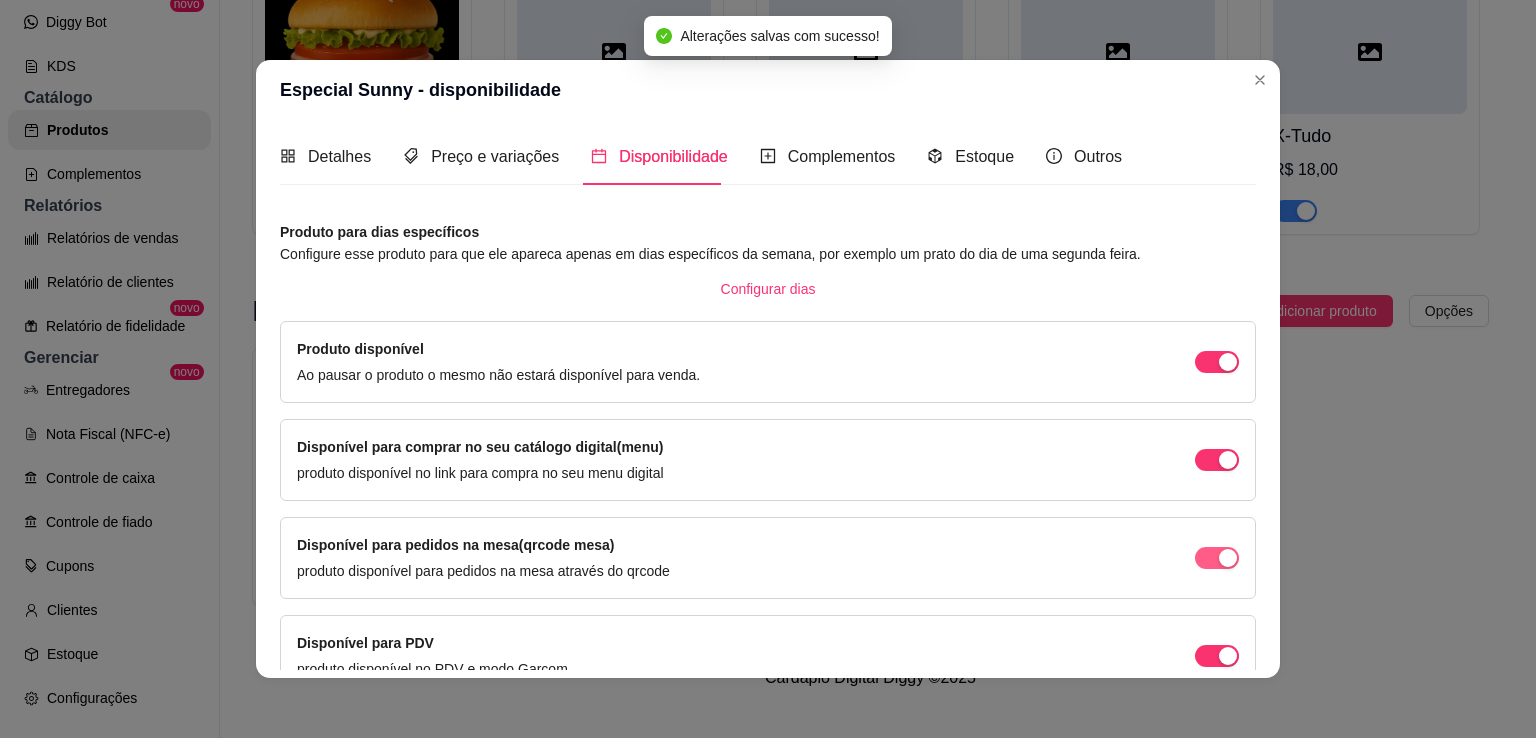 click at bounding box center [1217, 362] 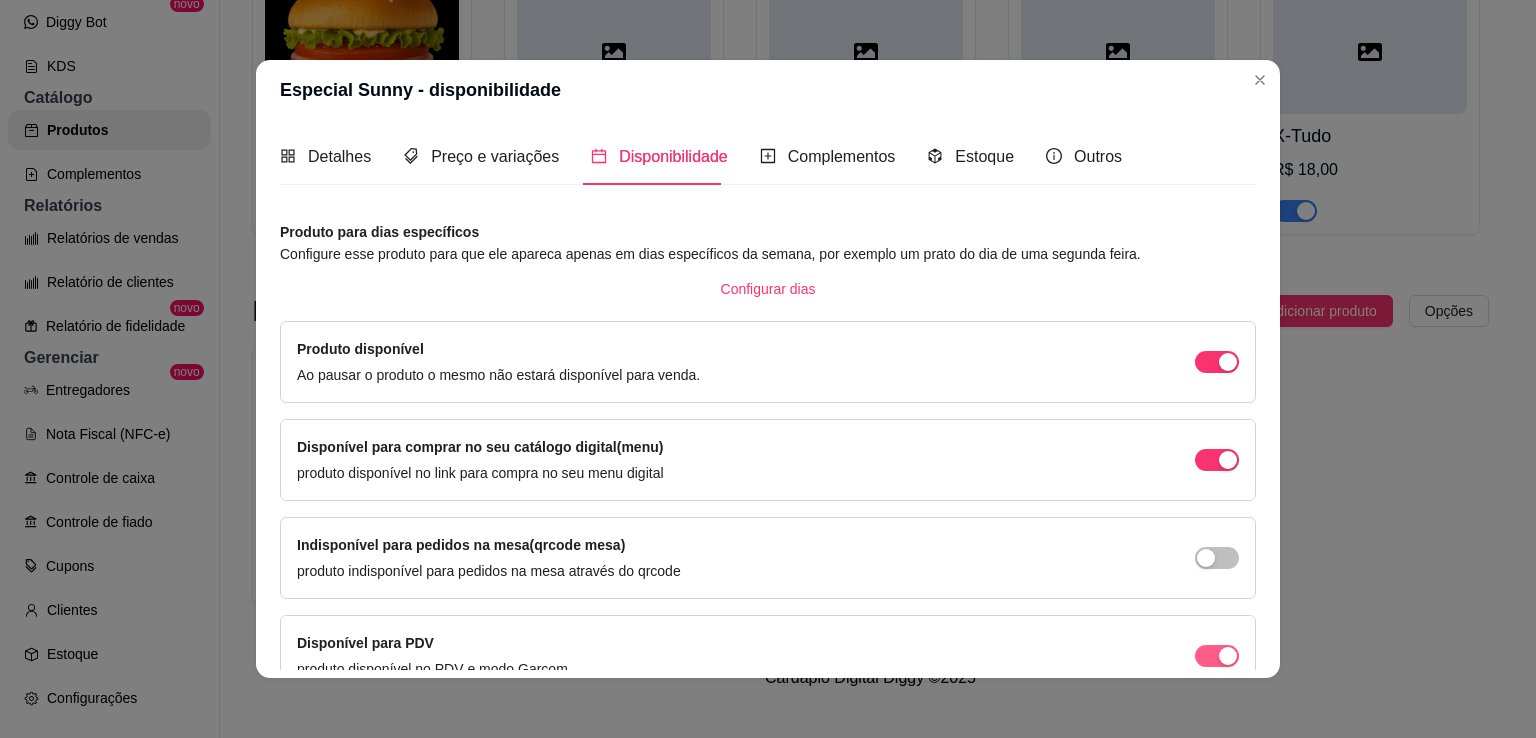 click at bounding box center [1228, 362] 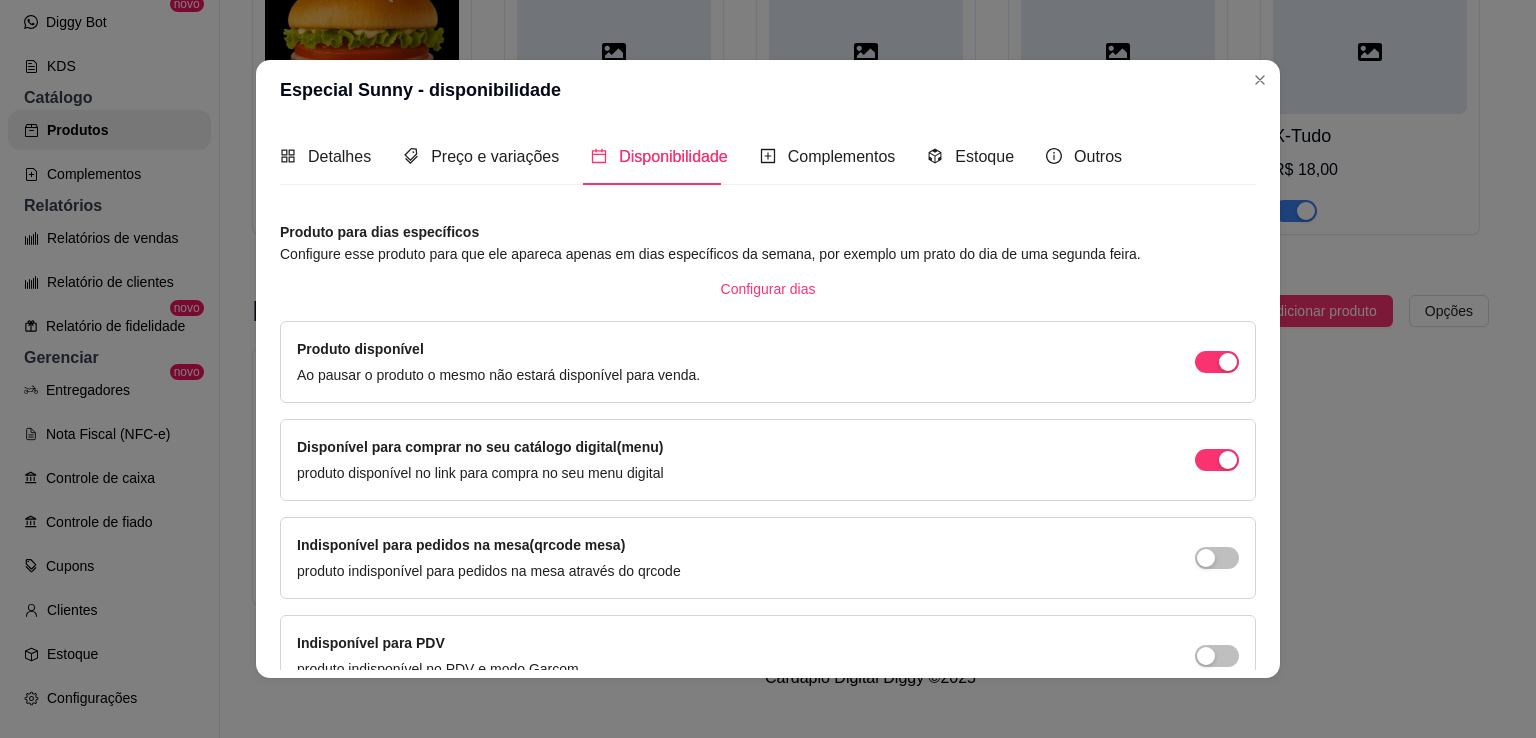 scroll, scrollTop: 106, scrollLeft: 0, axis: vertical 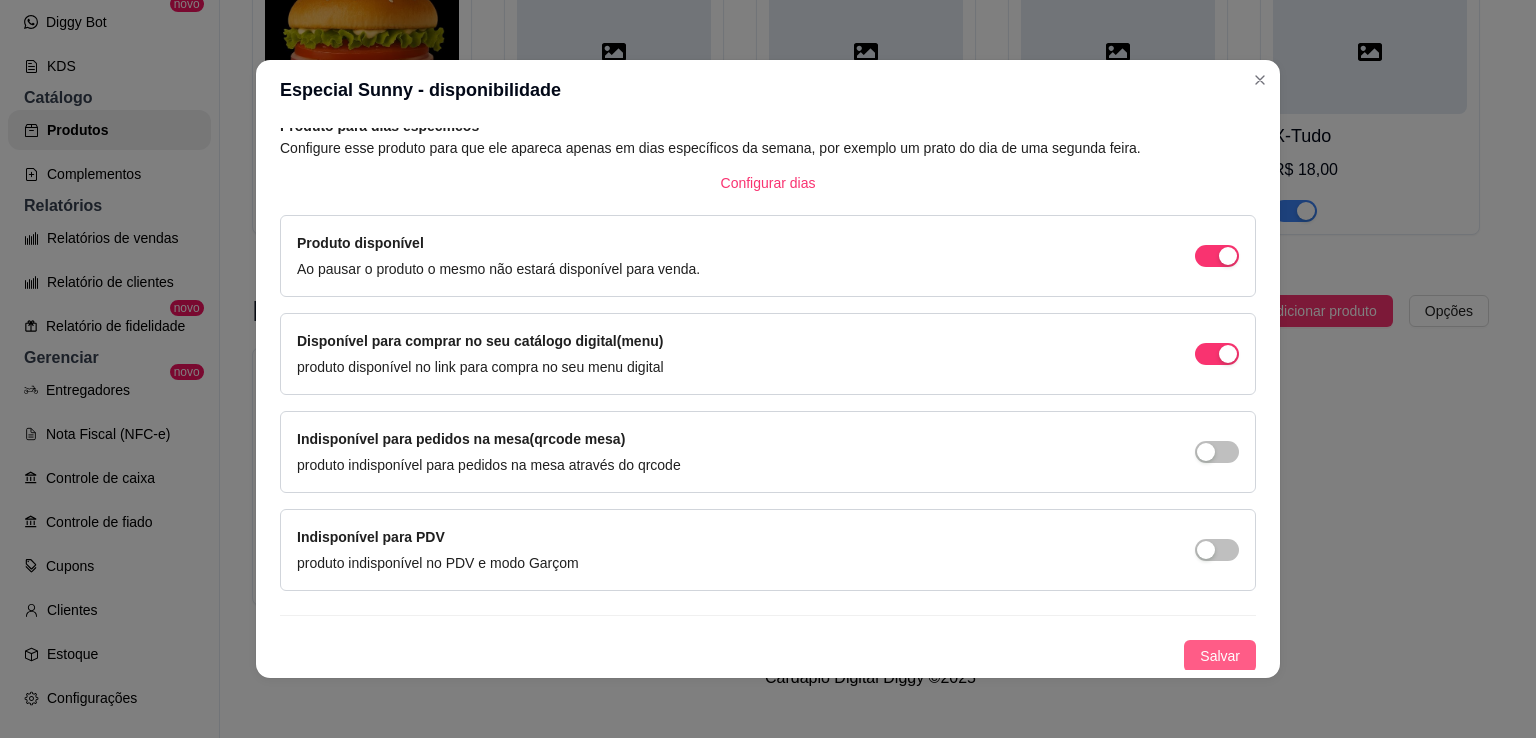 click on "Salvar" at bounding box center [1220, 656] 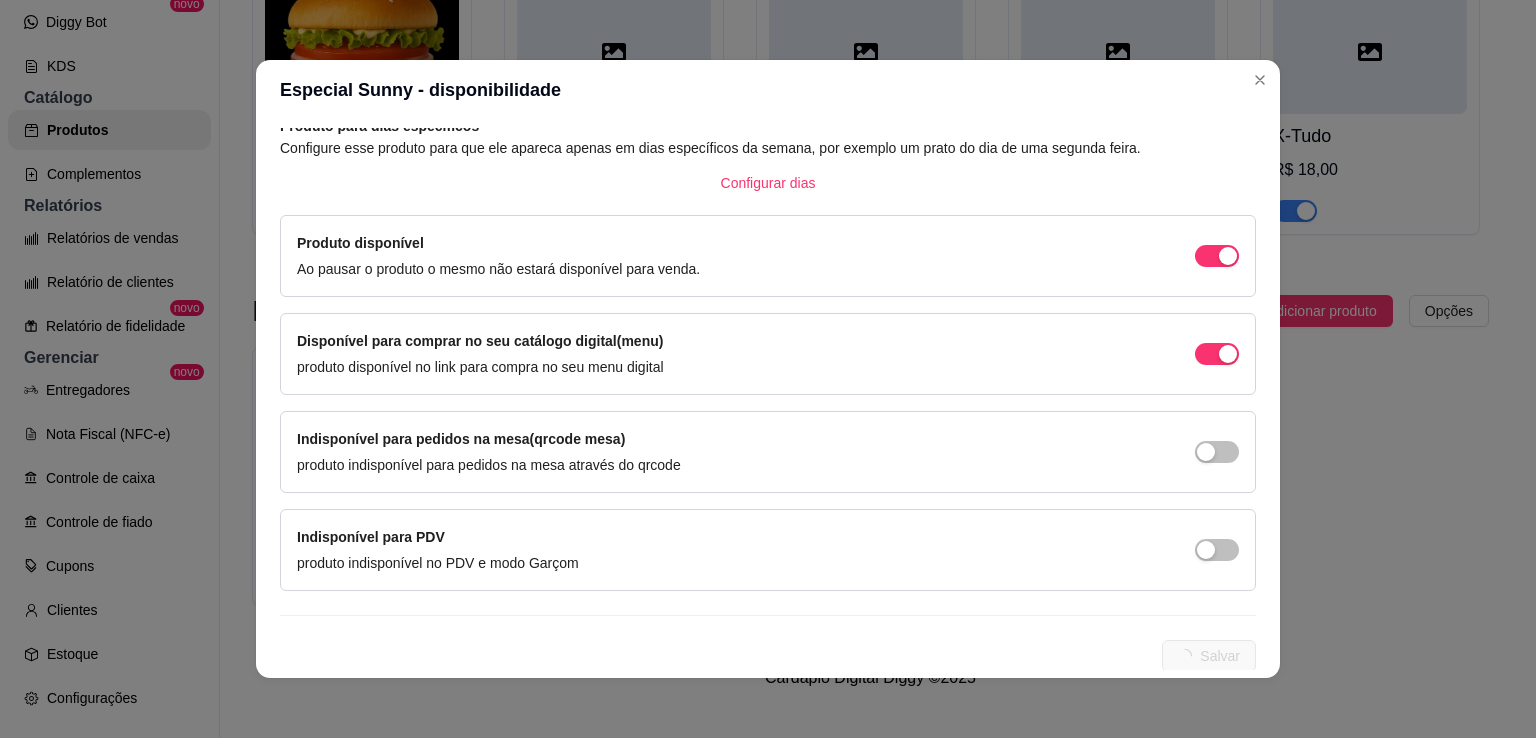 scroll, scrollTop: 0, scrollLeft: 0, axis: both 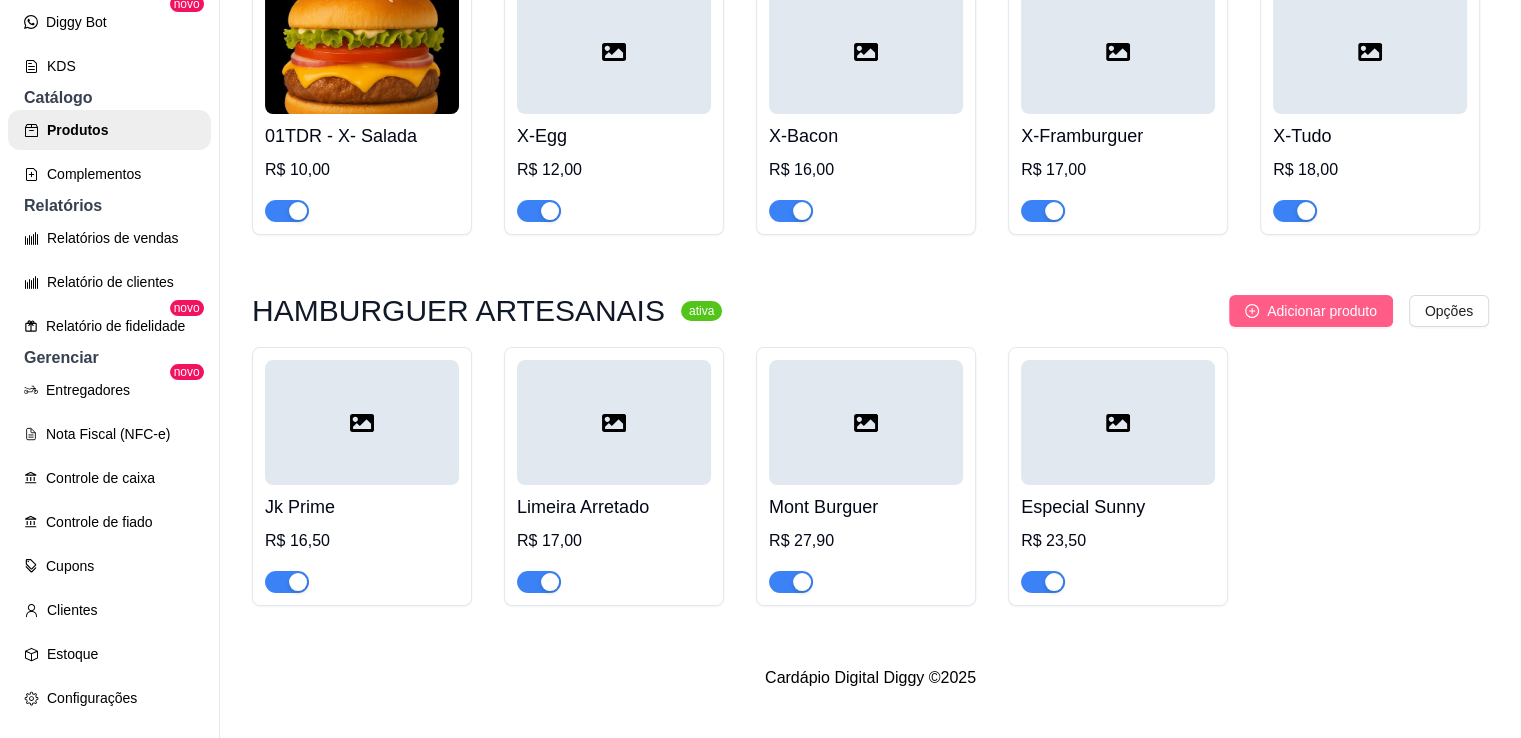 click on "Adicionar produto" at bounding box center (1322, 311) 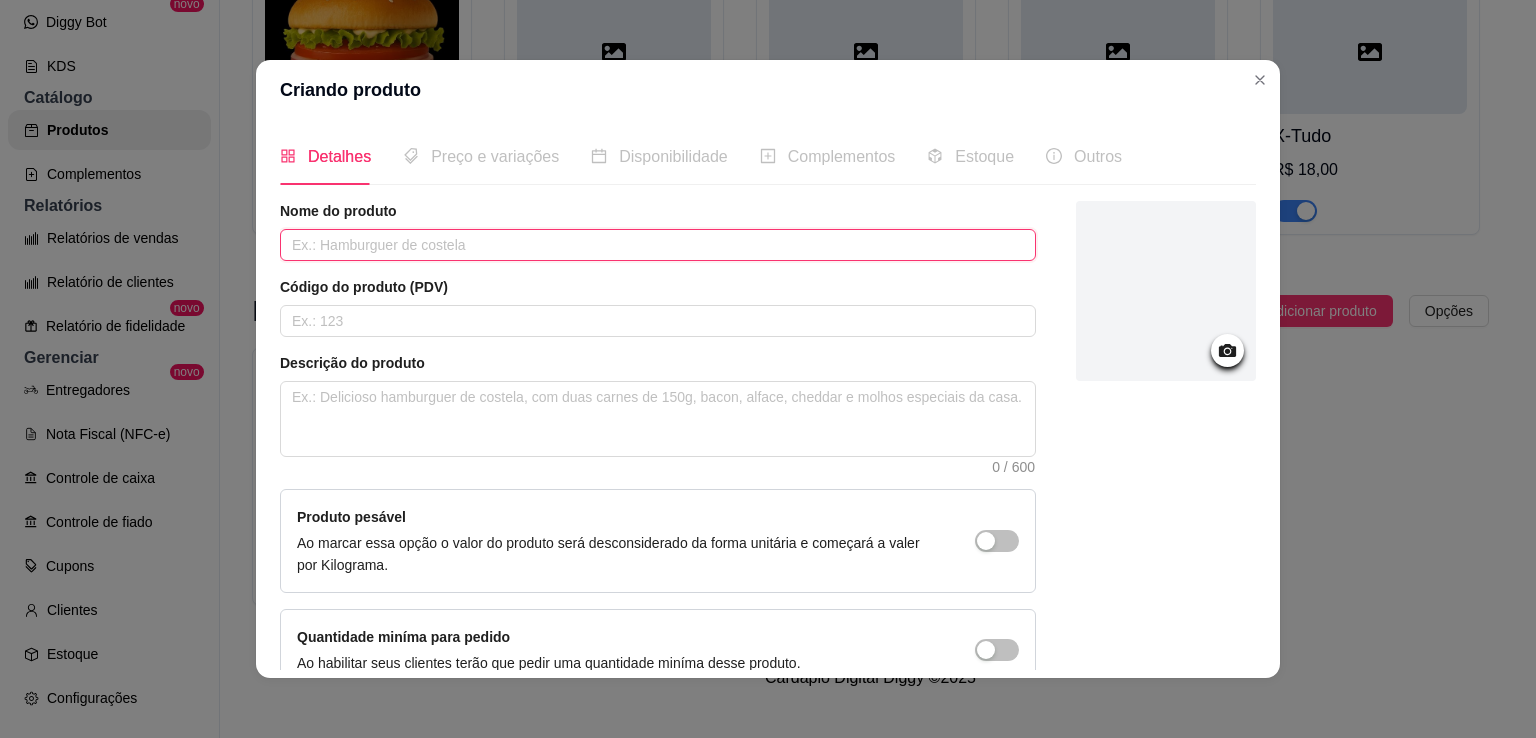 click at bounding box center [658, 245] 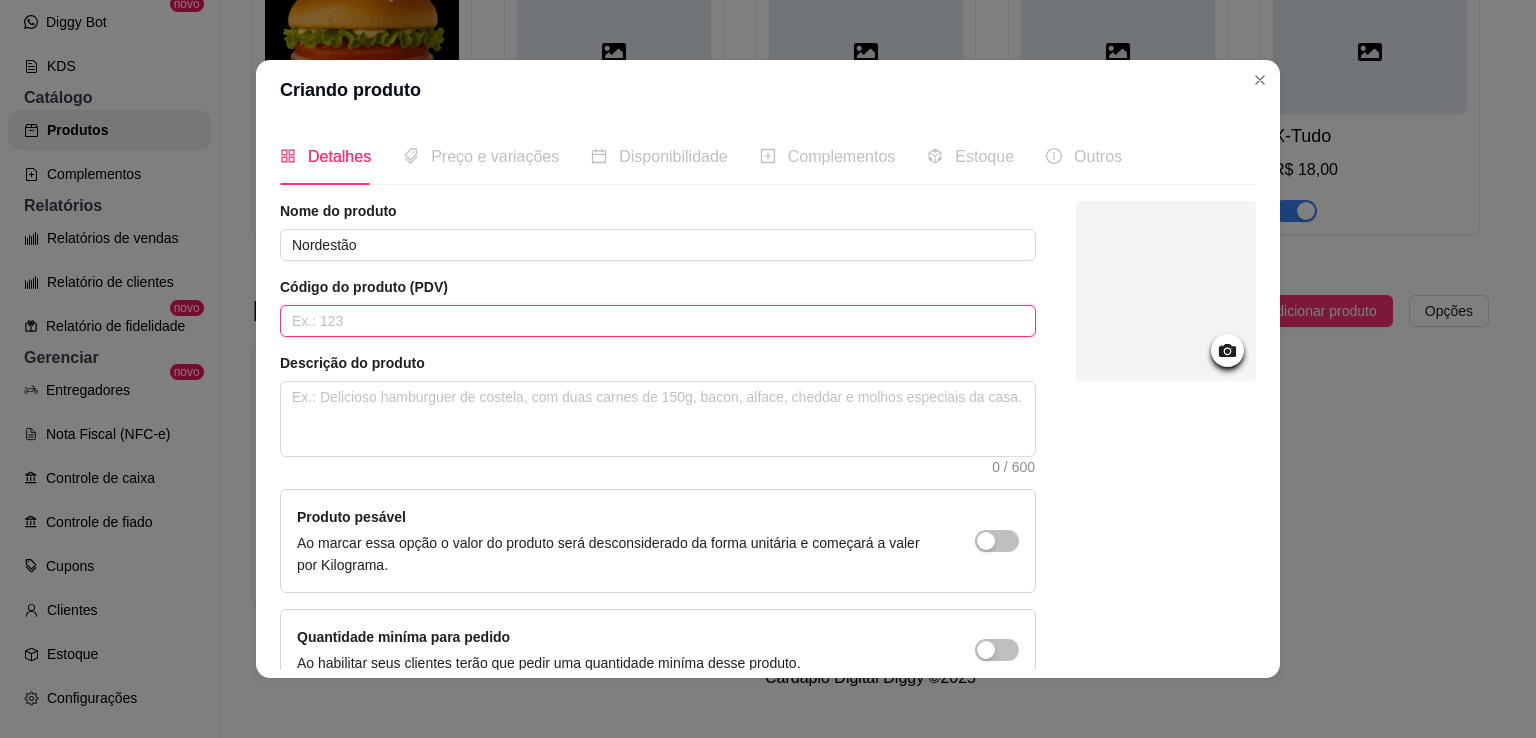 click at bounding box center [658, 321] 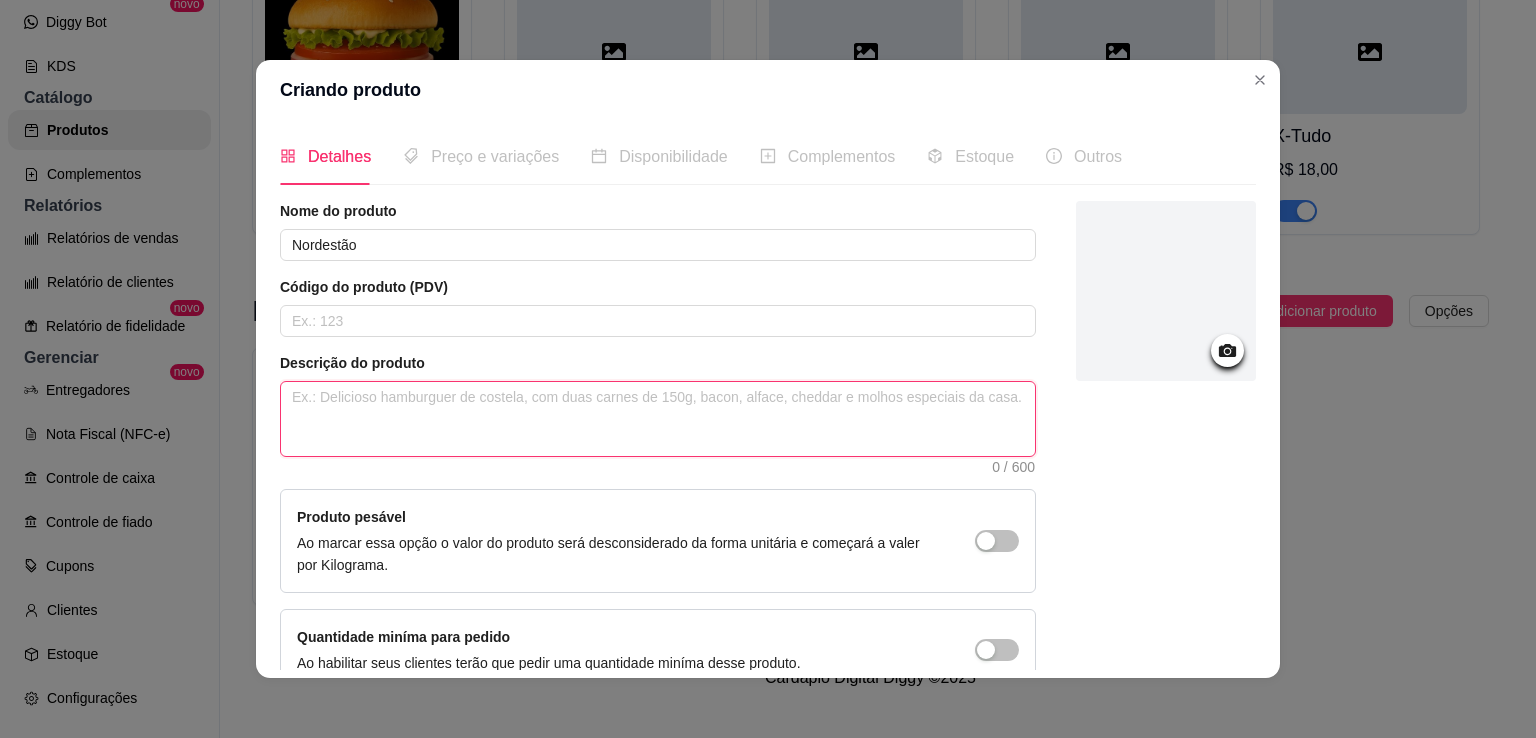 click at bounding box center (658, 419) 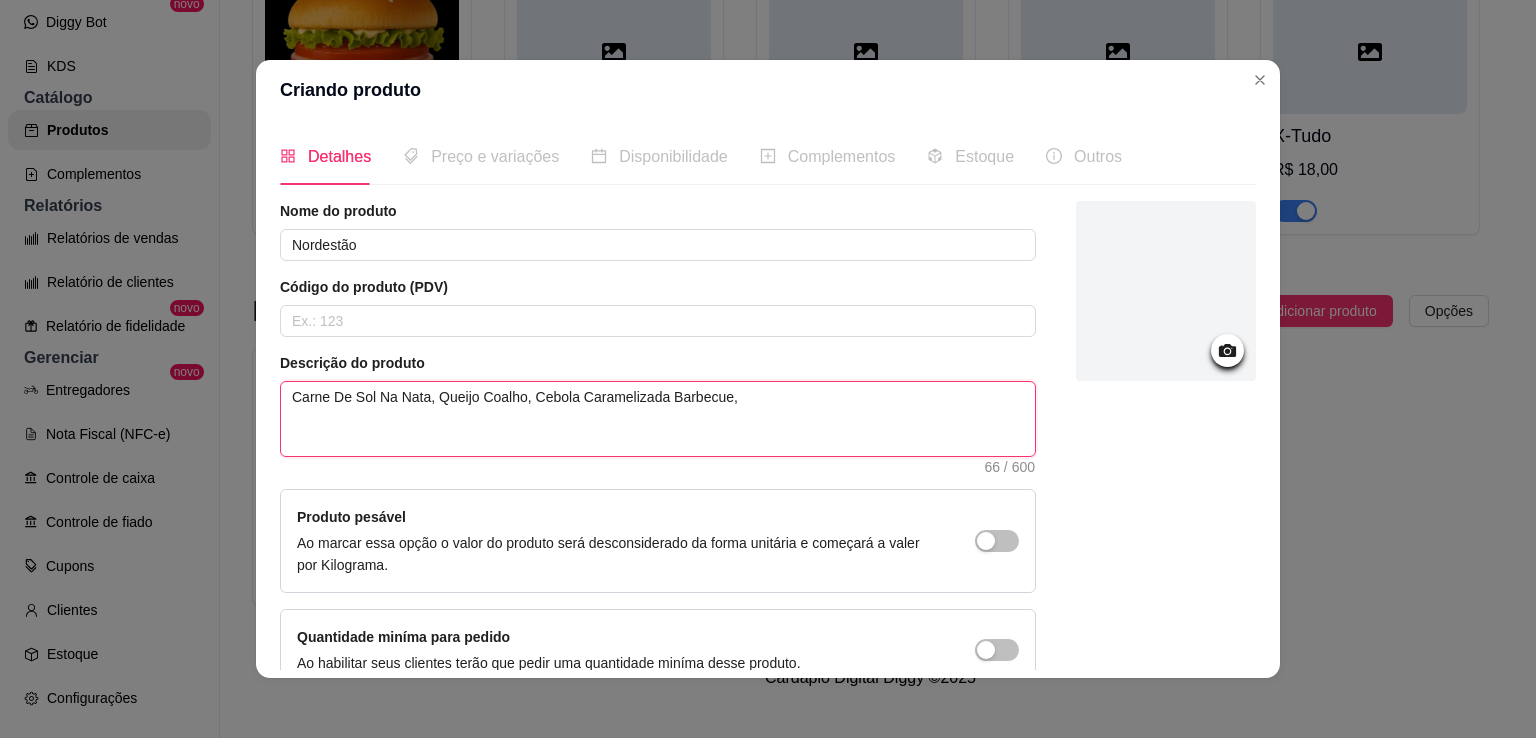 click on "Carne De Sol Na Nata, Queijo Coalho, Cebola Caramelizada Barbecue," at bounding box center [658, 419] 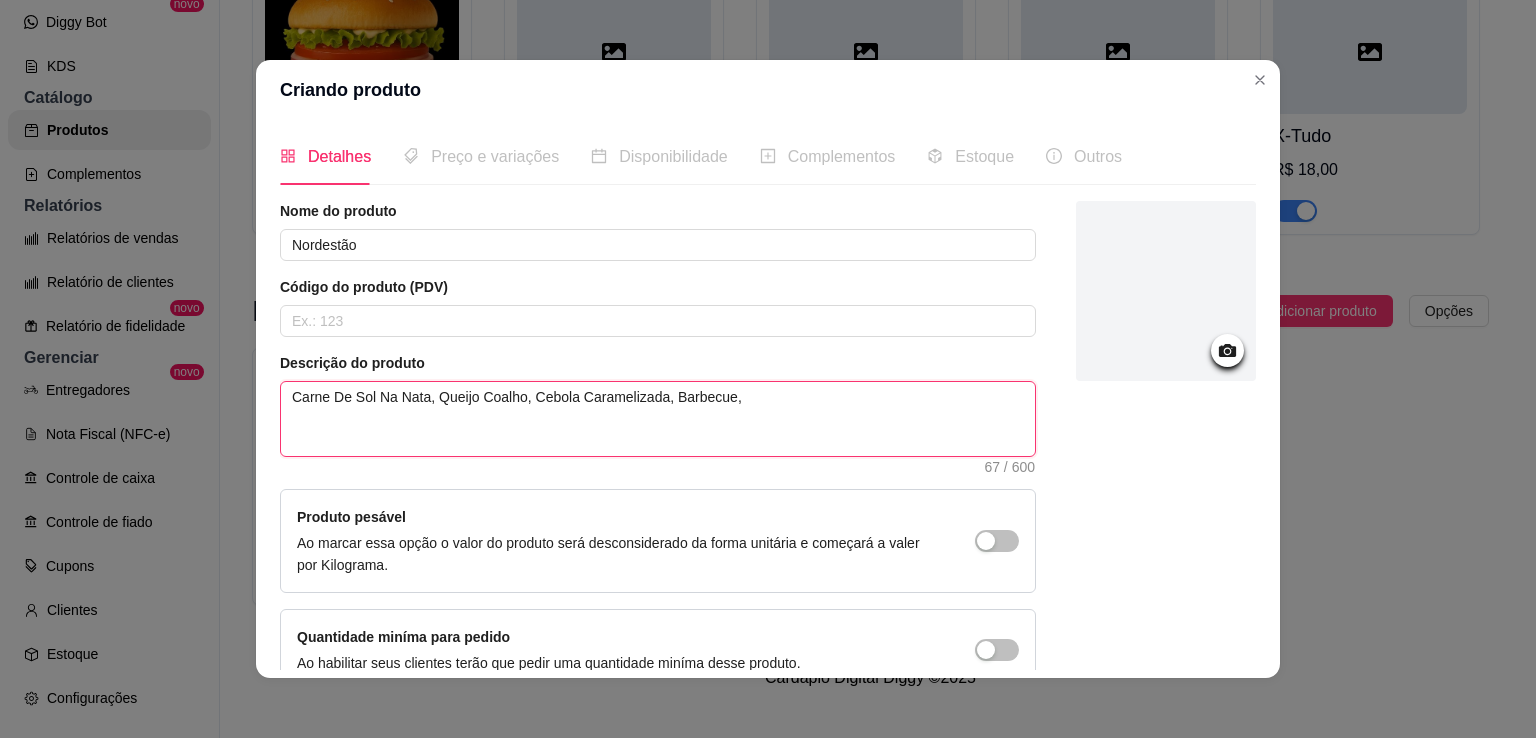 click on "Carne De Sol Na Nata, Queijo Coalho, Cebola Caramelizada, Barbecue," at bounding box center (658, 419) 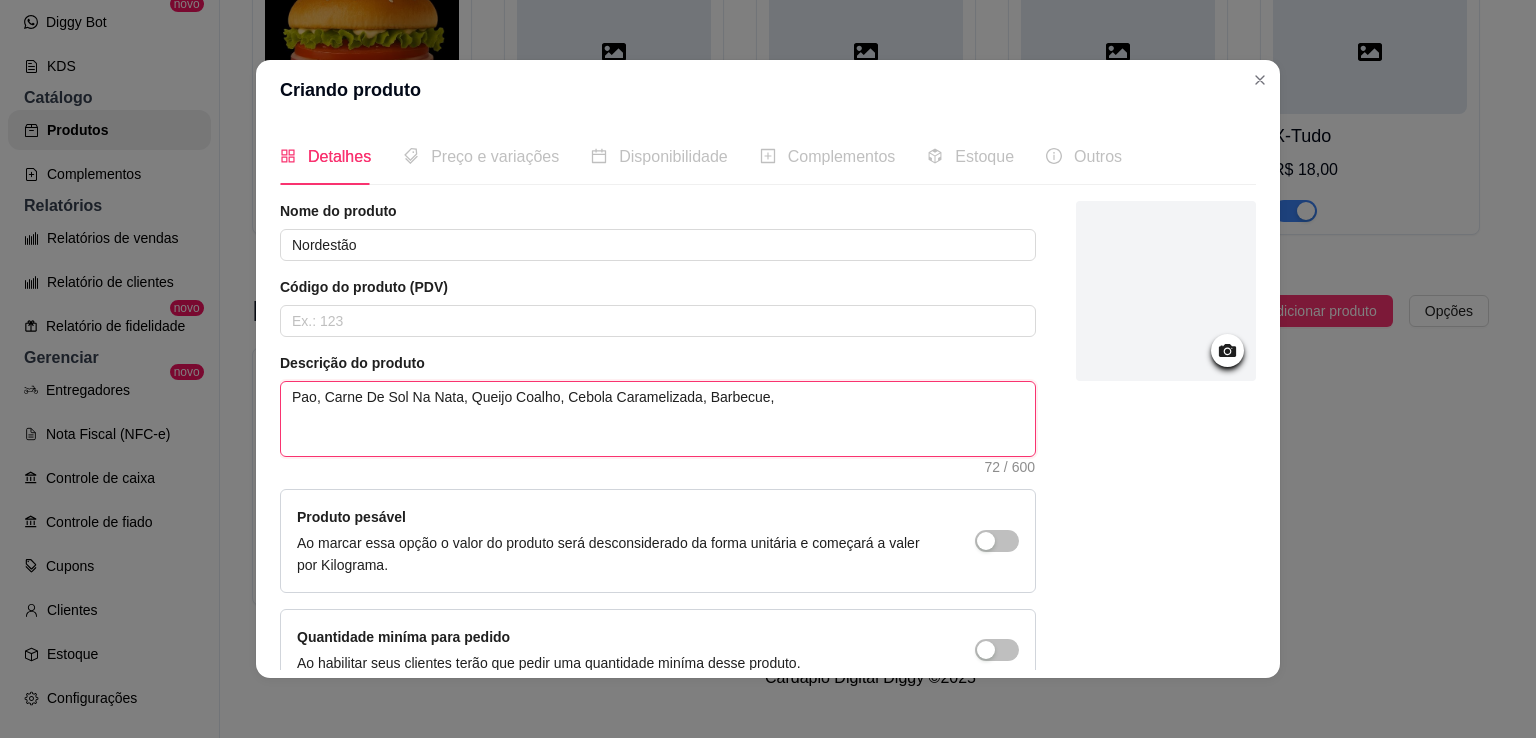 click on "Pao, Carne De Sol Na Nata, Queijo Coalho, Cebola Caramelizada, Barbecue," at bounding box center (658, 419) 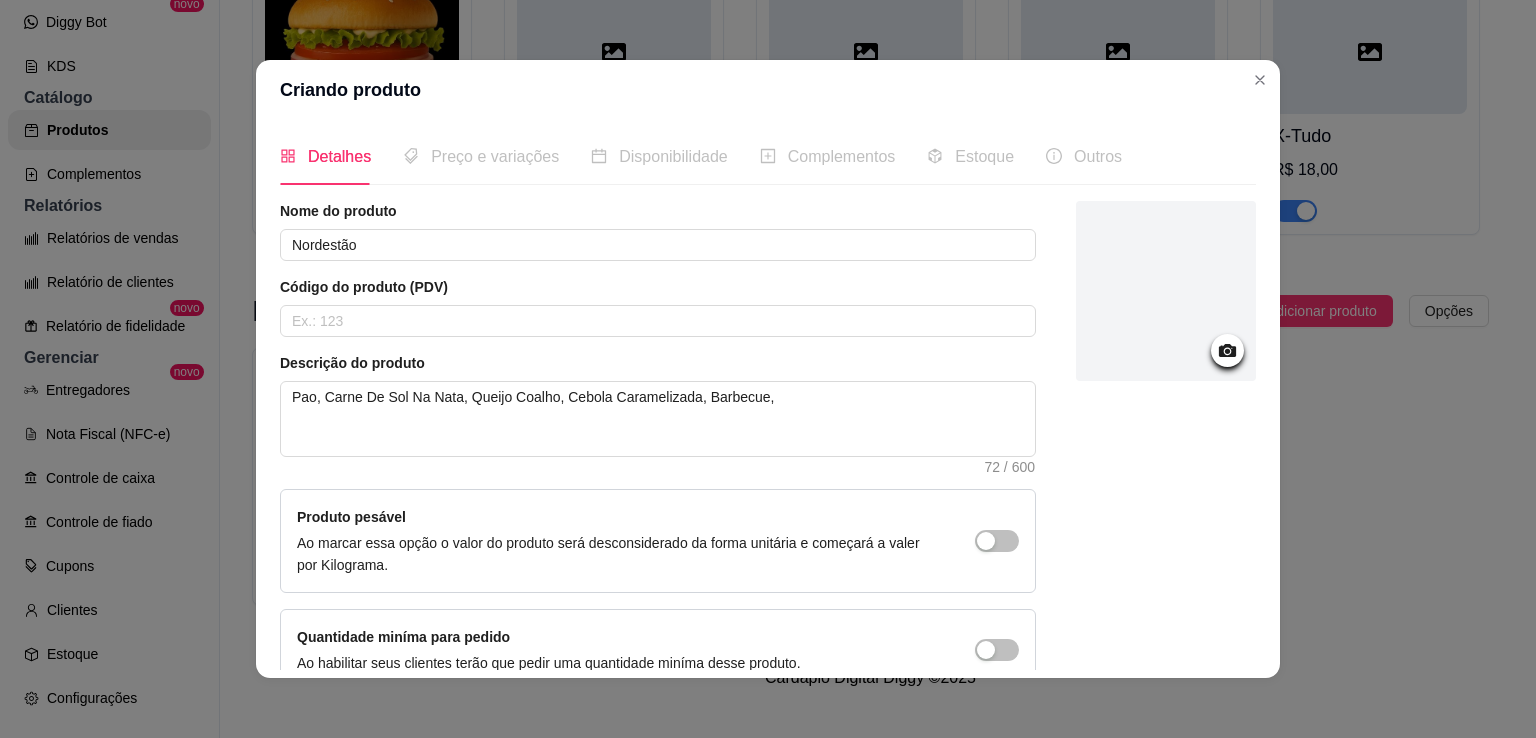 drag, startPoint x: 719, startPoint y: 389, endPoint x: 1090, endPoint y: 471, distance: 379.95395 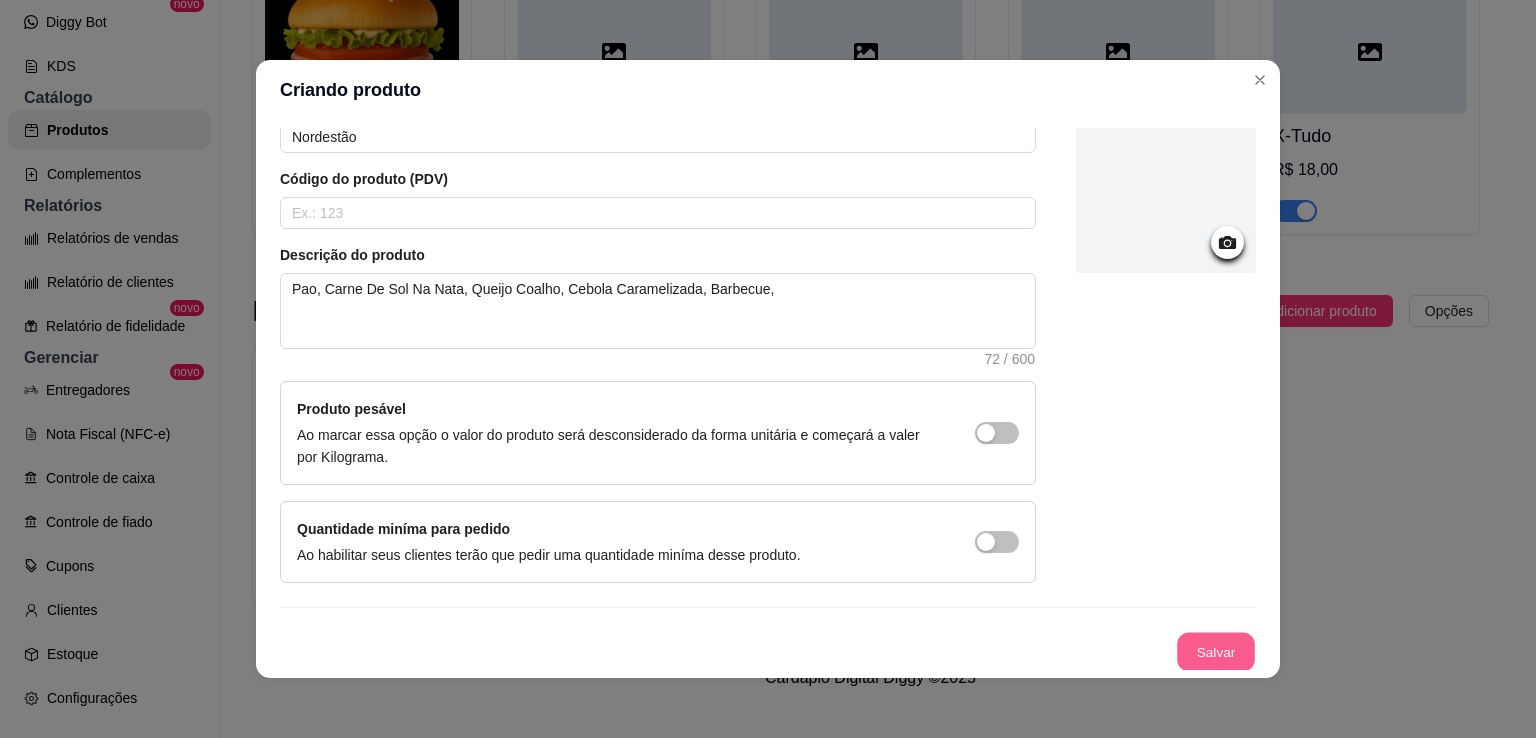 click on "Salvar" at bounding box center (1216, 652) 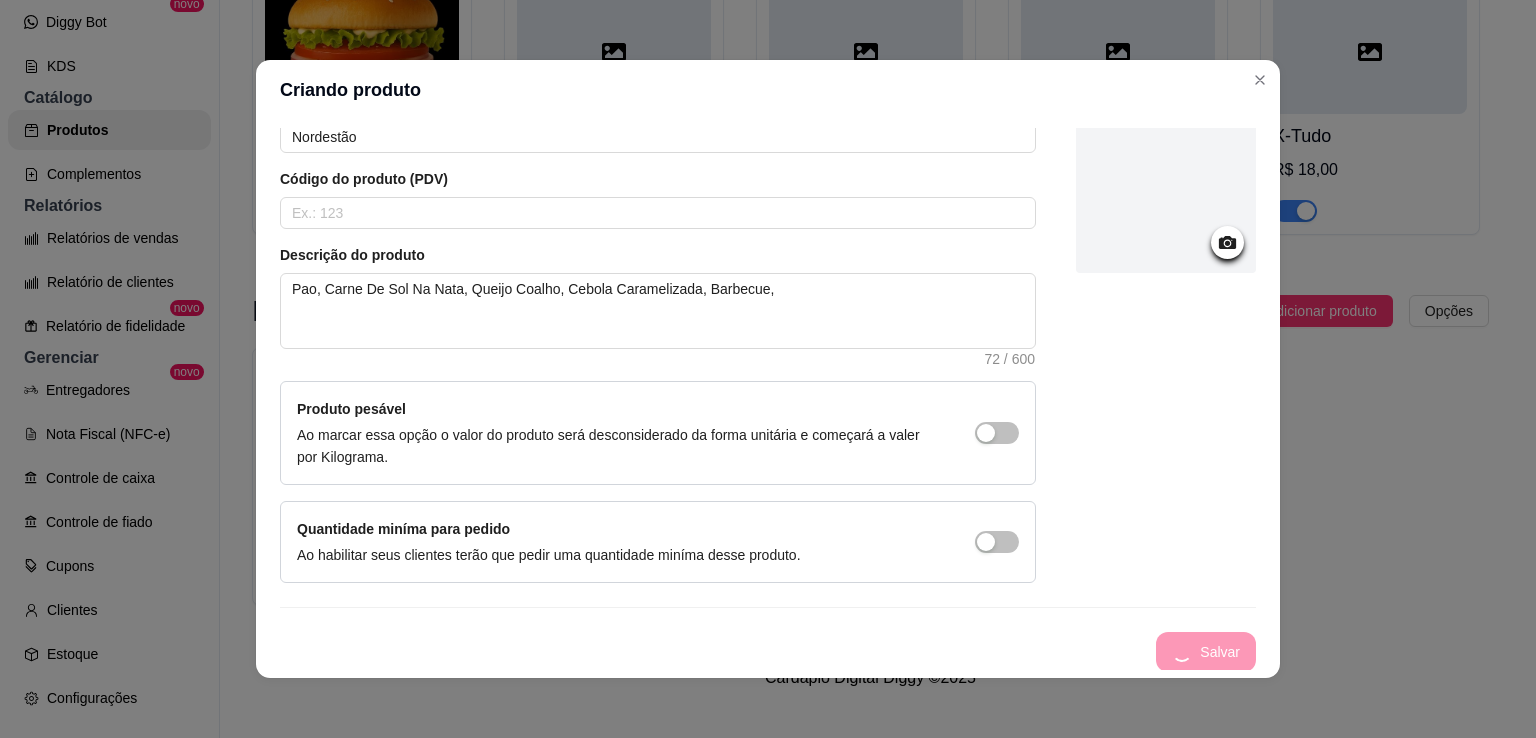 scroll, scrollTop: 0, scrollLeft: 0, axis: both 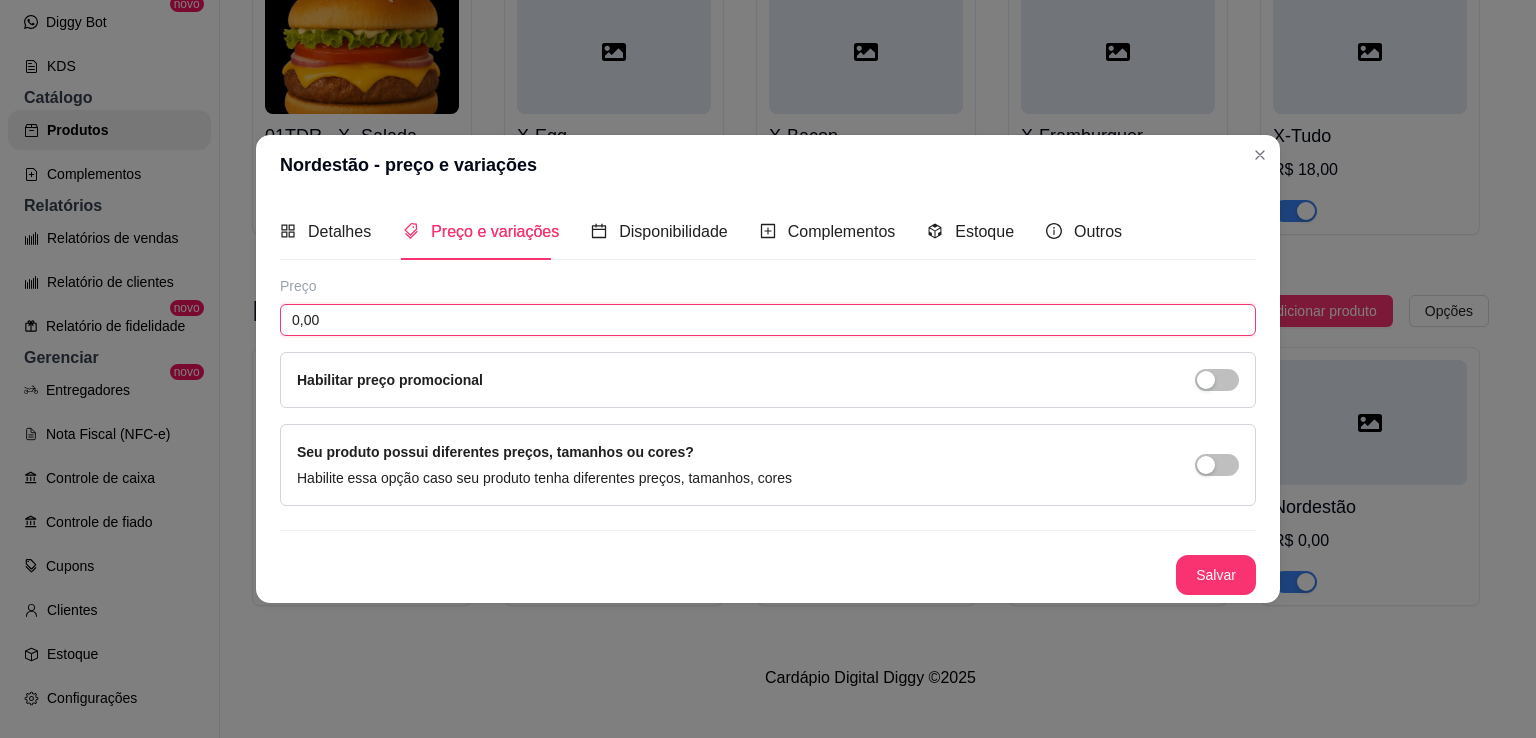 click on "0,00" at bounding box center (768, 320) 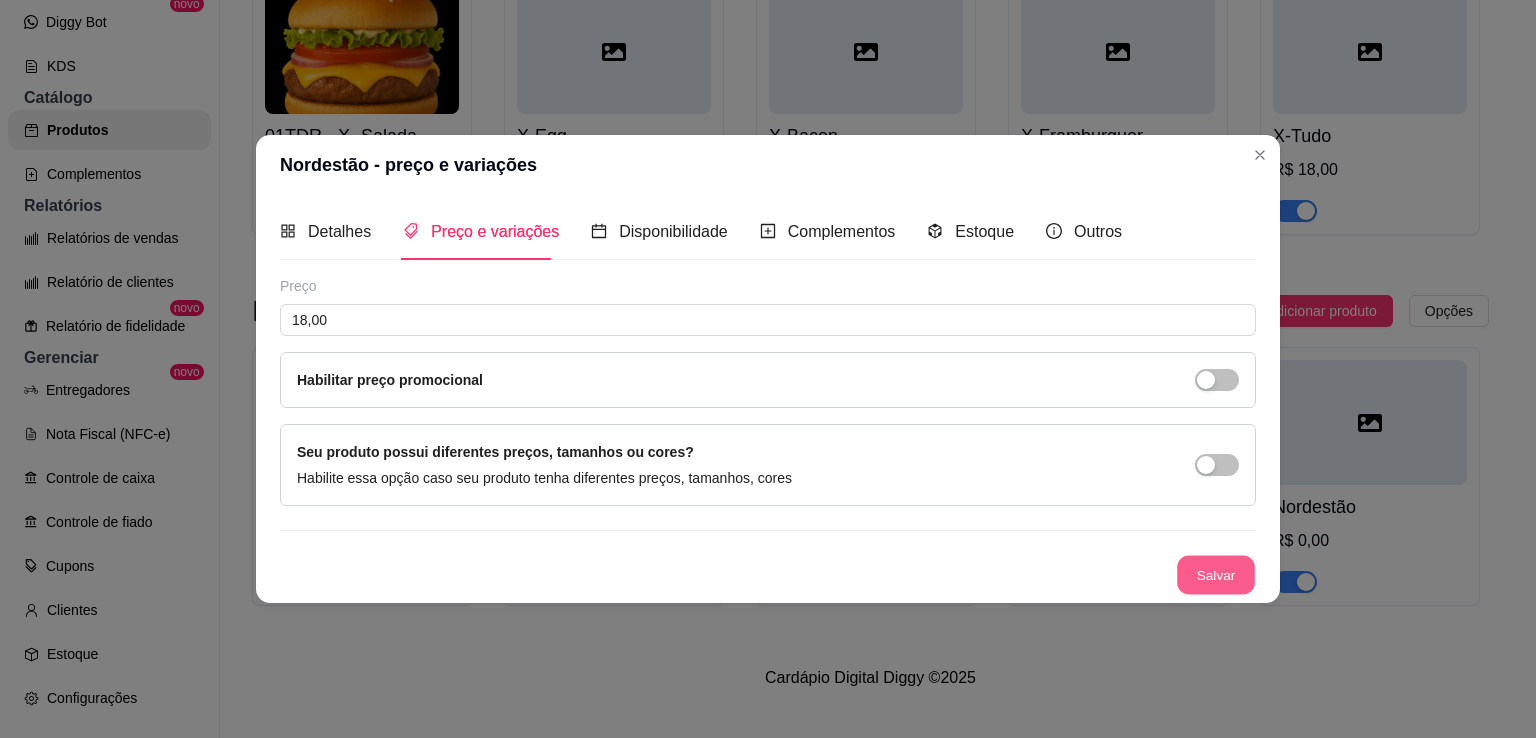 click on "Salvar" at bounding box center [1216, 575] 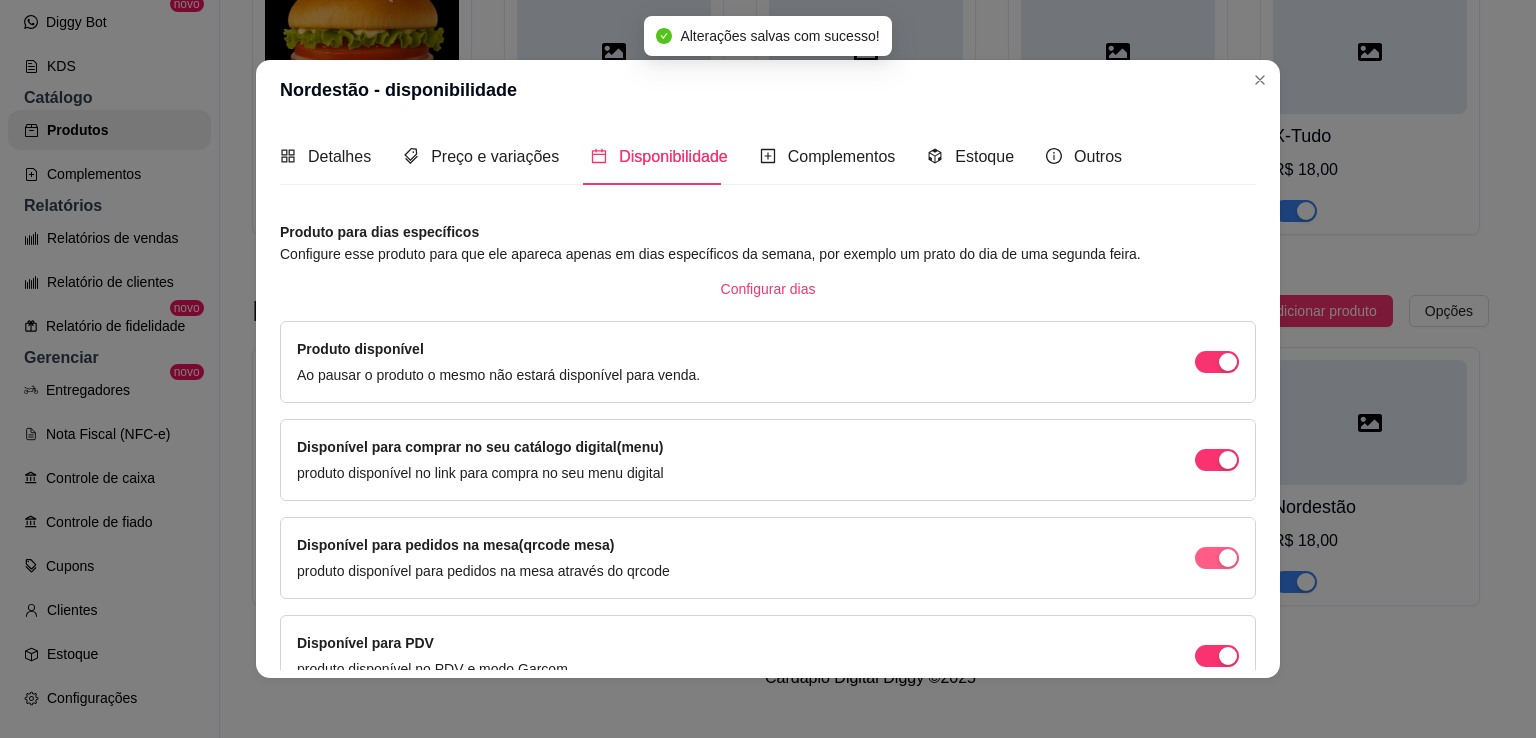 click at bounding box center (1217, 362) 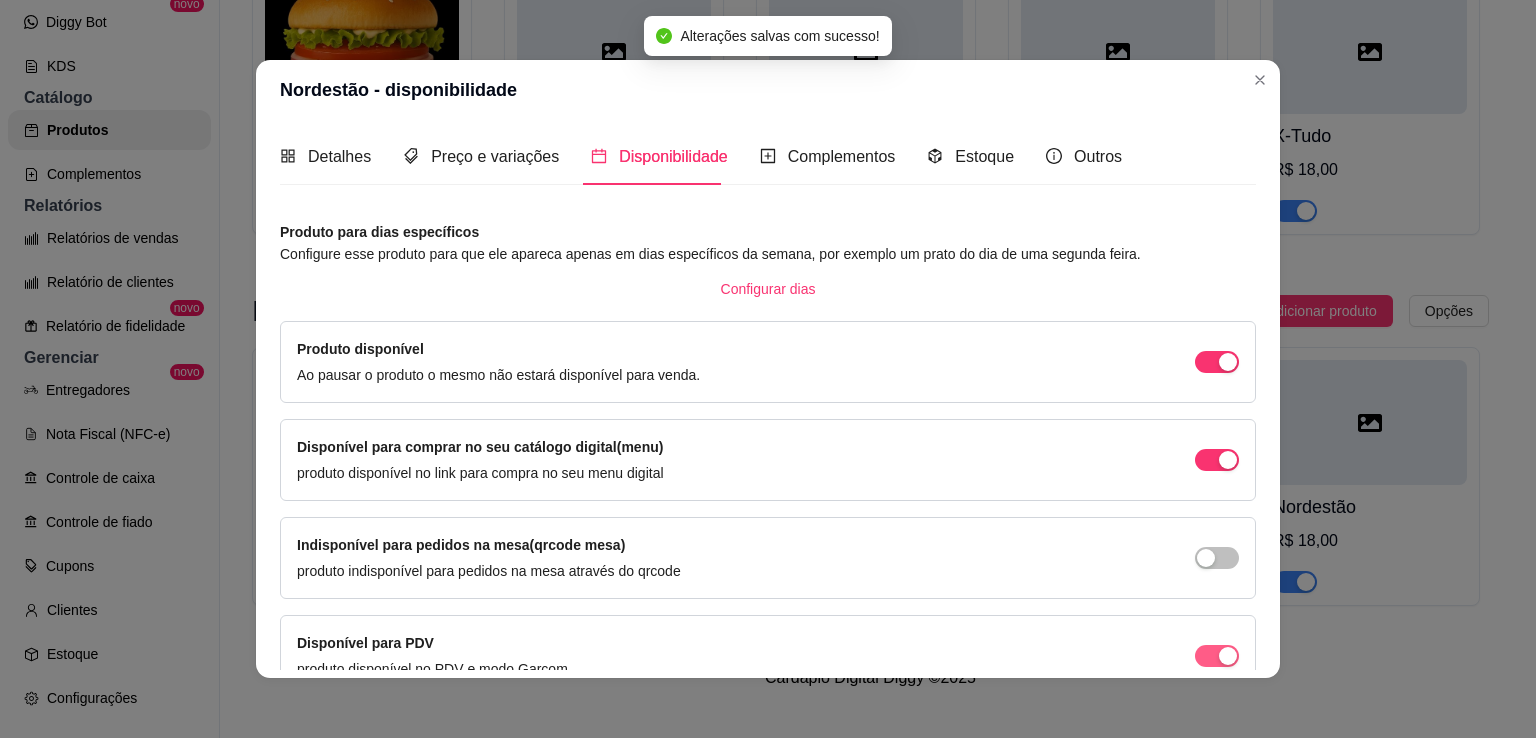 click at bounding box center [1228, 362] 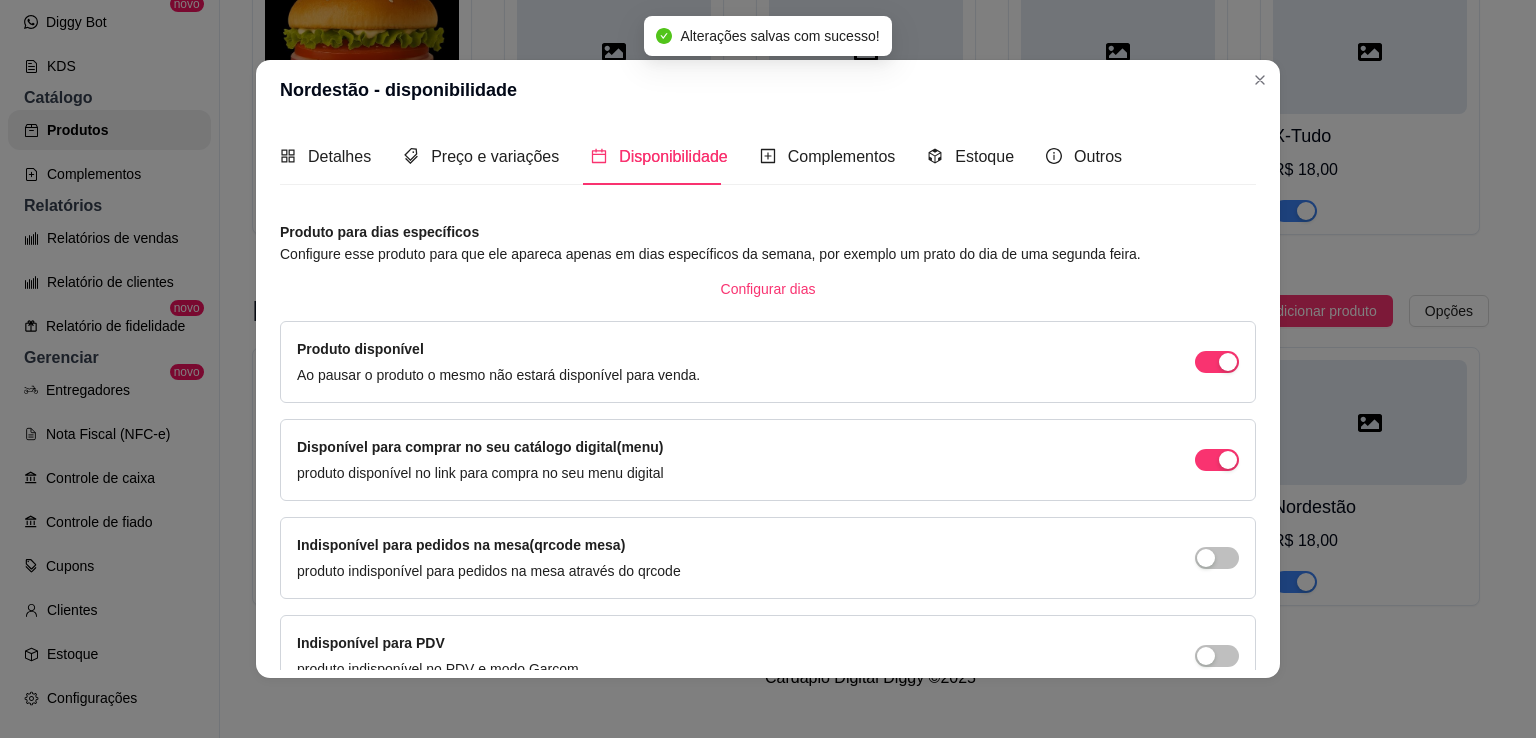 scroll, scrollTop: 106, scrollLeft: 0, axis: vertical 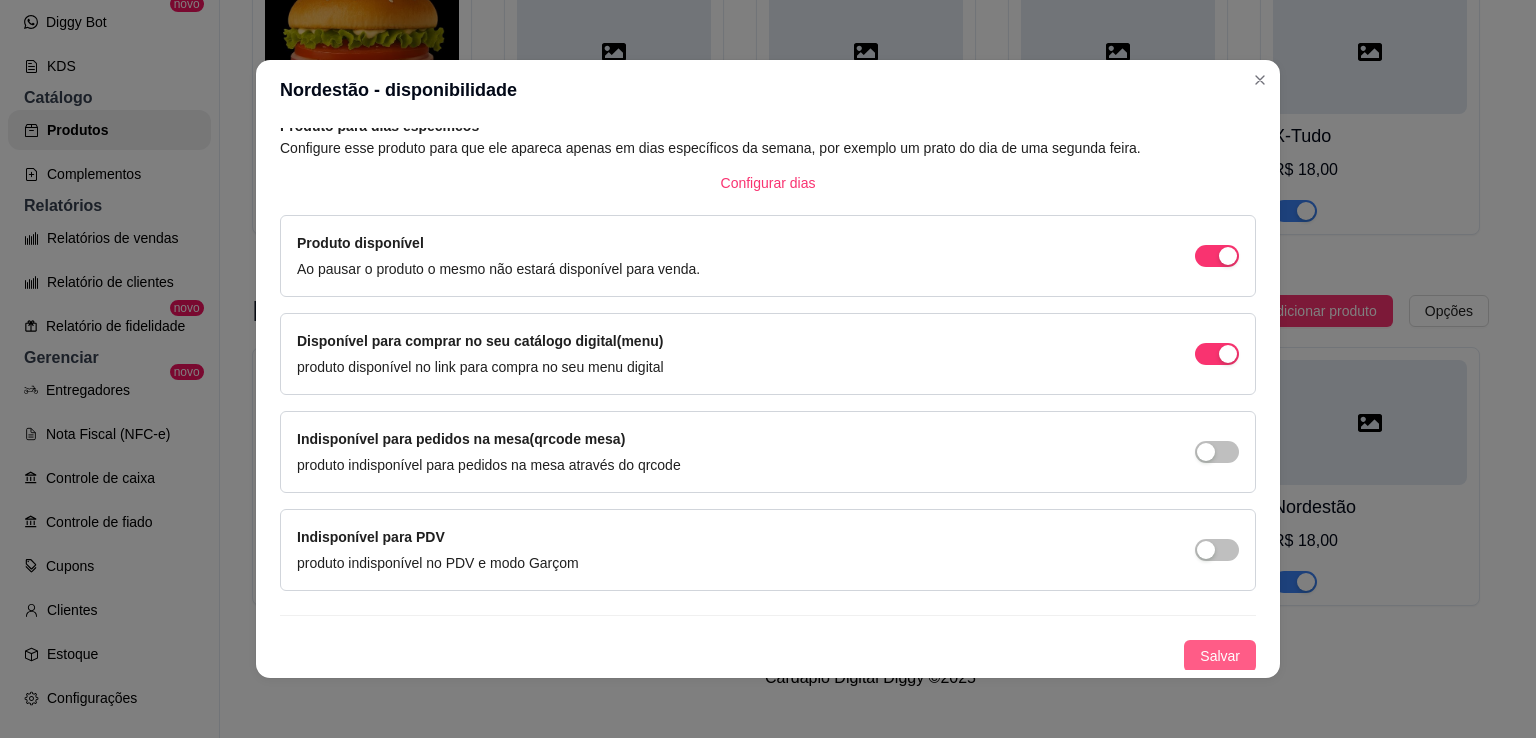 click on "Salvar" at bounding box center (1220, 656) 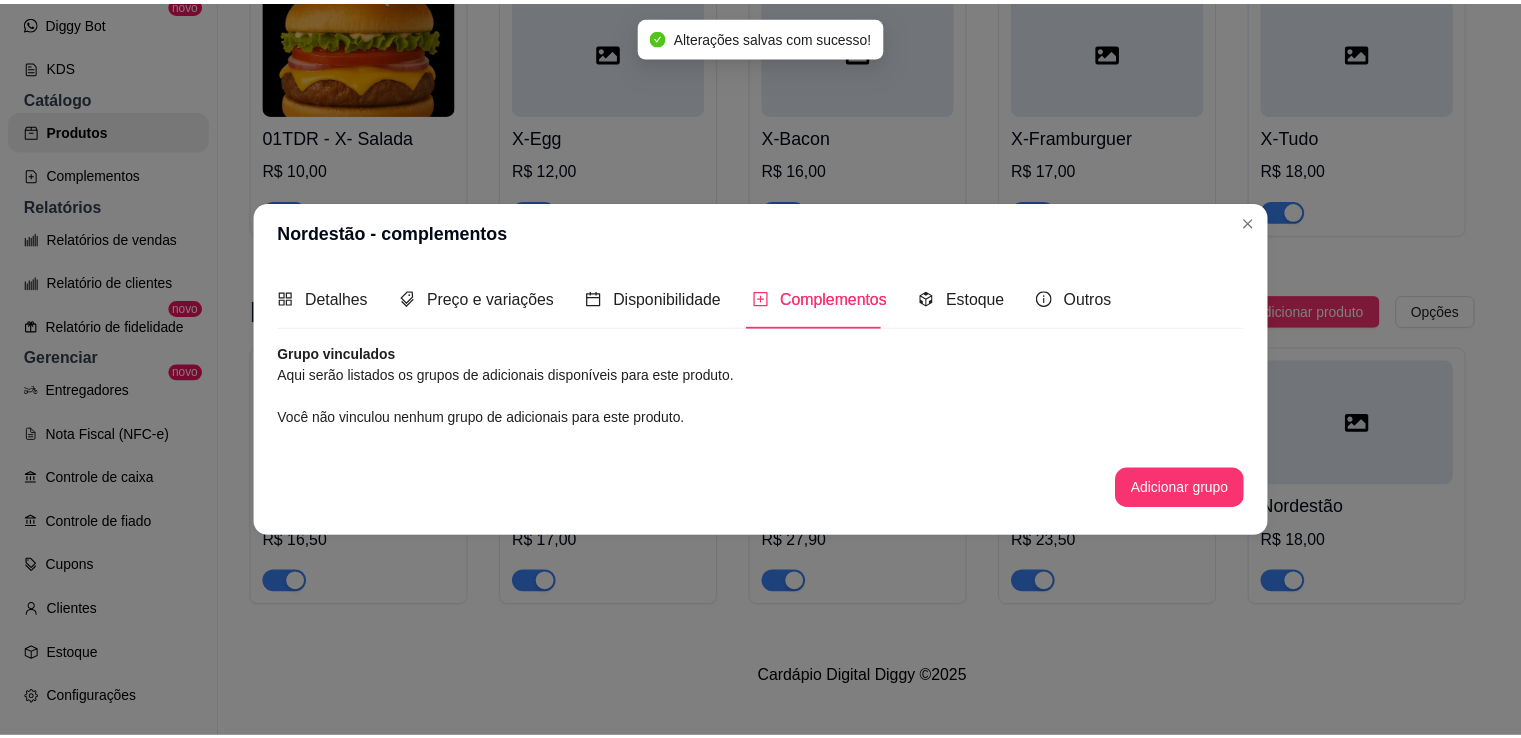 scroll, scrollTop: 0, scrollLeft: 0, axis: both 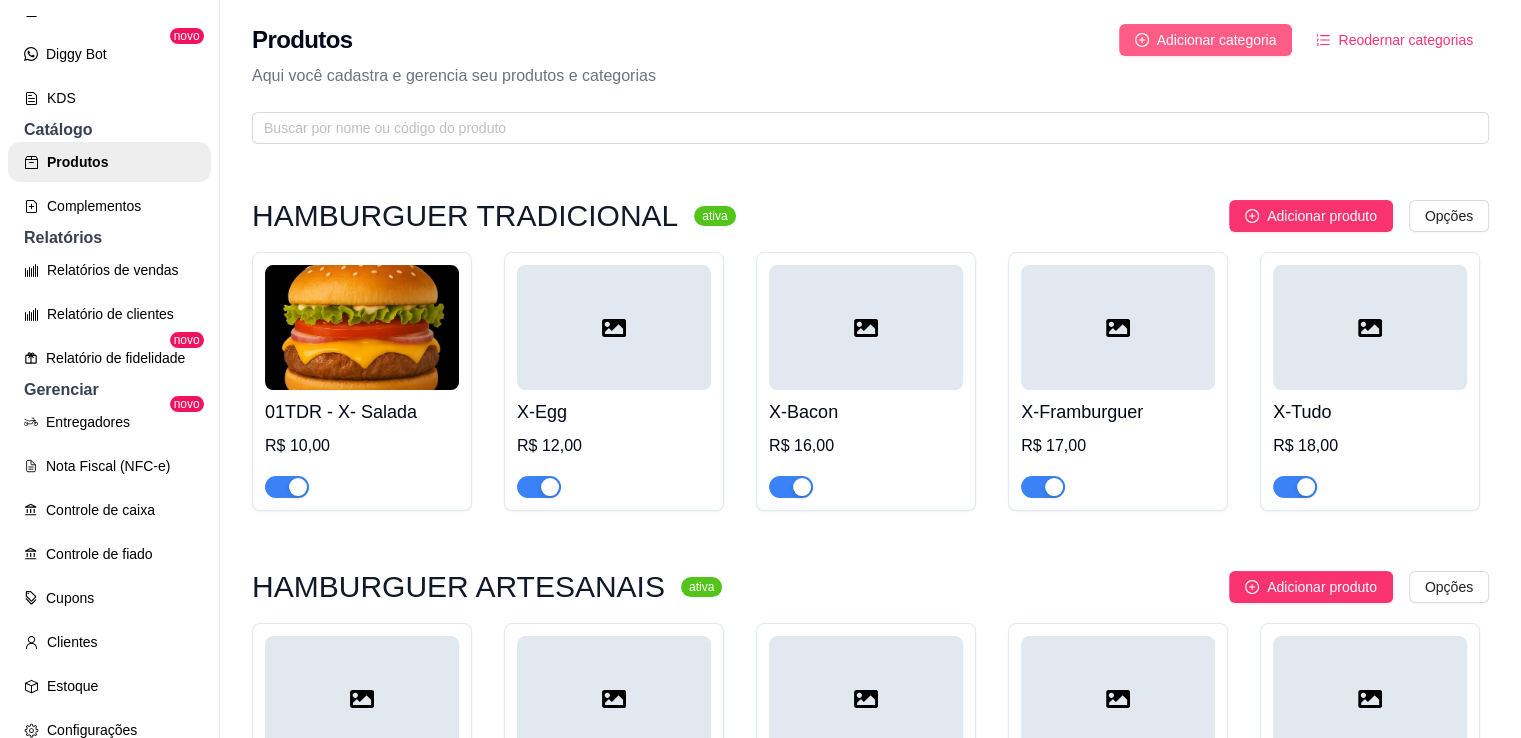 click on "Adicionar categoria" at bounding box center (1206, 40) 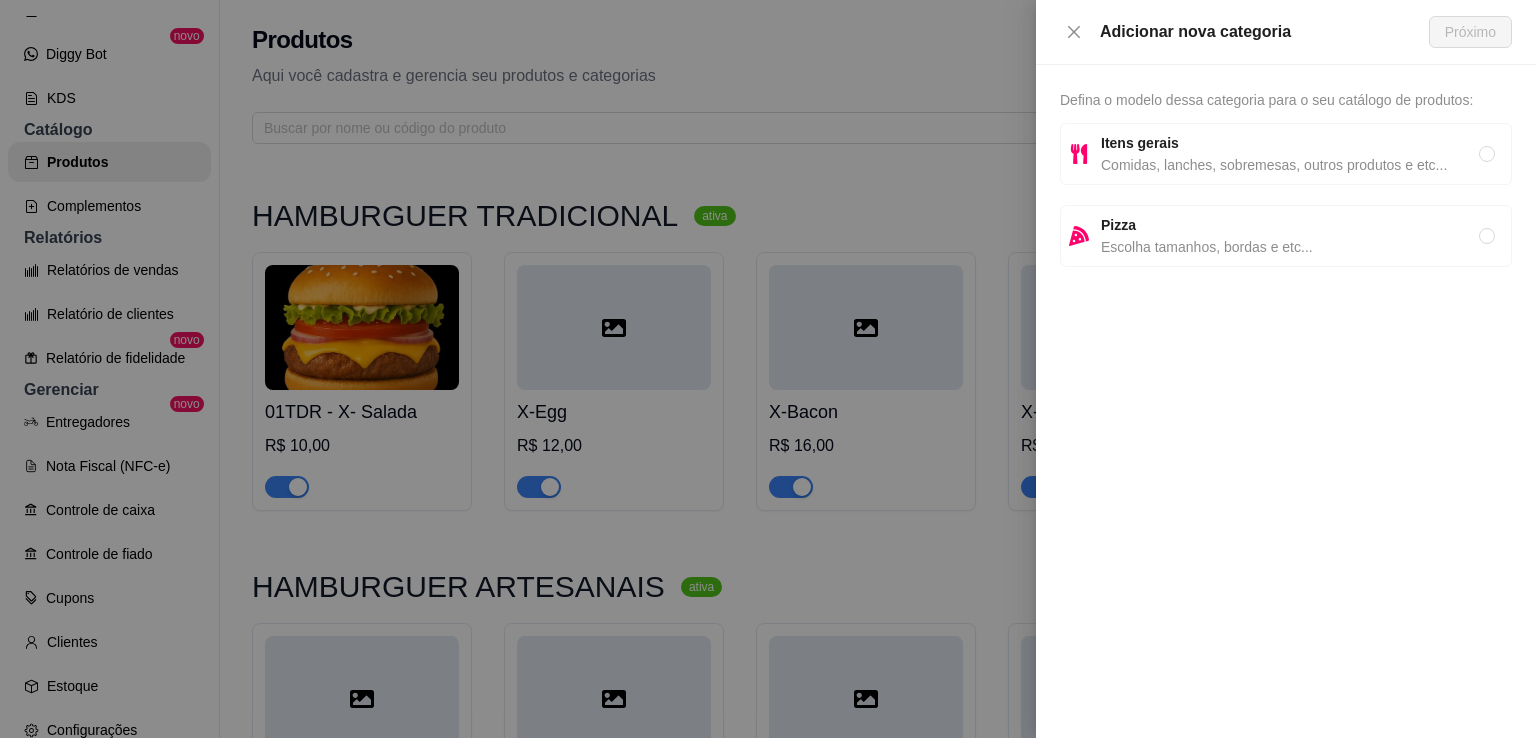 click on "Itens gerais" at bounding box center [1290, 143] 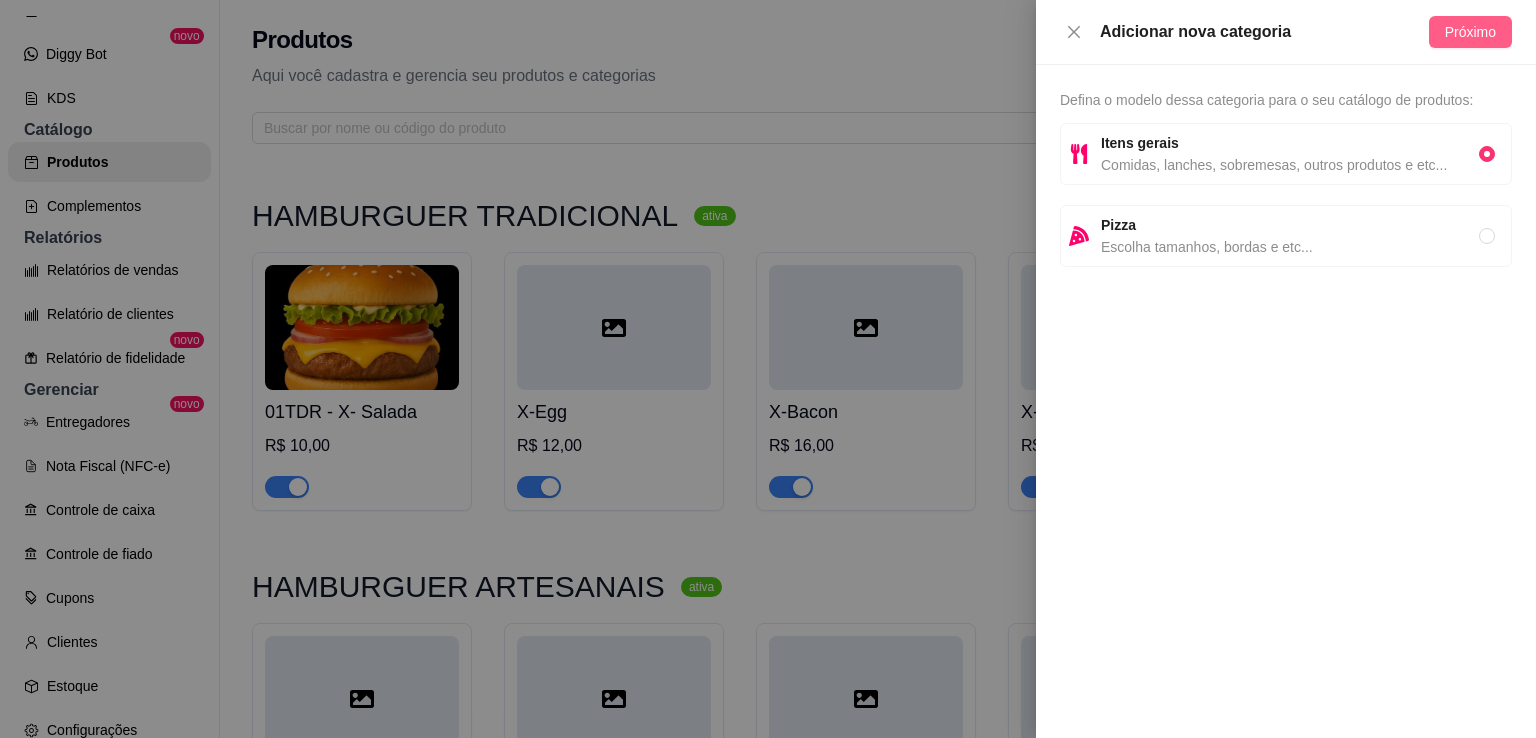 click on "Próximo" at bounding box center (1470, 32) 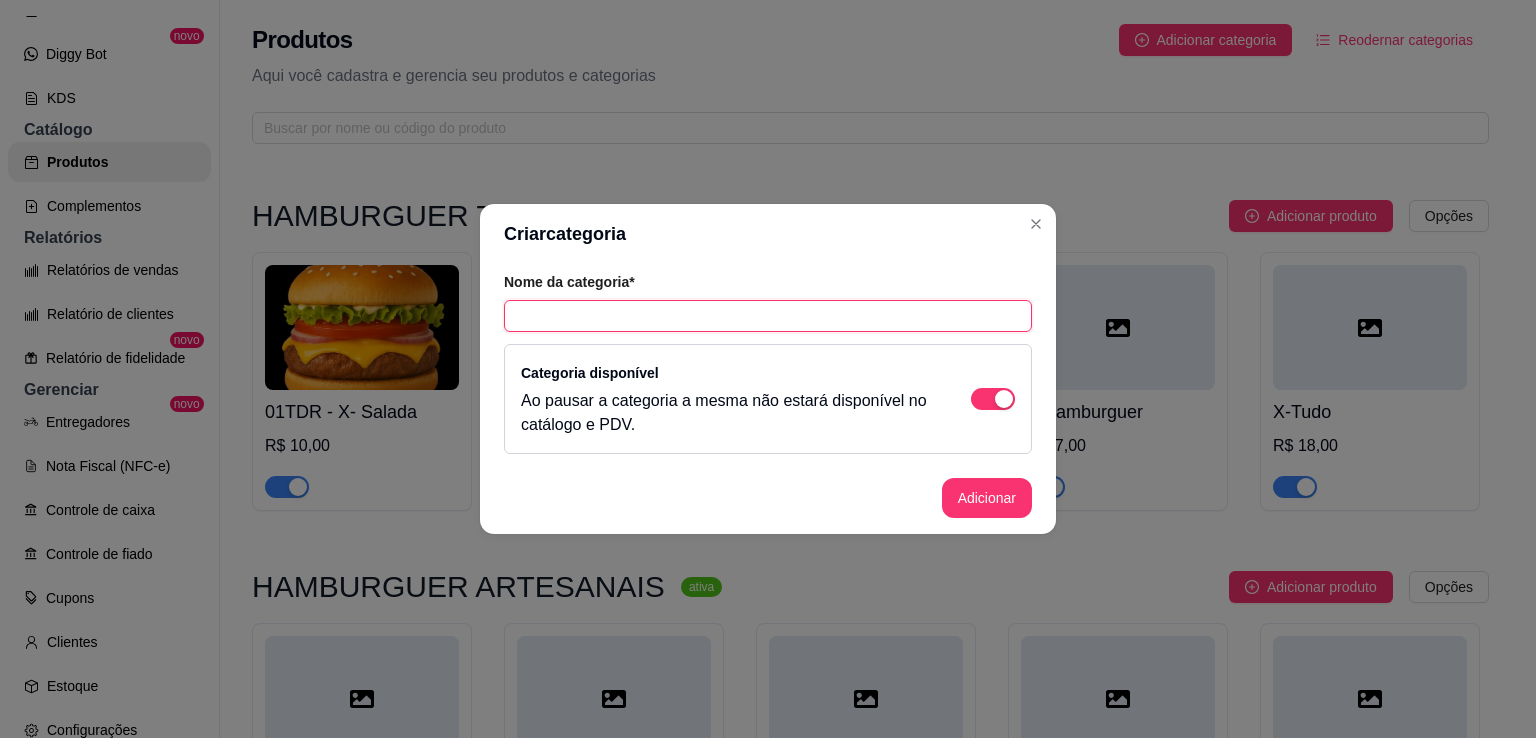 click at bounding box center (768, 316) 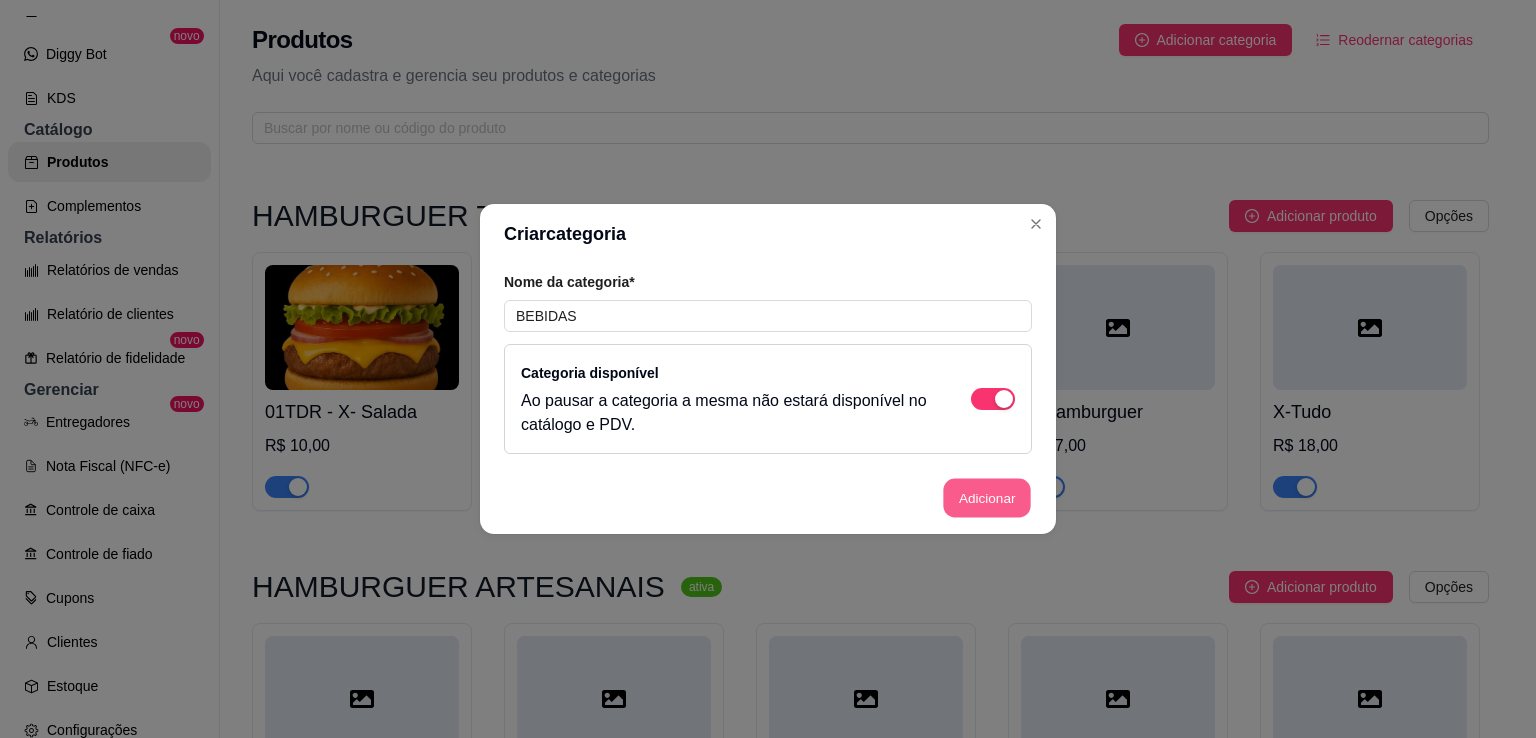 click on "Adicionar" at bounding box center (987, 498) 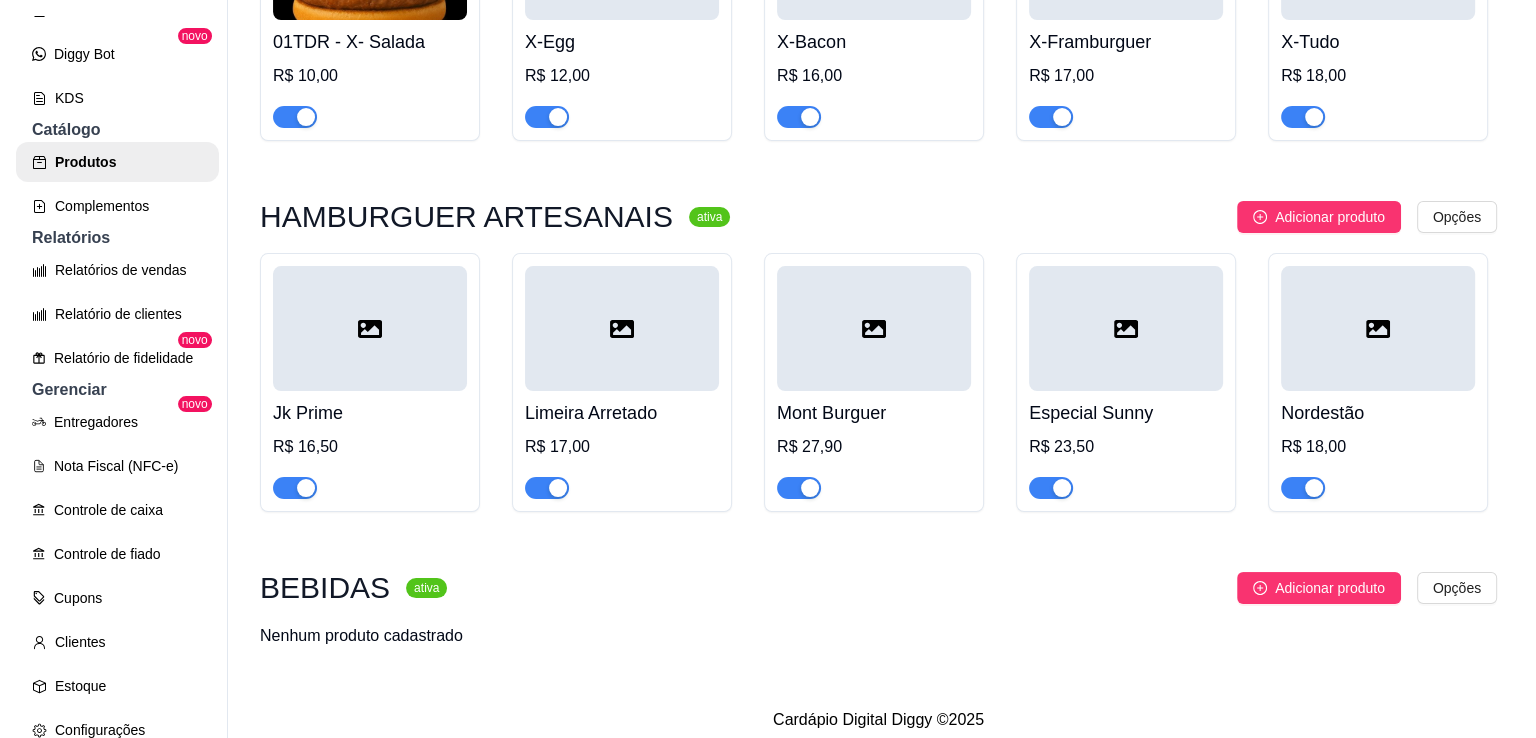 scroll, scrollTop: 981, scrollLeft: 0, axis: vertical 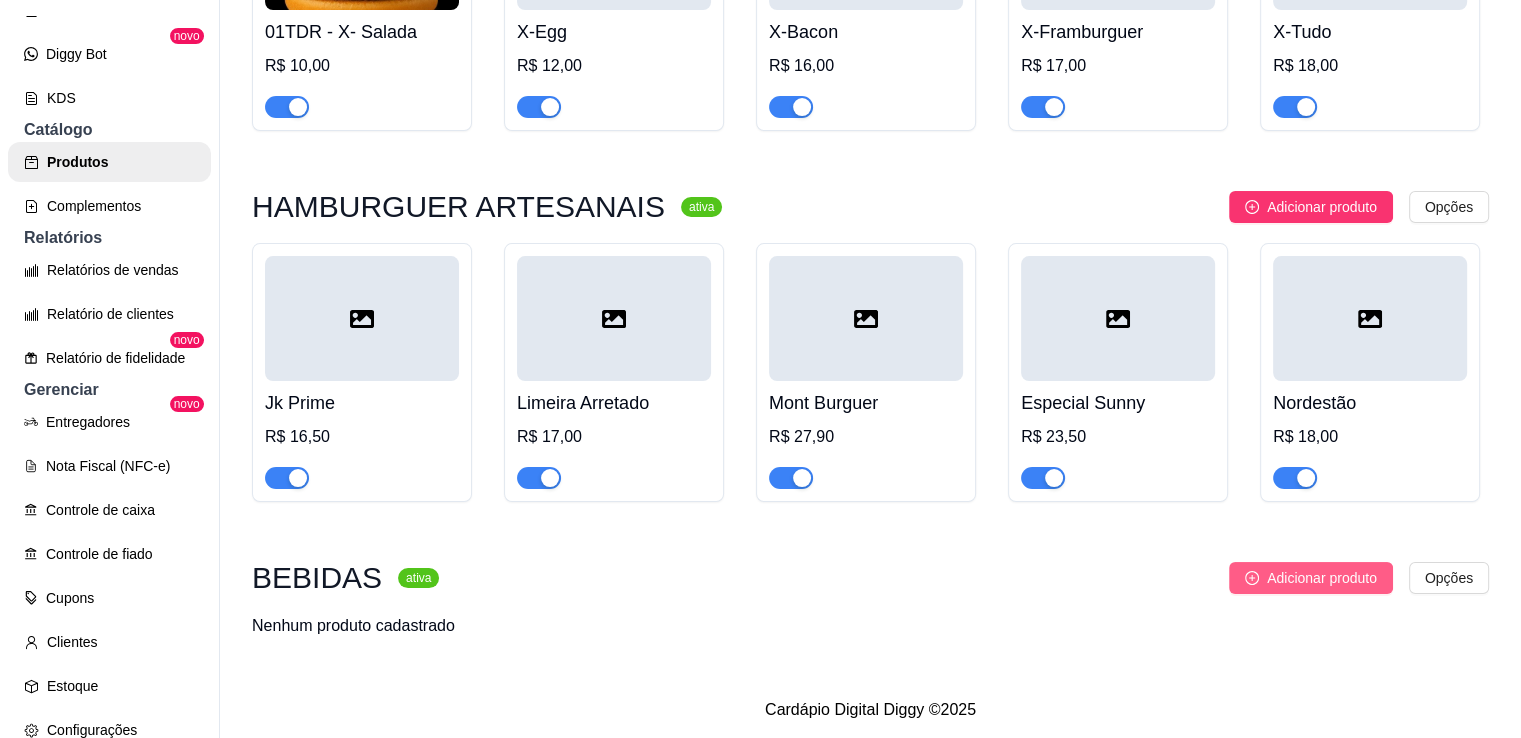 click on "Adicionar produto" at bounding box center [1311, 578] 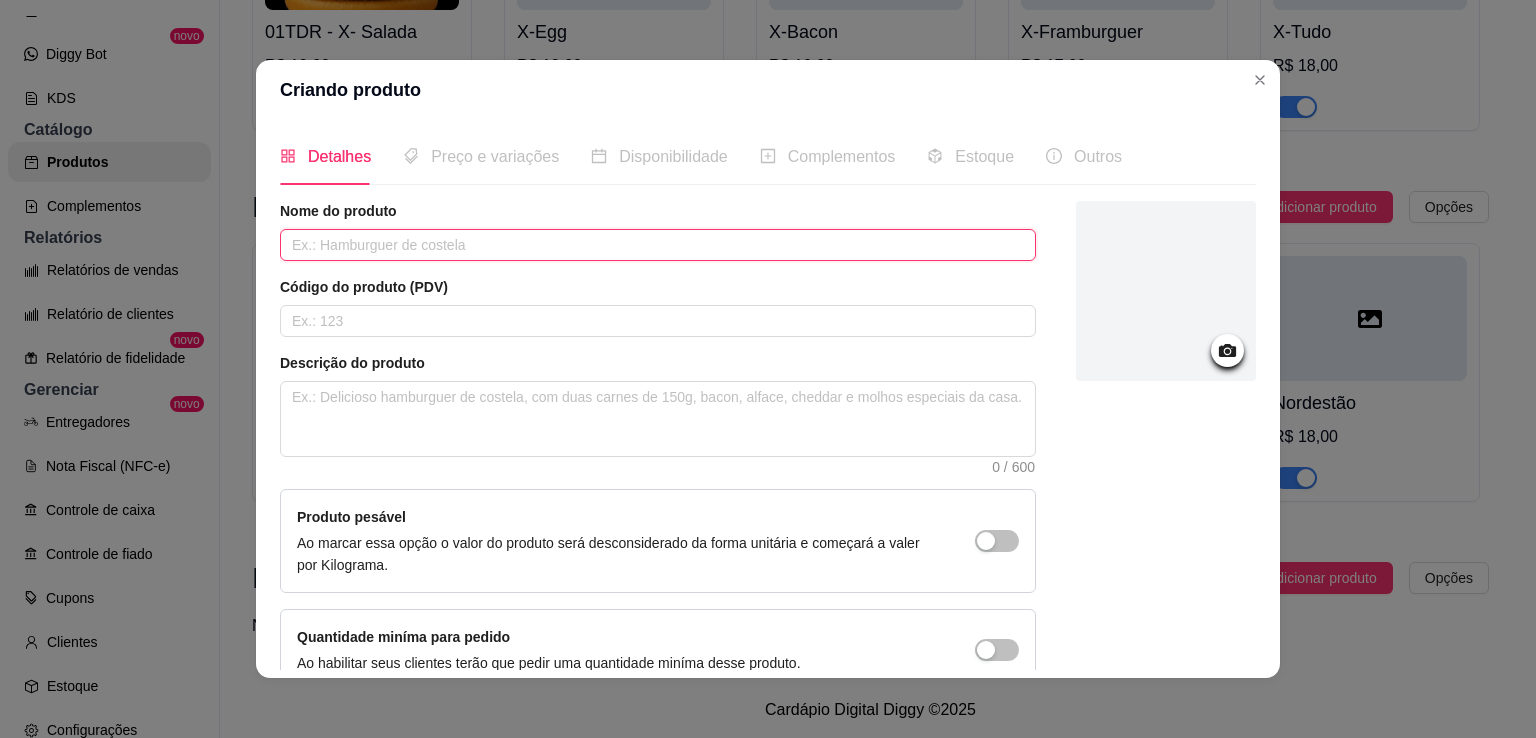 click at bounding box center (658, 245) 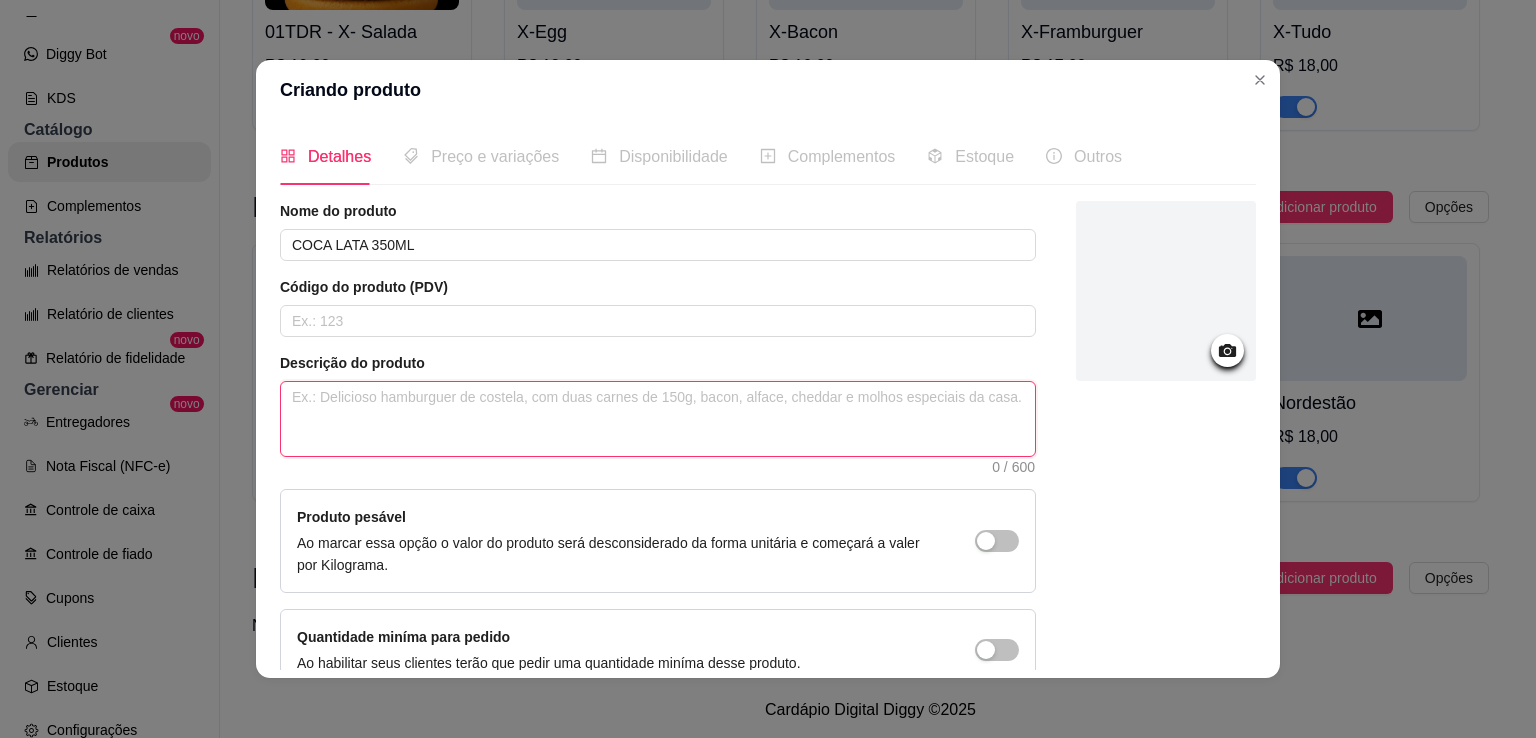 click at bounding box center [658, 419] 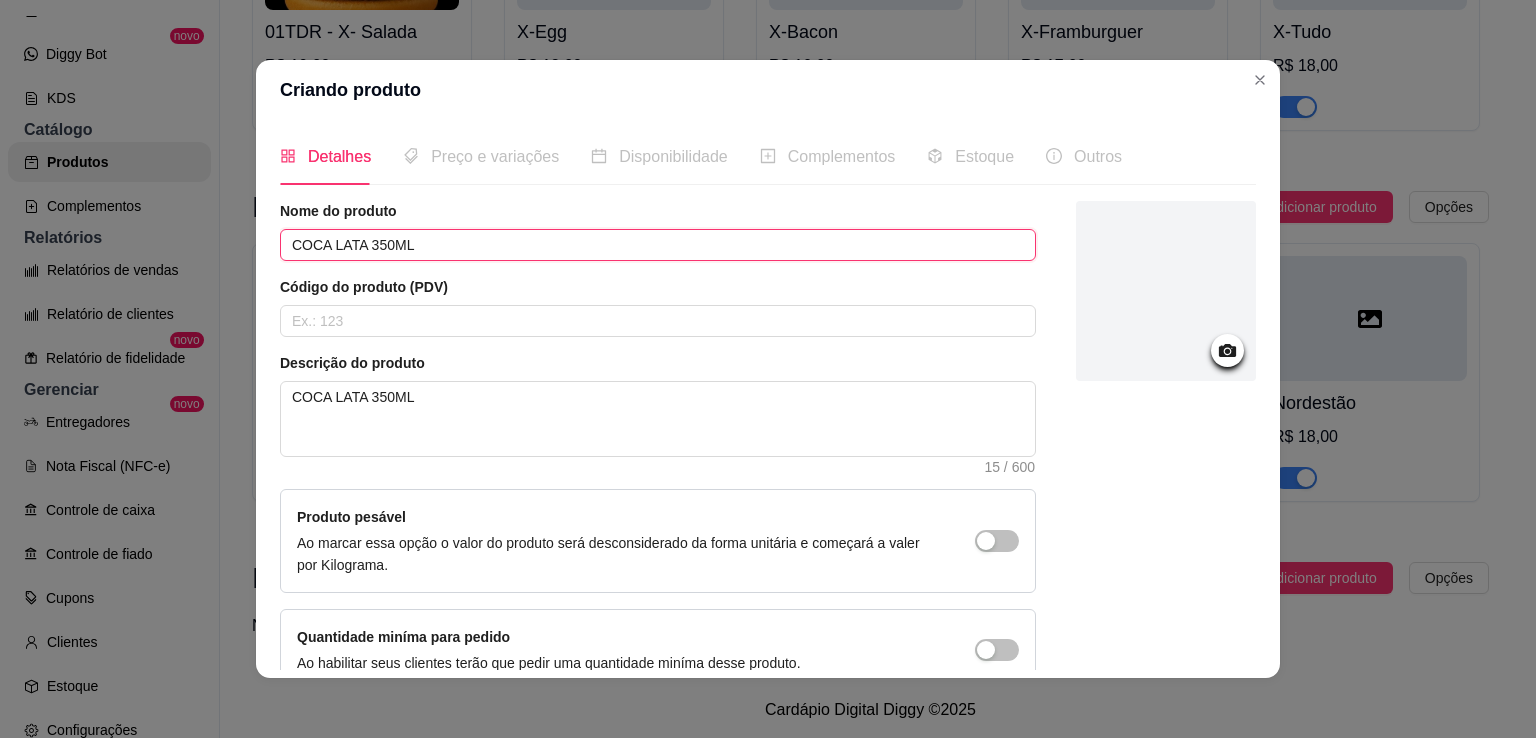 click on "COCA LATA 350ML" at bounding box center [658, 245] 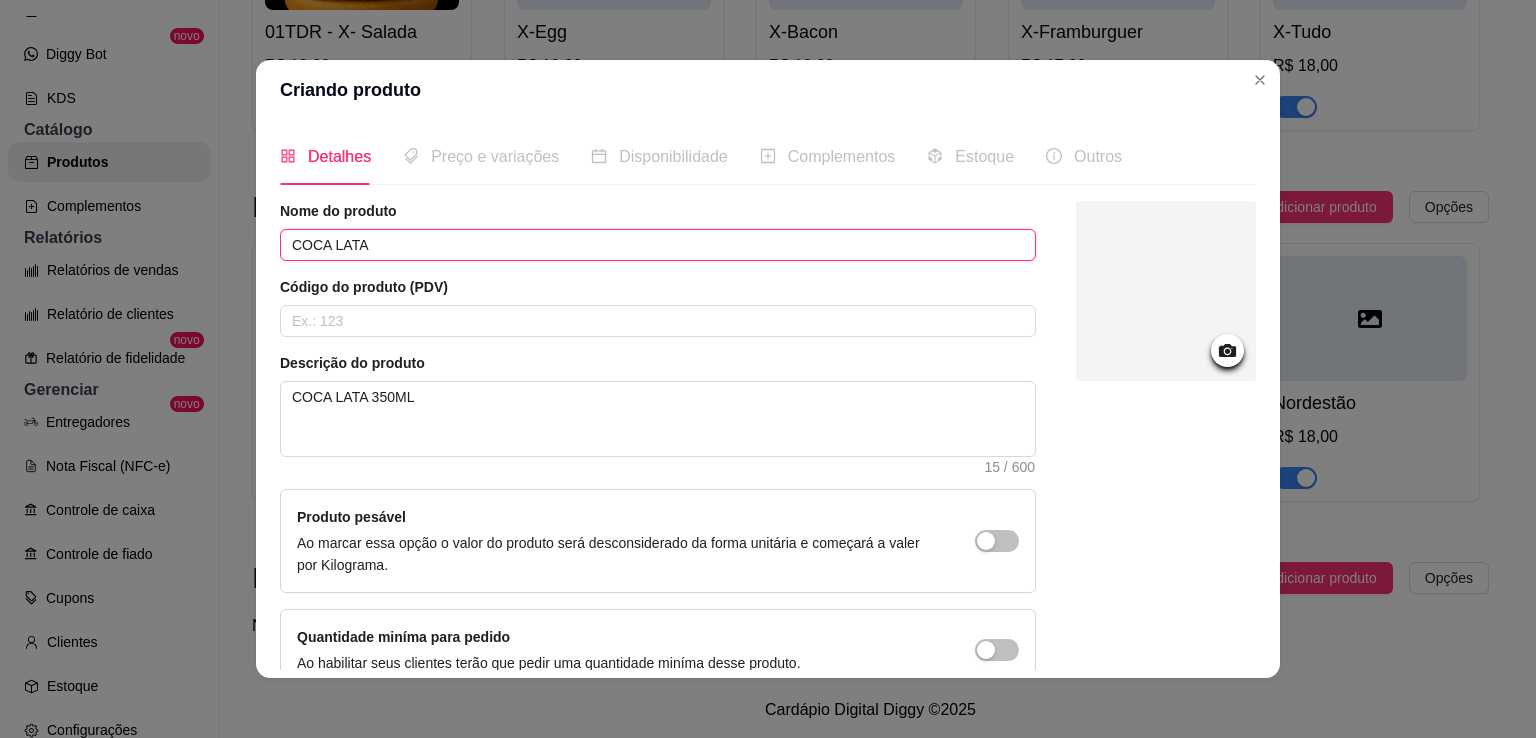 scroll, scrollTop: 108, scrollLeft: 0, axis: vertical 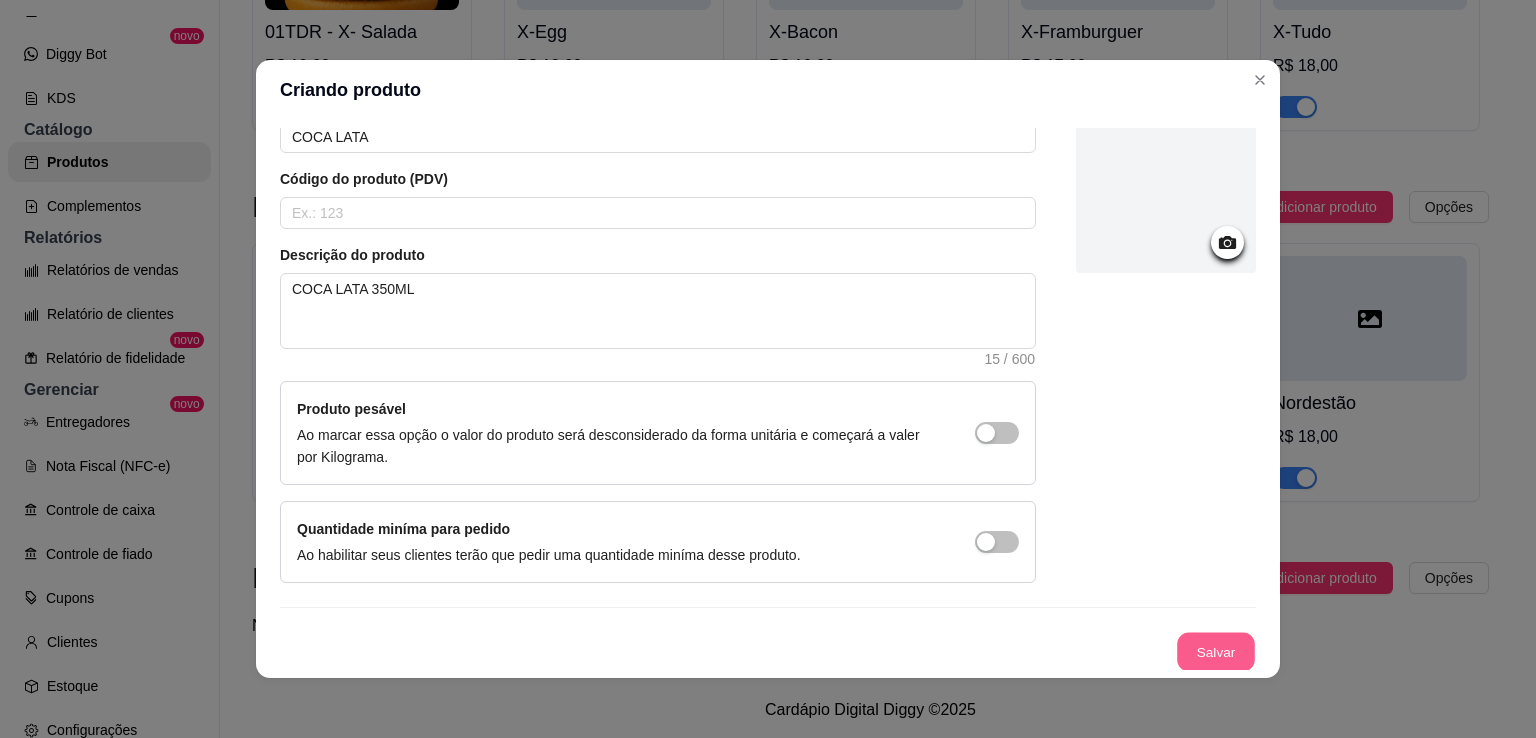 click on "Salvar" at bounding box center (1216, 652) 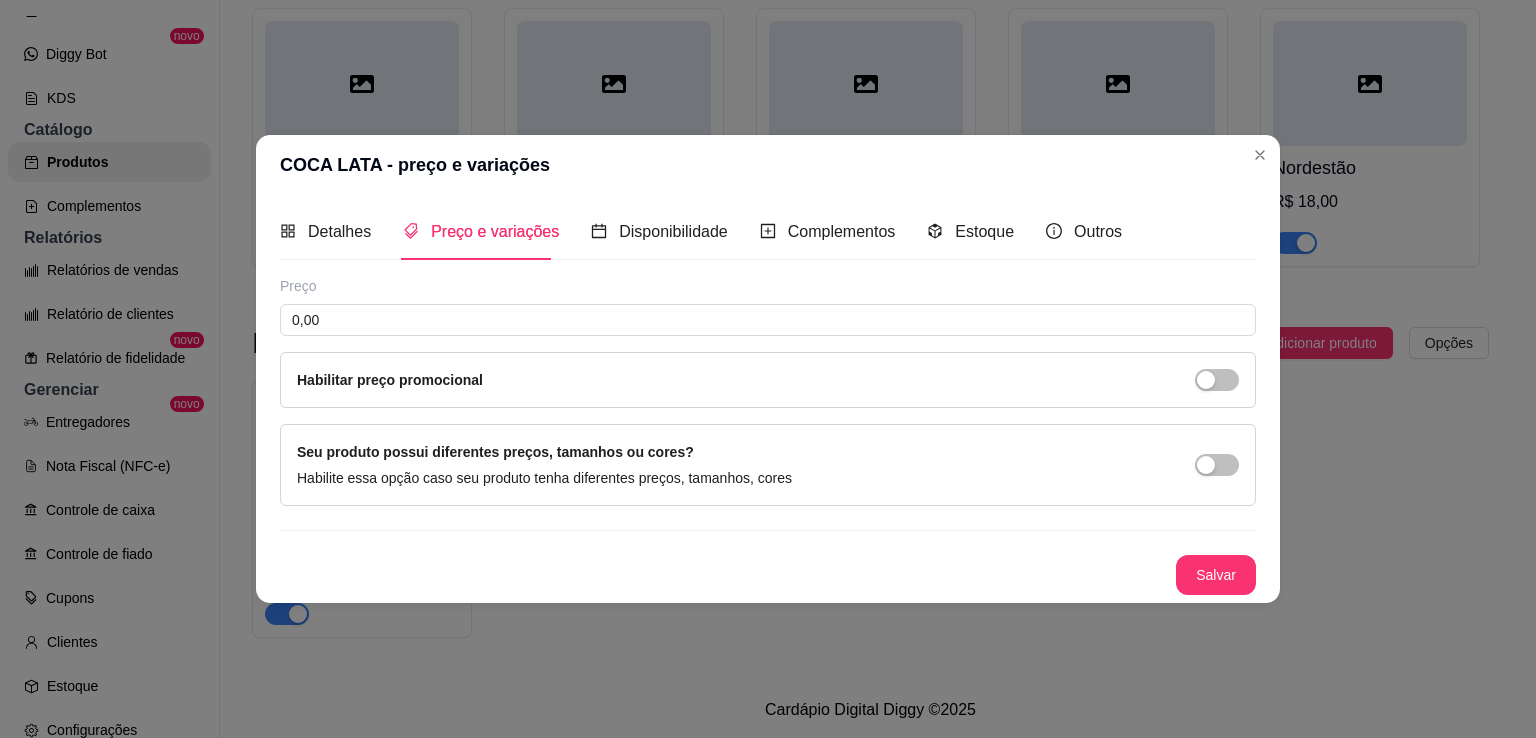 scroll, scrollTop: 0, scrollLeft: 0, axis: both 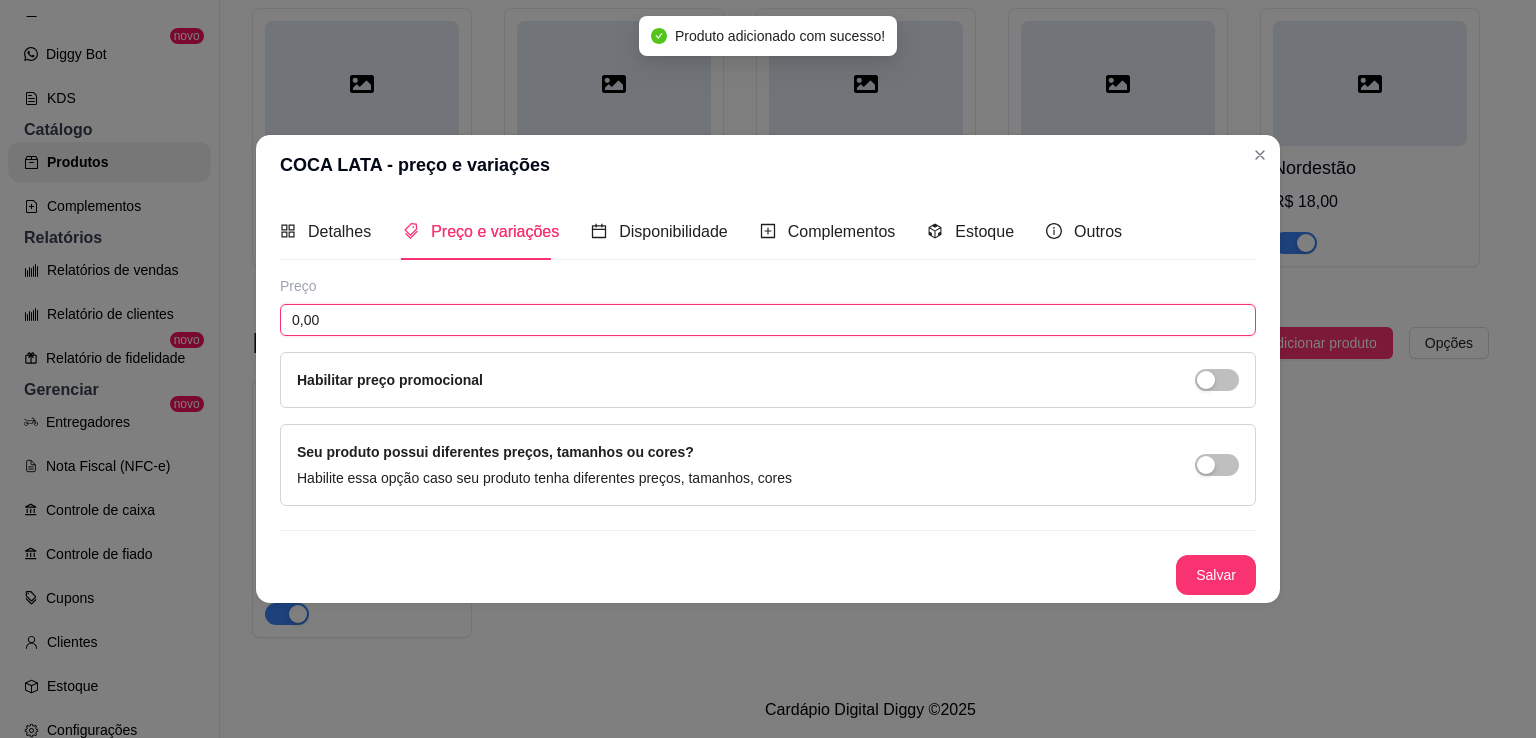 click on "0,00" at bounding box center (768, 320) 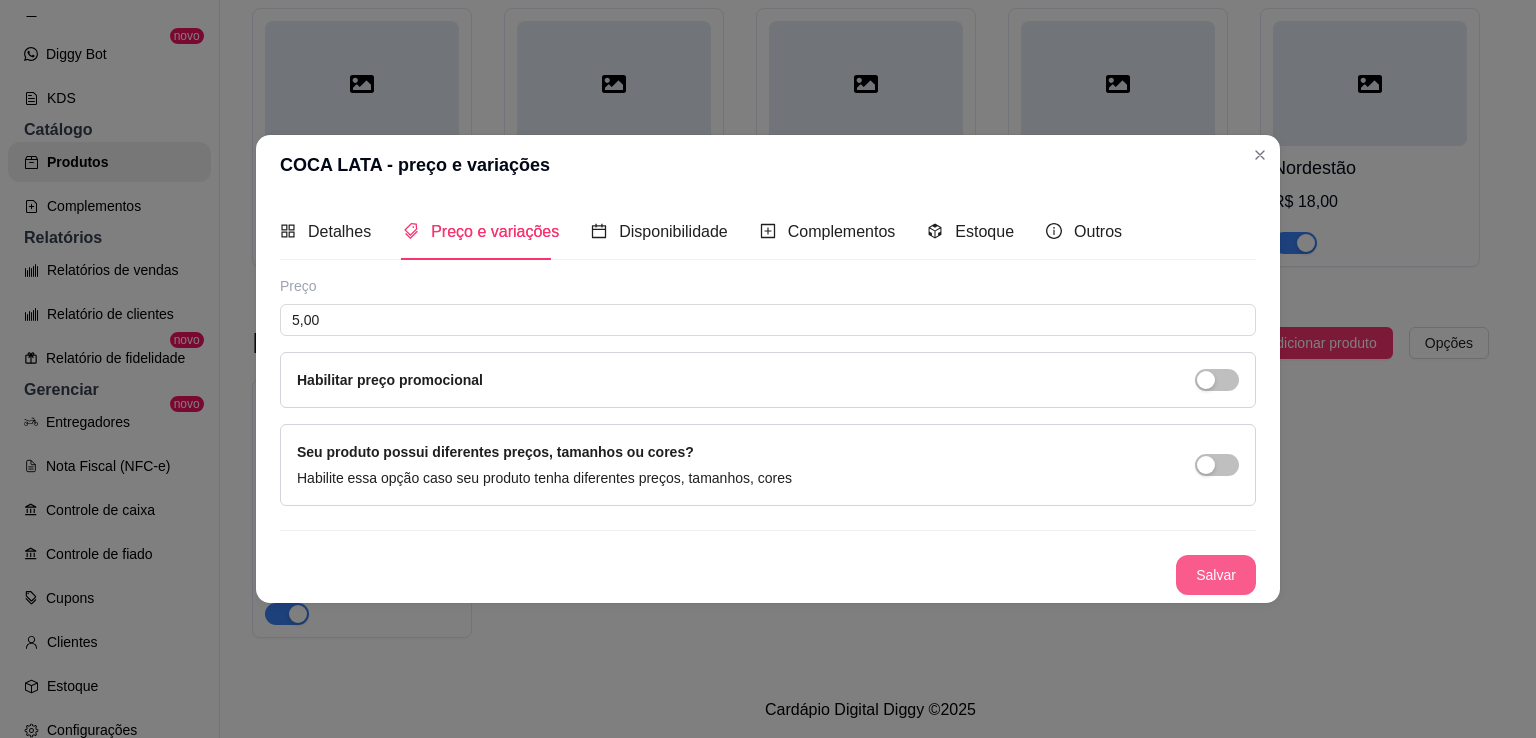 click on "Salvar" at bounding box center (1216, 575) 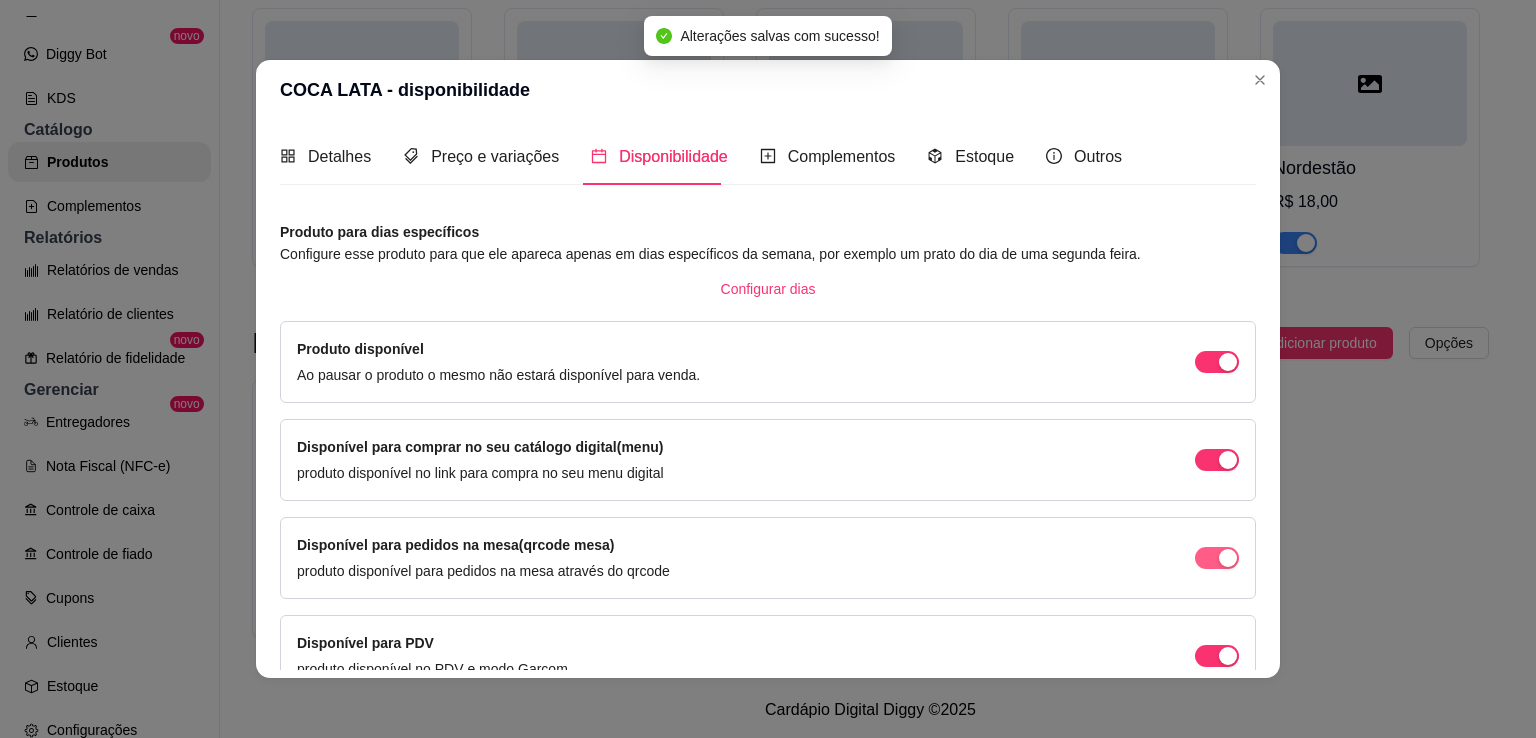click at bounding box center [1228, 362] 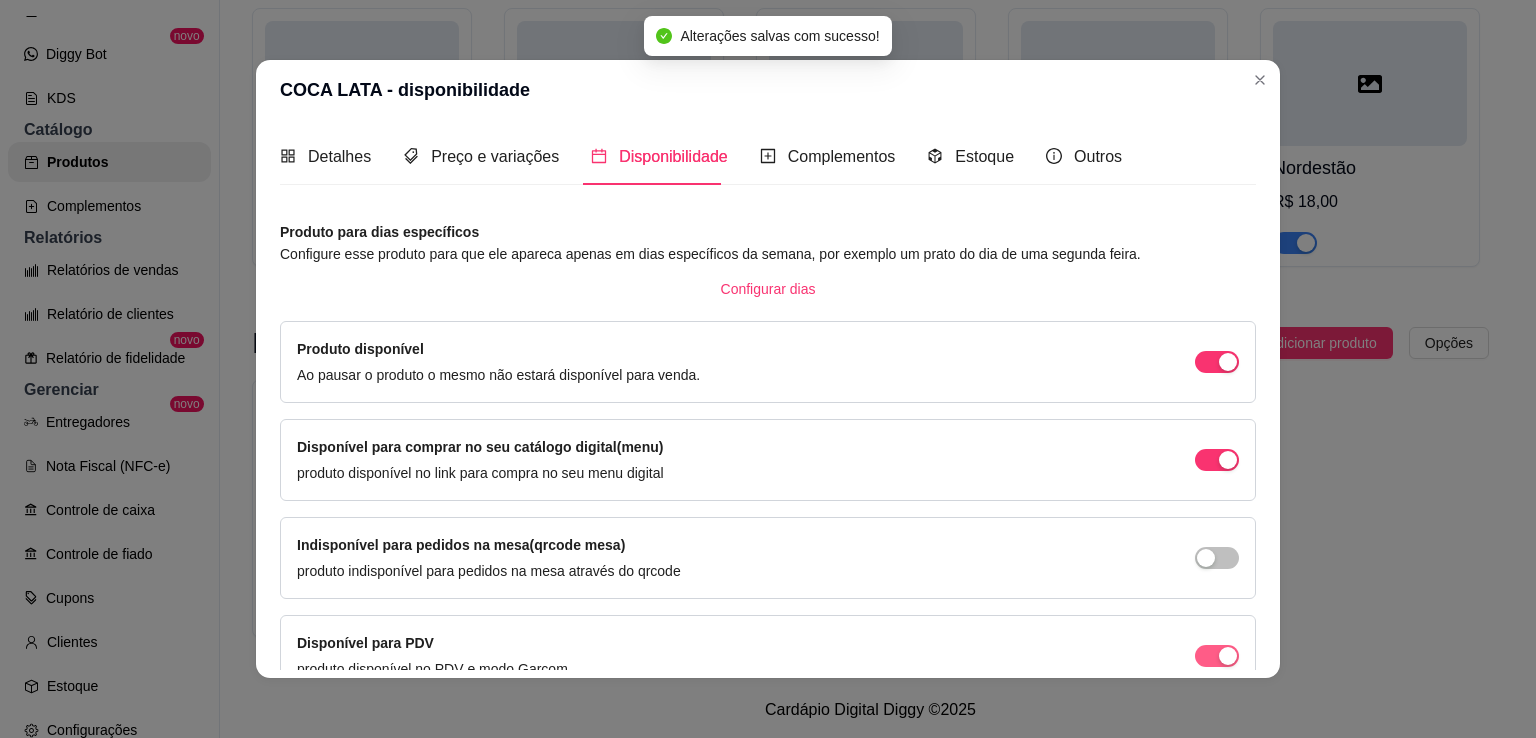 click at bounding box center (1217, 362) 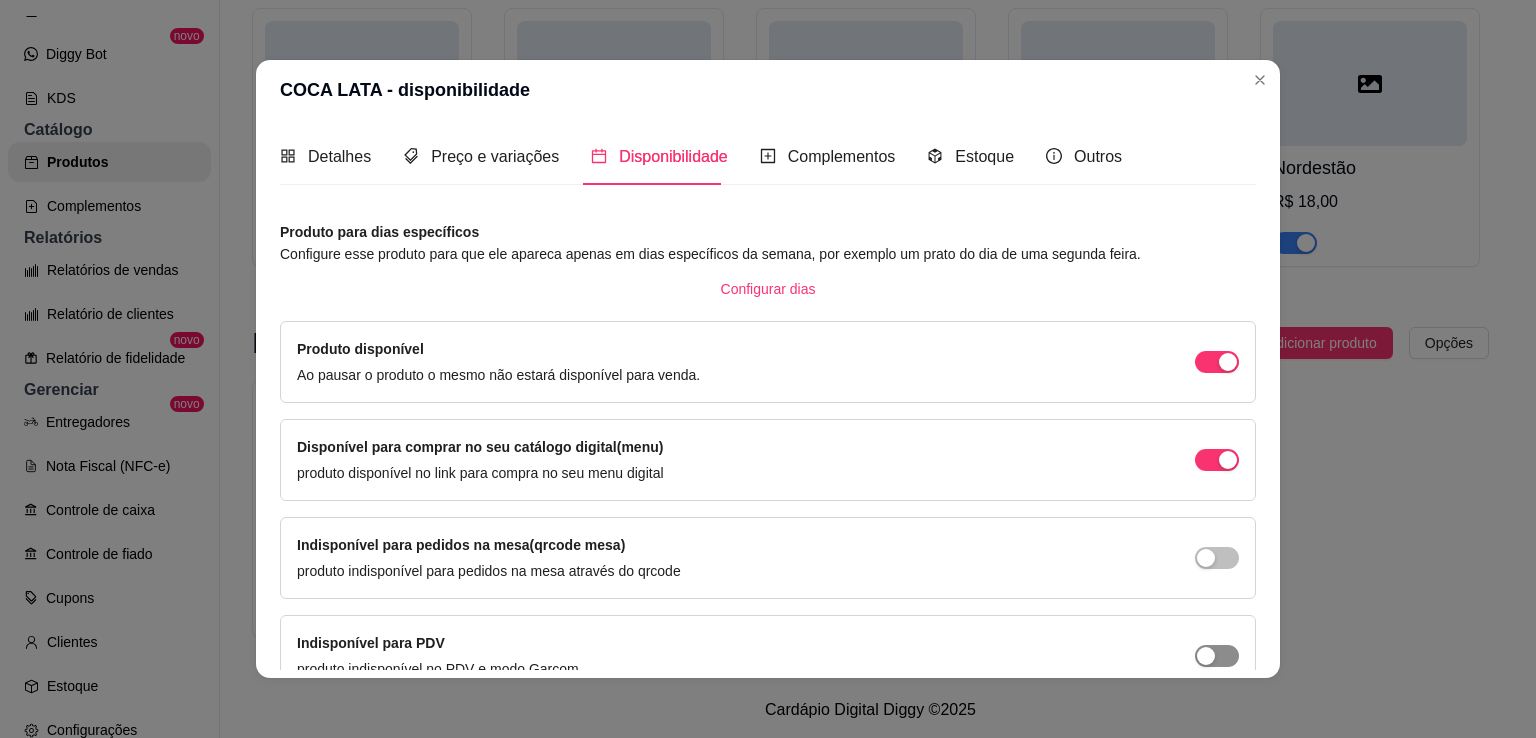 scroll, scrollTop: 106, scrollLeft: 0, axis: vertical 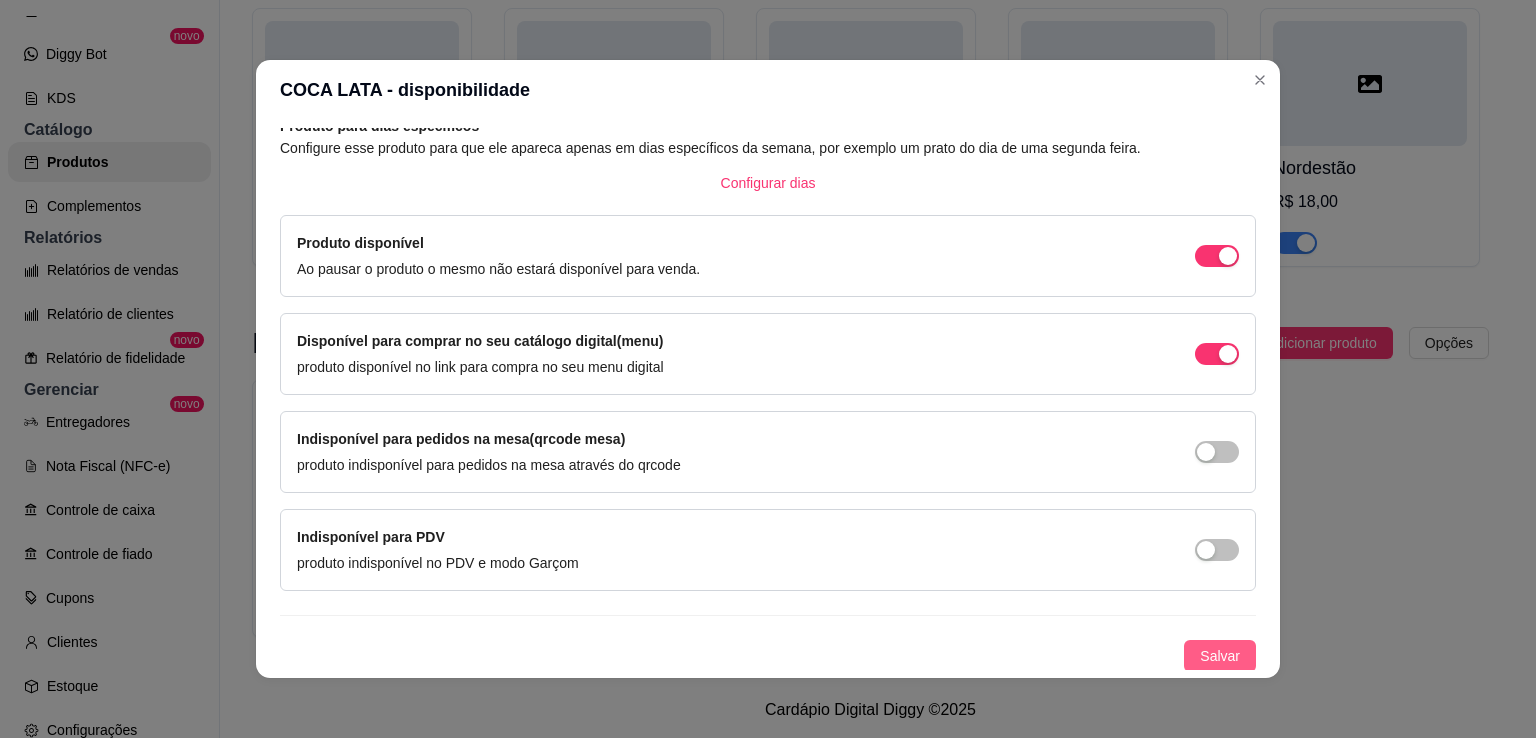 click on "Salvar" at bounding box center [1220, 656] 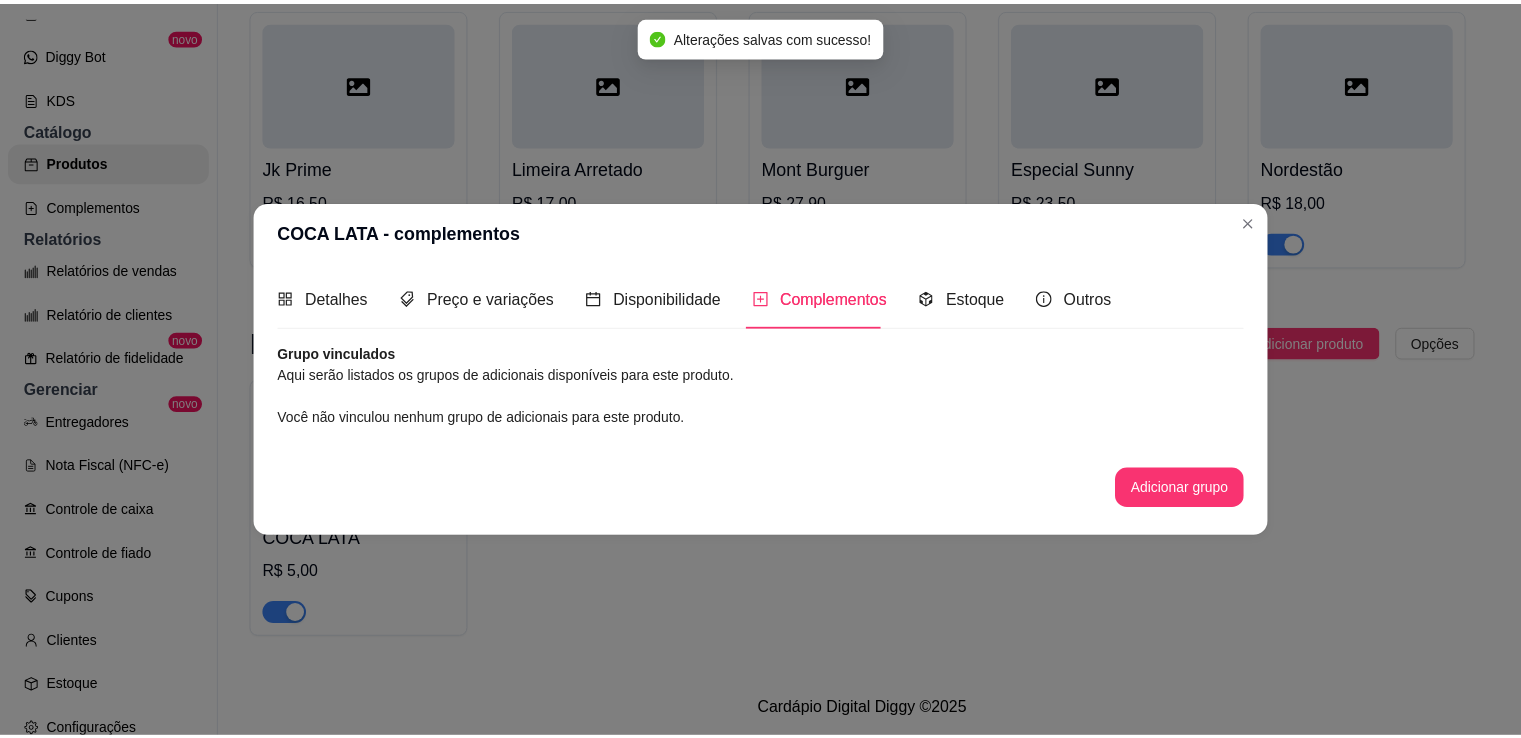 scroll, scrollTop: 0, scrollLeft: 0, axis: both 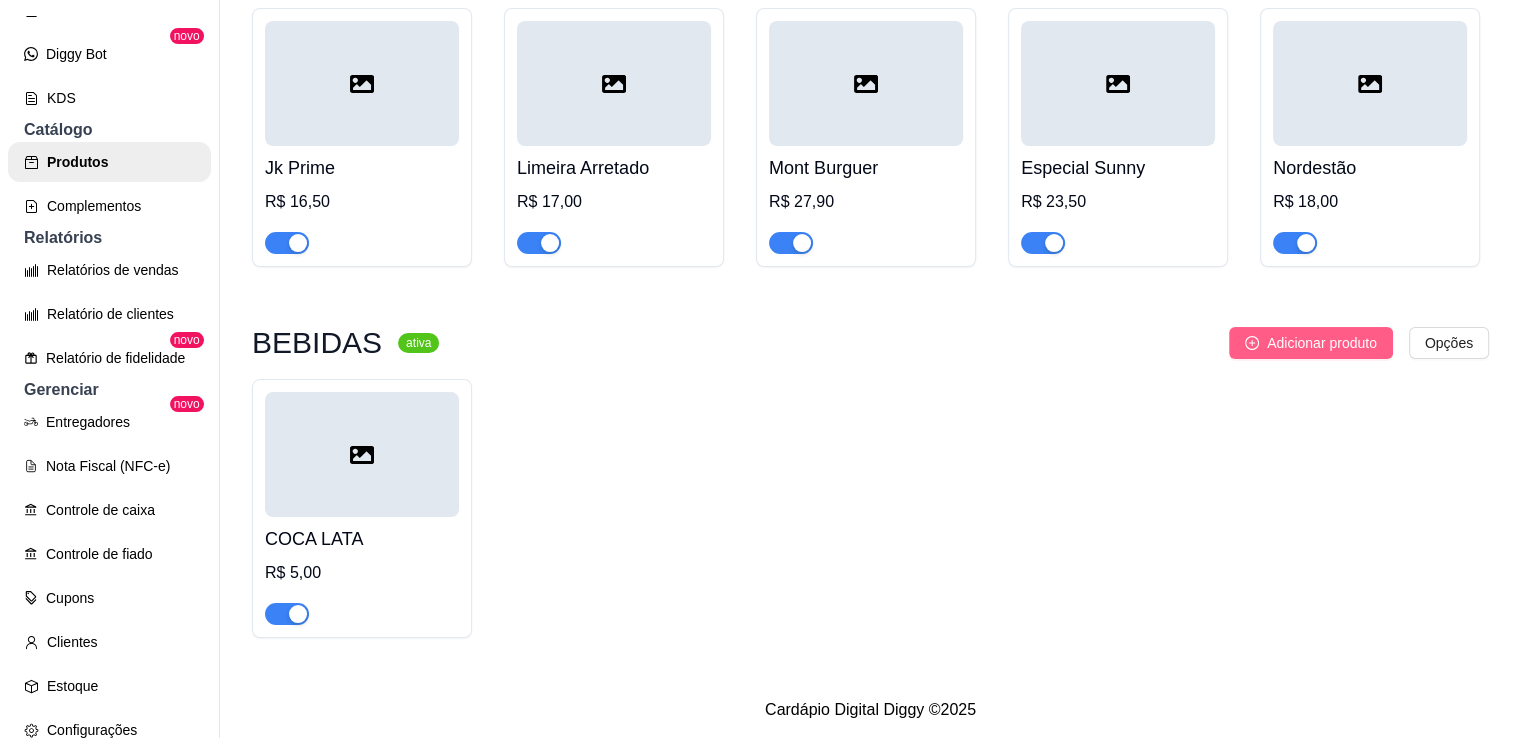 click on "Adicionar produto" at bounding box center [1322, 343] 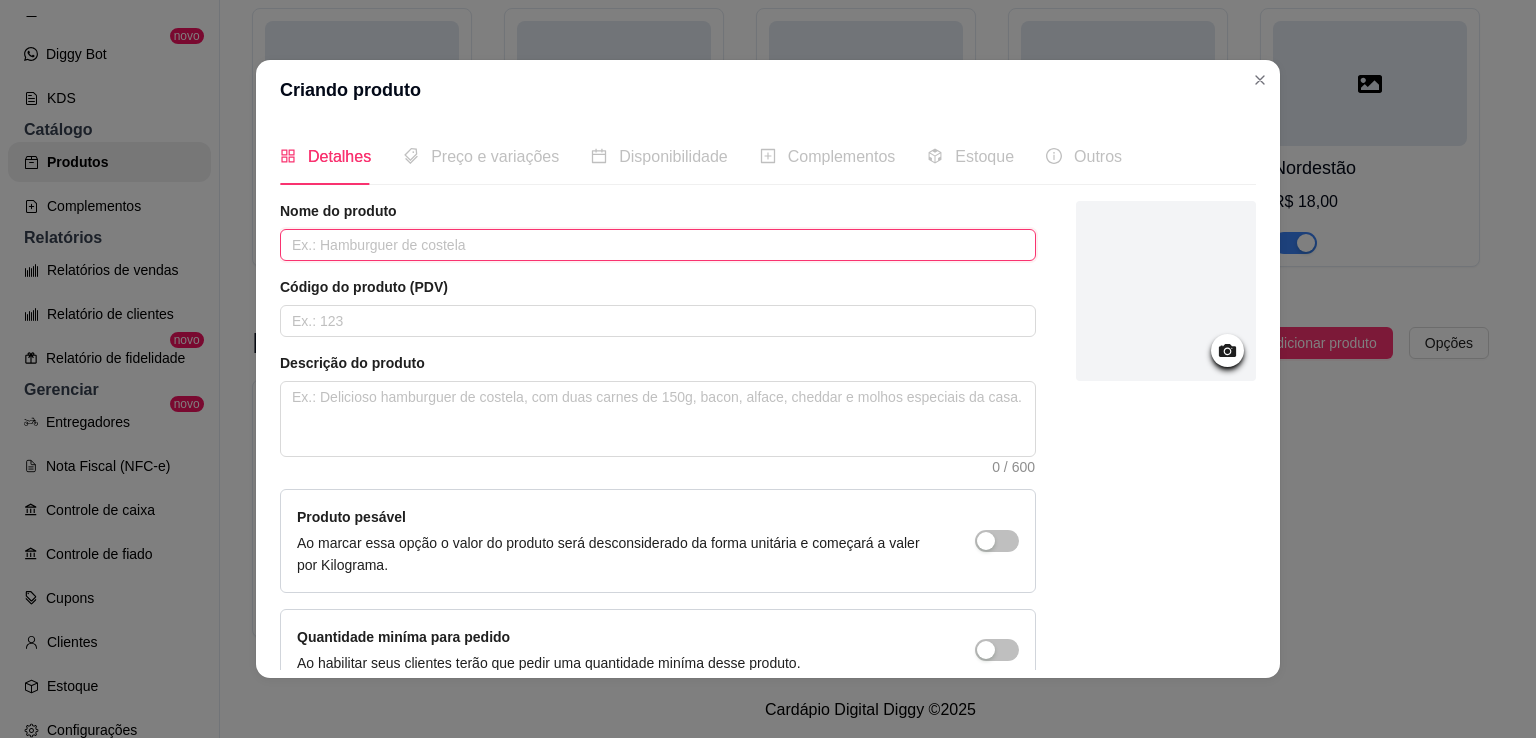 click at bounding box center (658, 245) 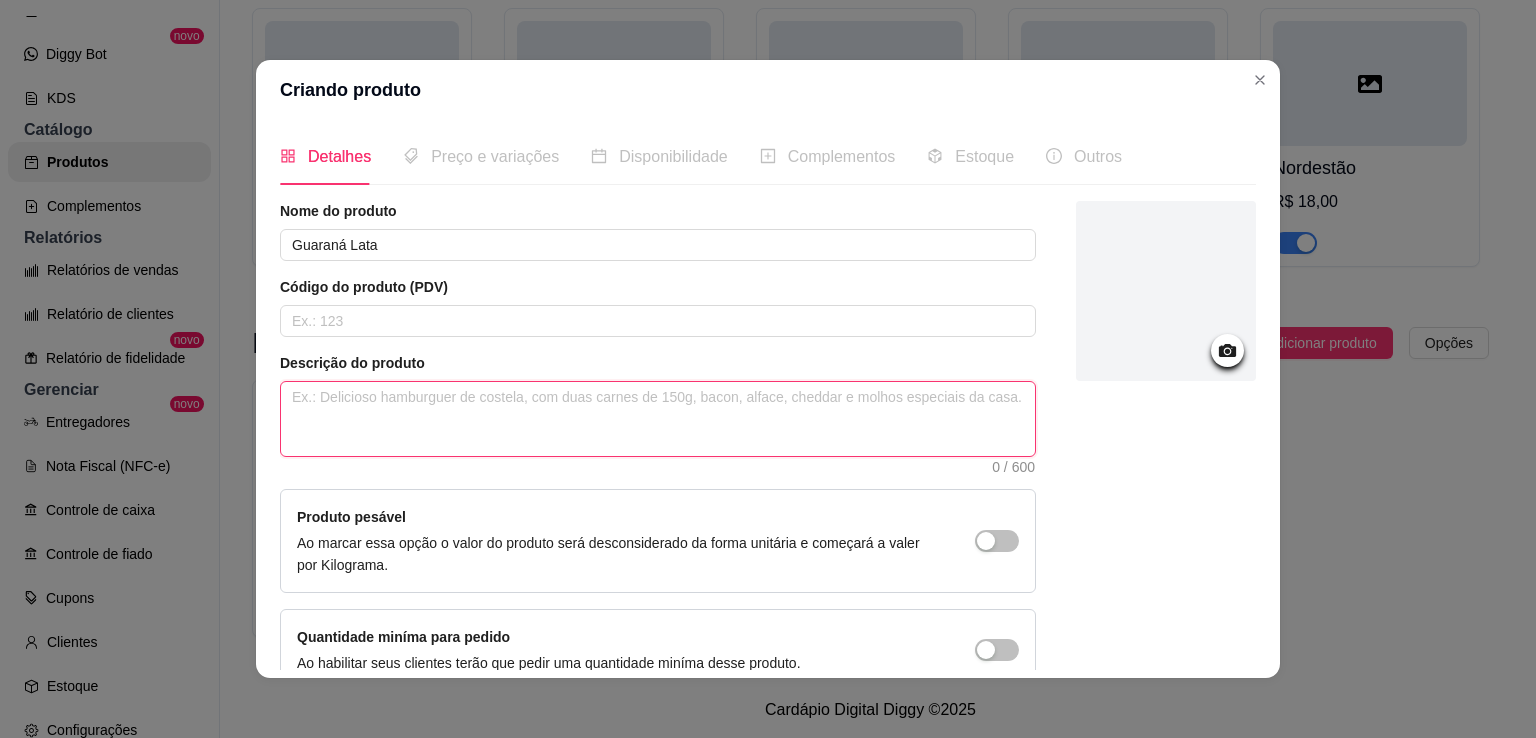 click at bounding box center [658, 419] 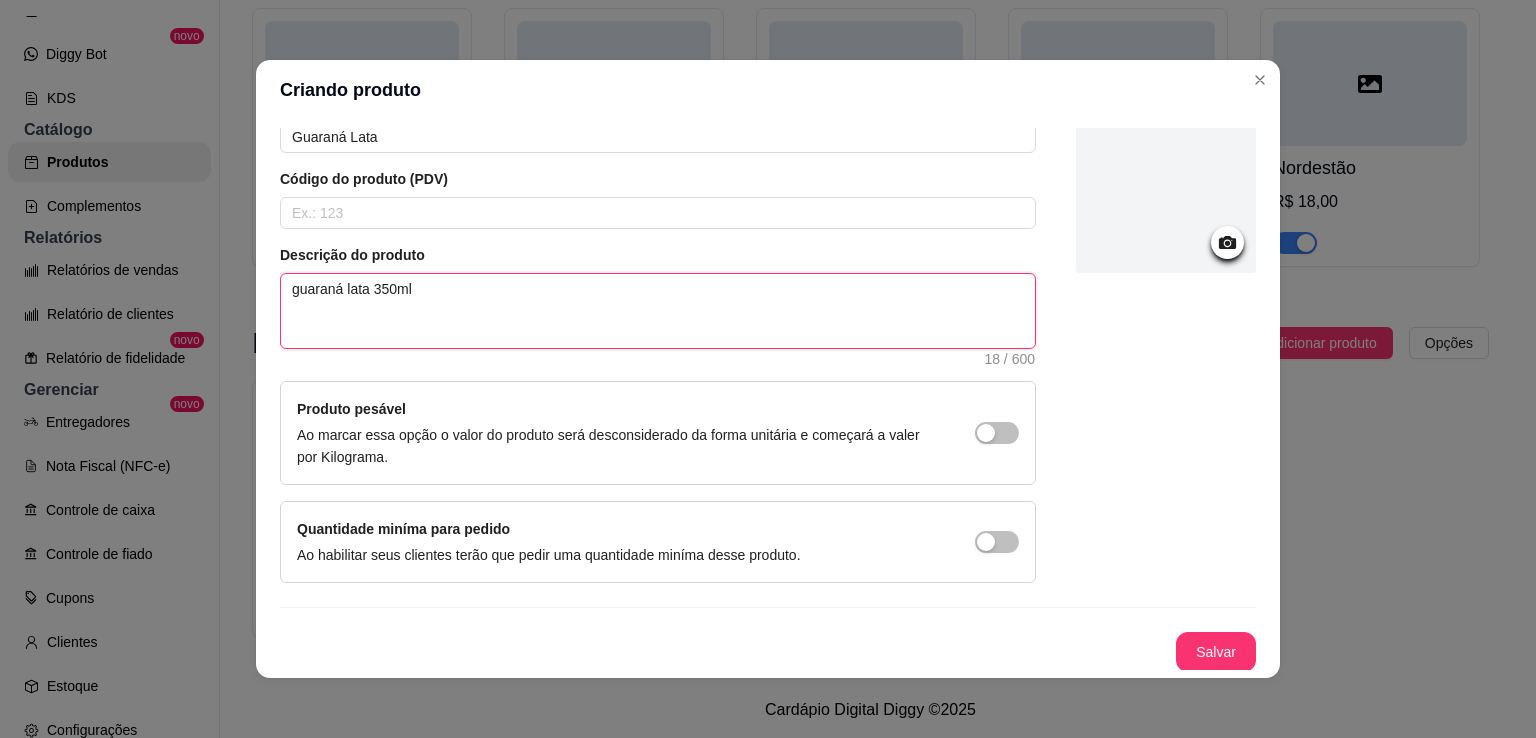 scroll, scrollTop: 107, scrollLeft: 0, axis: vertical 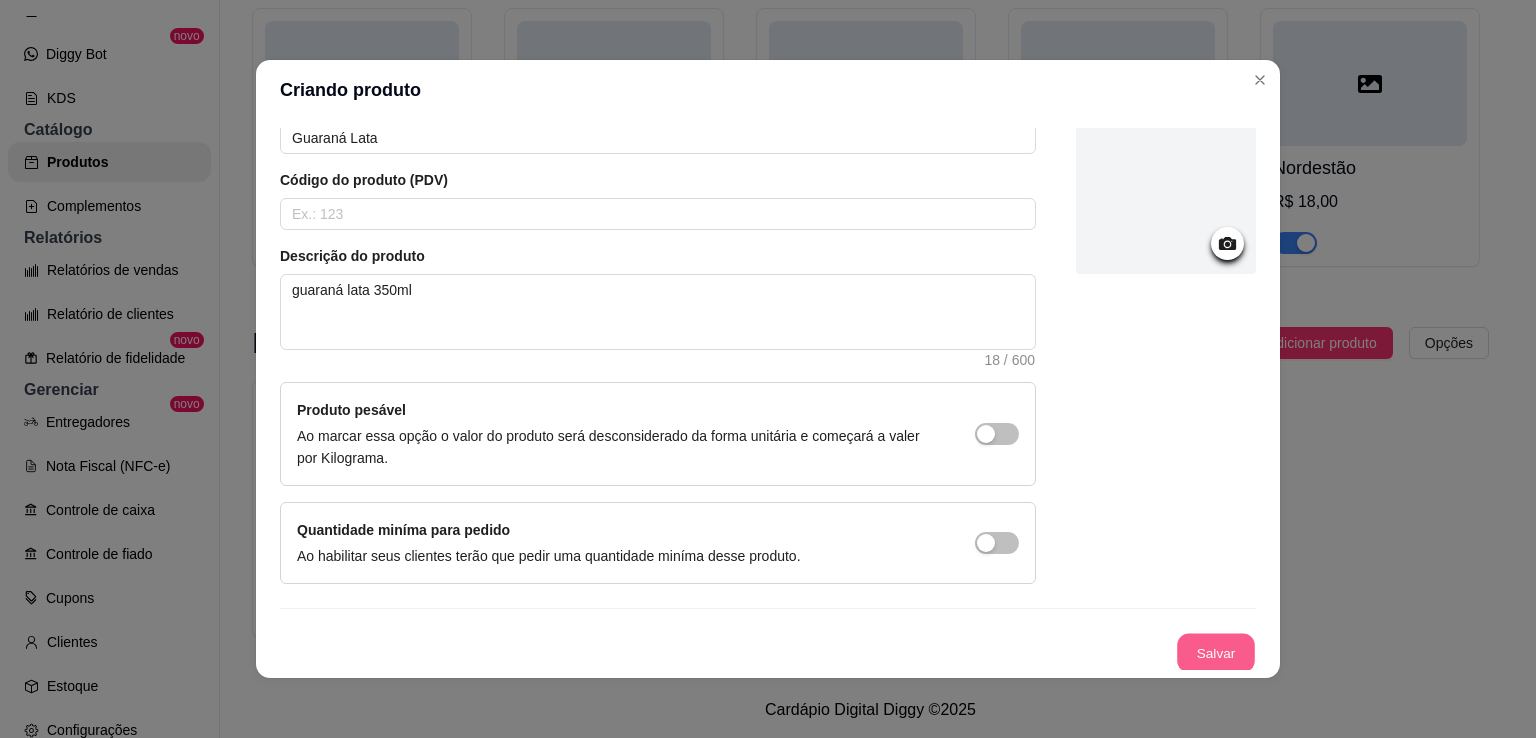 click on "Salvar" at bounding box center (1216, 653) 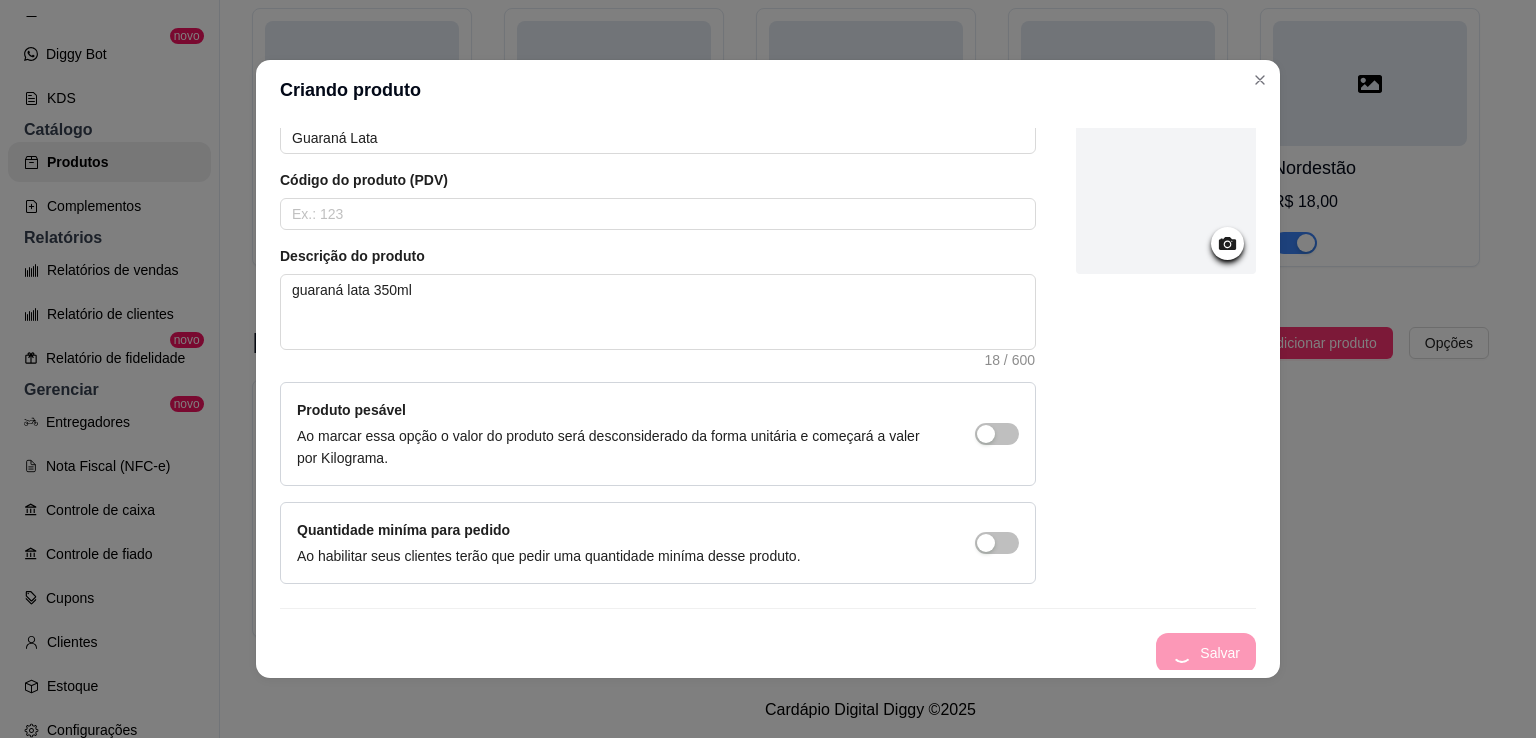 scroll, scrollTop: 0, scrollLeft: 0, axis: both 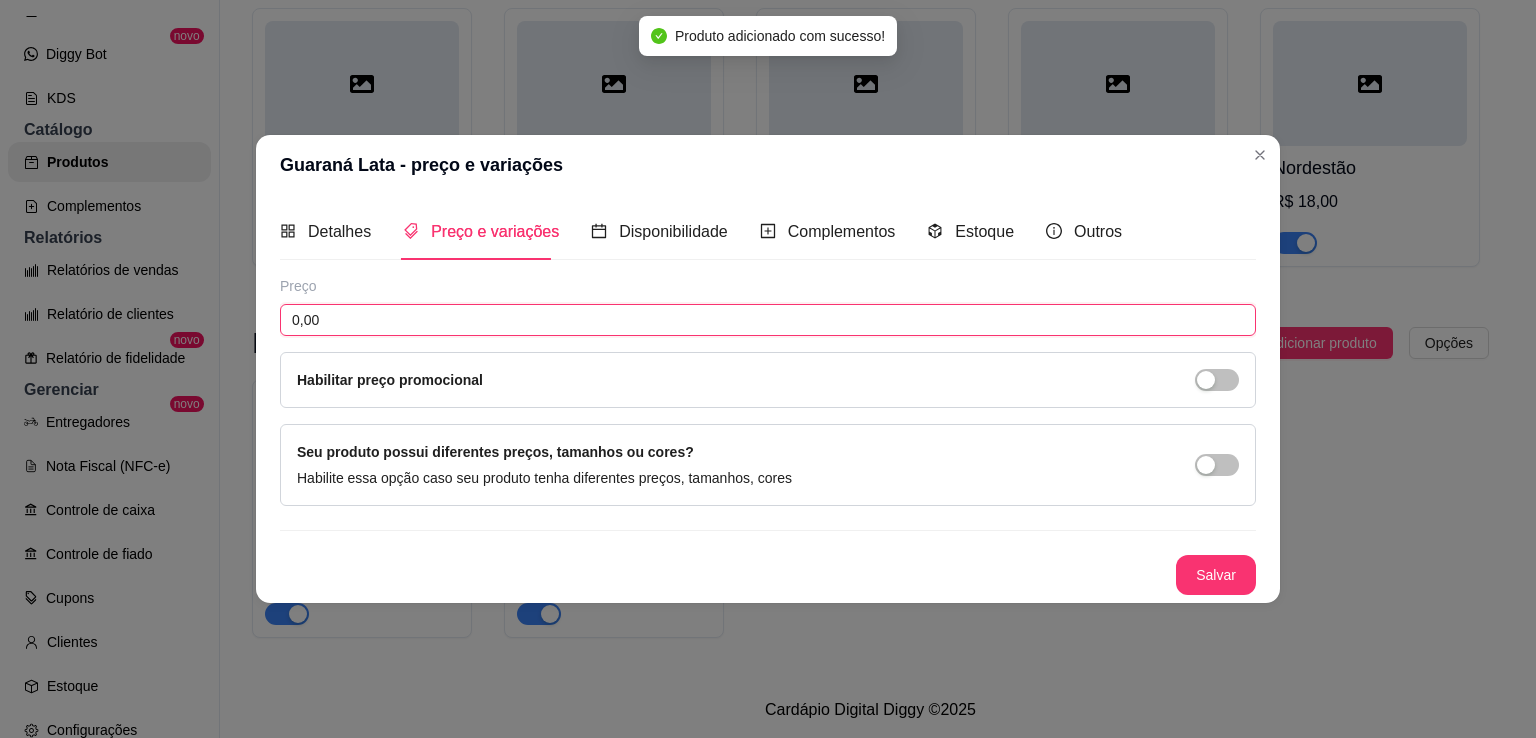click on "0,00" at bounding box center [768, 320] 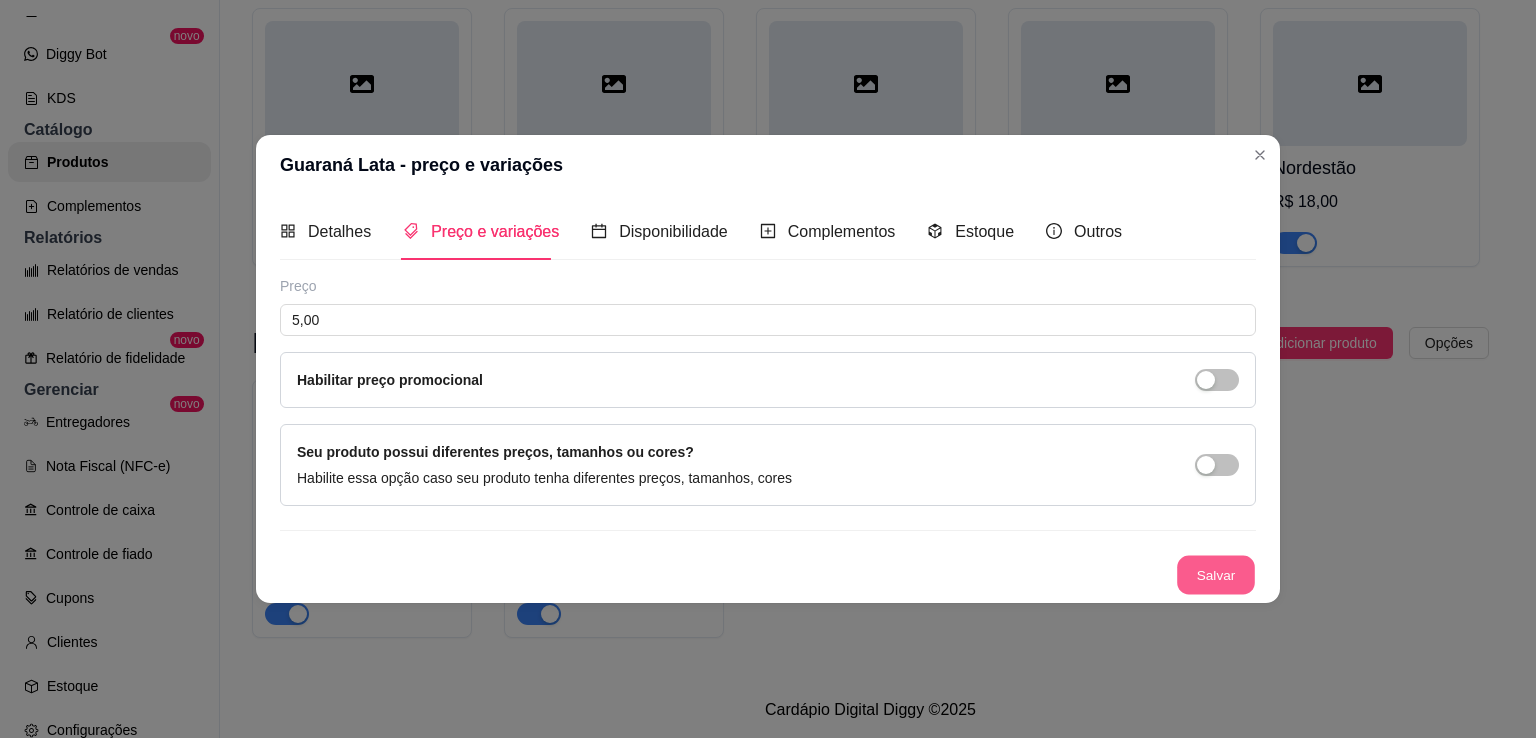 click on "Salvar" at bounding box center [1216, 575] 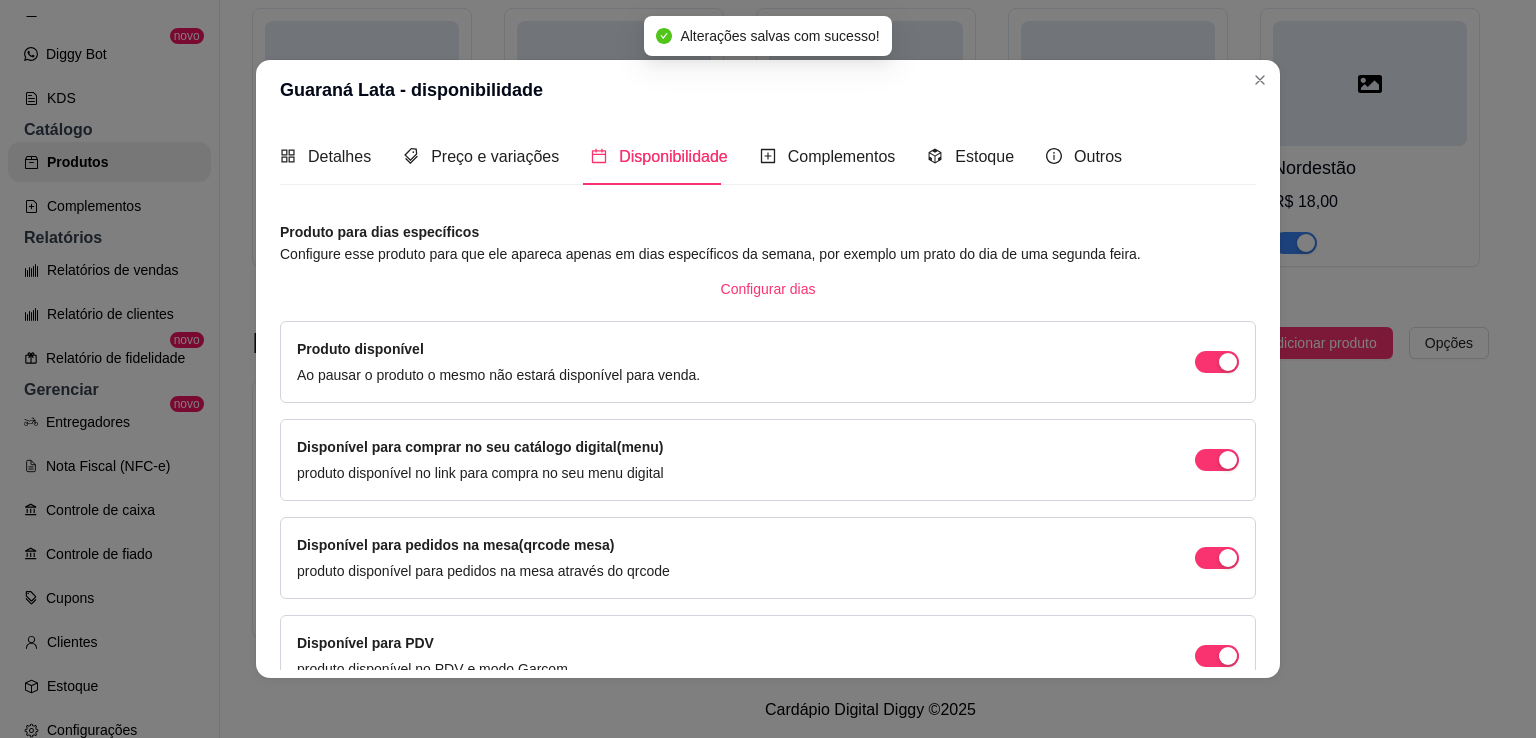 click on "Guaraná Lata - disponibilidade Detalhes Preço e variações Disponibilidade Complementos Estoque Outros Nome do produto Guaraná Lata Código do produto (PDV) Descrição do produto guaraná lata 350ml 18 / 600 Produto pesável Ao marcar essa opção o valor do produto será desconsiderado da forma unitária e começará a valer por Kilograma. Quantidade miníma para pedido Ao habilitar seus clientes terão que pedir uma quantidade miníma desse produto. Copiar link do produto Deletar produto Salvar Preço  5,00 Habilitar preço promocional Seu produto possui diferentes preços, tamanhos ou cores? Habilite essa opção caso seu produto tenha diferentes preços, tamanhos, cores Salvar Produto para dias específicos Configure esse produto para que ele apareca apenas em dias específicos da semana, por exemplo um prato do dia de uma segunda feira. Configurar dias Produto disponível Ao pausar o produto o mesmo não estará disponível para venda. Disponível para comprar no seu catálogo digital(menu) Salvar" at bounding box center (768, 369) 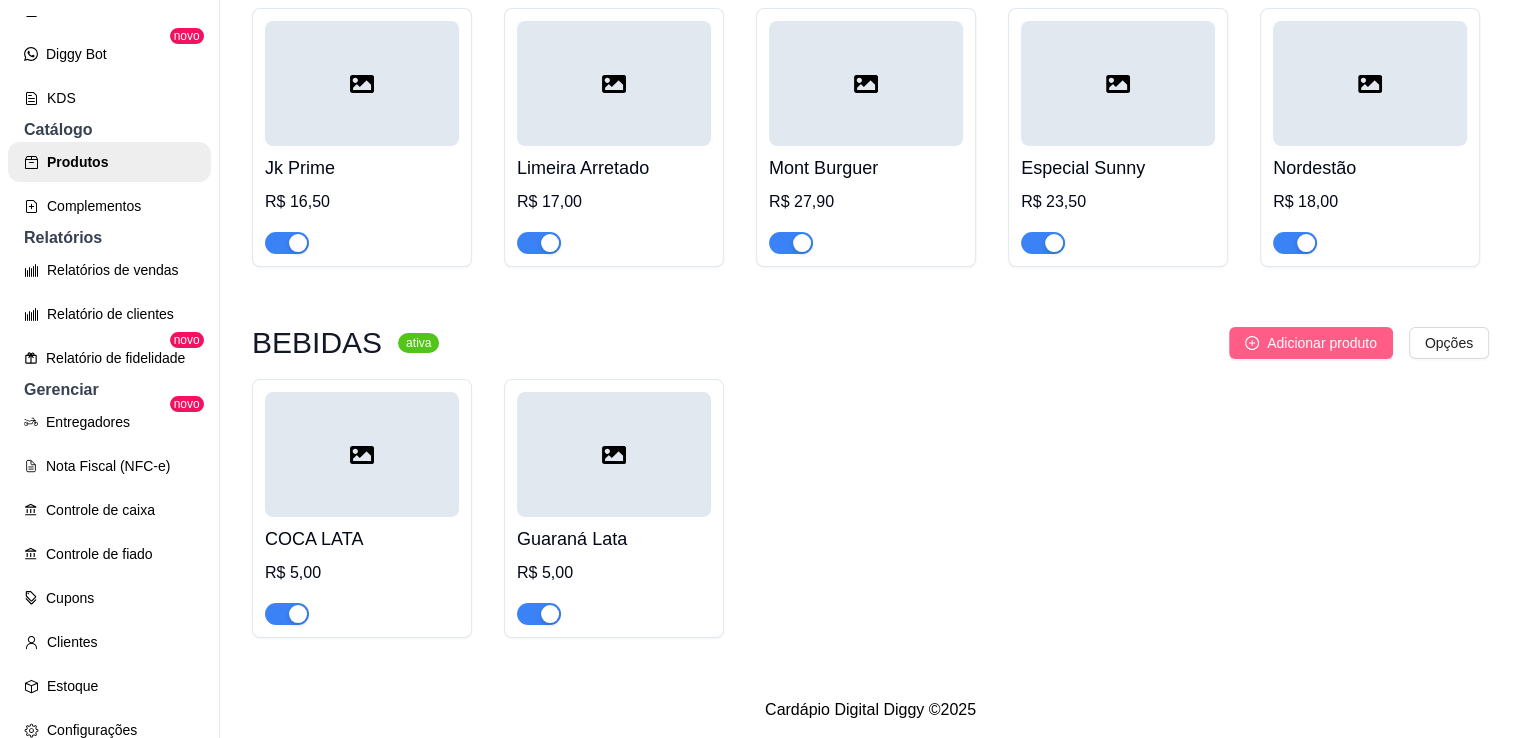 click on "Adicionar produto" at bounding box center [1322, 343] 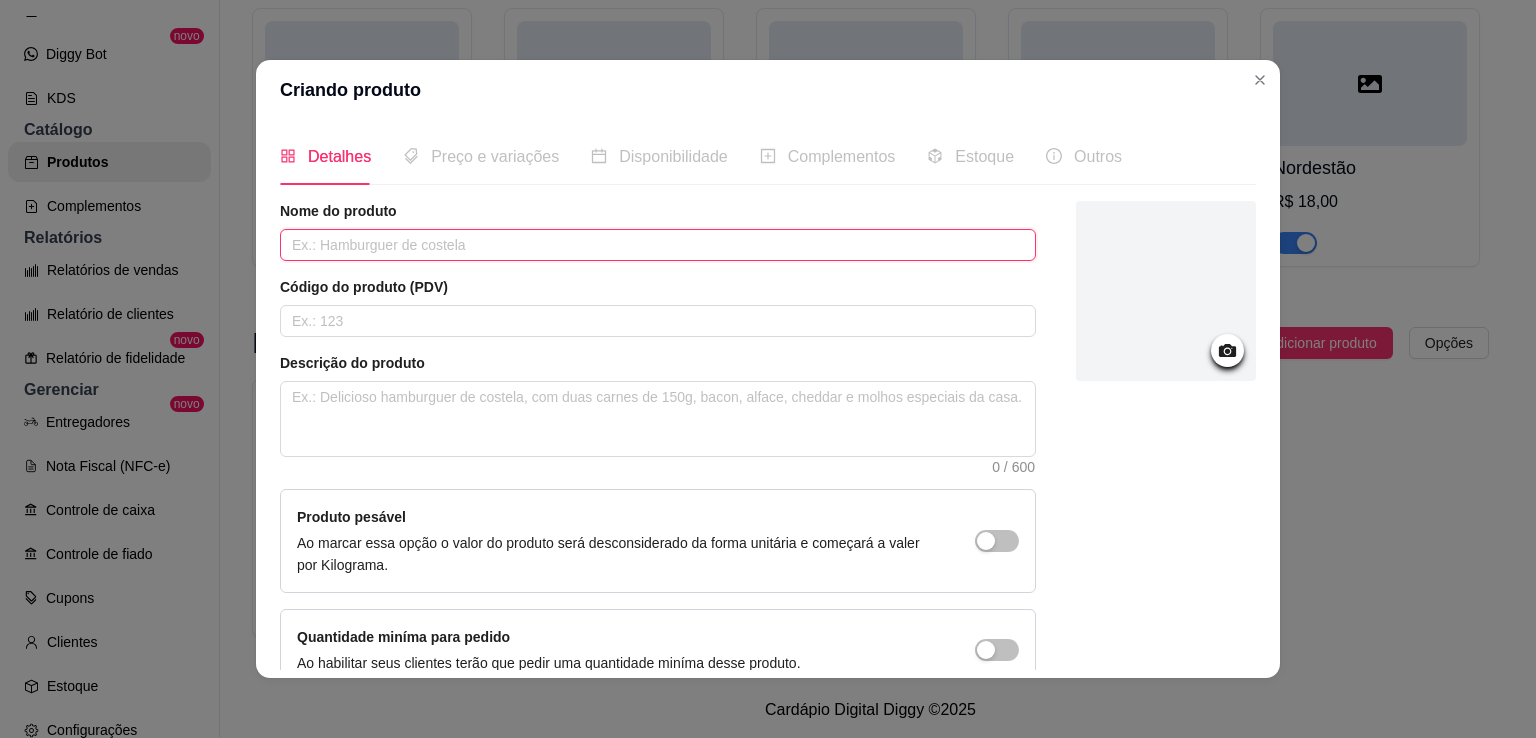 click at bounding box center (658, 245) 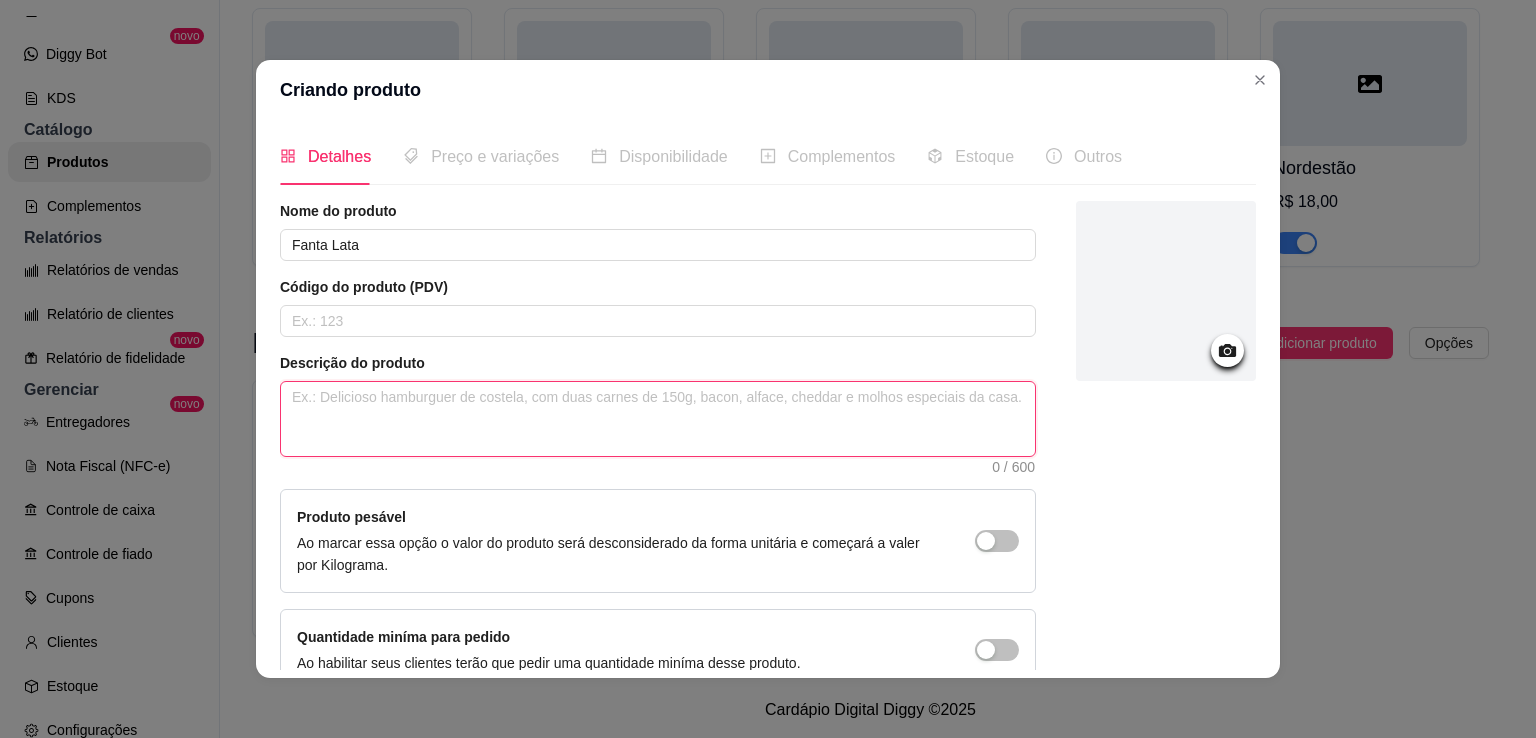 click at bounding box center [658, 419] 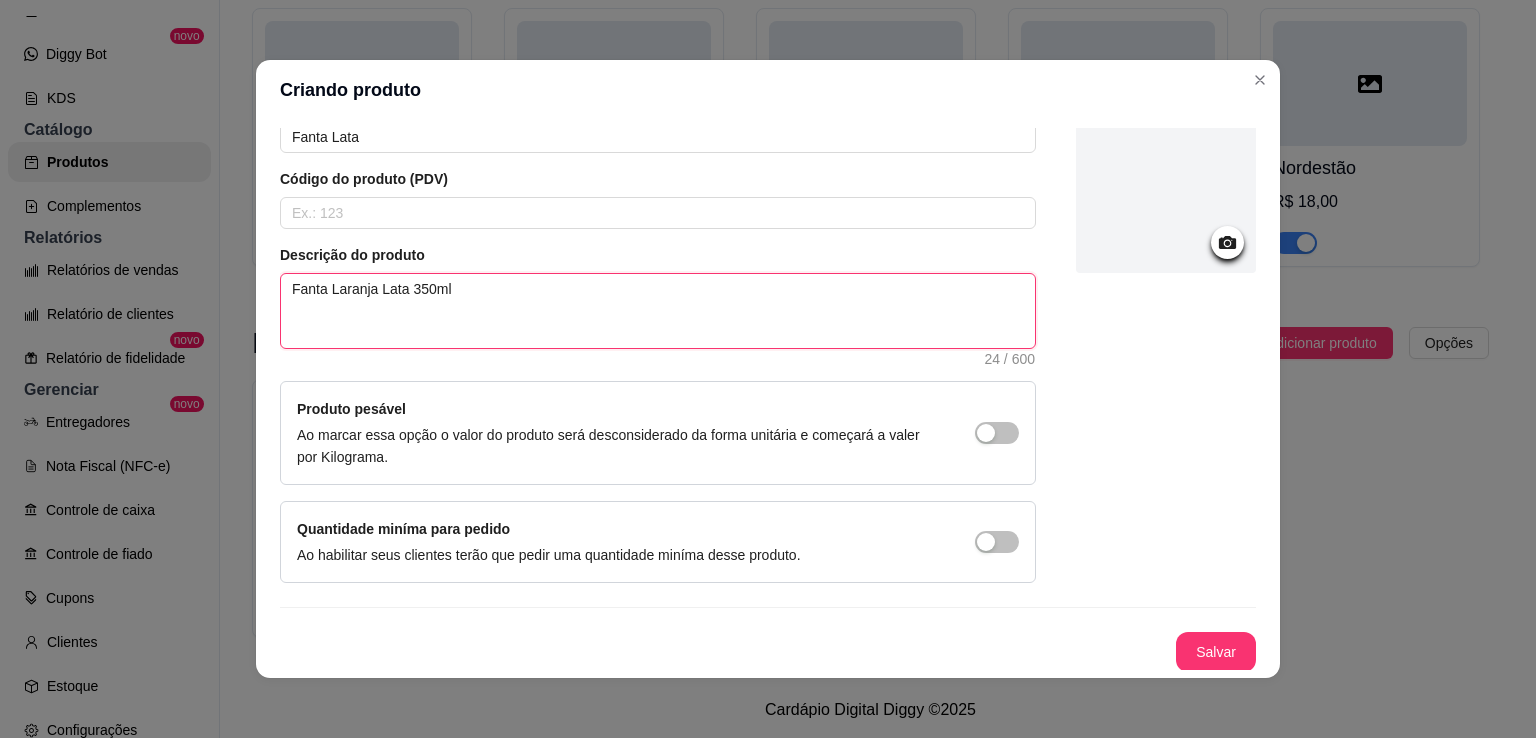 scroll, scrollTop: 107, scrollLeft: 0, axis: vertical 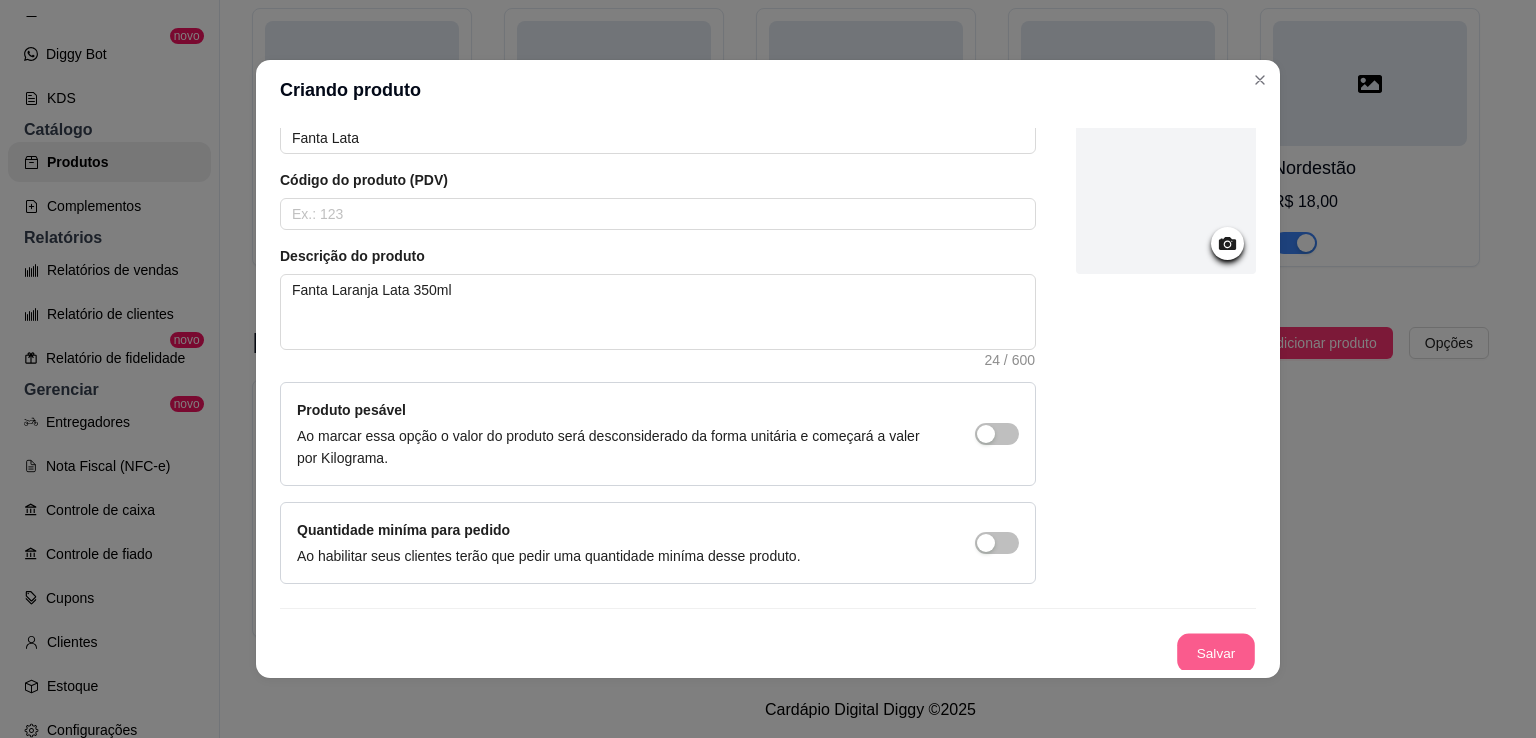 click on "Salvar" at bounding box center [1216, 653] 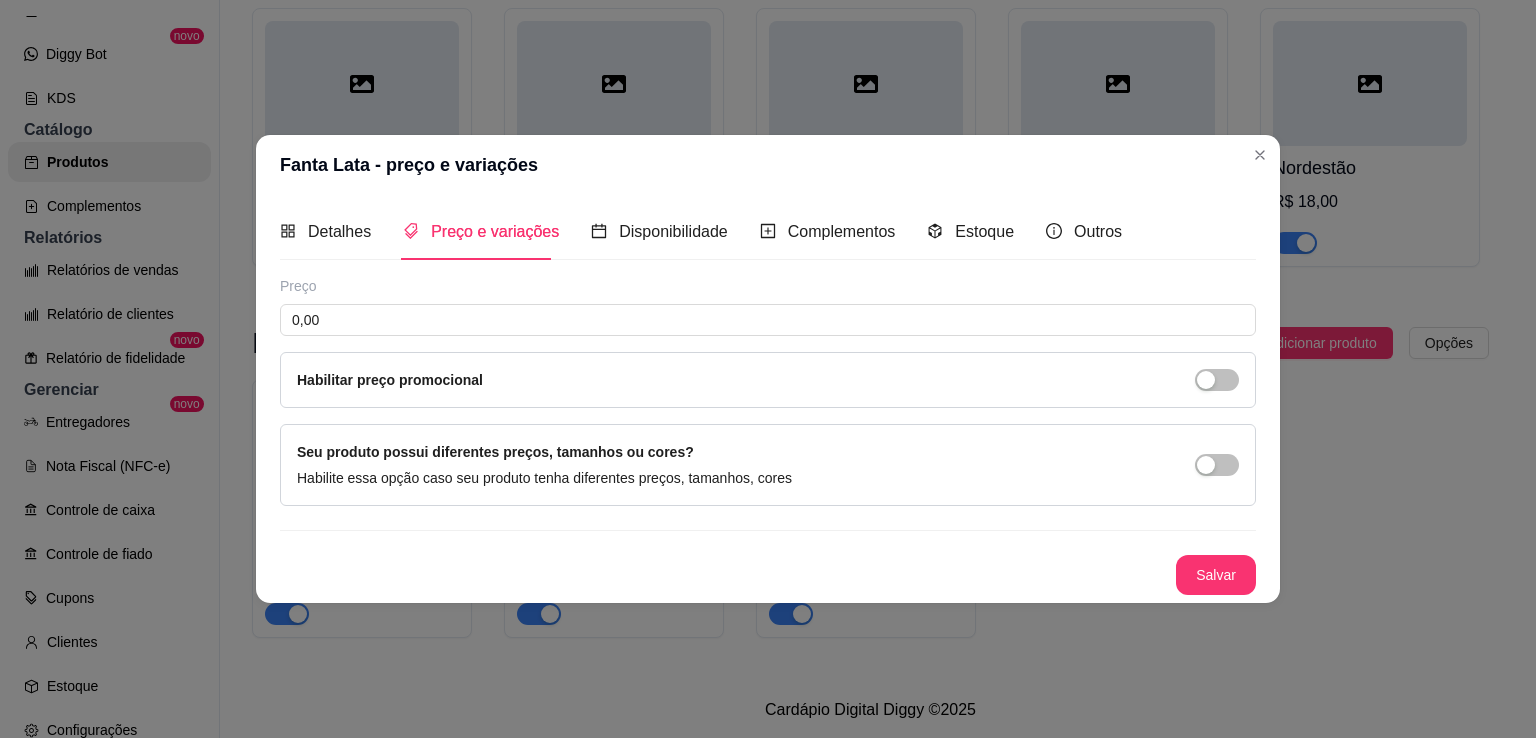 scroll, scrollTop: 0, scrollLeft: 0, axis: both 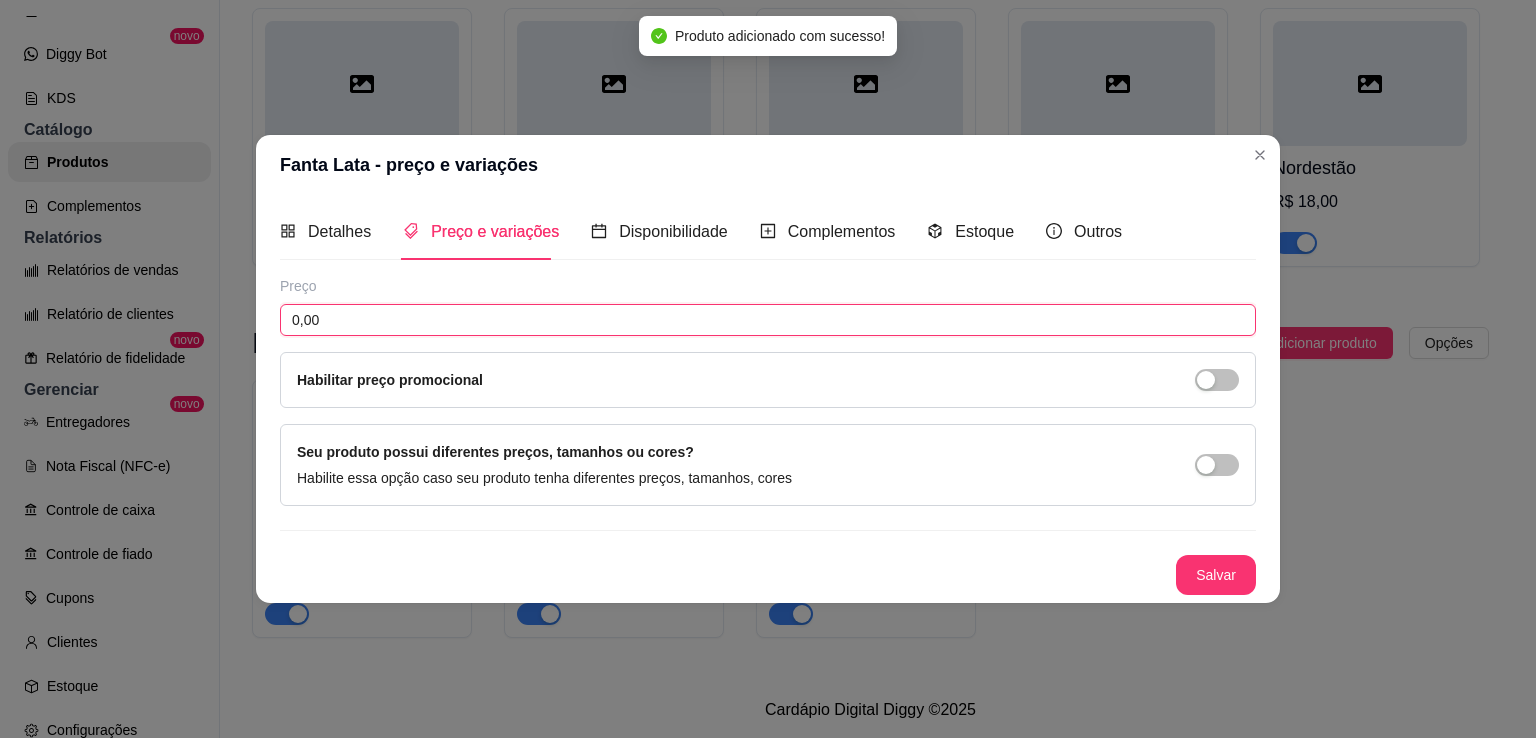 click on "0,00" at bounding box center (768, 320) 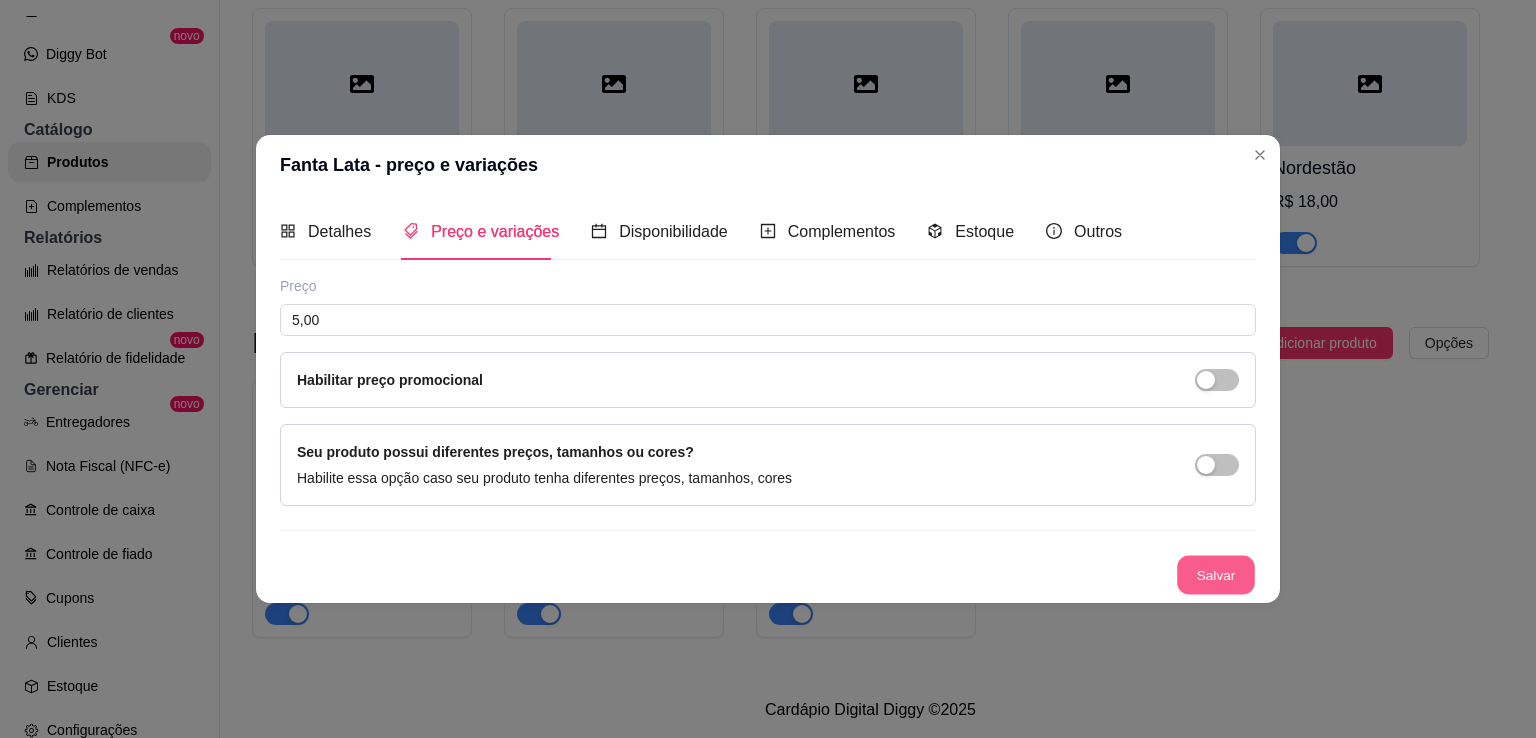click on "Salvar" at bounding box center [1216, 575] 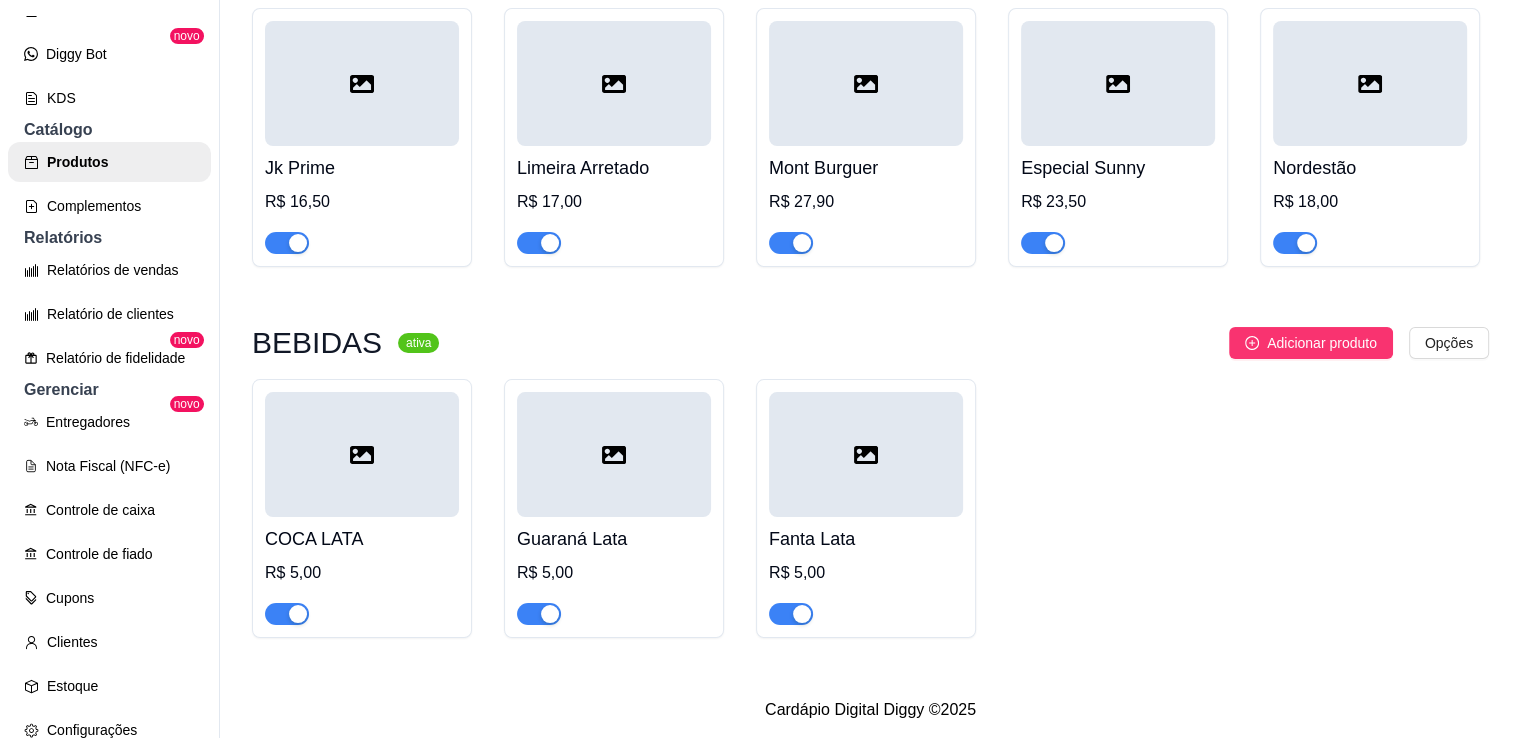 click on "BEBIDAS ativa Adicionar produto Opções COCA LATA   R$ 5,00 Guaraná Lata   R$ 5,00 Fanta Lata   R$ 5,00" at bounding box center [870, 482] 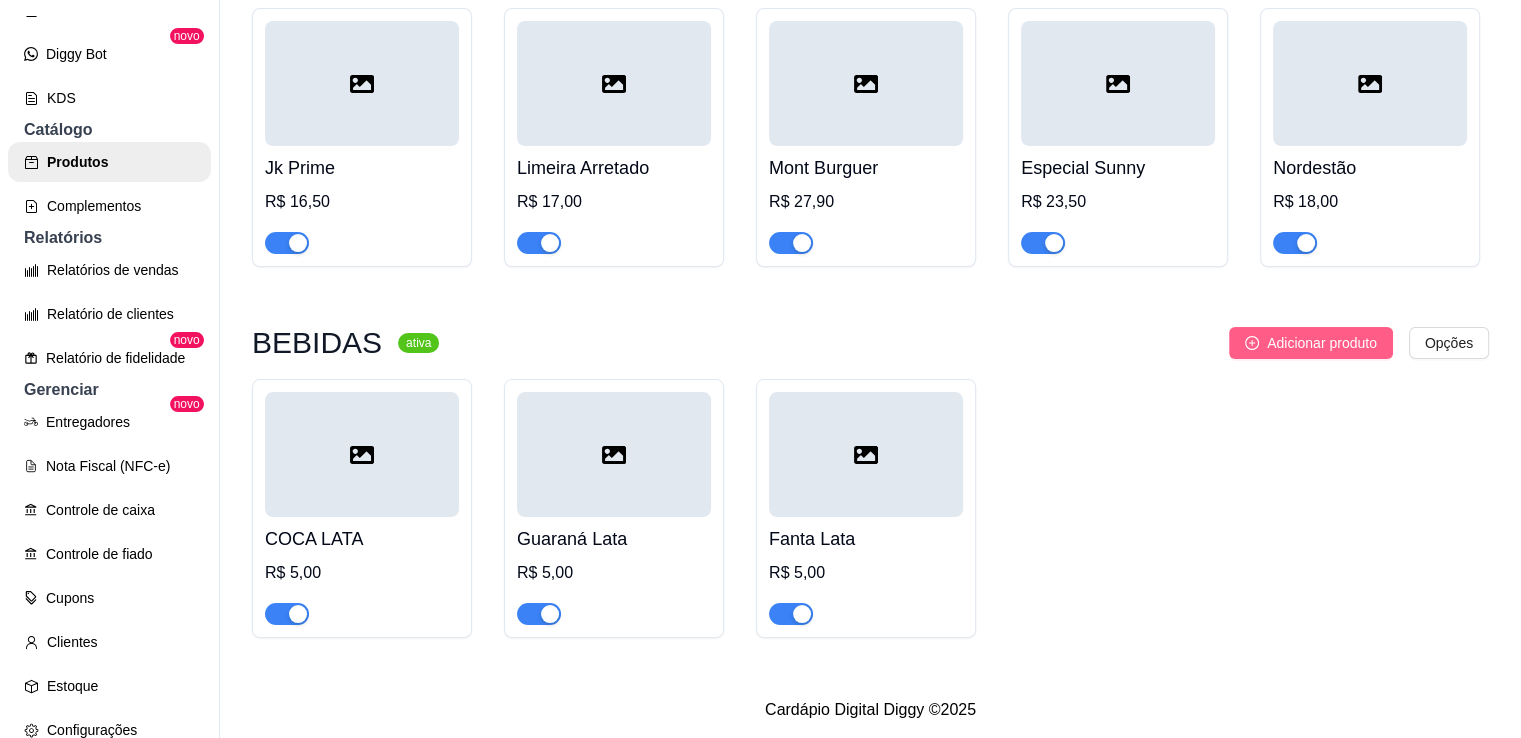 click on "Adicionar produto" at bounding box center (1322, 343) 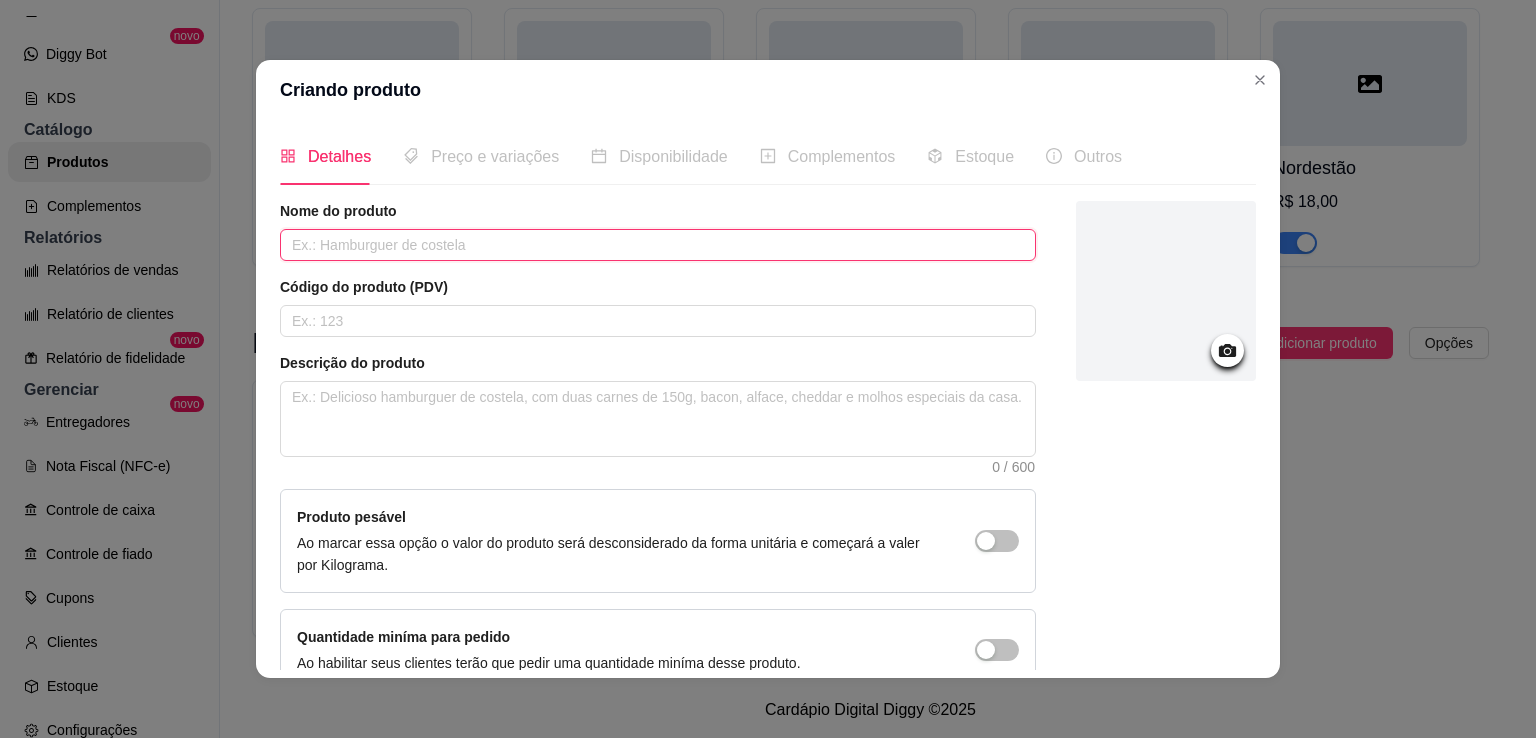 click at bounding box center [658, 245] 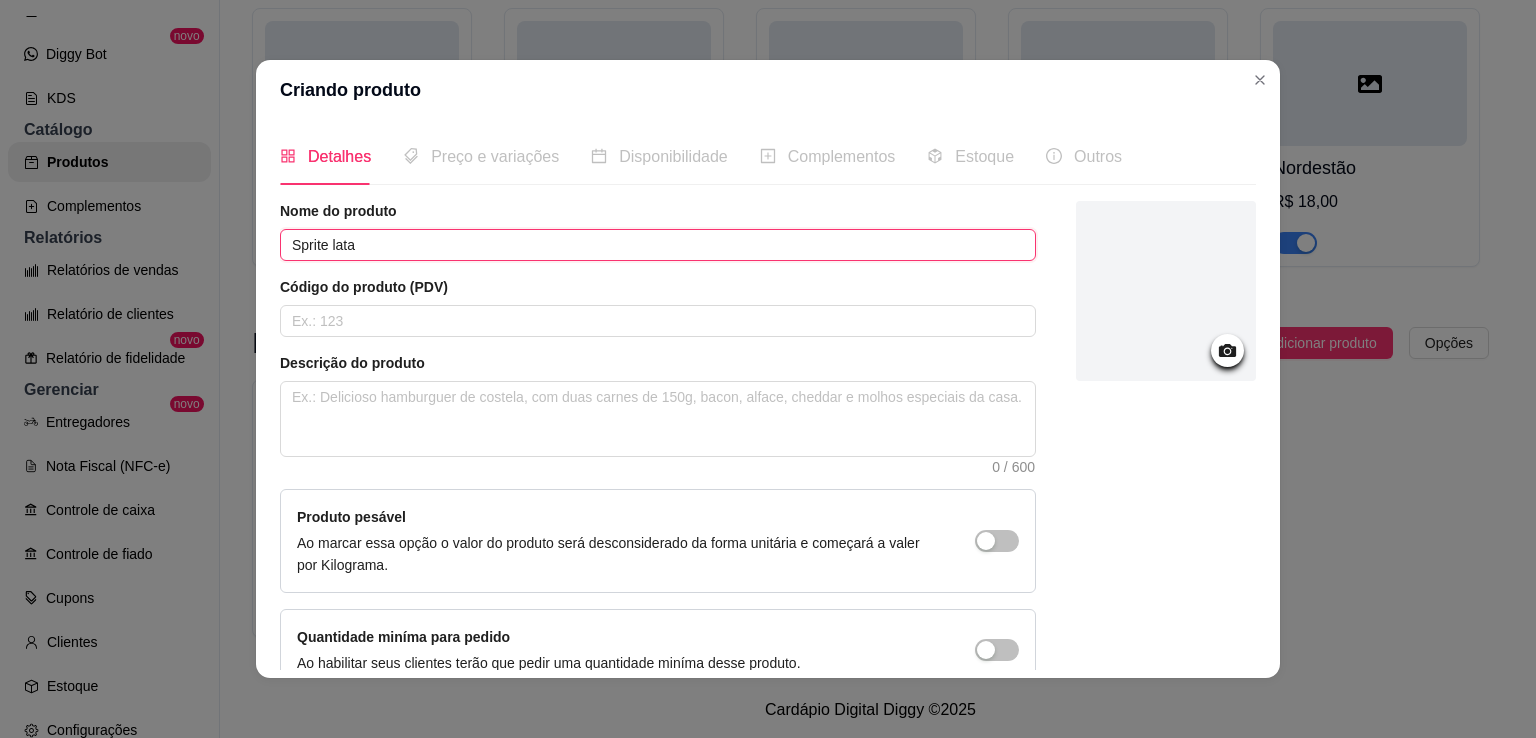 click on "Sprite lata" at bounding box center (658, 245) 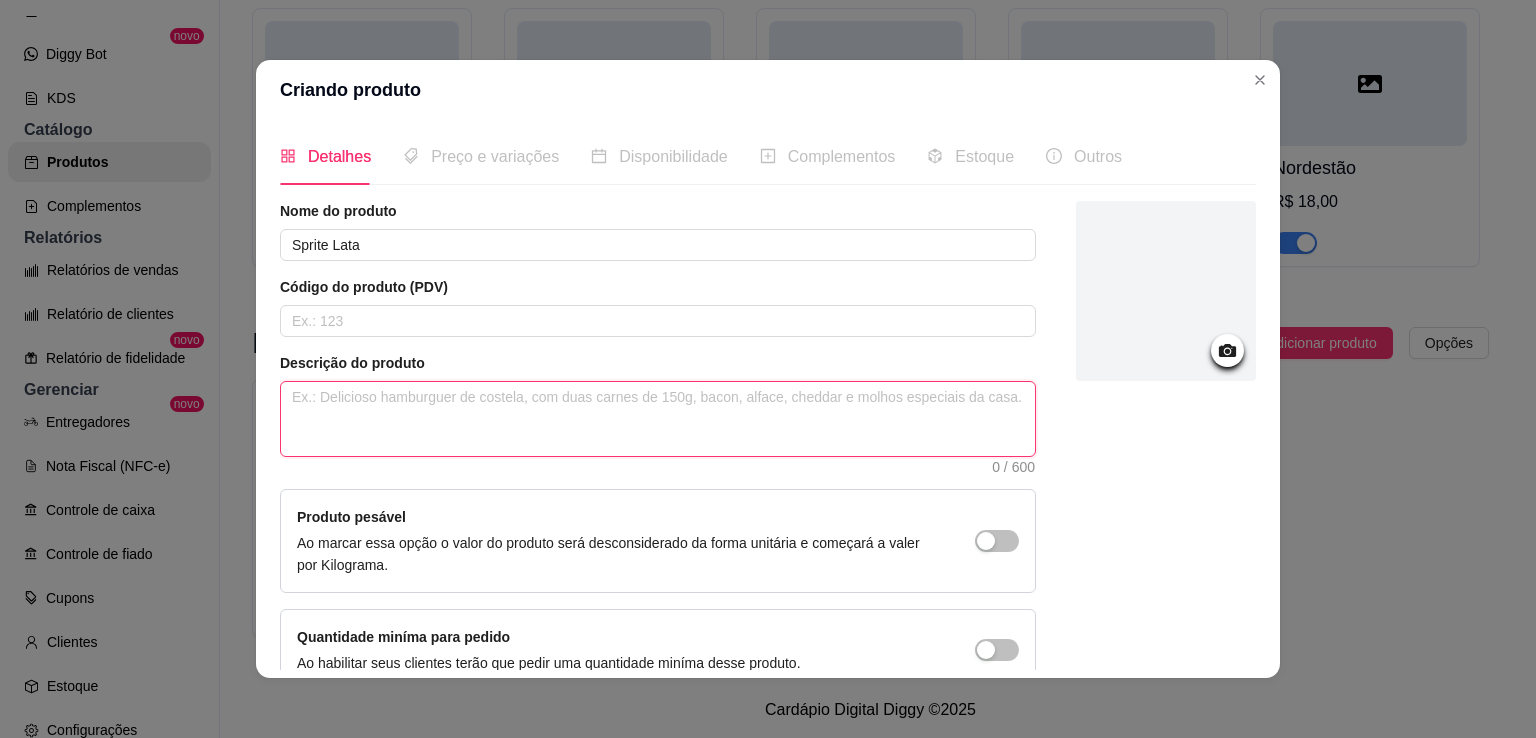 click at bounding box center (658, 419) 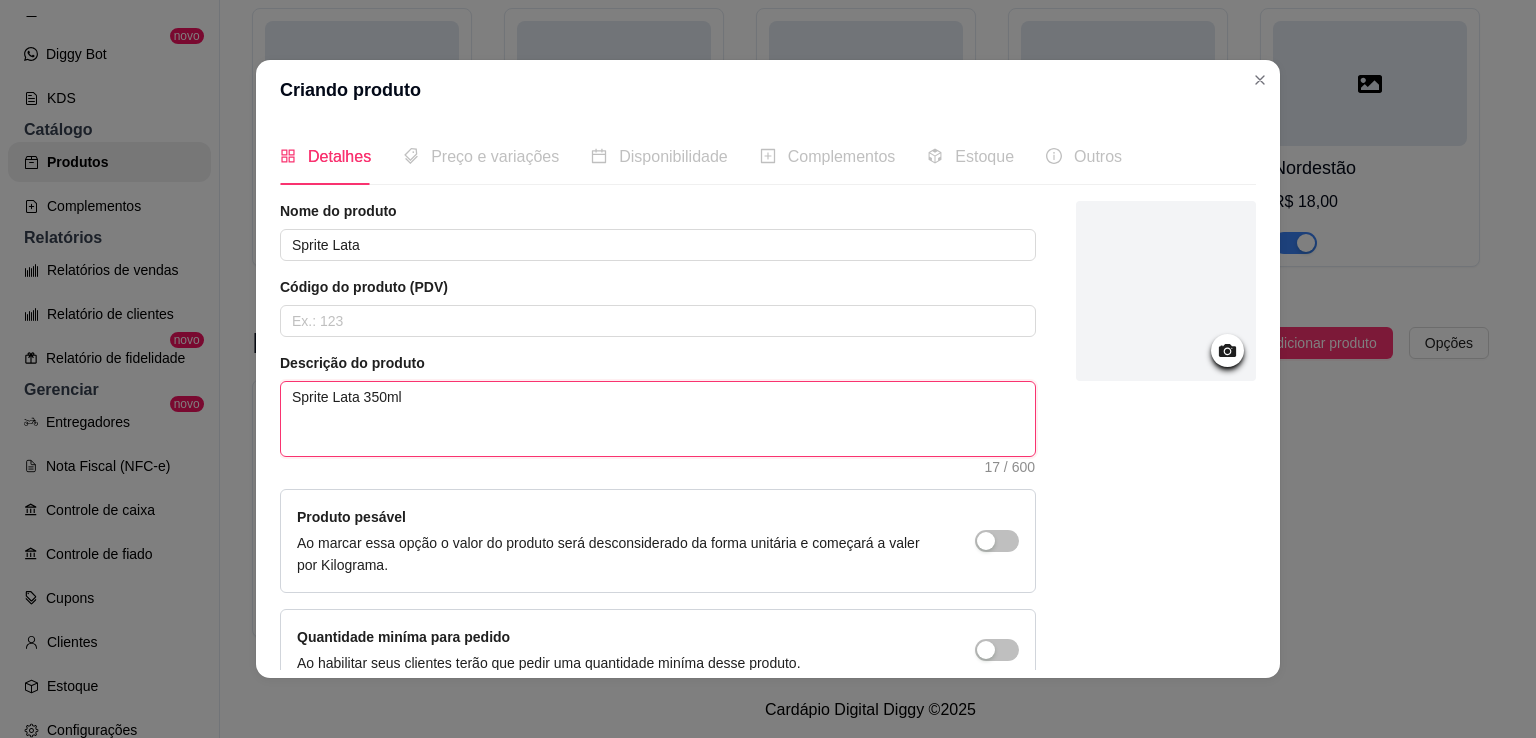 scroll, scrollTop: 108, scrollLeft: 0, axis: vertical 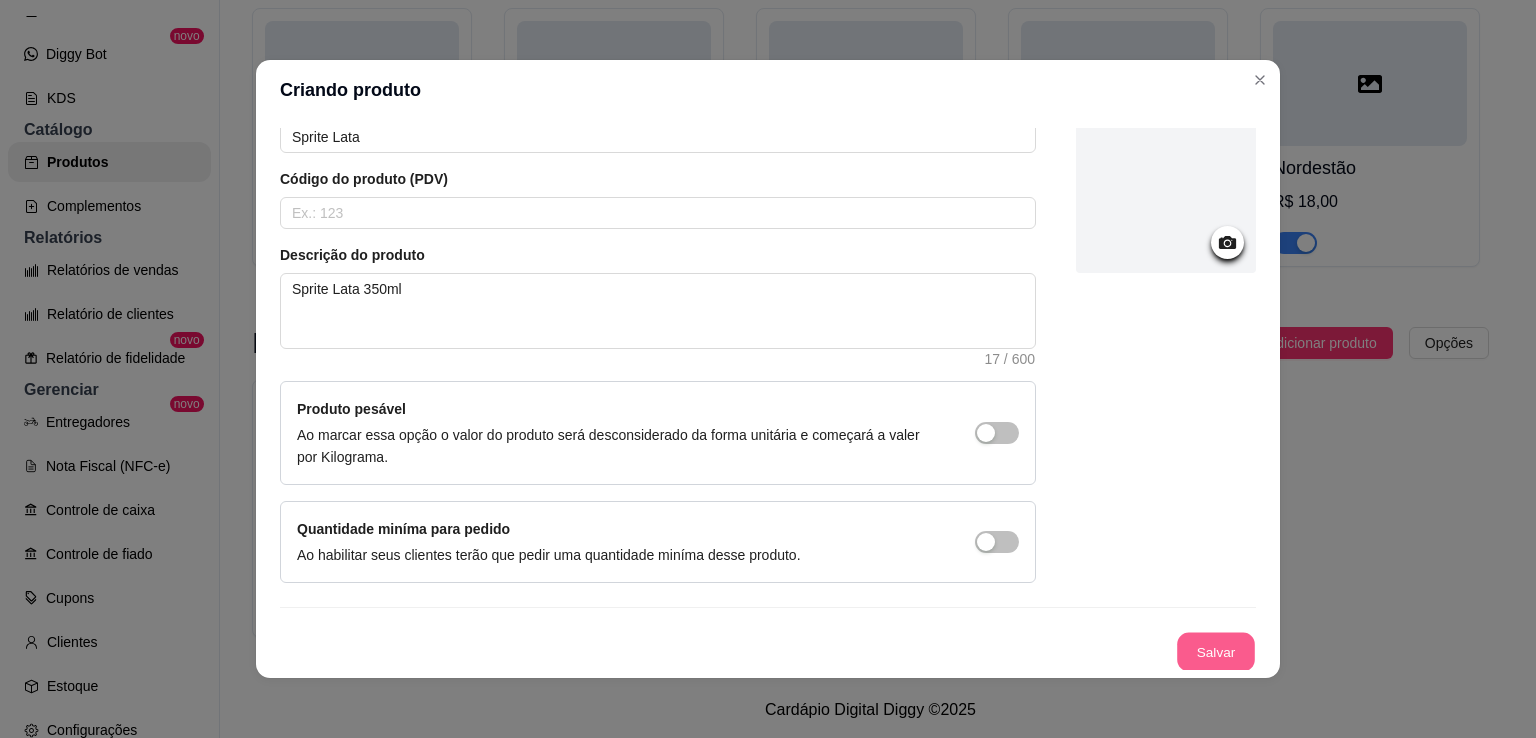 click on "Salvar" at bounding box center [1216, 652] 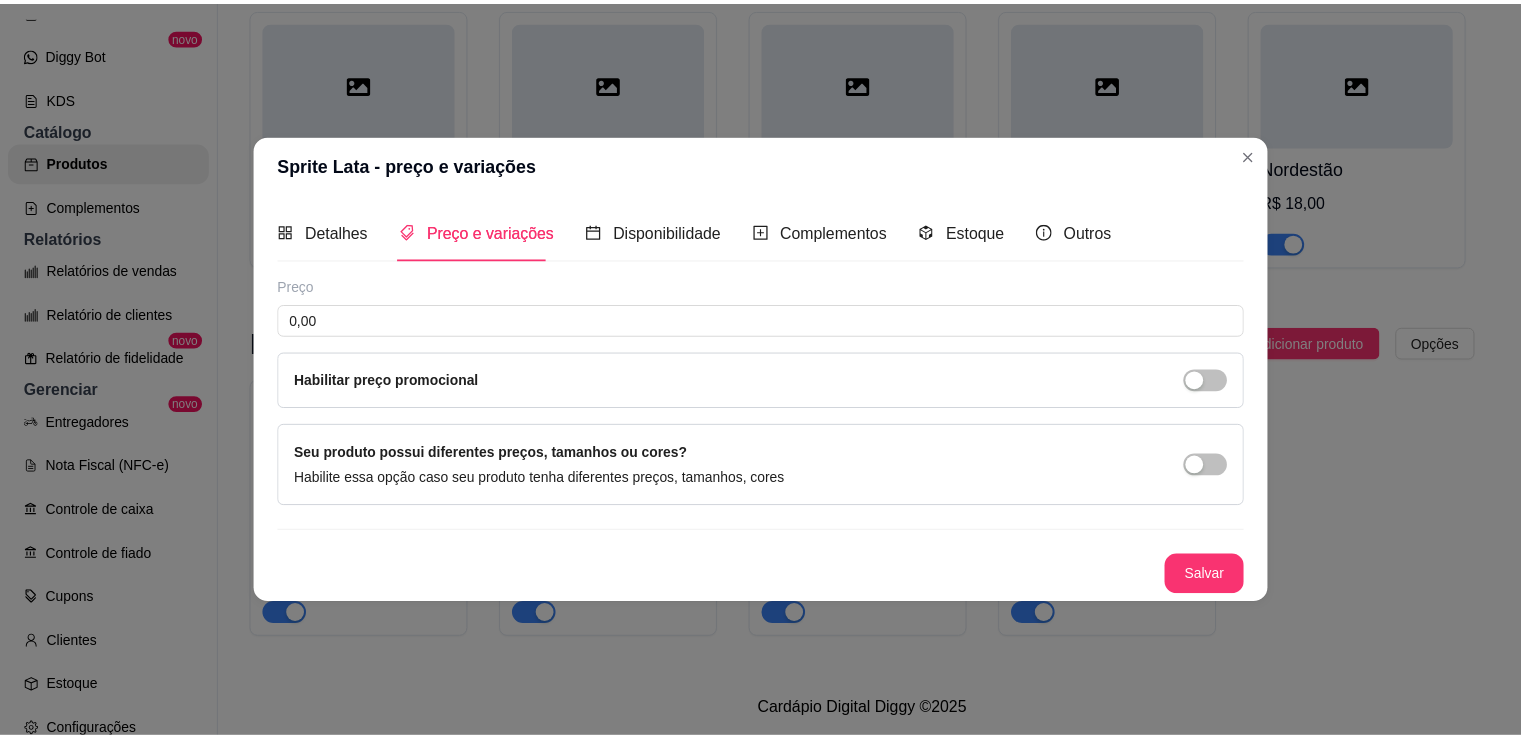 scroll, scrollTop: 0, scrollLeft: 0, axis: both 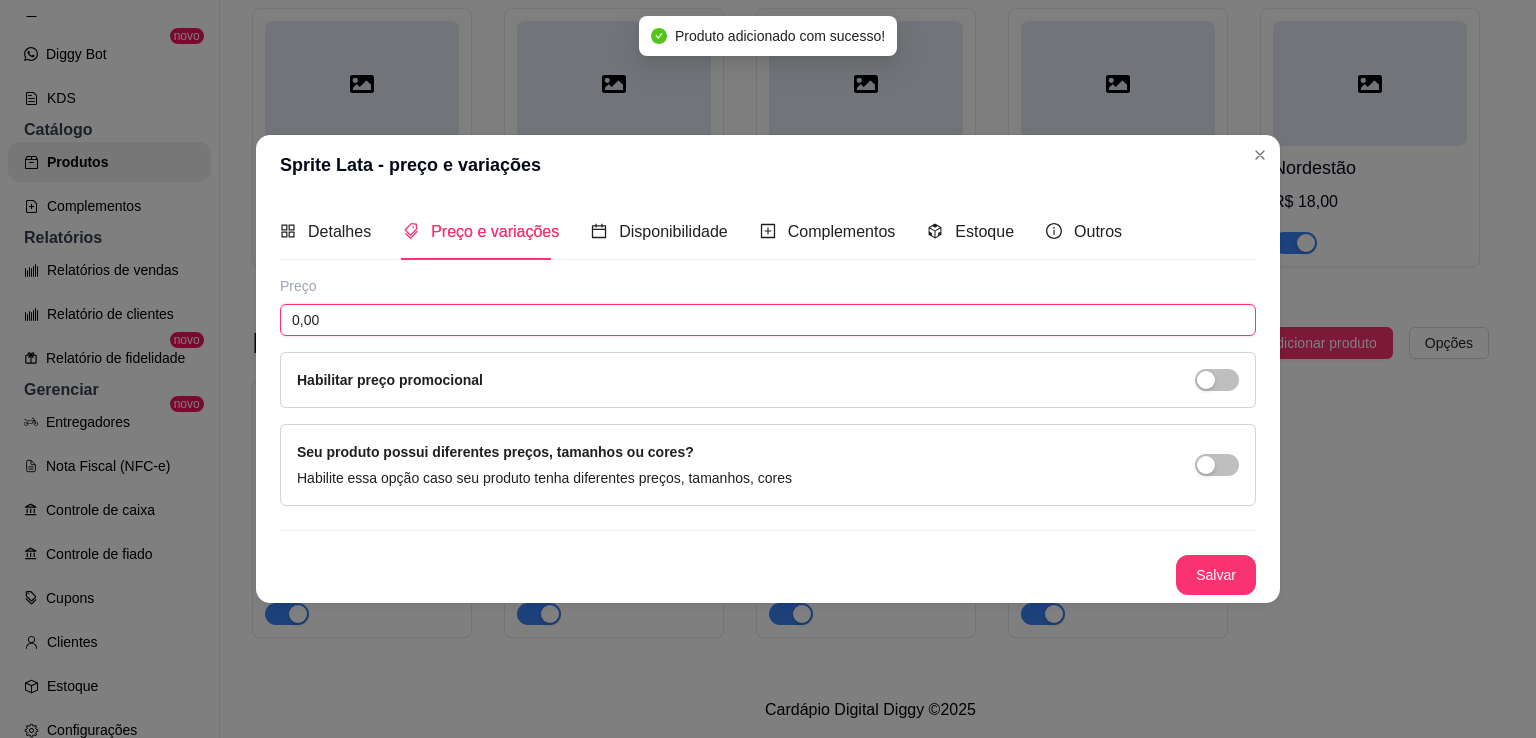 click on "0,00" at bounding box center (768, 320) 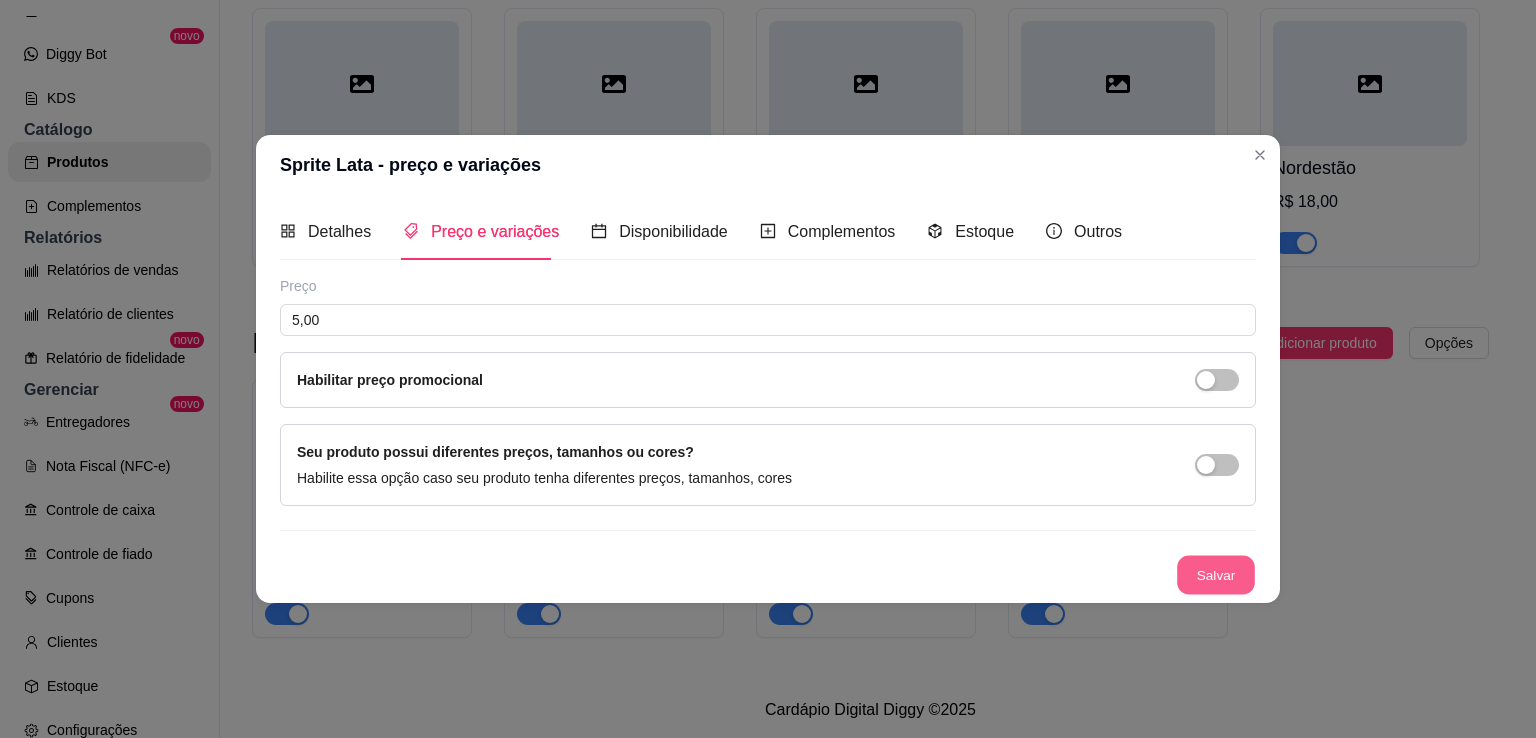 click on "Salvar" at bounding box center [1216, 575] 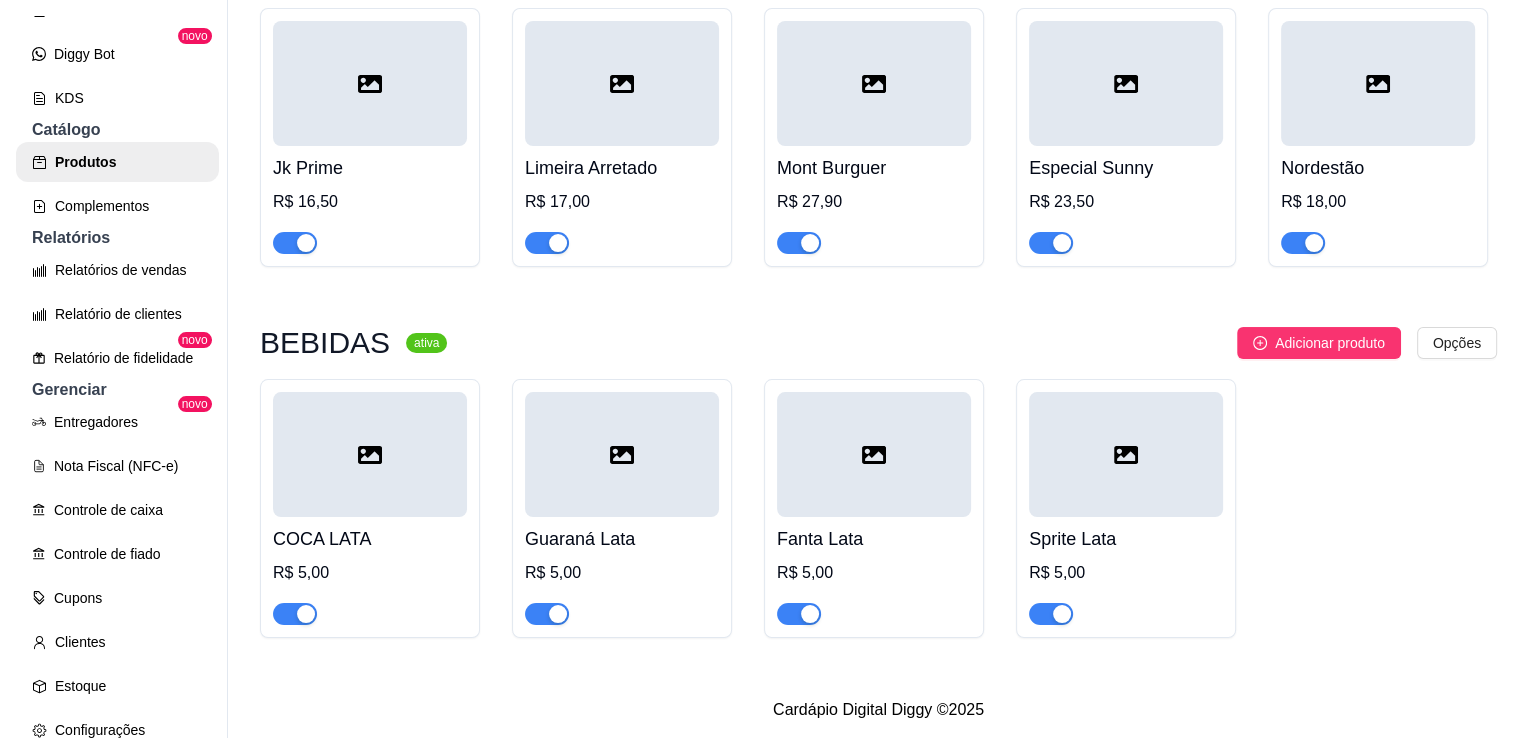 scroll, scrollTop: 32, scrollLeft: 0, axis: vertical 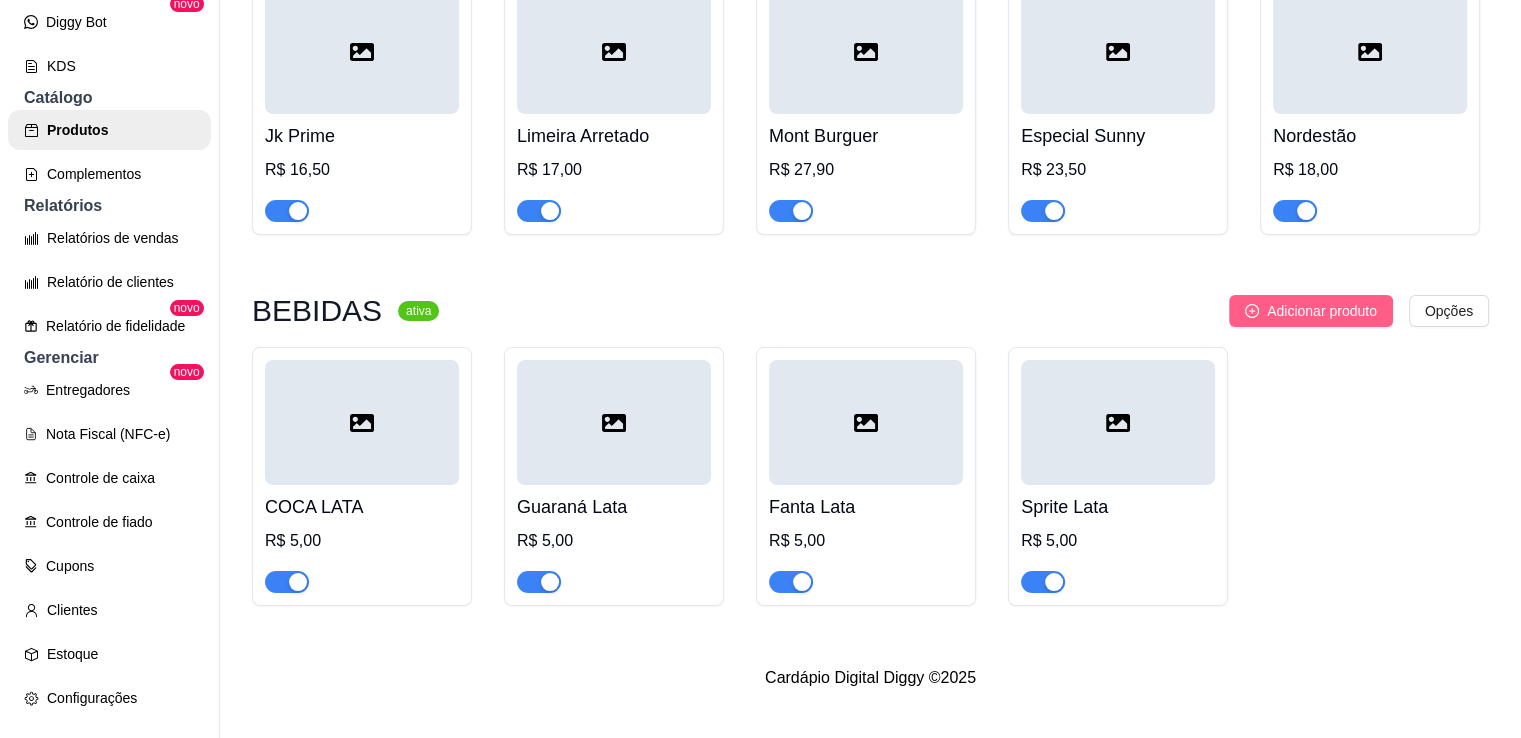 click 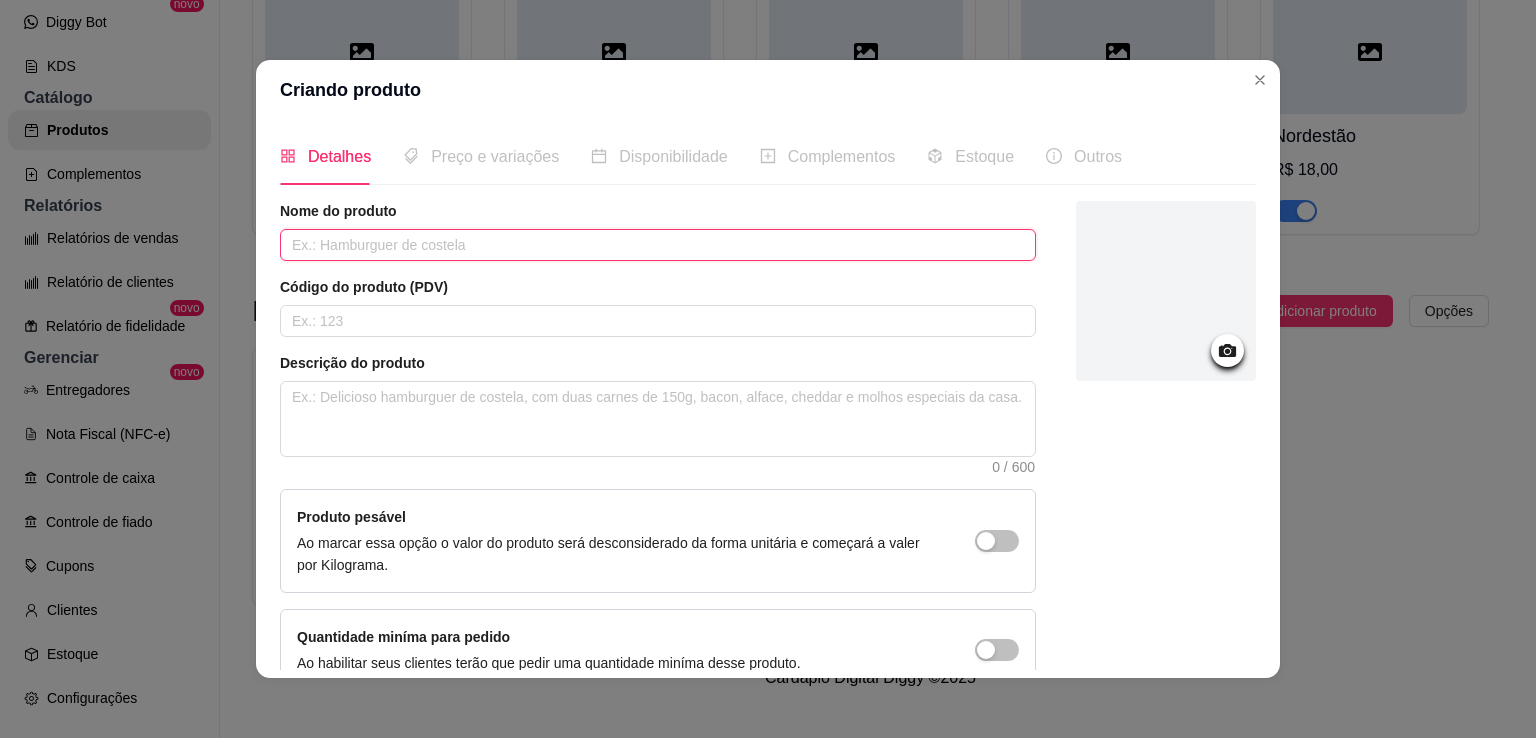 click at bounding box center (658, 245) 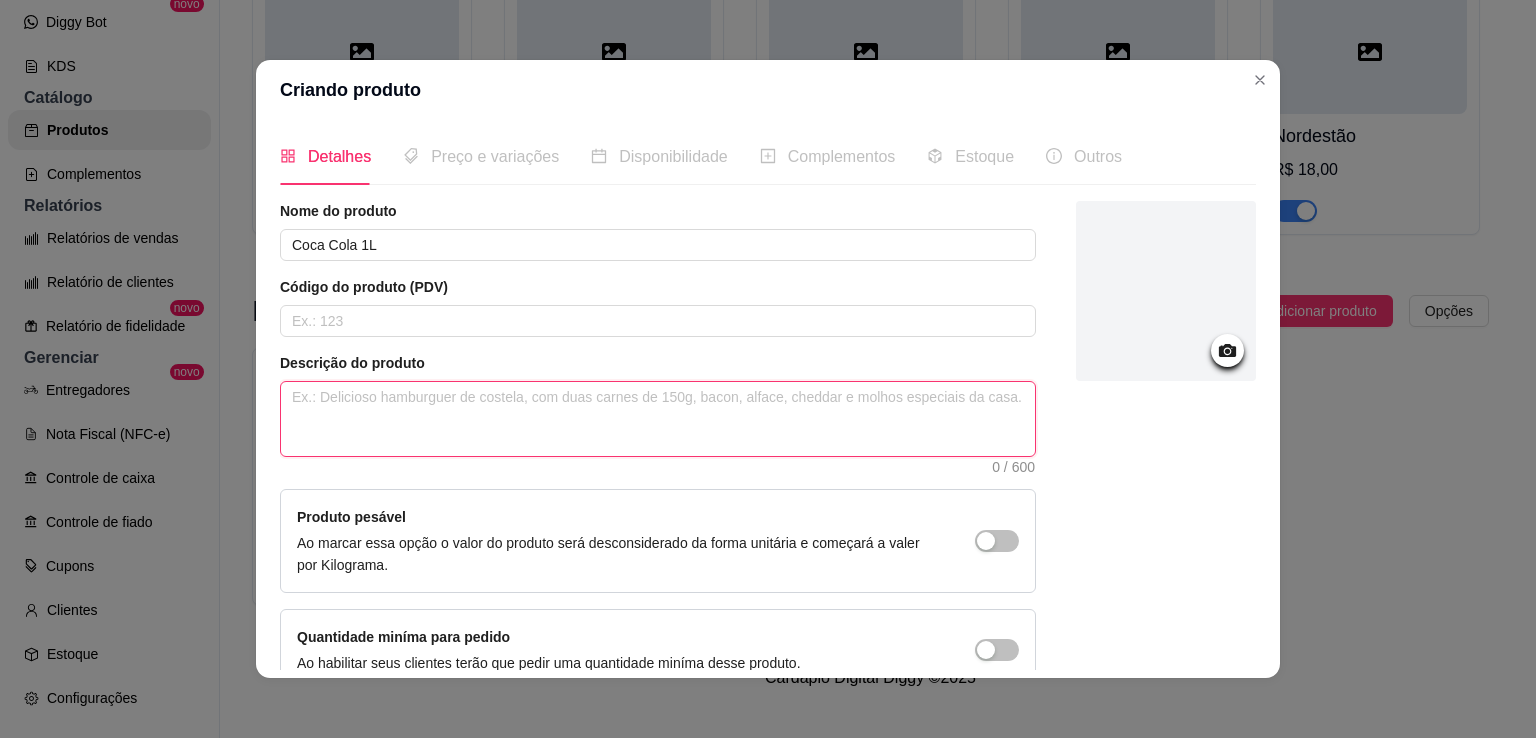 click at bounding box center [658, 419] 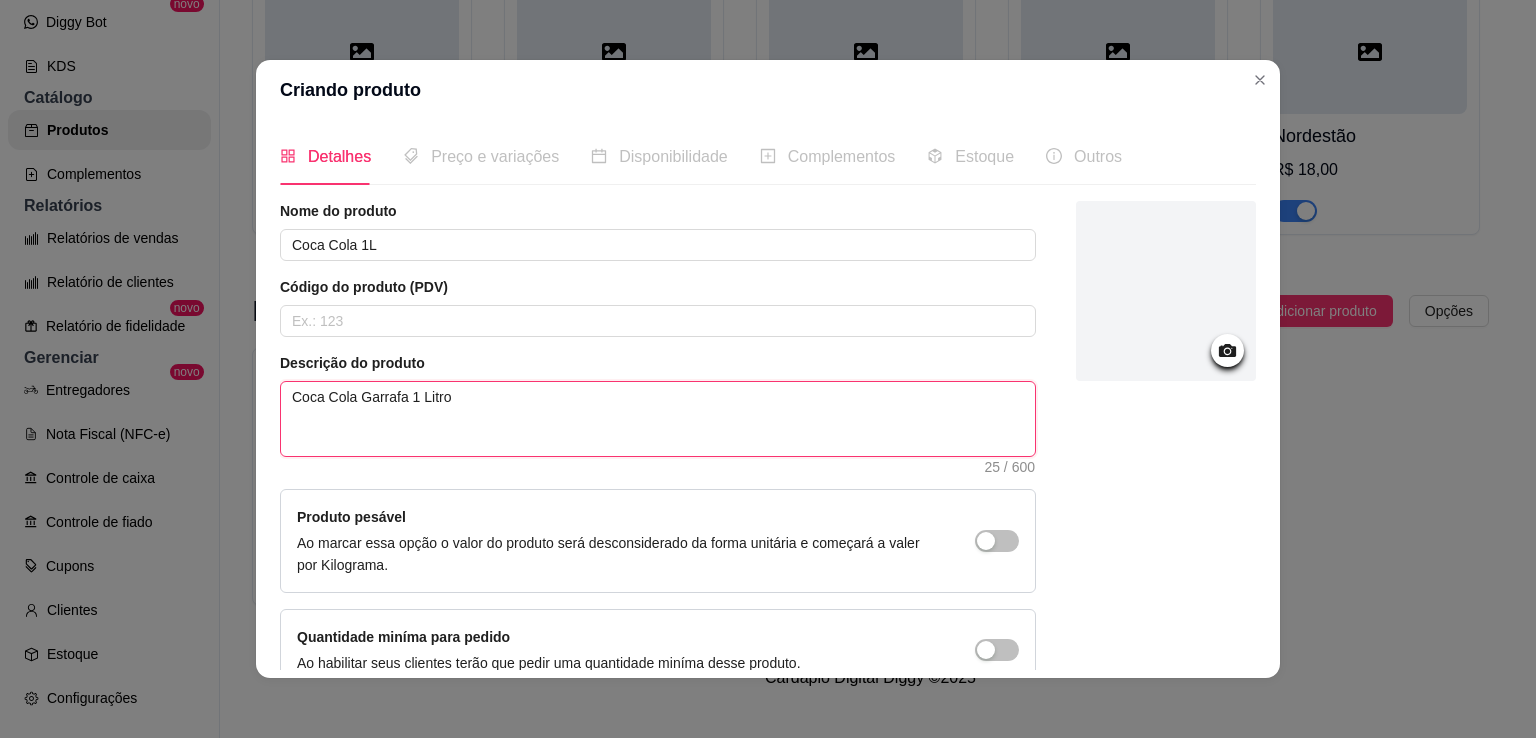 scroll, scrollTop: 108, scrollLeft: 0, axis: vertical 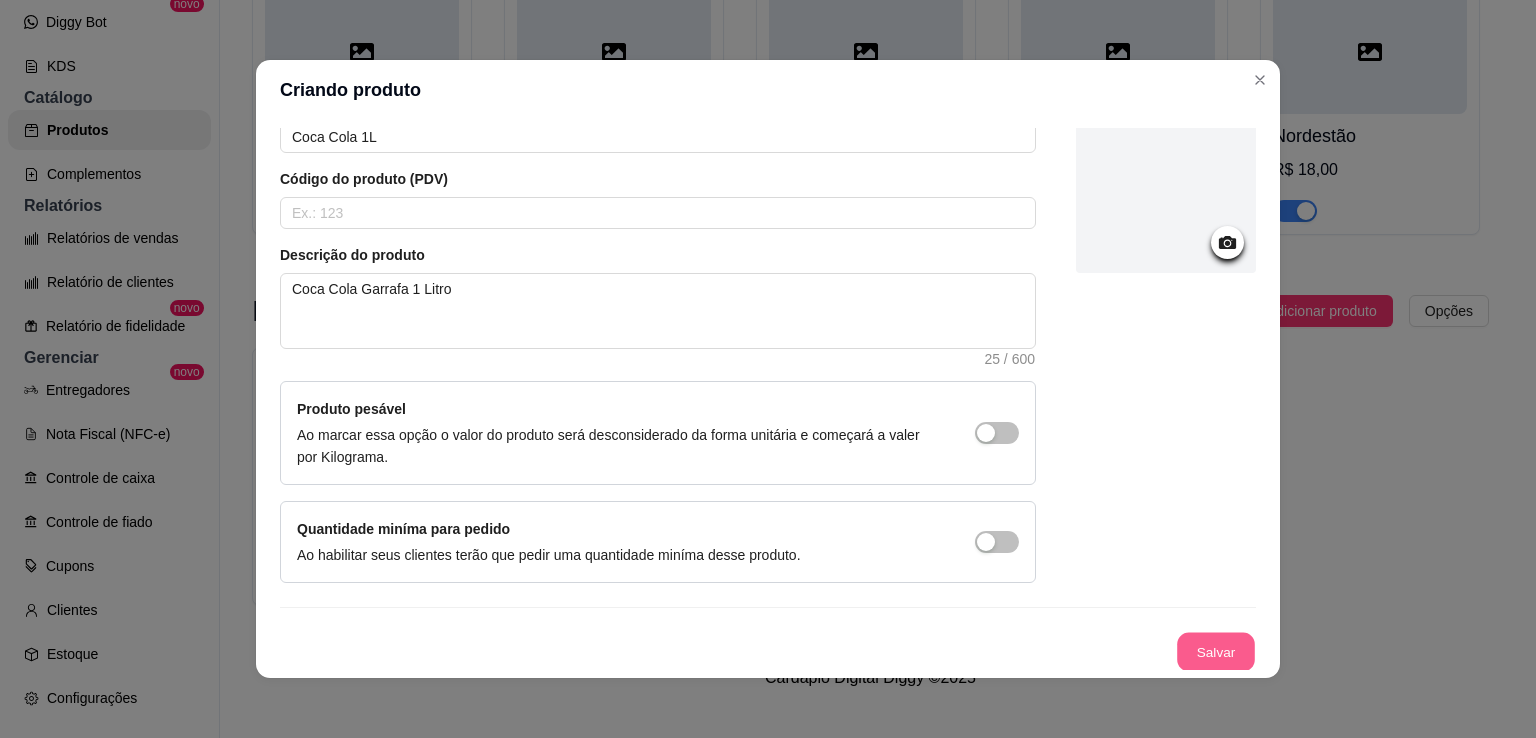 click on "Salvar" at bounding box center [1216, 652] 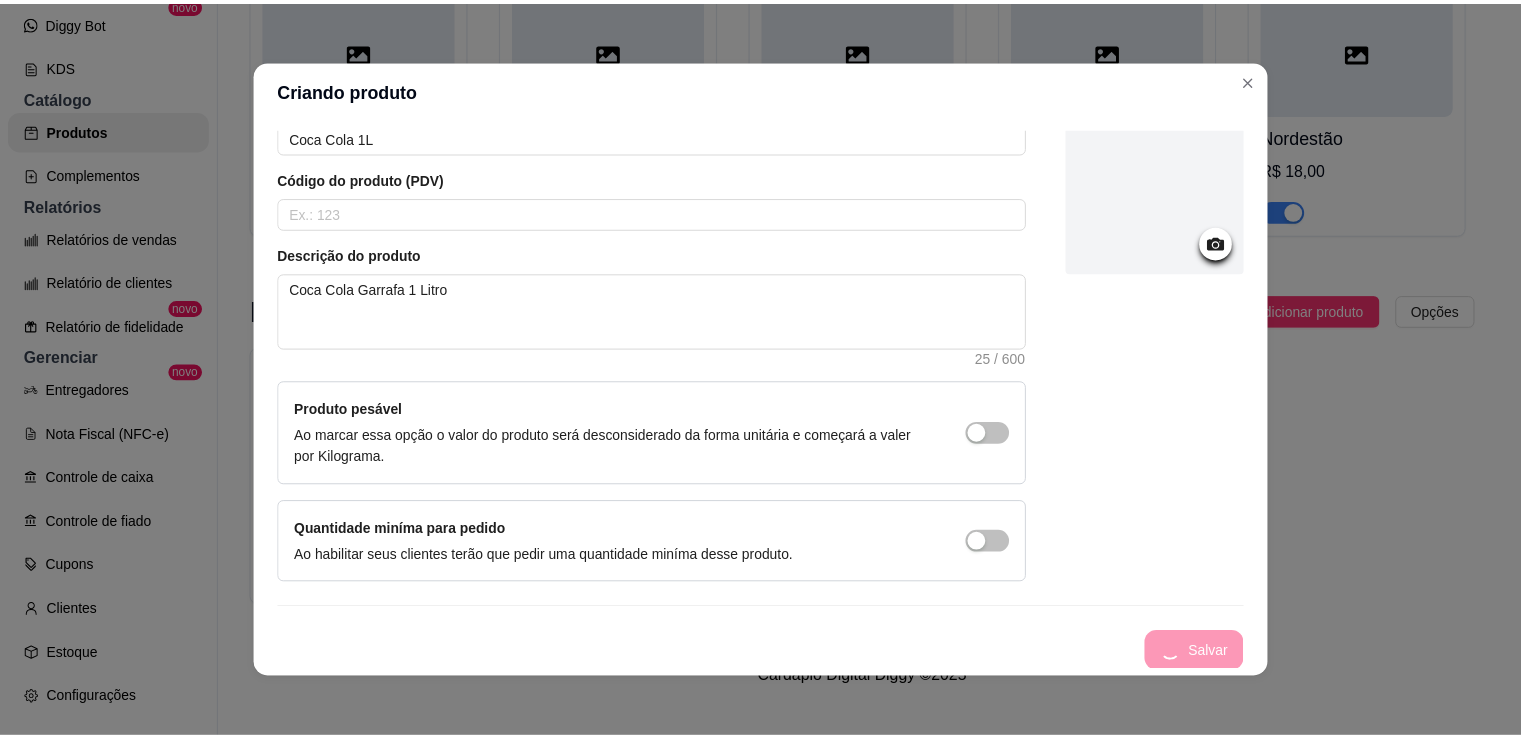 scroll, scrollTop: 0, scrollLeft: 0, axis: both 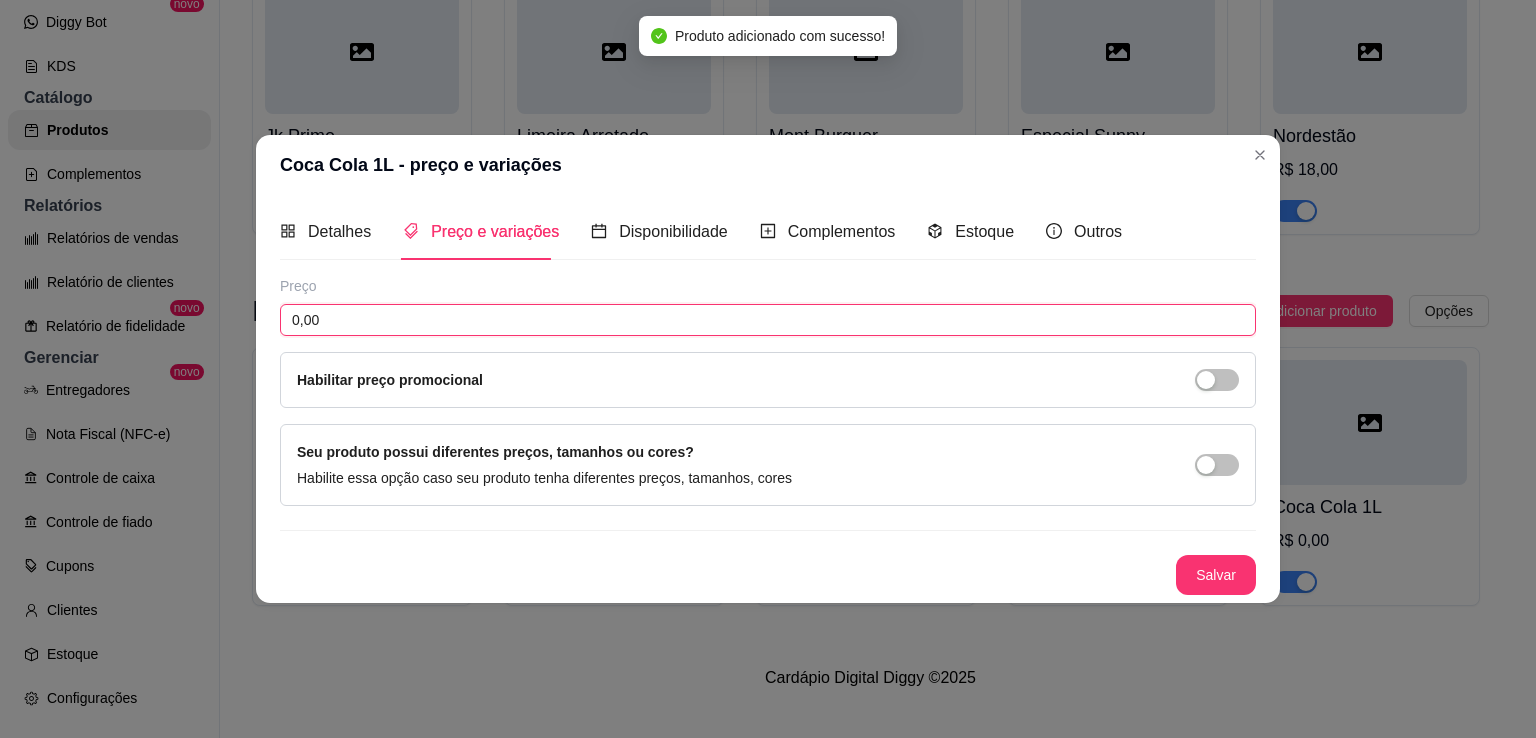 click on "0,00" at bounding box center [768, 320] 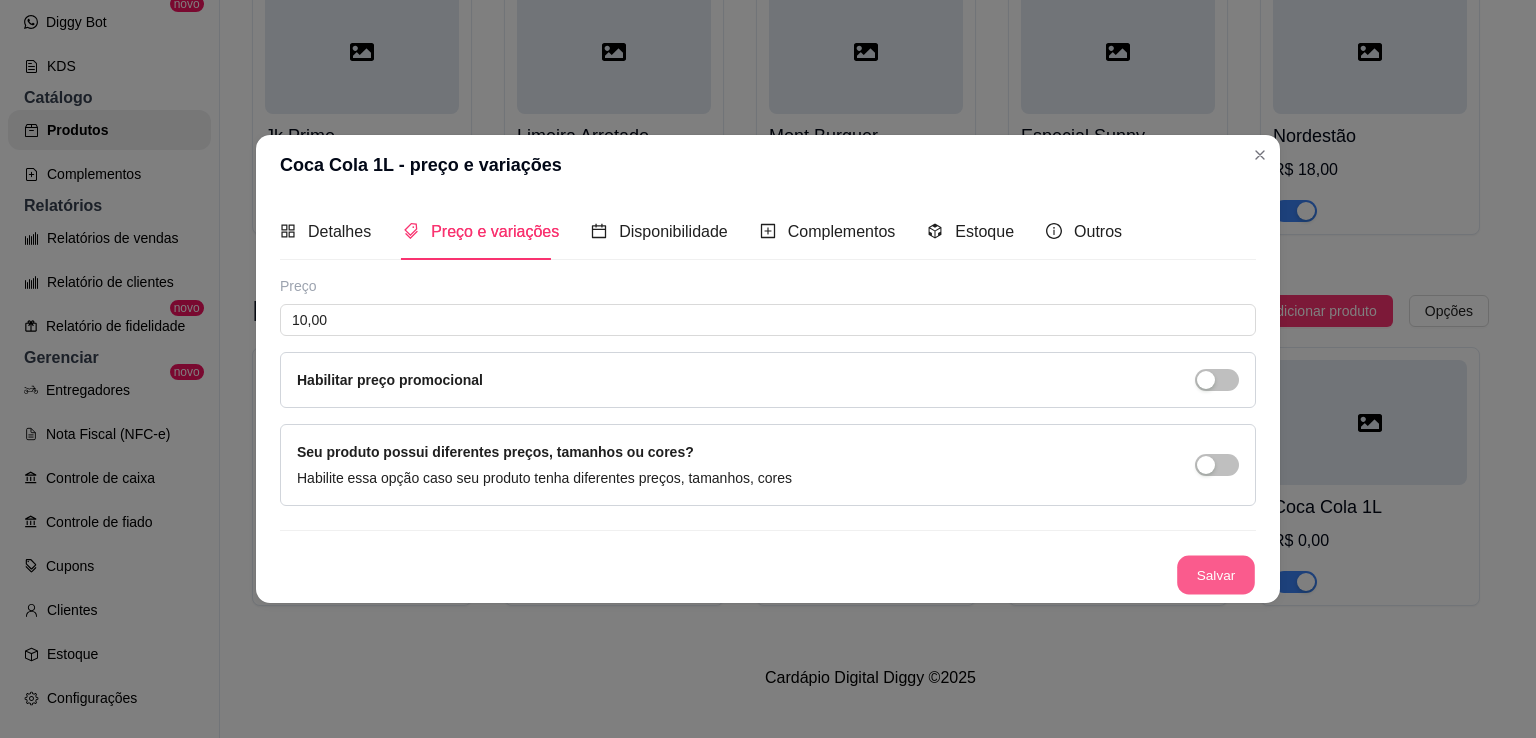 click on "Salvar" at bounding box center [1216, 575] 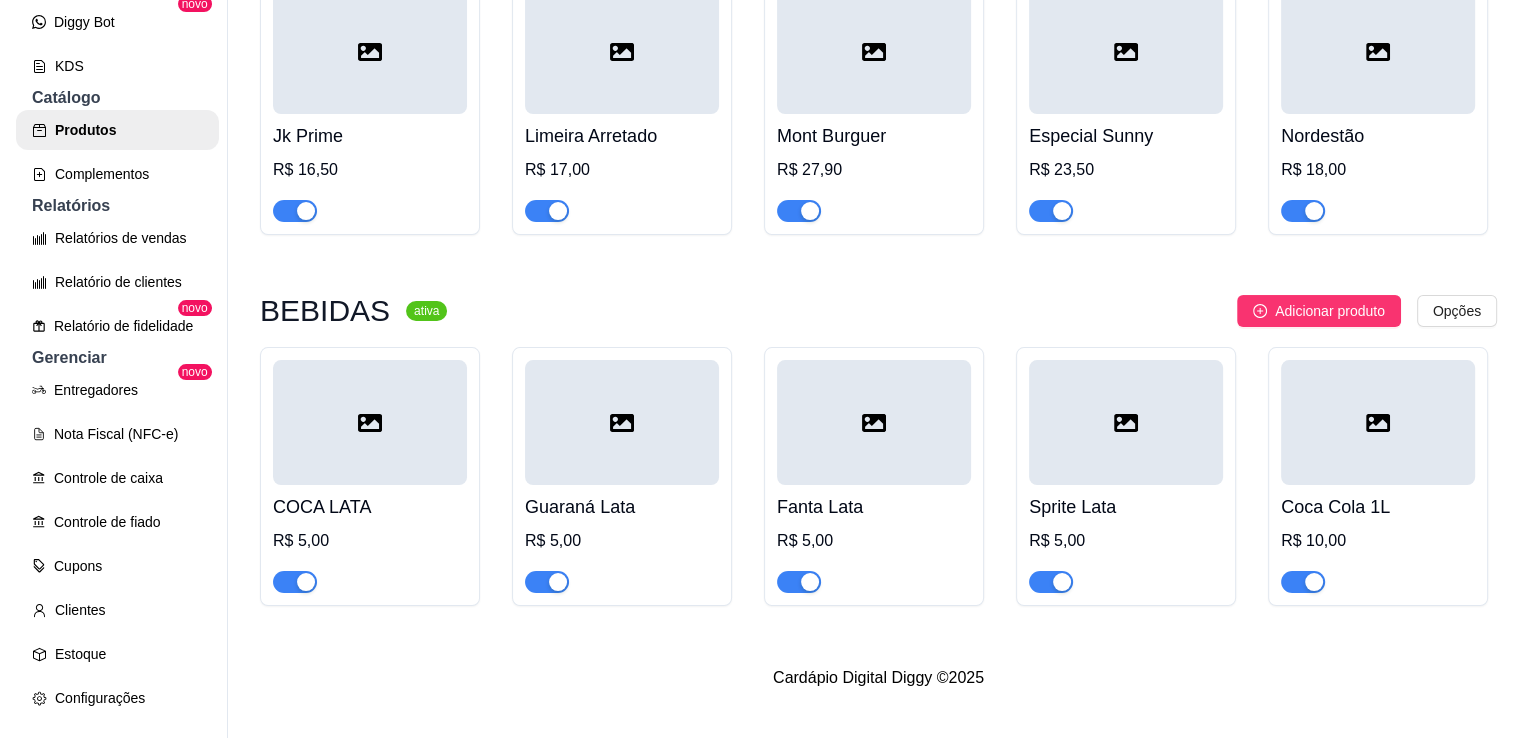 scroll, scrollTop: 1361, scrollLeft: 0, axis: vertical 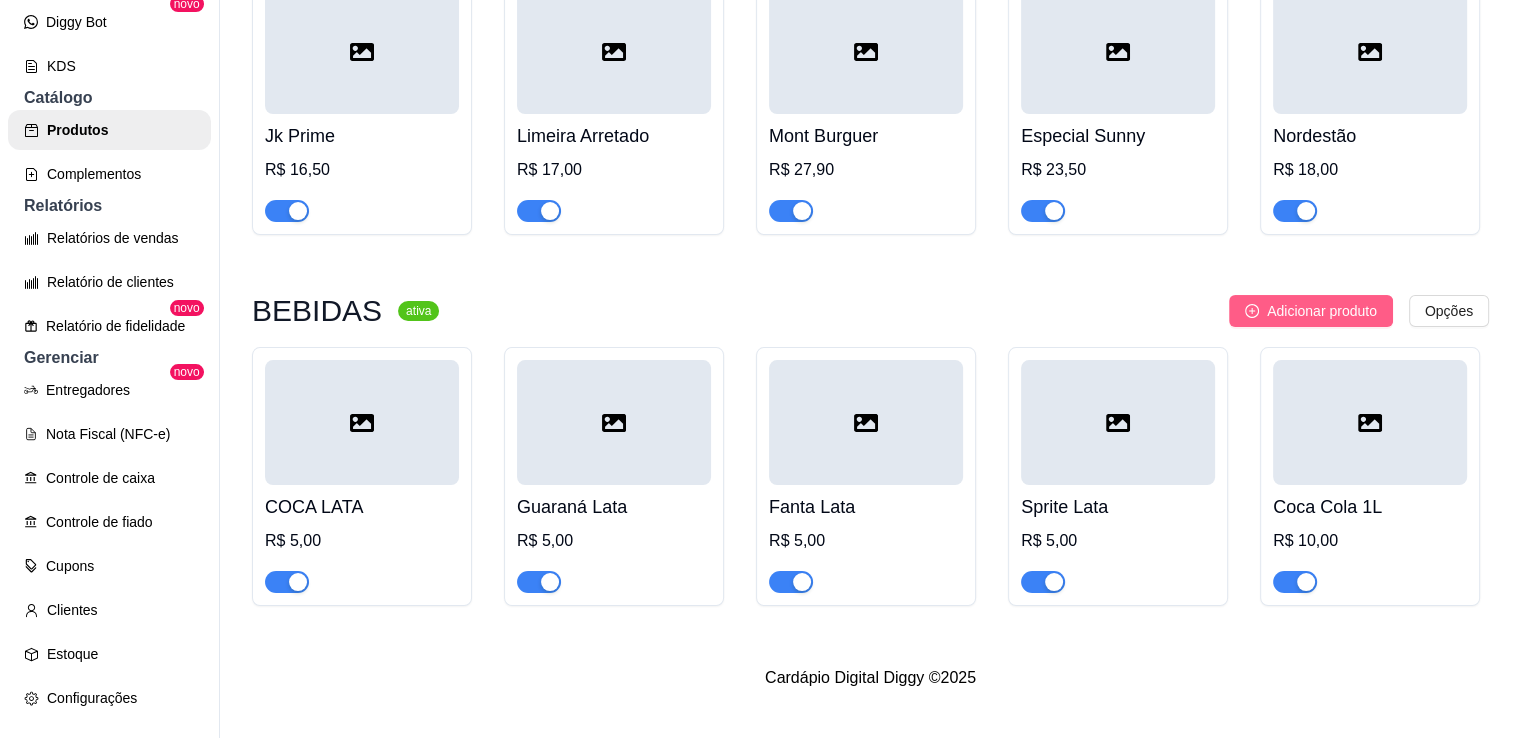click on "Adicionar produto" at bounding box center (1322, 311) 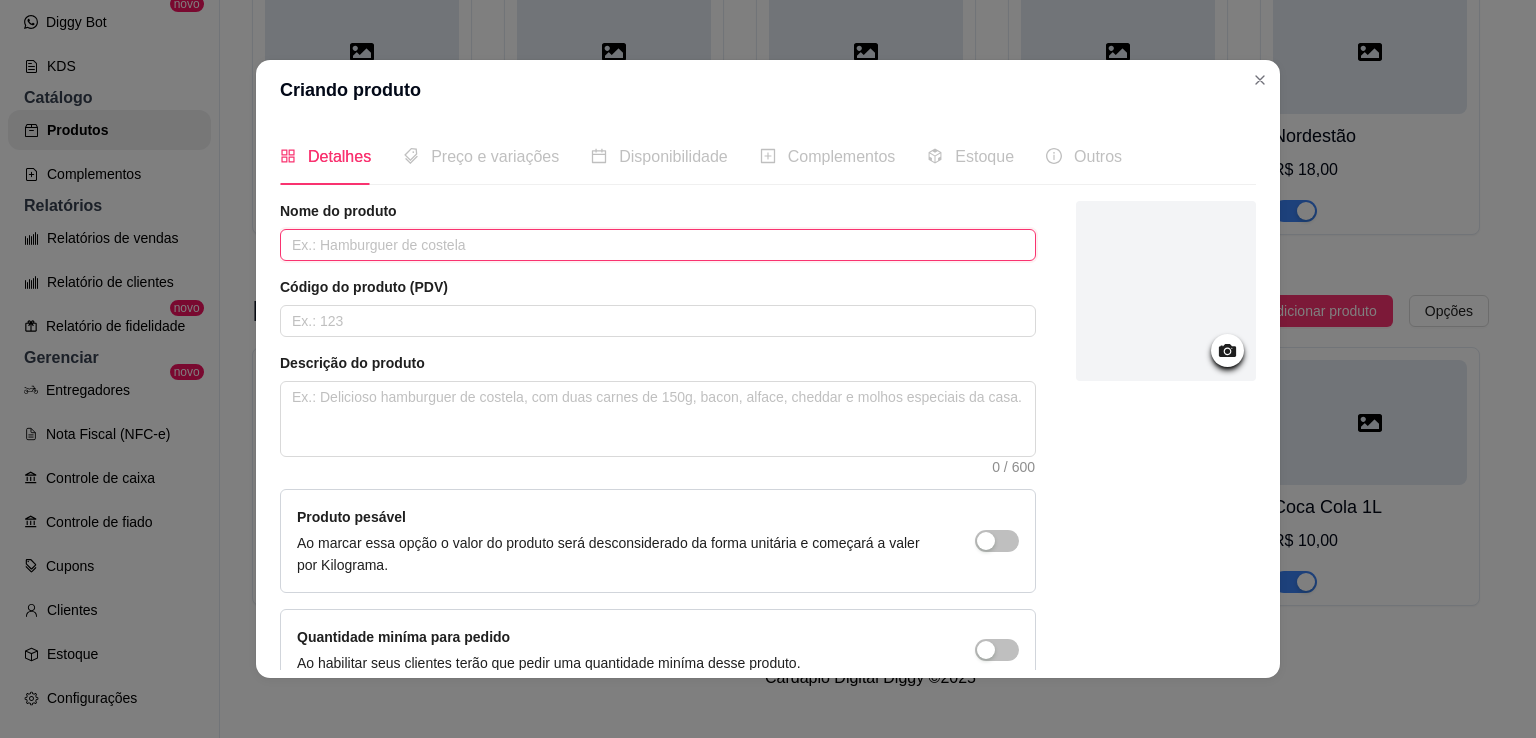 click at bounding box center [658, 245] 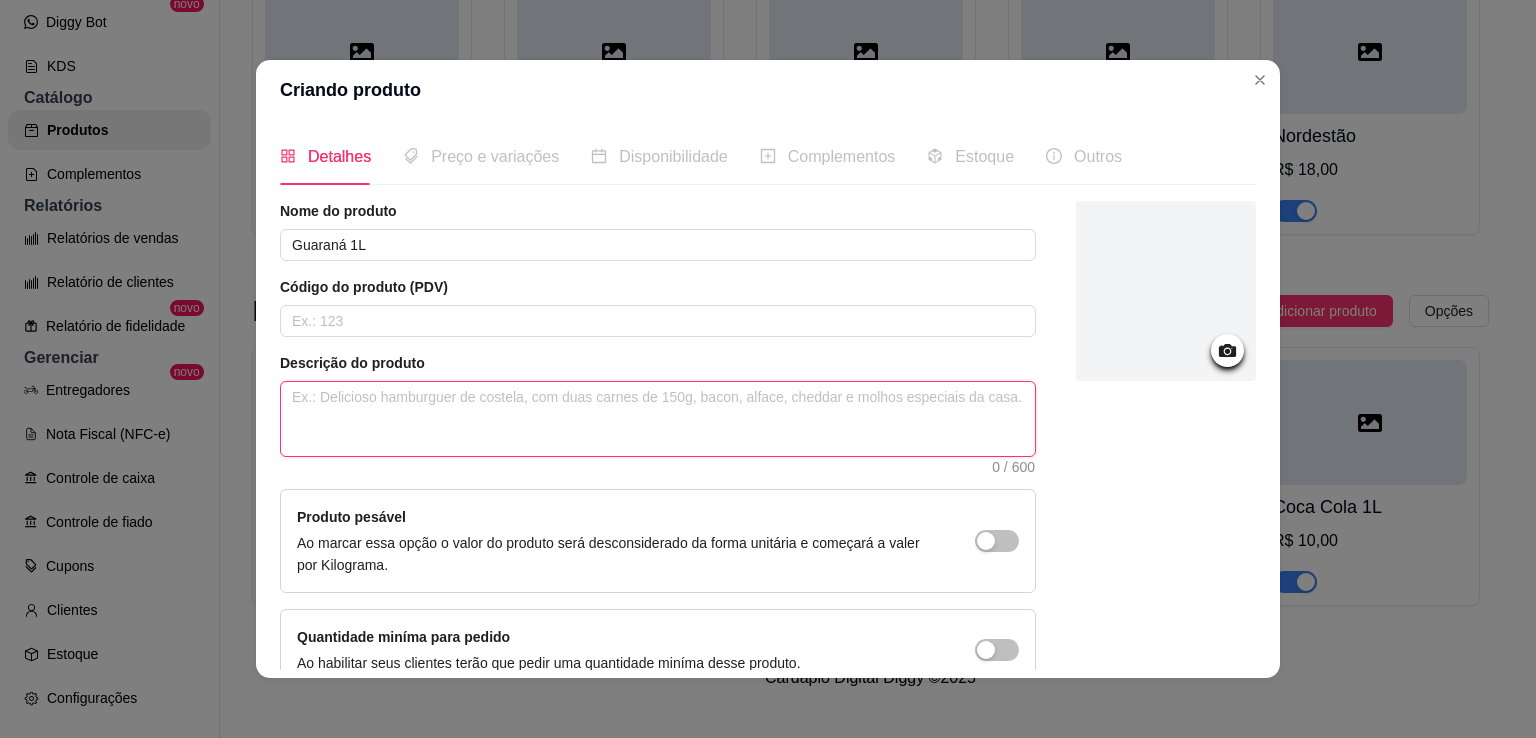 click at bounding box center [658, 419] 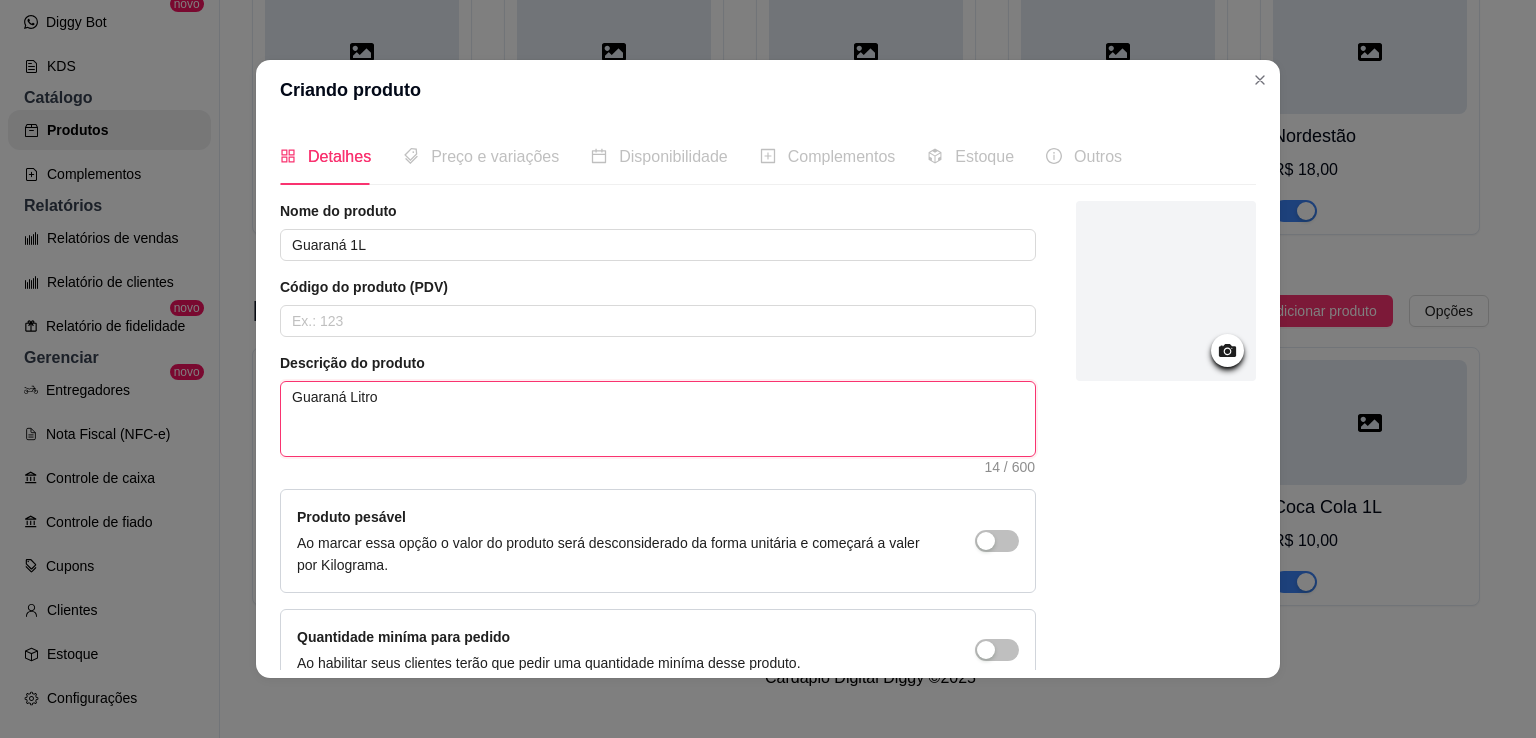 click on "Guaraná Litro" at bounding box center [658, 419] 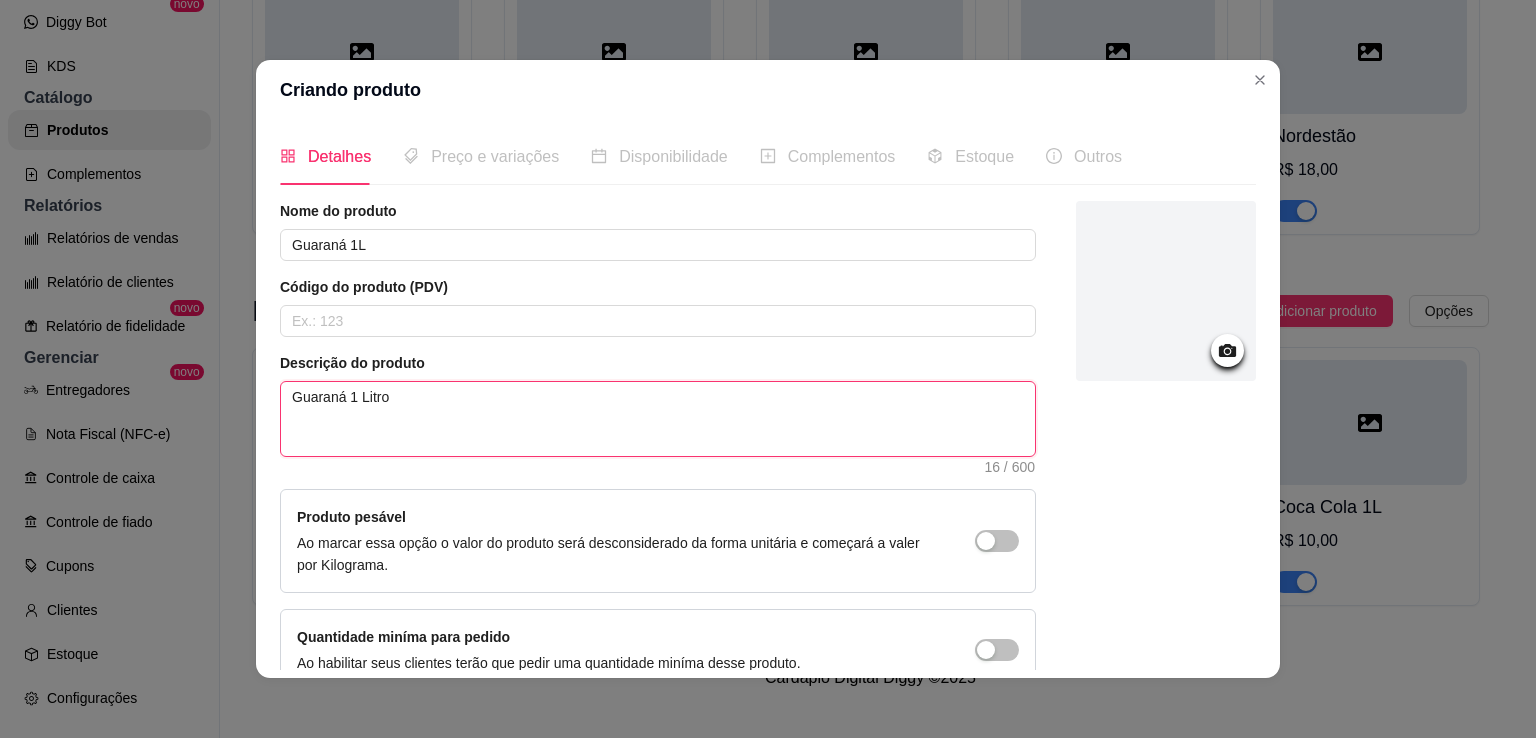 scroll, scrollTop: 108, scrollLeft: 0, axis: vertical 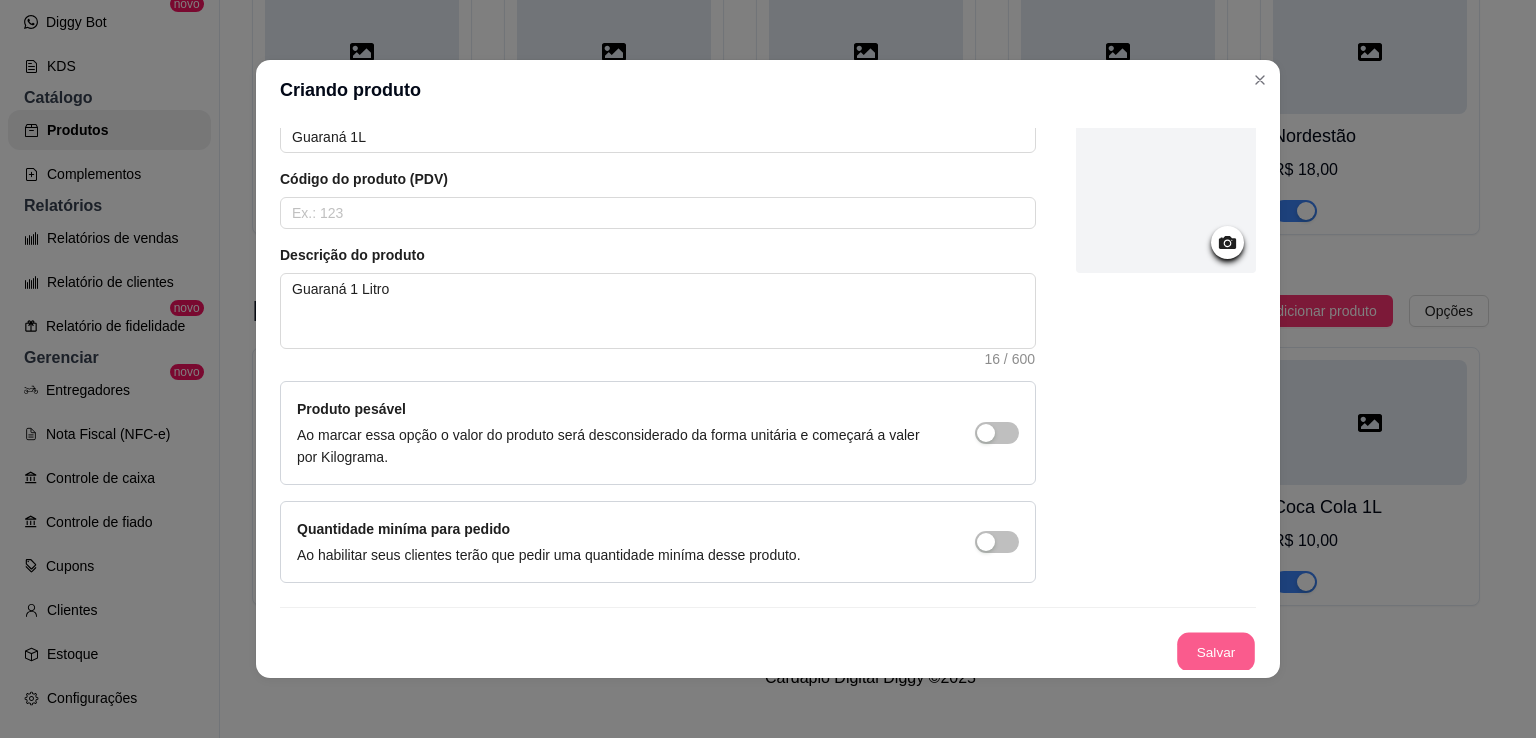 click on "Salvar" at bounding box center [1216, 652] 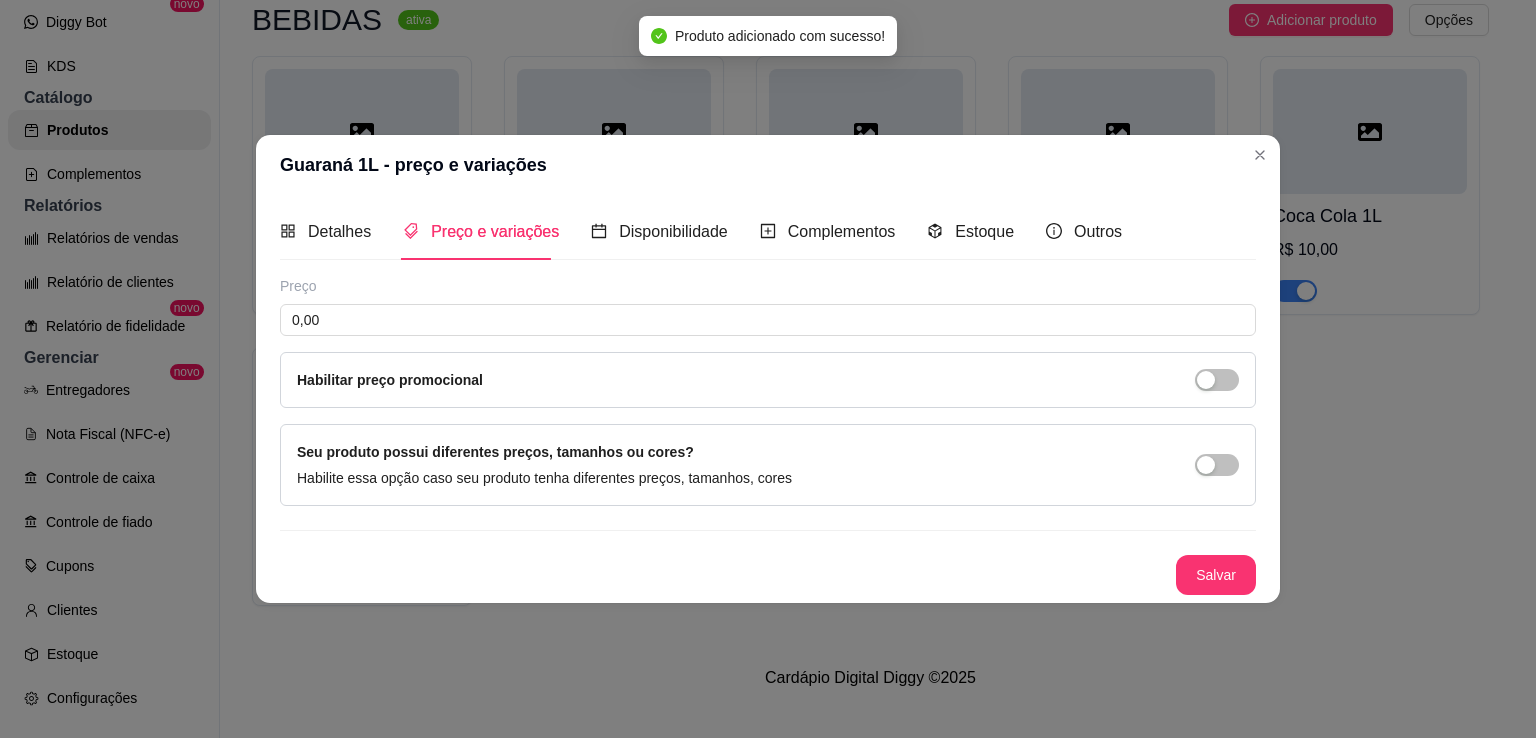 scroll, scrollTop: 0, scrollLeft: 0, axis: both 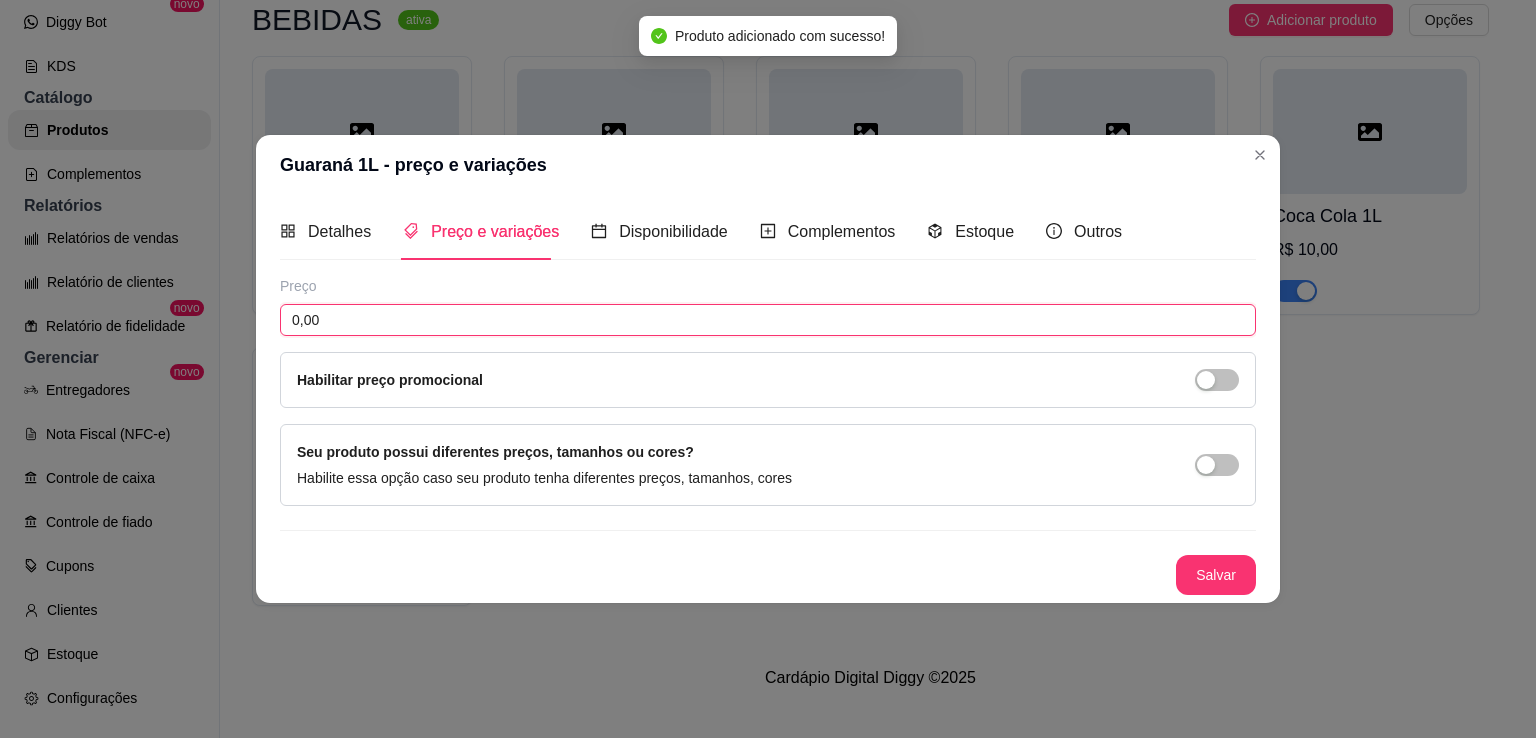 click on "0,00" at bounding box center (768, 320) 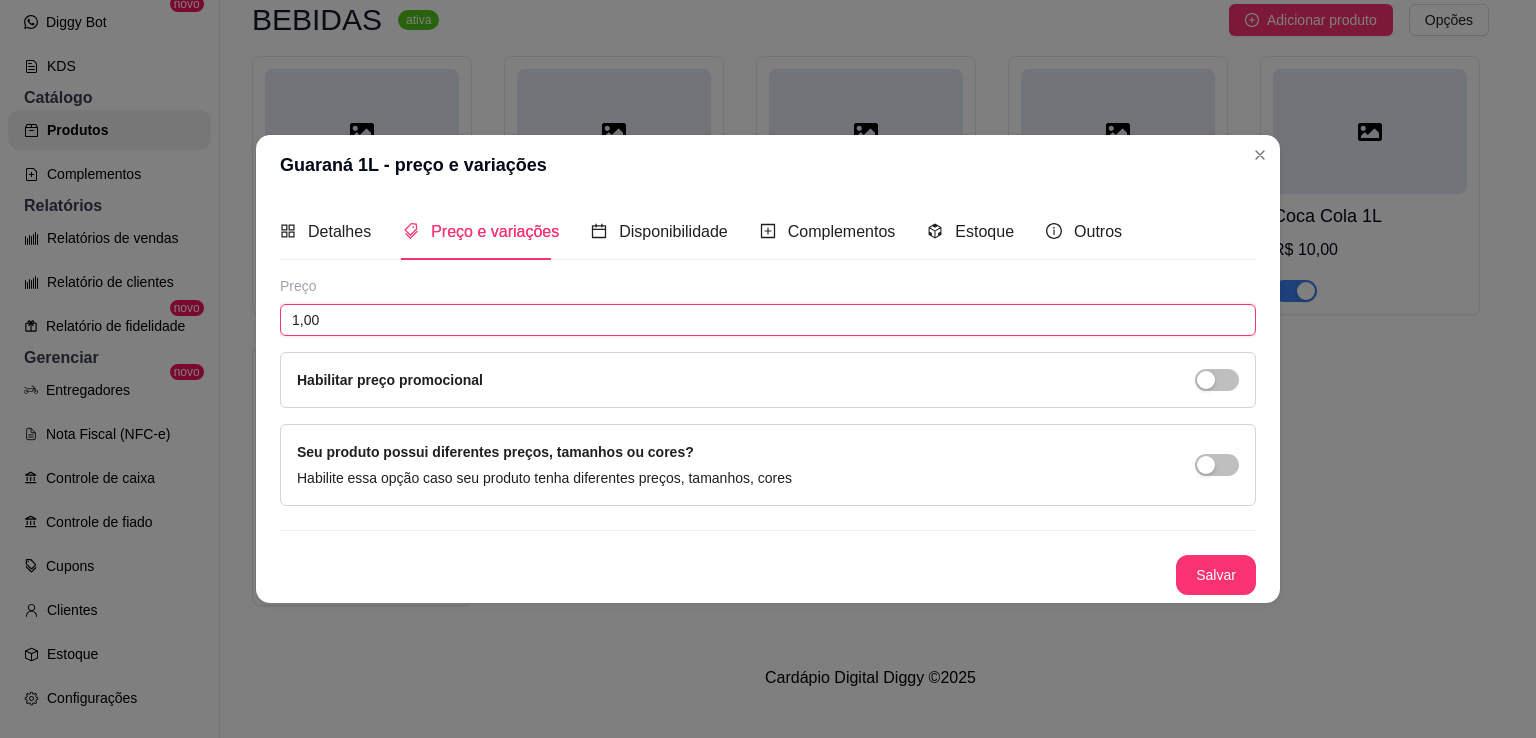 click on "1,00" at bounding box center (768, 320) 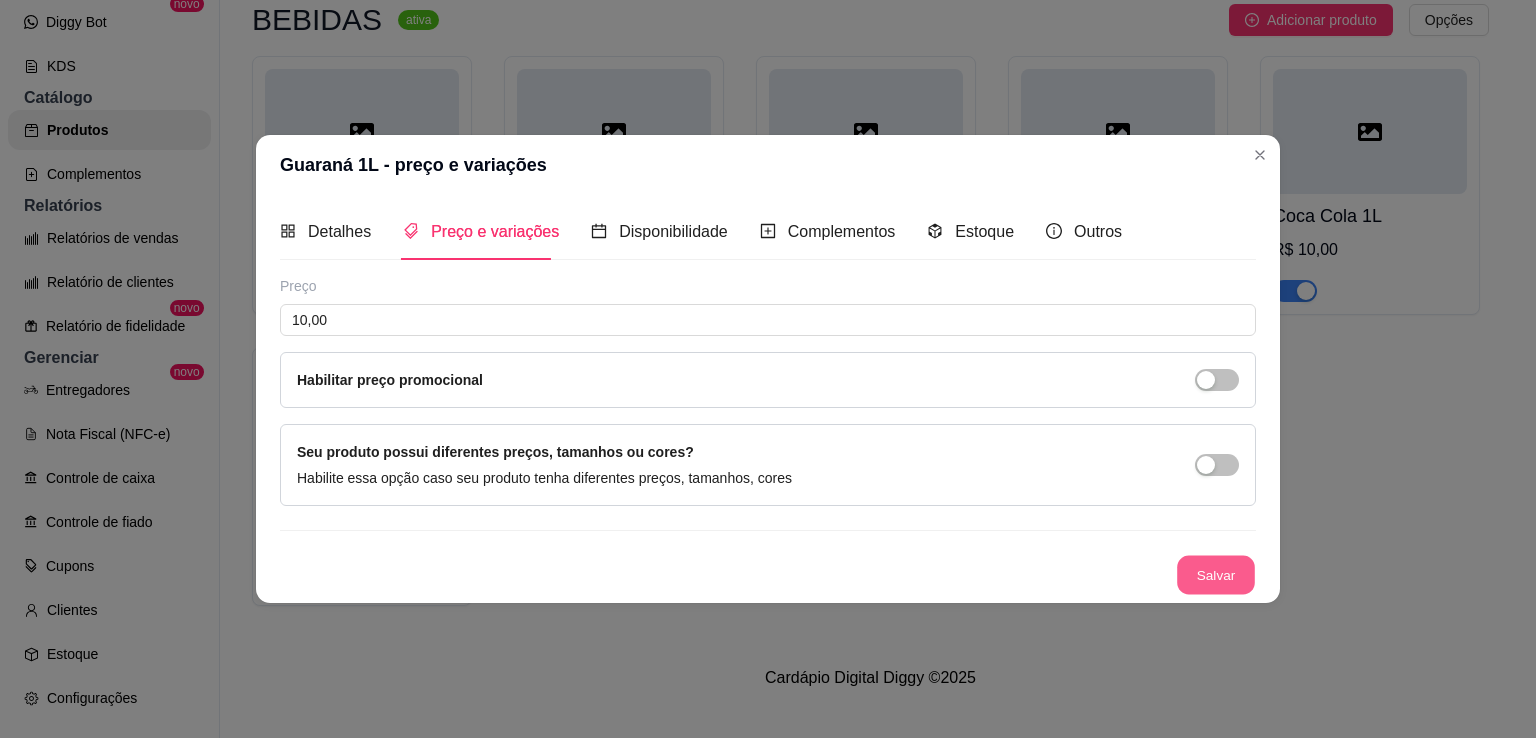 click on "Salvar" at bounding box center [1216, 575] 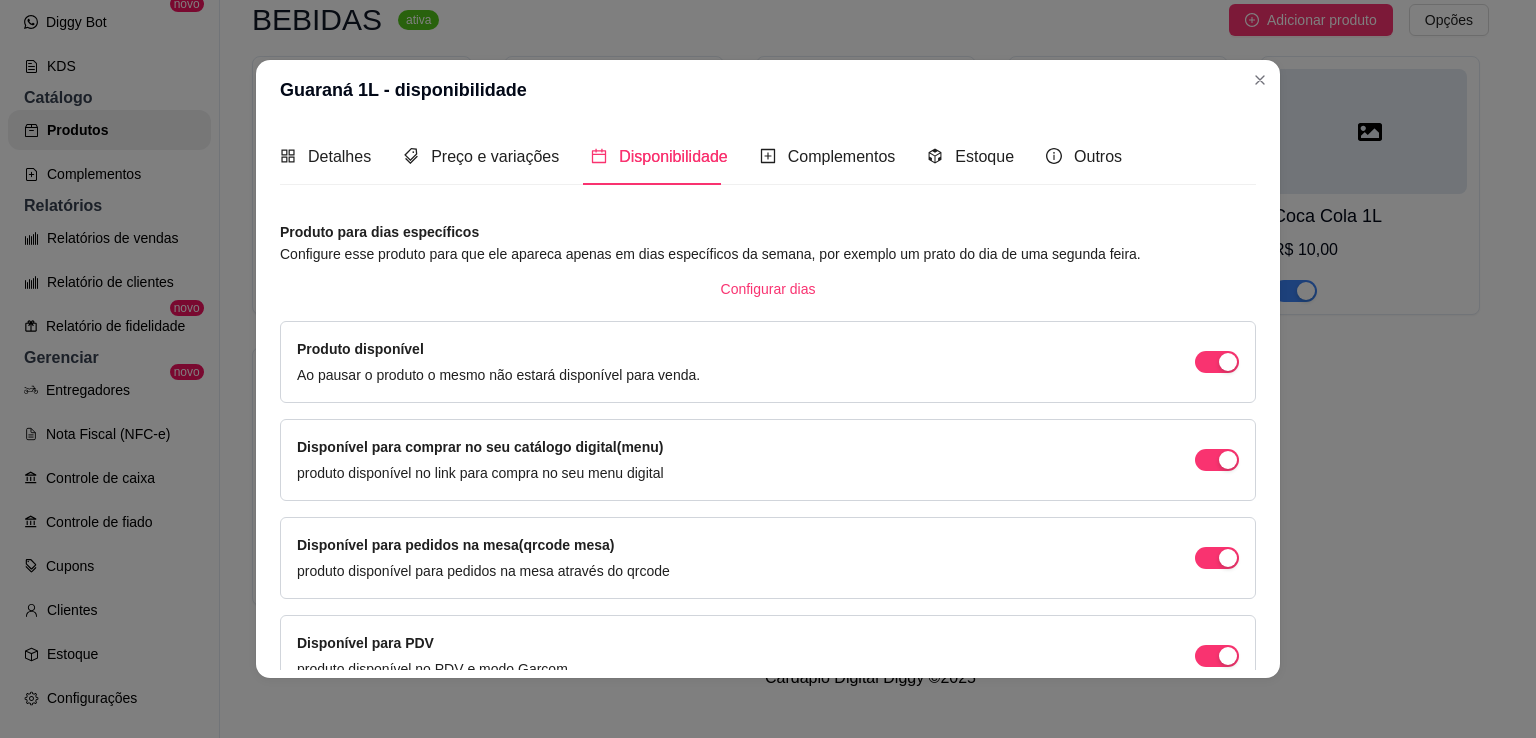 scroll, scrollTop: 106, scrollLeft: 0, axis: vertical 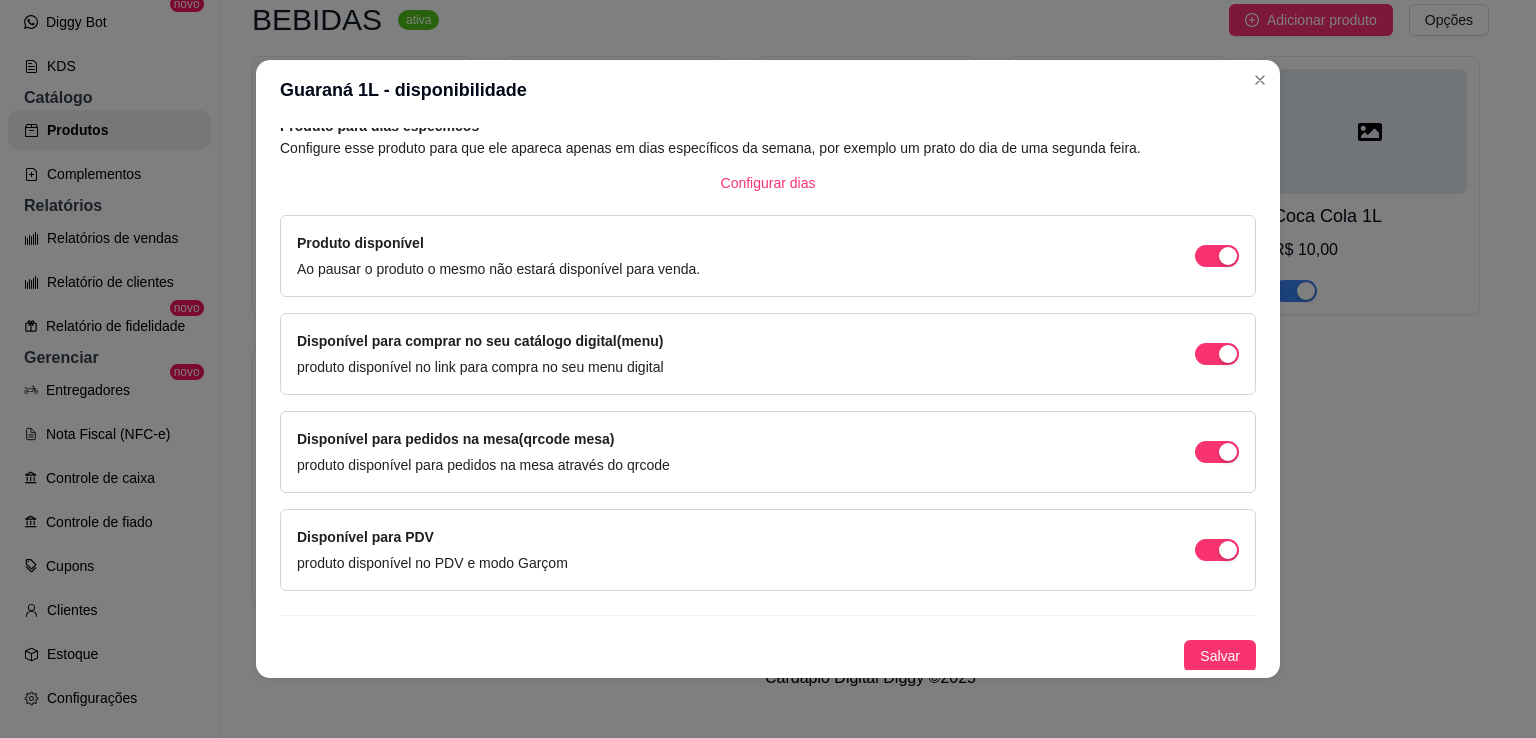 click on "Disponível para pedidos na mesa(qrcode mesa) produto disponível para pedidos na mesa através do qrcode" at bounding box center (768, 452) 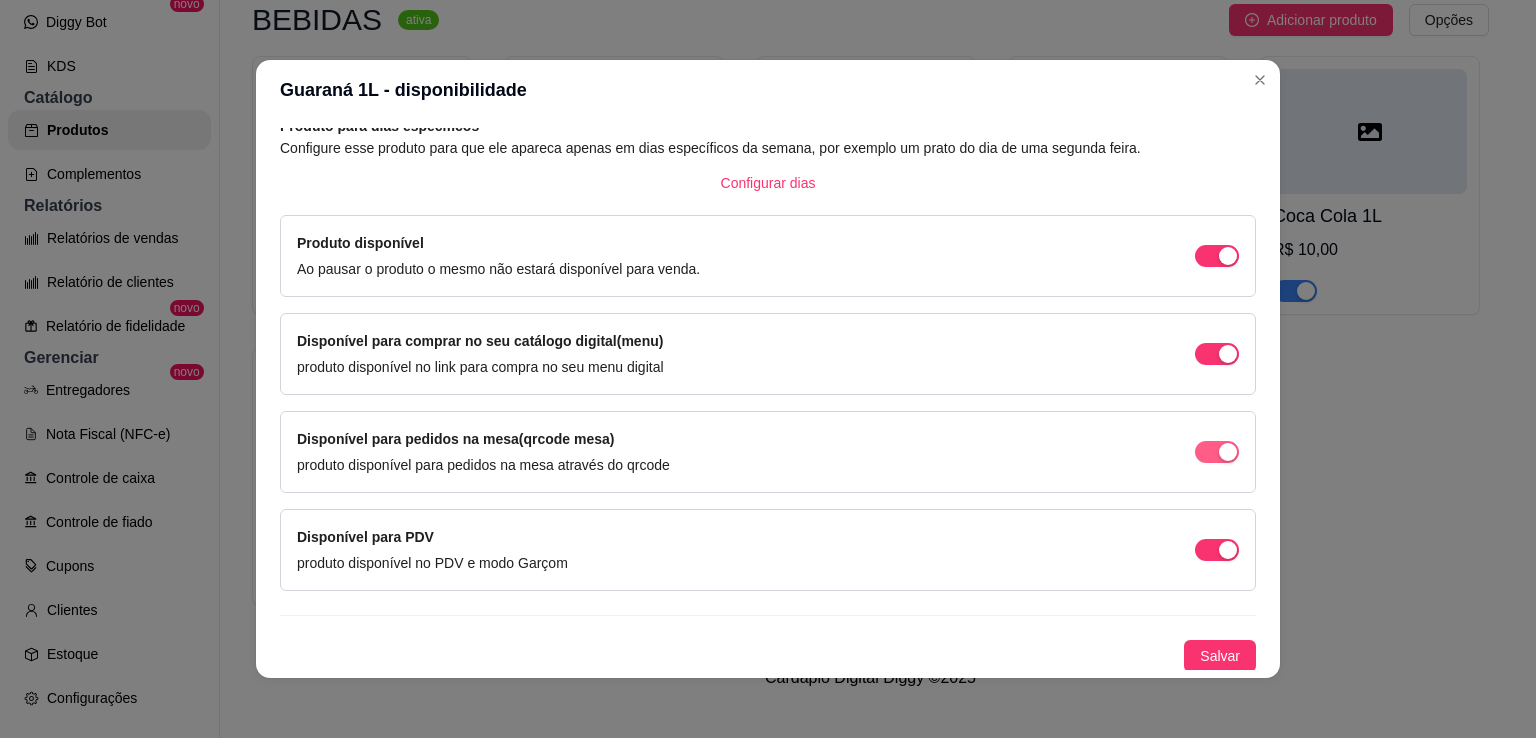 click at bounding box center (1217, 256) 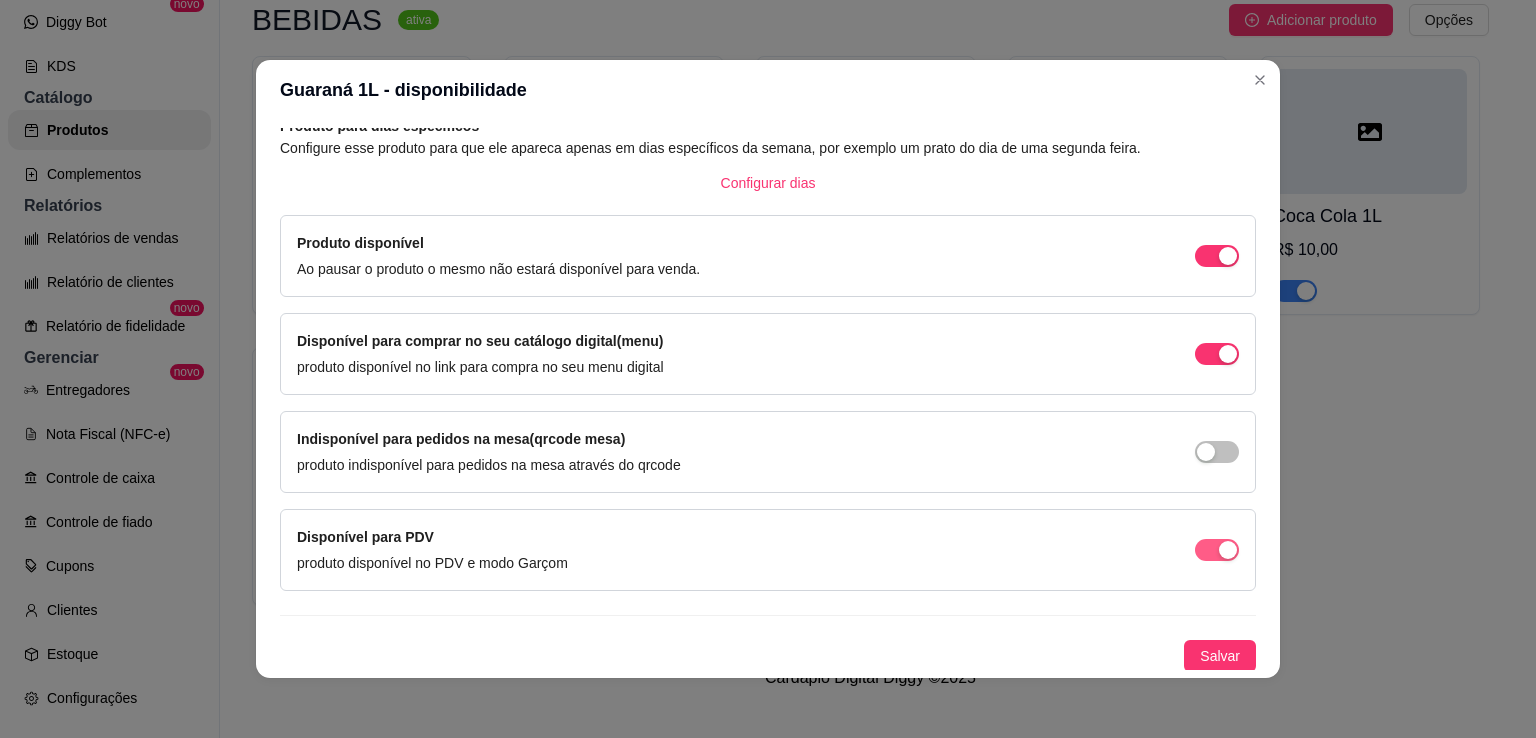 click at bounding box center [1217, 256] 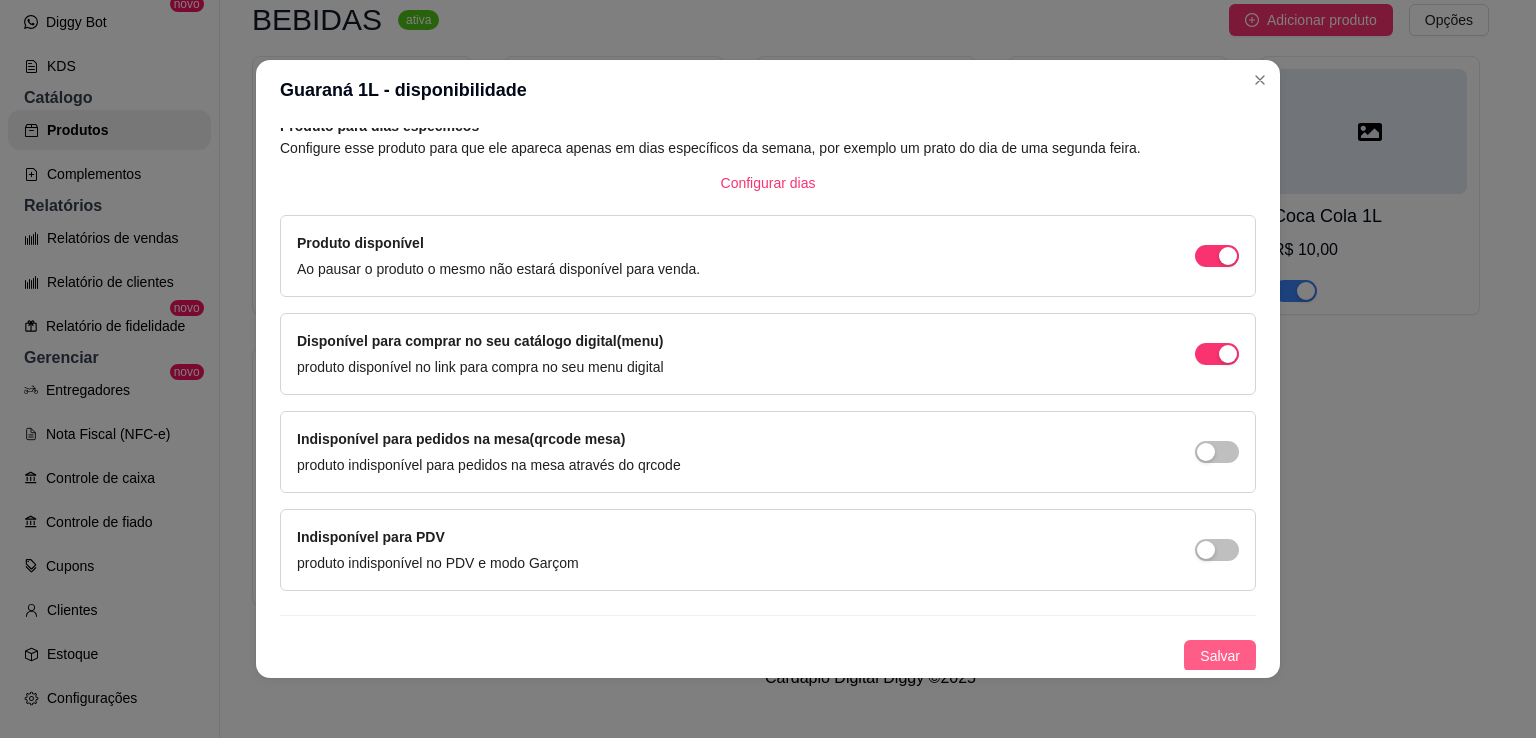 click on "Salvar" at bounding box center (1220, 656) 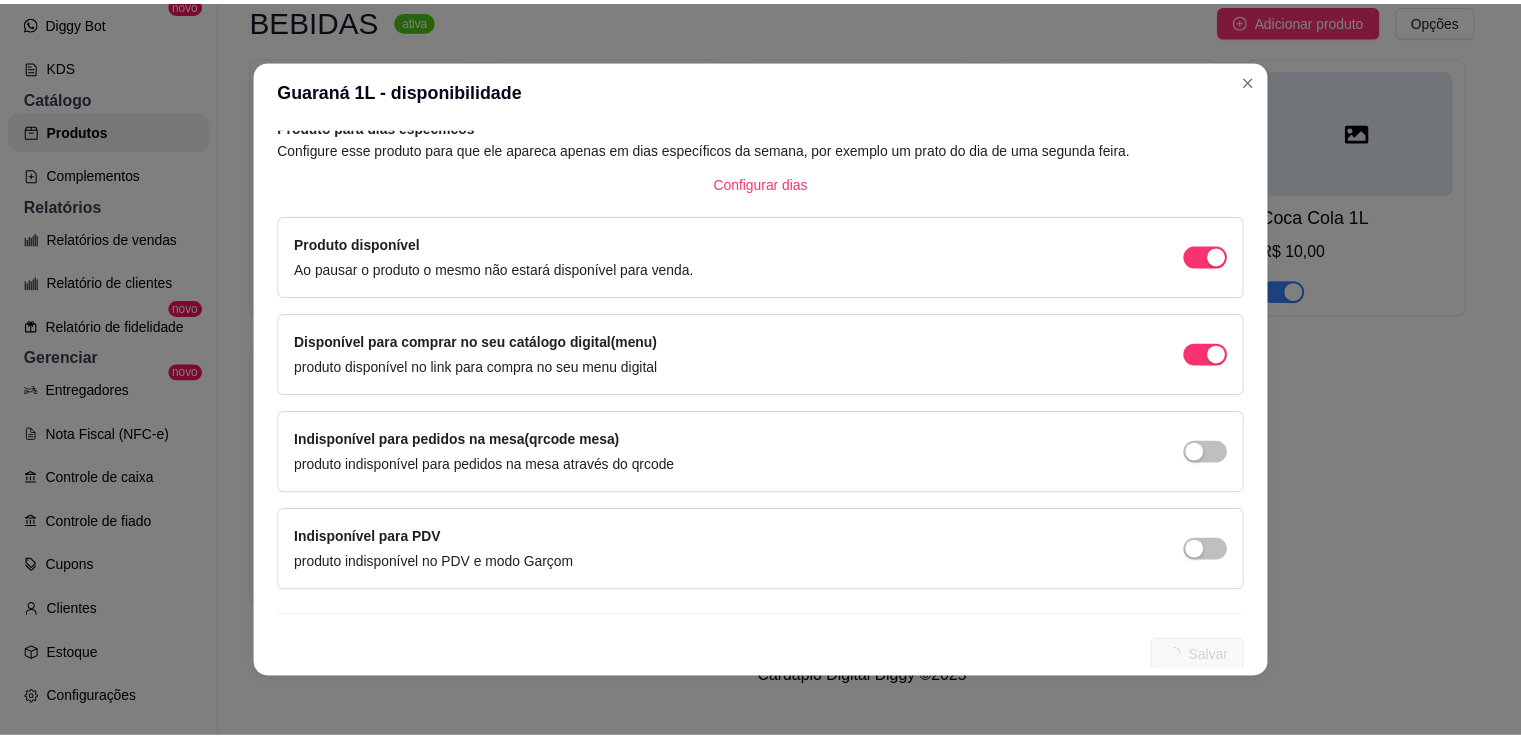 scroll, scrollTop: 0, scrollLeft: 0, axis: both 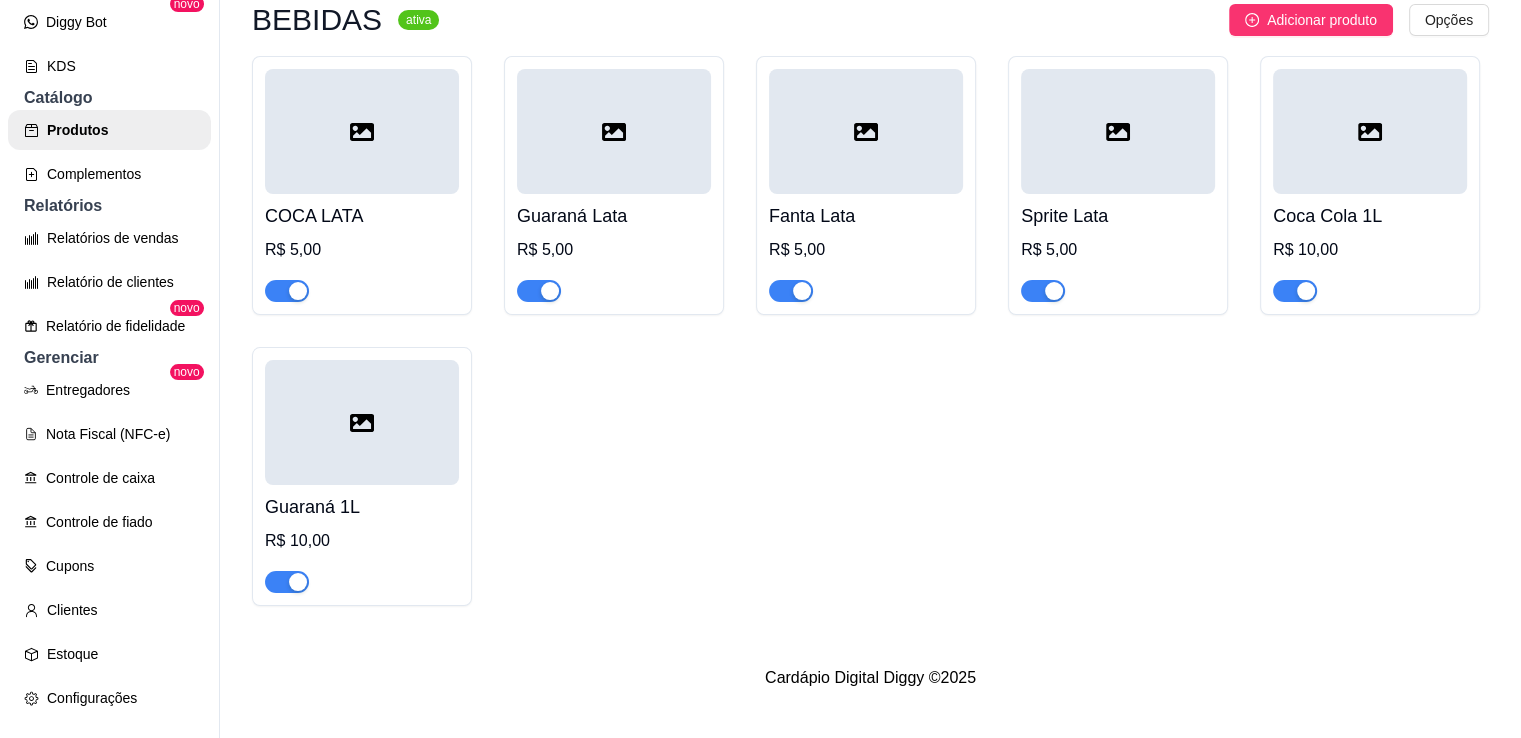 click at bounding box center [1118, 131] 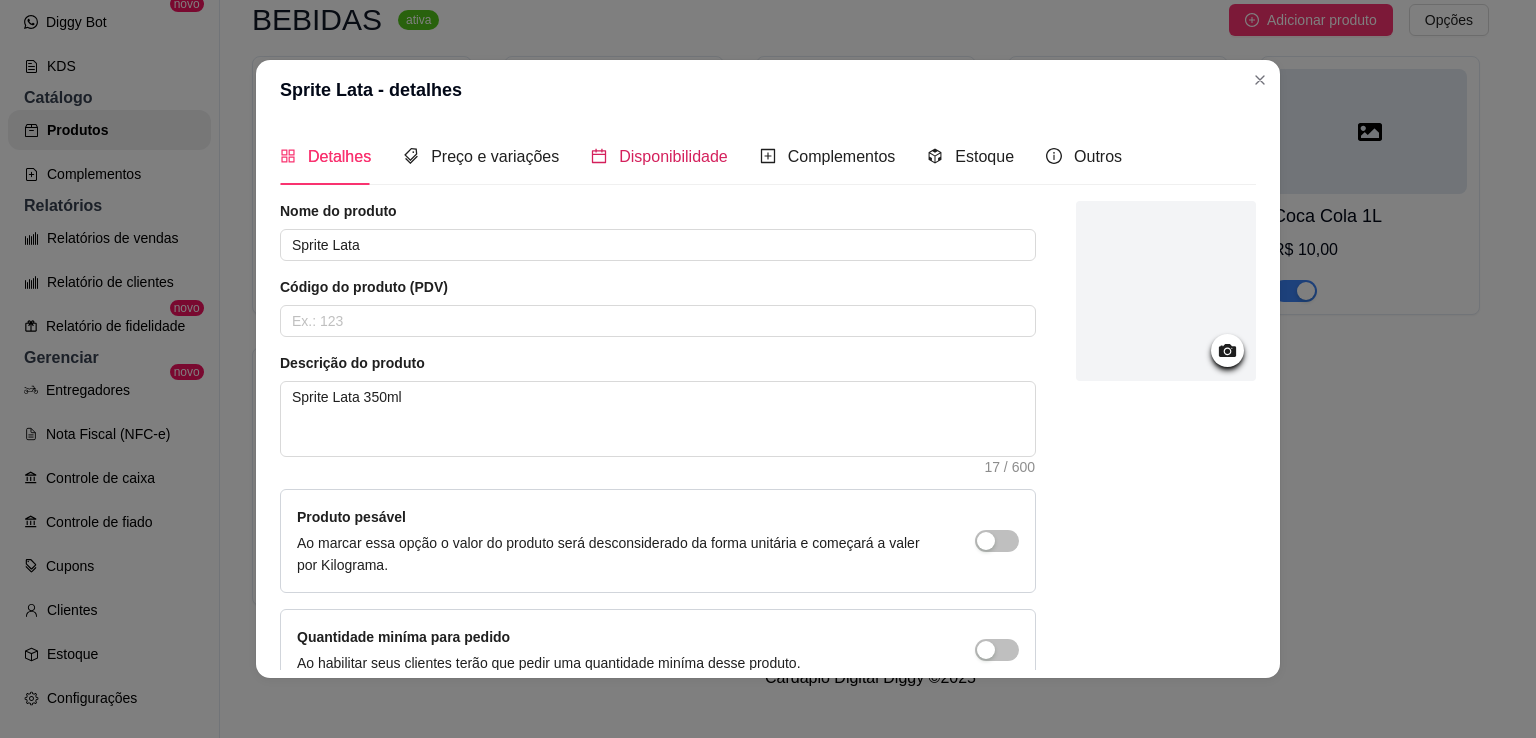 click on "Disponibilidade" at bounding box center (659, 156) 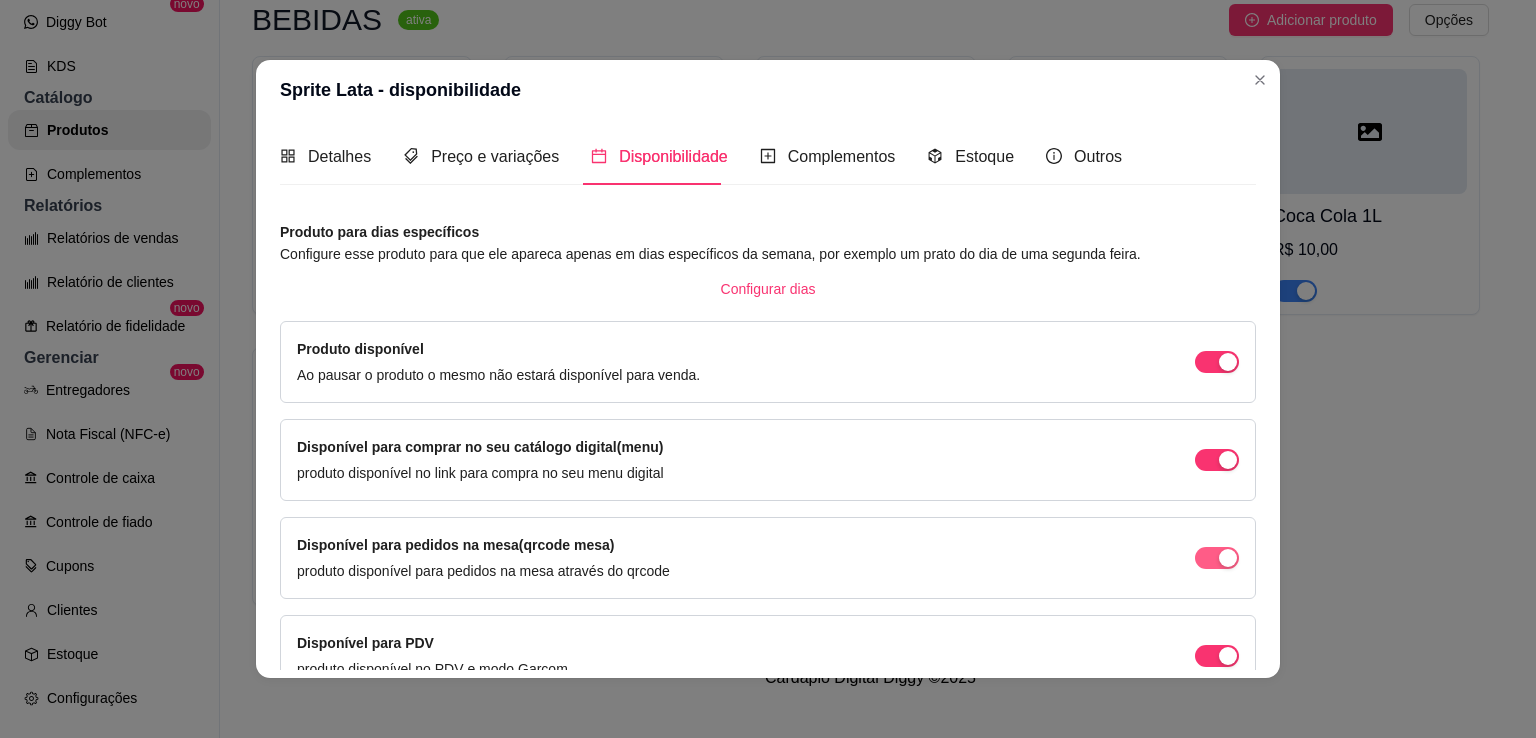 click at bounding box center (1217, 362) 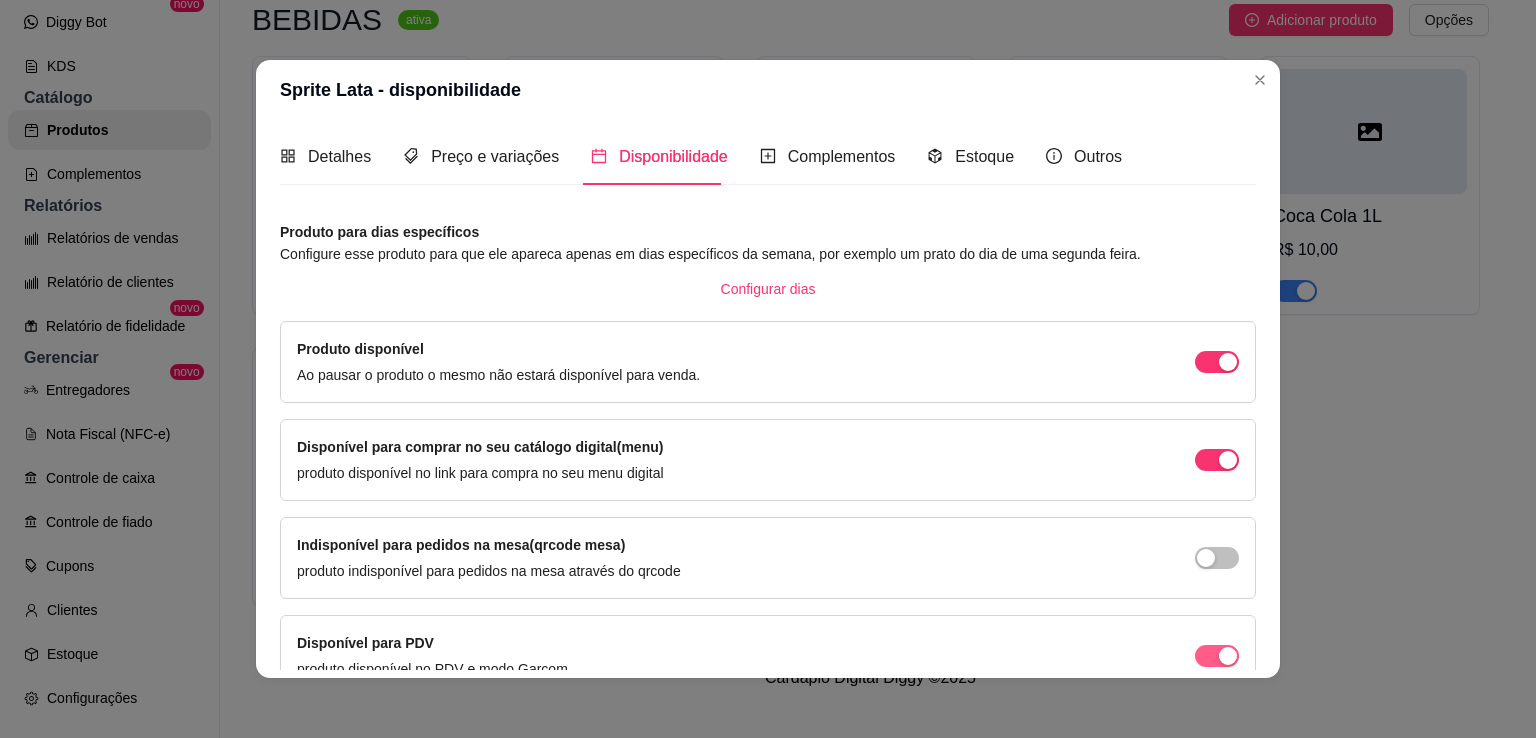 click on "Disponível para PDV produto disponível no PDV e modo Garçom" at bounding box center [768, 656] 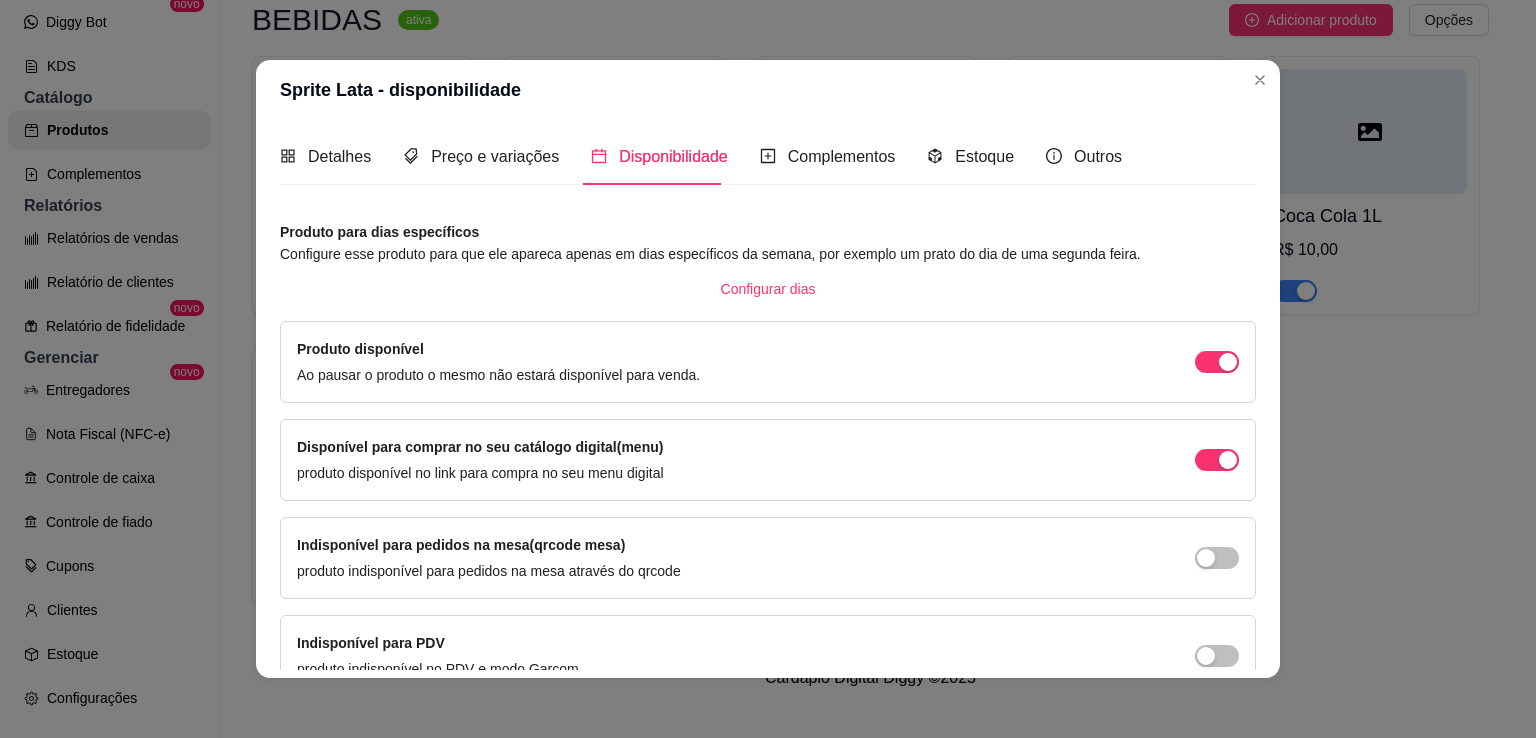 scroll, scrollTop: 106, scrollLeft: 0, axis: vertical 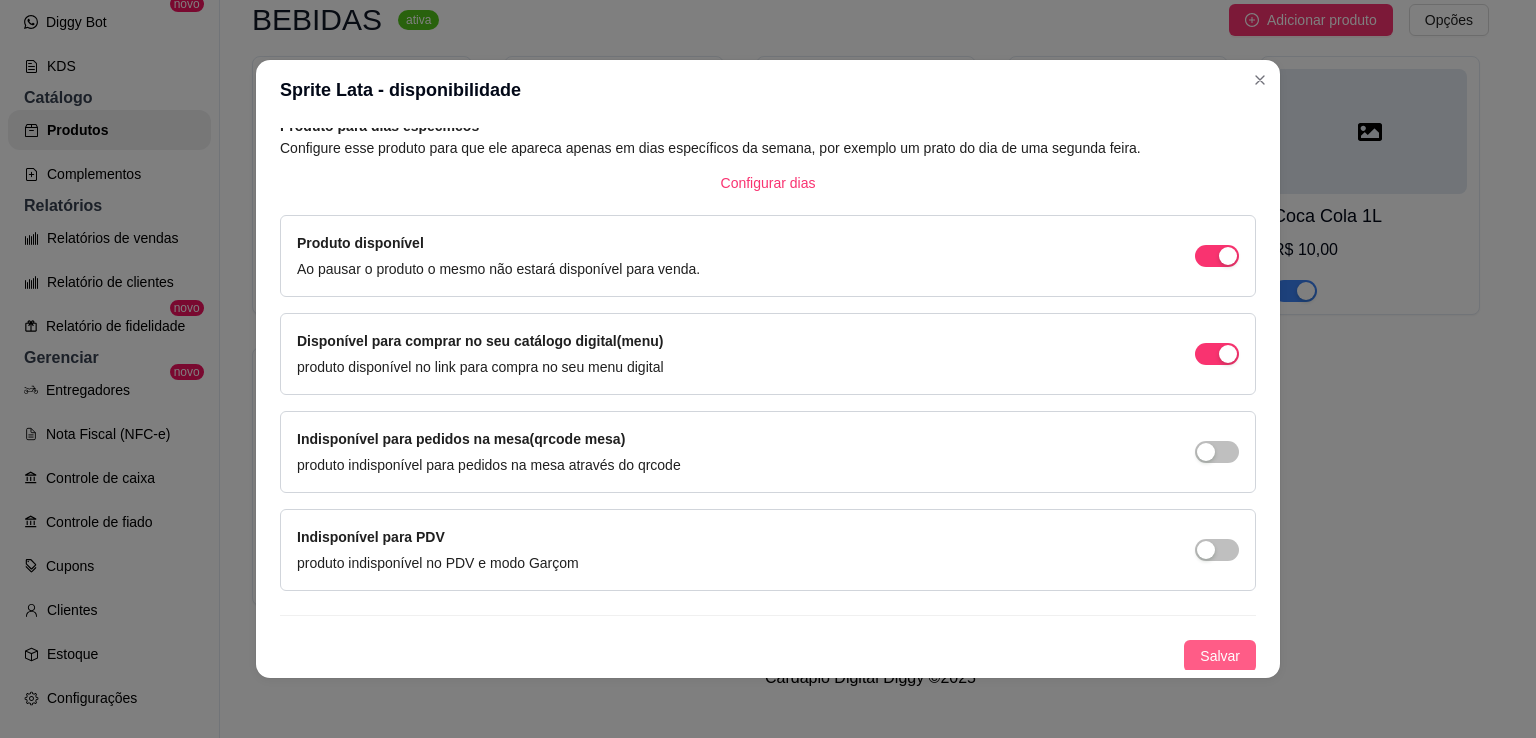 click on "Salvar" at bounding box center (1220, 656) 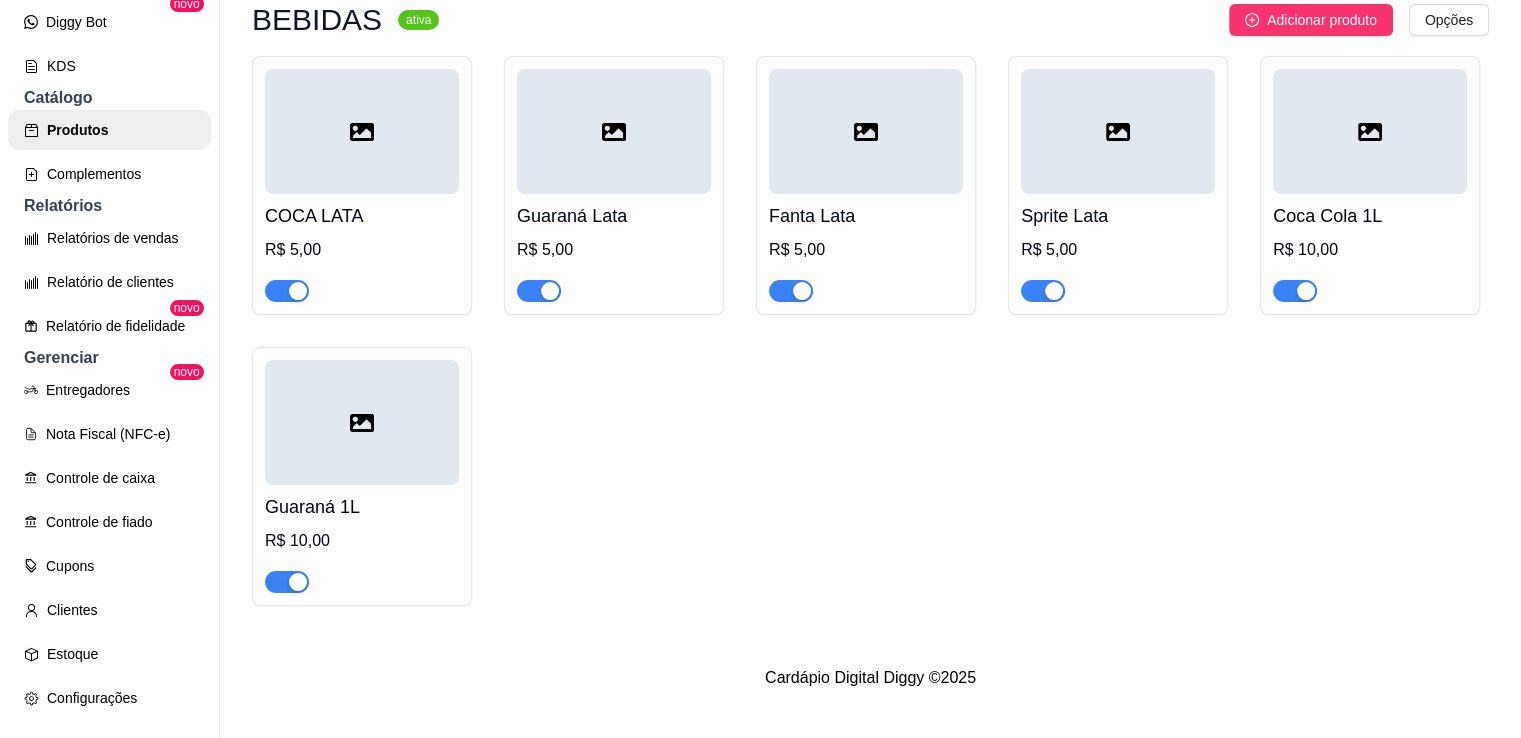 click at bounding box center (866, 131) 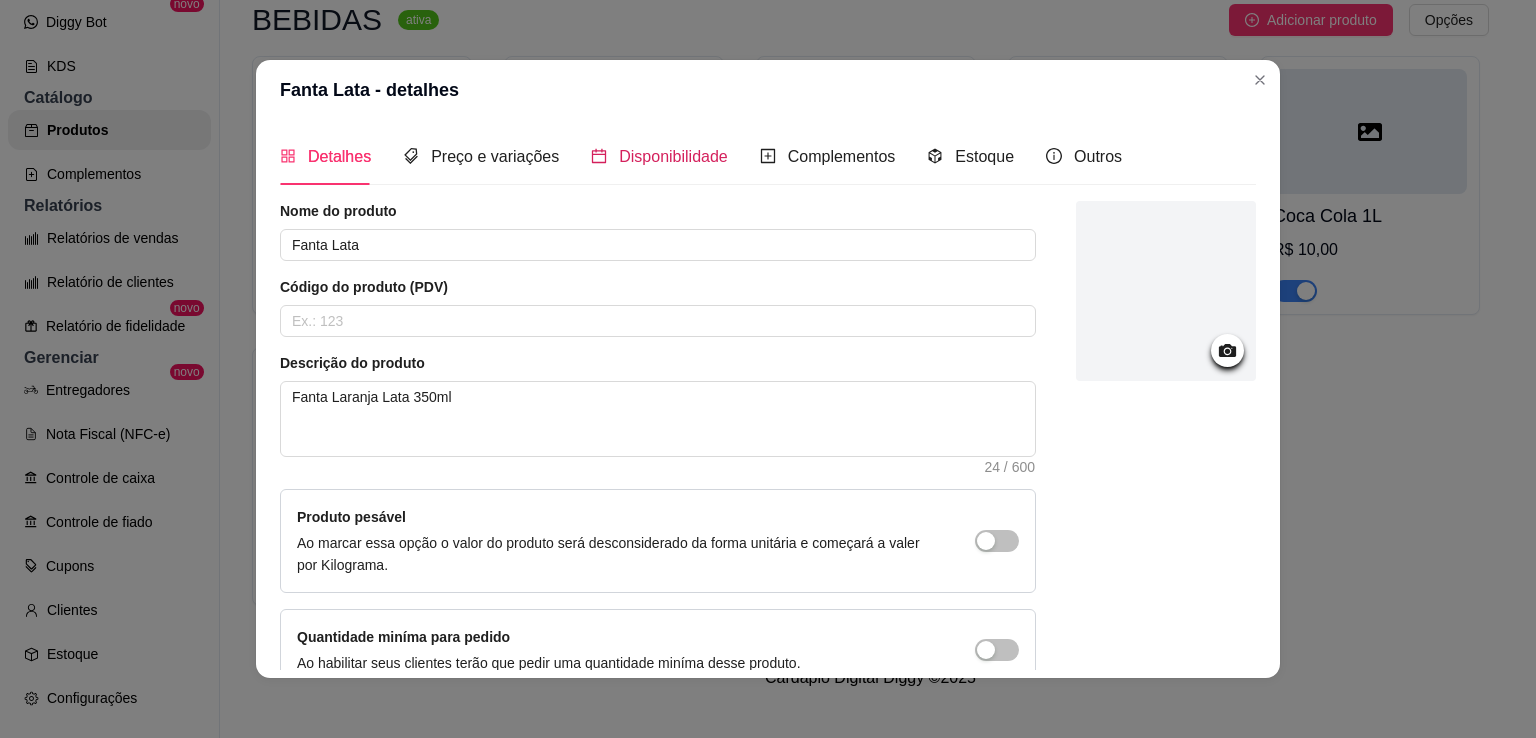 click on "Disponibilidade" at bounding box center (673, 156) 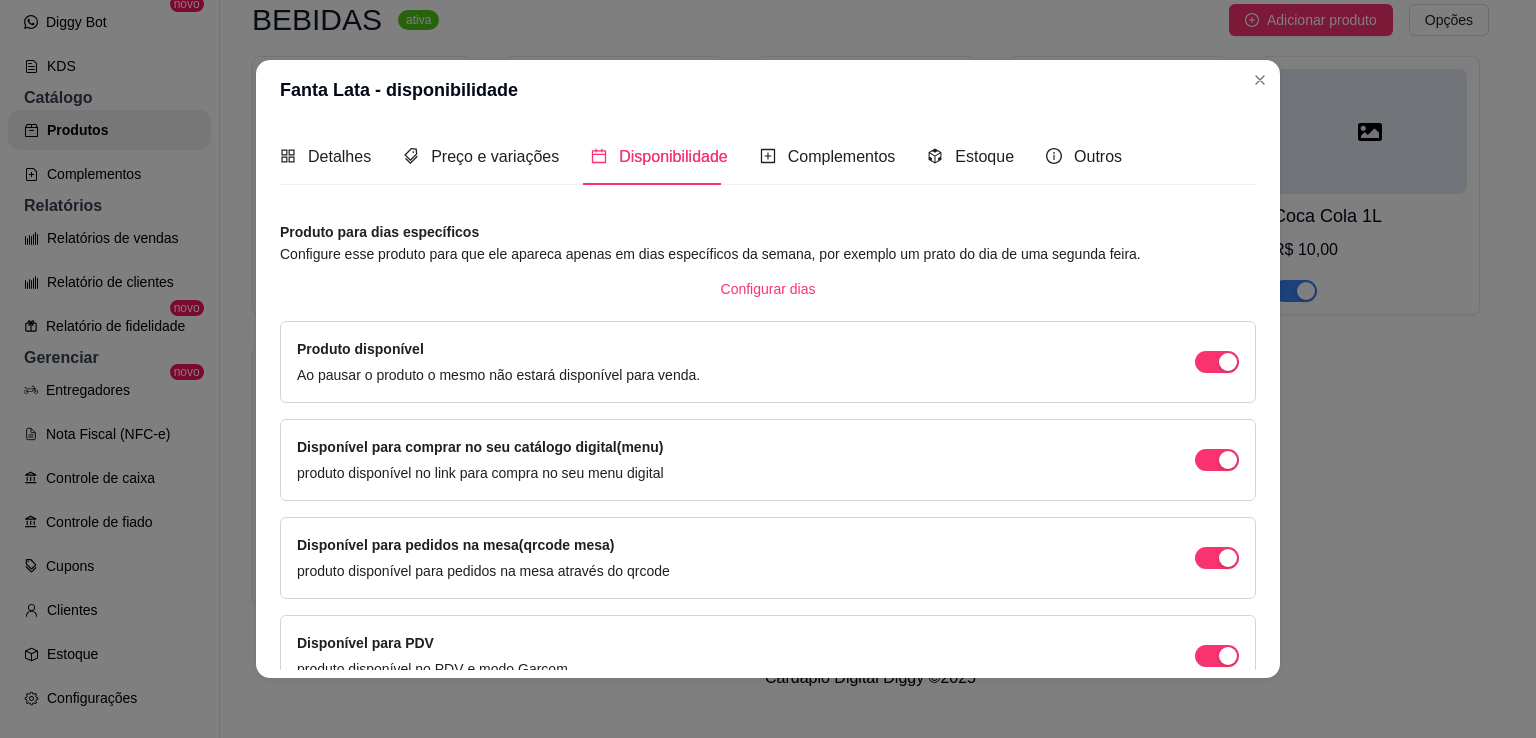 scroll, scrollTop: 106, scrollLeft: 0, axis: vertical 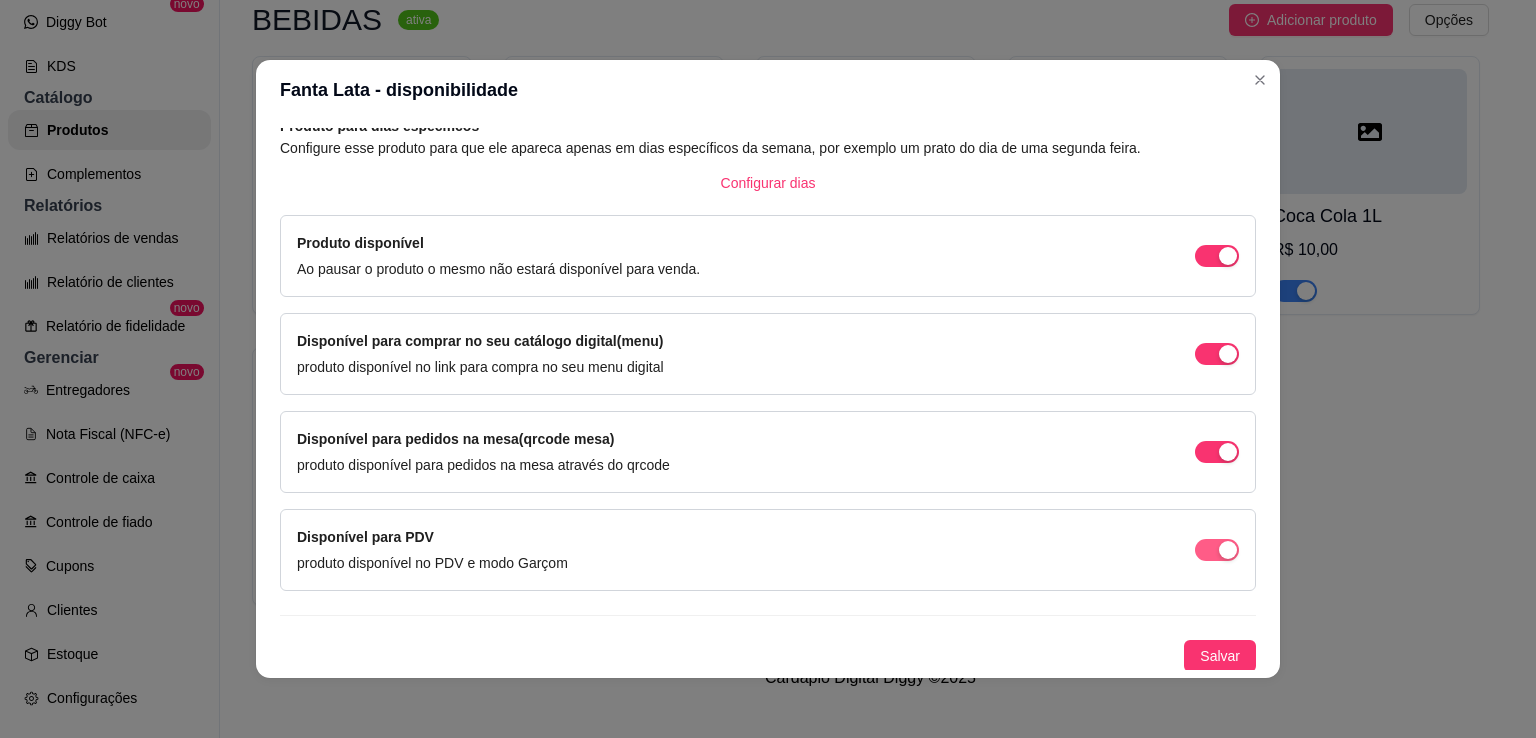 drag, startPoint x: 1180, startPoint y: 449, endPoint x: 1186, endPoint y: 553, distance: 104.172935 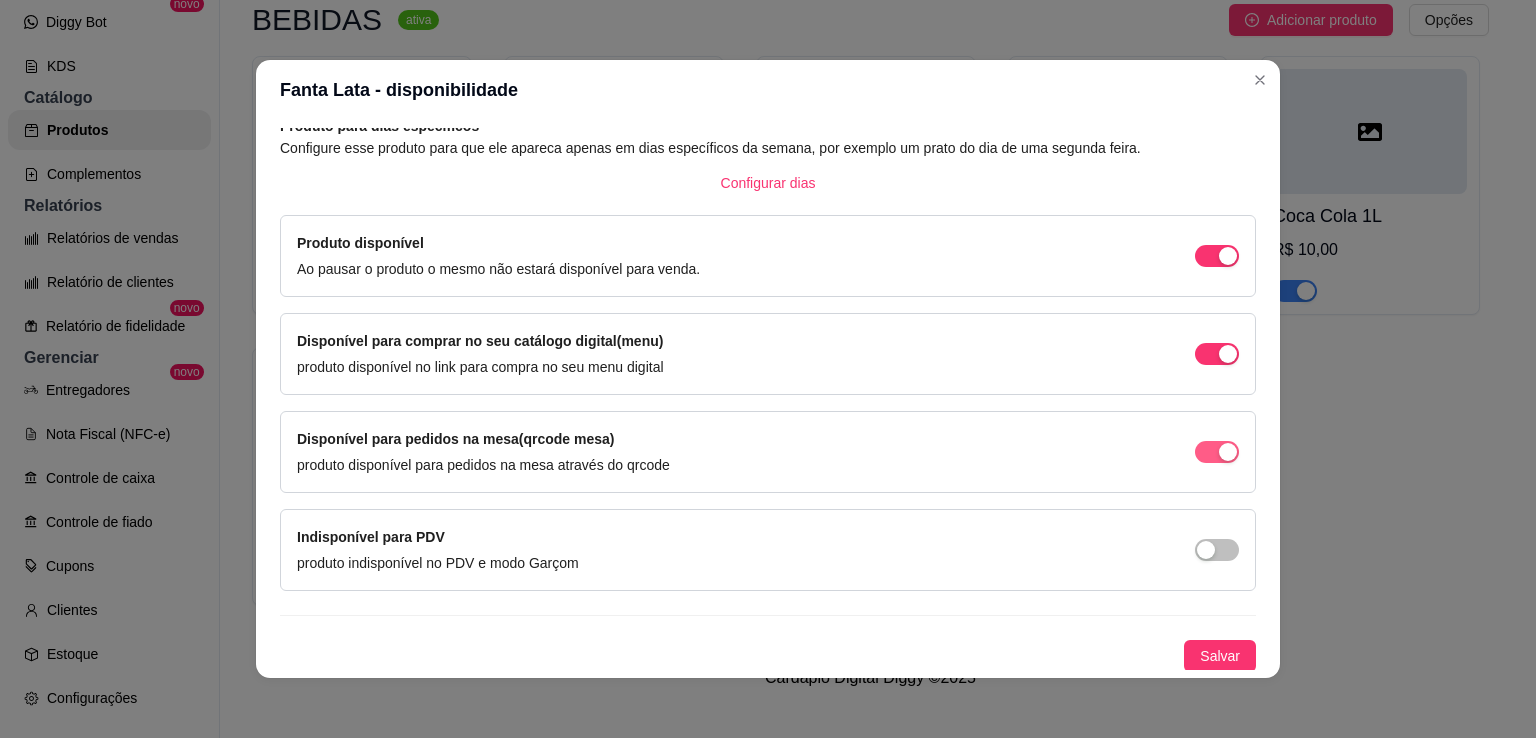 click at bounding box center [1217, 256] 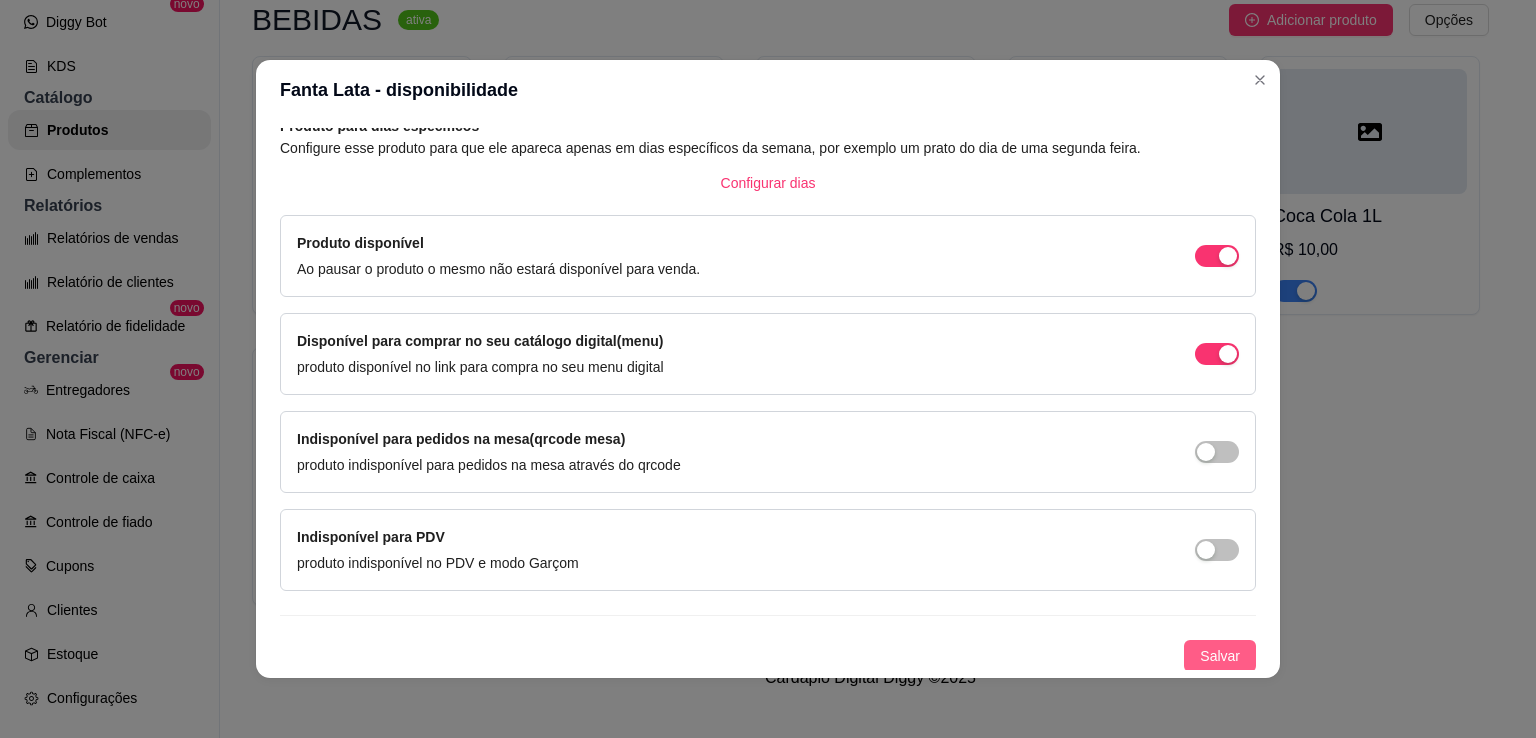 click on "Salvar" at bounding box center [1220, 656] 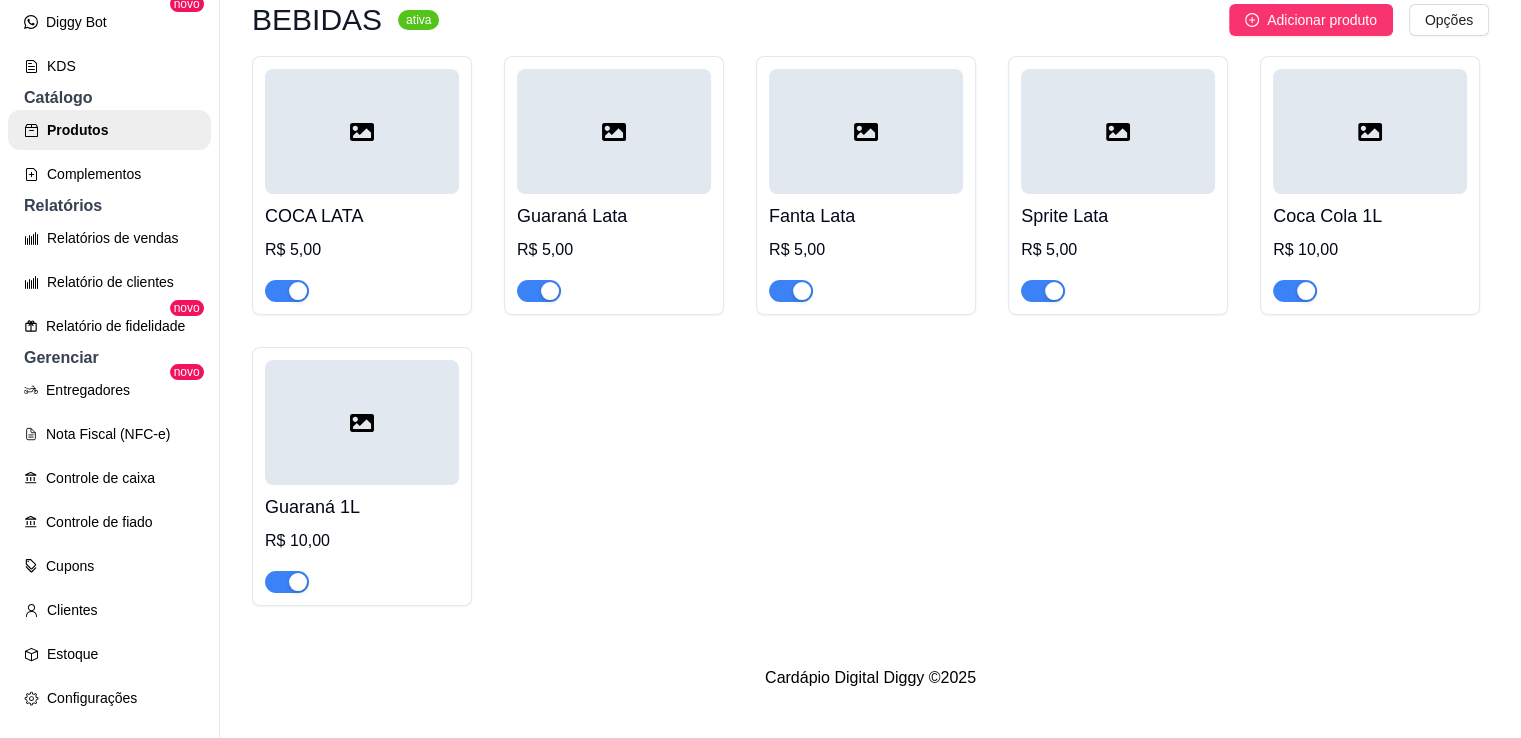 click at bounding box center [614, 131] 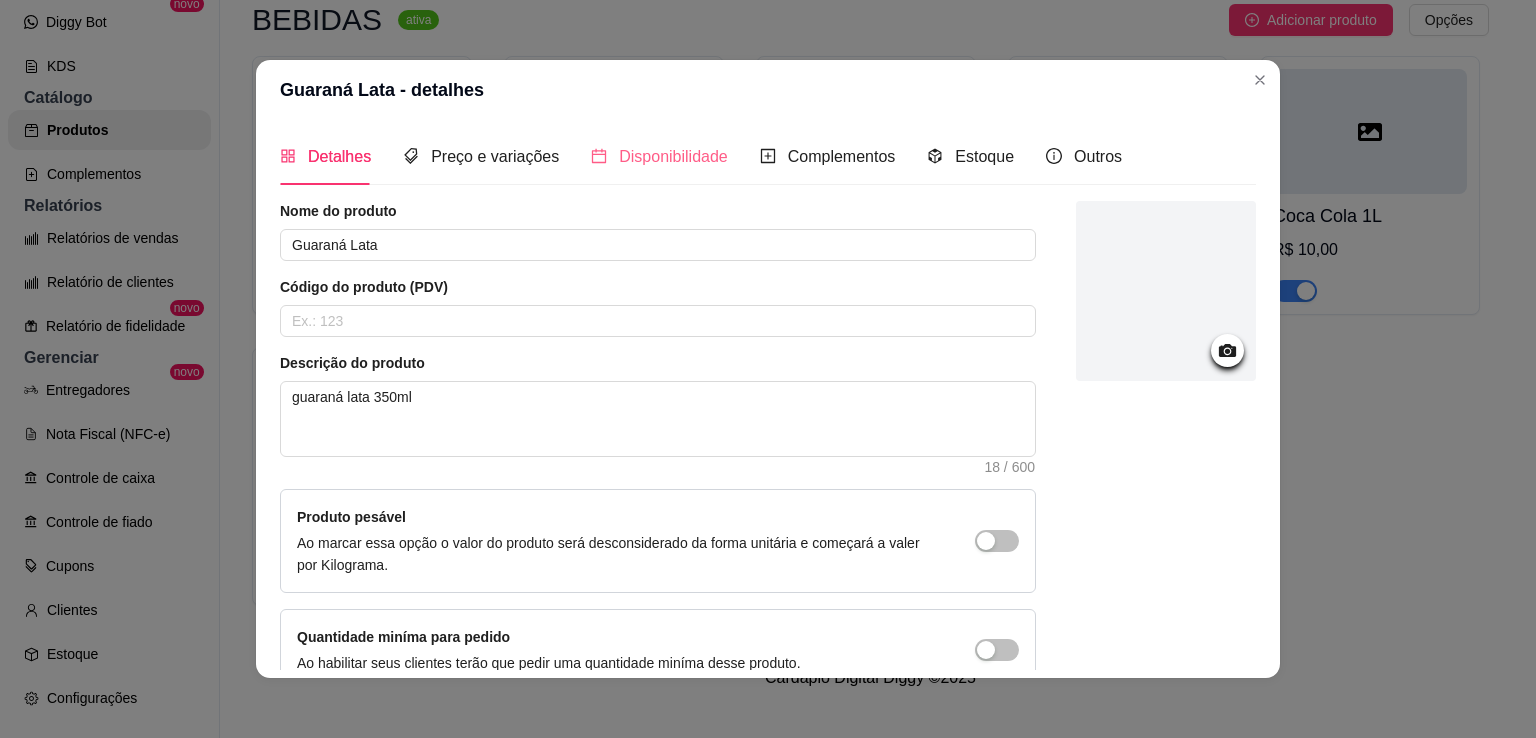 click on "Disponibilidade" at bounding box center [659, 156] 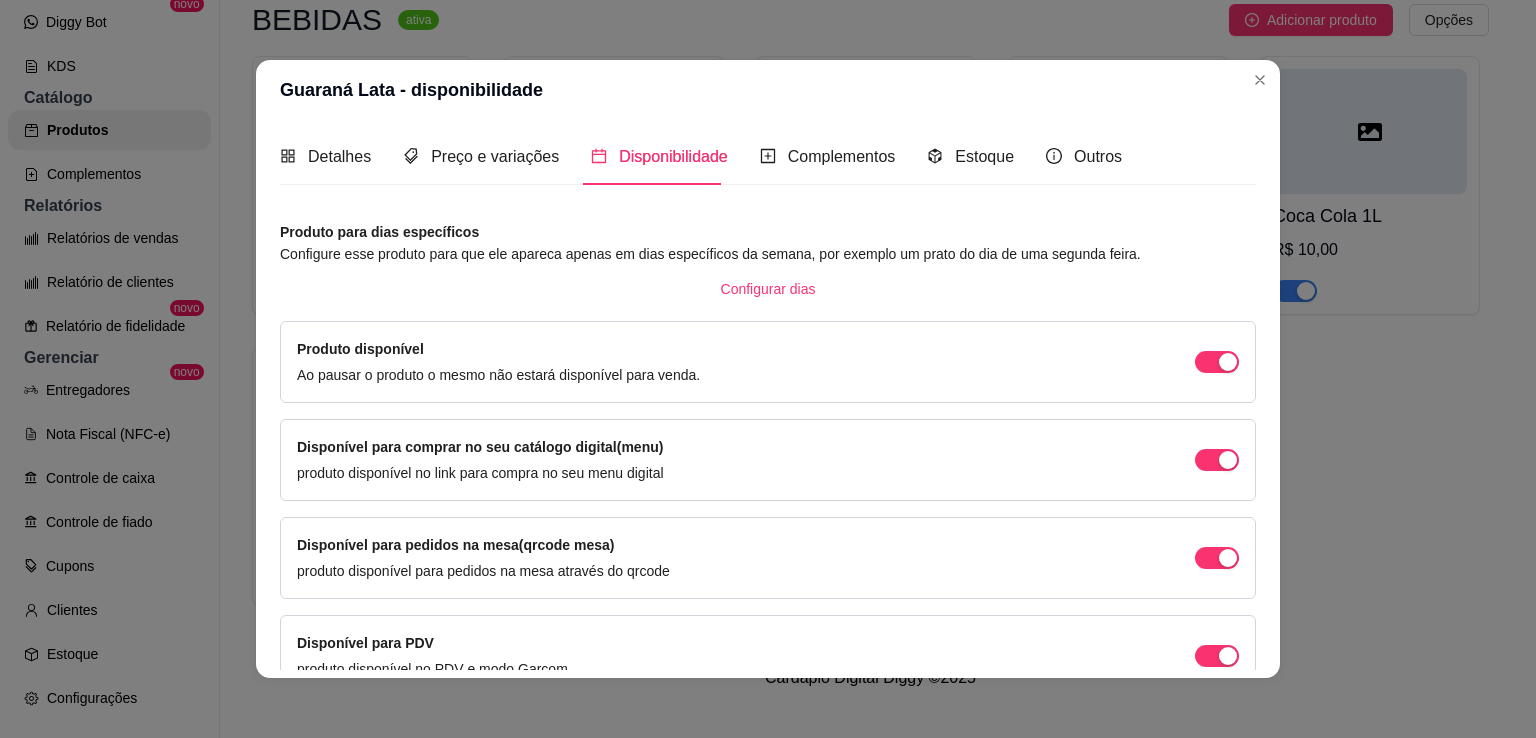 click on "Disponível para pedidos na mesa(qrcode mesa) produto disponível para pedidos na mesa através do qrcode" at bounding box center [768, 558] 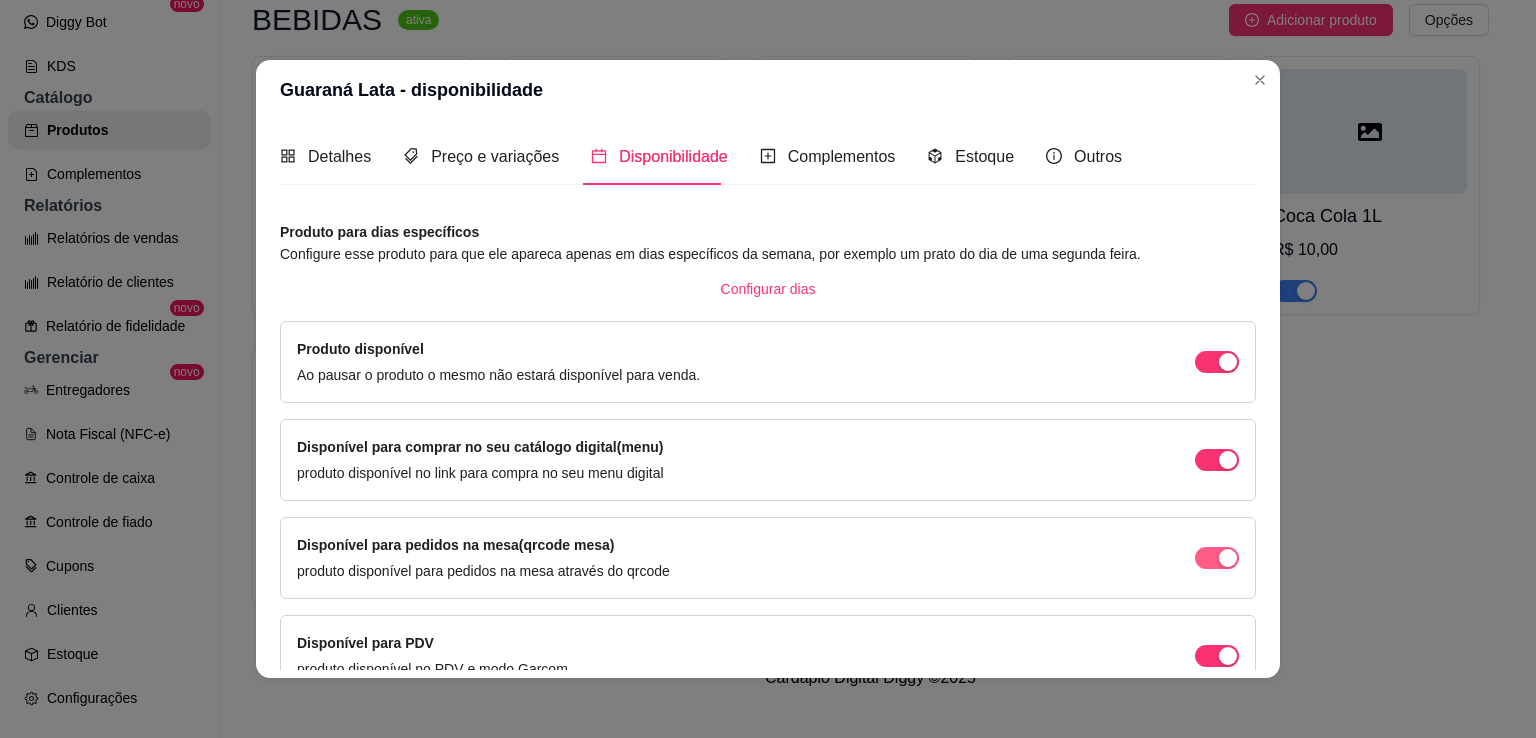 click at bounding box center (1228, 362) 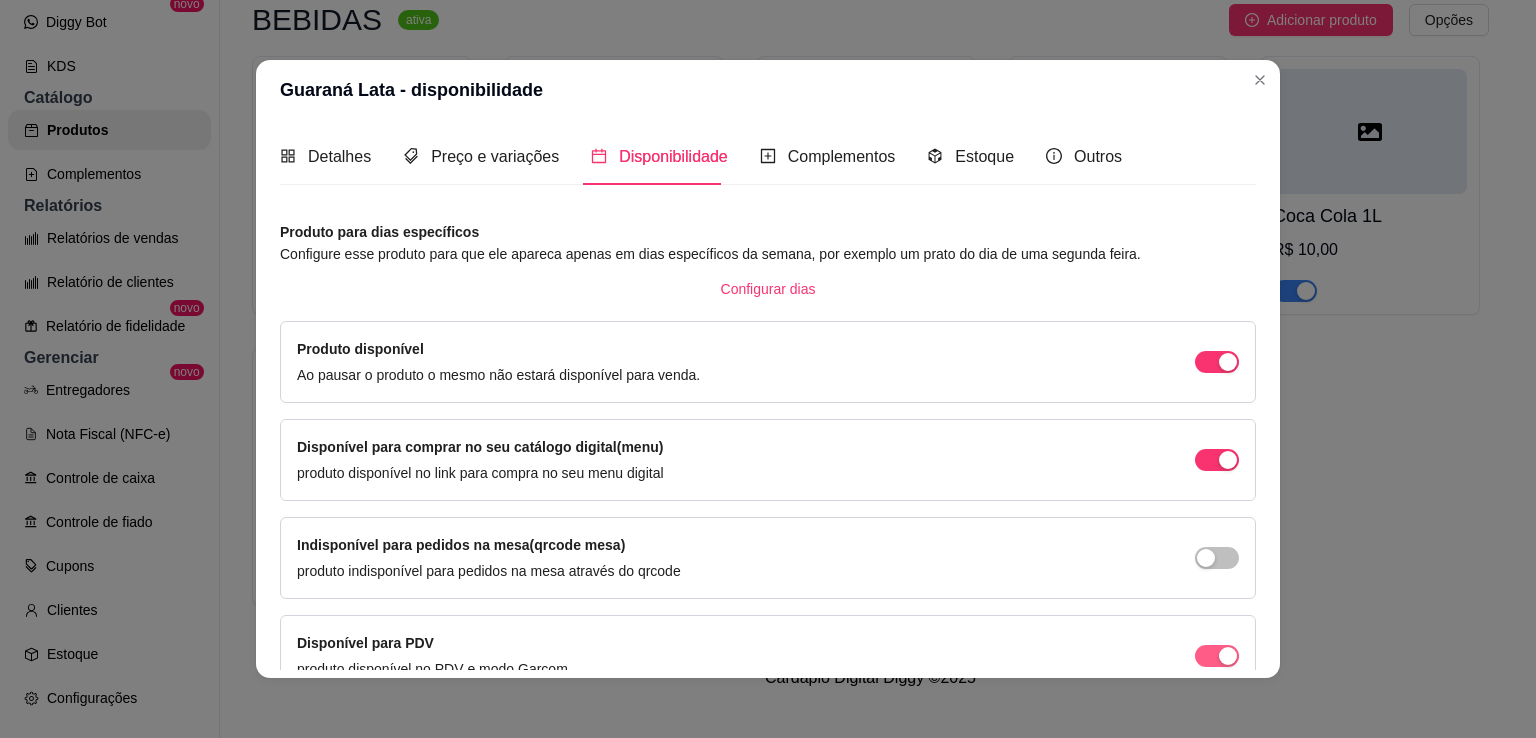 click on "Disponível para PDV produto disponível no PDV e modo Garçom" at bounding box center (768, 656) 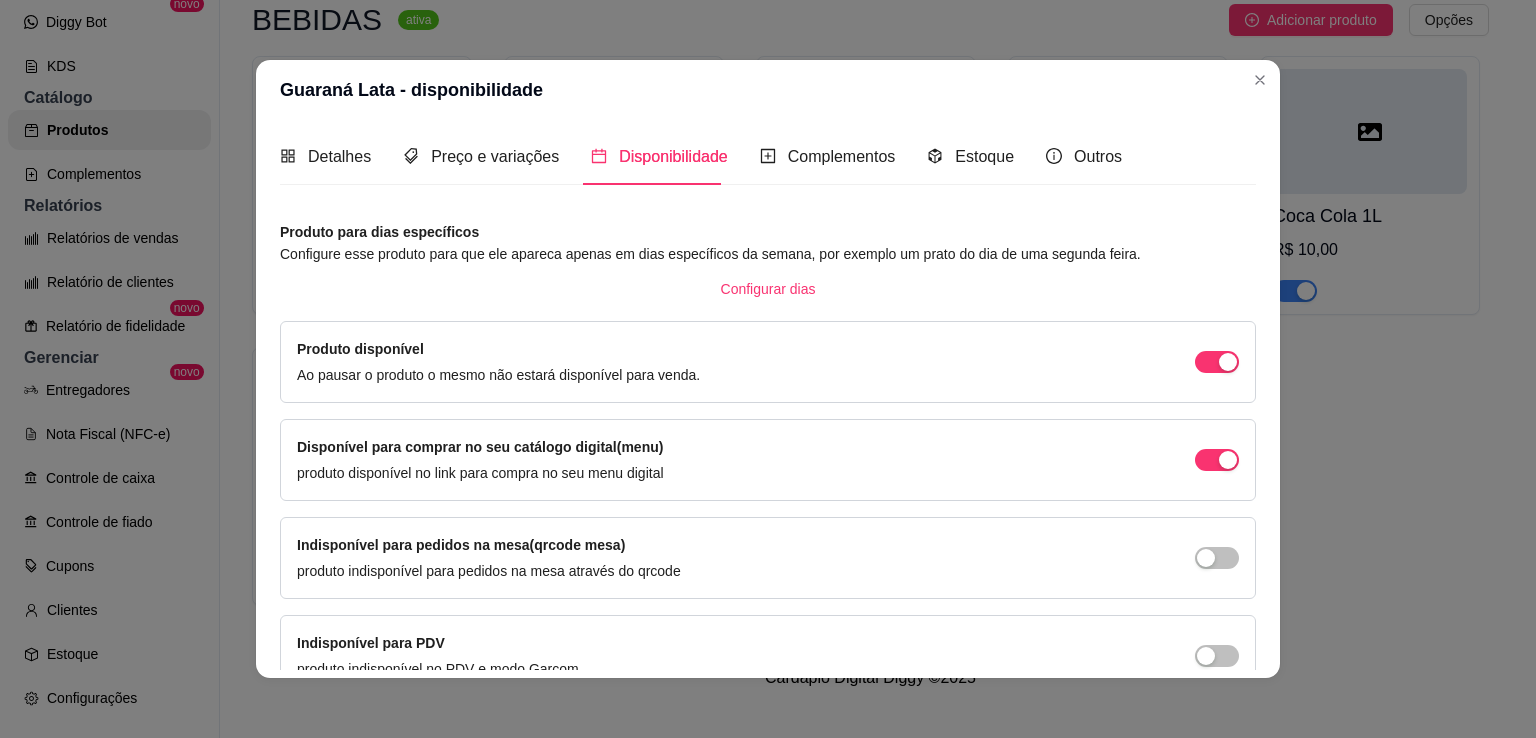 scroll, scrollTop: 4, scrollLeft: 0, axis: vertical 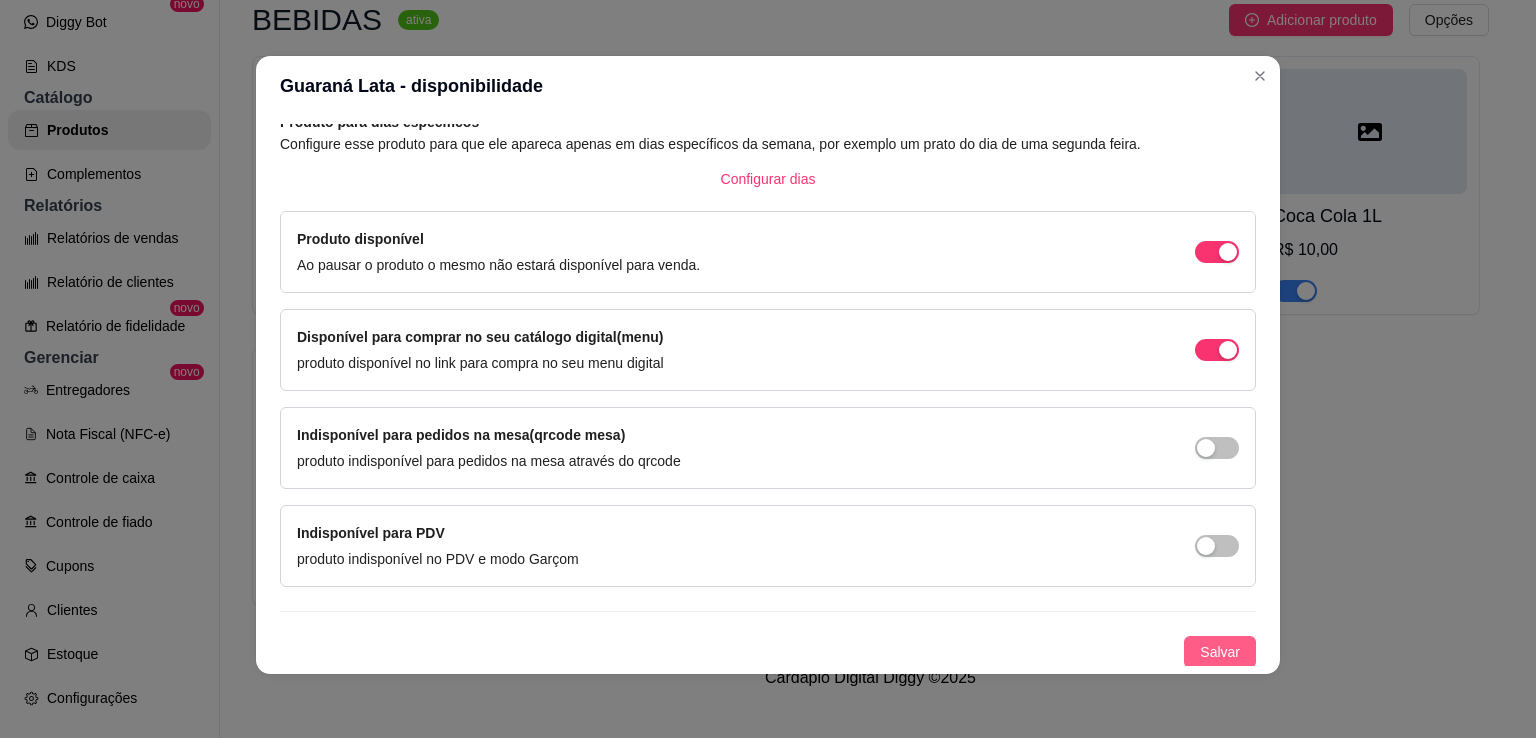 click on "Salvar" at bounding box center (1220, 652) 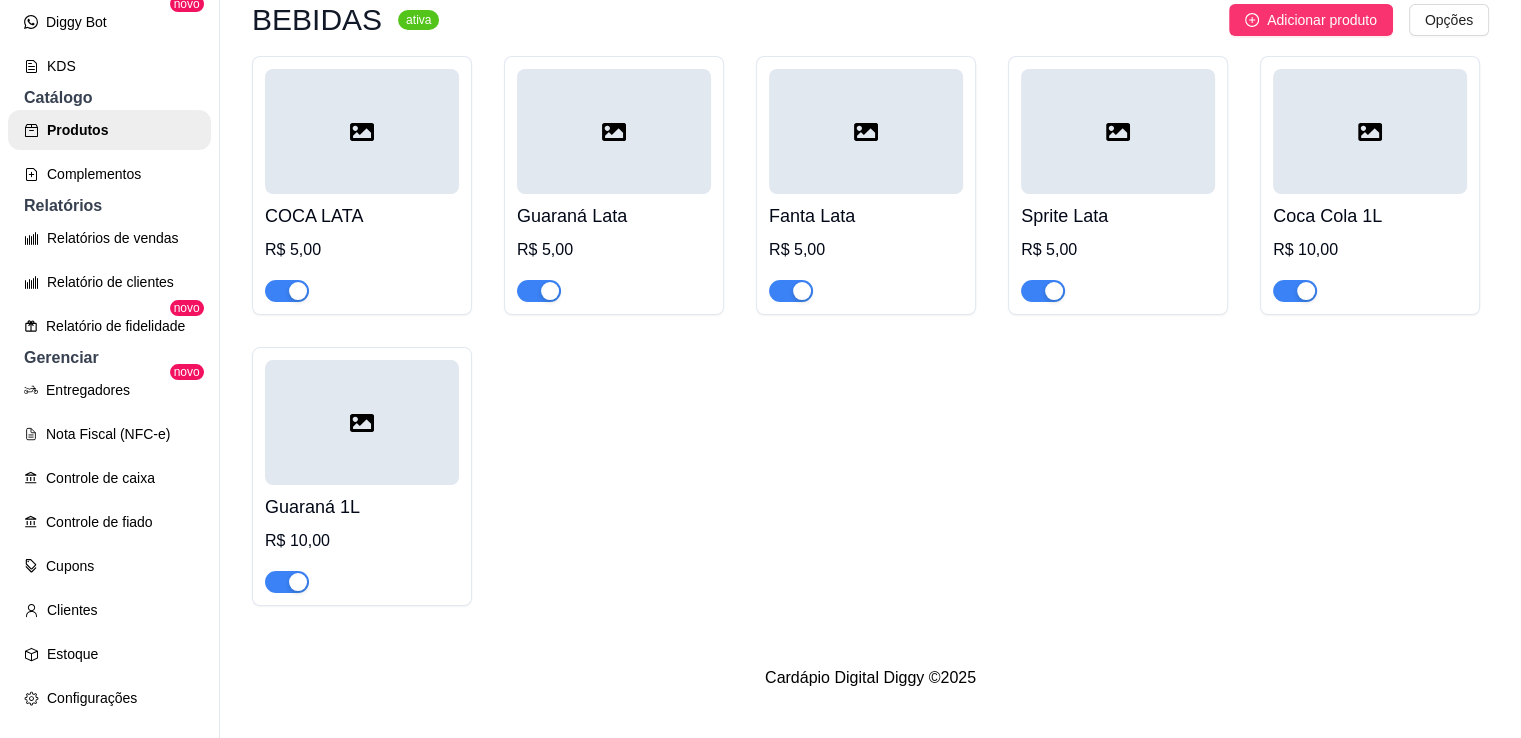 click at bounding box center (362, 131) 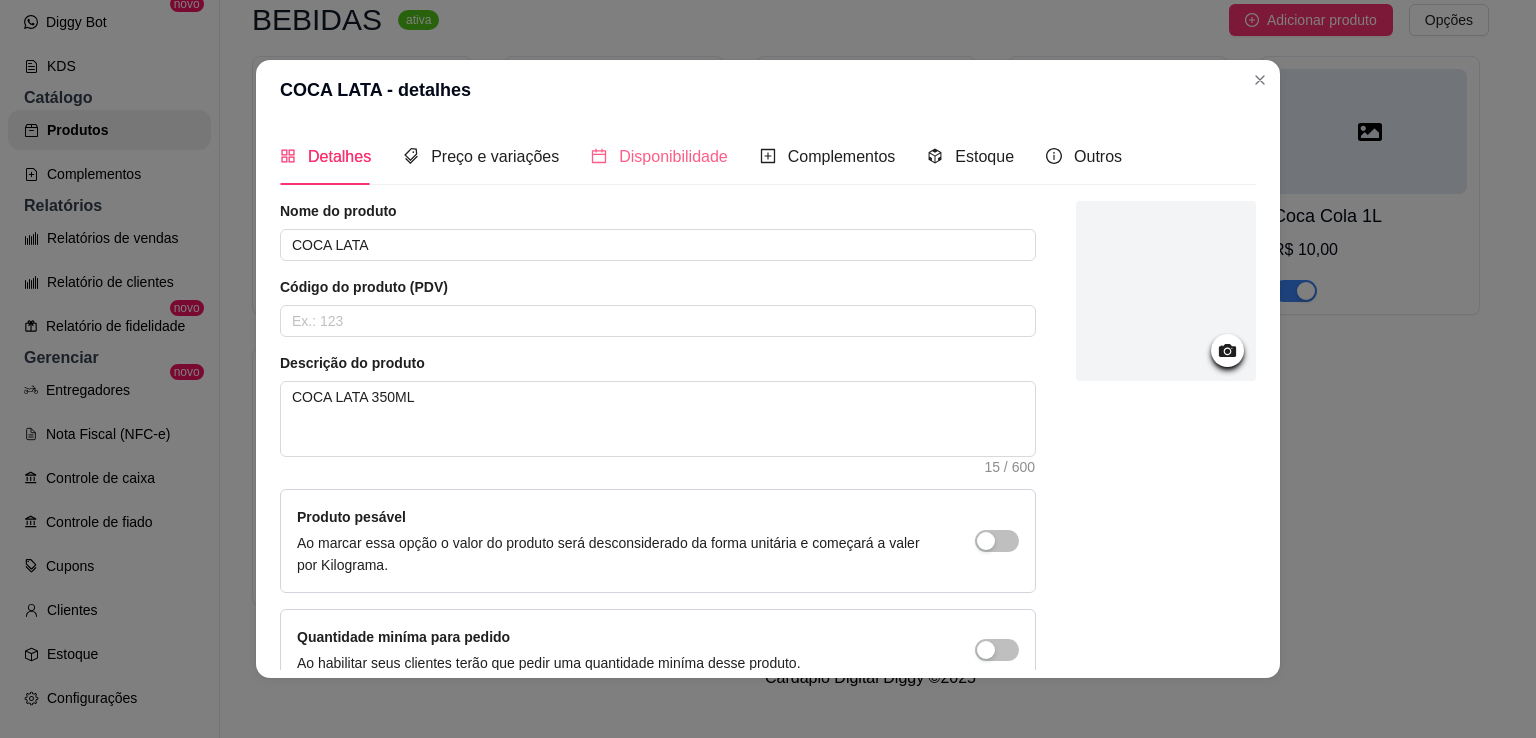click on "Disponibilidade" at bounding box center (659, 156) 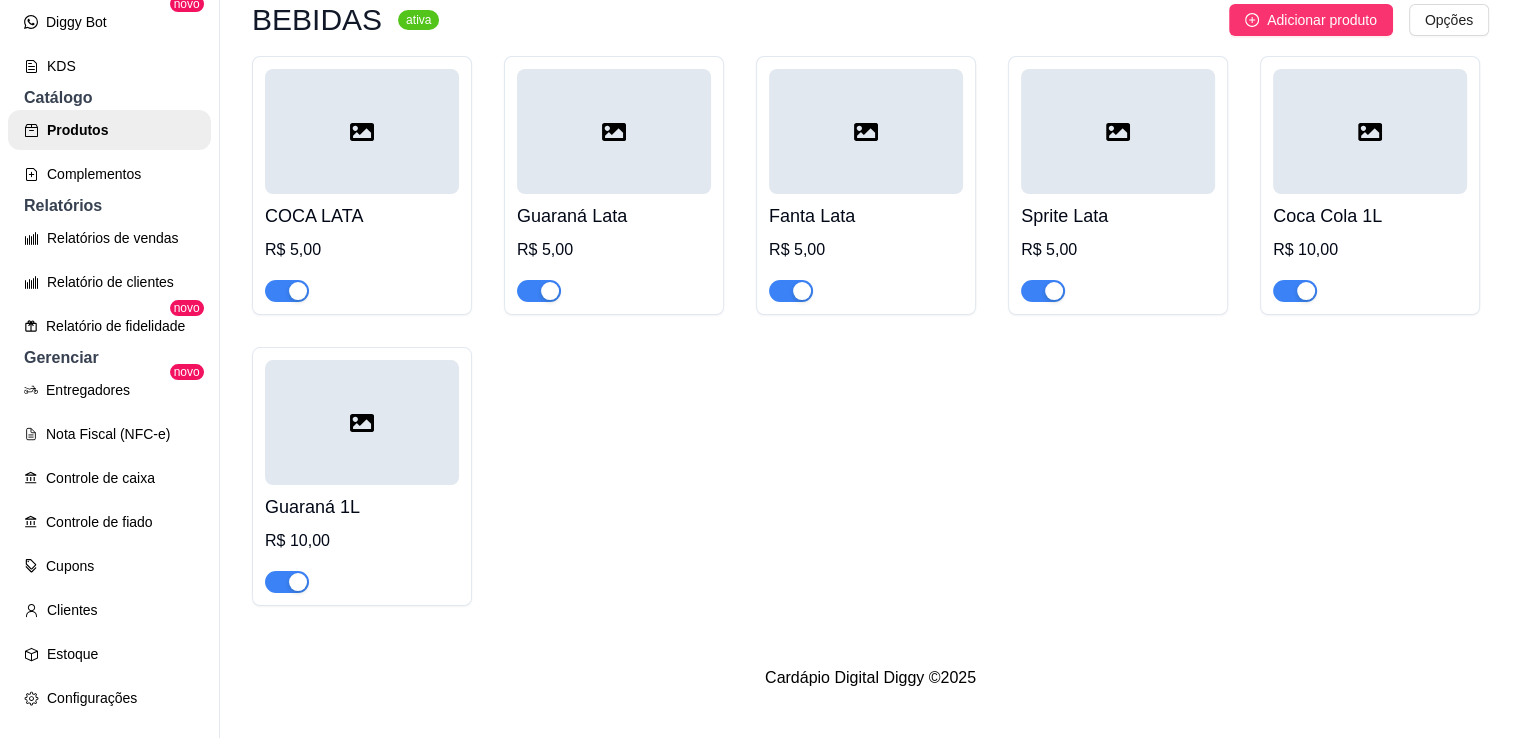 click at bounding box center [362, 422] 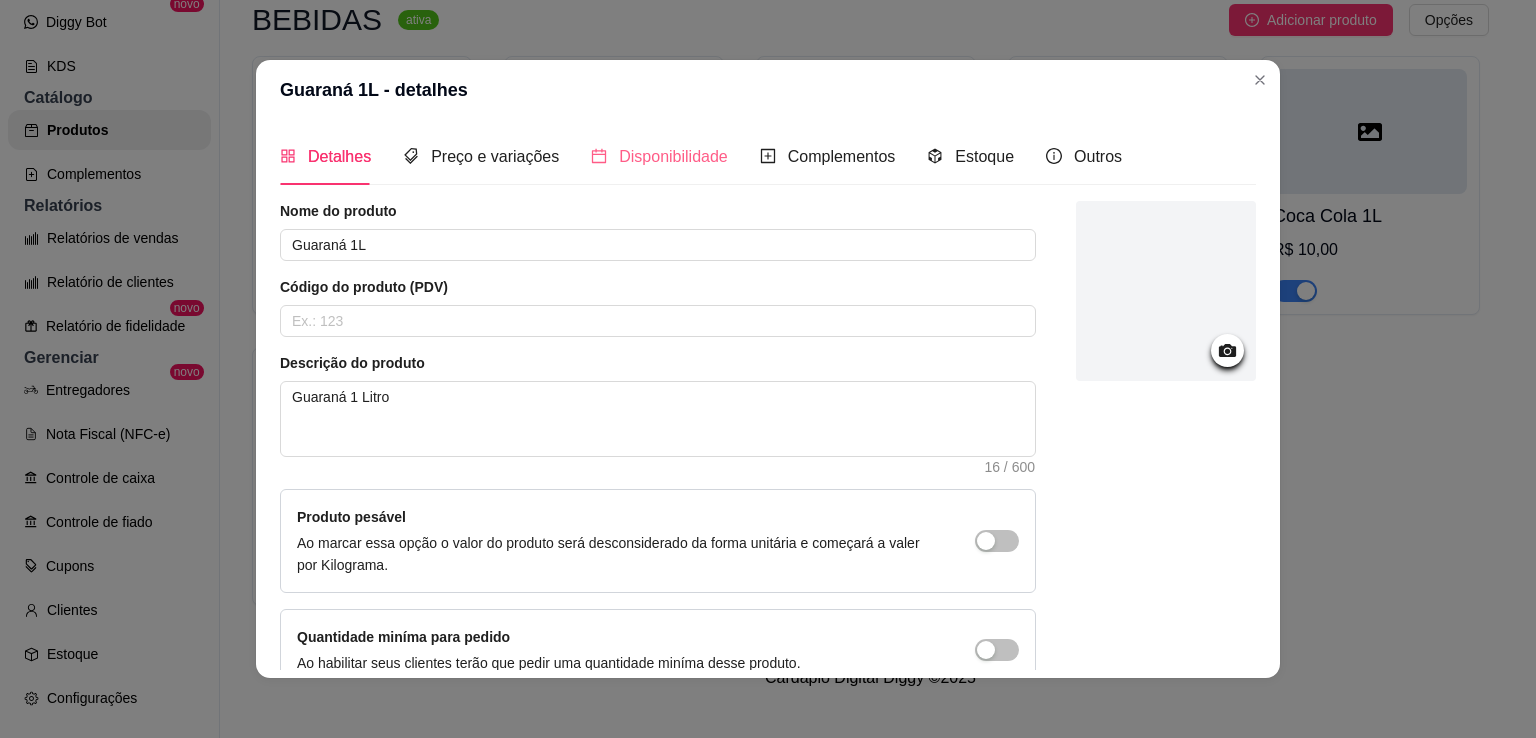 click on "Disponibilidade" at bounding box center (659, 156) 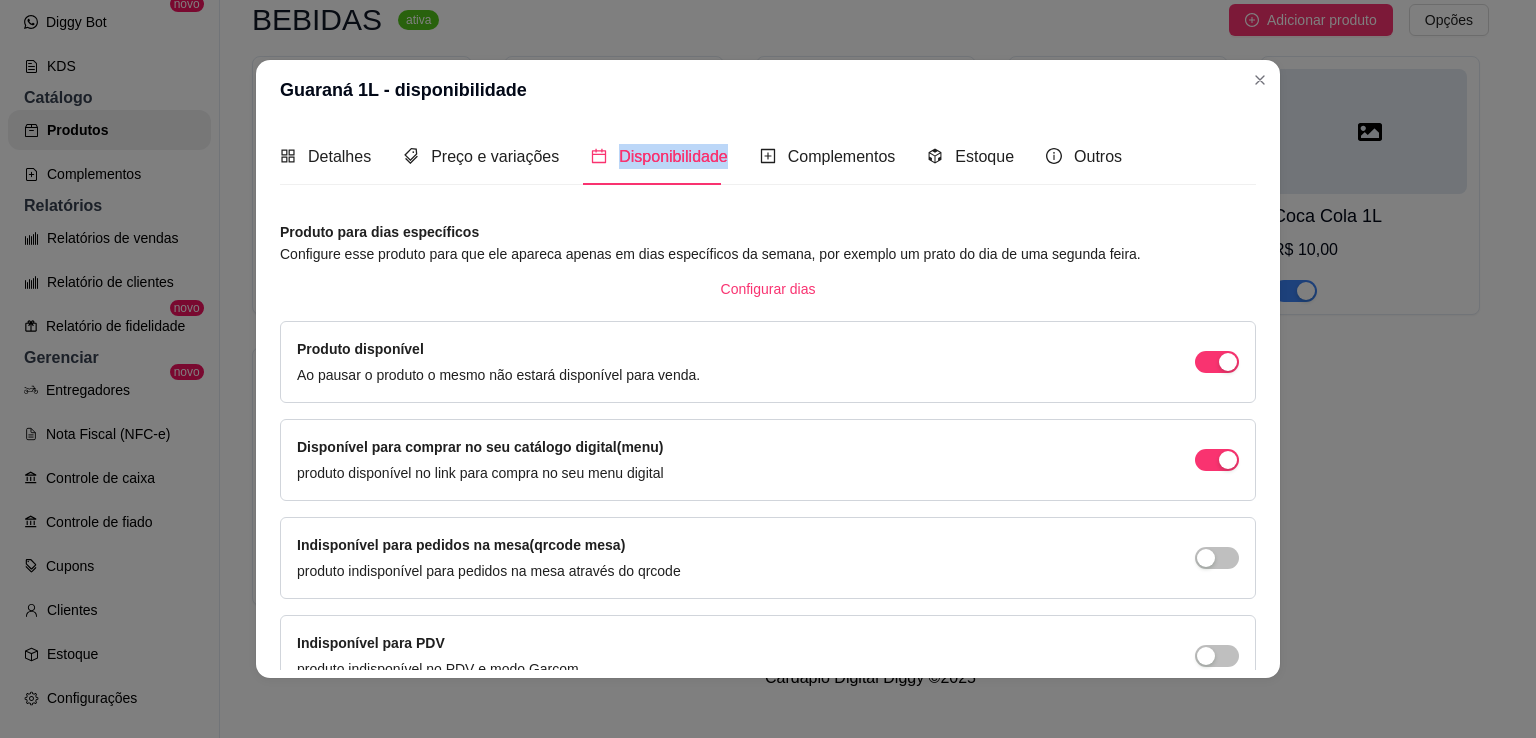 click on "Disponibilidade" at bounding box center (659, 156) 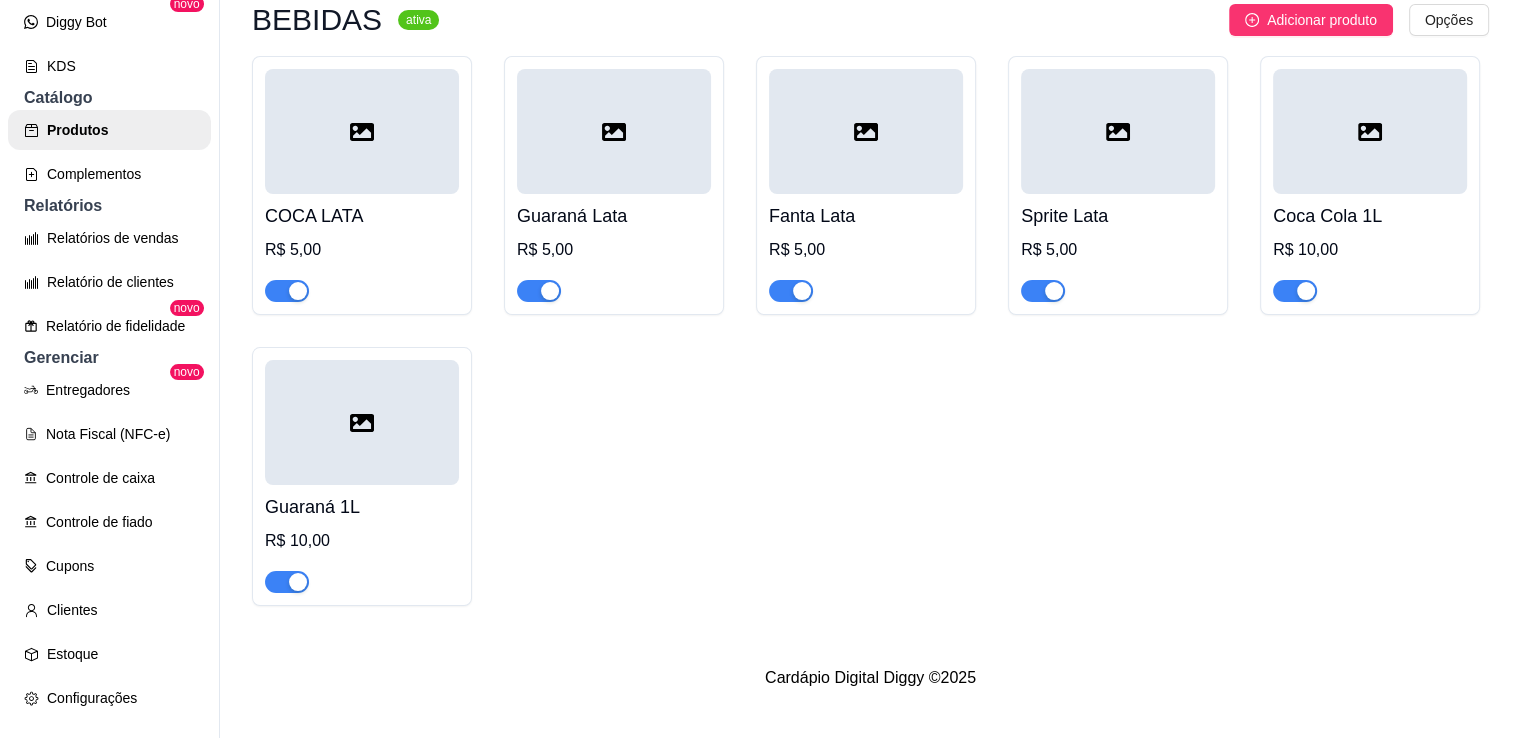 click at bounding box center (1370, 131) 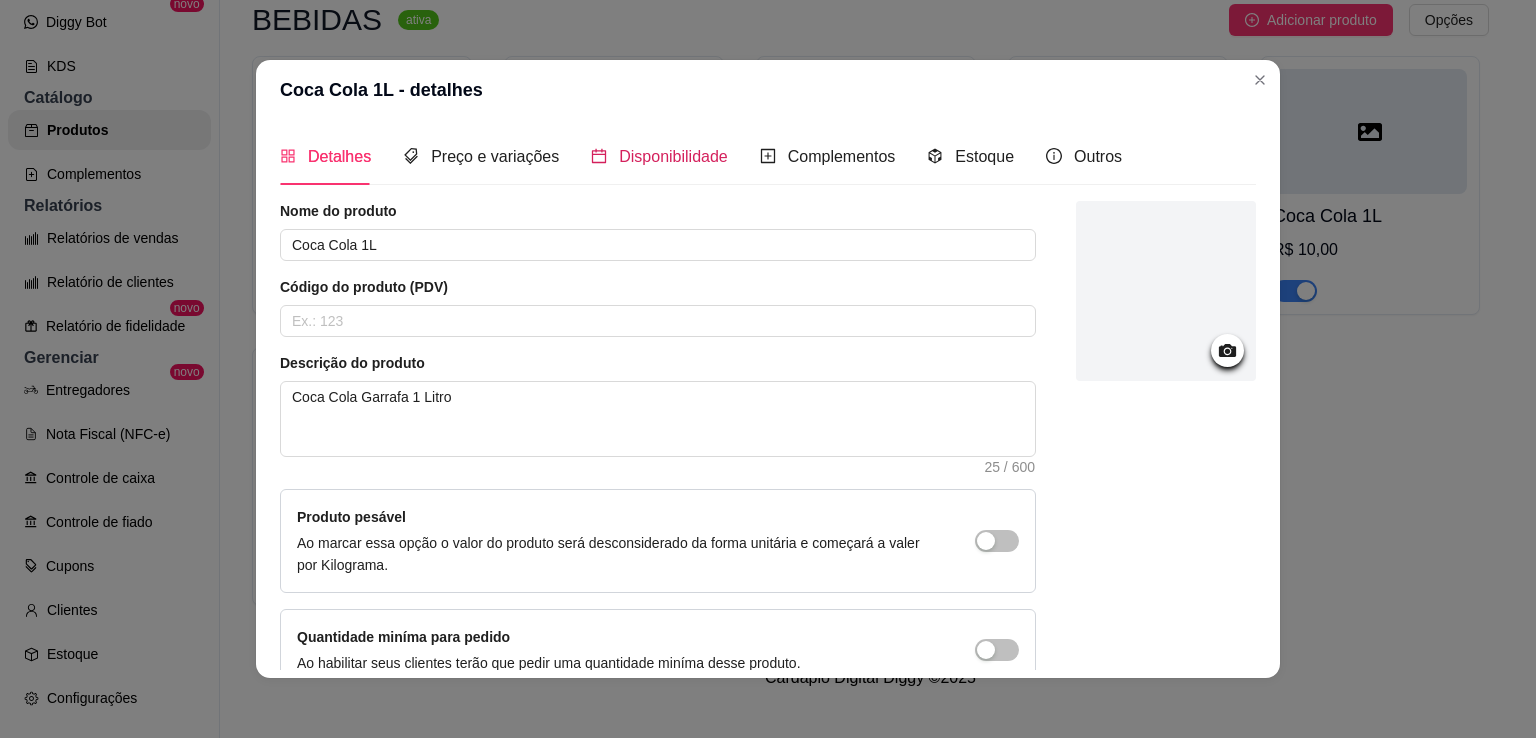 click on "Disponibilidade" at bounding box center [659, 156] 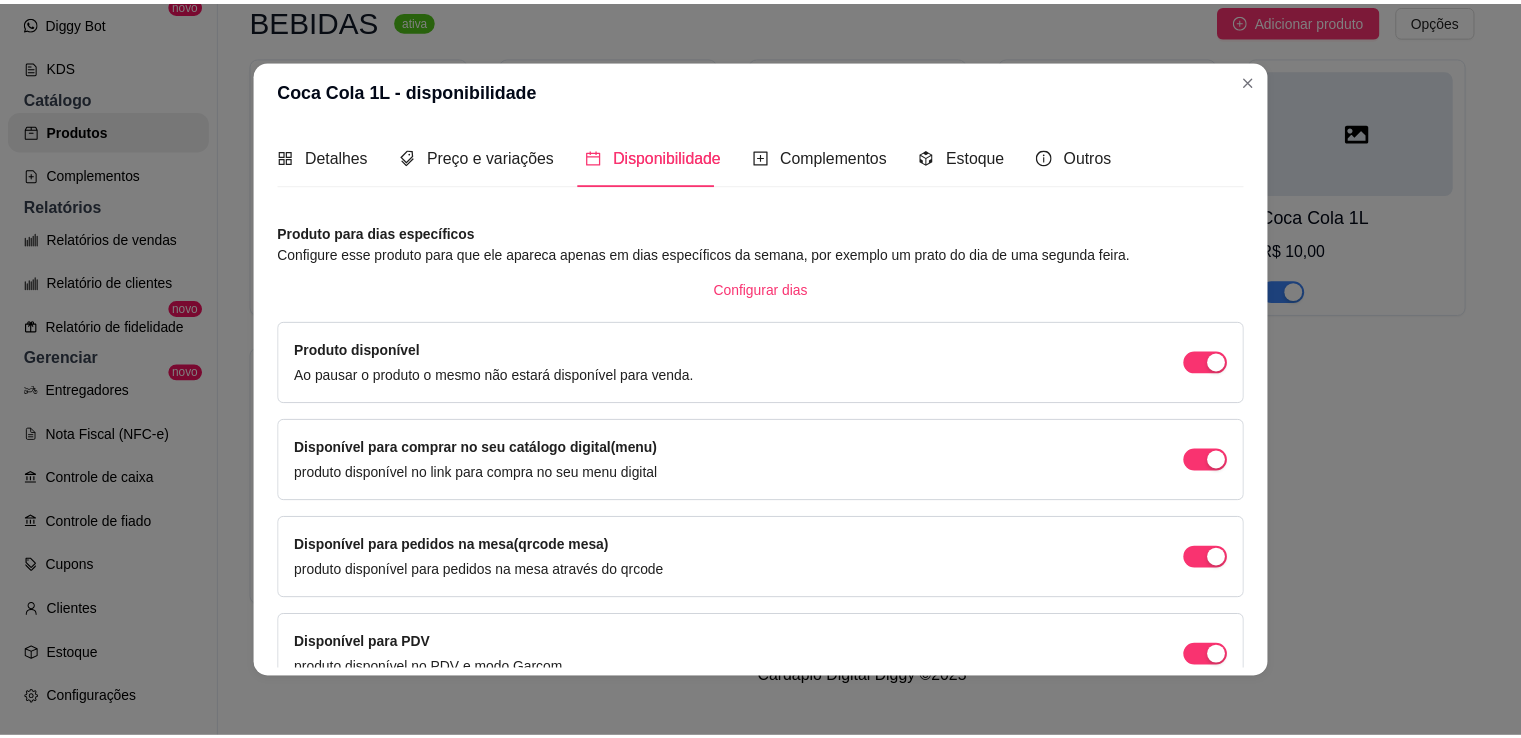 scroll, scrollTop: 106, scrollLeft: 0, axis: vertical 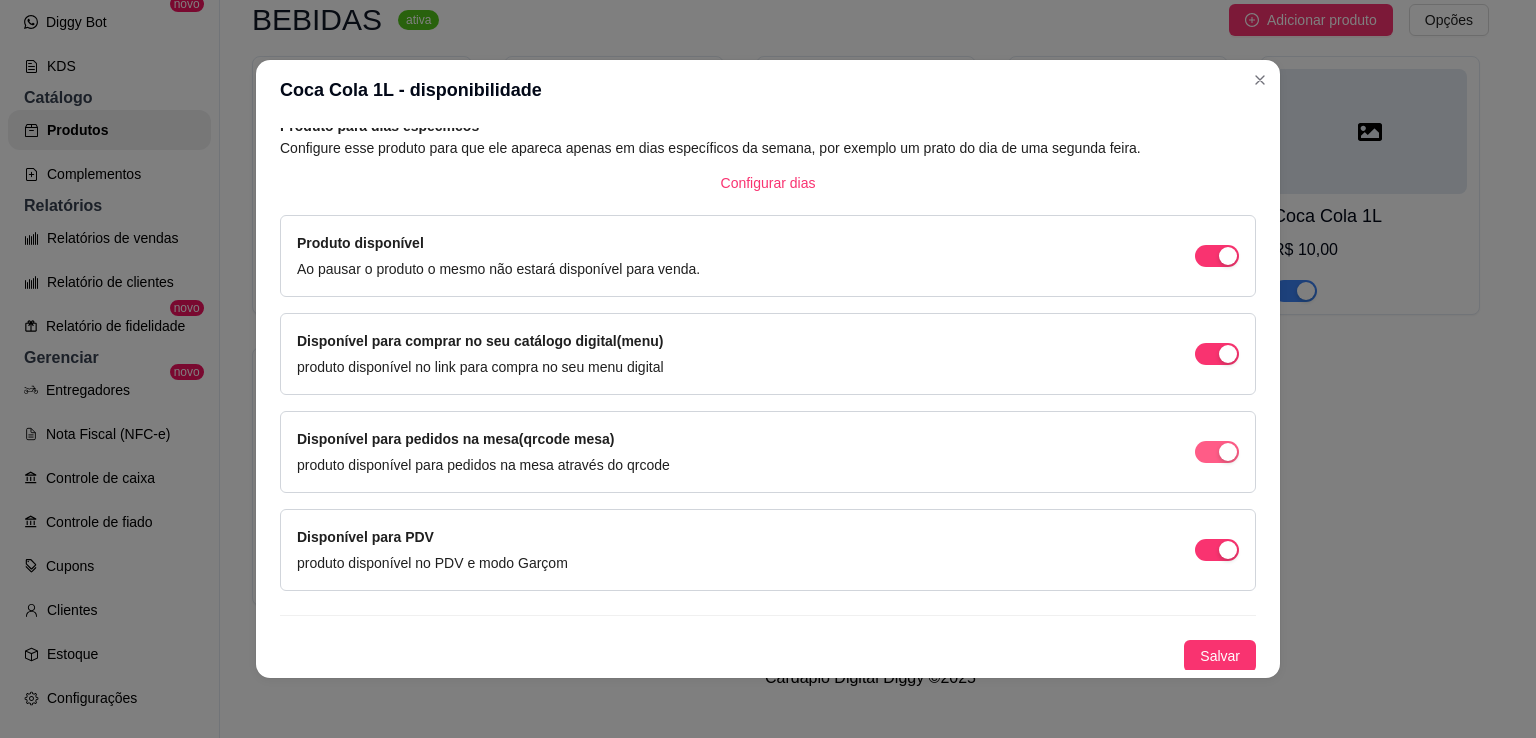 drag, startPoint x: 1216, startPoint y: 452, endPoint x: 1197, endPoint y: 457, distance: 19.646883 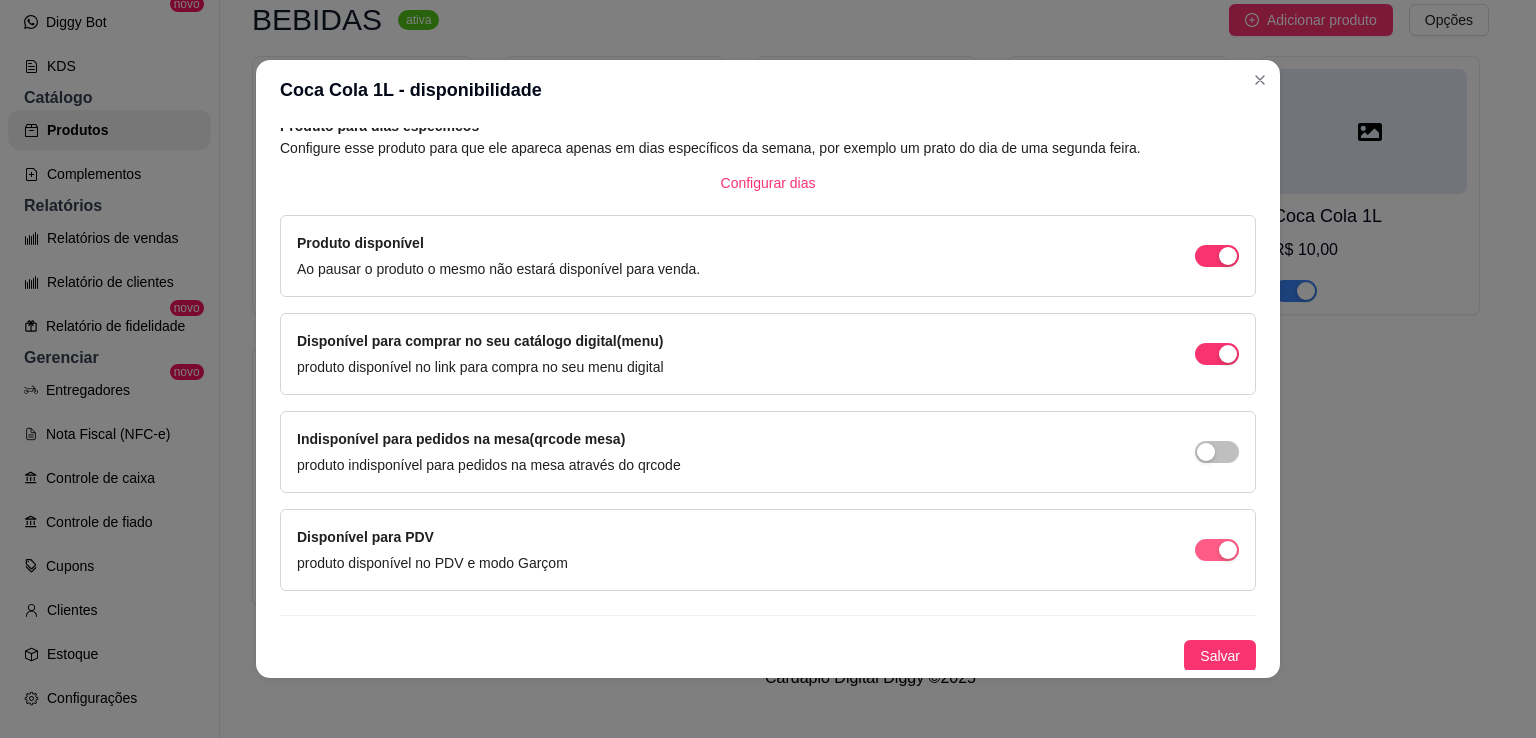 click at bounding box center [1228, 256] 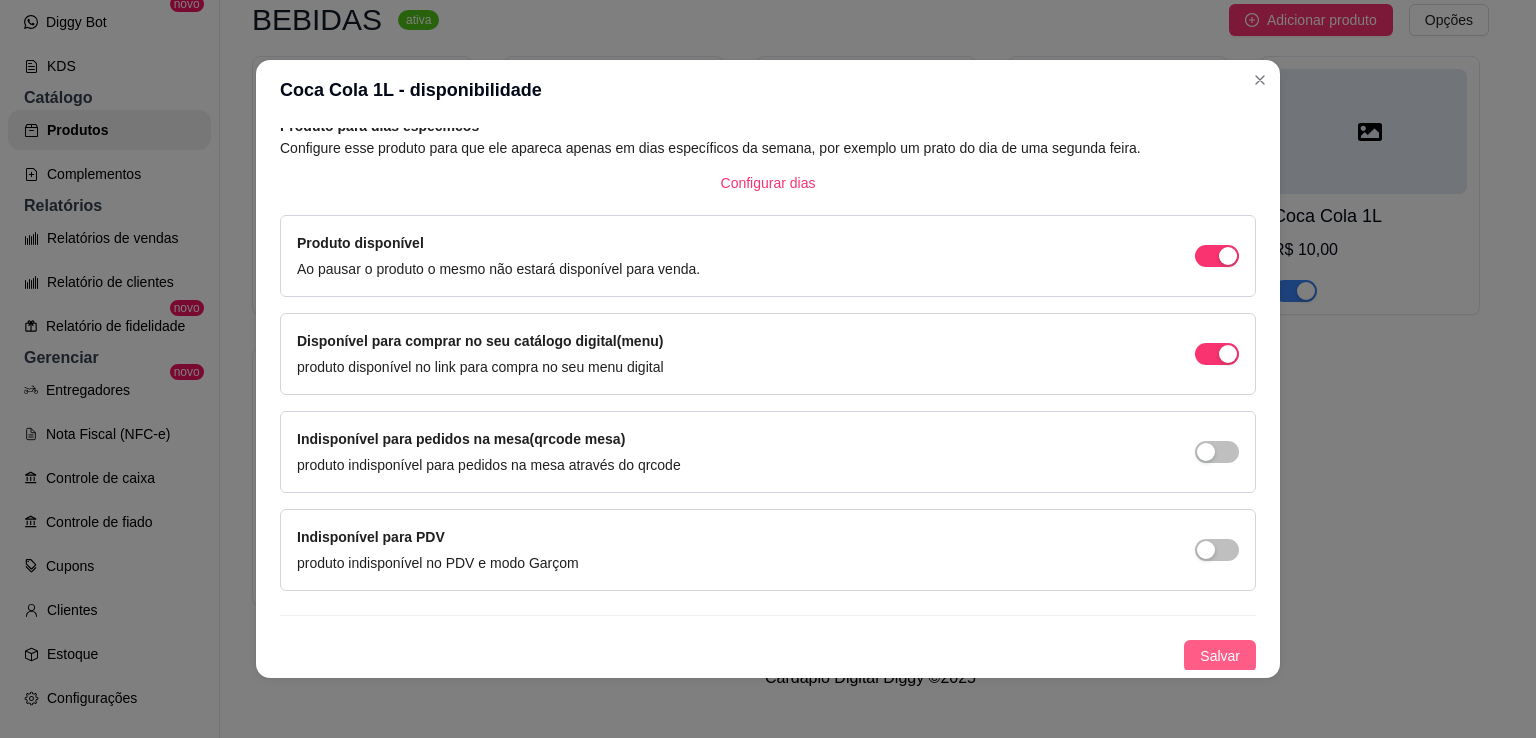 click on "Salvar" at bounding box center [1220, 656] 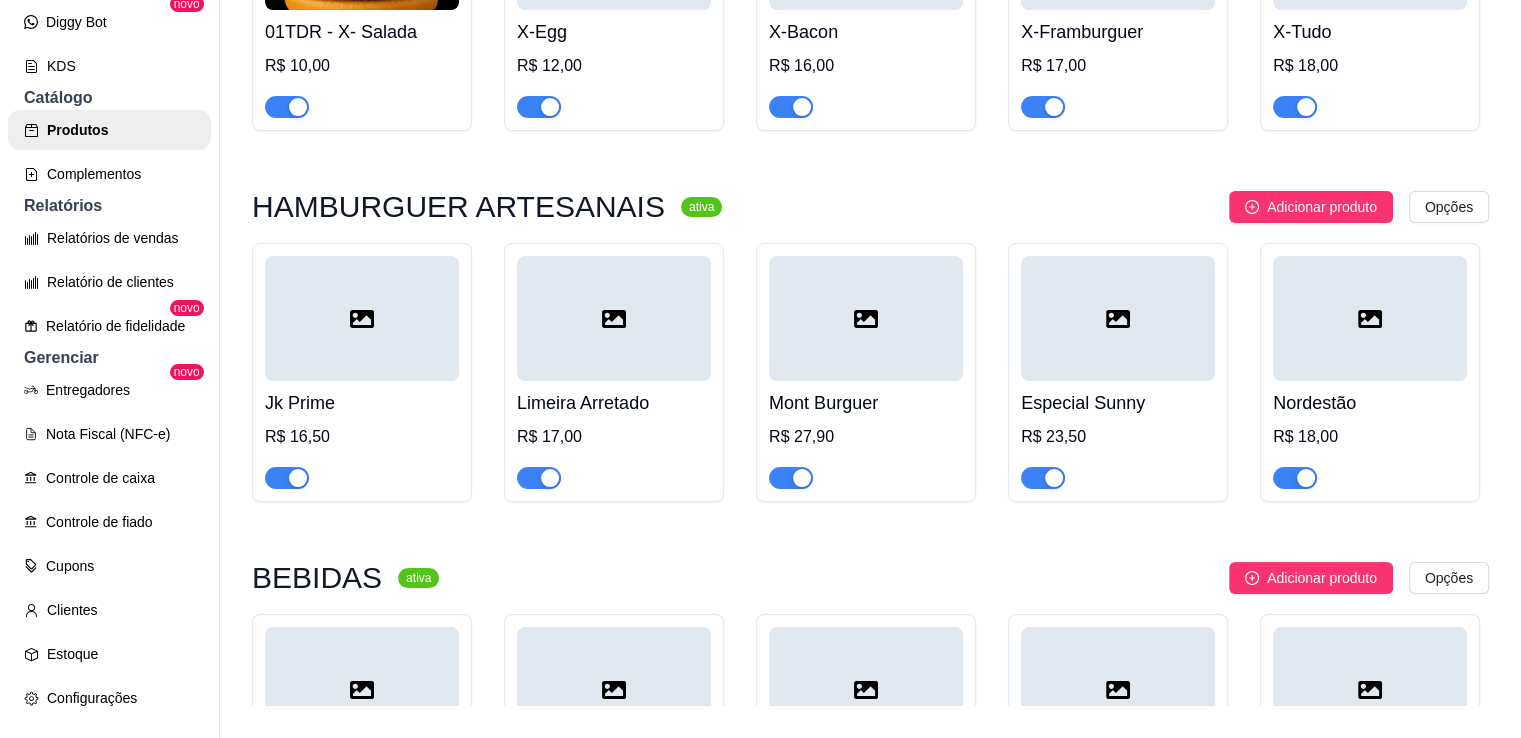 scroll, scrollTop: 0, scrollLeft: 0, axis: both 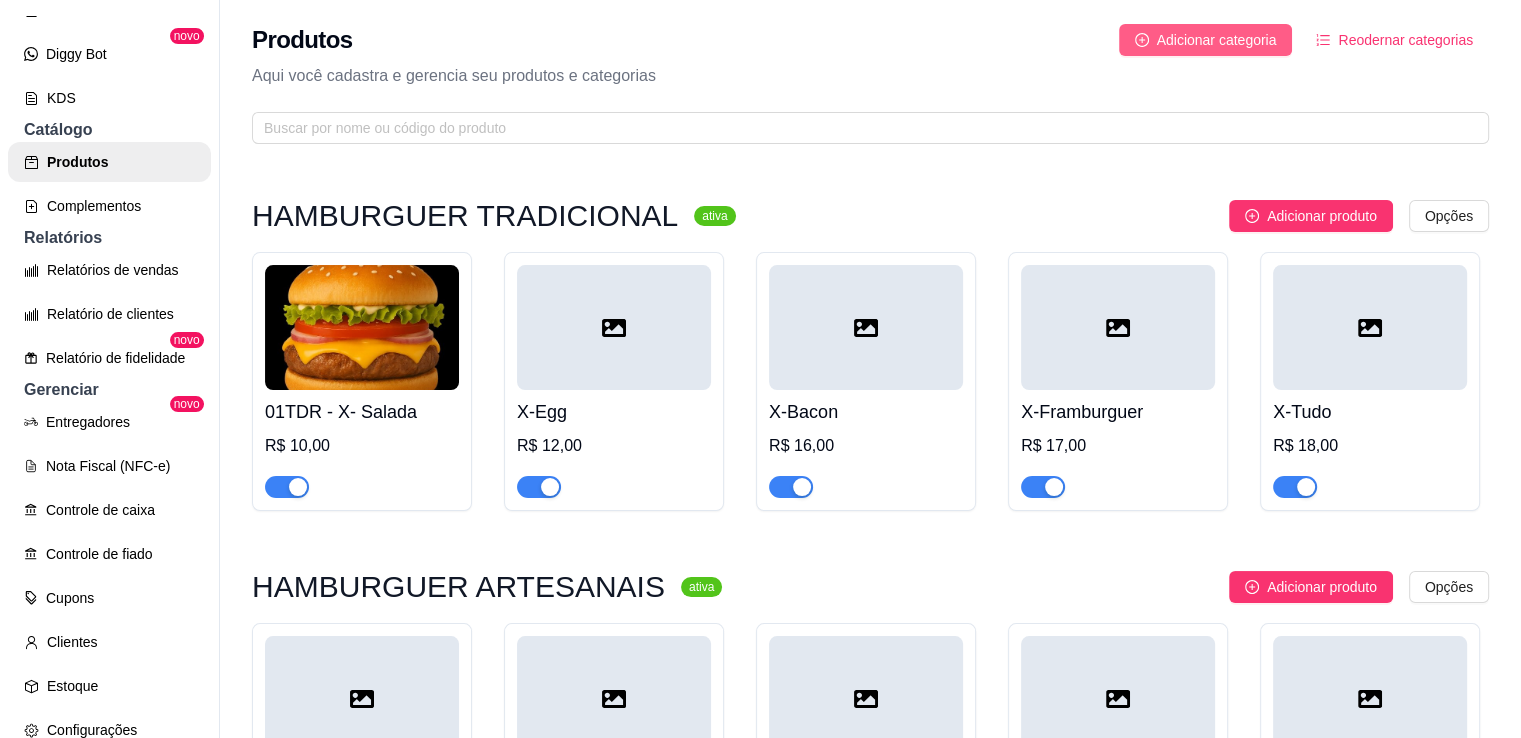 click on "Adicionar categoria" at bounding box center (1217, 40) 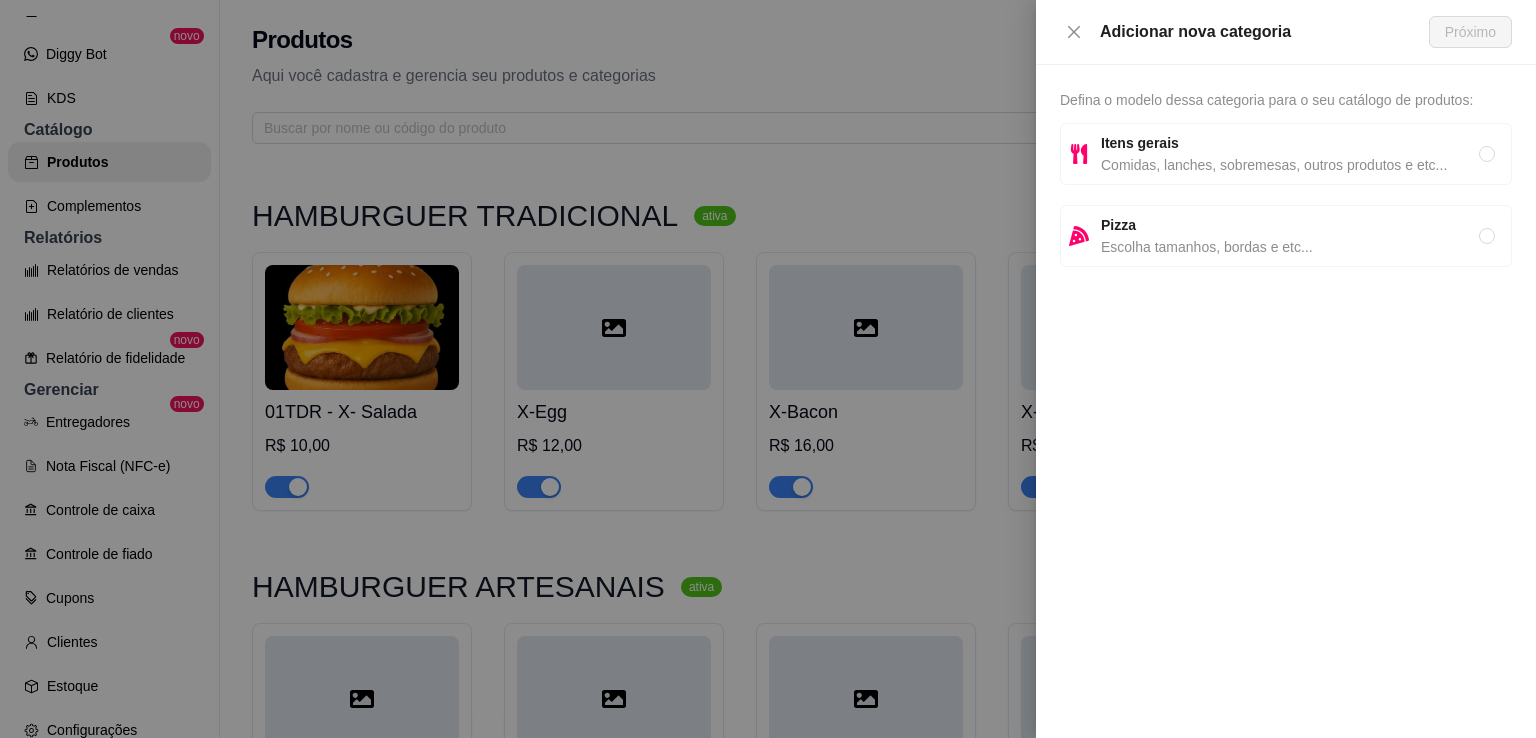 click on "Comidas, lanches, sobremesas, outros produtos e etc..." at bounding box center (1290, 165) 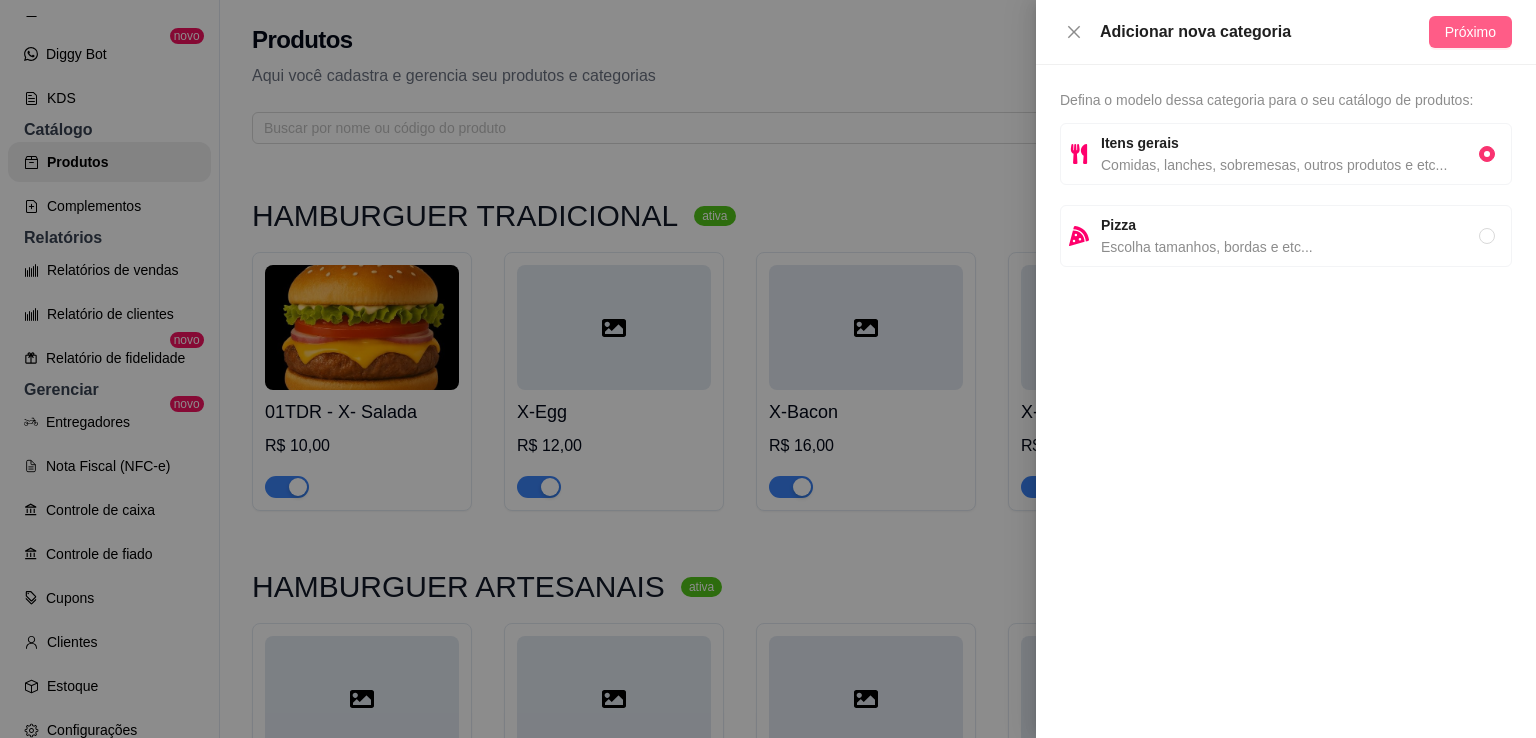 click on "Próximo" at bounding box center (1470, 32) 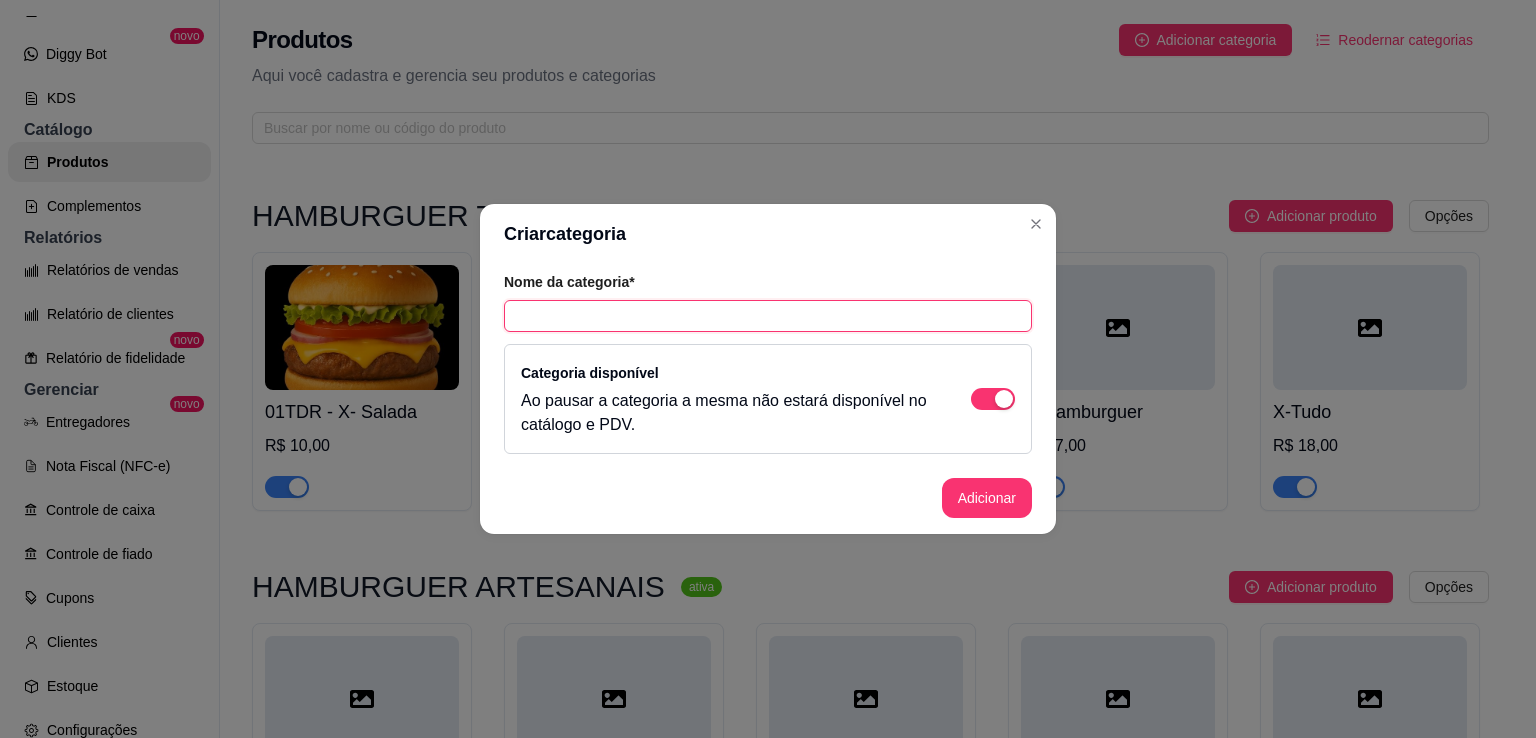 click at bounding box center [768, 316] 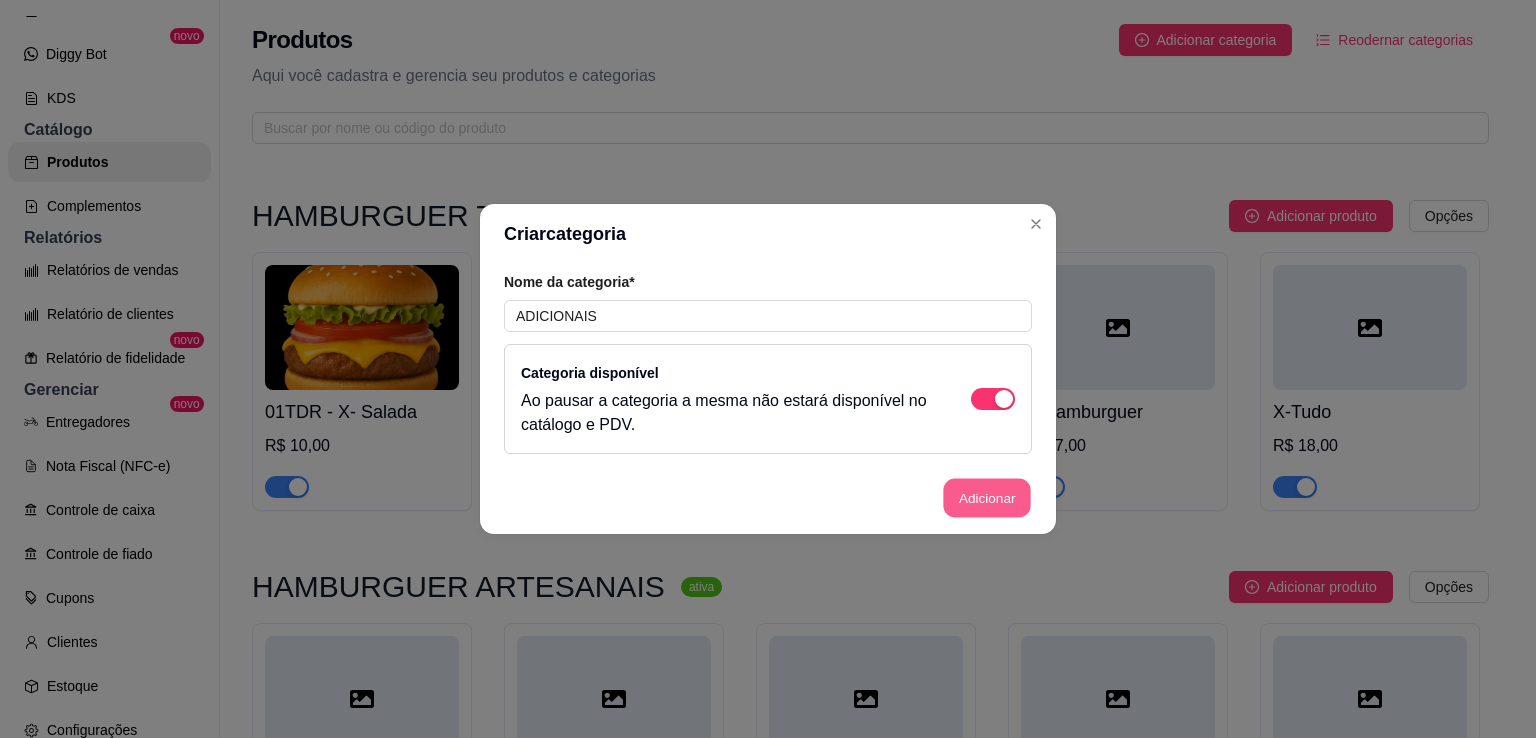 click on "Adicionar" at bounding box center [987, 498] 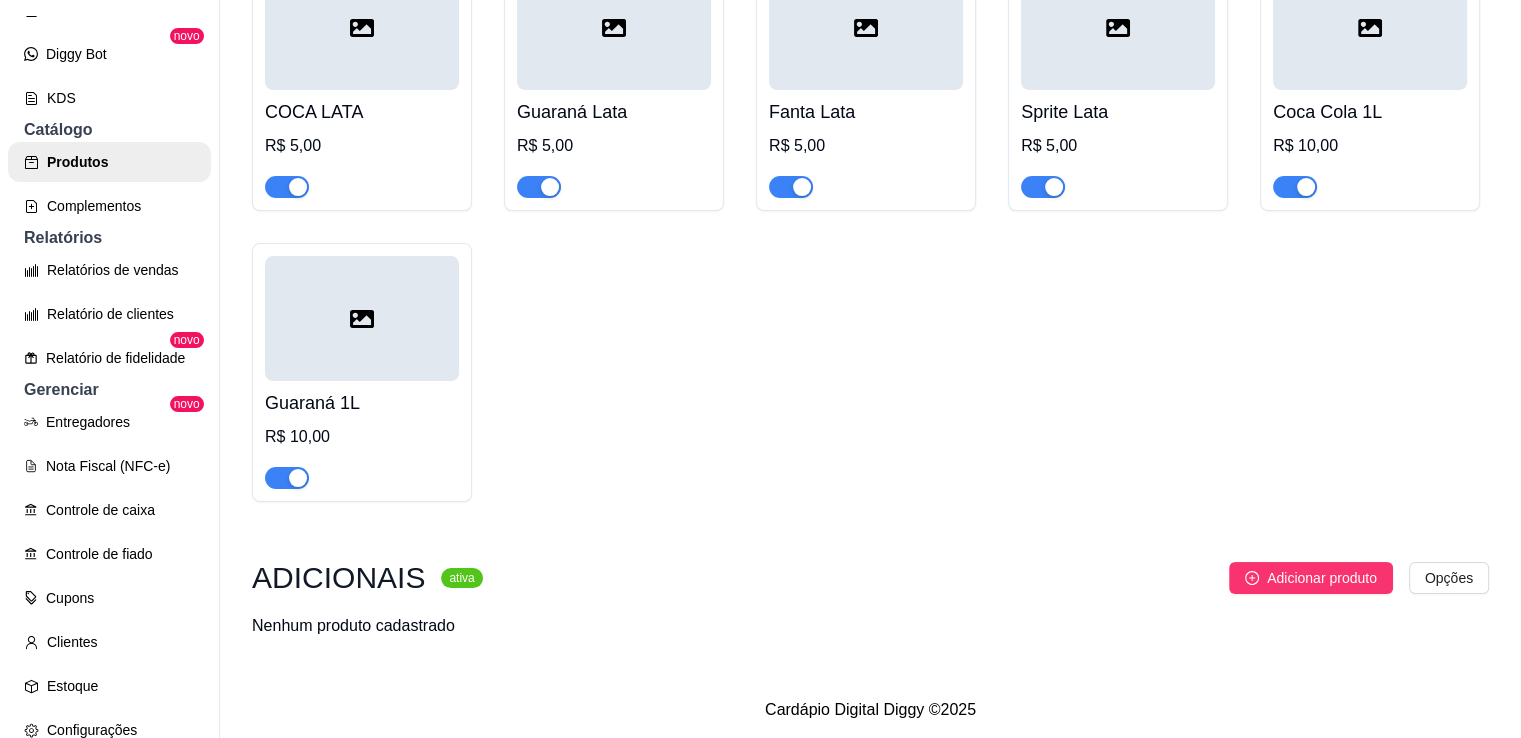 scroll, scrollTop: 1645, scrollLeft: 0, axis: vertical 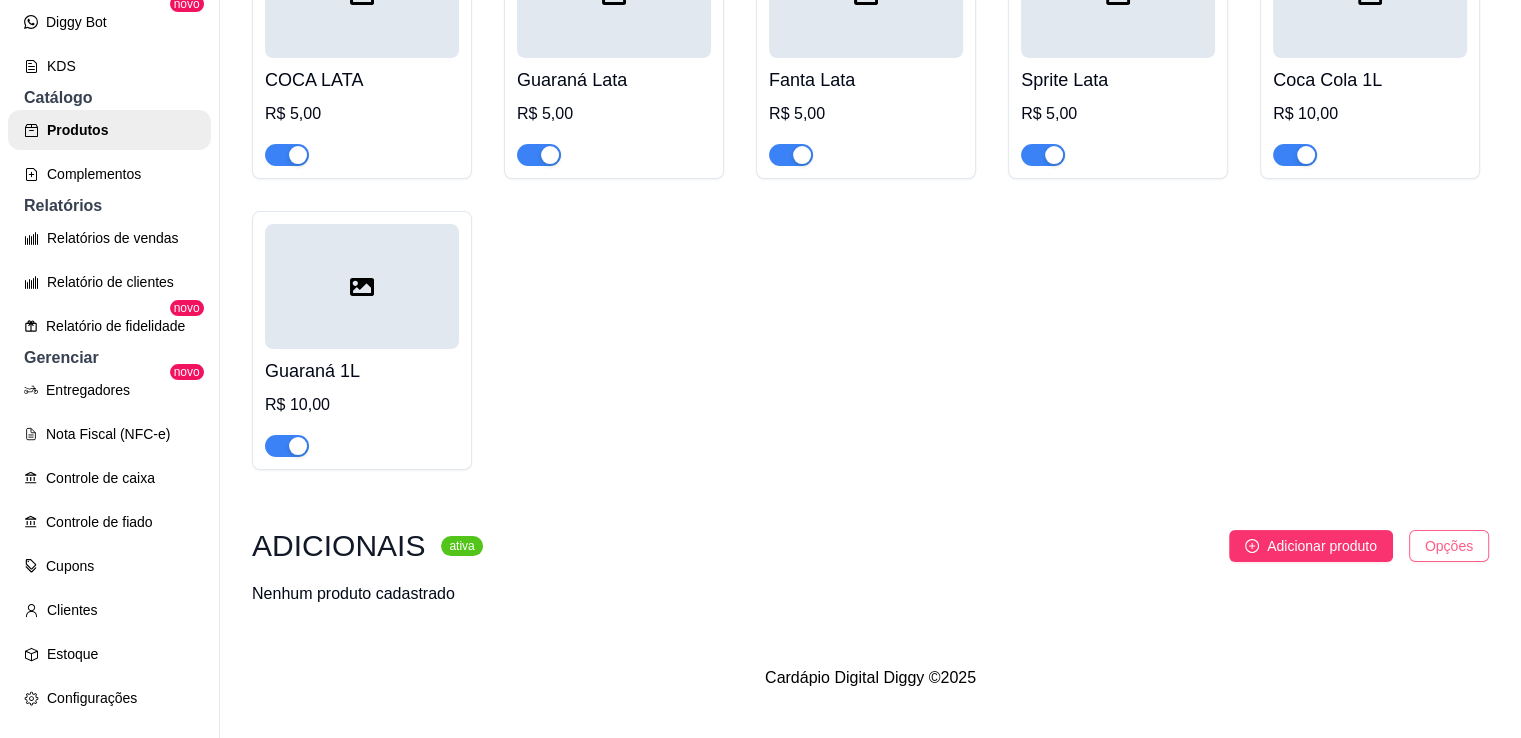 click on "P Picui Burguer ... Loja Aberta Loja Período gratuito até 26/08   Dia a dia Pedidos balcão (PDV) Gestor de Pedidos Lista de Pedidos Salão / Mesas Diggy Bot novo KDS Catálogo Produtos Complementos Relatórios Relatórios de vendas Relatório de clientes Relatório de fidelidade novo Gerenciar Entregadores novo Nota Fiscal (NFC-e) Controle de caixa Controle de fiado Cupons Clientes Estoque Configurações Diggy Planos Precisa de ajuda? Sair Produtos Adicionar categoria Reodernar categorias Aqui você cadastra e gerencia seu produtos e categorias HAMBURGUER TRADICIONAL ativa Adicionar produto Opções 01TDR - X- Salada    R$ 10,00 X-Egg   R$ 12,00 X-Bacon   R$ 16,00 X-Framburguer   R$ 17,00 X-Tudo   R$ 18,00 HAMBURGUER ARTESANAIS ativa Adicionar produto Opções Jk Prime   R$ 16,50 Limeira Arretado   R$ 17,00 Mont Burguer   R$ 27,90 Especial Sunny   R$ 23,50 Nordestão   R$ 18,00 BEBIDAS ativa Adicionar produto Opções COCA LATA   R$ 5,00 Guaraná Lata   R$ 5,00 Fanta Lata   R$ 5,00   R$ 5,00" at bounding box center (760, 337) 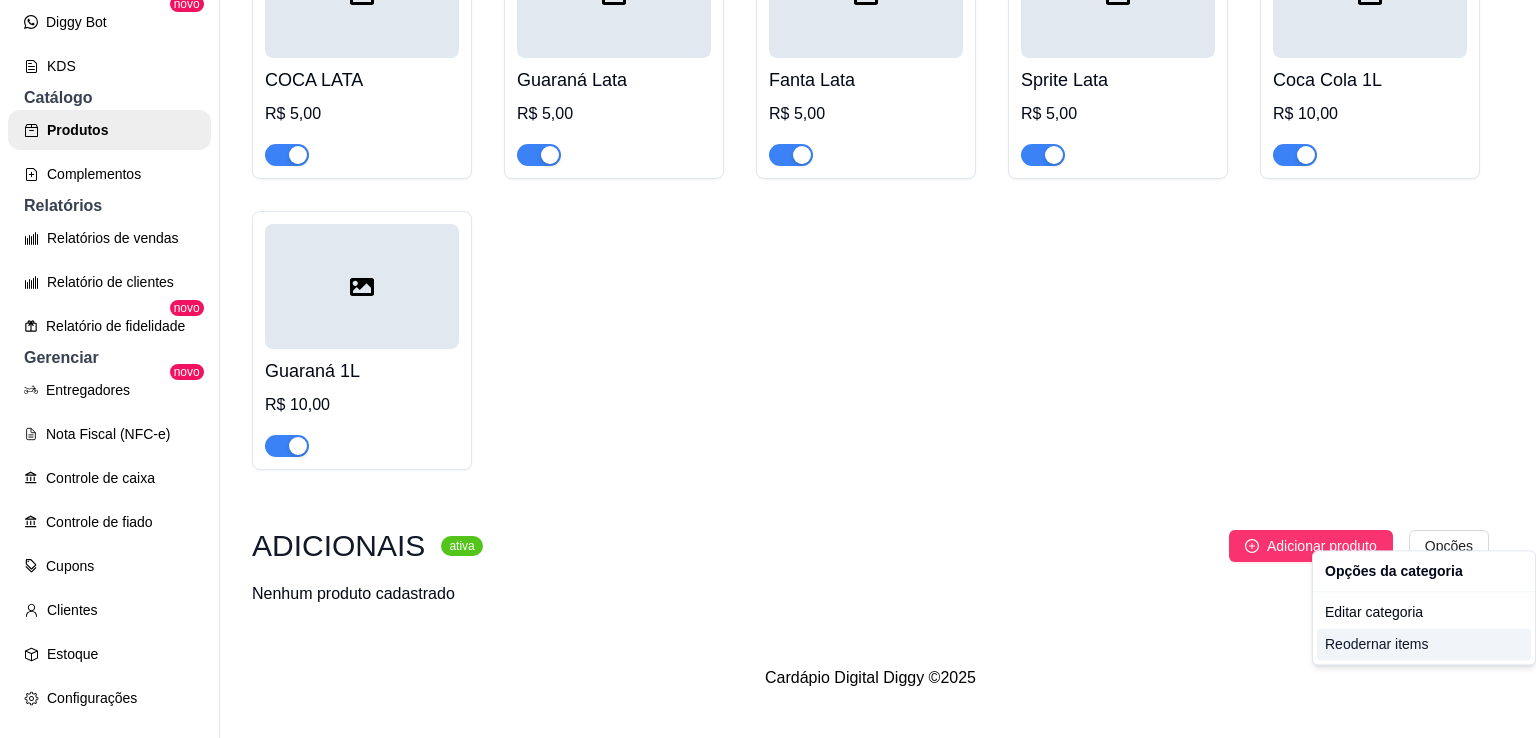 click on "Reodernar items" at bounding box center (1424, 644) 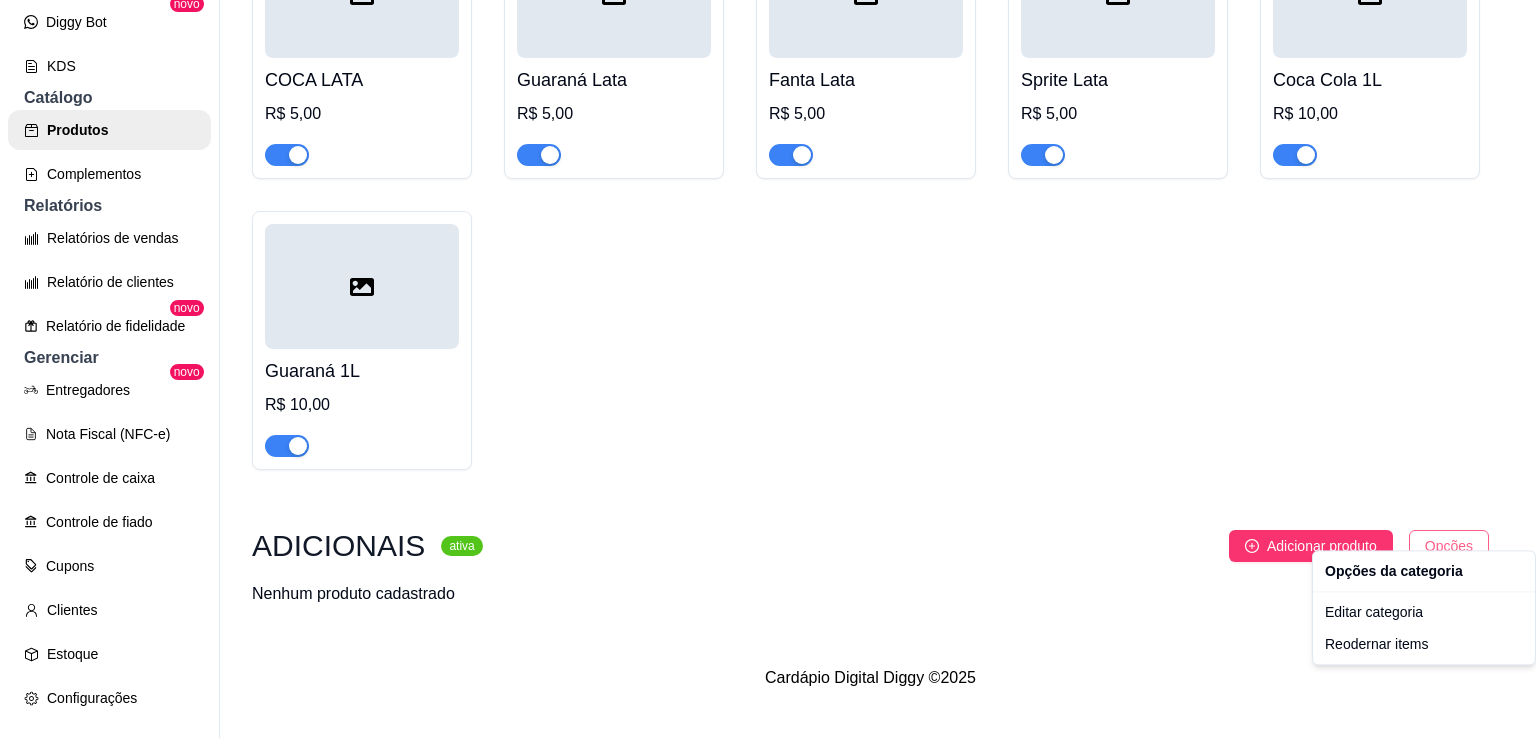 click on "P Picui Burguer ... Loja Aberta Loja Período gratuito até 26/08   Dia a dia Pedidos balcão (PDV) Gestor de Pedidos Lista de Pedidos Salão / Mesas Diggy Bot novo KDS Catálogo Produtos Complementos Relatórios Relatórios de vendas Relatório de clientes Relatório de fidelidade novo Gerenciar Entregadores novo Nota Fiscal (NFC-e) Controle de caixa Controle de fiado Cupons Clientes Estoque Configurações Diggy Planos Precisa de ajuda? Sair Produtos Adicionar categoria Reodernar categorias Aqui você cadastra e gerencia seu produtos e categorias HAMBURGUER TRADICIONAL ativa Adicionar produto Opções 01TDR - X- Salada    R$ 10,00 X-Egg   R$ 12,00 X-Bacon   R$ 16,00 X-Framburguer   R$ 17,00 X-Tudo   R$ 18,00 HAMBURGUER ARTESANAIS ativa Adicionar produto Opções Jk Prime   R$ 16,50 Limeira Arretado   R$ 17,00 Mont Burguer   R$ 27,90 Especial Sunny   R$ 23,50 Nordestão   R$ 18,00 BEBIDAS ativa Adicionar produto Opções COCA LATA   R$ 5,00 Guaraná Lata   R$ 5,00 Fanta Lata   R$ 5,00   R$ 5,00" at bounding box center (768, 337) 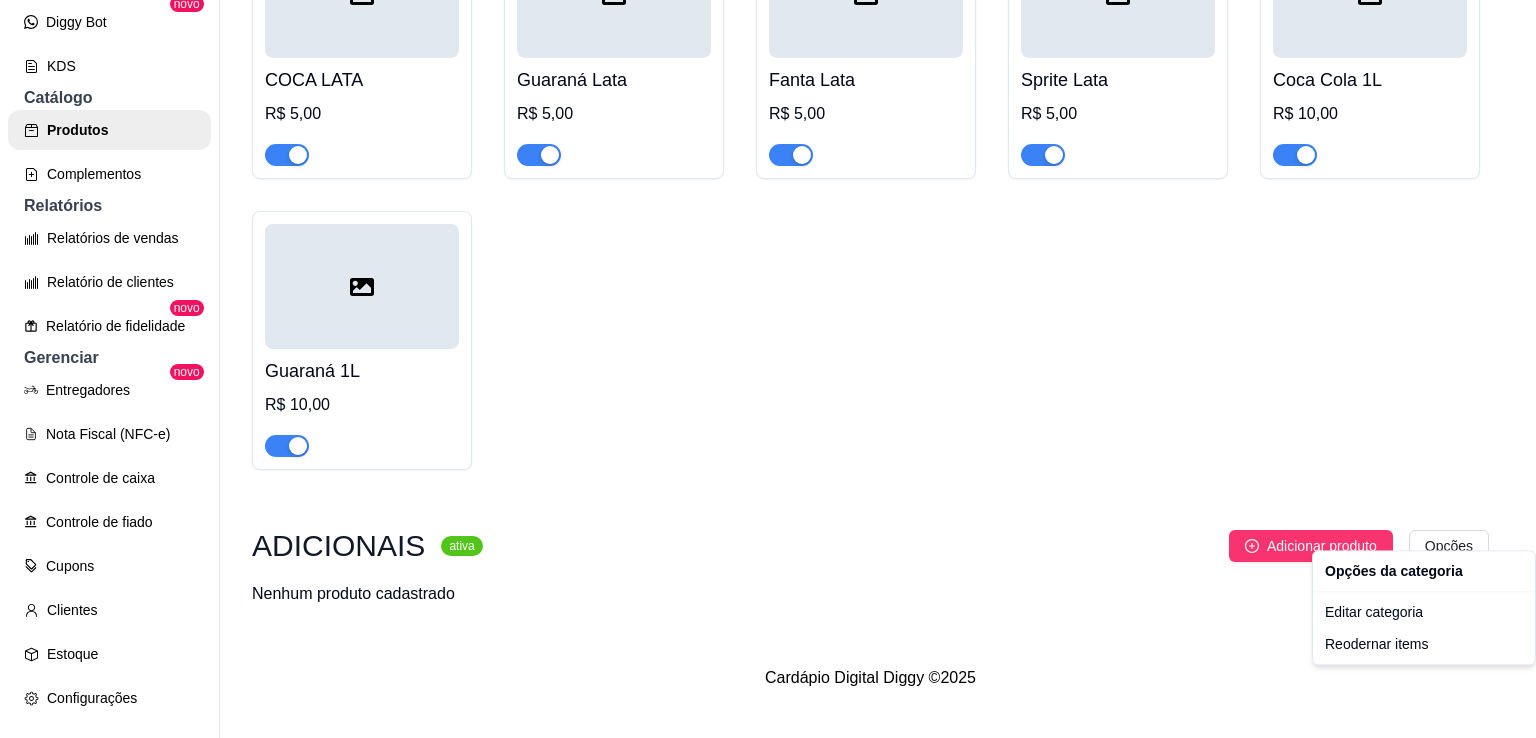 click on "P Picui Burguer ... Loja Aberta Loja Período gratuito até 26/08   Dia a dia Pedidos balcão (PDV) Gestor de Pedidos Lista de Pedidos Salão / Mesas Diggy Bot novo KDS Catálogo Produtos Complementos Relatórios Relatórios de vendas Relatório de clientes Relatório de fidelidade novo Gerenciar Entregadores novo Nota Fiscal (NFC-e) Controle de caixa Controle de fiado Cupons Clientes Estoque Configurações Diggy Planos Precisa de ajuda? Sair Produtos Adicionar categoria Reodernar categorias Aqui você cadastra e gerencia seu produtos e categorias HAMBURGUER TRADICIONAL ativa Adicionar produto Opções 01TDR - X- Salada    R$ 10,00 X-Egg   R$ 12,00 X-Bacon   R$ 16,00 X-Framburguer   R$ 17,00 X-Tudo   R$ 18,00 HAMBURGUER ARTESANAIS ativa Adicionar produto Opções Jk Prime   R$ 16,50 Limeira Arretado   R$ 17,00 Mont Burguer   R$ 27,90 Especial Sunny   R$ 23,50 Nordestão   R$ 18,00 BEBIDAS ativa Adicionar produto Opções COCA LATA   R$ 5,00 Guaraná Lata   R$ 5,00 Fanta Lata   R$ 5,00   R$ 5,00" at bounding box center [768, 337] 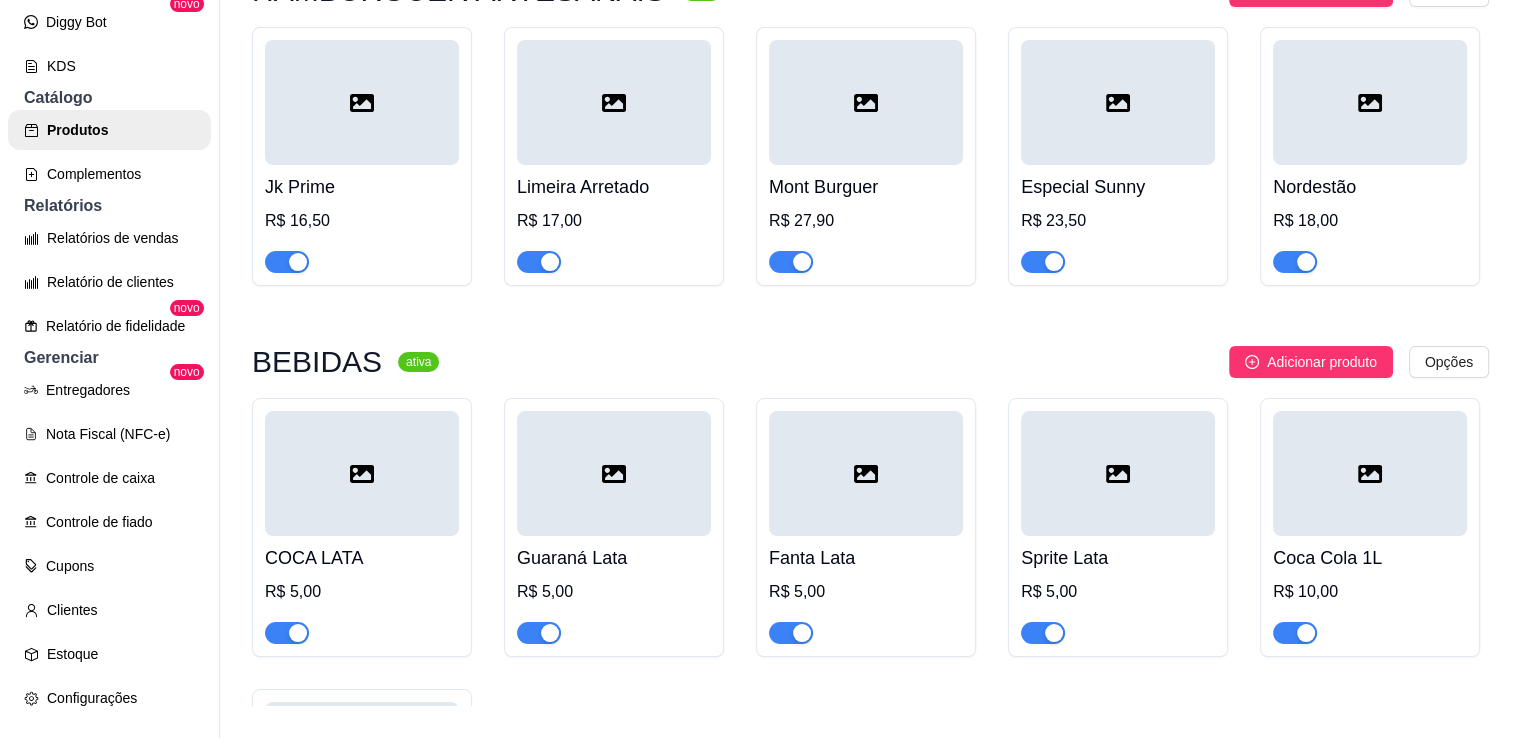 scroll, scrollTop: 0, scrollLeft: 0, axis: both 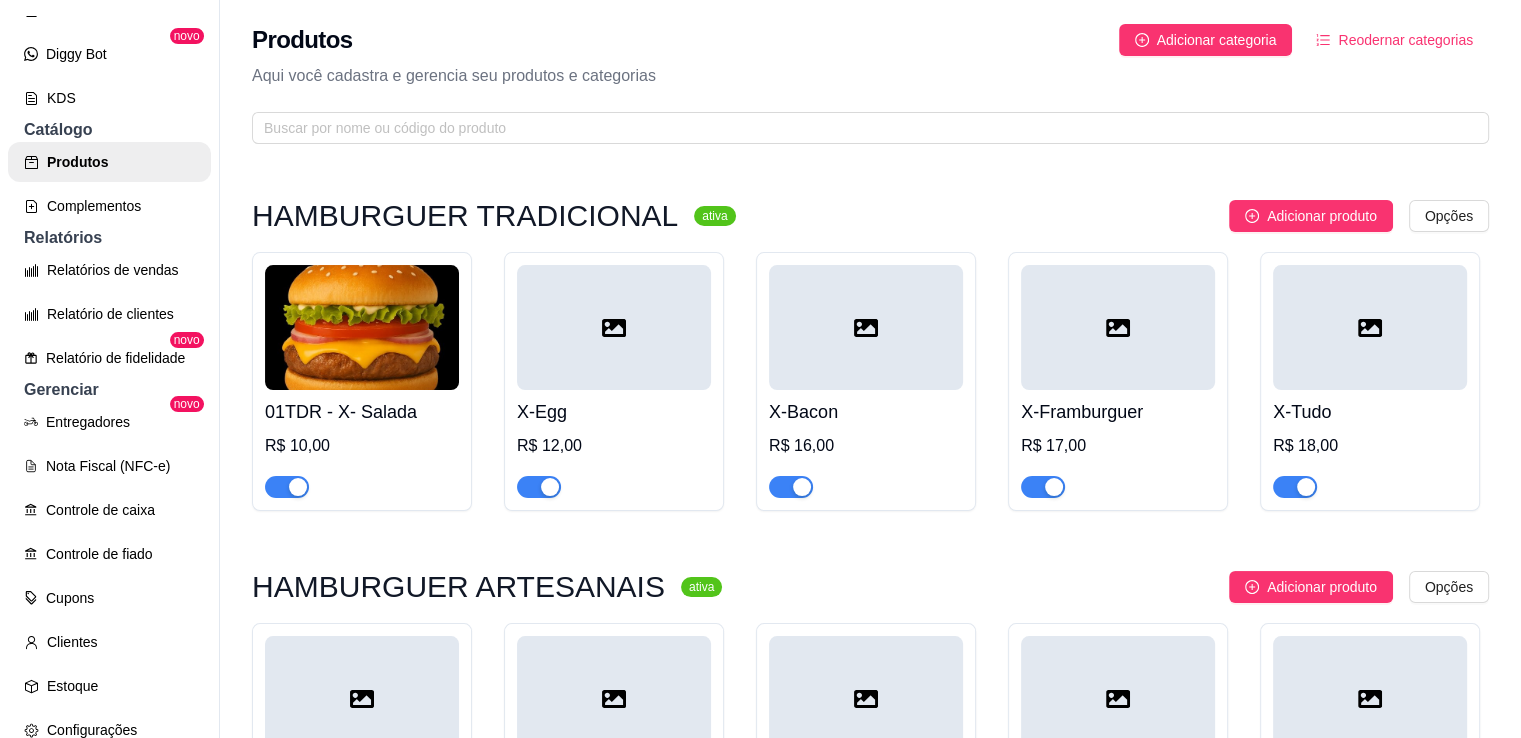 click on "Reodernar categorias" at bounding box center (1394, 40) 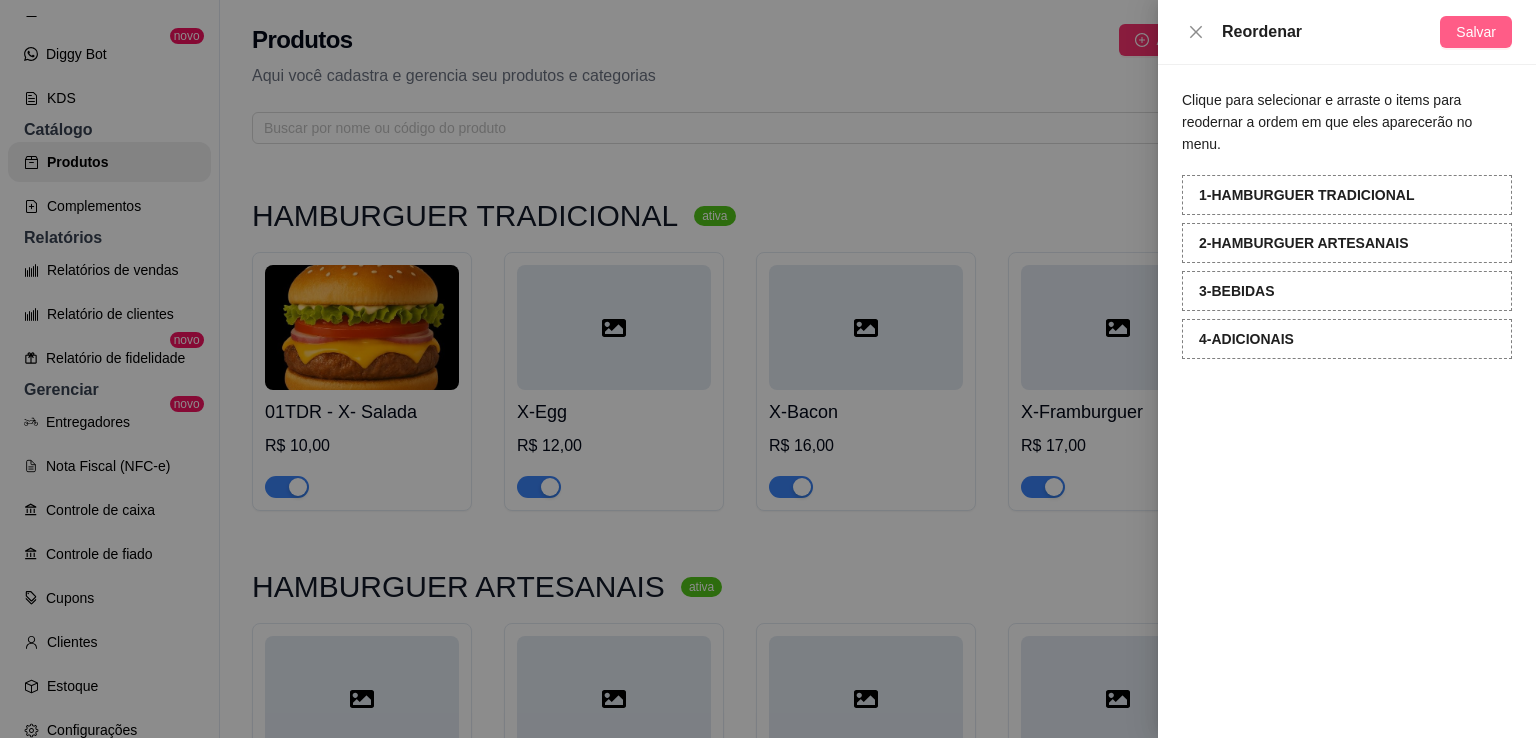 click on "Salvar" at bounding box center (1476, 32) 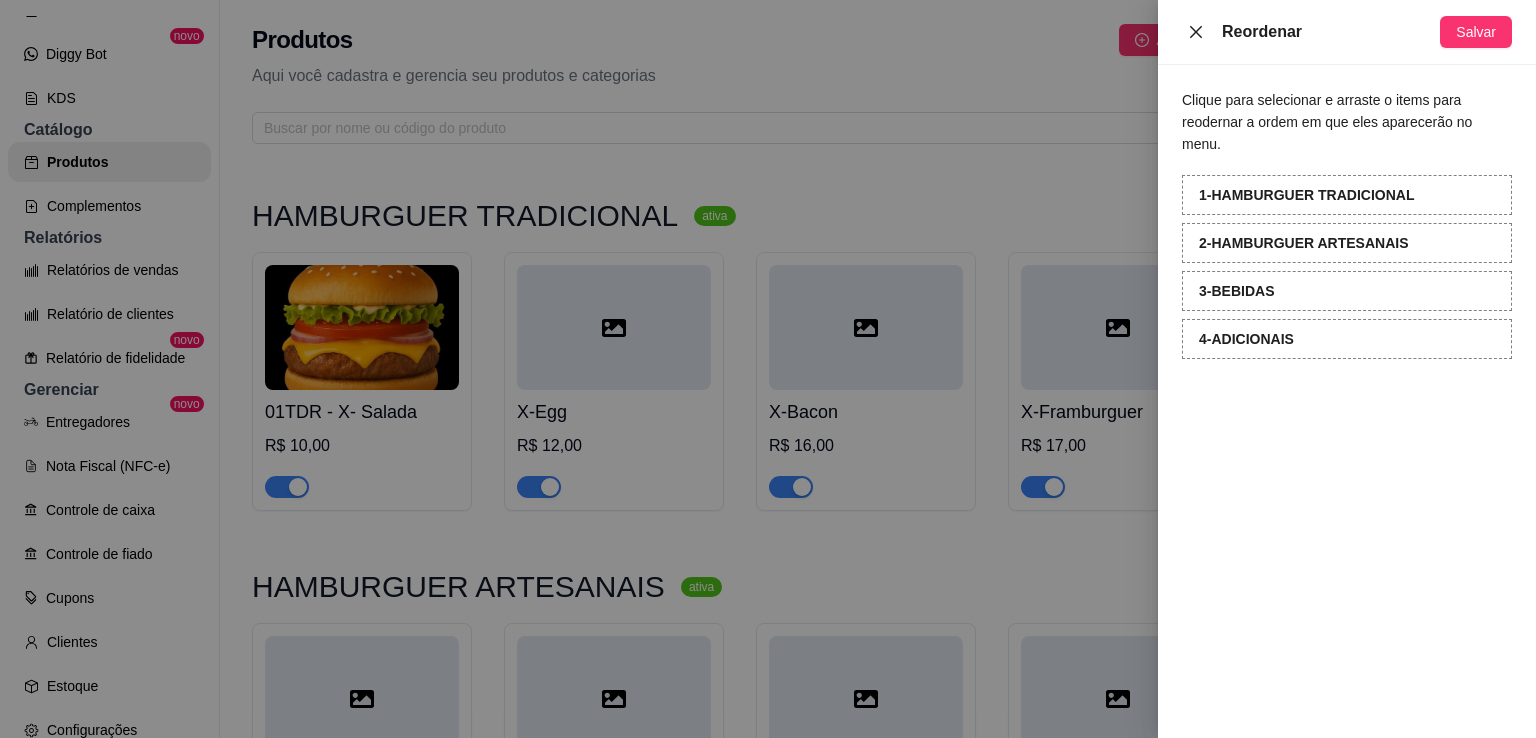 click 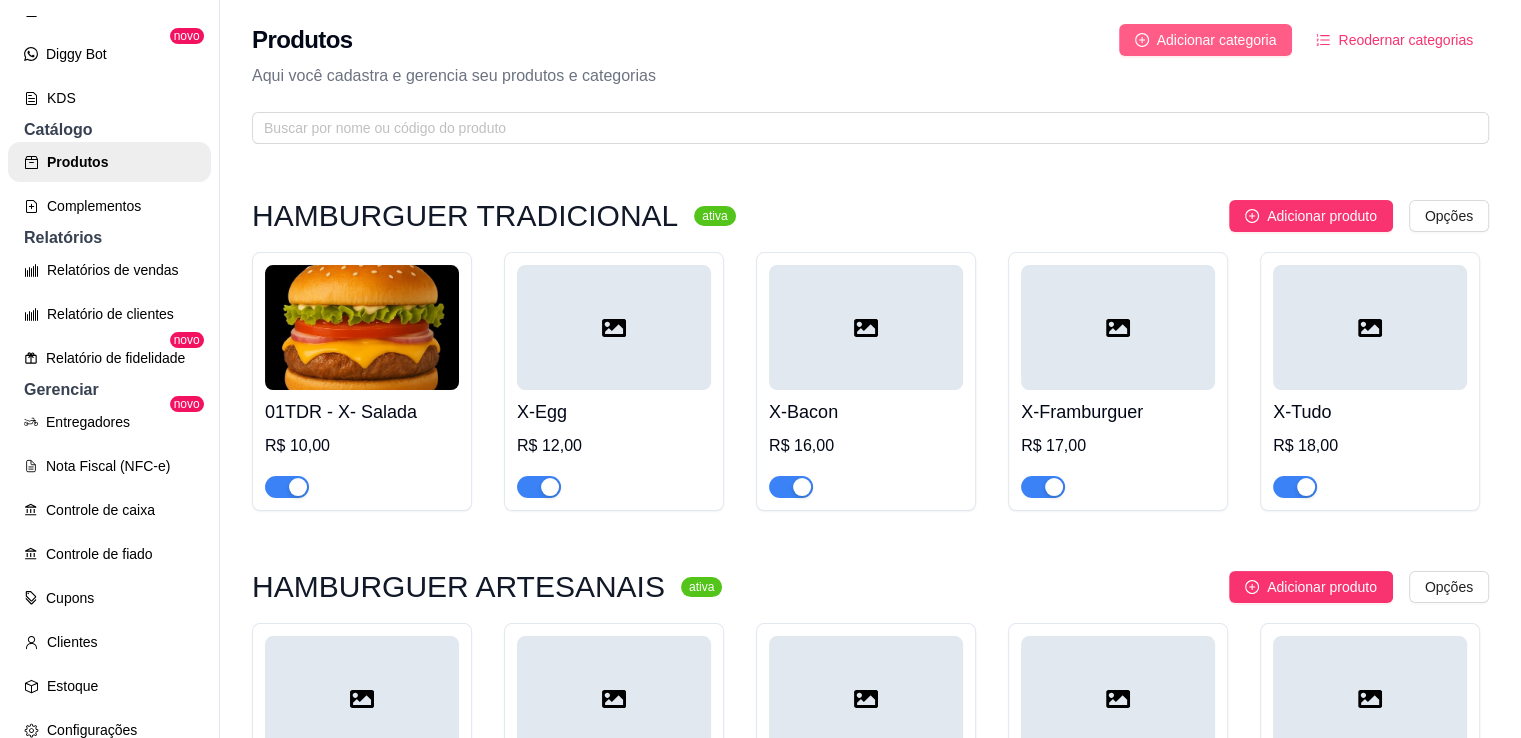 click on "Adicionar categoria" at bounding box center (1217, 40) 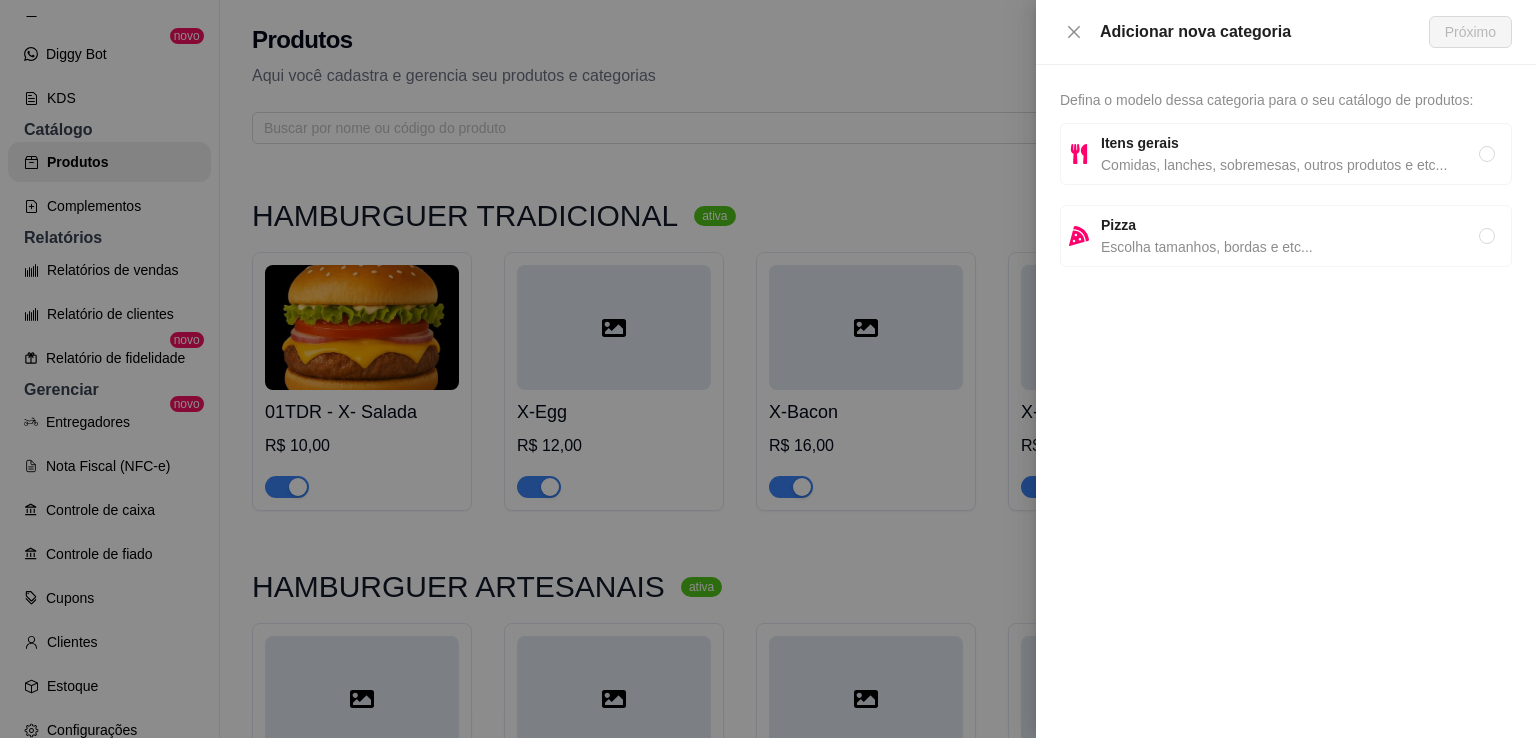 click on "Itens gerais Comidas, lanches, sobremesas, outros produtos e etc..." at bounding box center (1286, 154) 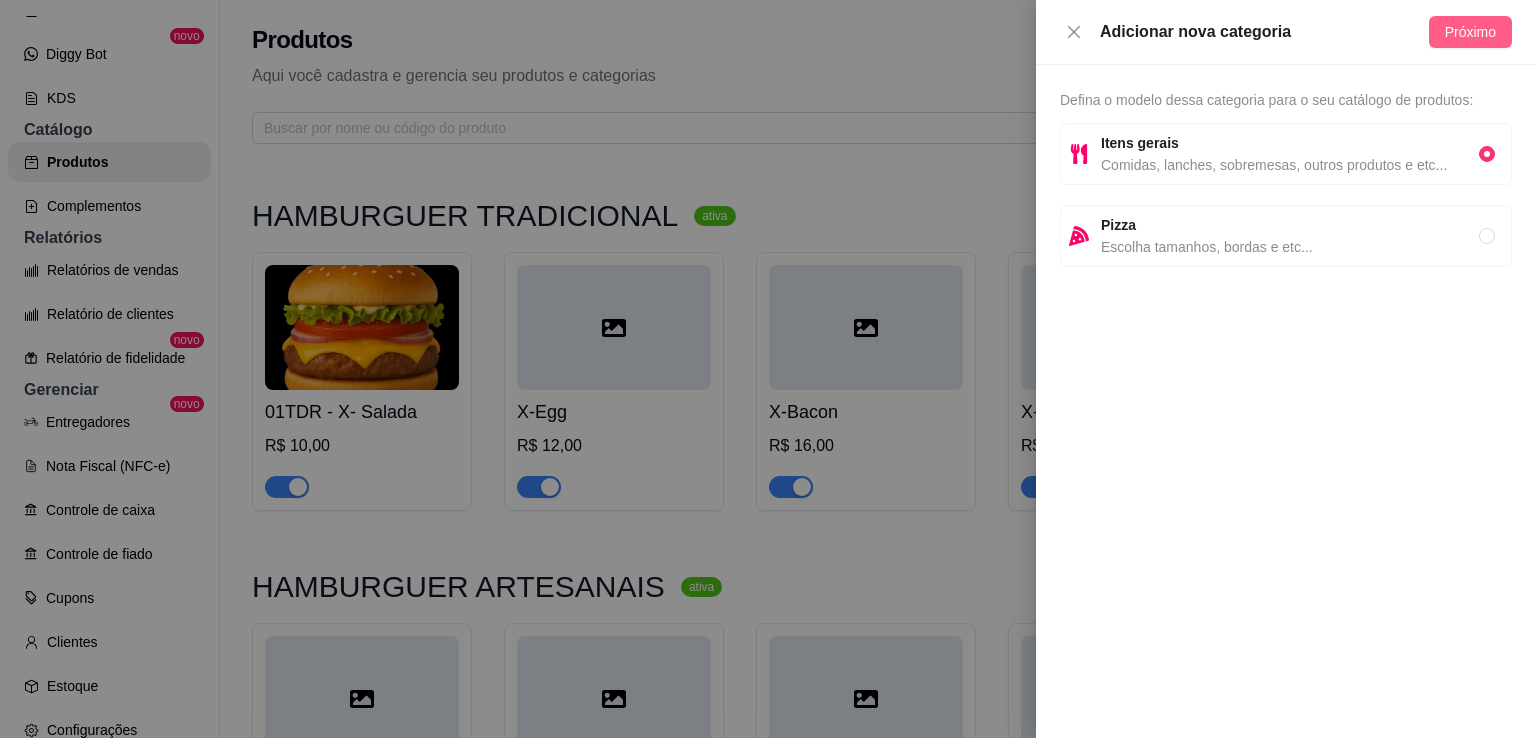 click on "Próximo" at bounding box center [1470, 32] 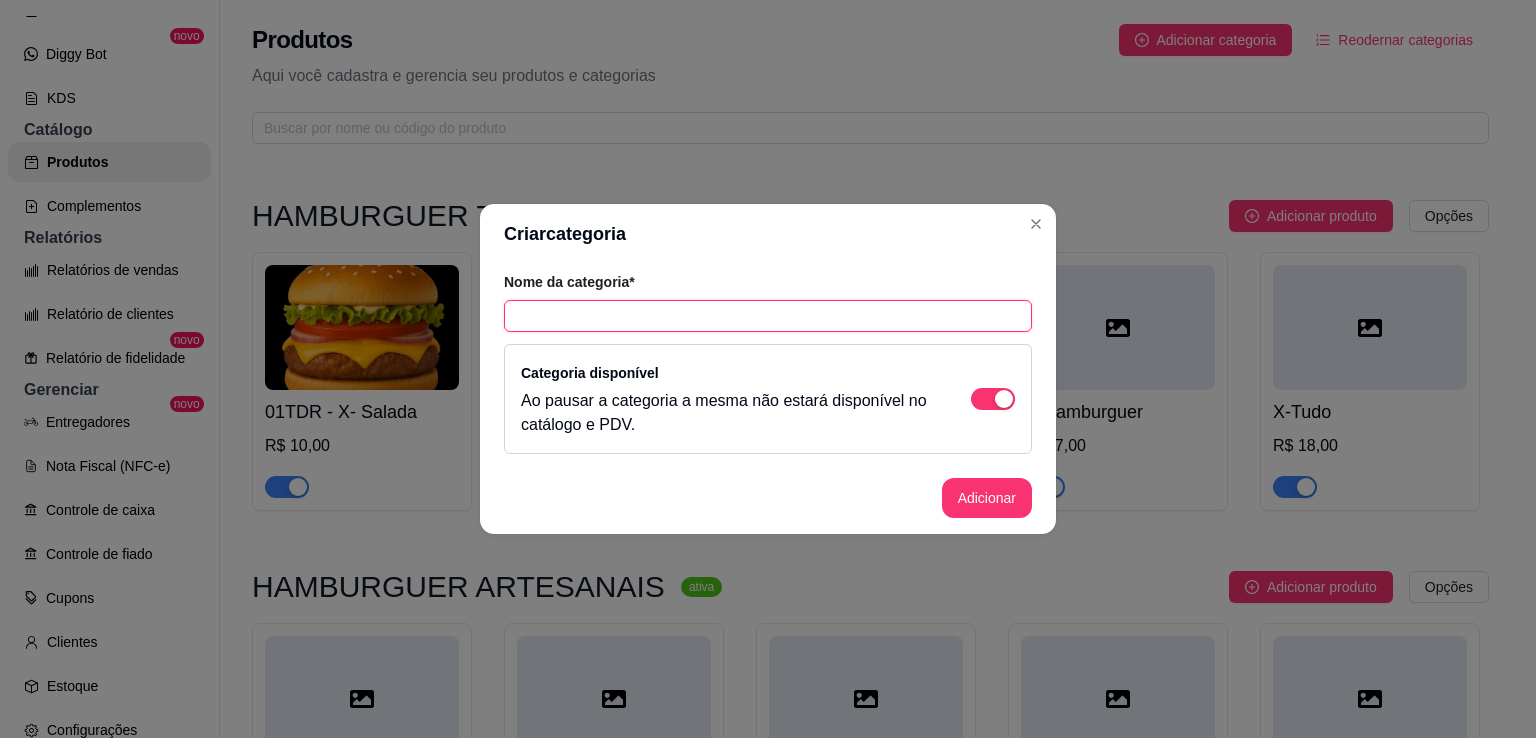 click at bounding box center (768, 316) 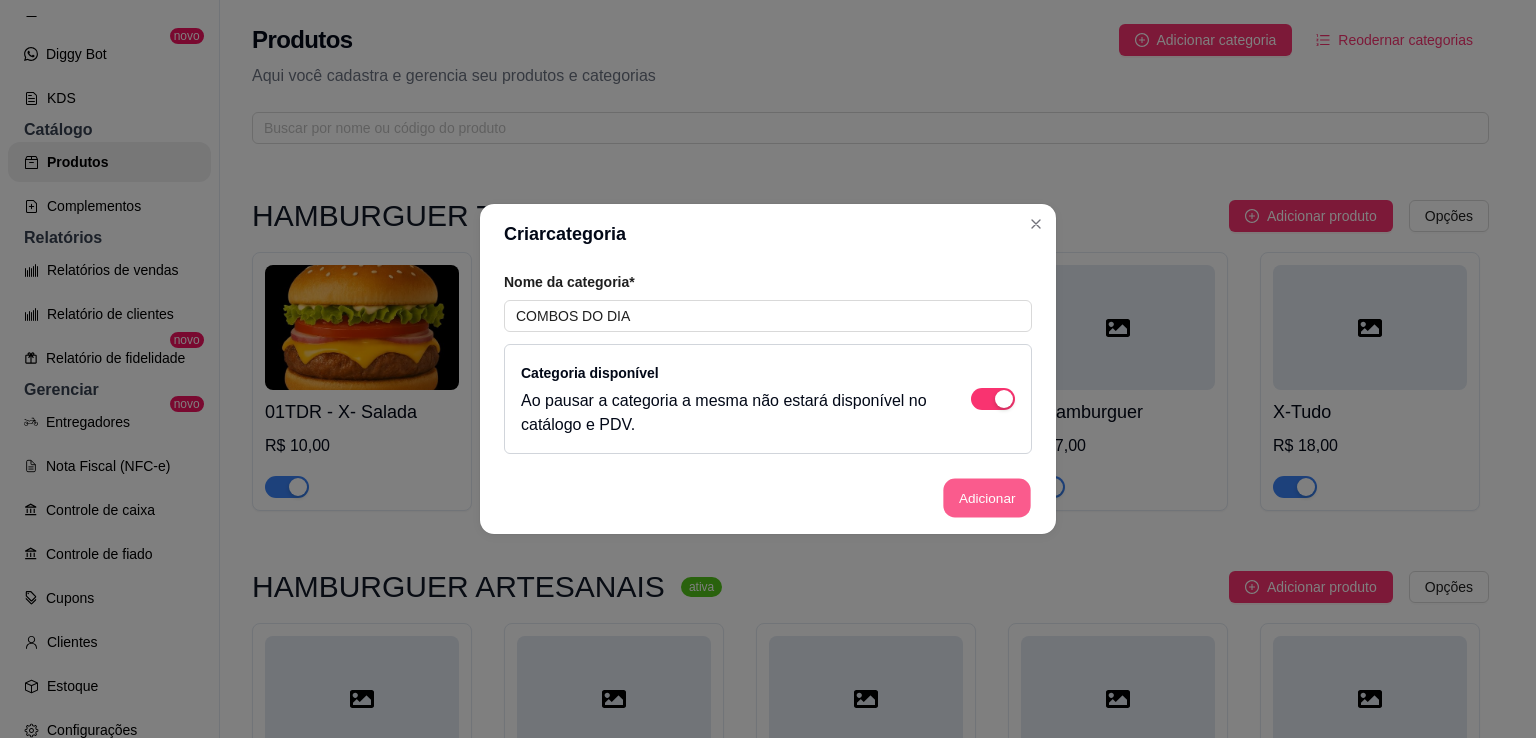 click on "Adicionar" at bounding box center (987, 498) 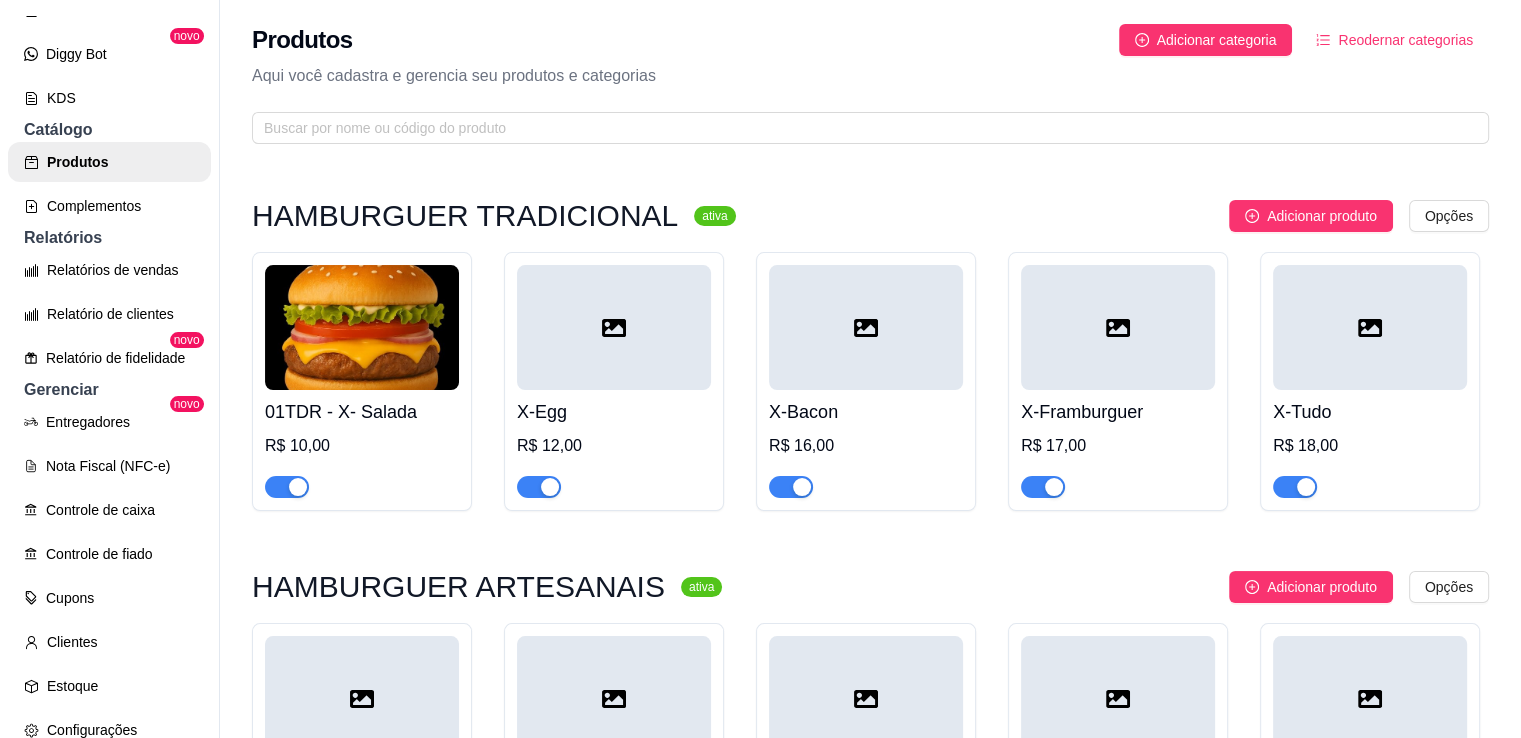 click on "Reodernar categorias" at bounding box center (1405, 40) 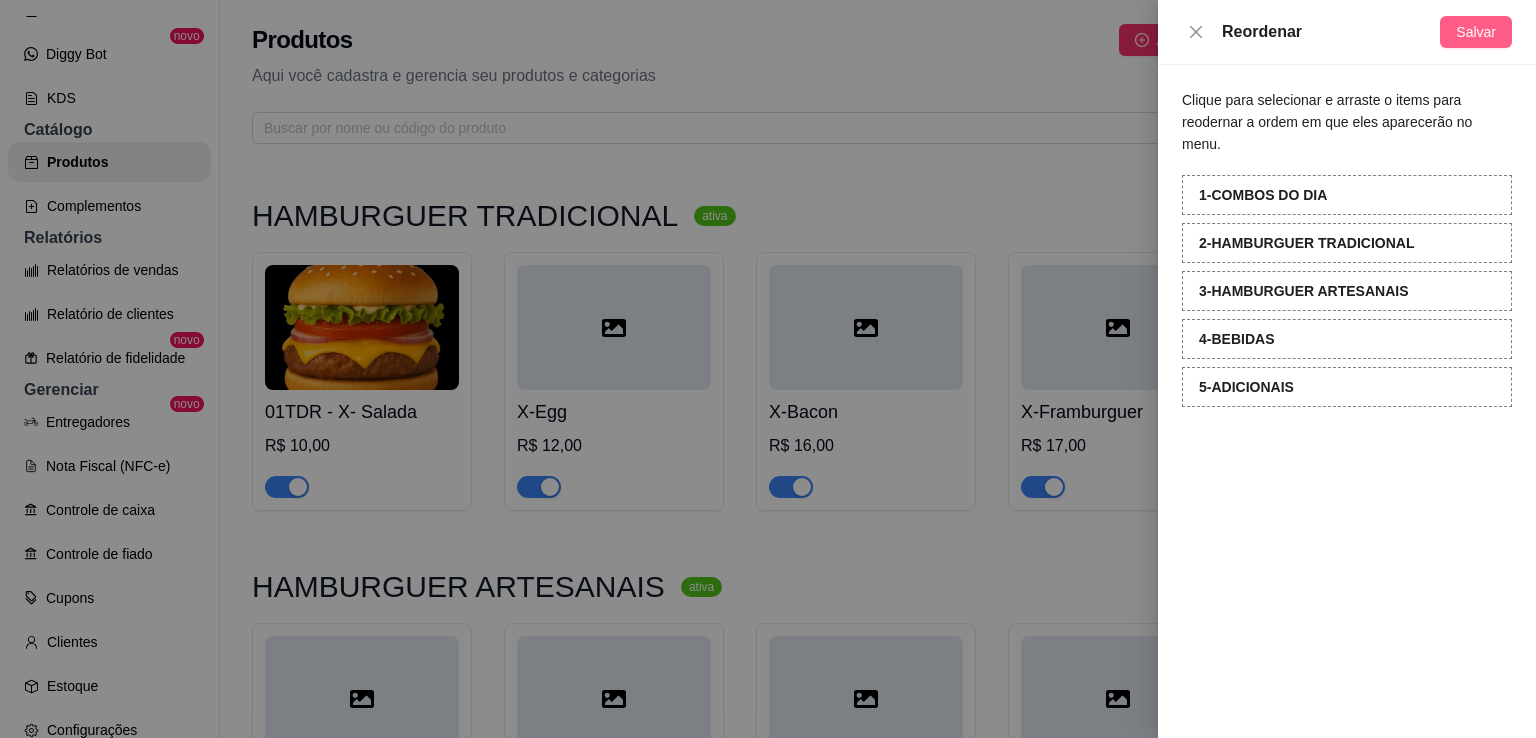 click on "Salvar" at bounding box center (1476, 32) 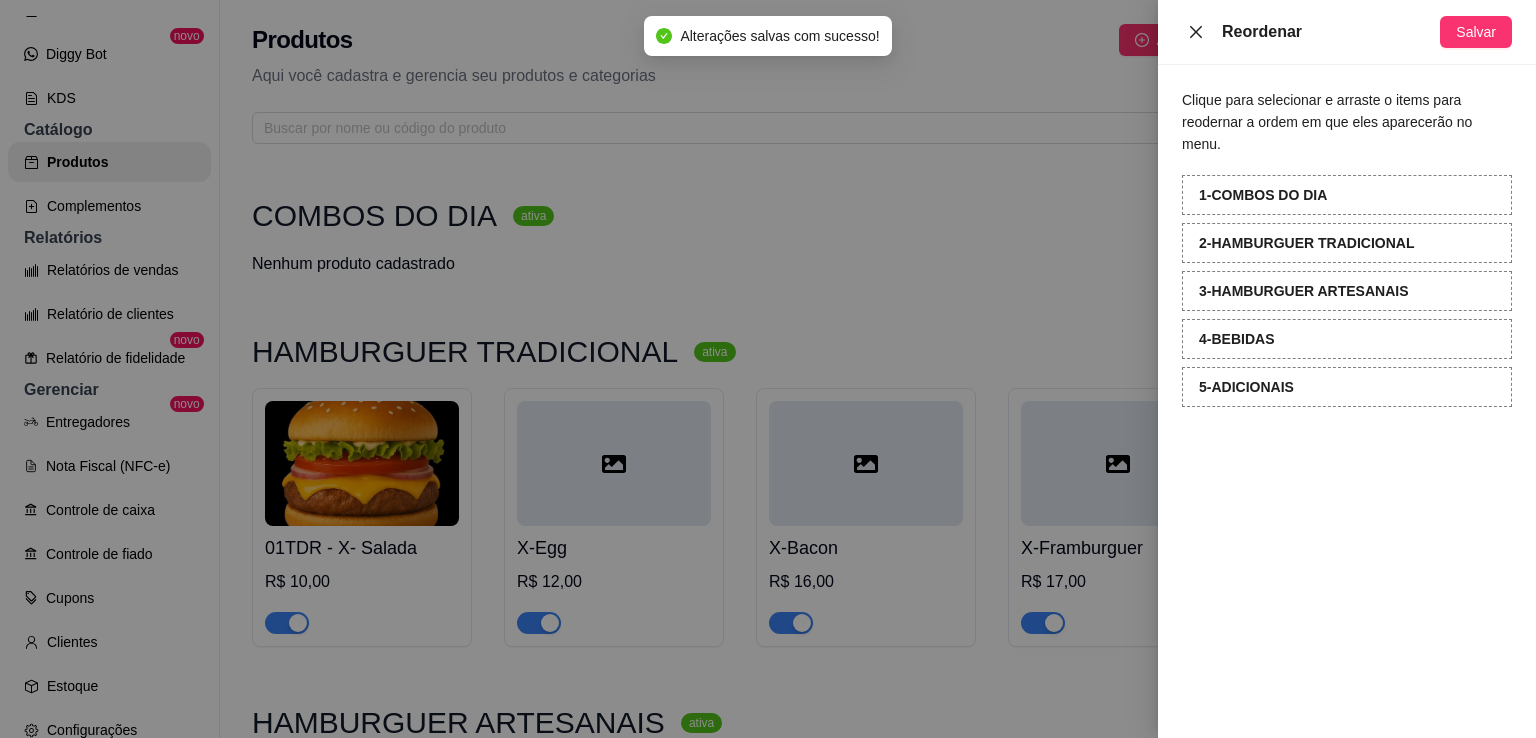click at bounding box center (1196, 32) 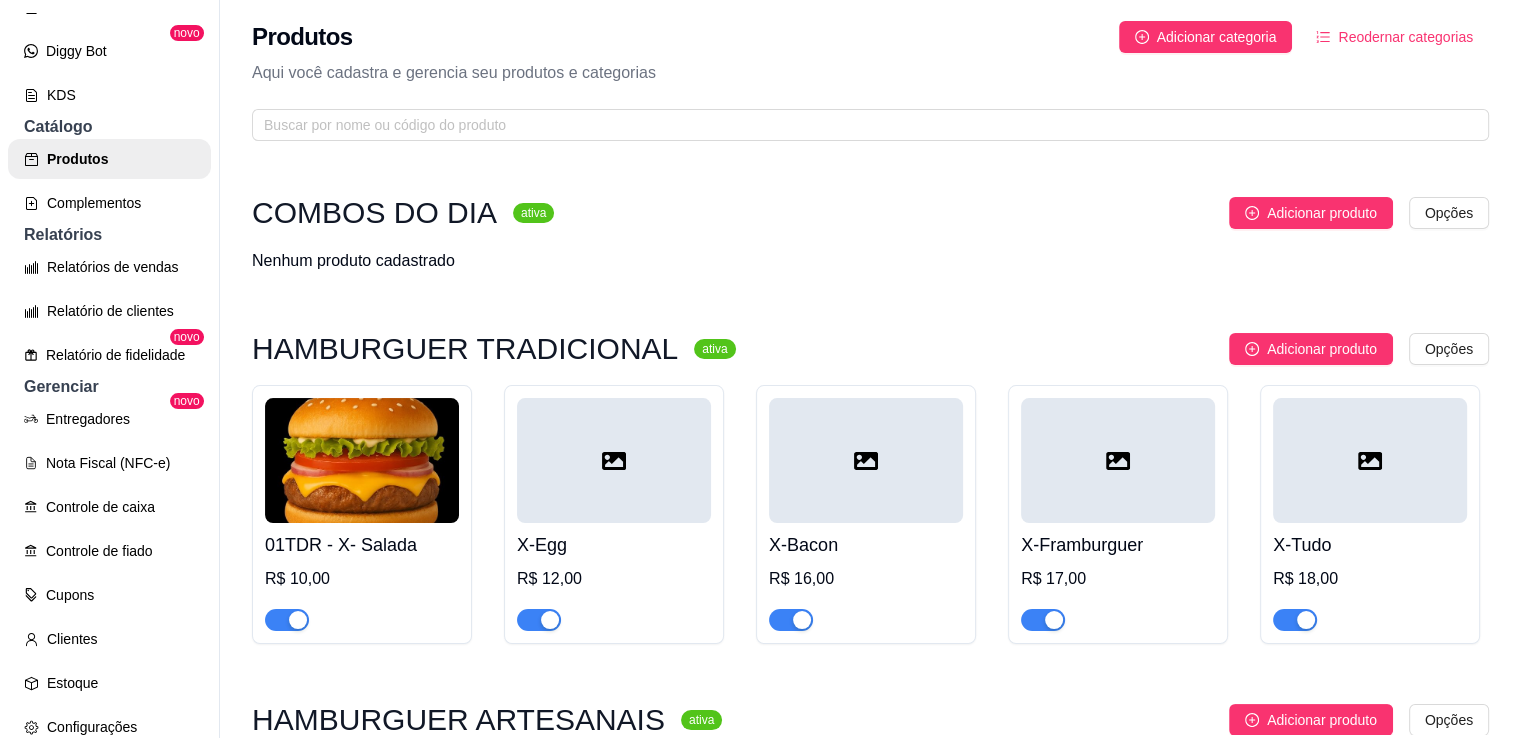 scroll, scrollTop: 2, scrollLeft: 0, axis: vertical 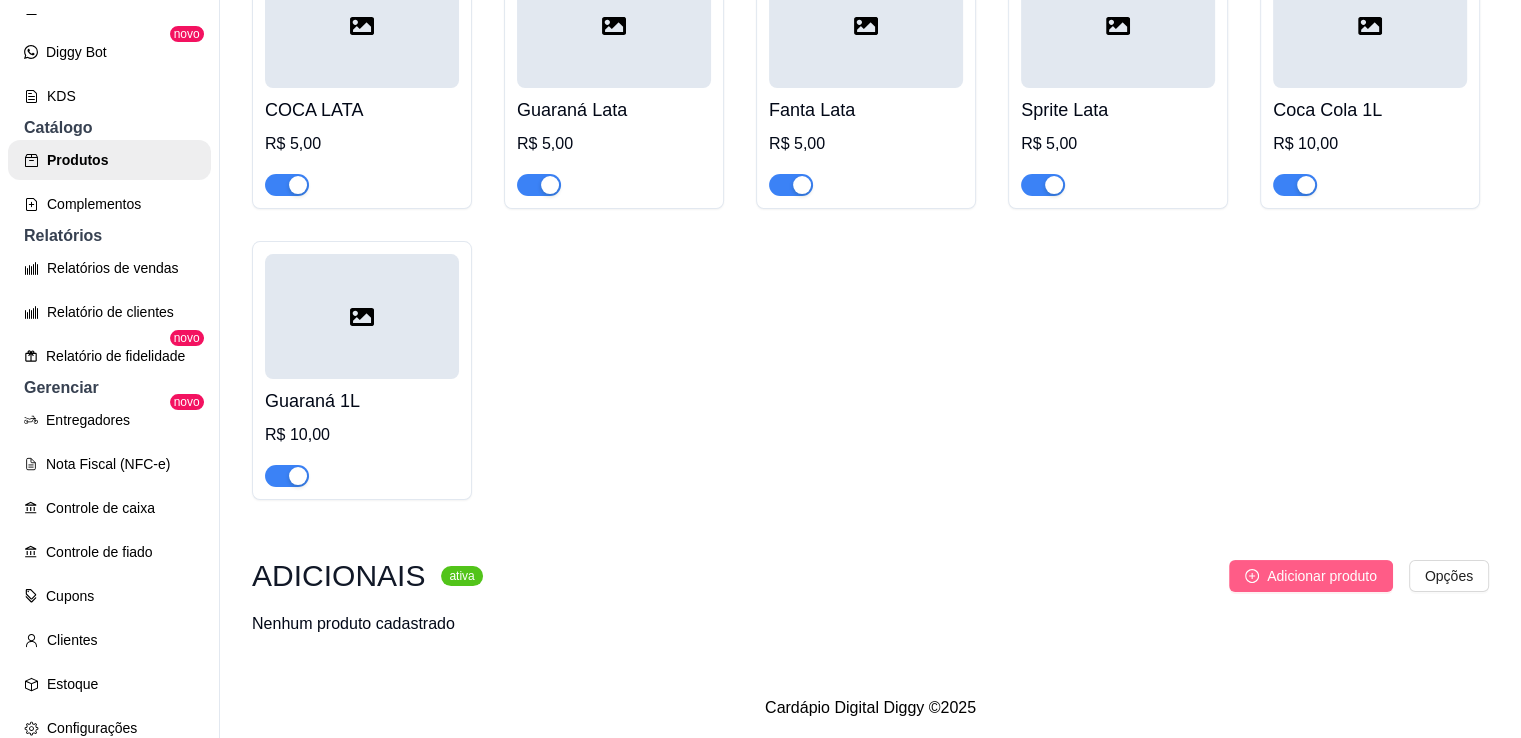 click on "Adicionar produto" at bounding box center (1311, 576) 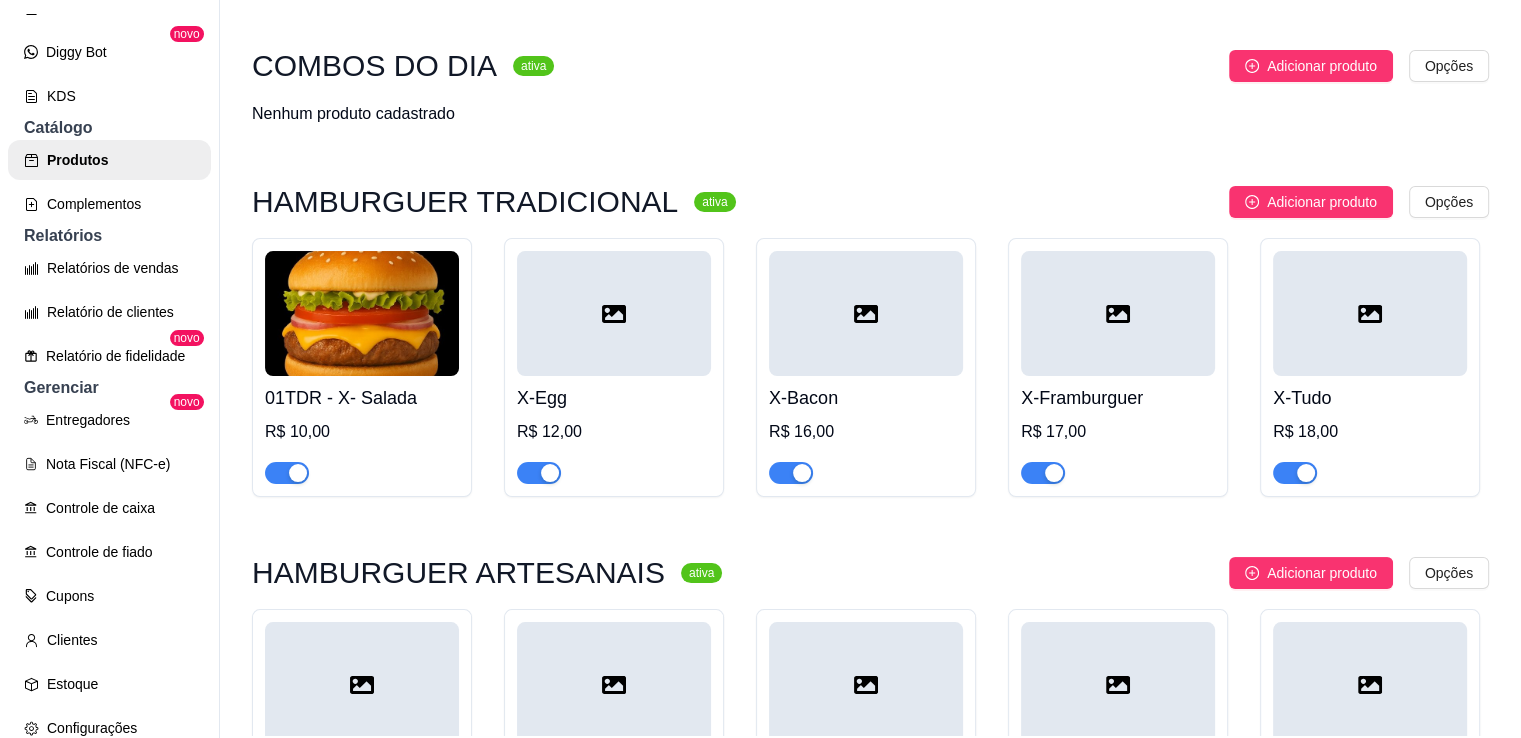scroll, scrollTop: 0, scrollLeft: 0, axis: both 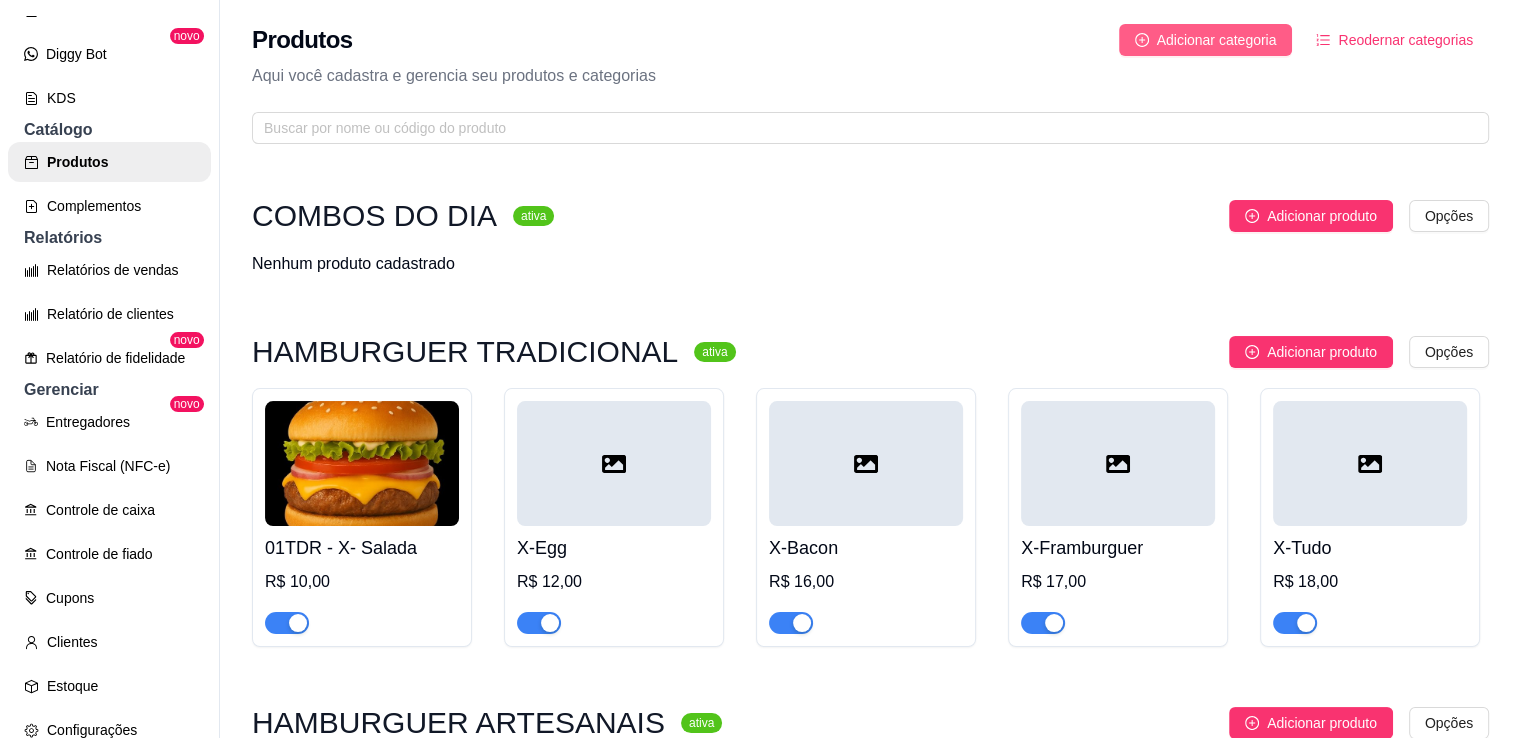 click on "Adicionar categoria" at bounding box center [1217, 40] 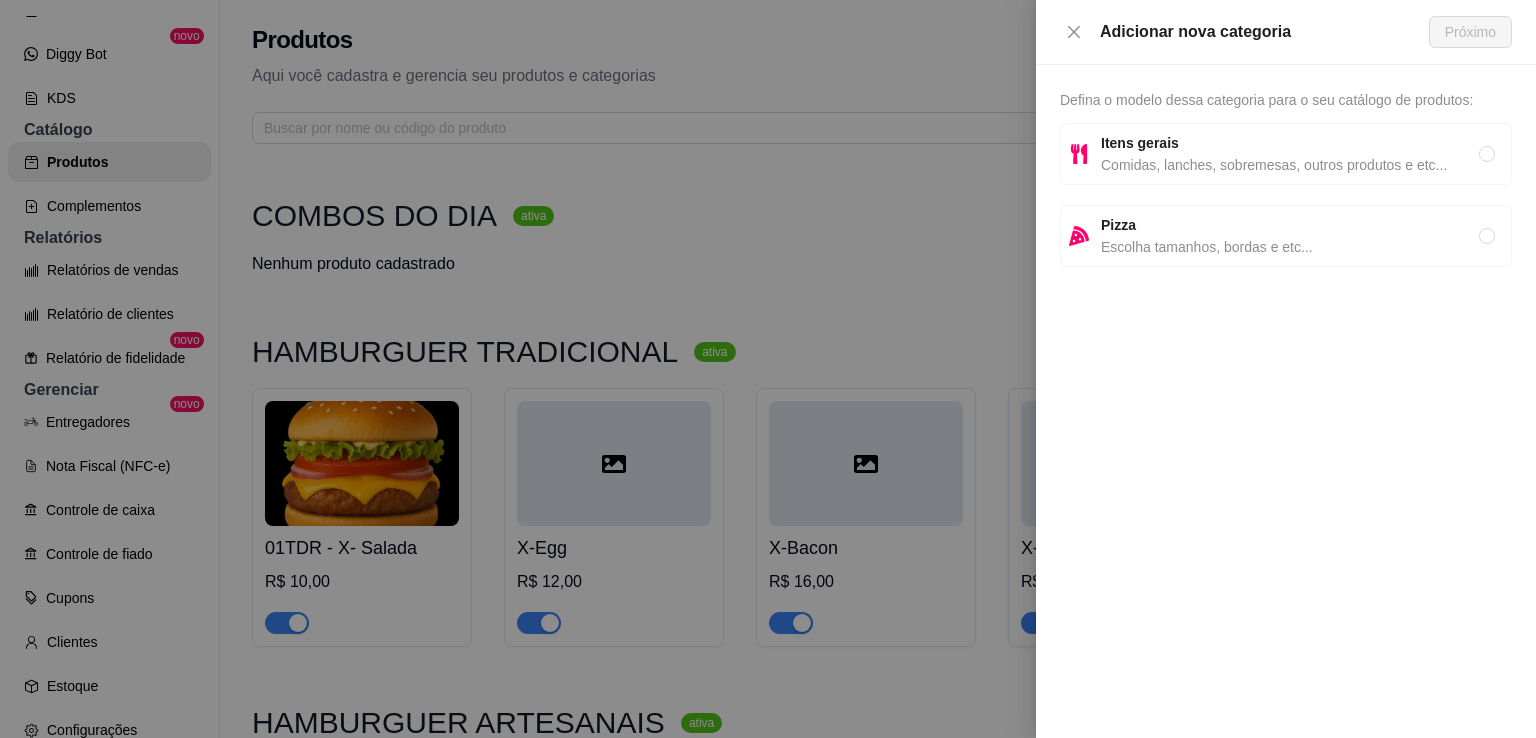 click on "Itens gerais Comidas, lanches, sobremesas, outros produtos e etc..." at bounding box center [1286, 154] 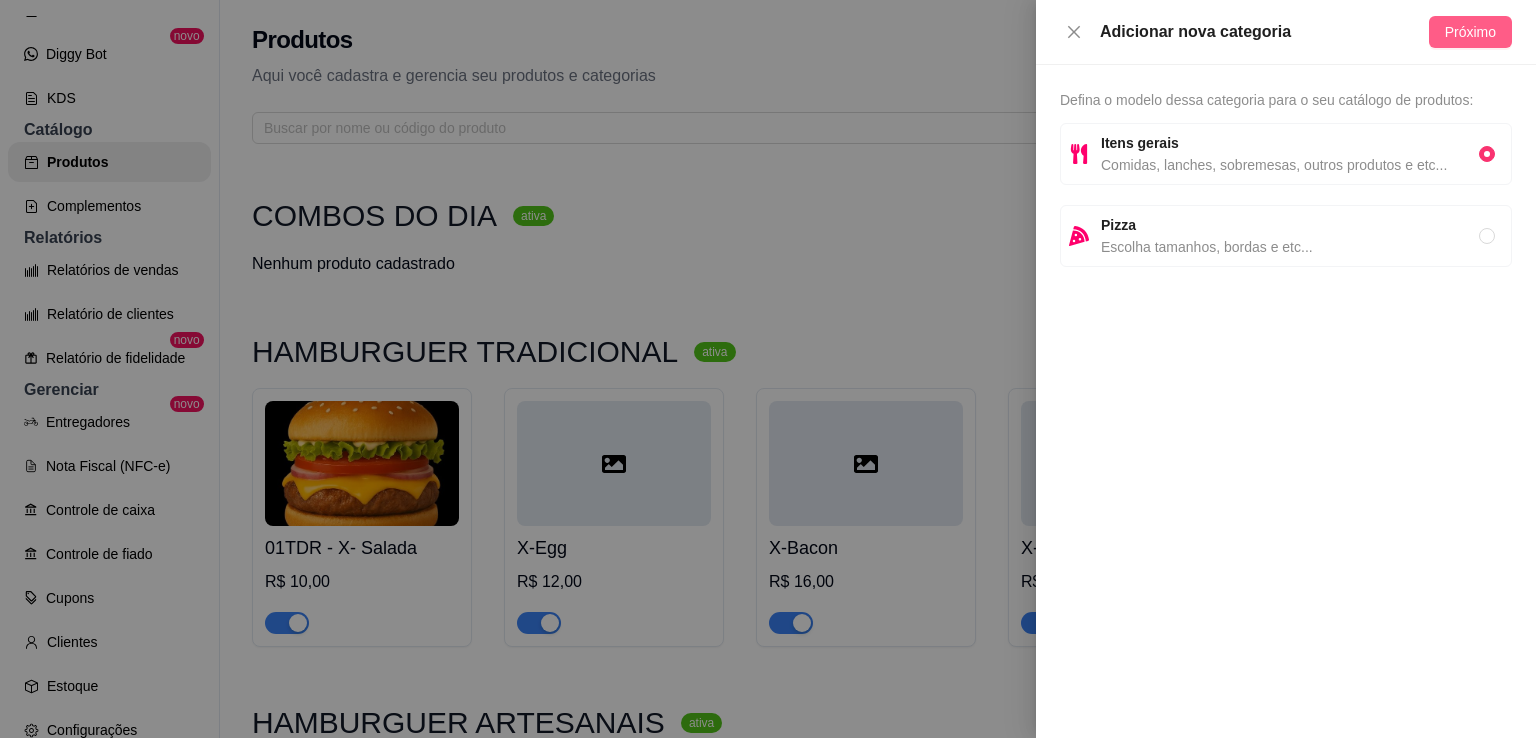 click on "Próximo" at bounding box center [1470, 32] 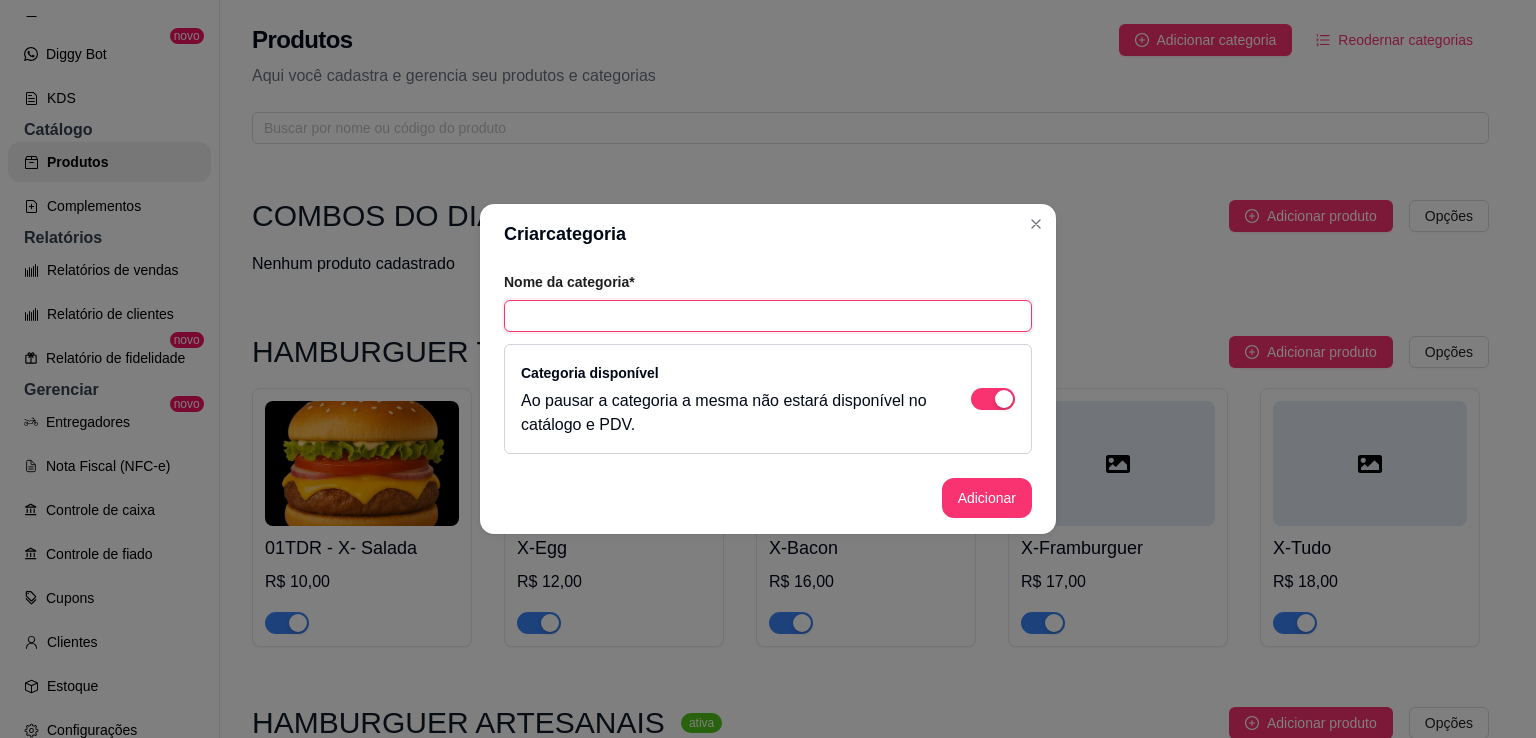 click at bounding box center [768, 316] 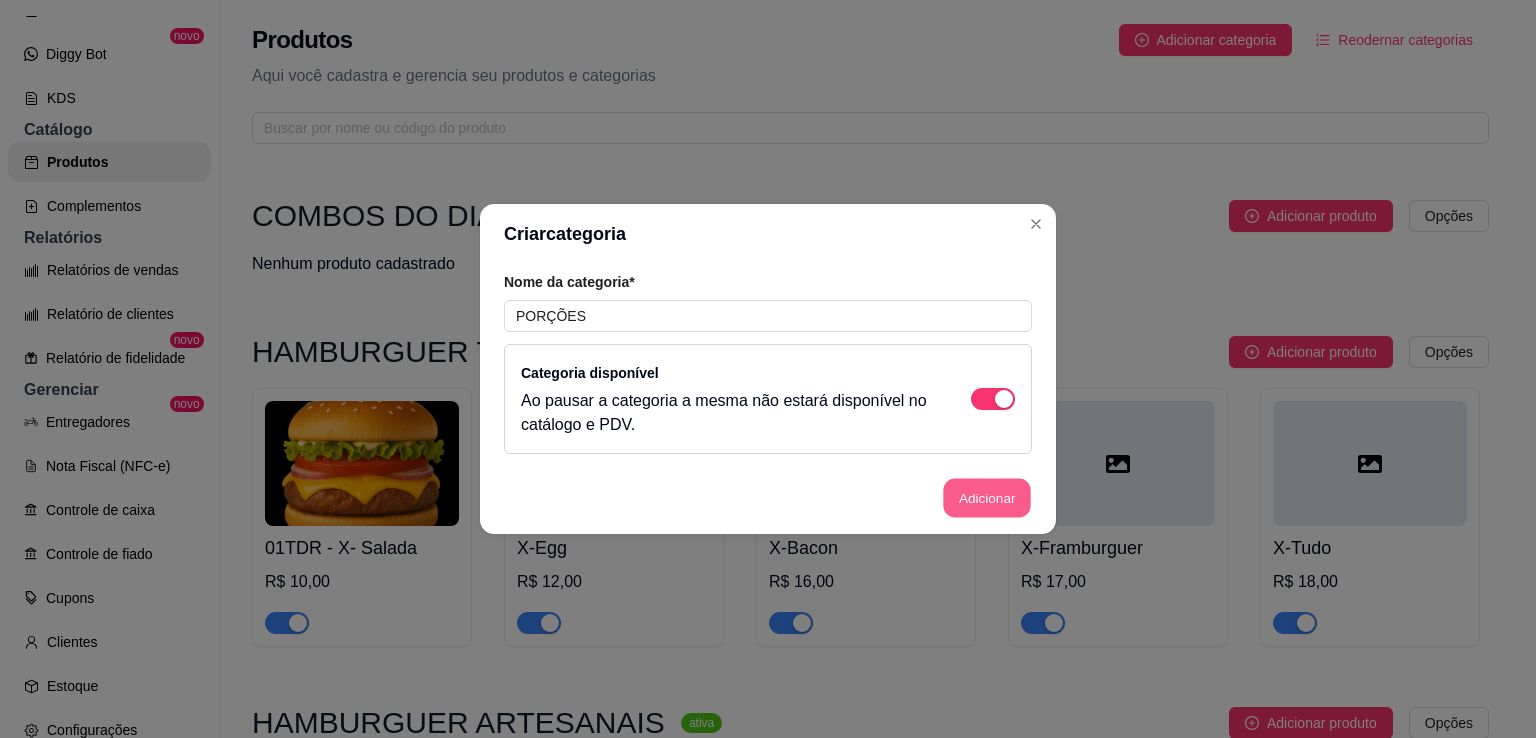 click on "Adicionar" at bounding box center [987, 498] 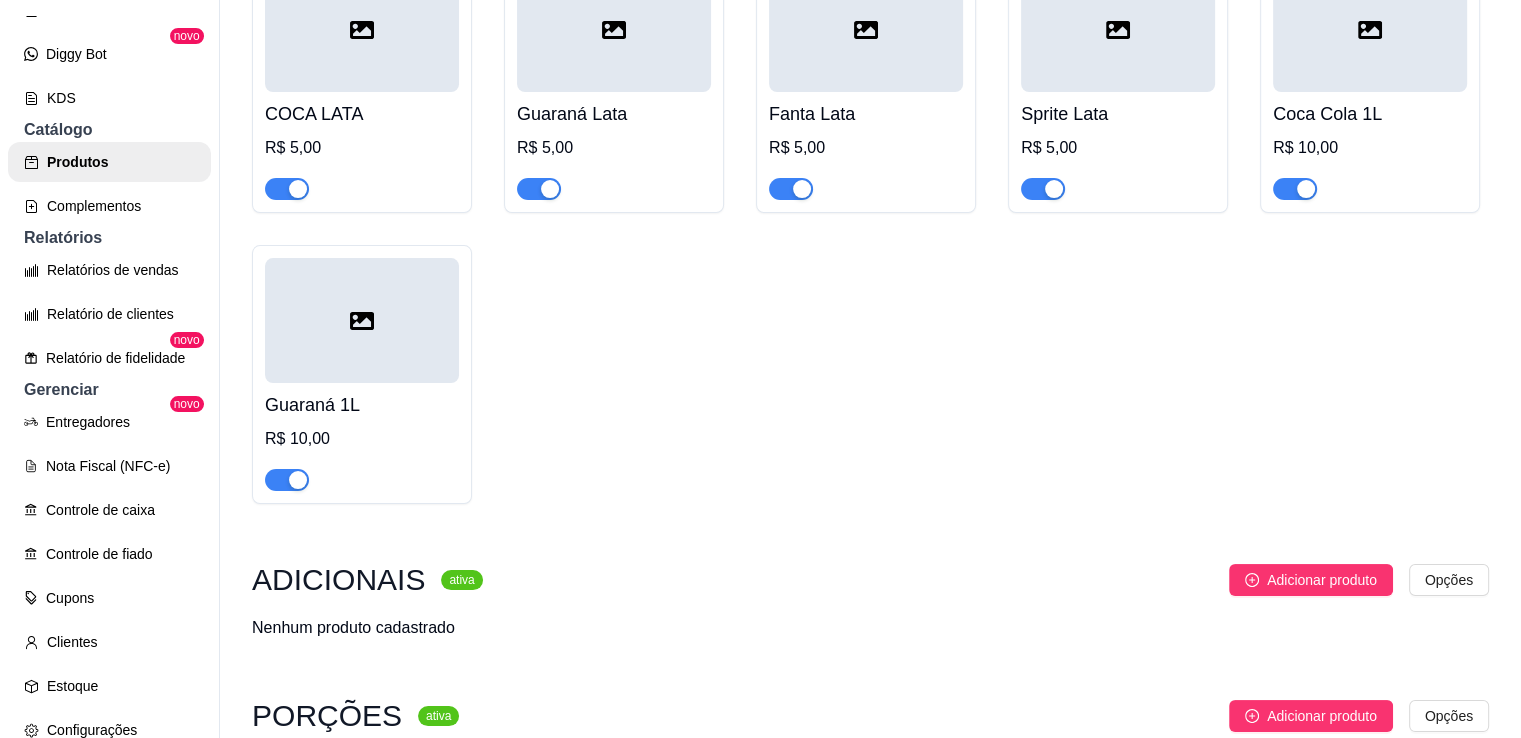 scroll, scrollTop: 1917, scrollLeft: 0, axis: vertical 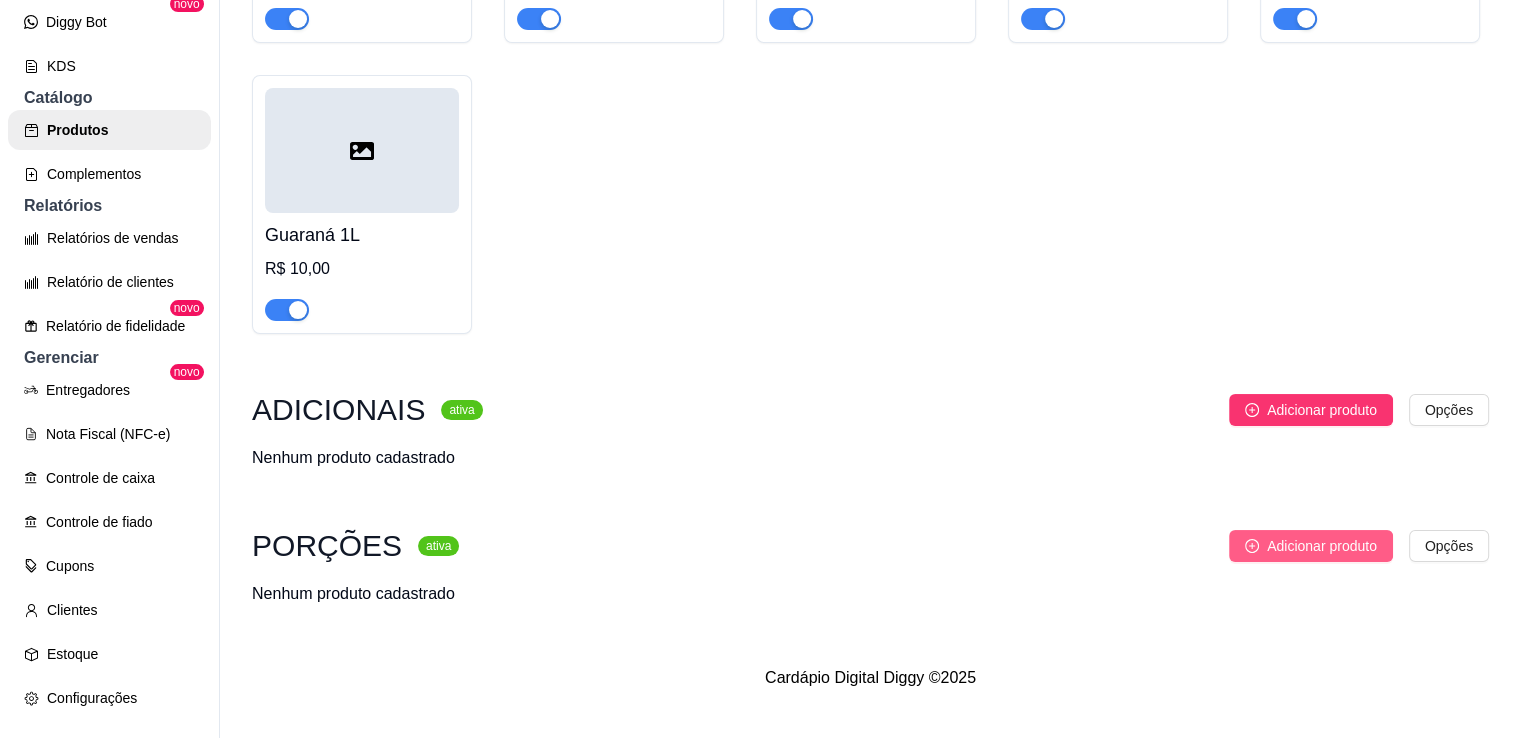 click on "Adicionar produto" at bounding box center (1311, 546) 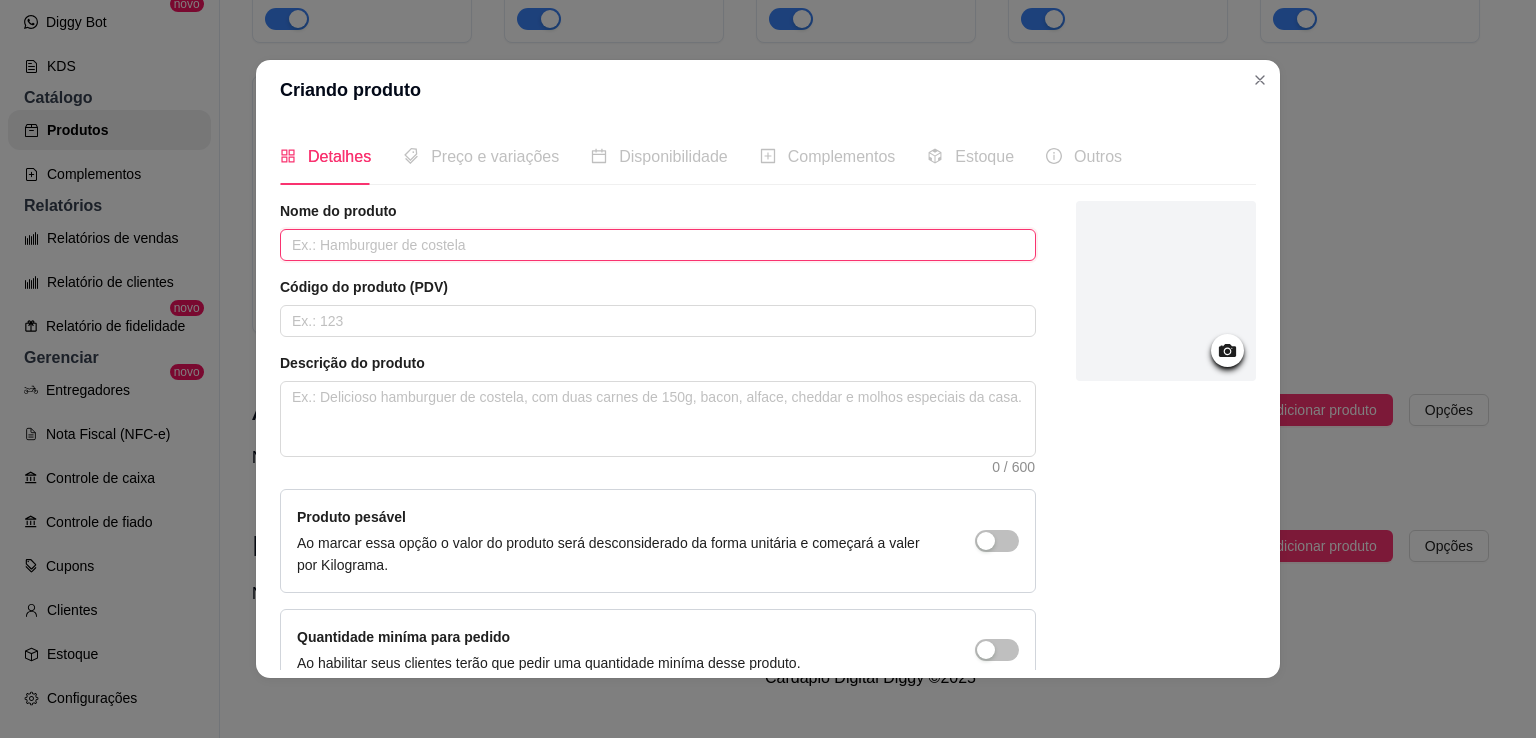click at bounding box center (658, 245) 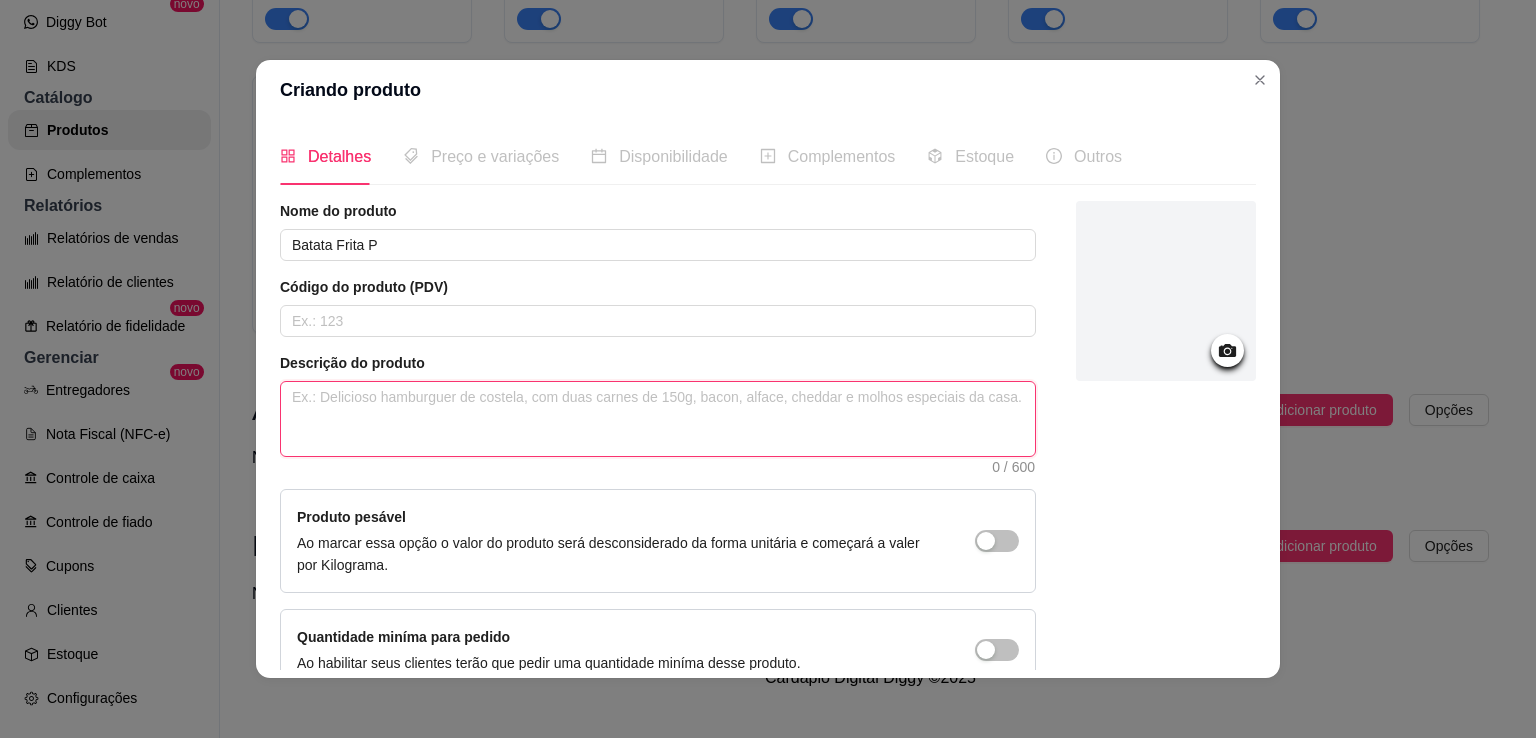 click at bounding box center [658, 419] 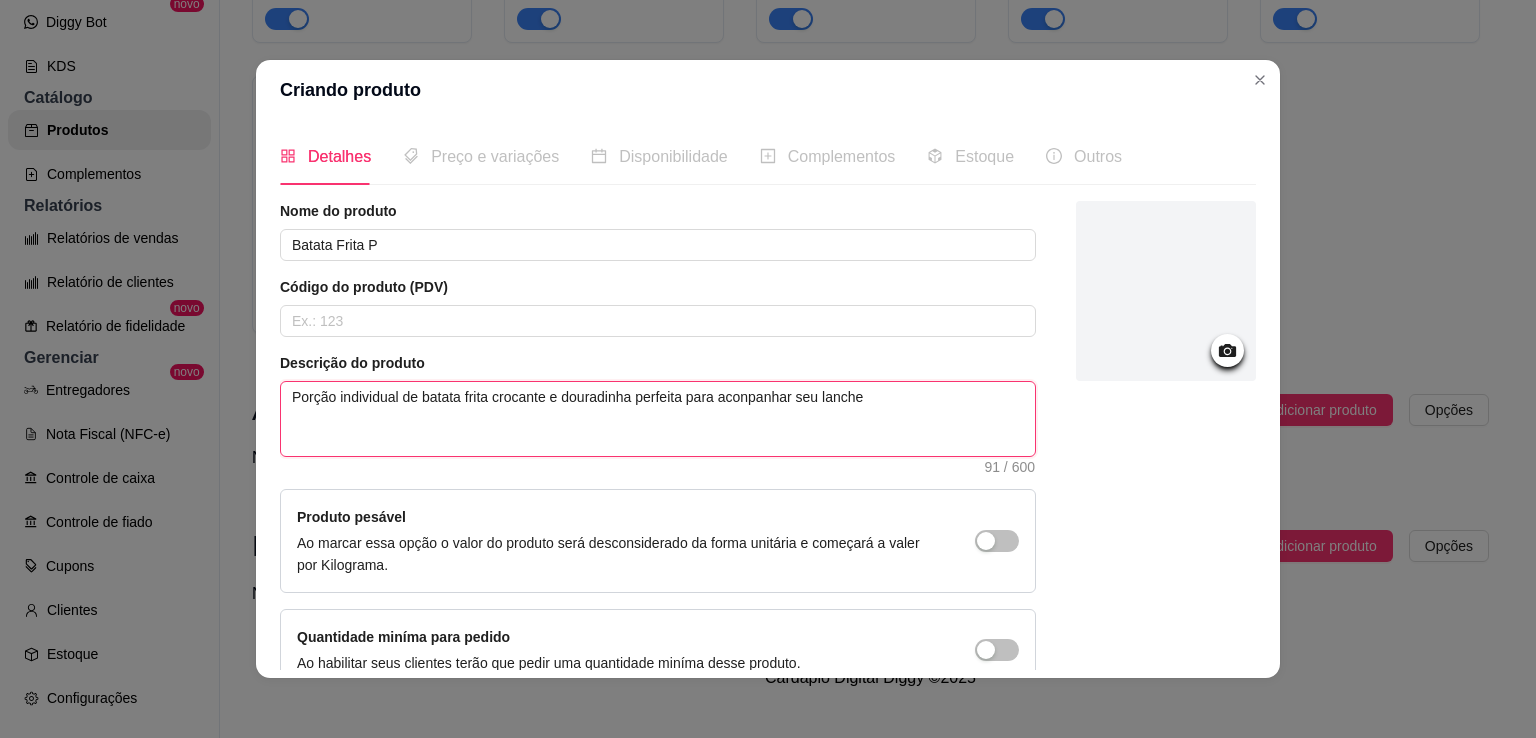 click on "Porção individual de batata frita crocante e douradinha perfeita para aconpanhar seu lanche" at bounding box center [658, 419] 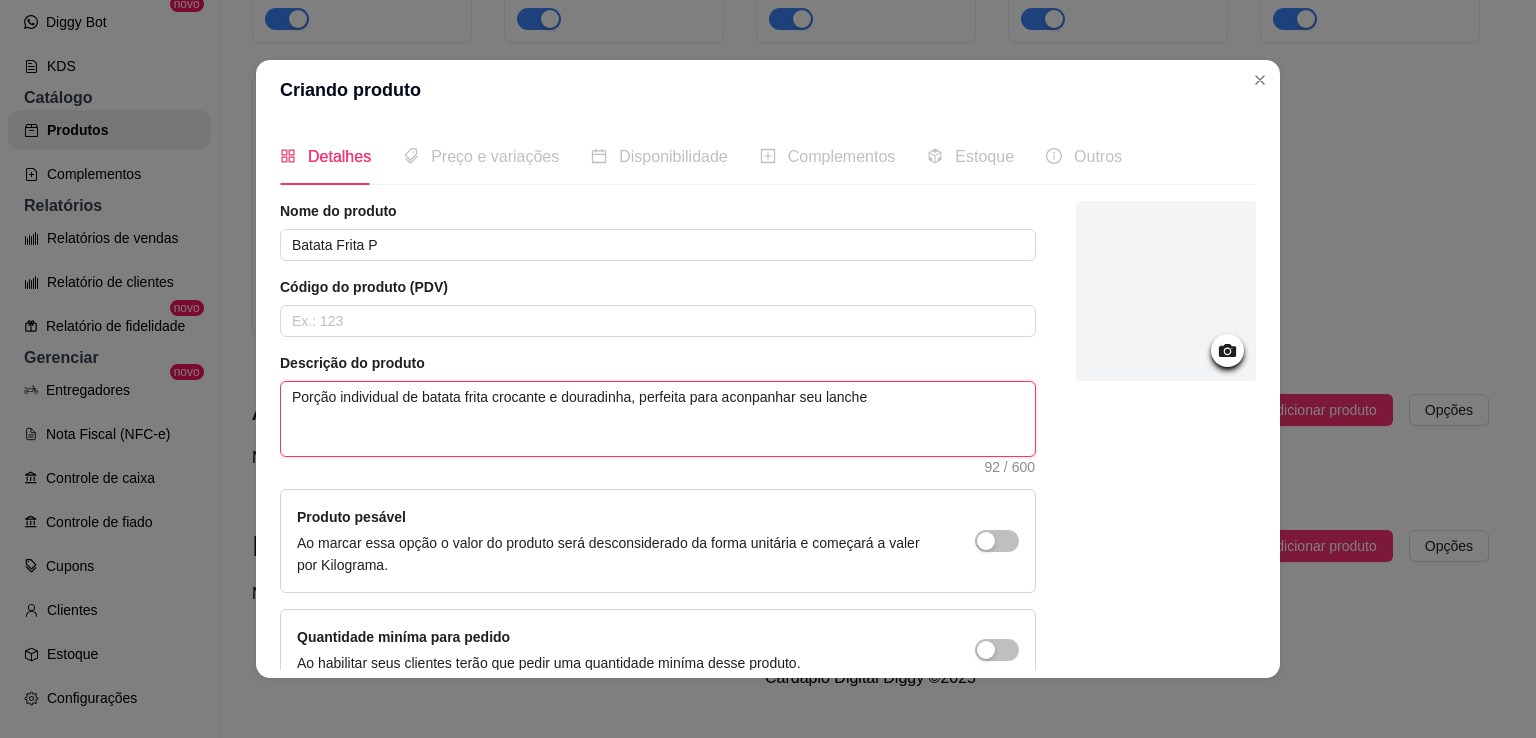 click on "Porção individual de batata frita crocante e douradinha, perfeita para aconpanhar seu lanche" at bounding box center (658, 419) 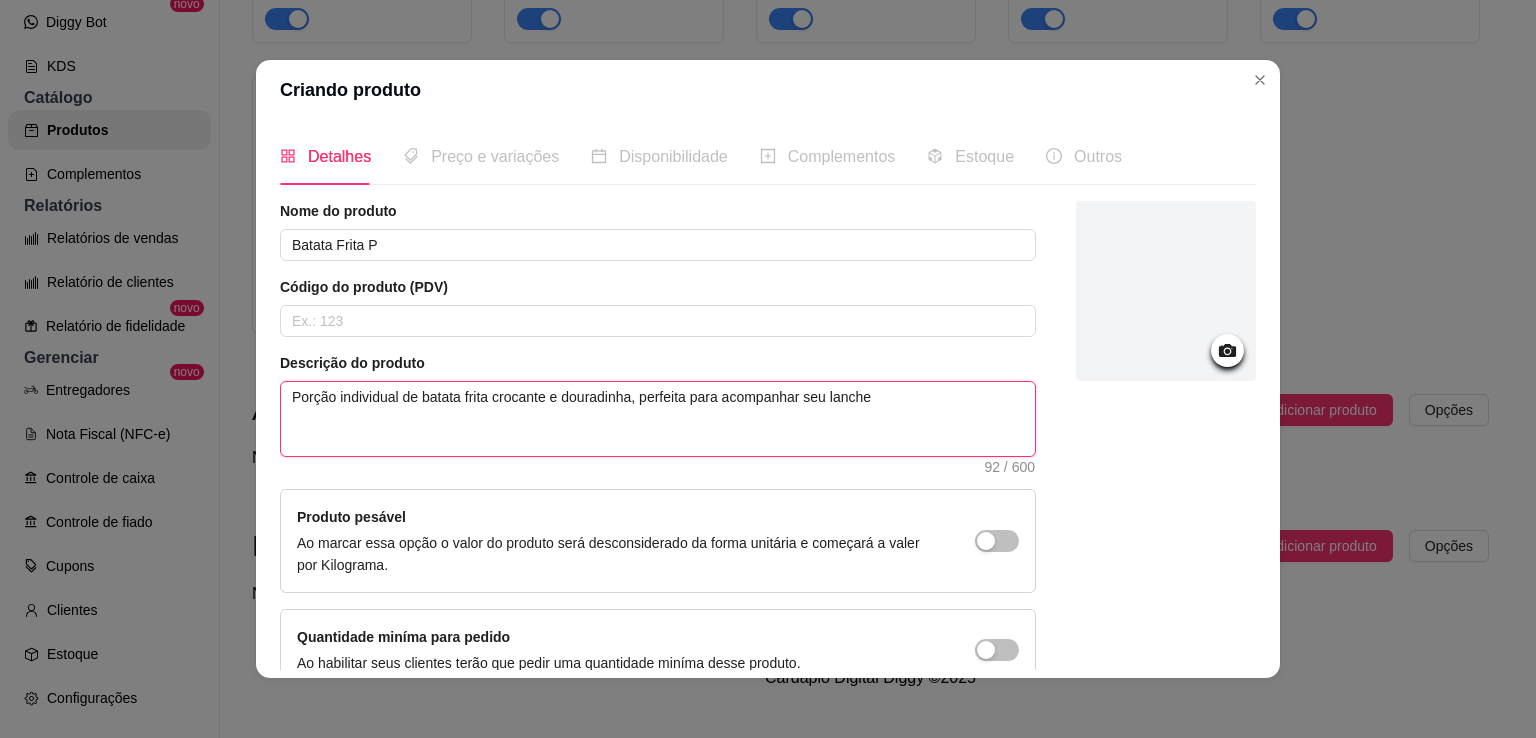 scroll, scrollTop: 108, scrollLeft: 0, axis: vertical 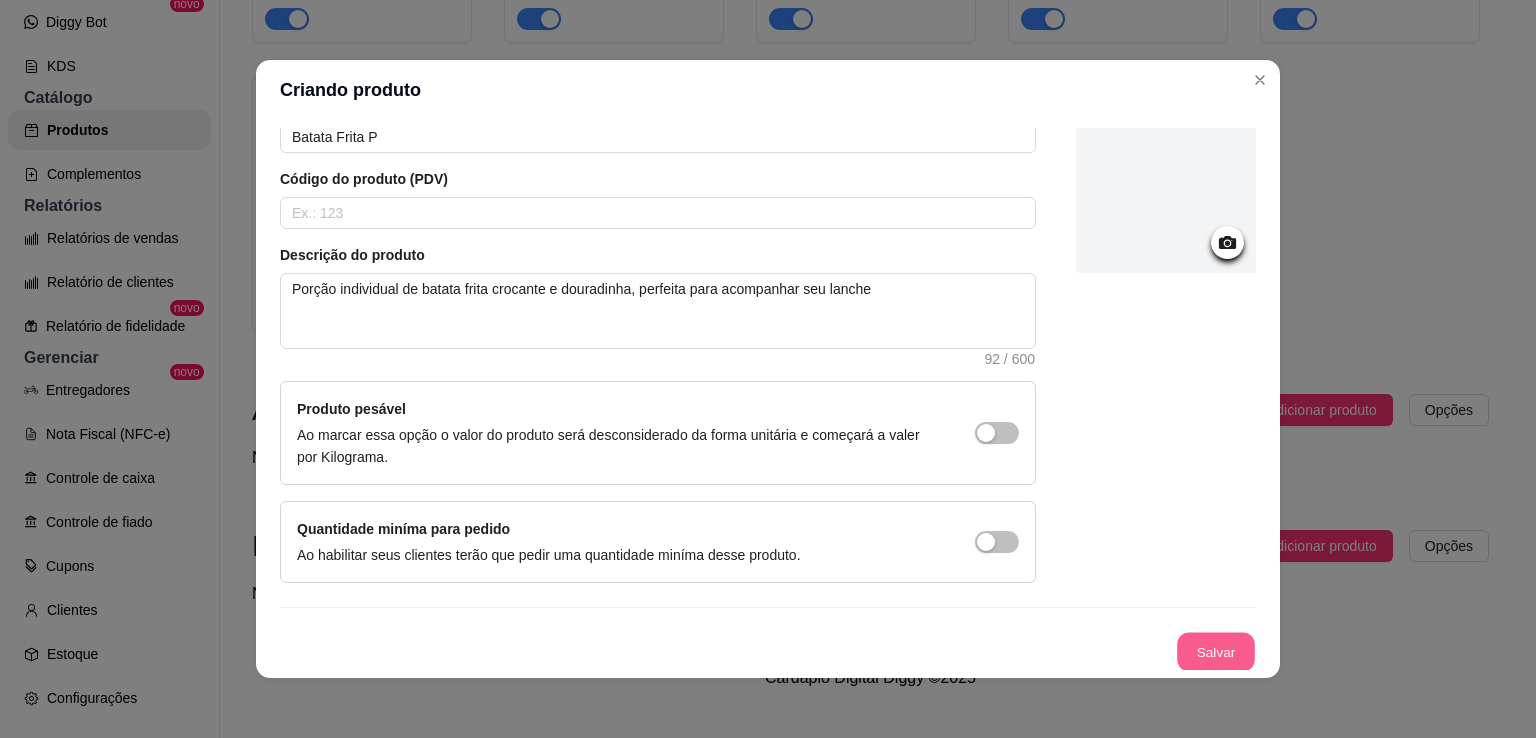 click on "Salvar" at bounding box center [1216, 652] 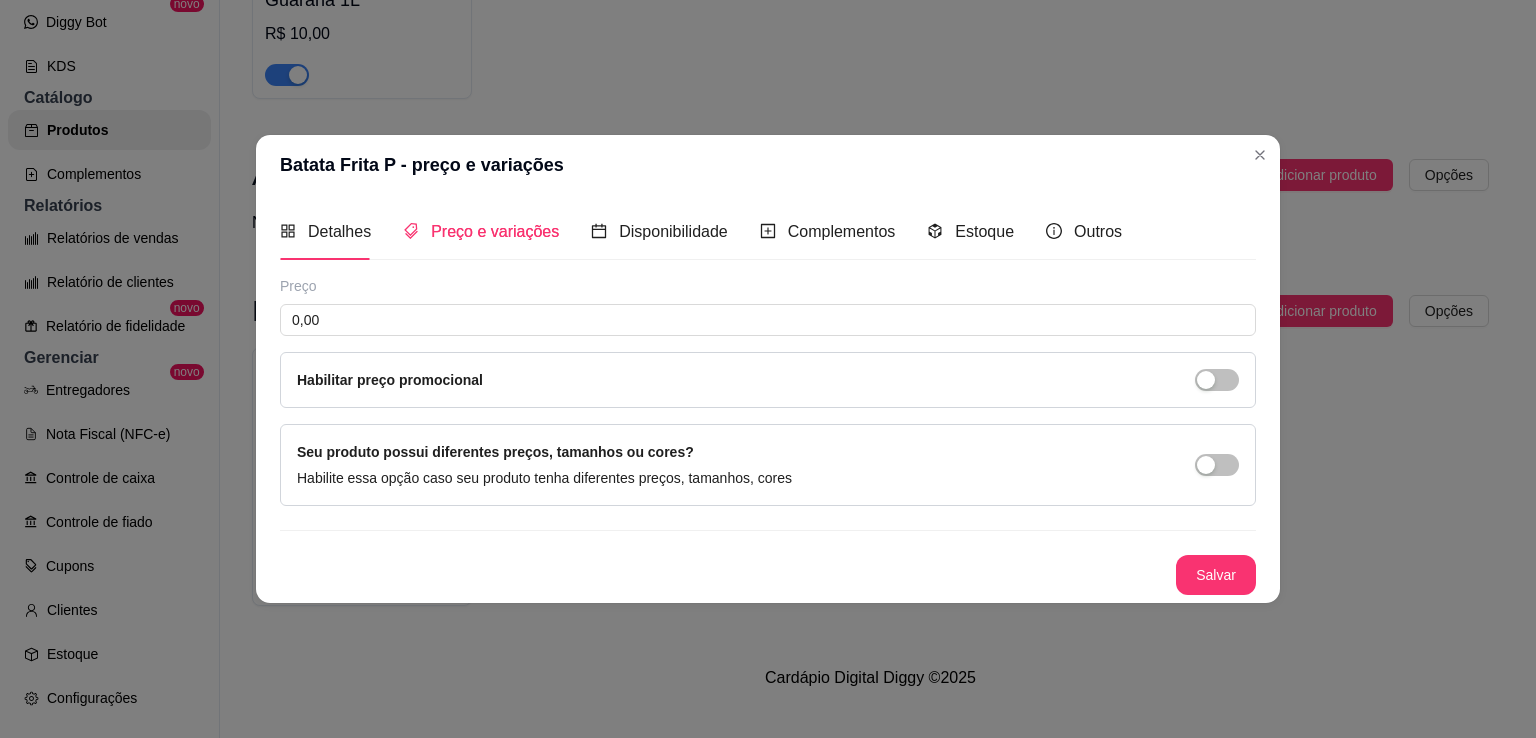 scroll, scrollTop: 0, scrollLeft: 0, axis: both 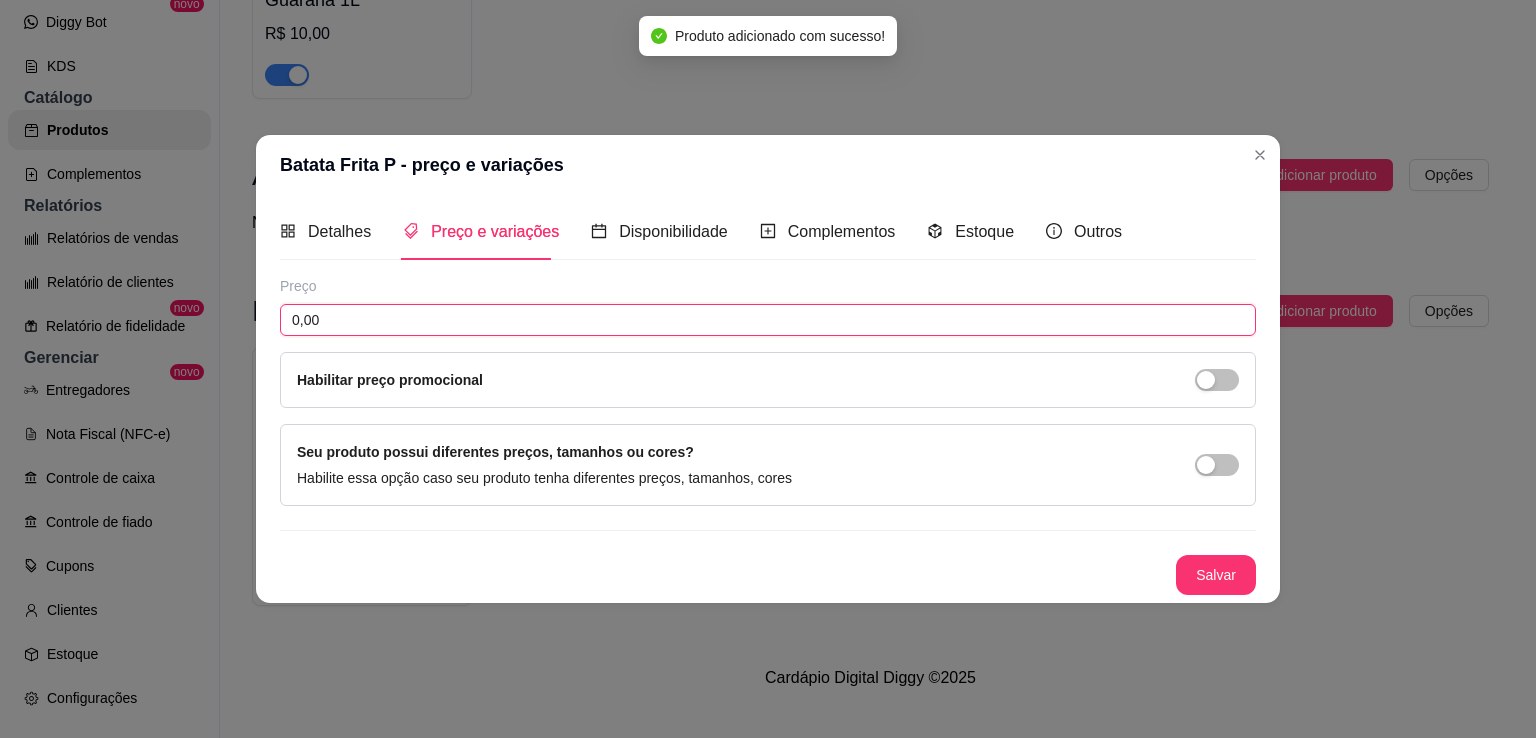 click on "0,00" at bounding box center [768, 320] 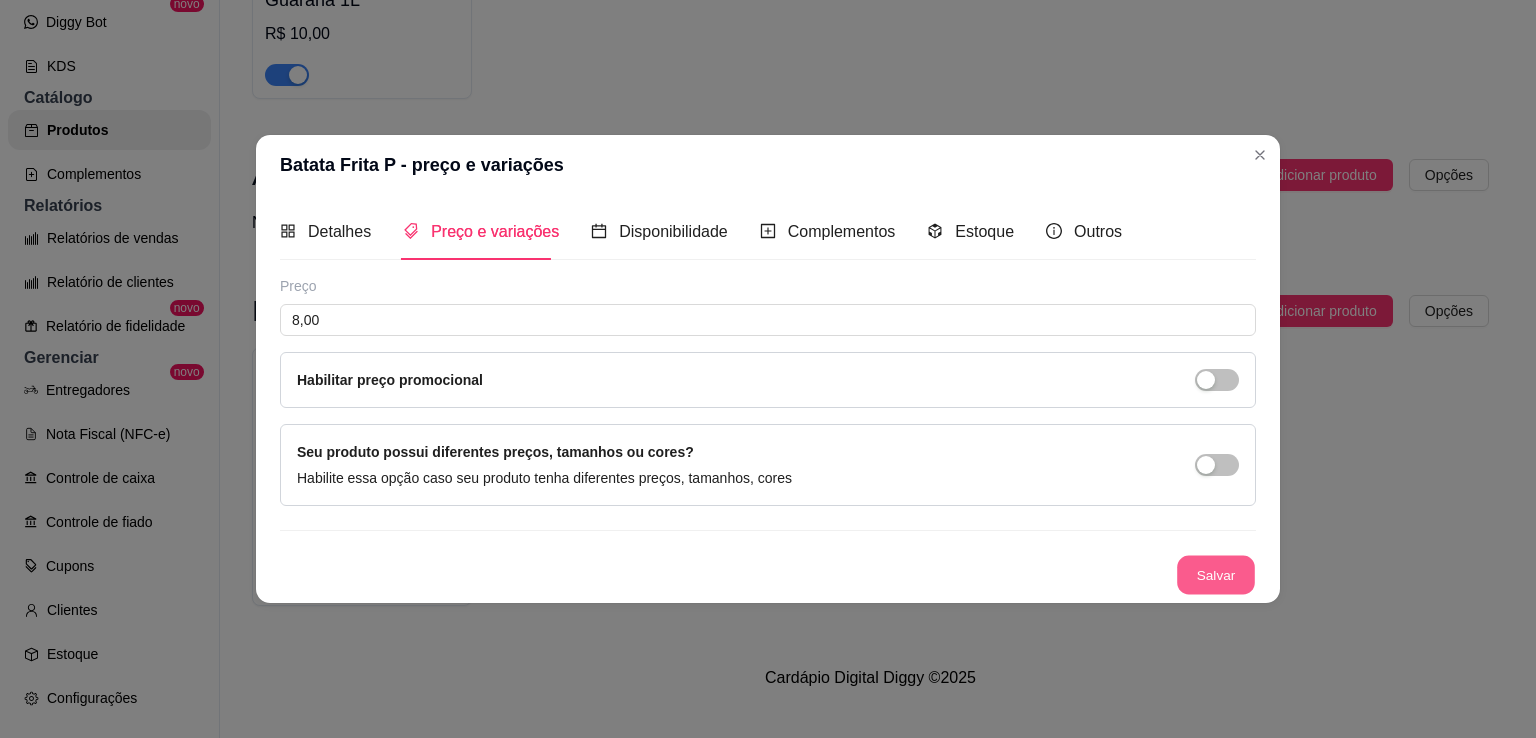 click on "Salvar" at bounding box center [1216, 575] 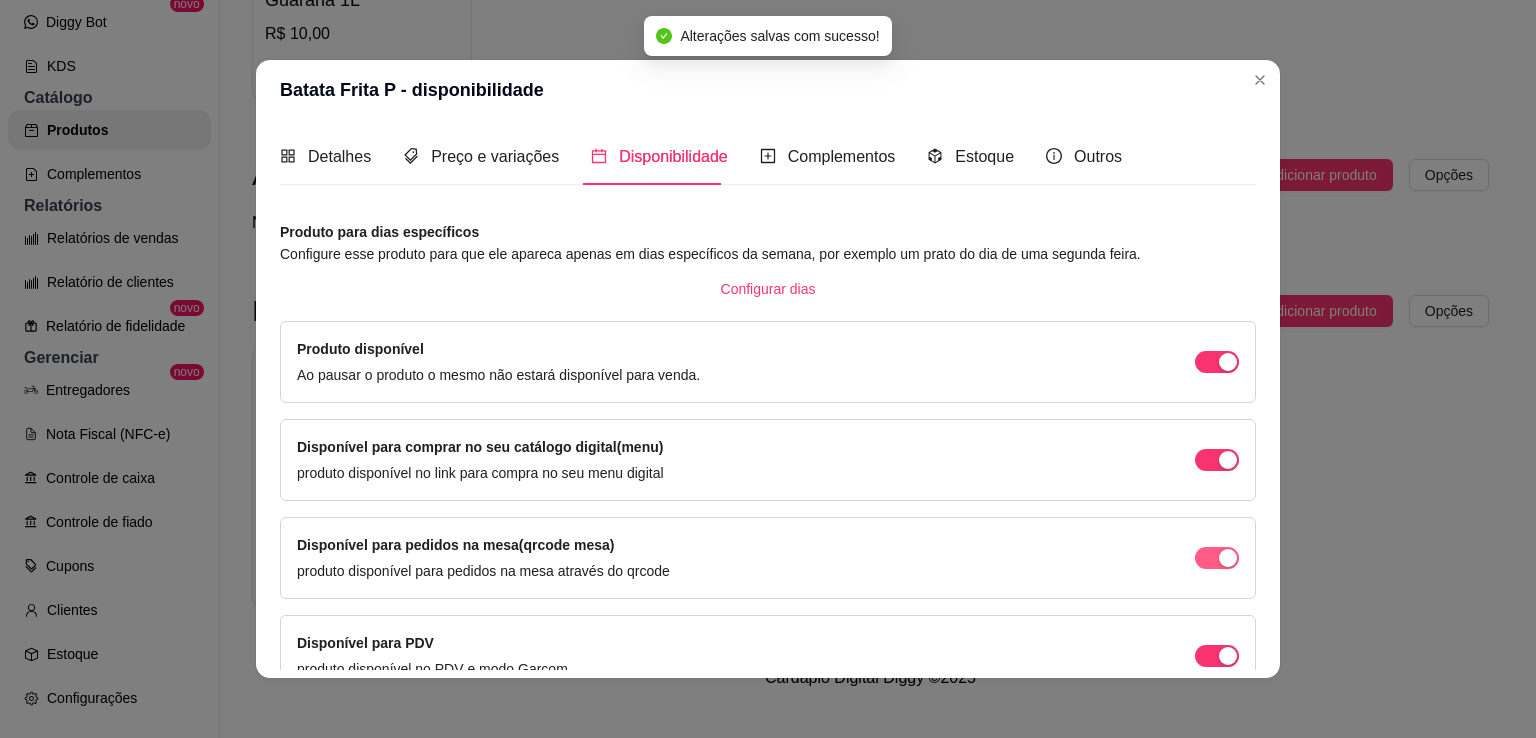 click at bounding box center (1217, 362) 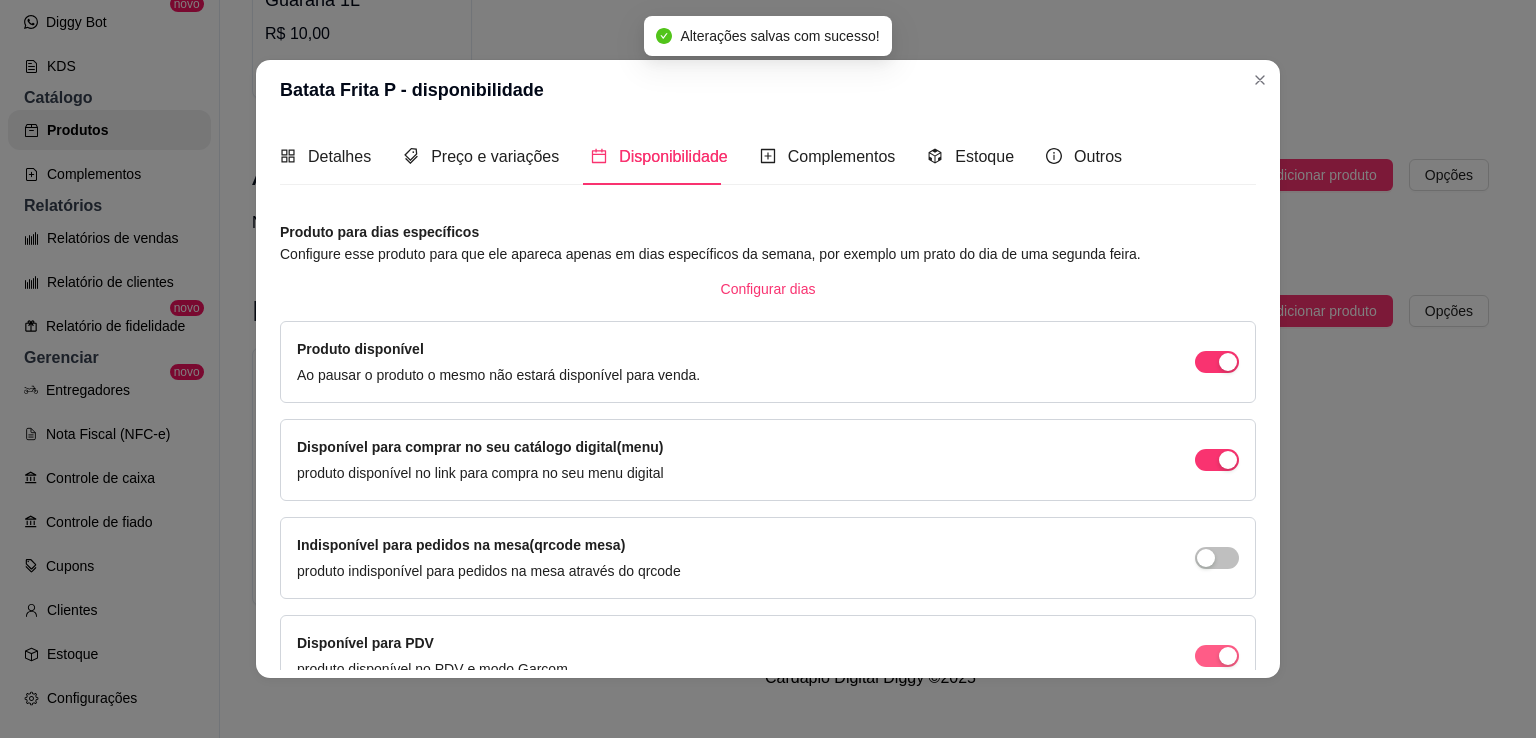 click at bounding box center [1217, 362] 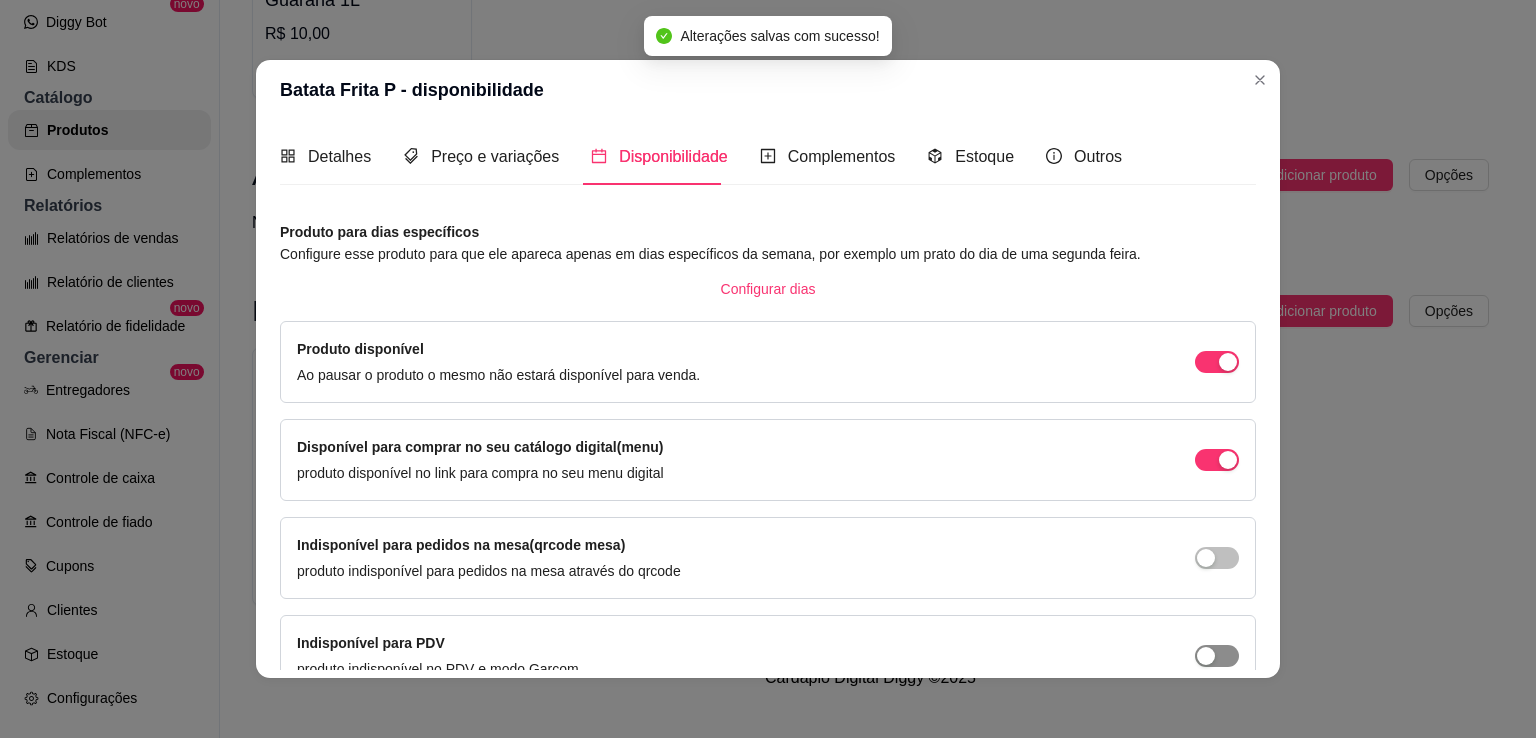 scroll, scrollTop: 106, scrollLeft: 0, axis: vertical 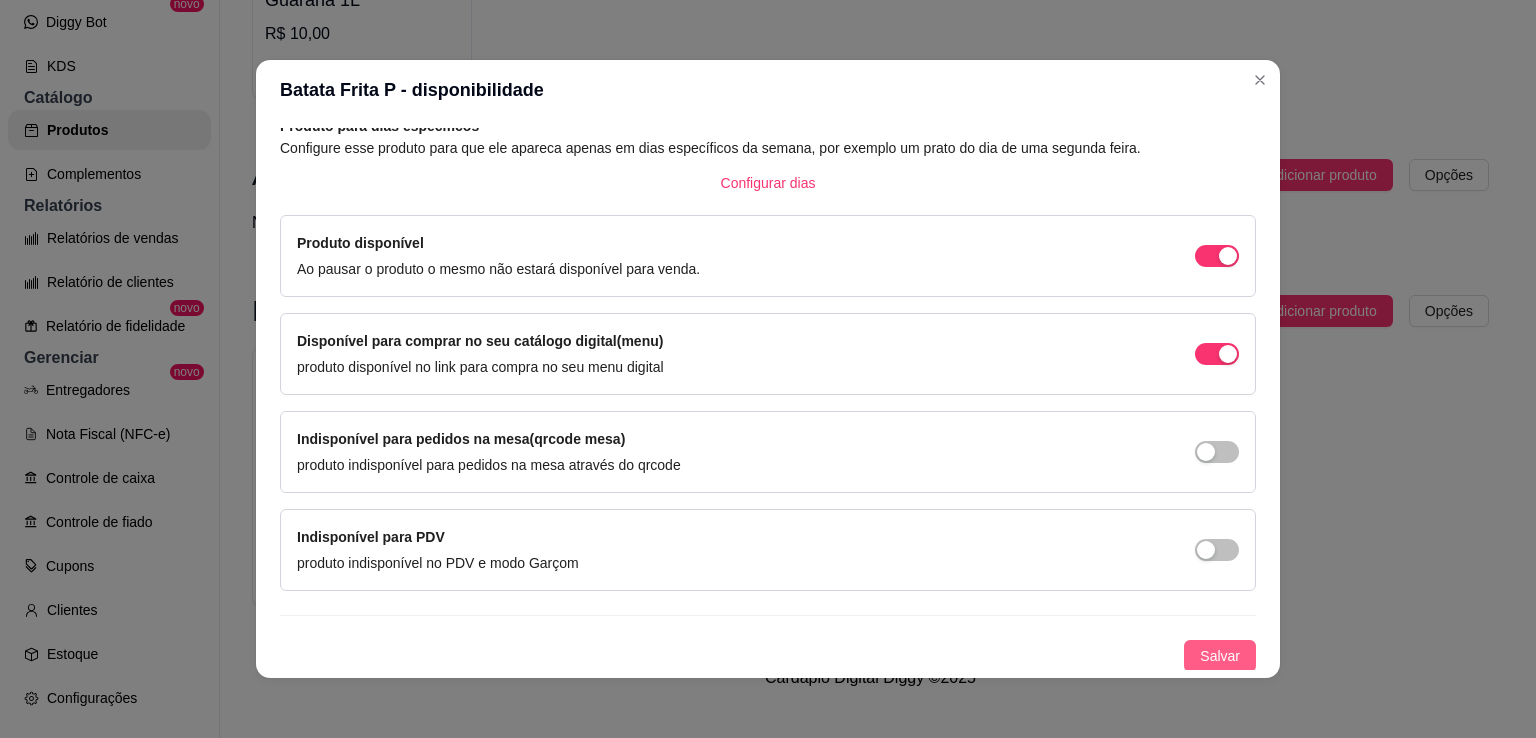 click on "Salvar" at bounding box center [1220, 656] 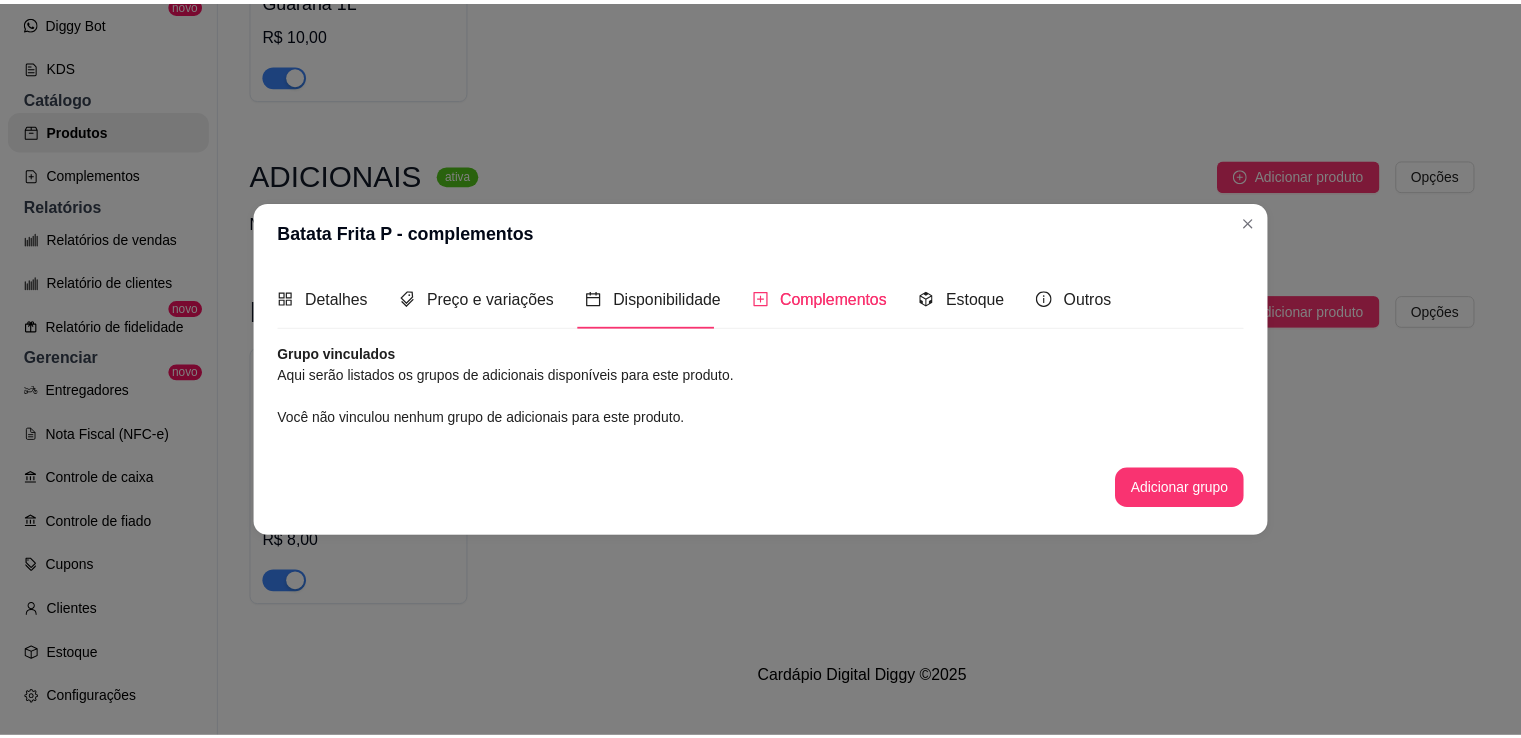 scroll, scrollTop: 0, scrollLeft: 0, axis: both 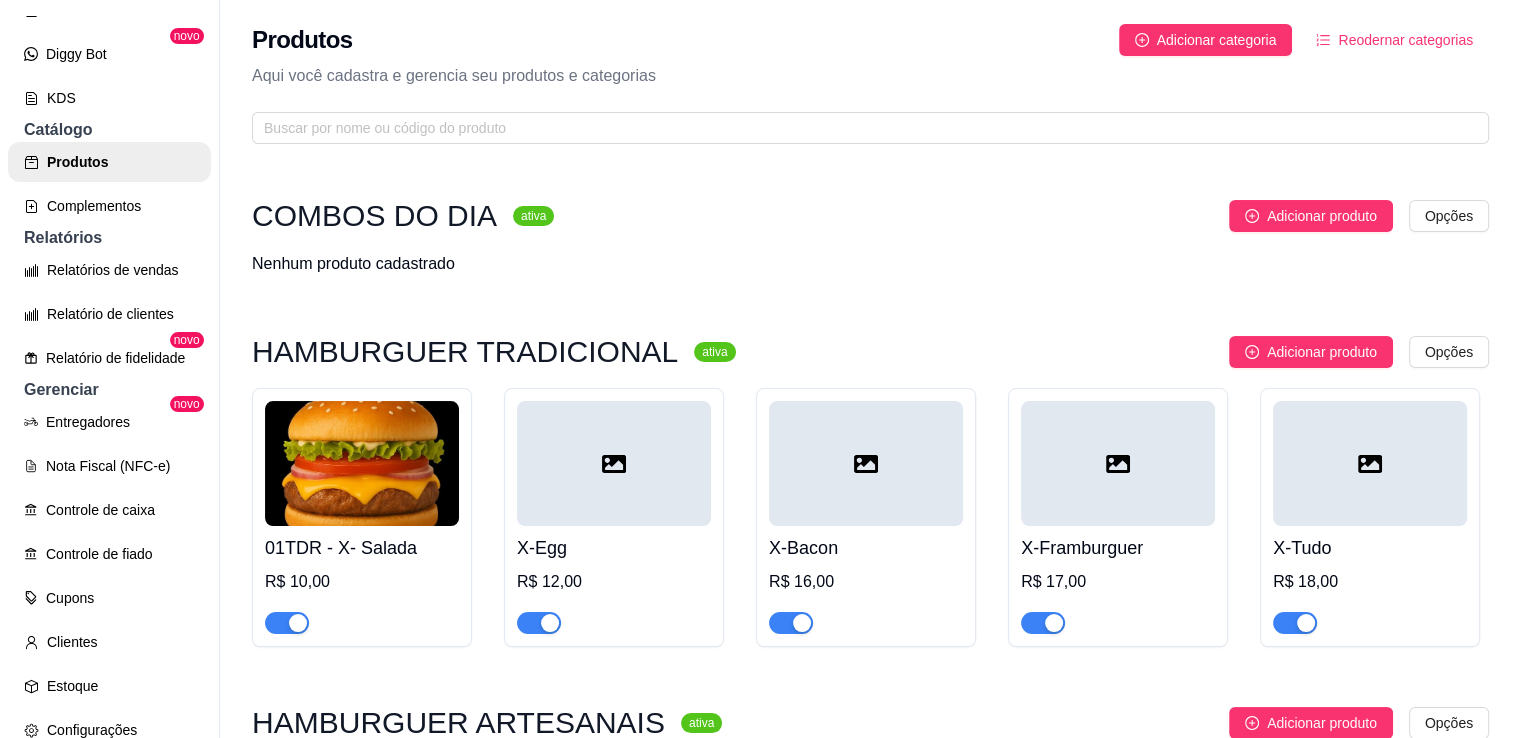 click on "Reodernar categorias" at bounding box center [1405, 40] 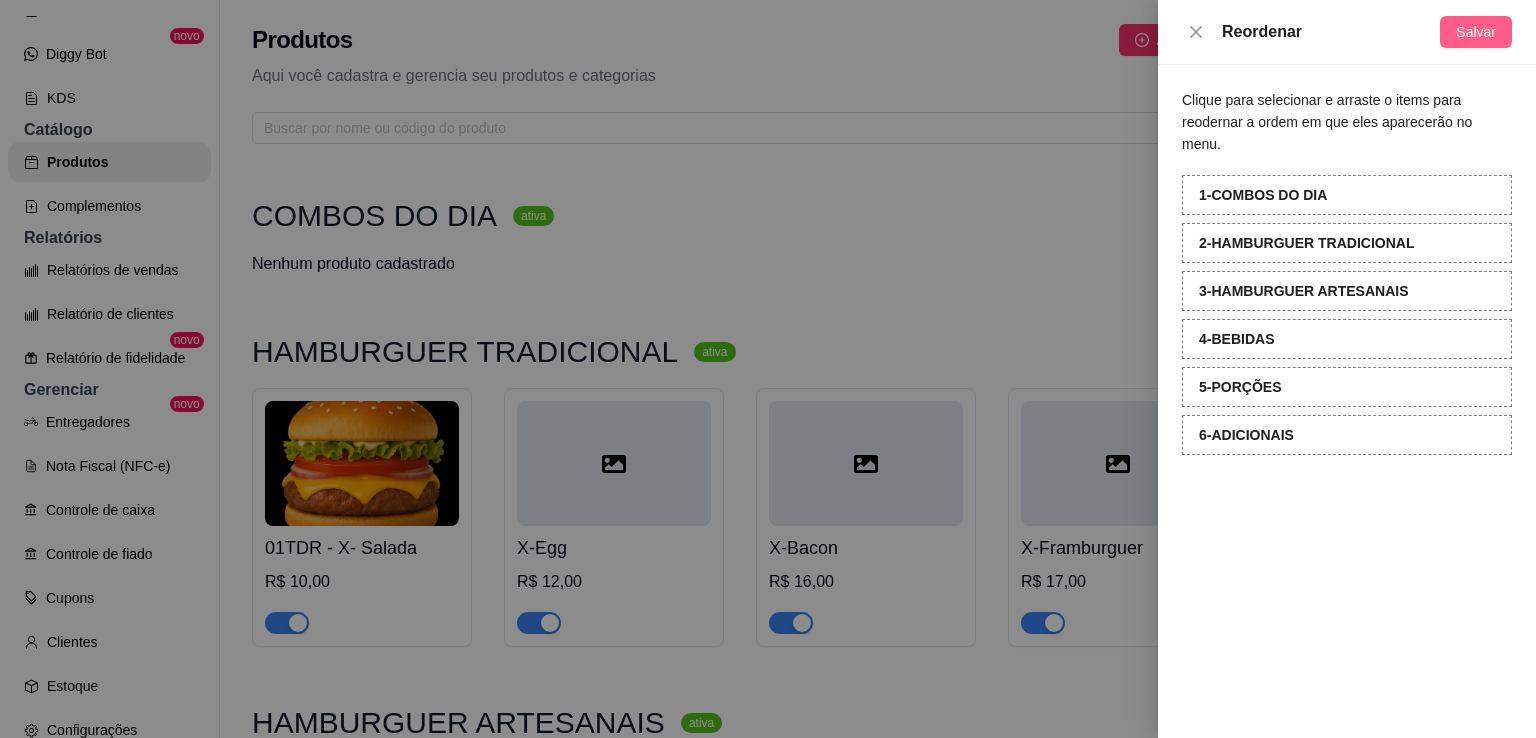 click on "Salvar" at bounding box center [1476, 32] 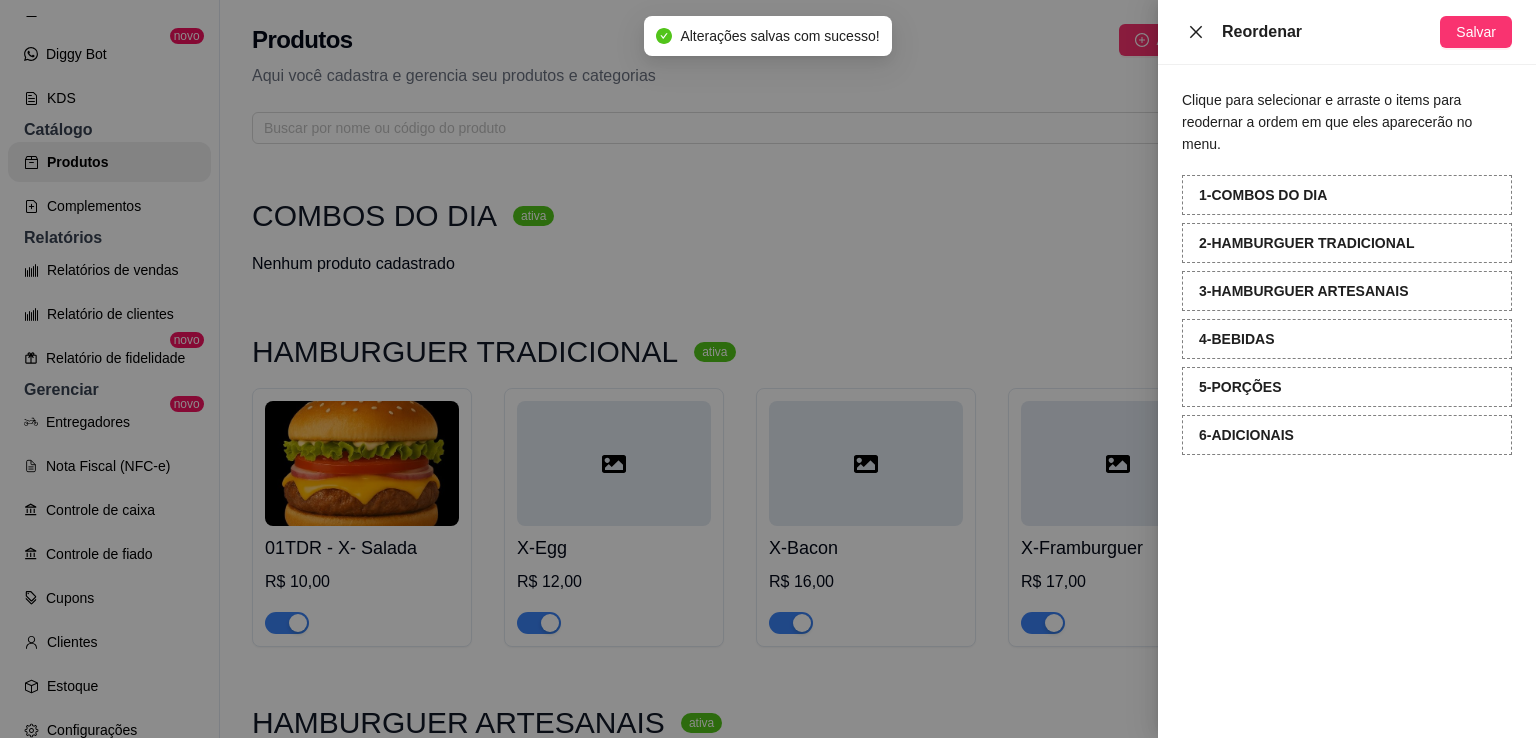 click 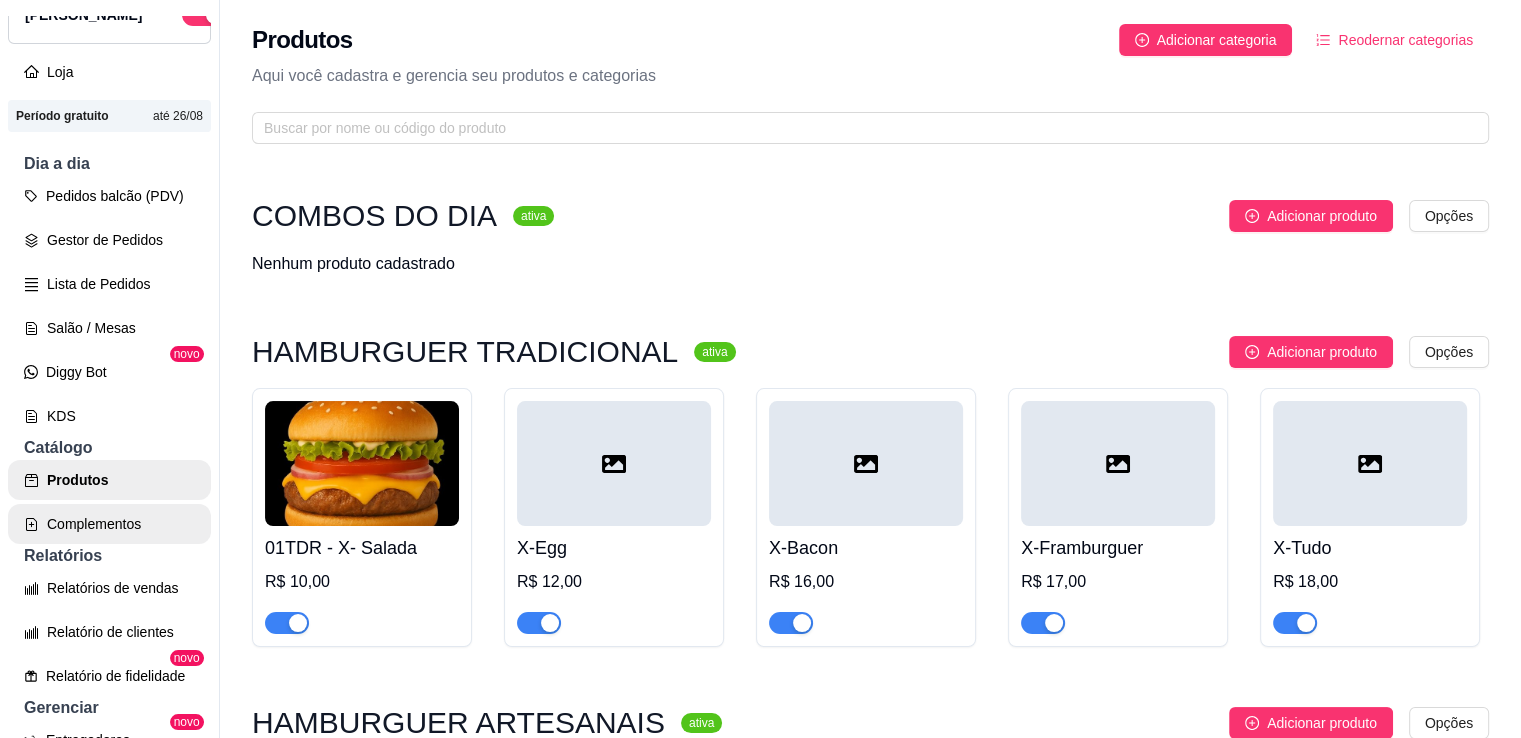 scroll, scrollTop: 0, scrollLeft: 0, axis: both 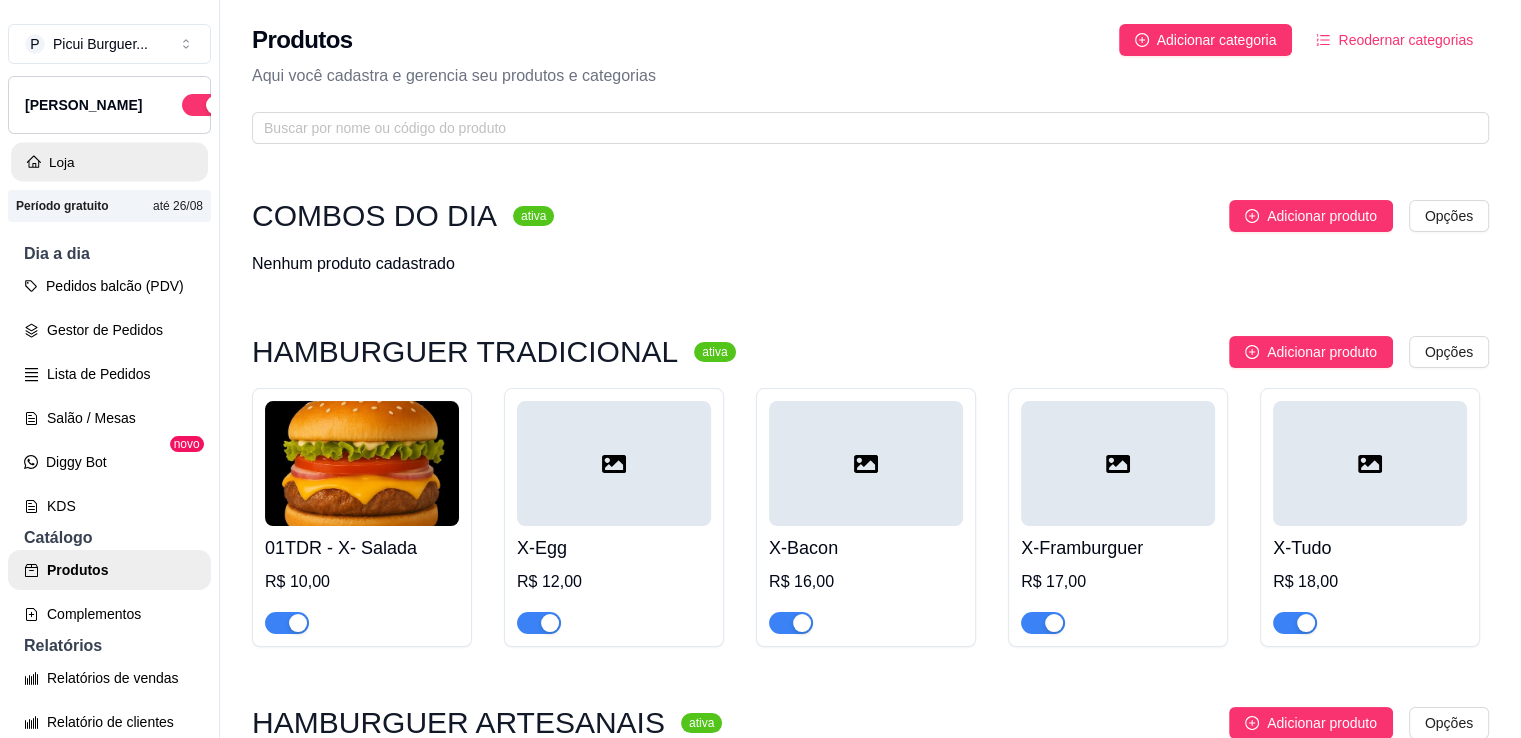 click on "Loja" at bounding box center [109, 162] 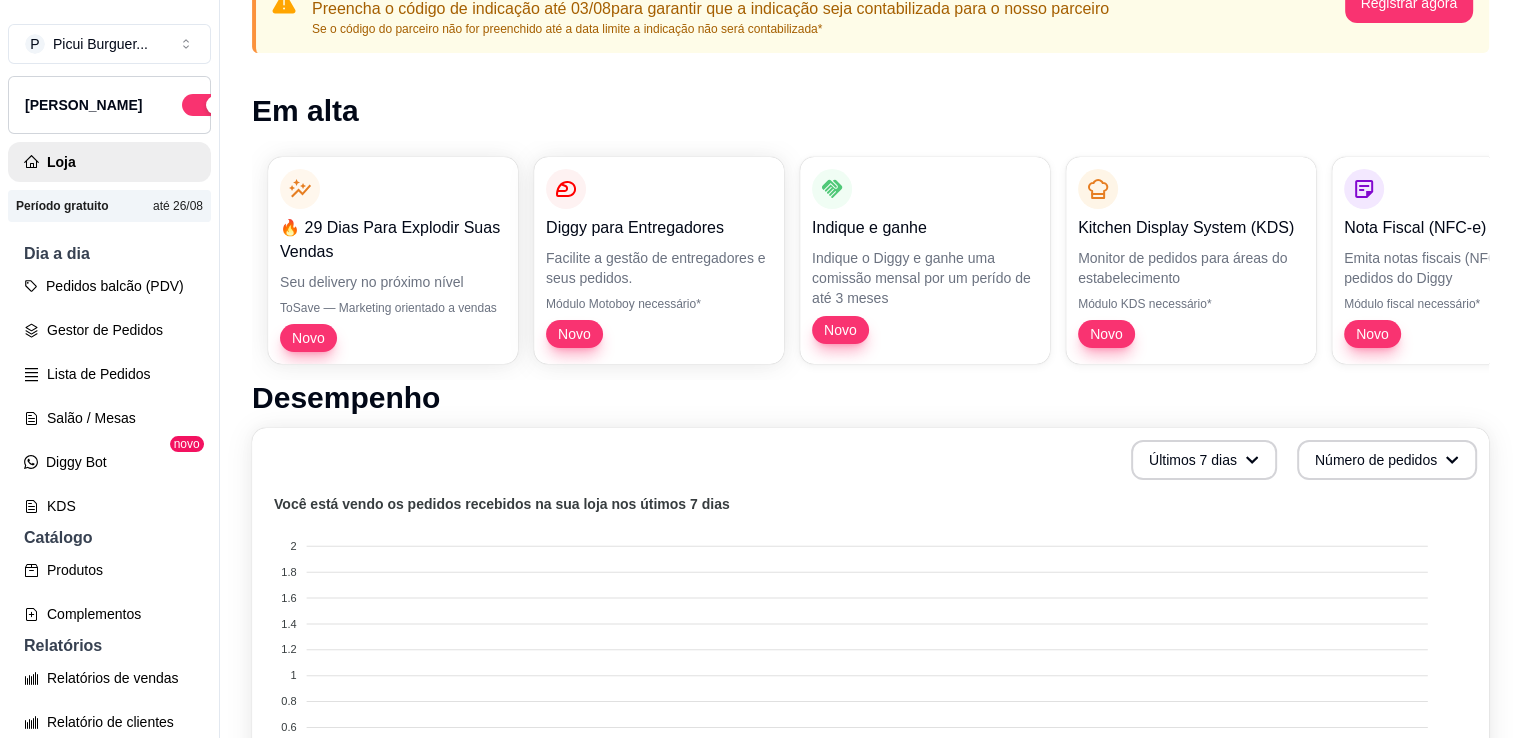 scroll, scrollTop: 188, scrollLeft: 0, axis: vertical 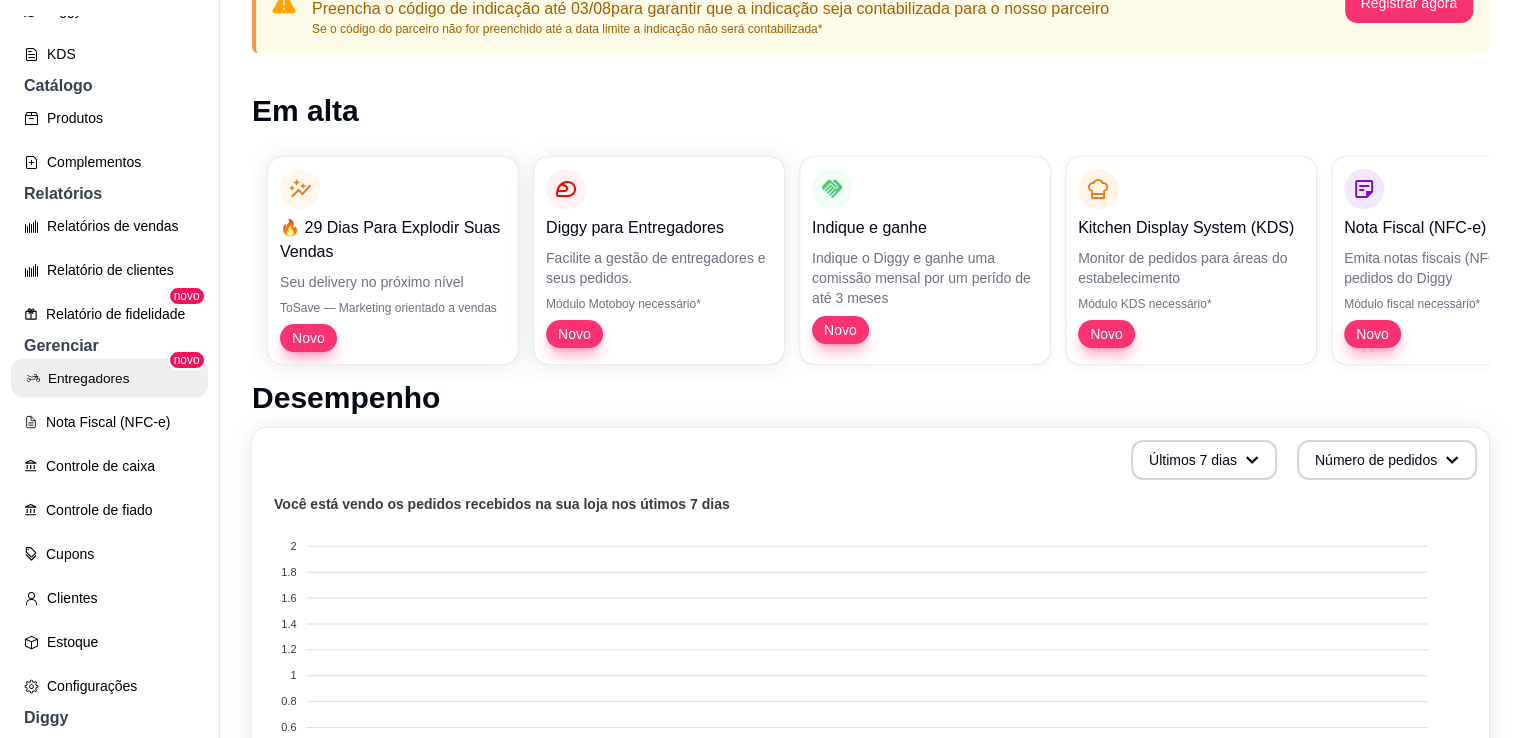 click on "Entregadores" at bounding box center [109, 378] 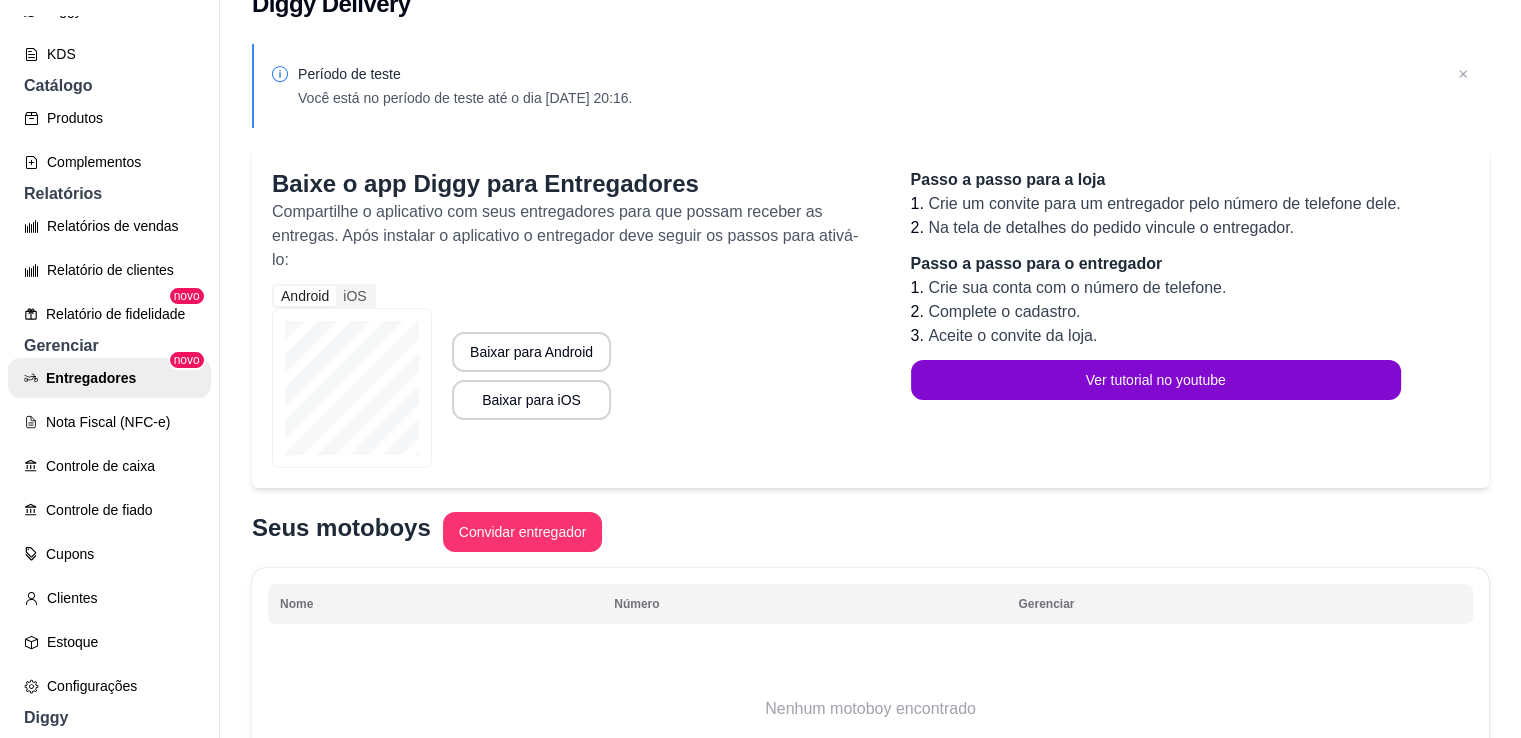 scroll, scrollTop: 0, scrollLeft: 0, axis: both 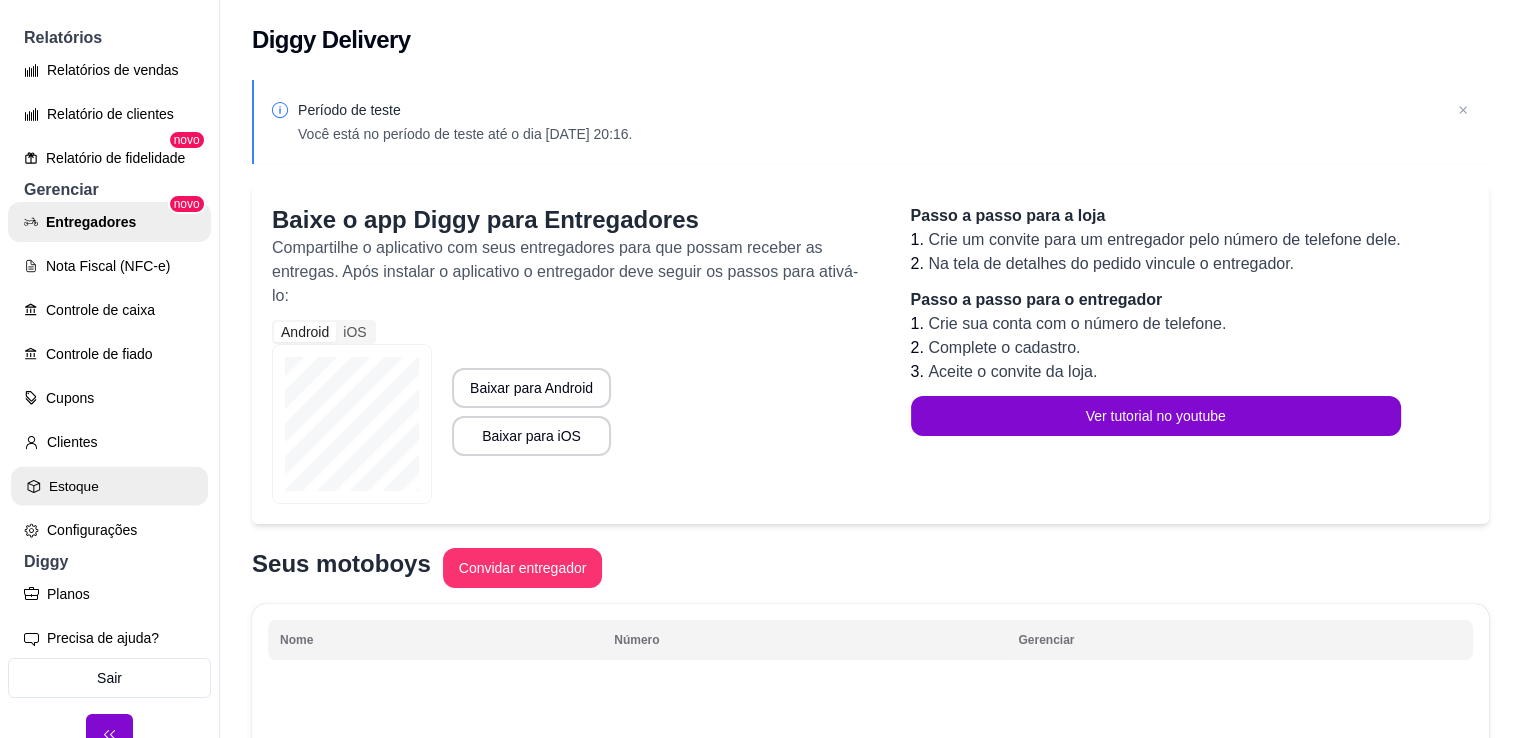 click on "Estoque" at bounding box center [109, 486] 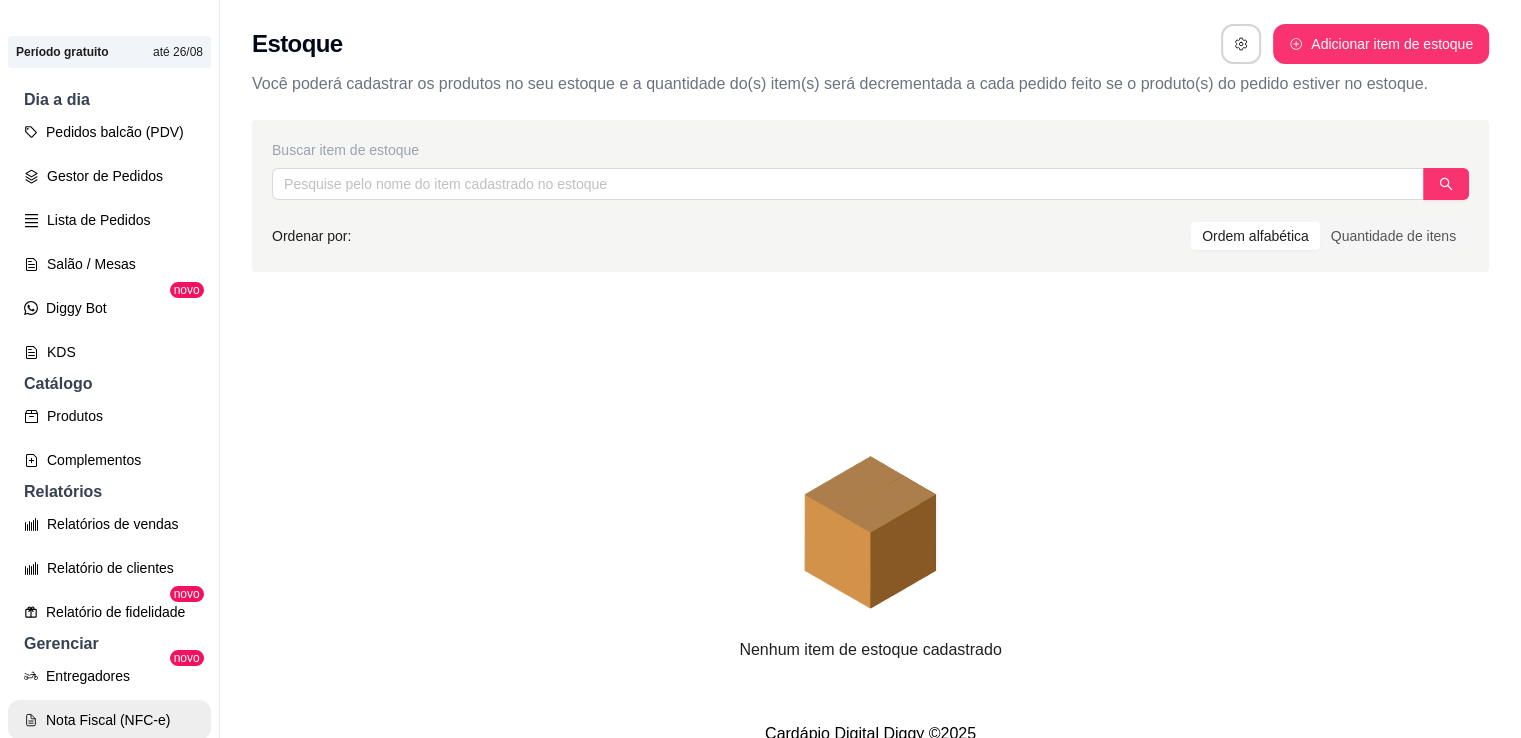 scroll, scrollTop: 0, scrollLeft: 0, axis: both 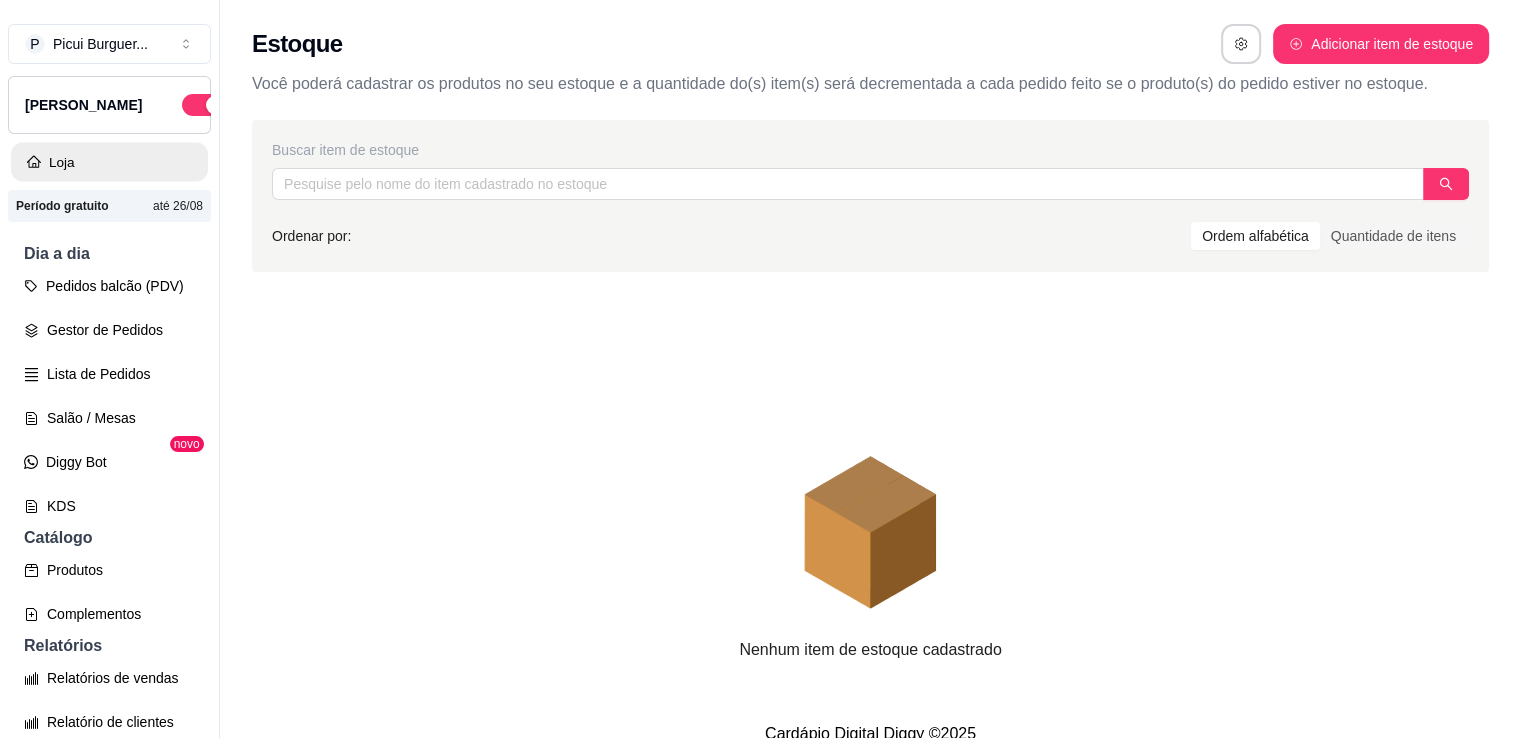 click on "Loja" at bounding box center [109, 162] 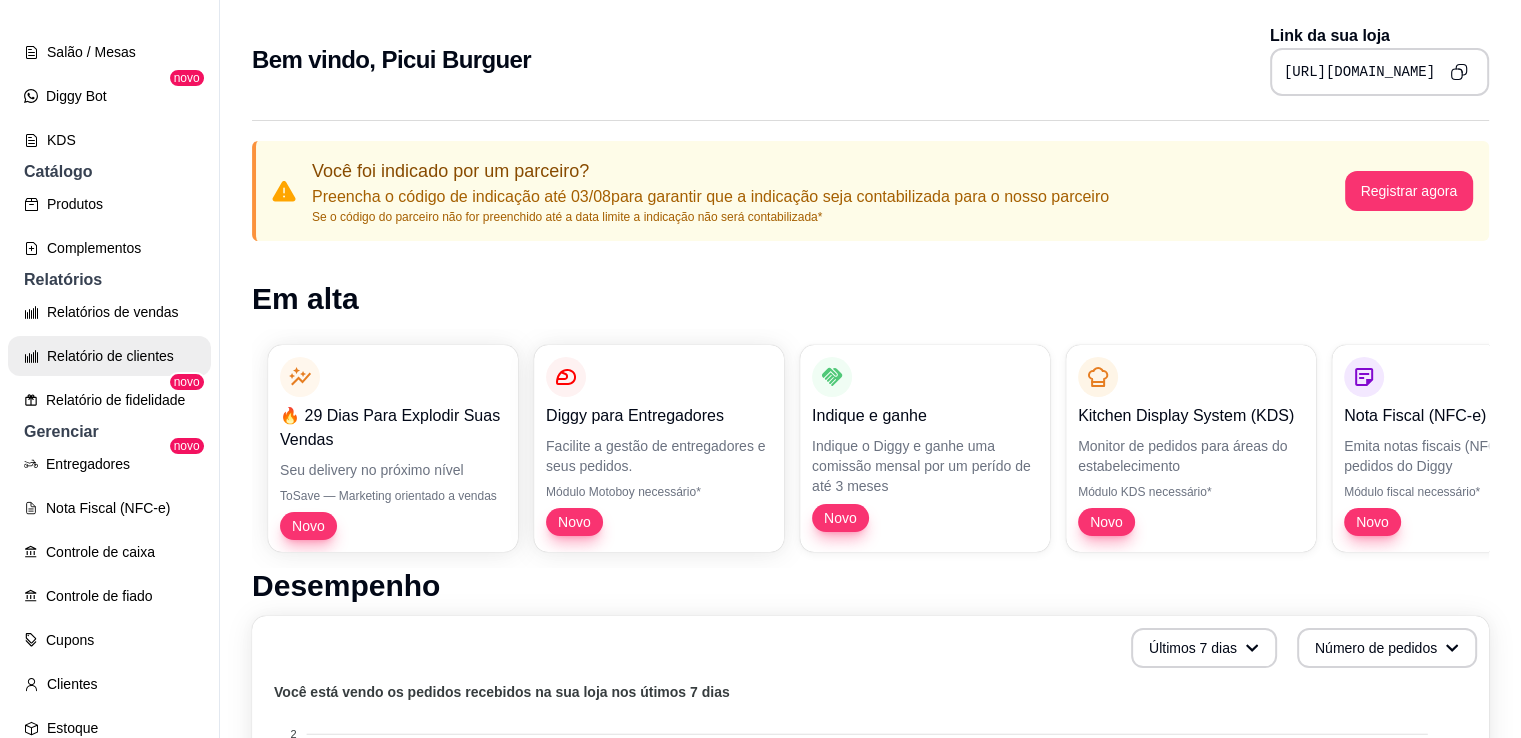 scroll, scrollTop: 390, scrollLeft: 0, axis: vertical 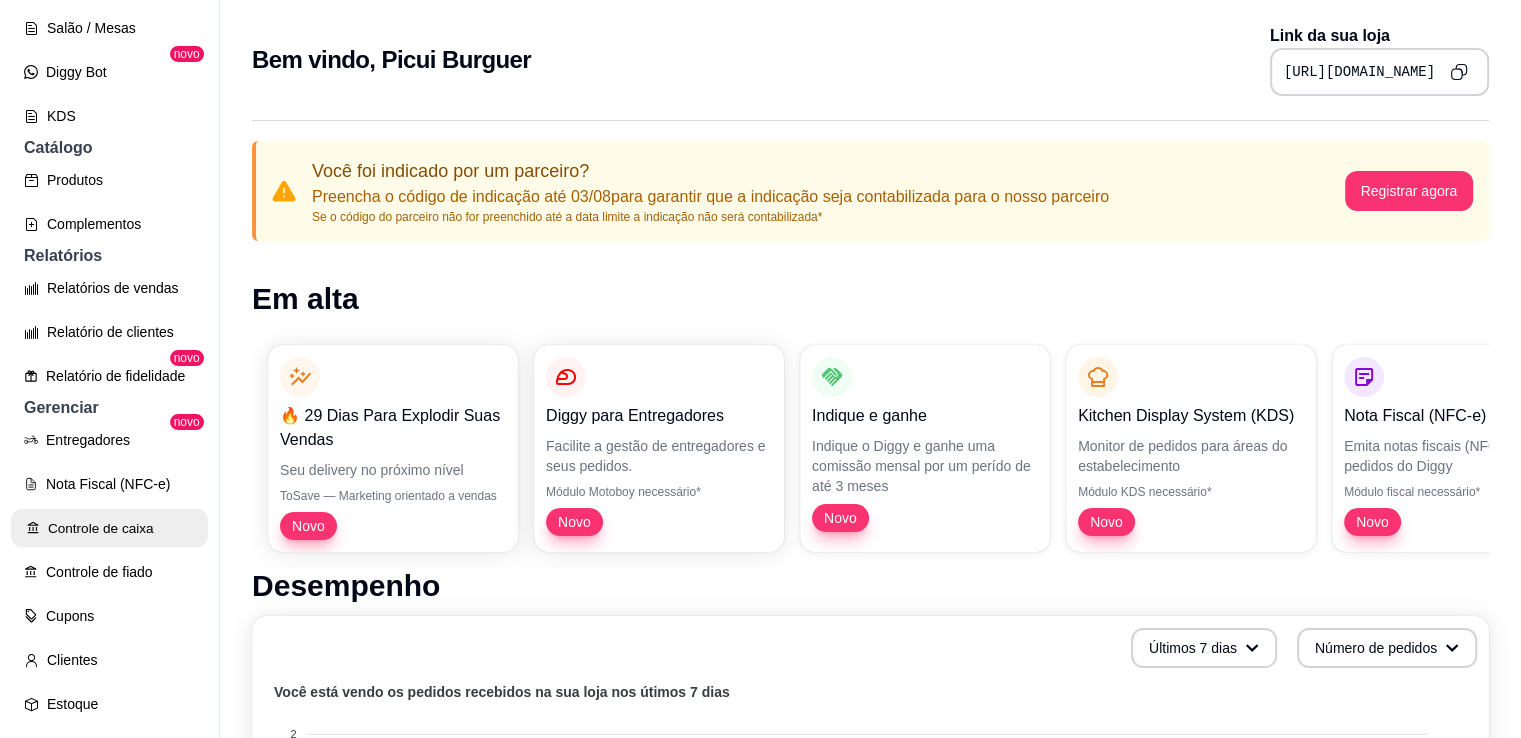 click on "Controle de caixa" at bounding box center [109, 528] 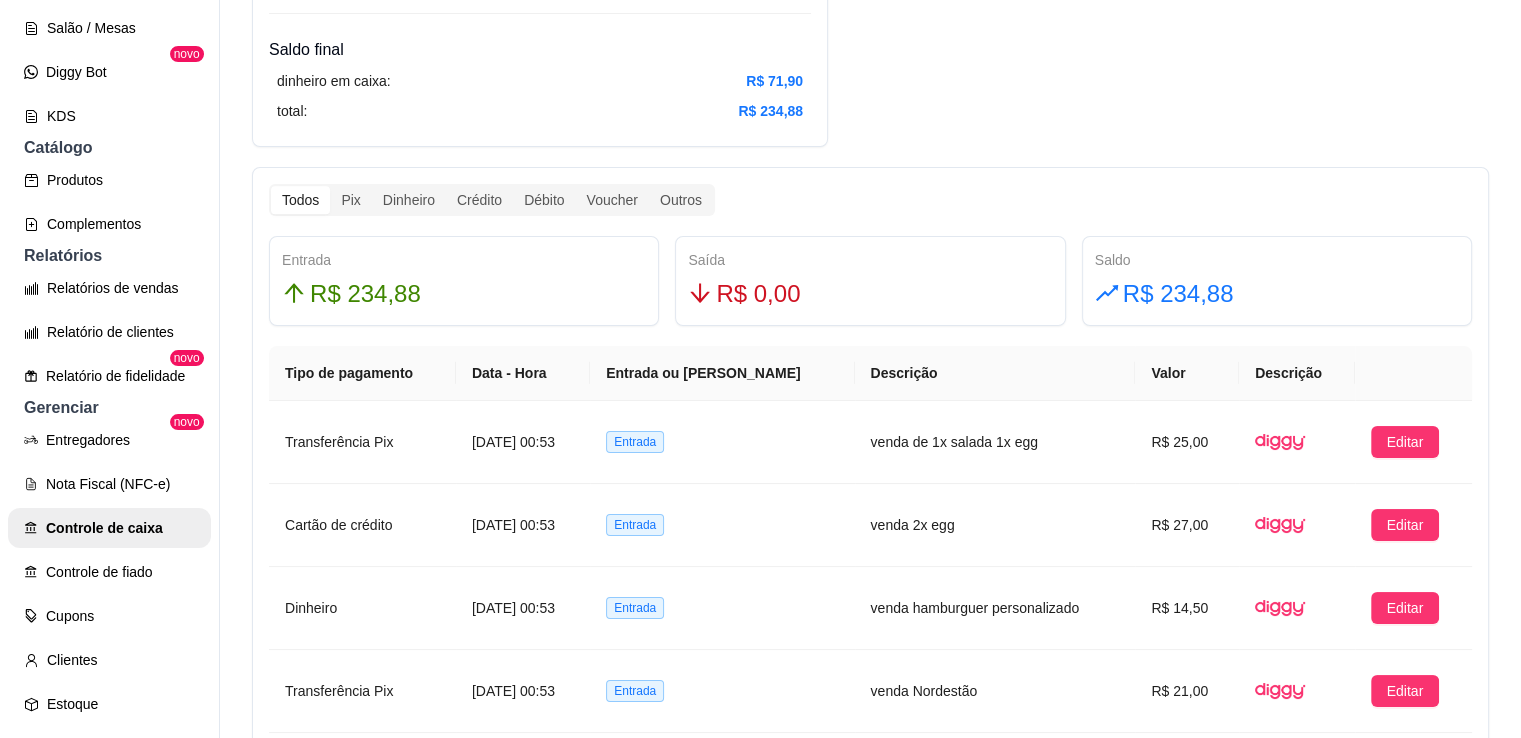 click on "Tipo de pagamento" at bounding box center (362, 373) 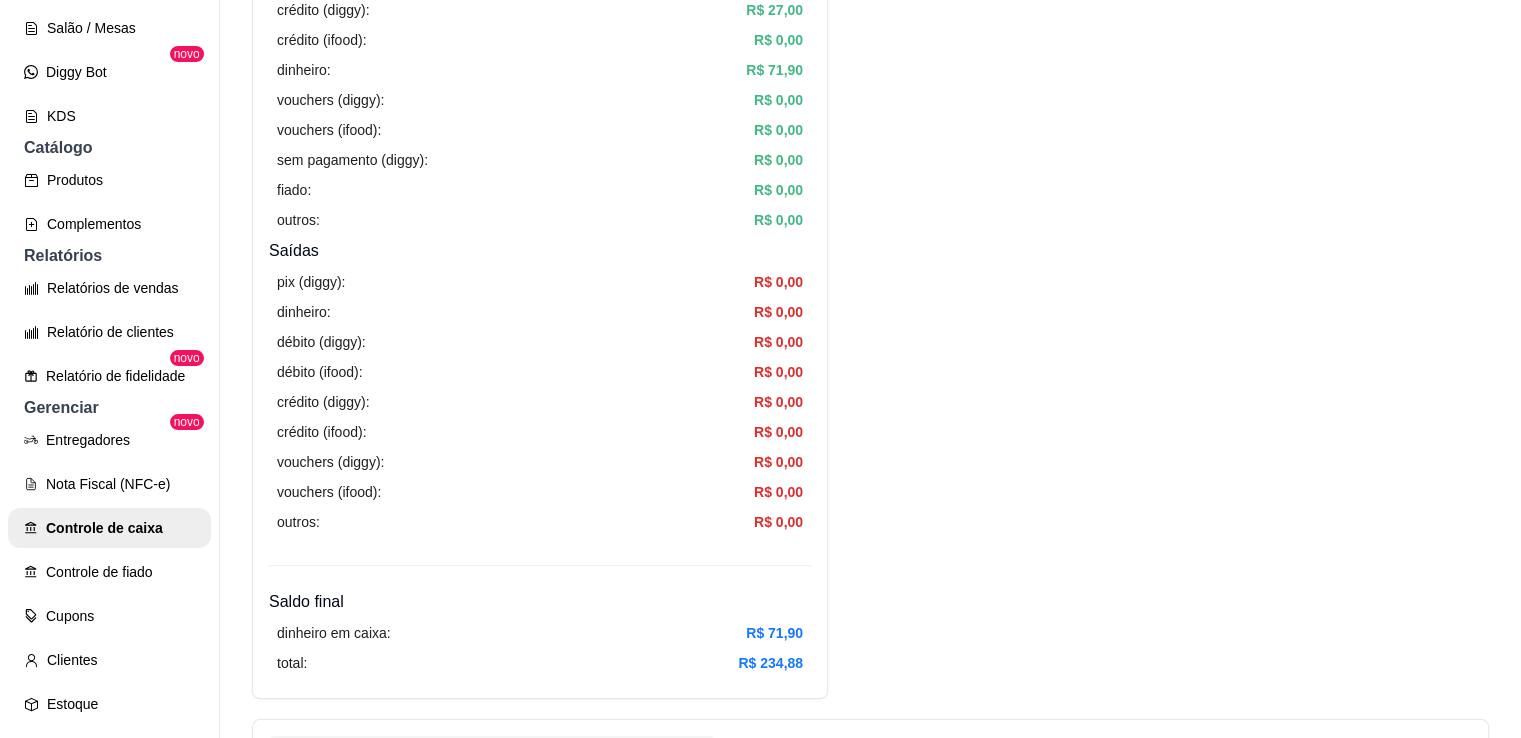 scroll, scrollTop: 0, scrollLeft: 0, axis: both 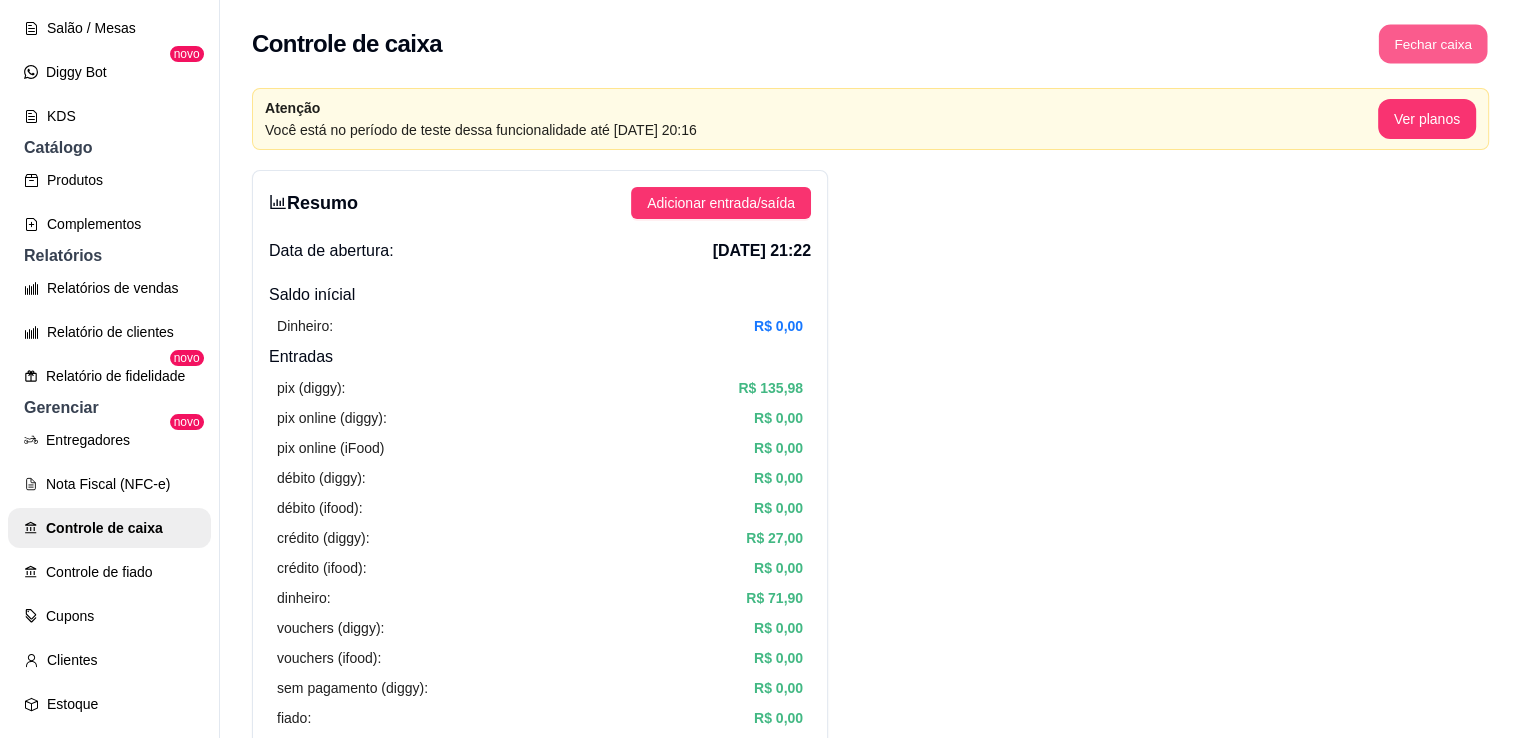 click on "Fechar caixa" at bounding box center (1433, 44) 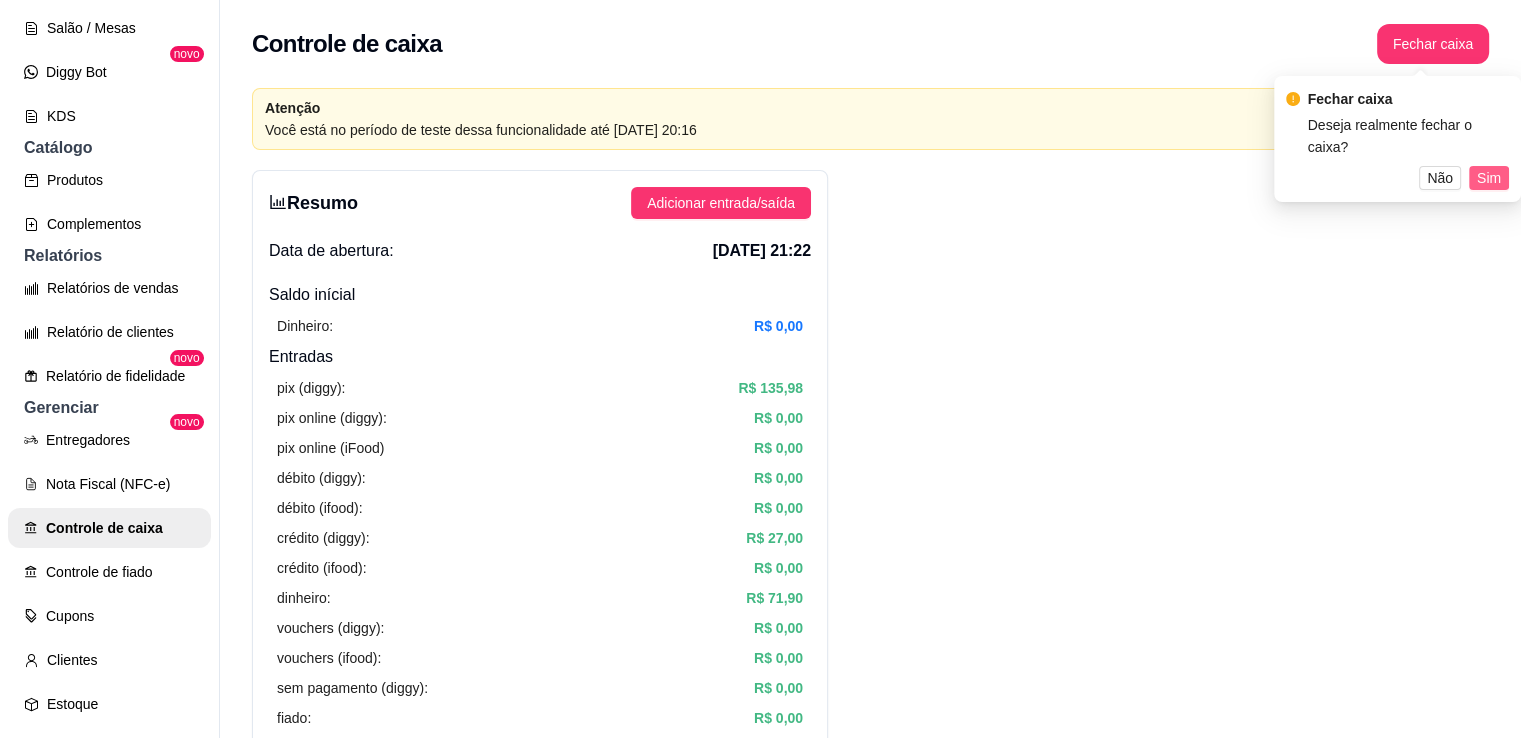 click on "Sim" at bounding box center [1489, 178] 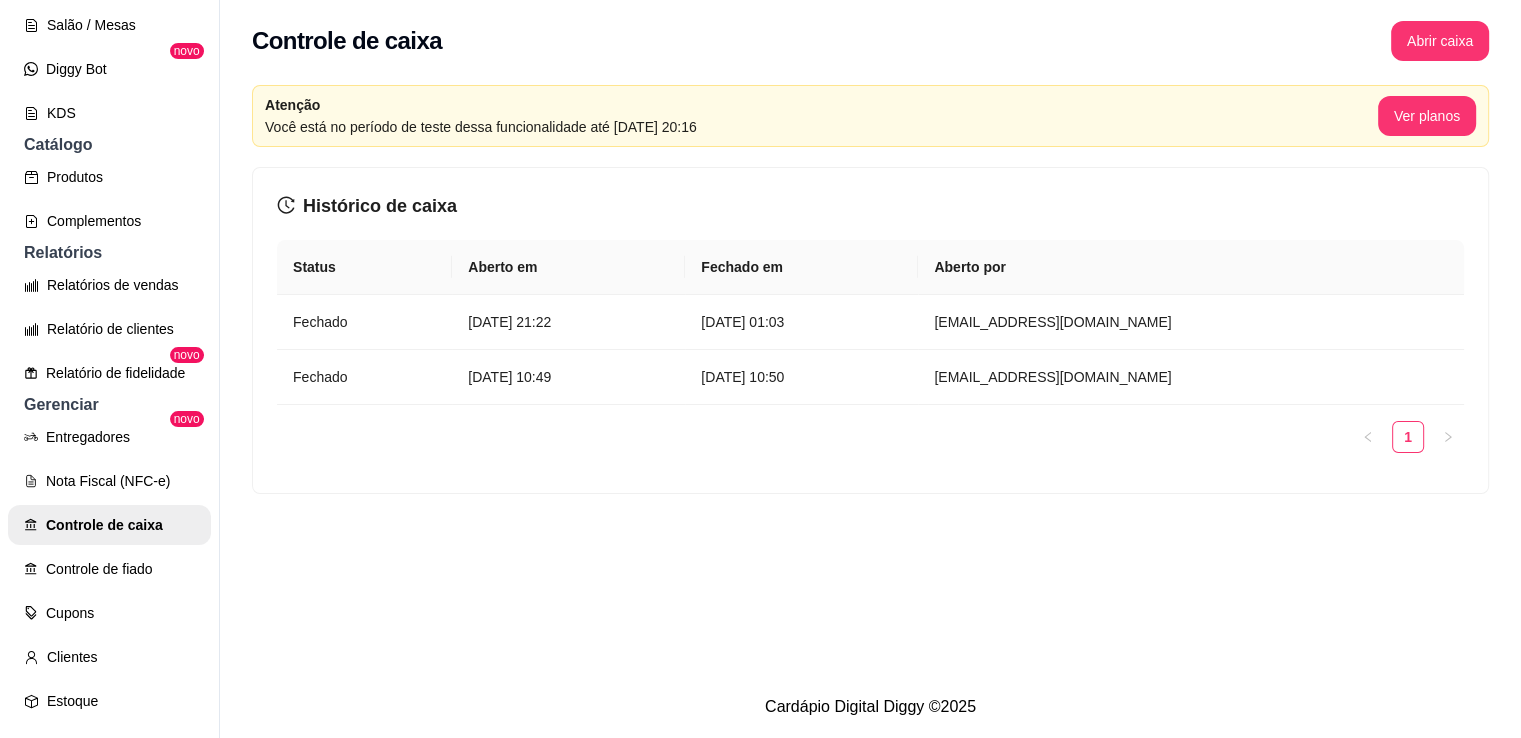 scroll, scrollTop: 4, scrollLeft: 0, axis: vertical 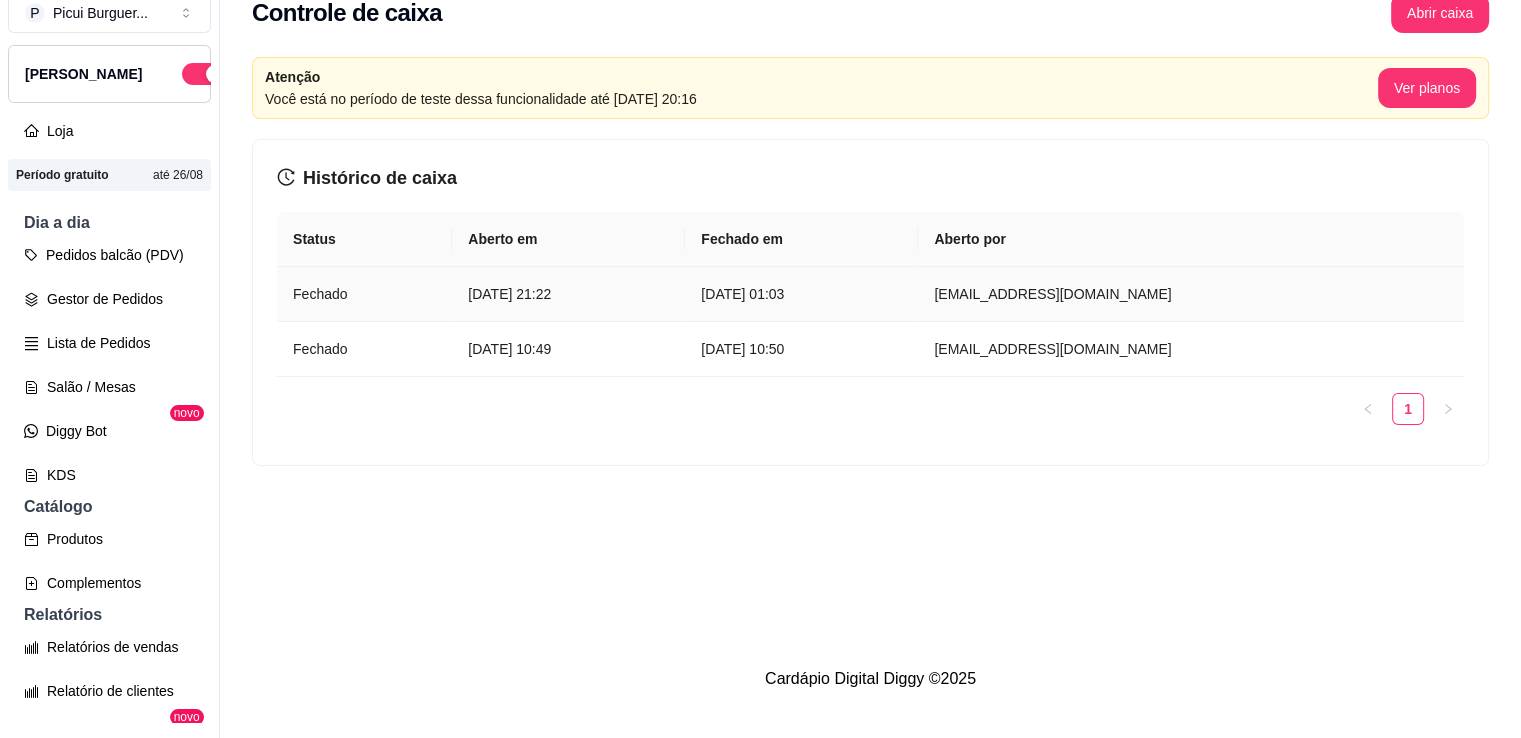 click on "Fechado" at bounding box center (364, 294) 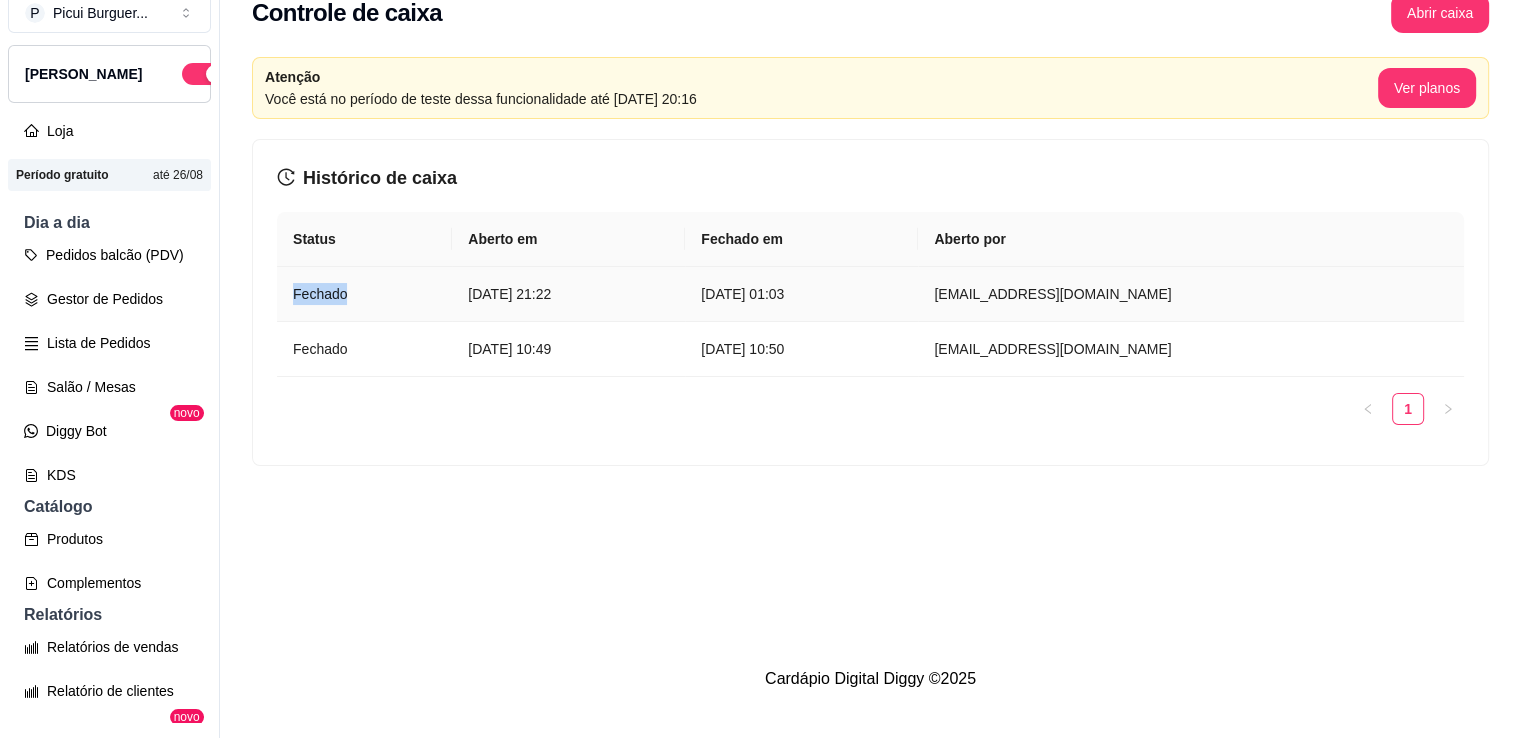 click on "Fechado" at bounding box center (364, 294) 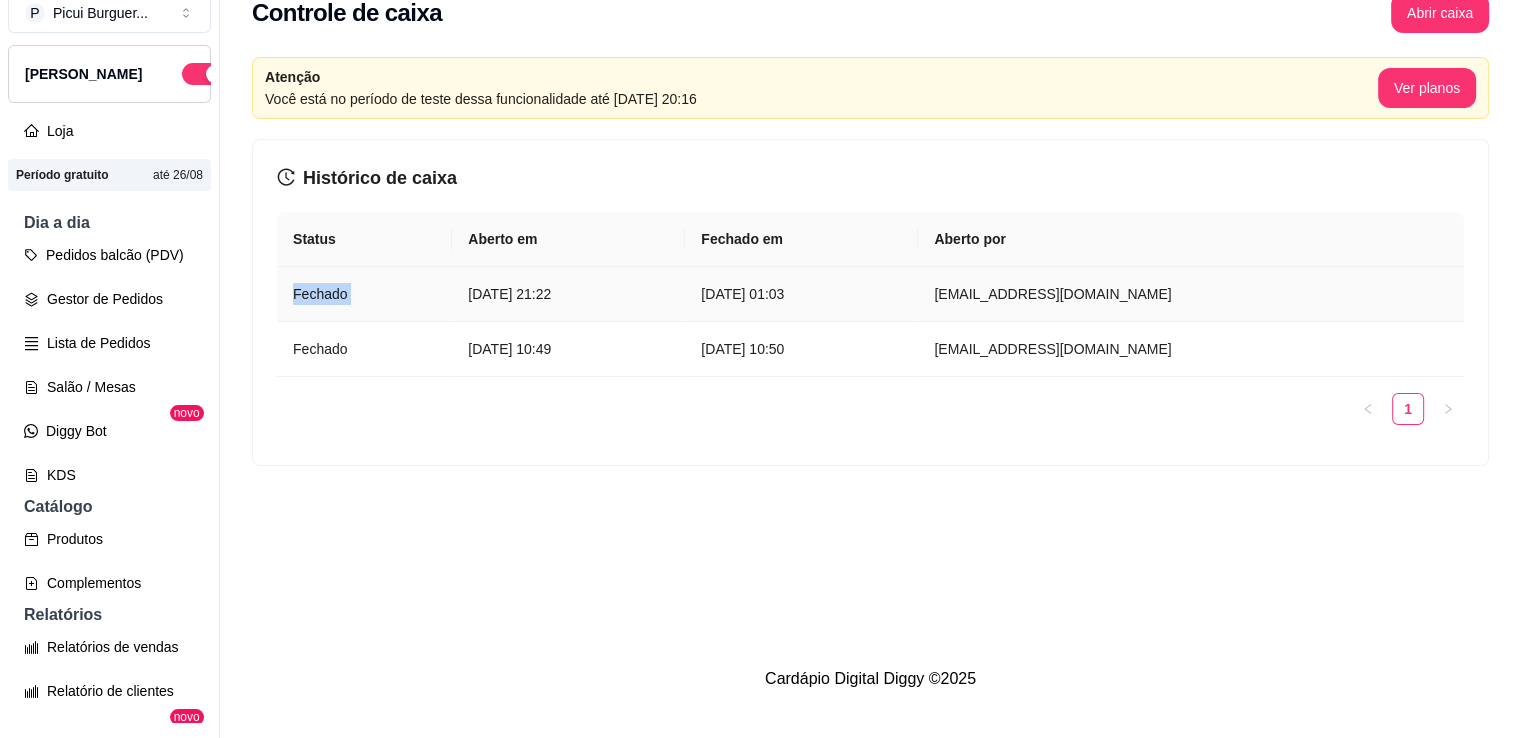 click on "Fechado" at bounding box center (364, 294) 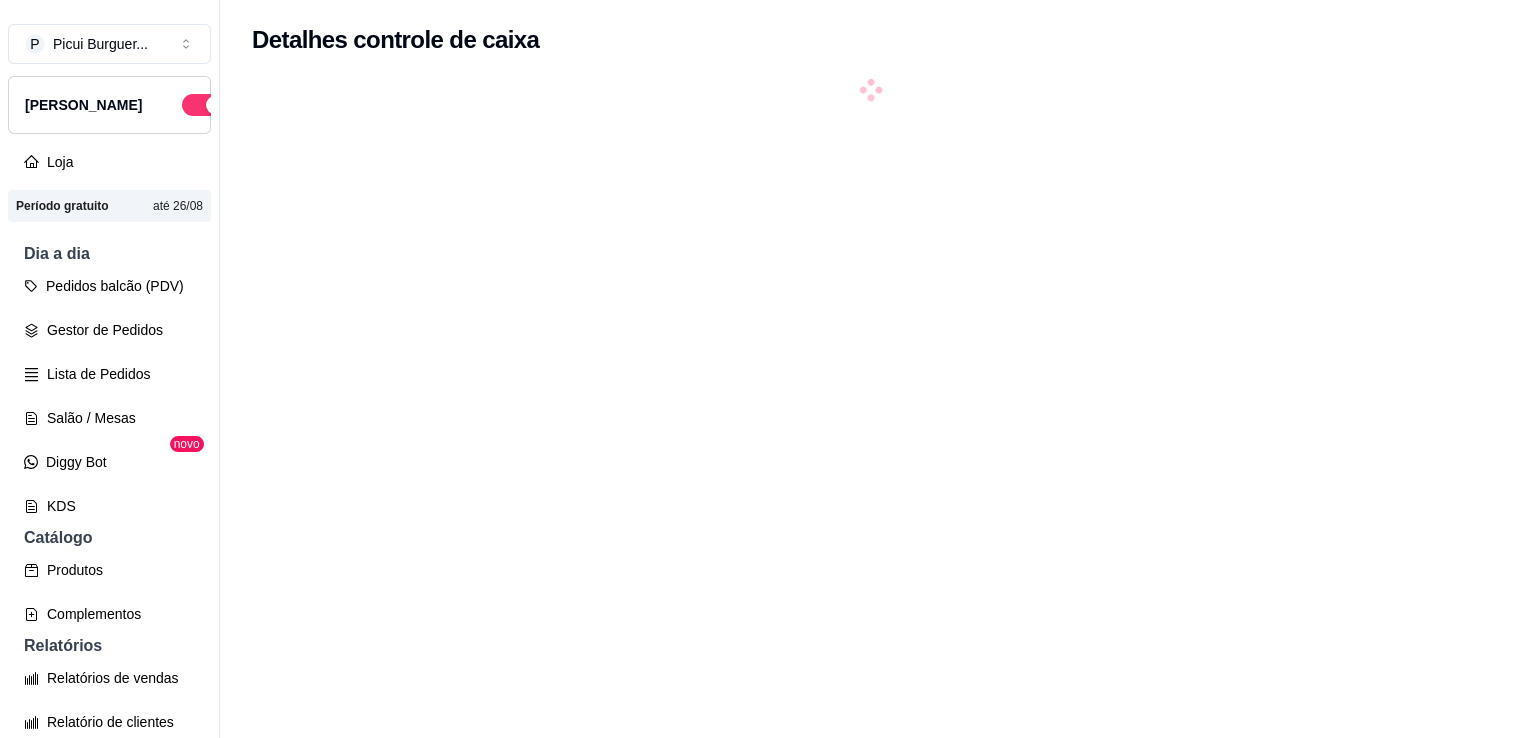 click at bounding box center (870, 449) 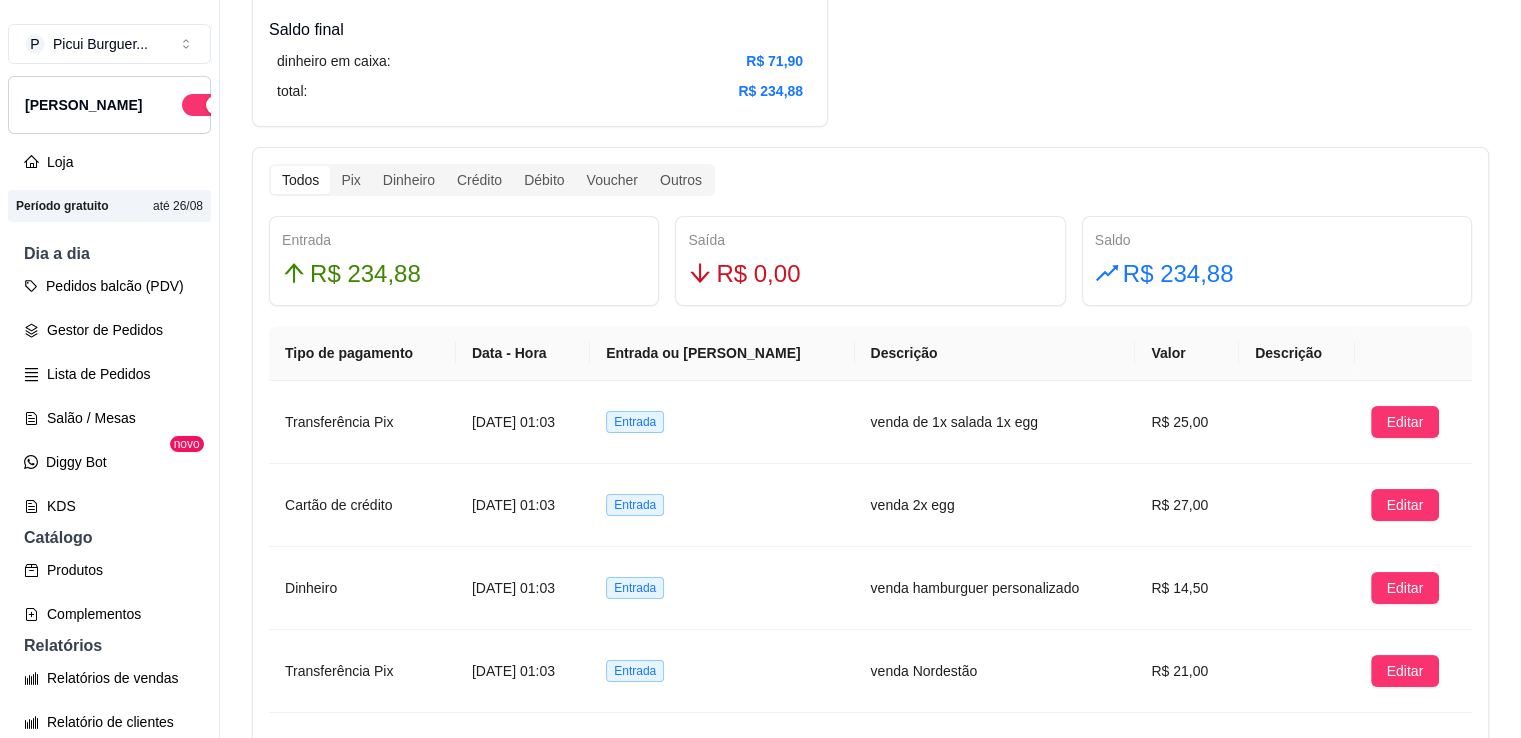 scroll, scrollTop: 0, scrollLeft: 0, axis: both 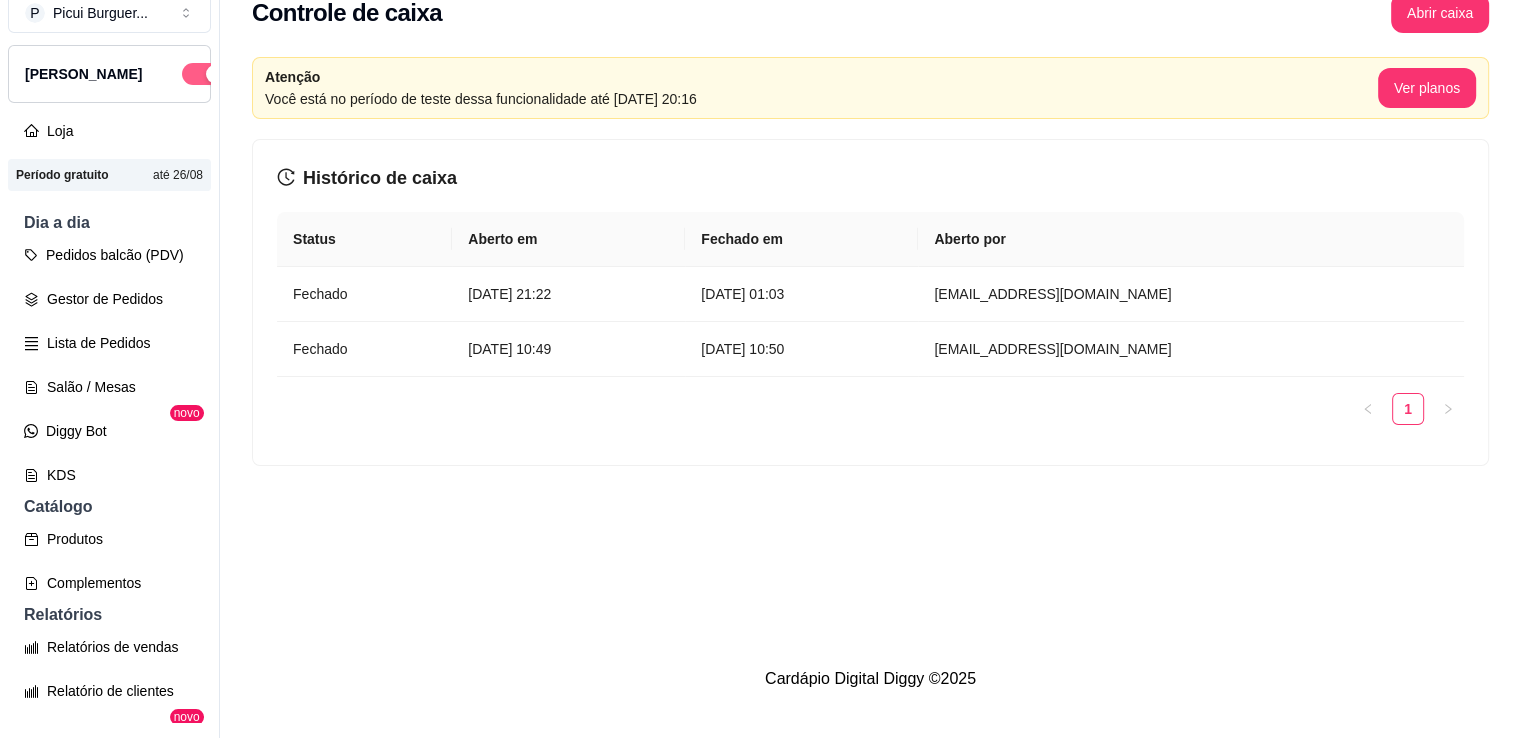 click at bounding box center (215, 74) 